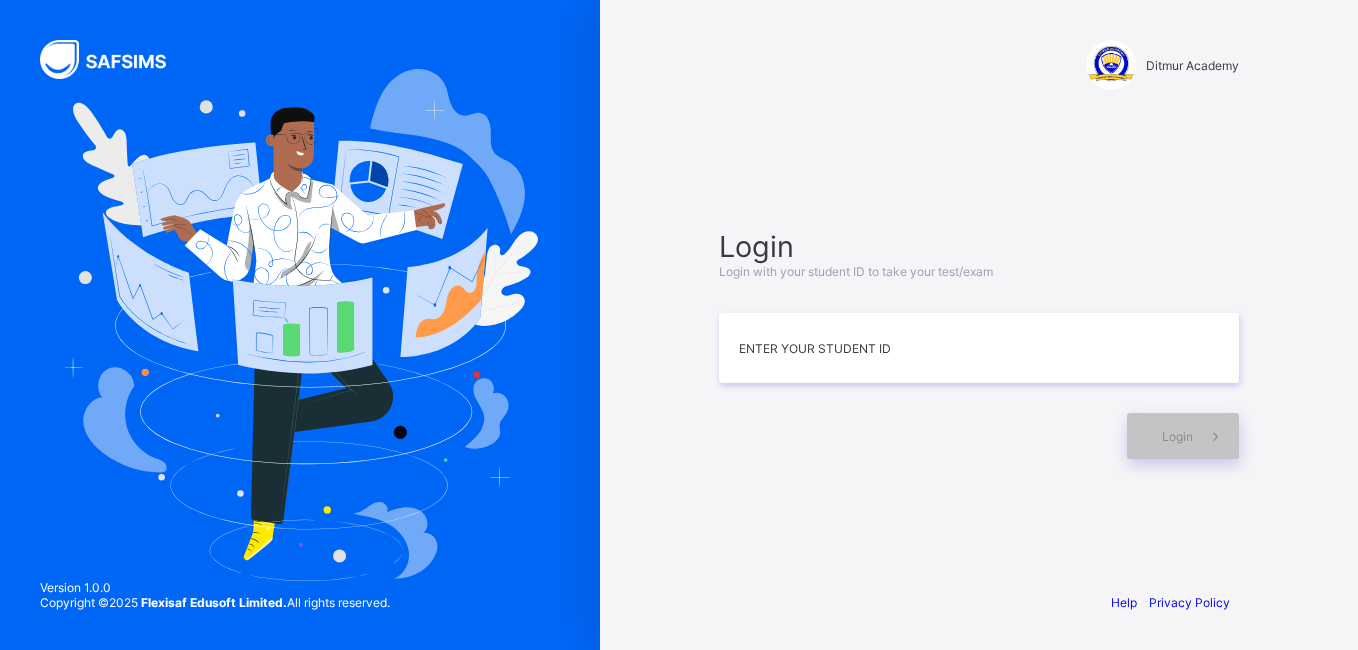 scroll, scrollTop: 0, scrollLeft: 0, axis: both 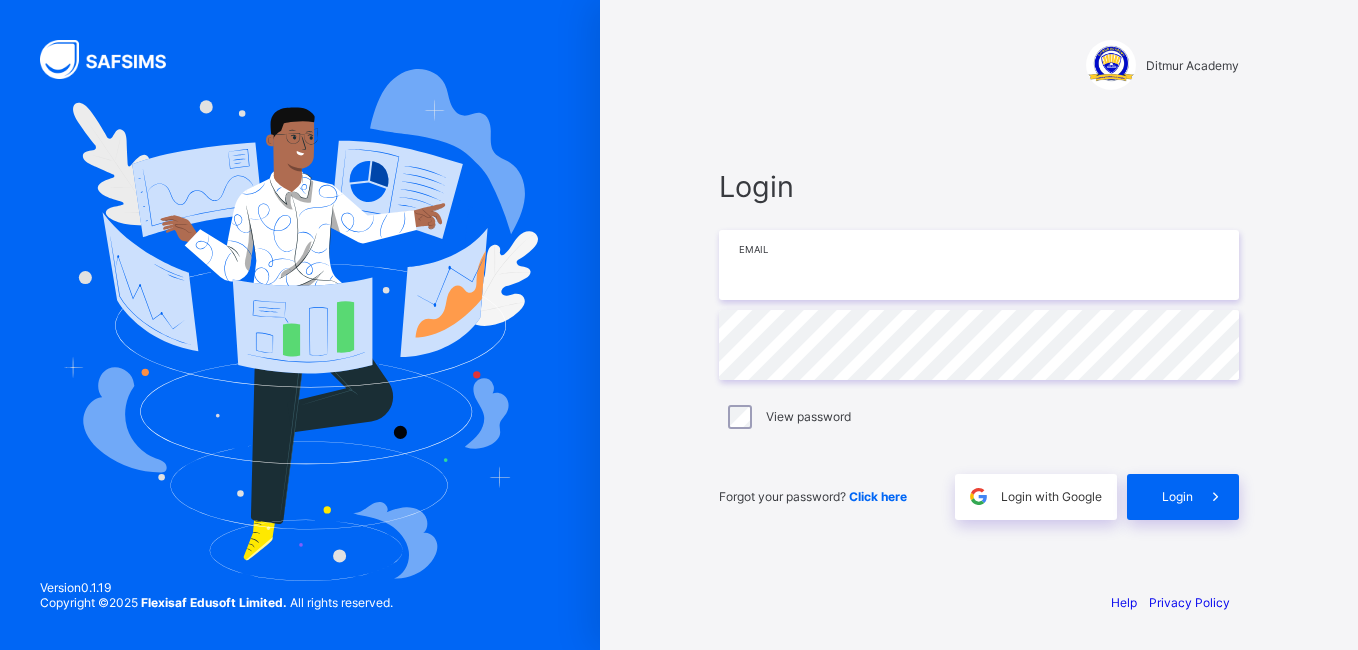 click at bounding box center (979, 265) 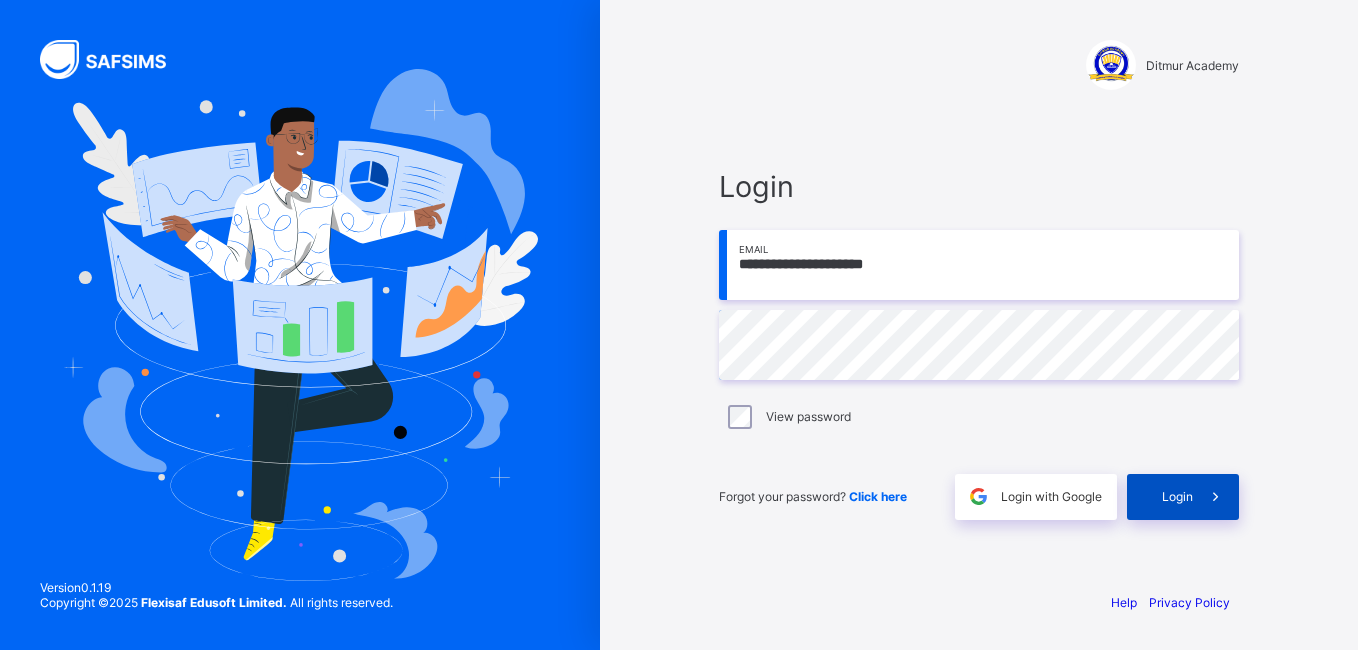 click on "Login" at bounding box center [1183, 497] 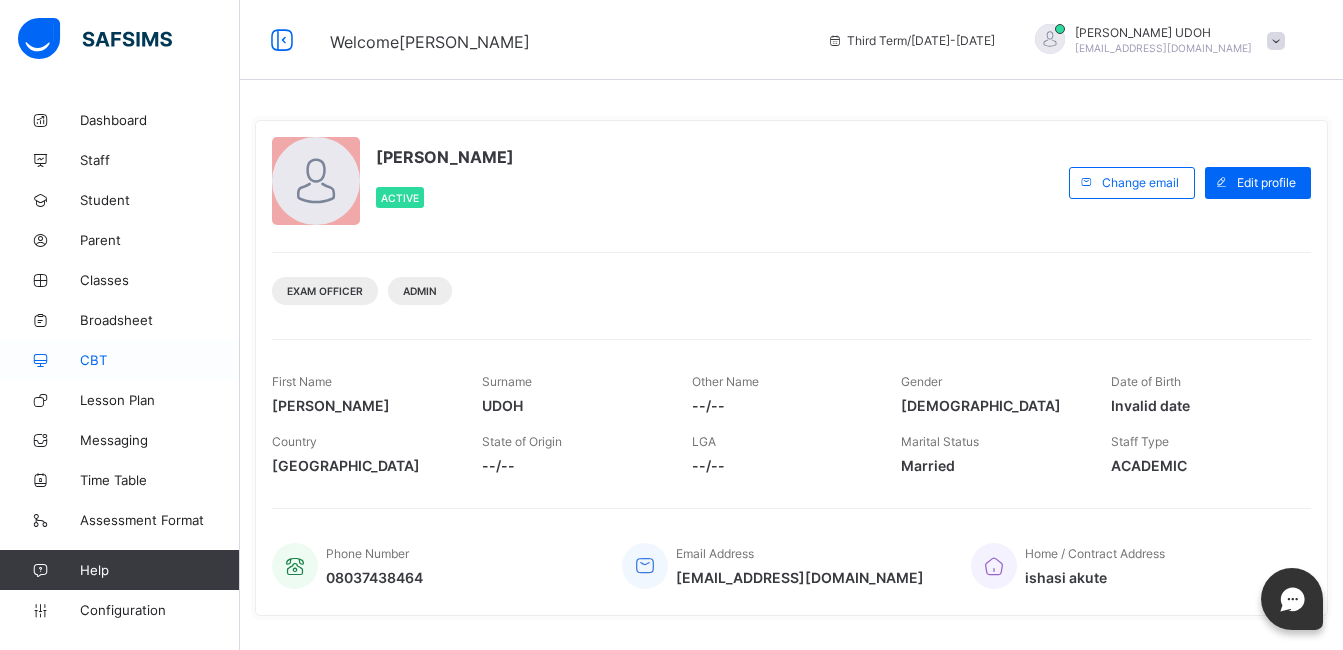 click on "CBT" at bounding box center [120, 360] 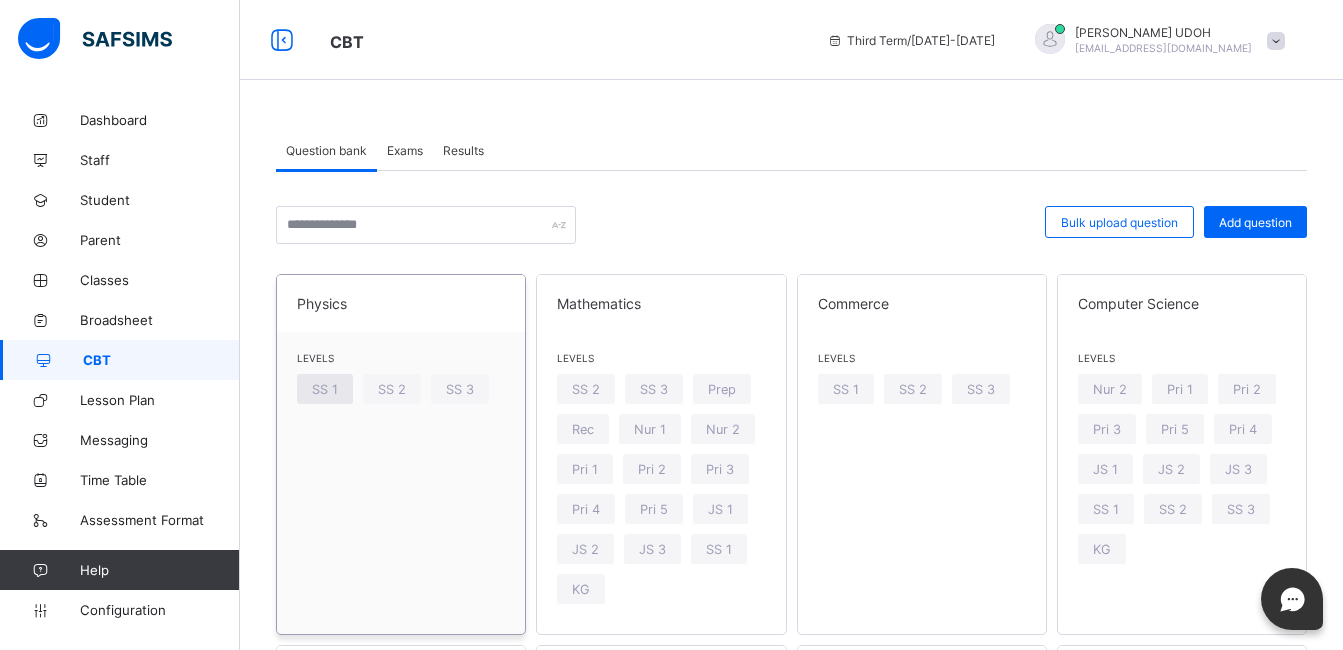 click on "SS 1" at bounding box center [325, 389] 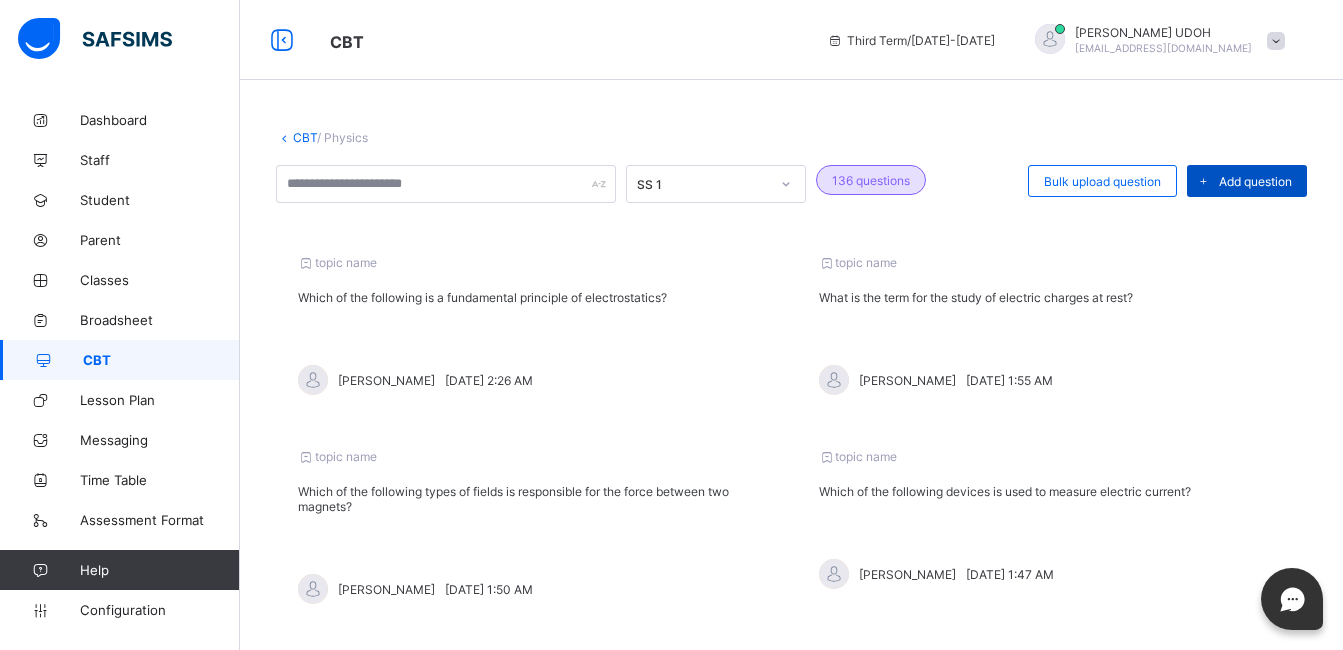click on "Add question" at bounding box center (1255, 181) 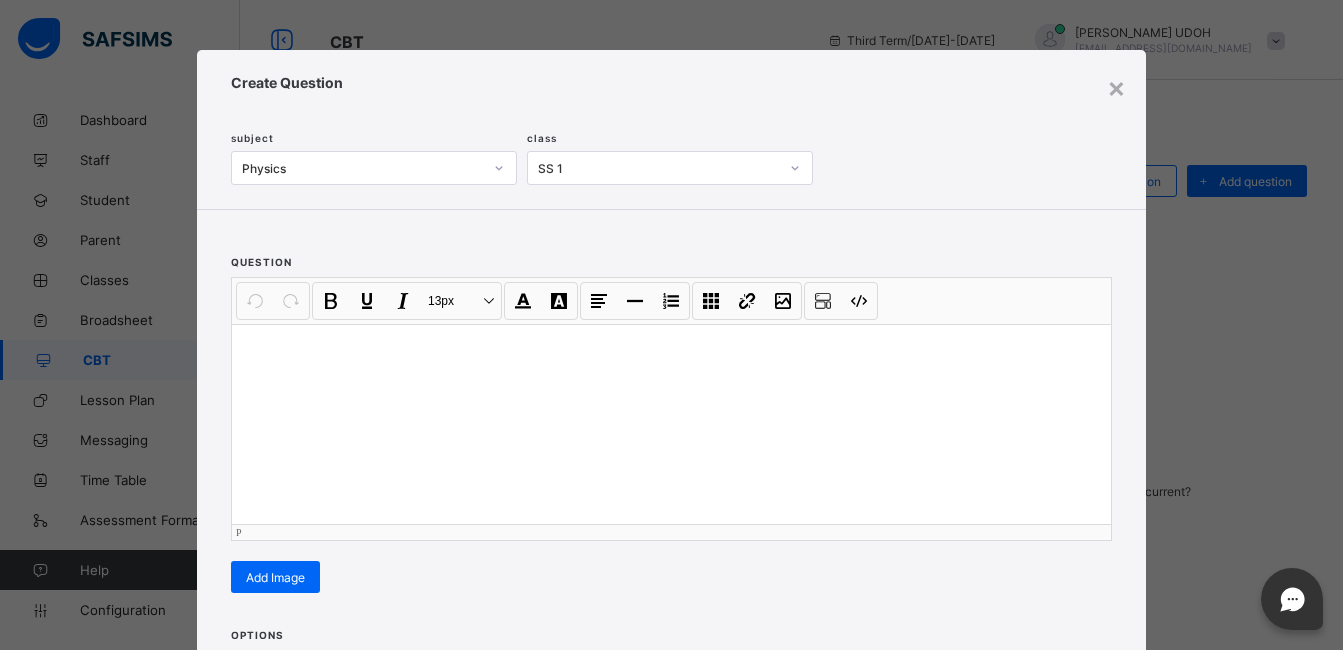 click at bounding box center (671, 424) 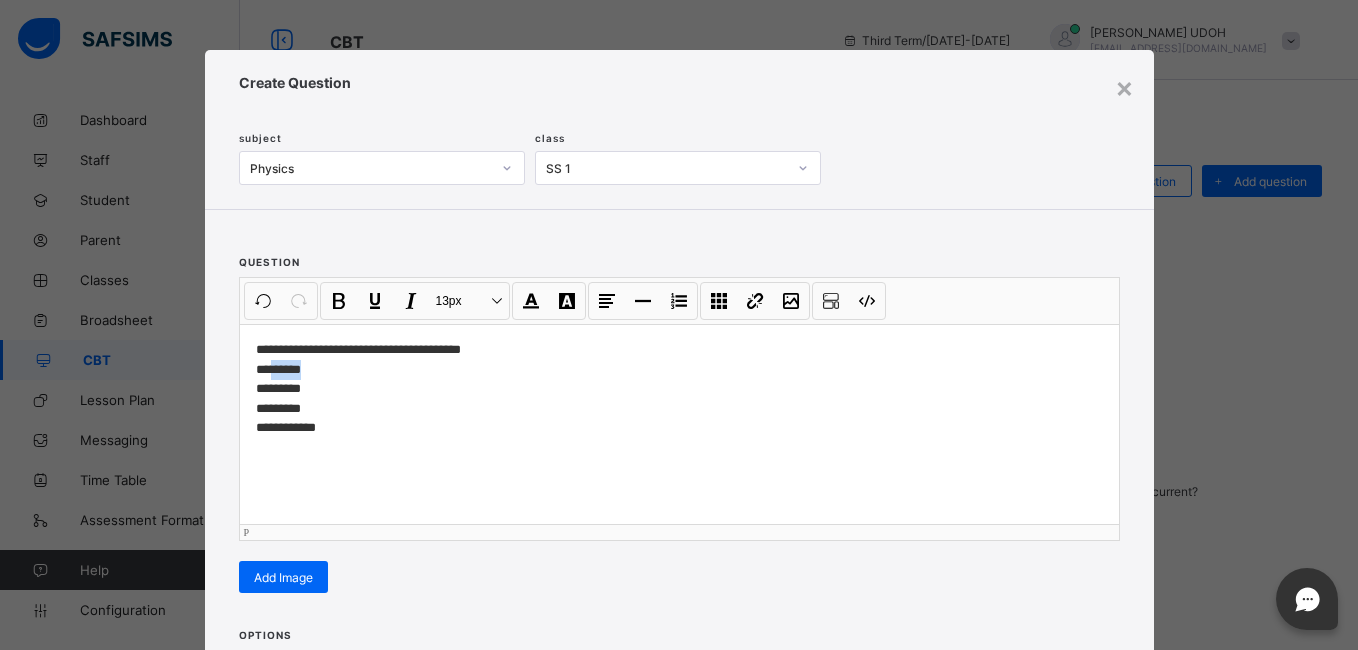 drag, startPoint x: 327, startPoint y: 375, endPoint x: 266, endPoint y: 374, distance: 61.008198 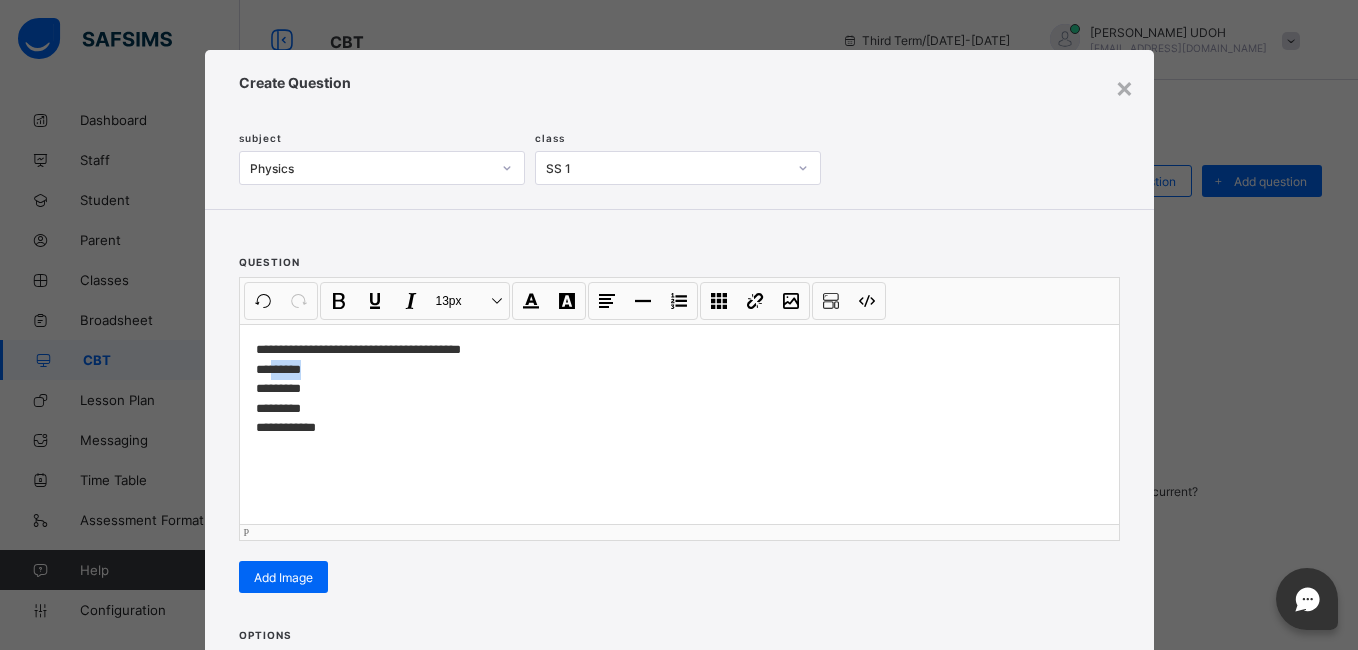 type 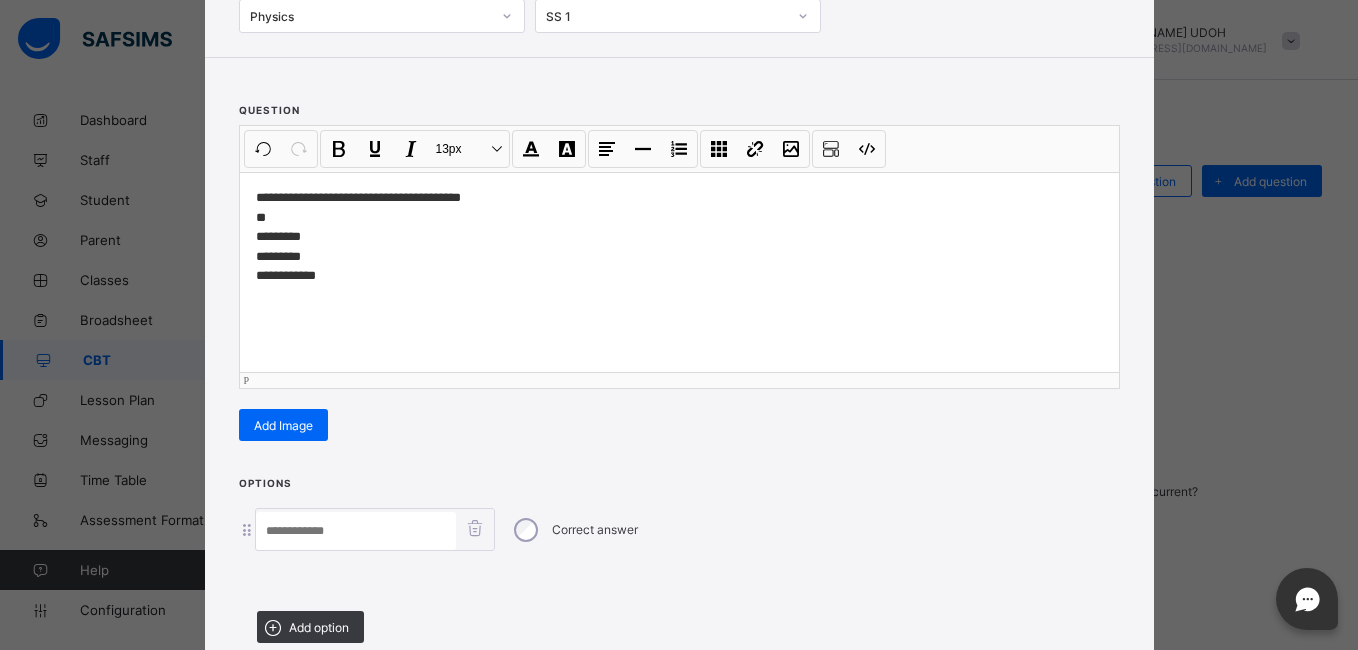 scroll, scrollTop: 180, scrollLeft: 0, axis: vertical 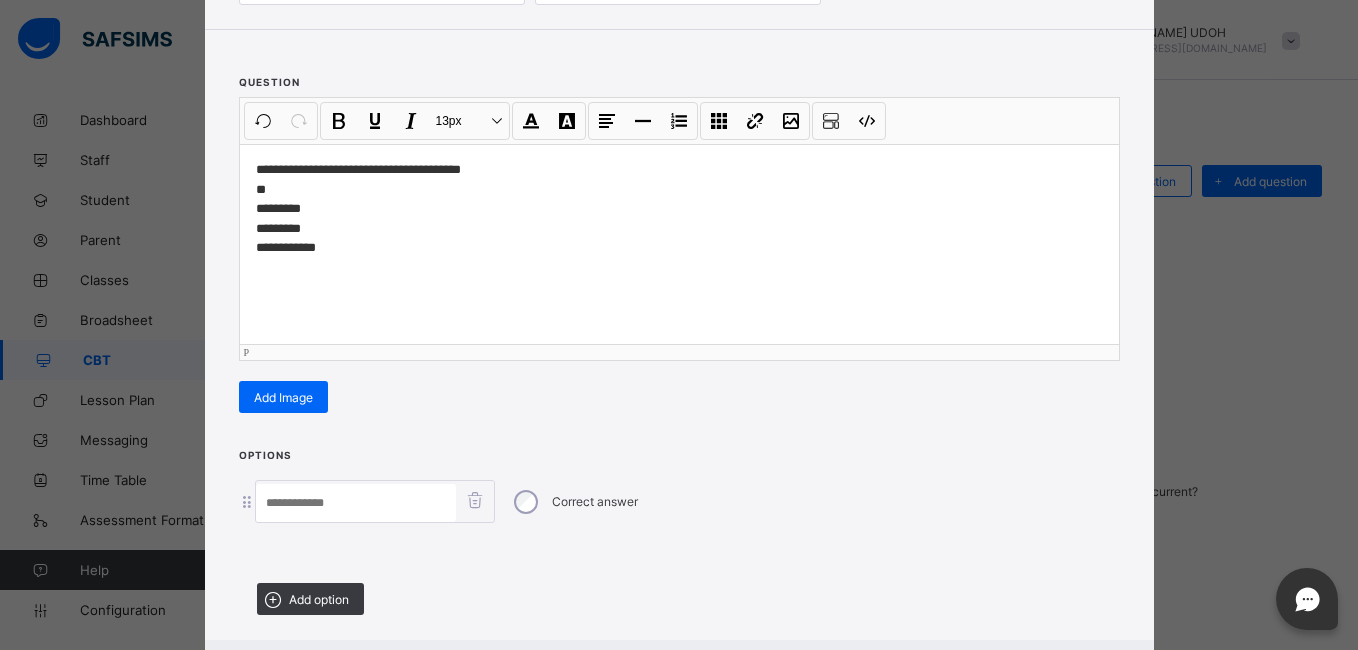 click at bounding box center (356, 503) 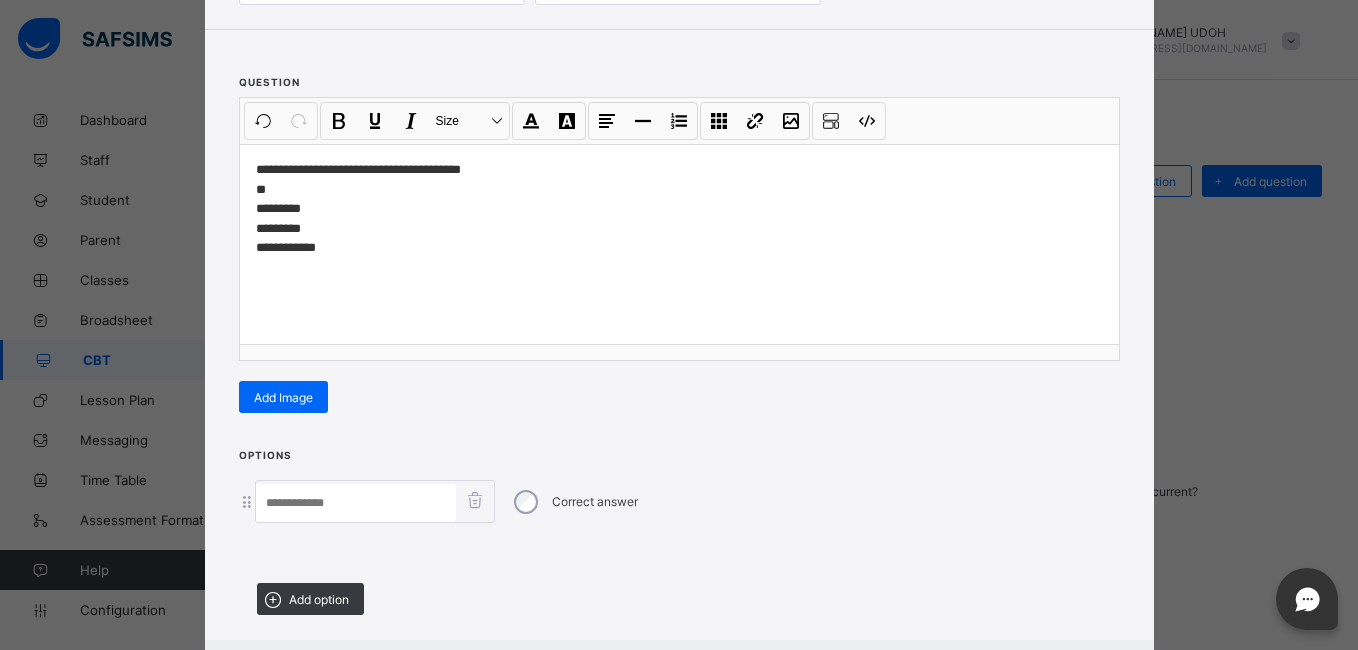 paste on "******" 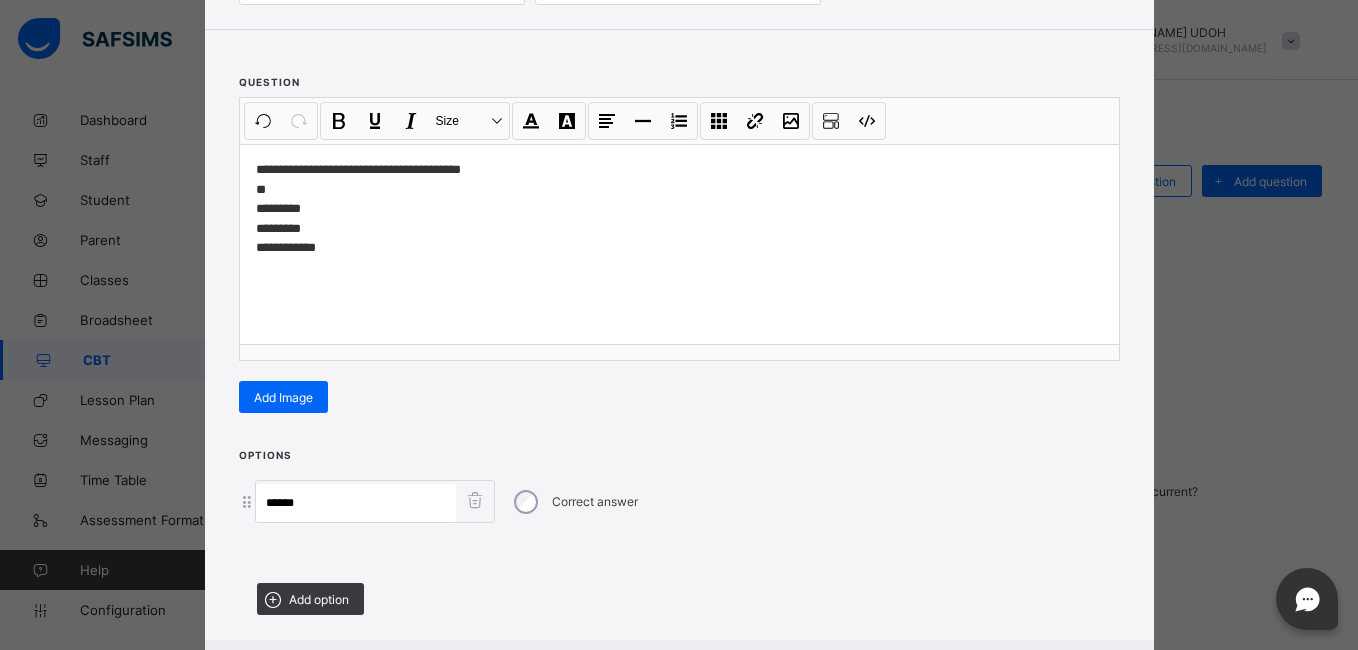 type on "******" 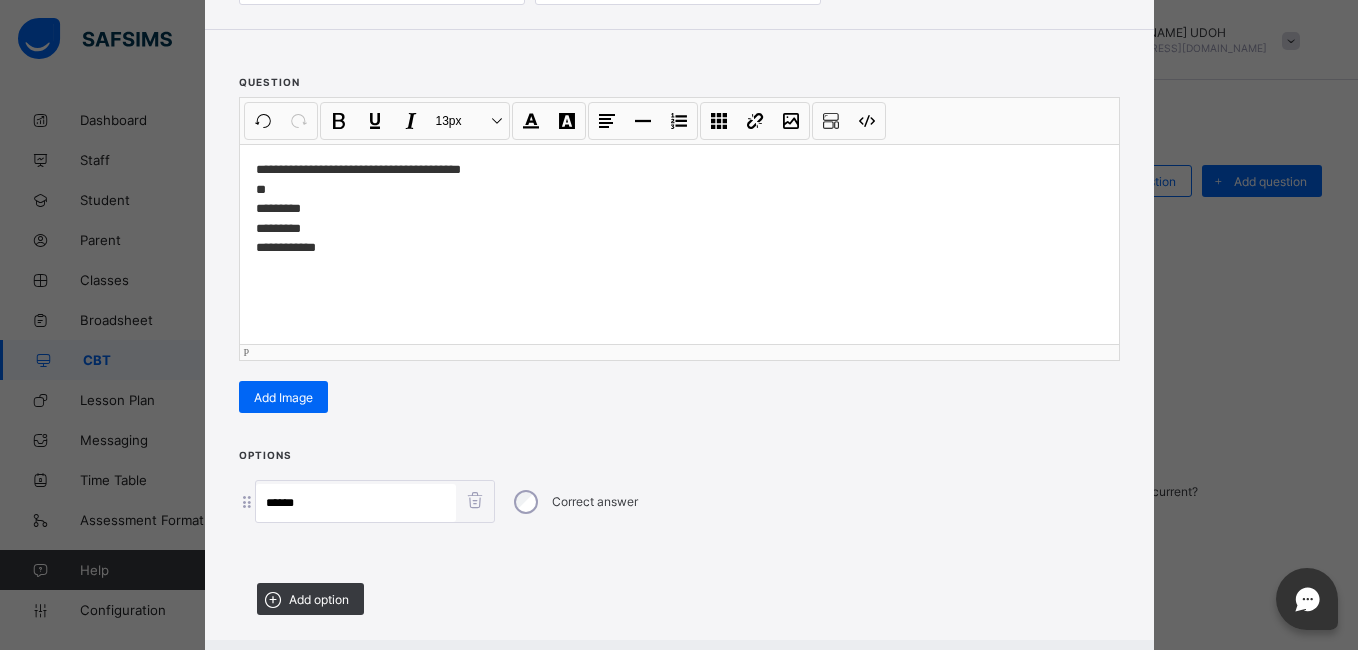 click on "**********" at bounding box center [679, 209] 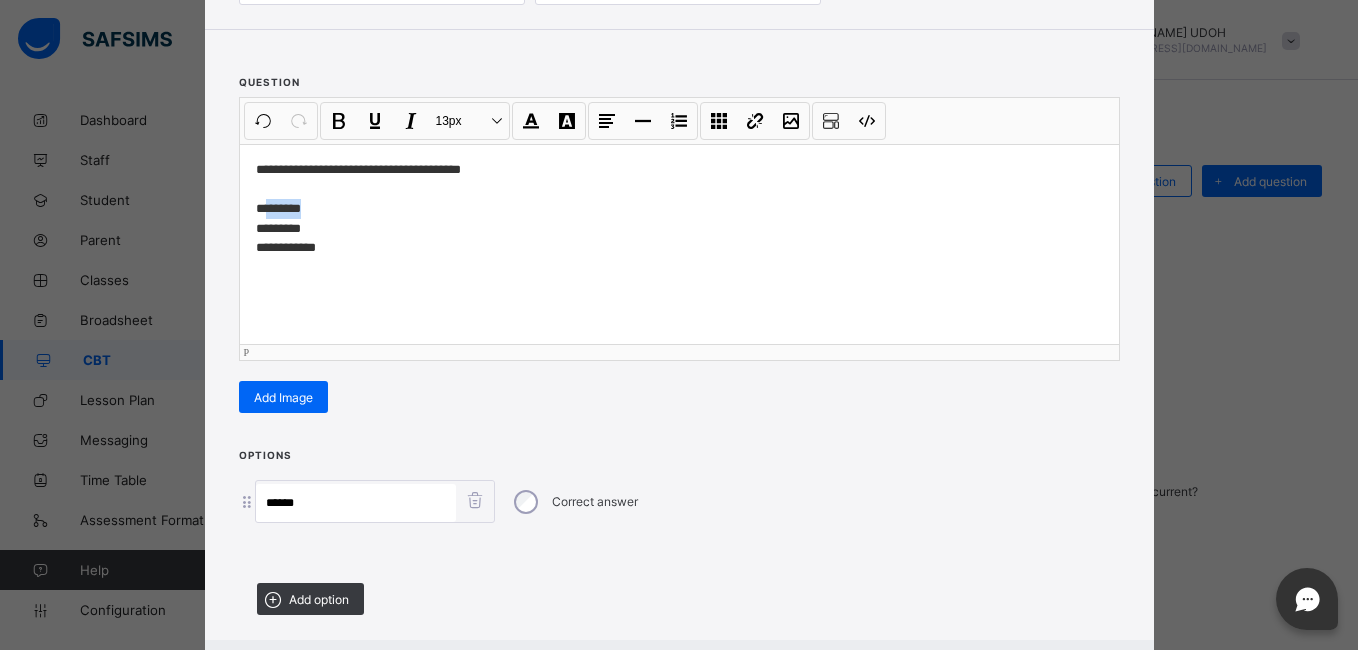 drag, startPoint x: 305, startPoint y: 207, endPoint x: 263, endPoint y: 207, distance: 42 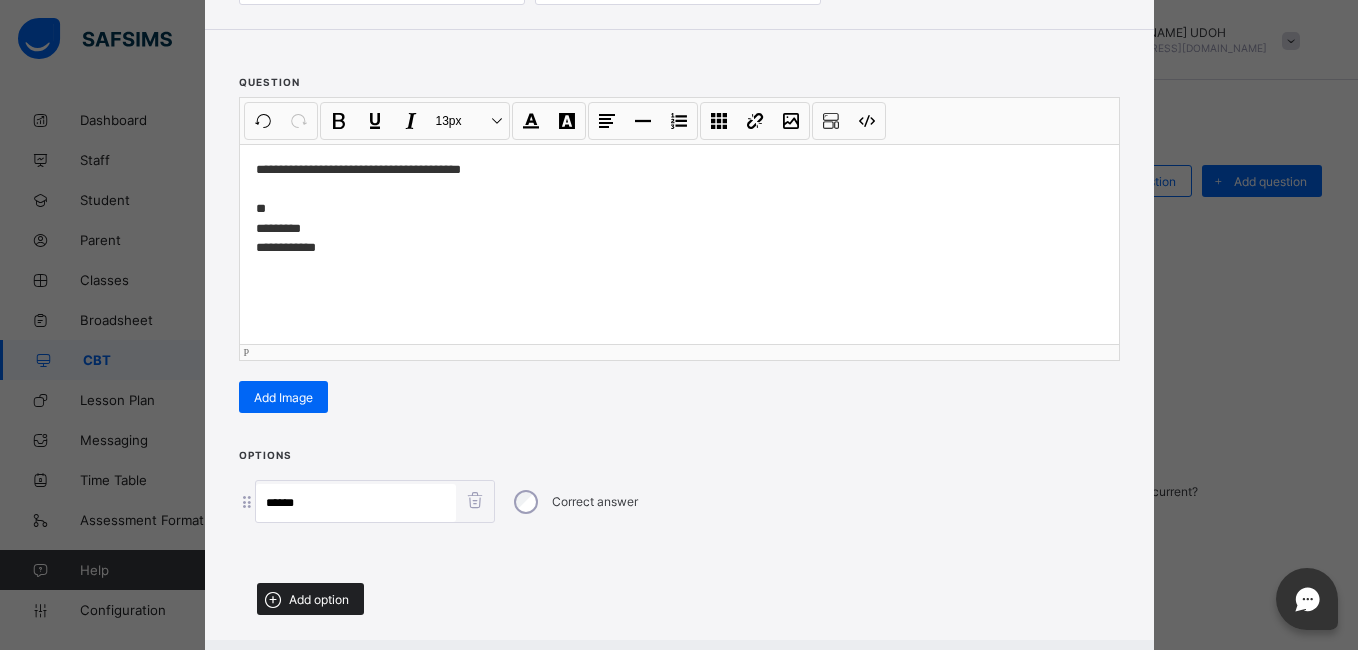 click on "Add option" at bounding box center [319, 599] 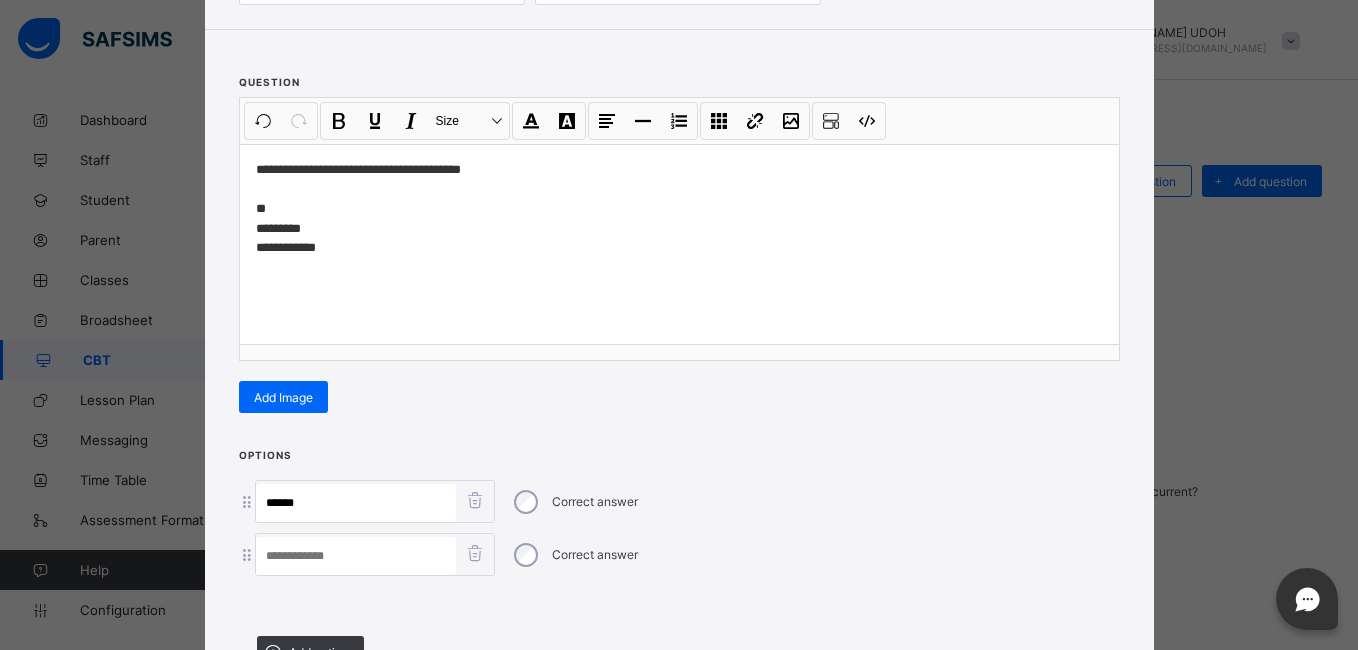 click at bounding box center [356, 556] 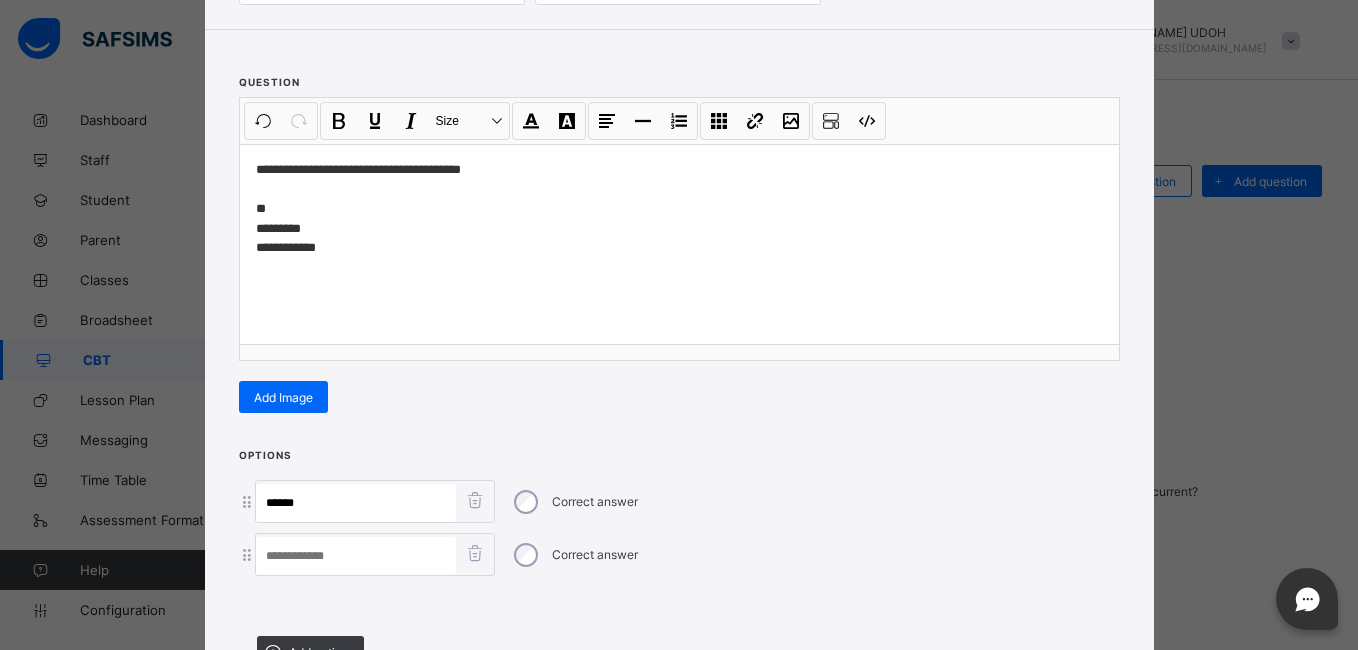paste on "******" 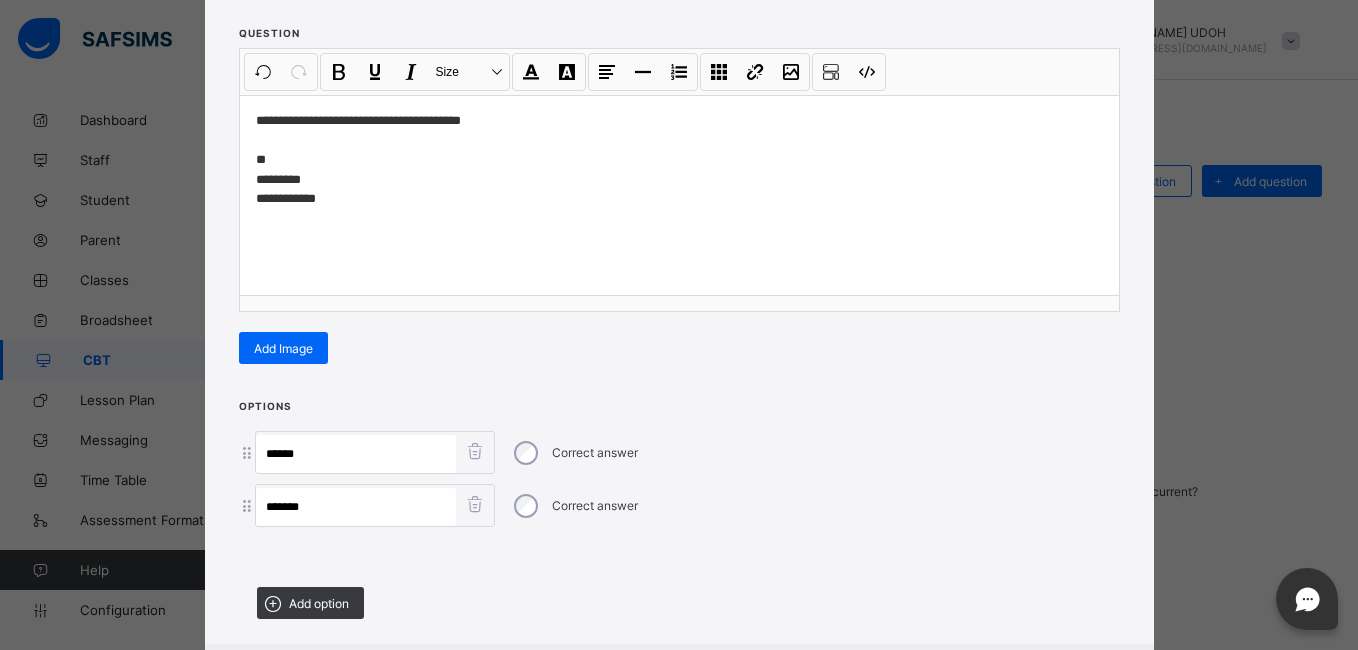 scroll, scrollTop: 231, scrollLeft: 0, axis: vertical 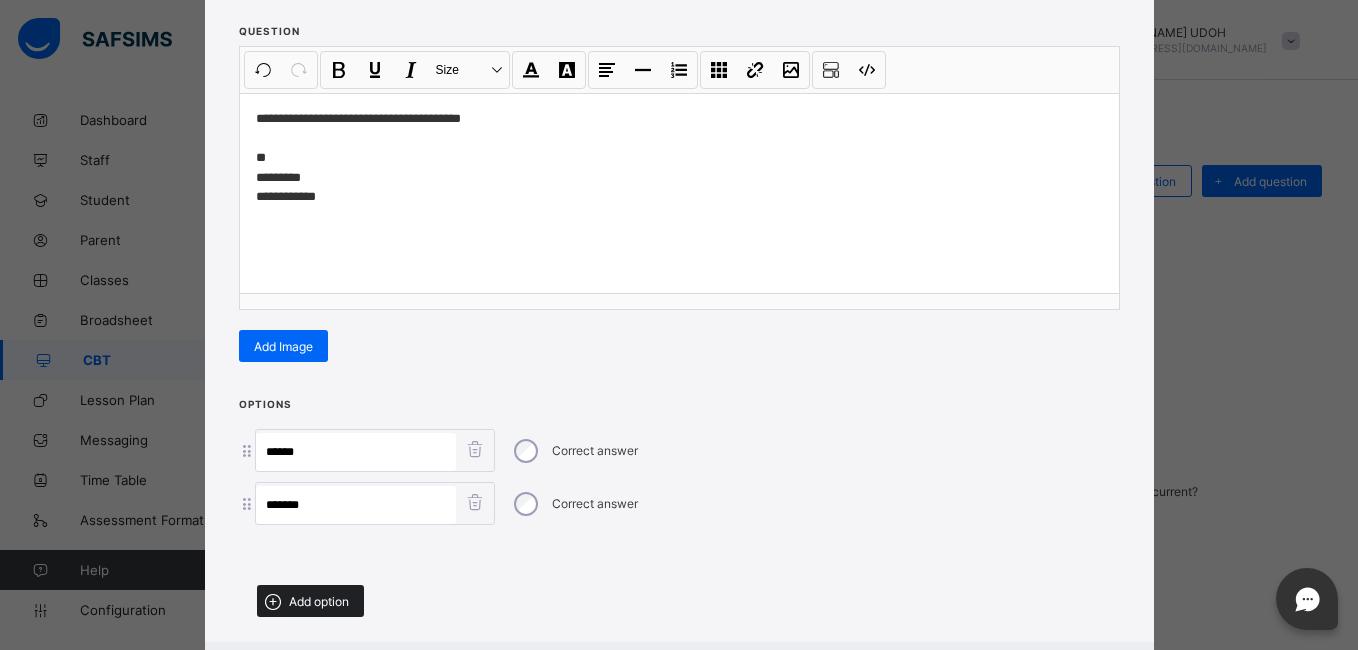 type on "******" 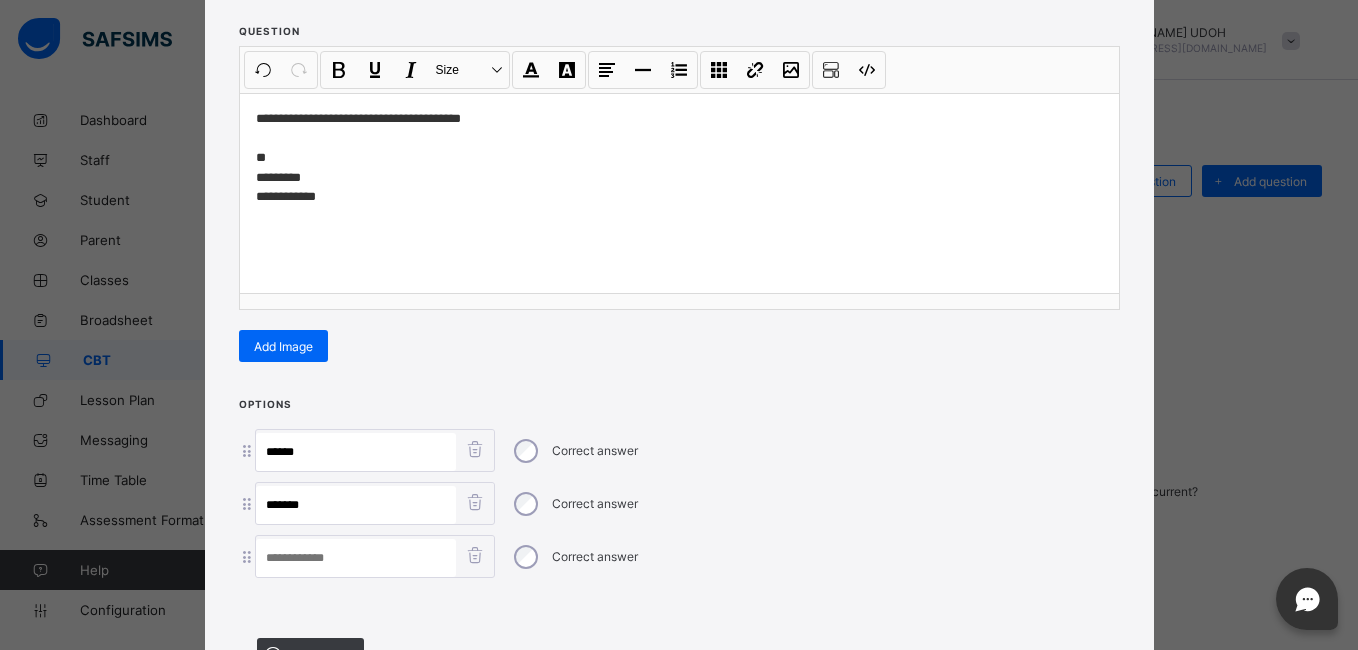 click at bounding box center [356, 558] 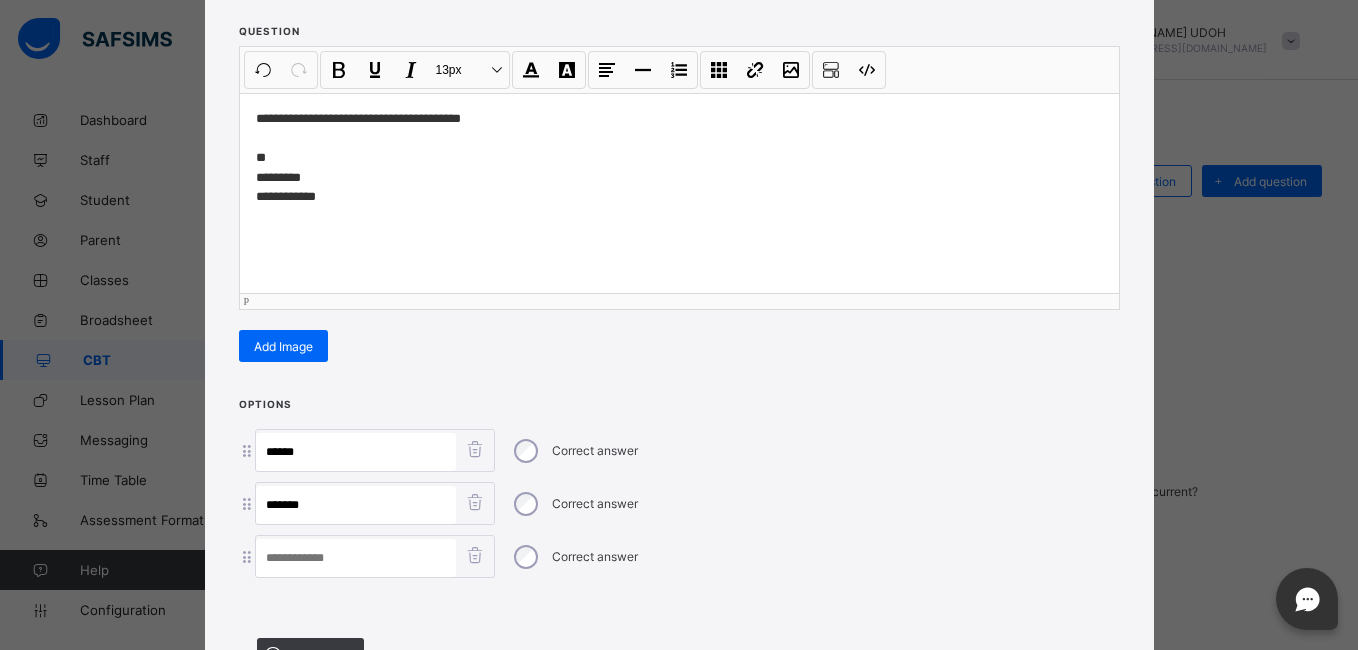 click on "**********" at bounding box center [679, 158] 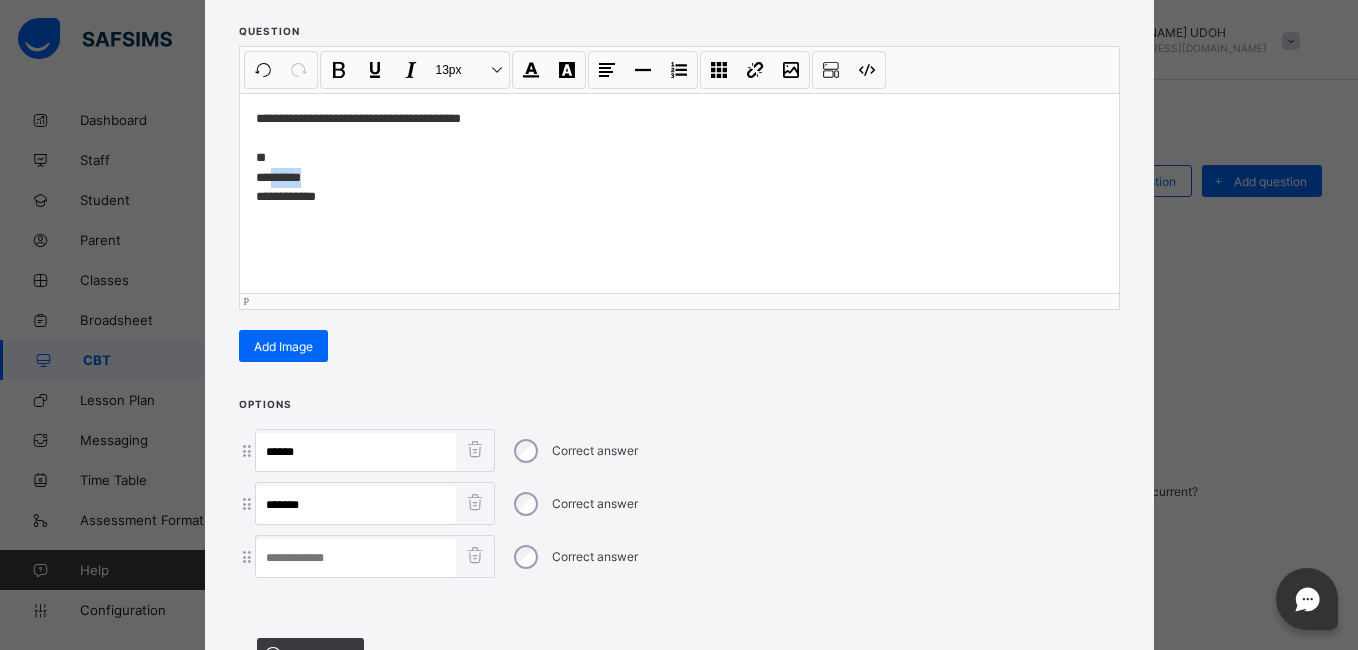 drag, startPoint x: 308, startPoint y: 180, endPoint x: 268, endPoint y: 181, distance: 40.012497 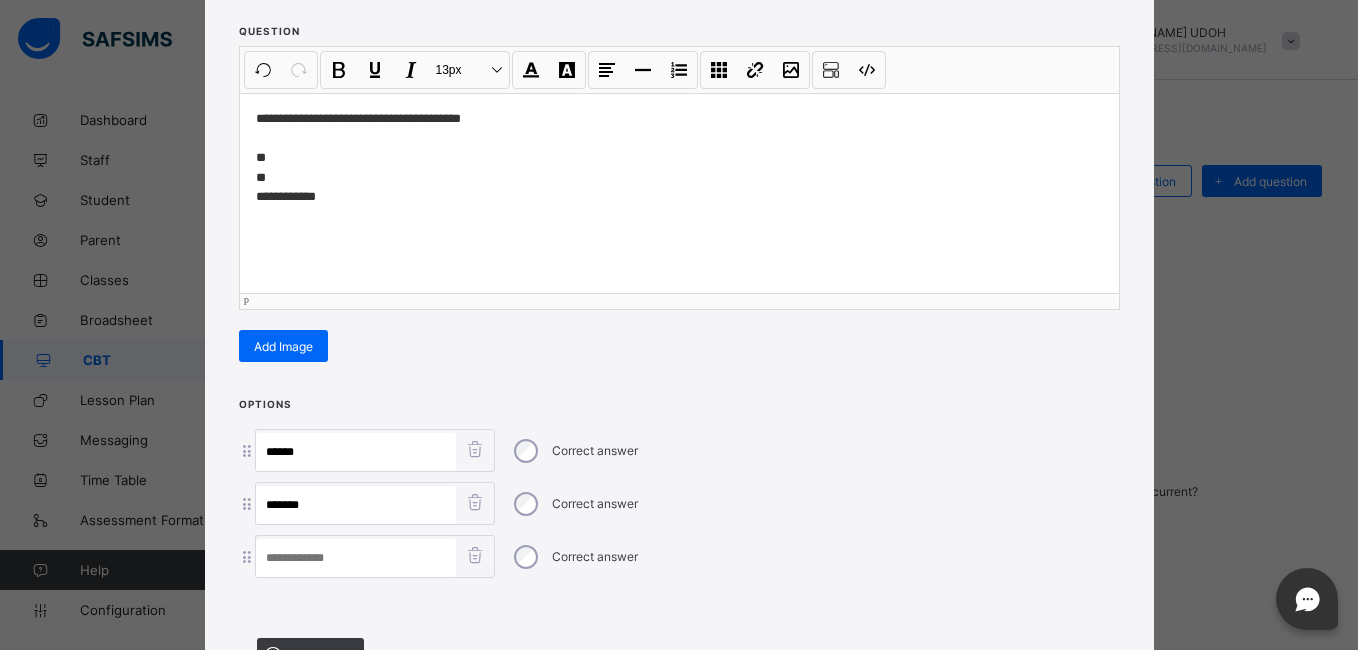 click at bounding box center [356, 558] 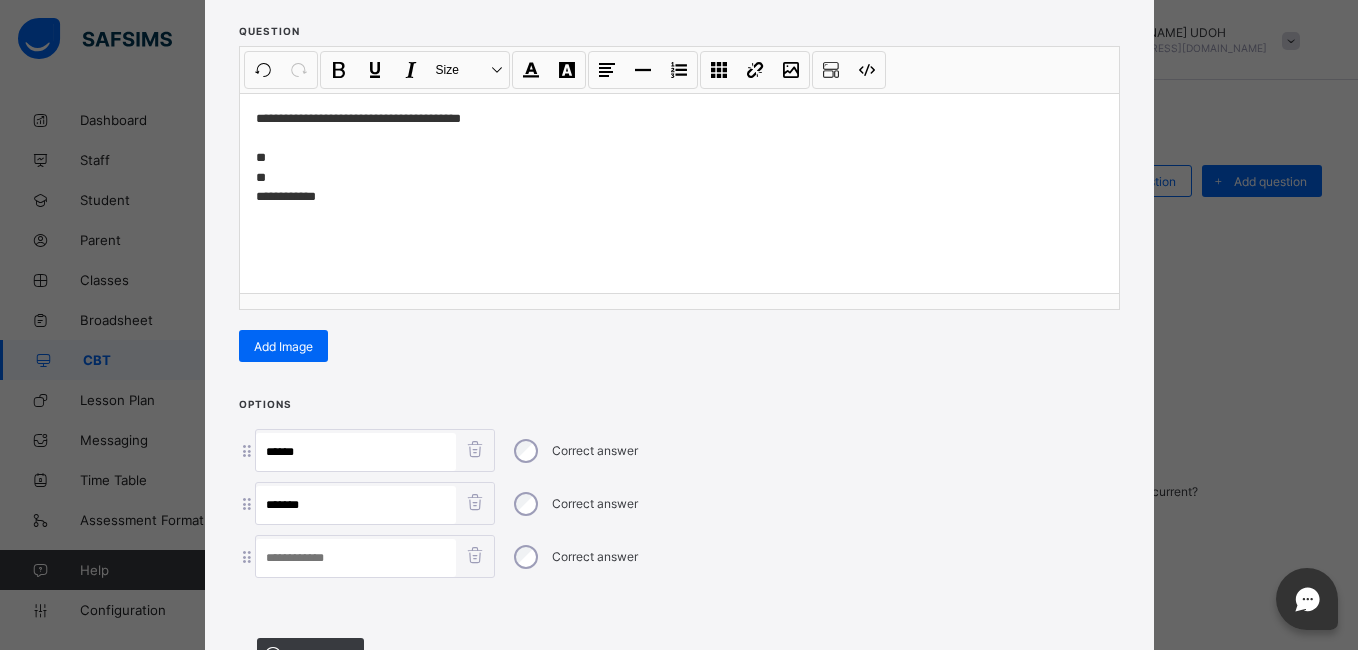 paste on "******" 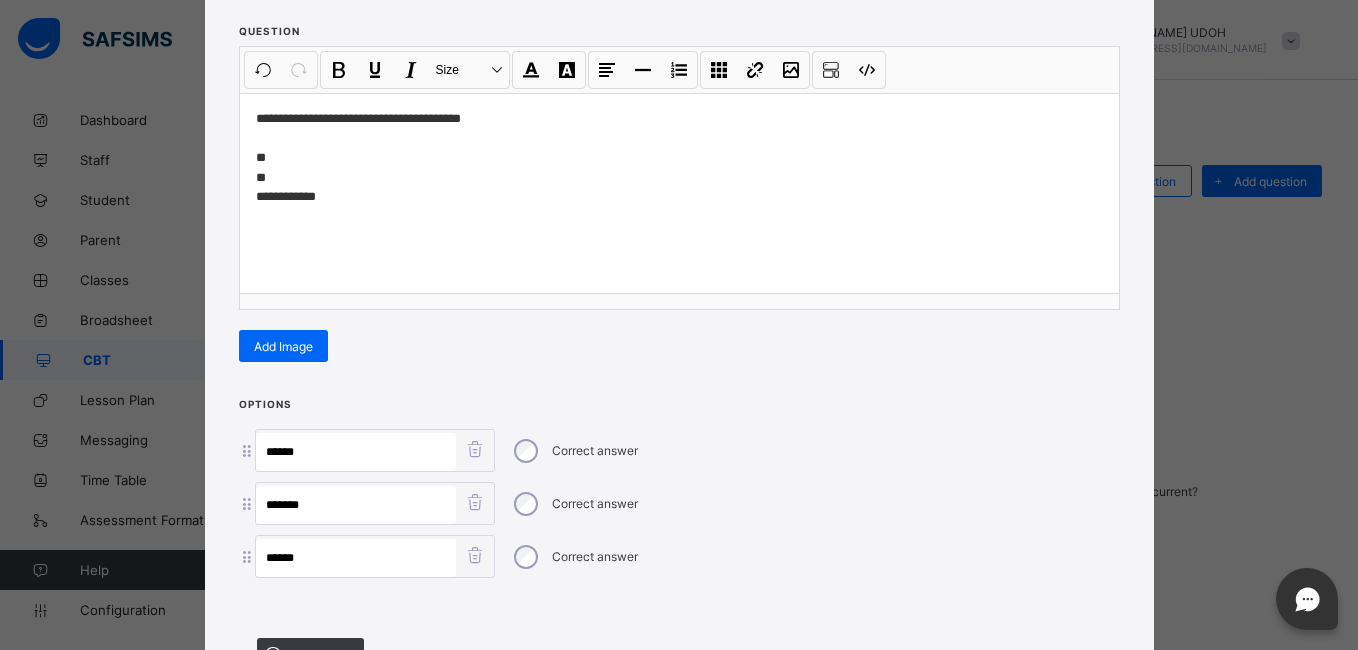 type on "******" 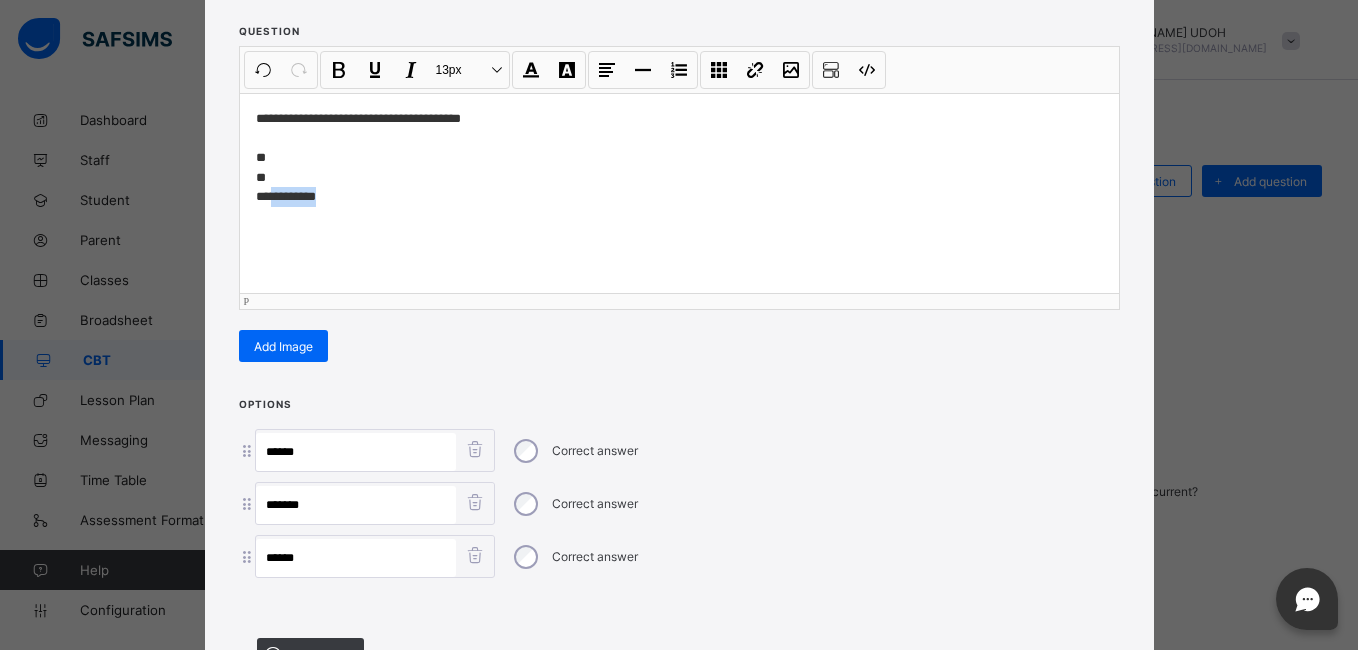 drag, startPoint x: 327, startPoint y: 199, endPoint x: 268, endPoint y: 197, distance: 59.03389 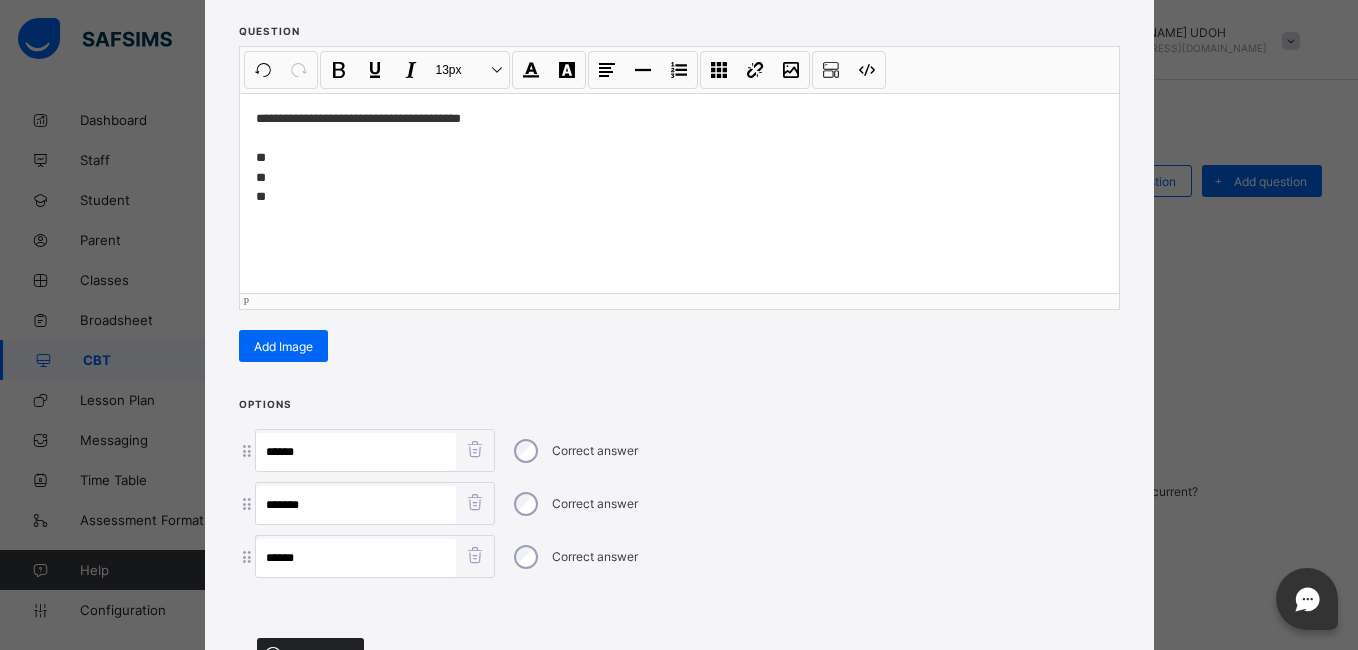 click on "Add option" at bounding box center (310, 654) 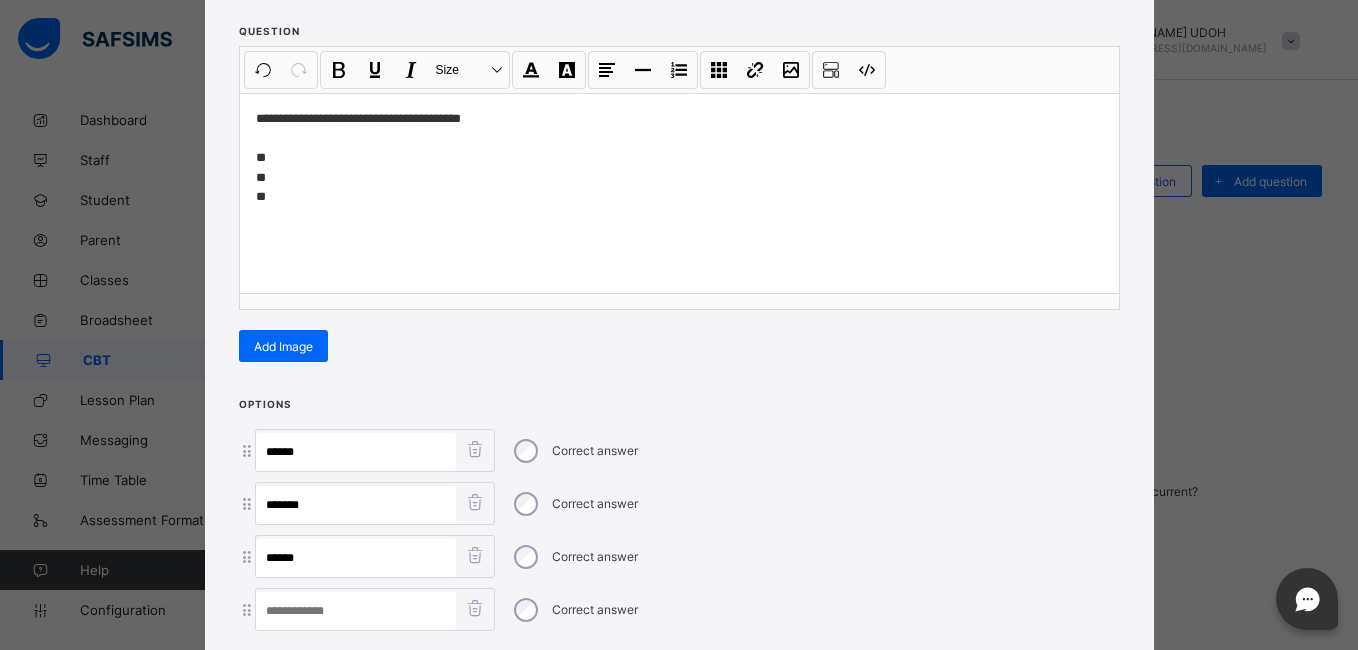 click at bounding box center (356, 611) 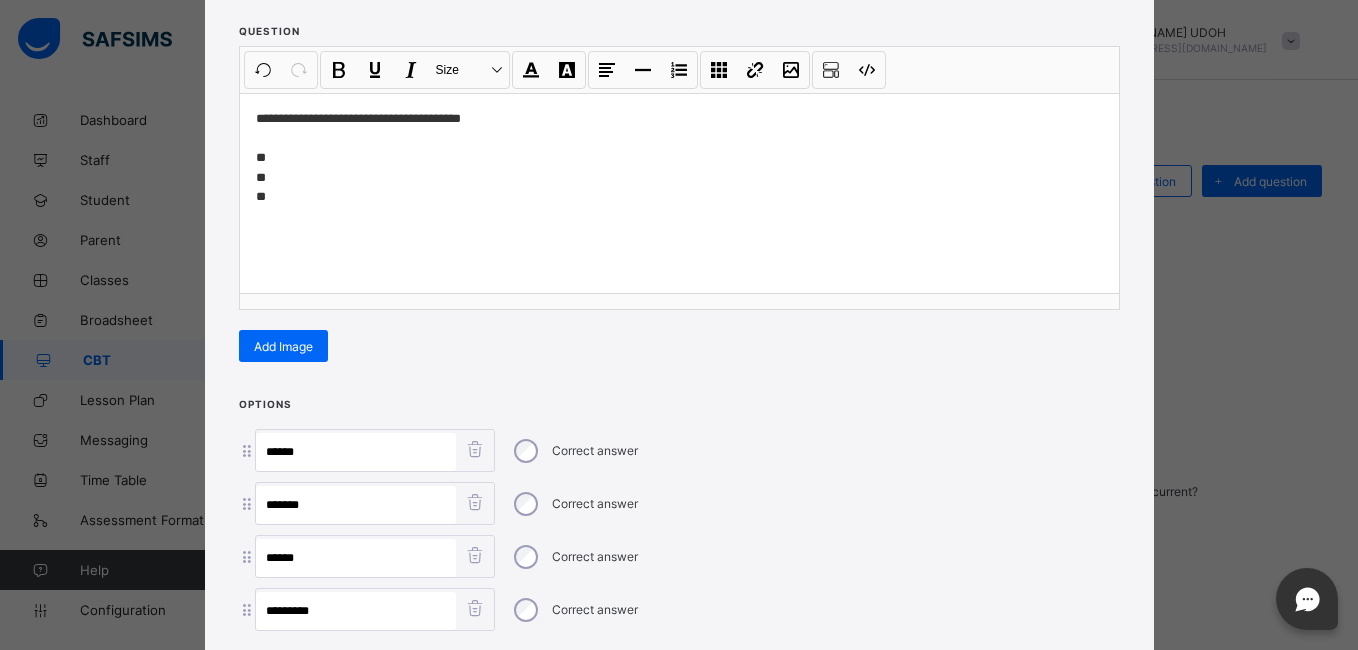 type on "*********" 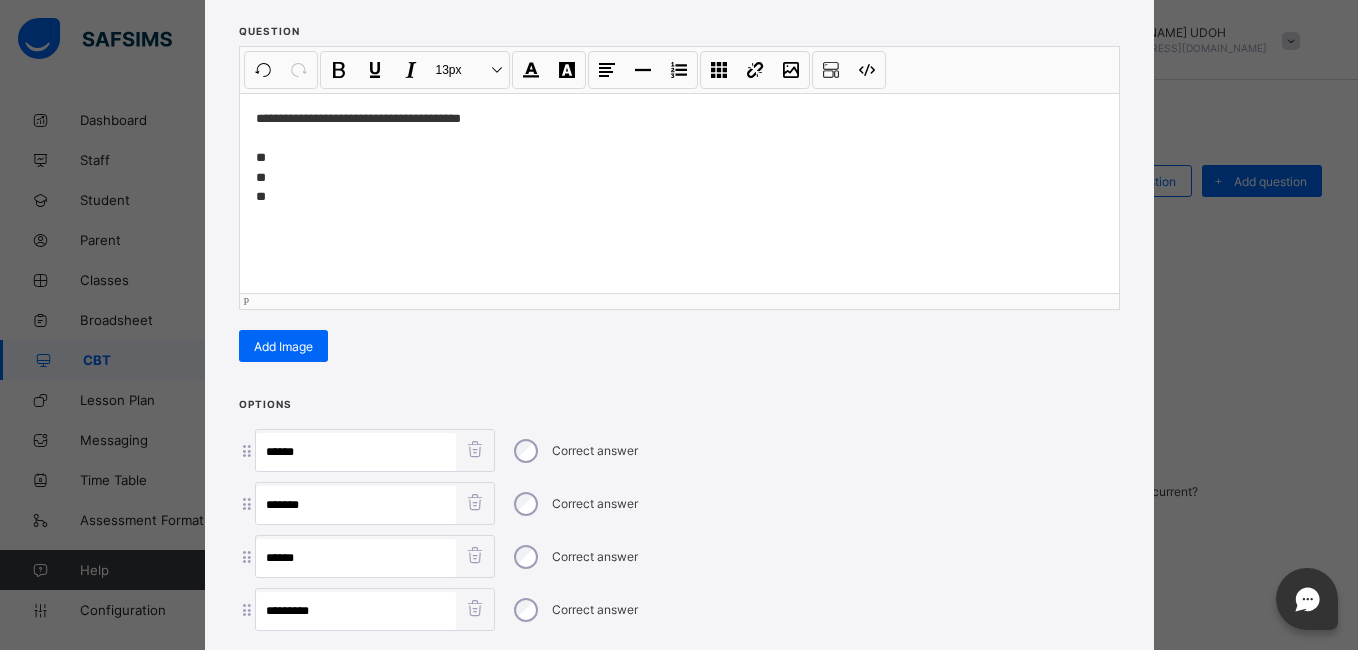 click on "**********" at bounding box center [679, 158] 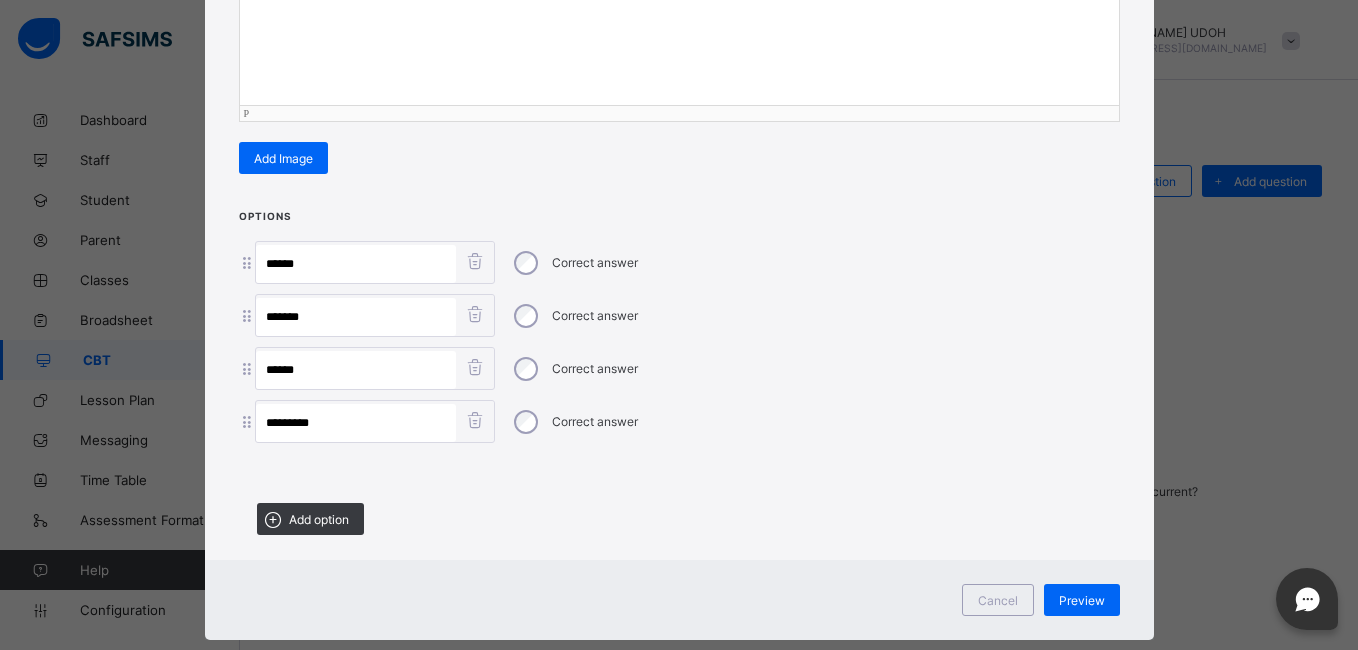 scroll, scrollTop: 455, scrollLeft: 0, axis: vertical 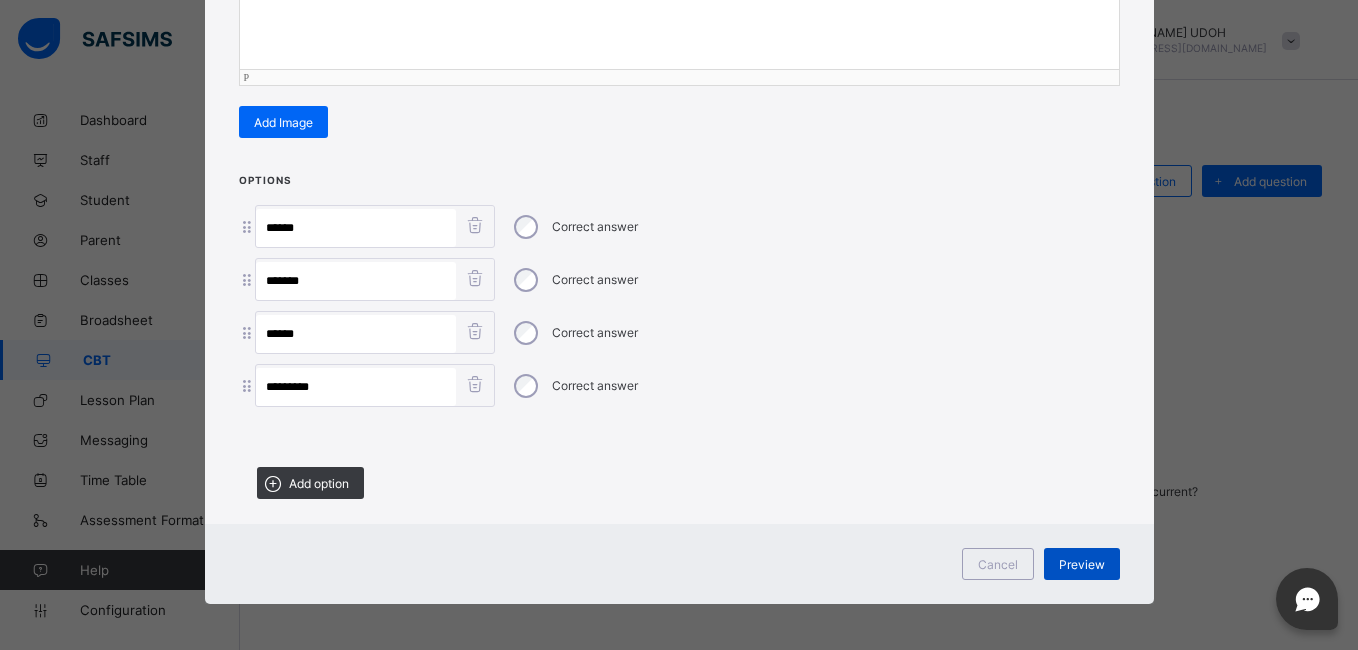 click on "Preview" at bounding box center (1082, 564) 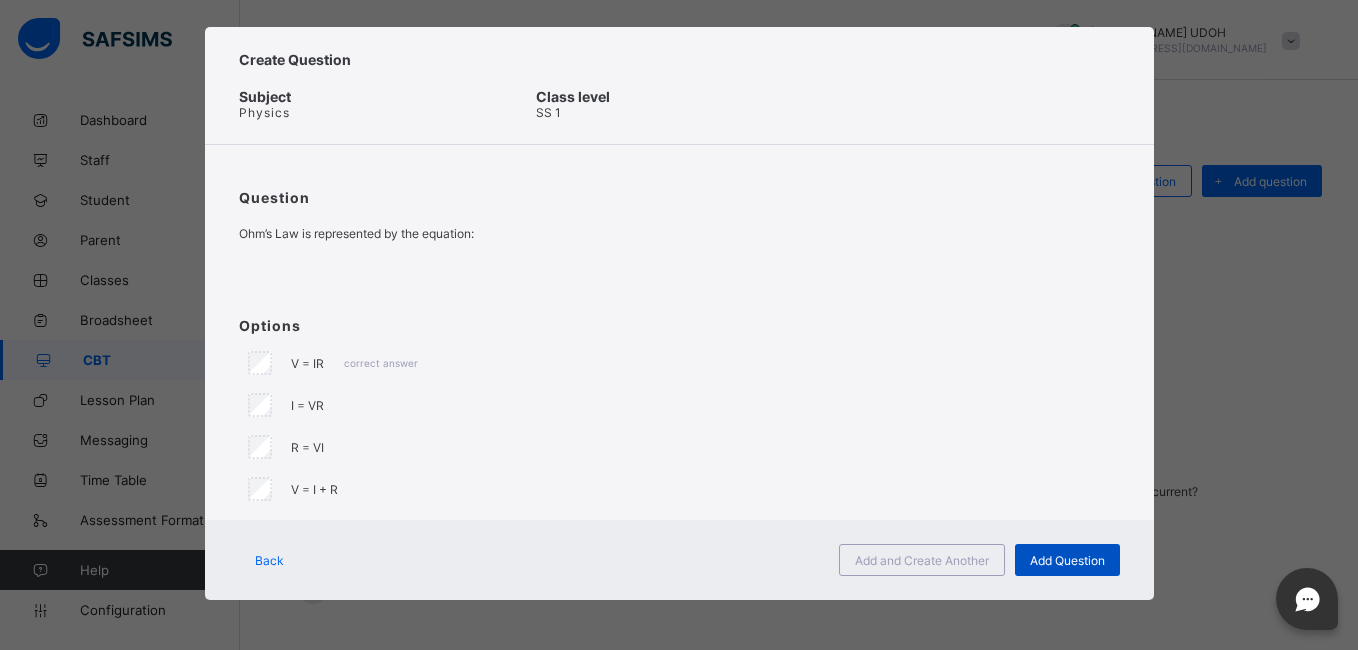 scroll, scrollTop: 23, scrollLeft: 0, axis: vertical 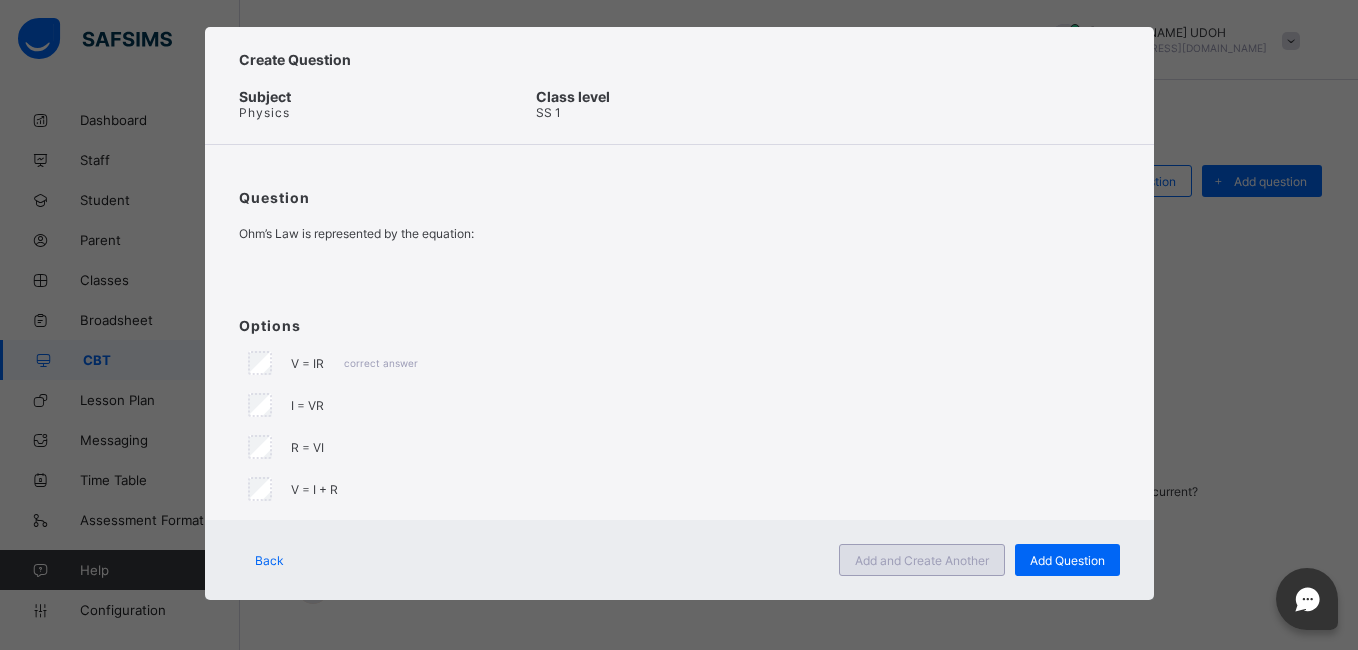 click on "Add and Create Another" at bounding box center (922, 560) 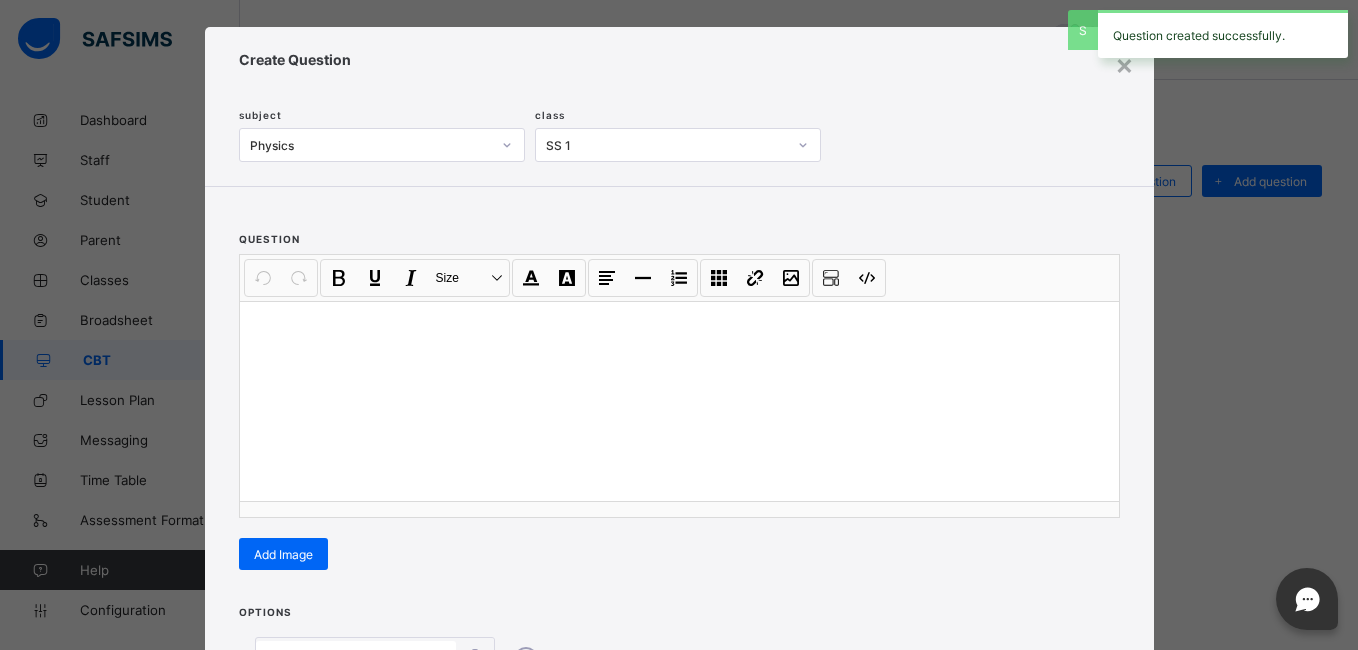scroll, scrollTop: 74, scrollLeft: 0, axis: vertical 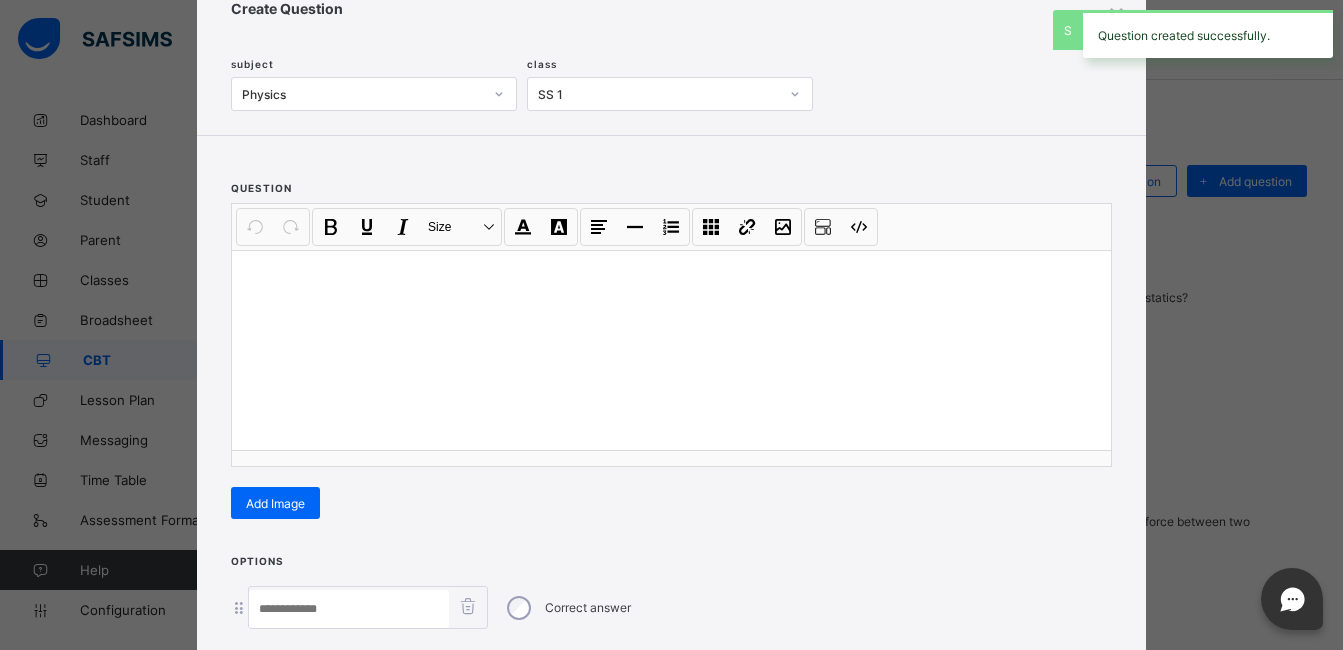 click at bounding box center [671, 350] 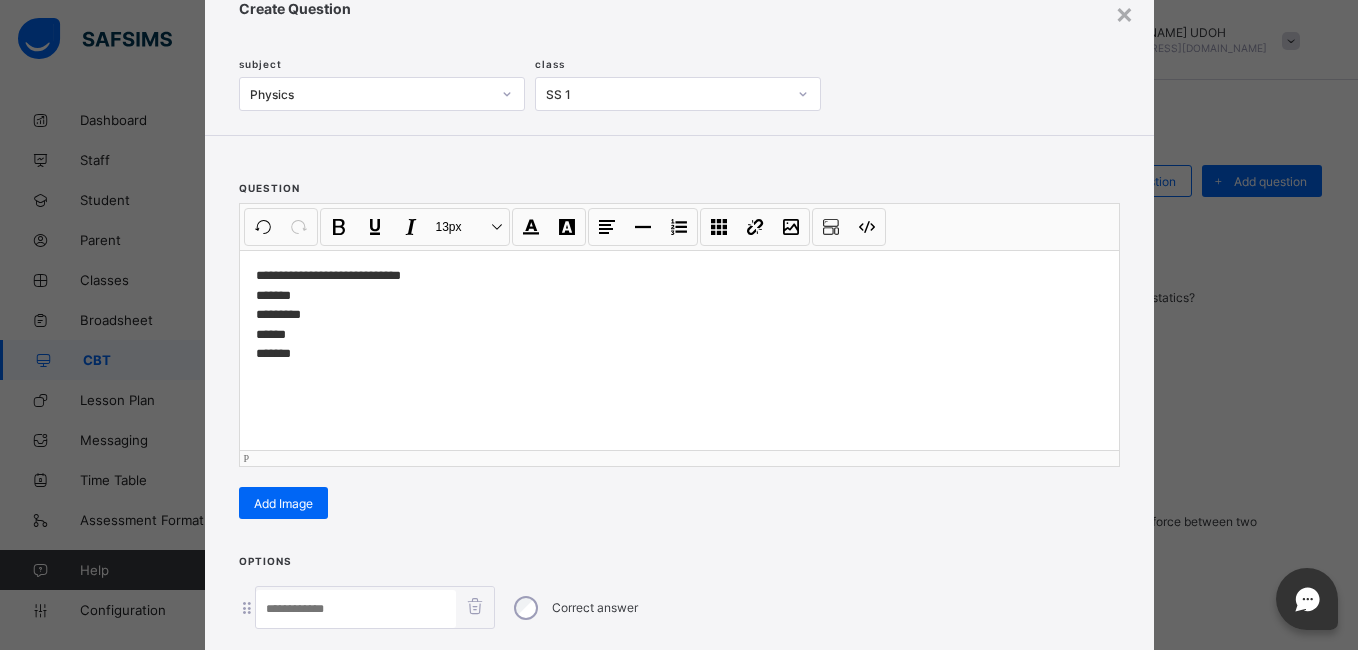 click on "**********" at bounding box center (679, 315) 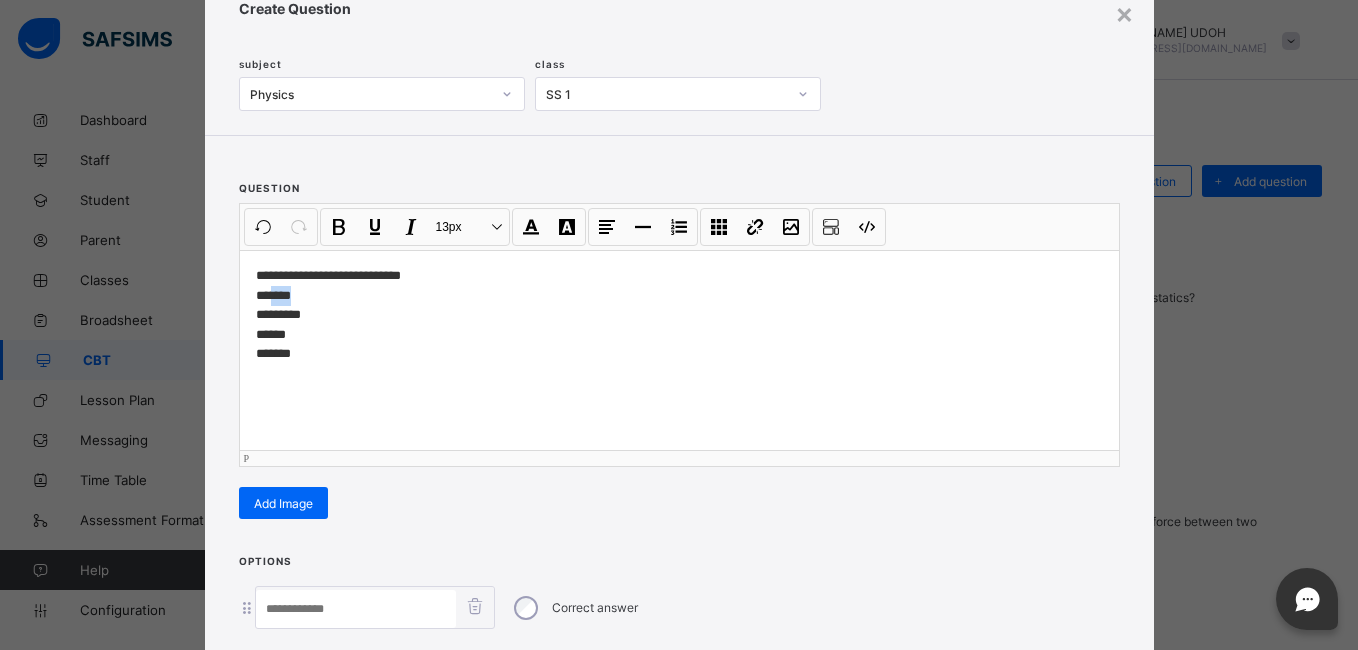 drag, startPoint x: 299, startPoint y: 294, endPoint x: 267, endPoint y: 294, distance: 32 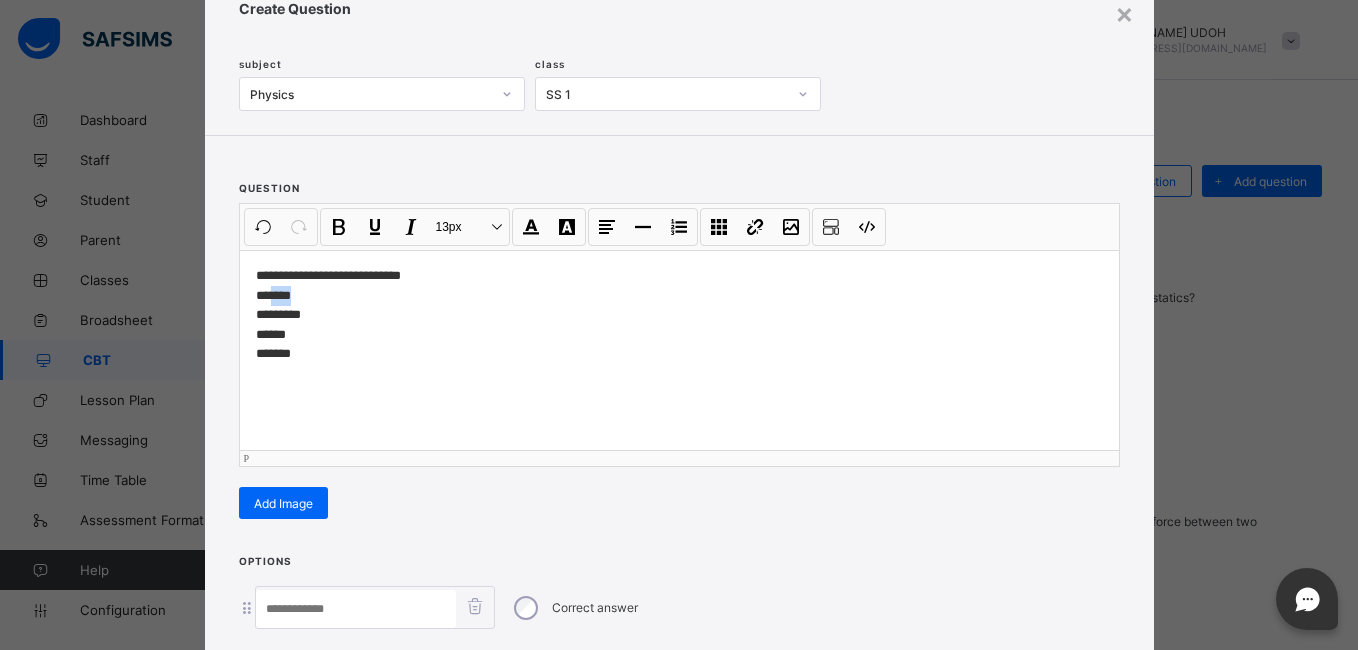 type 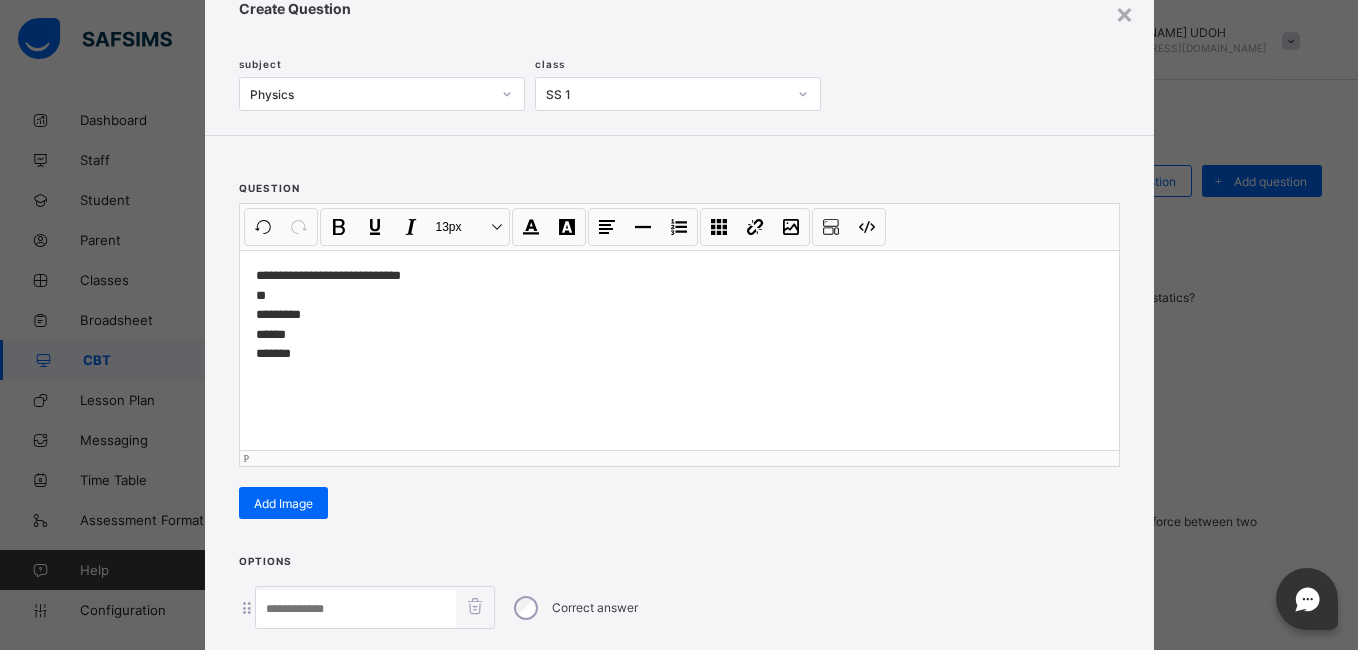click on "Options Correct answer Add option" at bounding box center [679, 644] 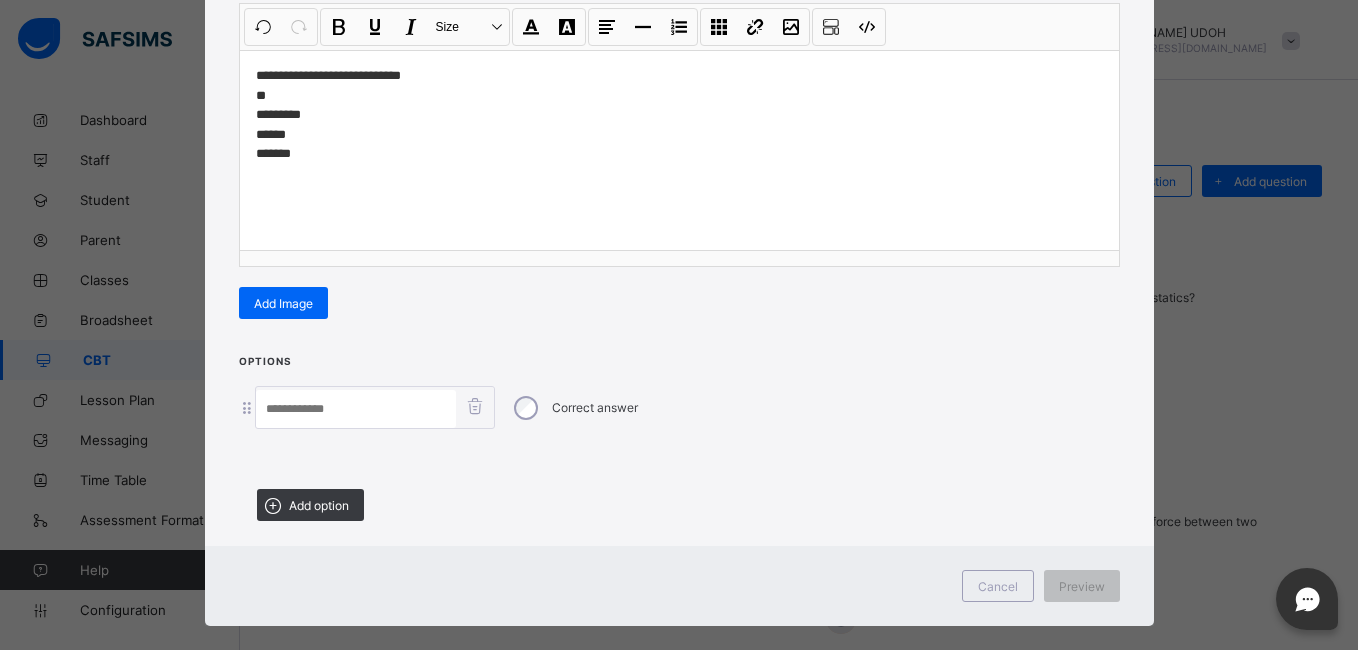 scroll, scrollTop: 299, scrollLeft: 0, axis: vertical 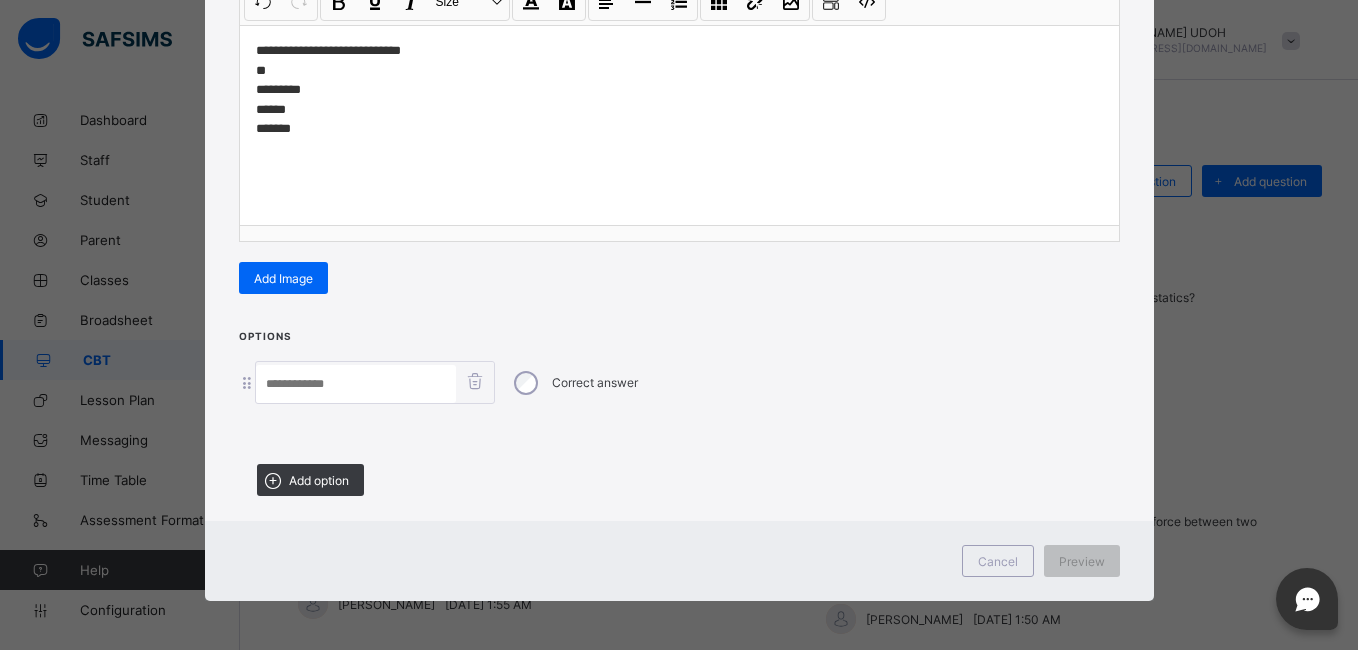 click at bounding box center (356, 384) 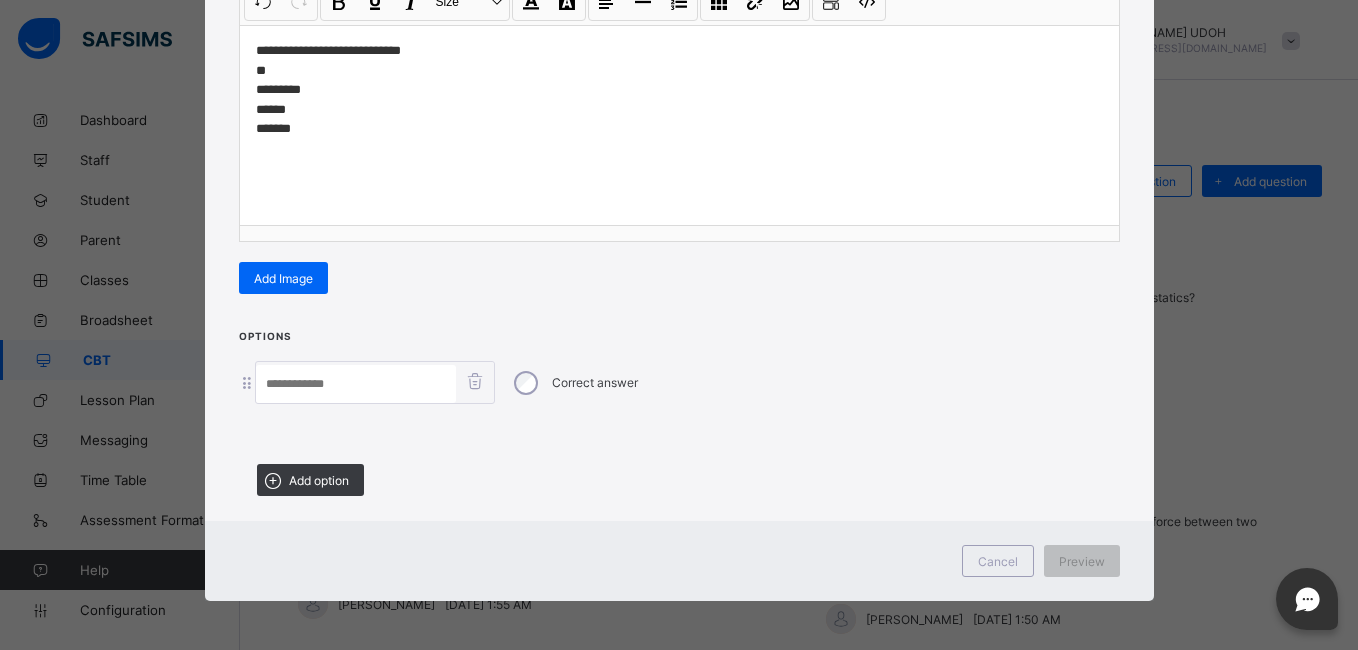 paste on "****" 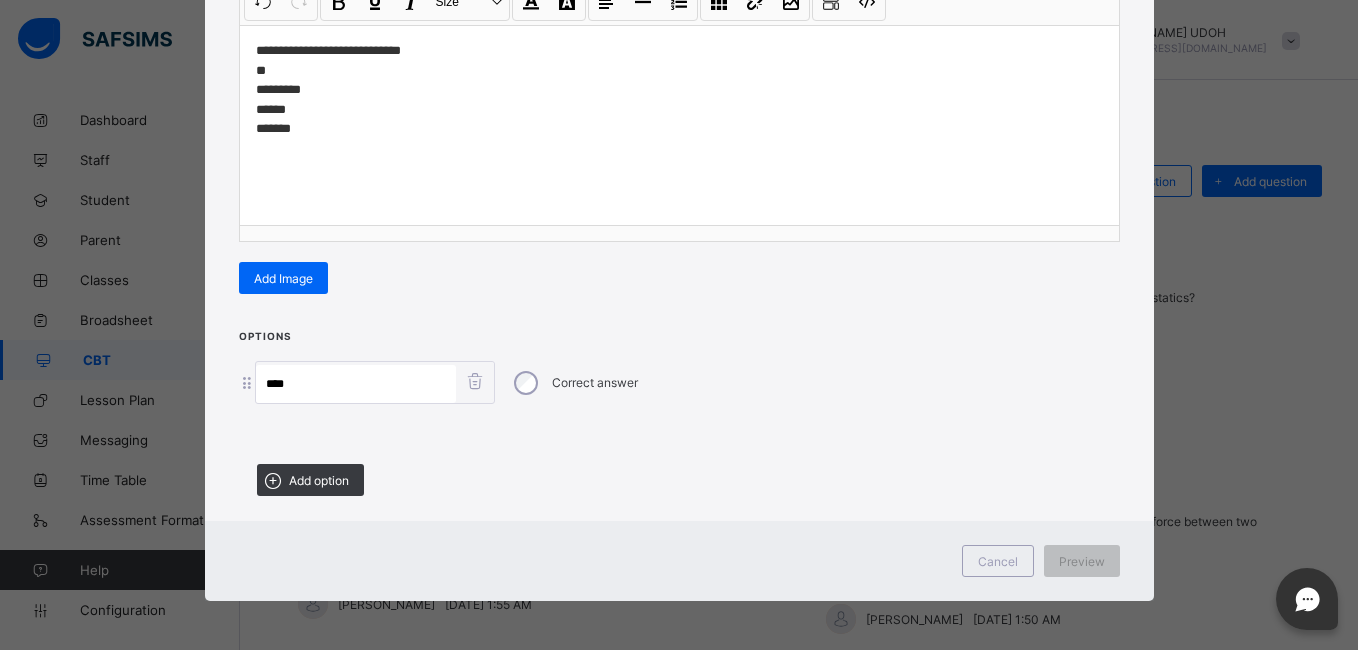type on "****" 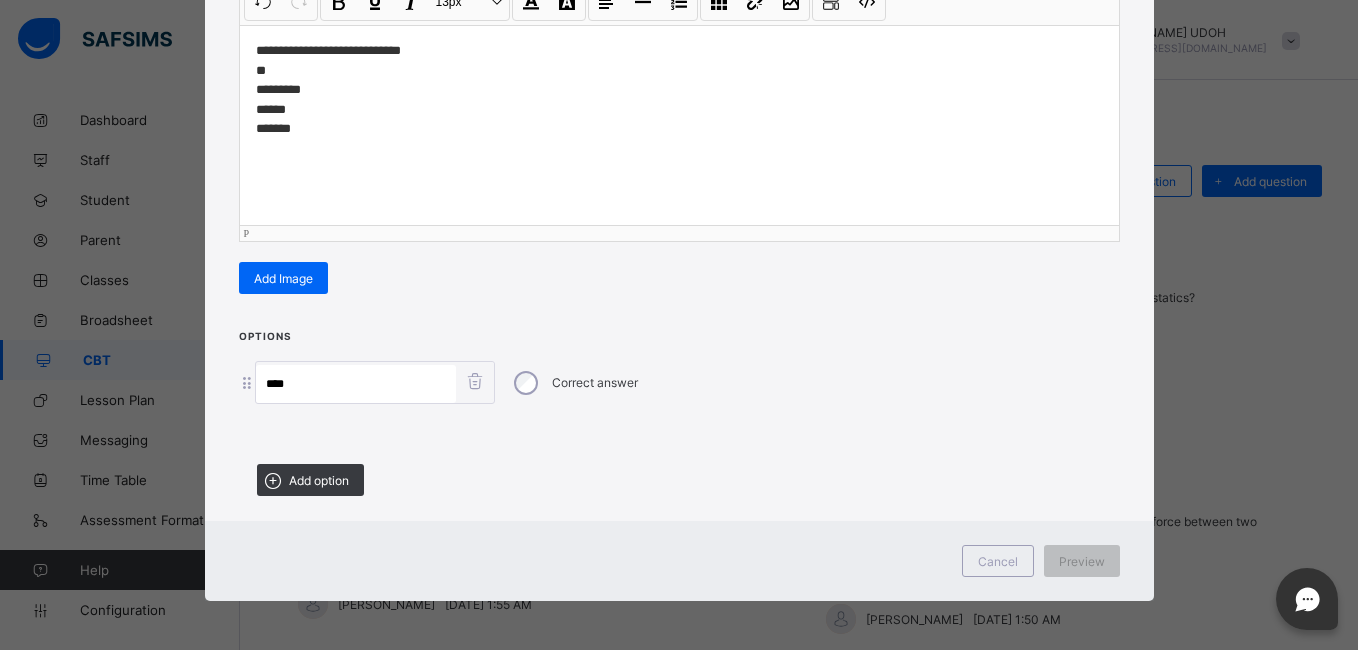 click on "**********" at bounding box center [679, 90] 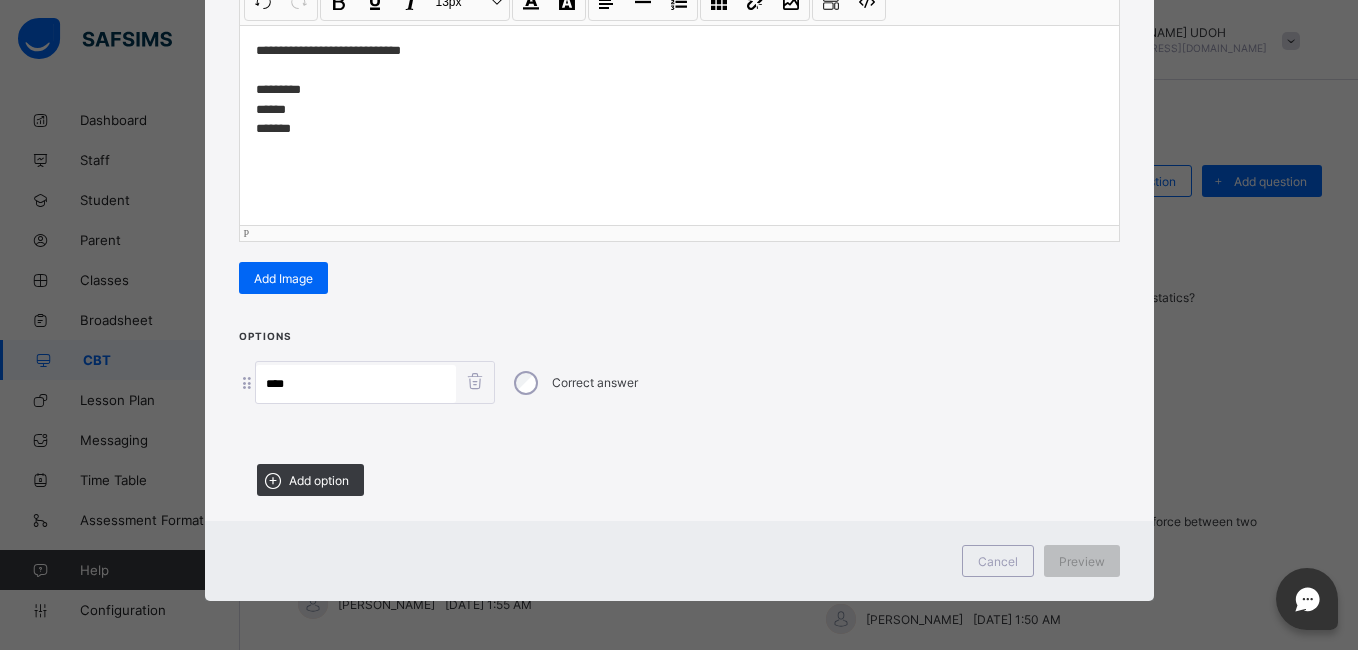 click on "**********" at bounding box center [679, 90] 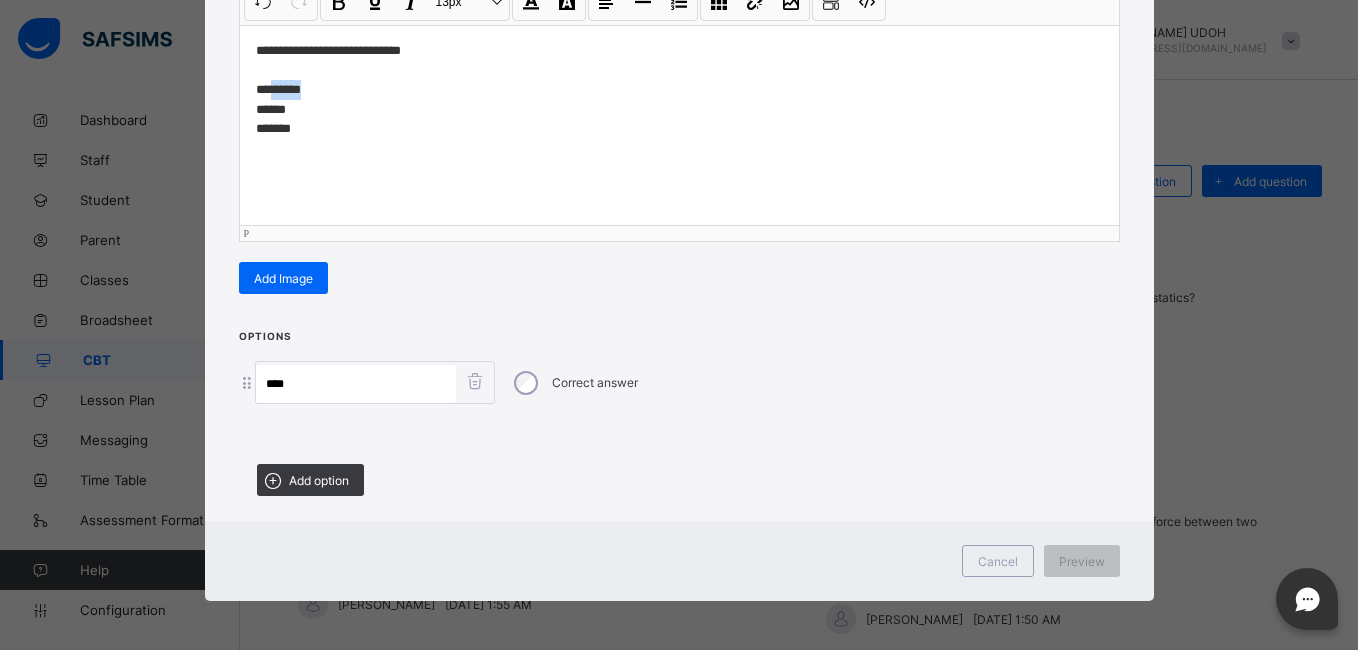 drag, startPoint x: 311, startPoint y: 93, endPoint x: 265, endPoint y: 95, distance: 46.043457 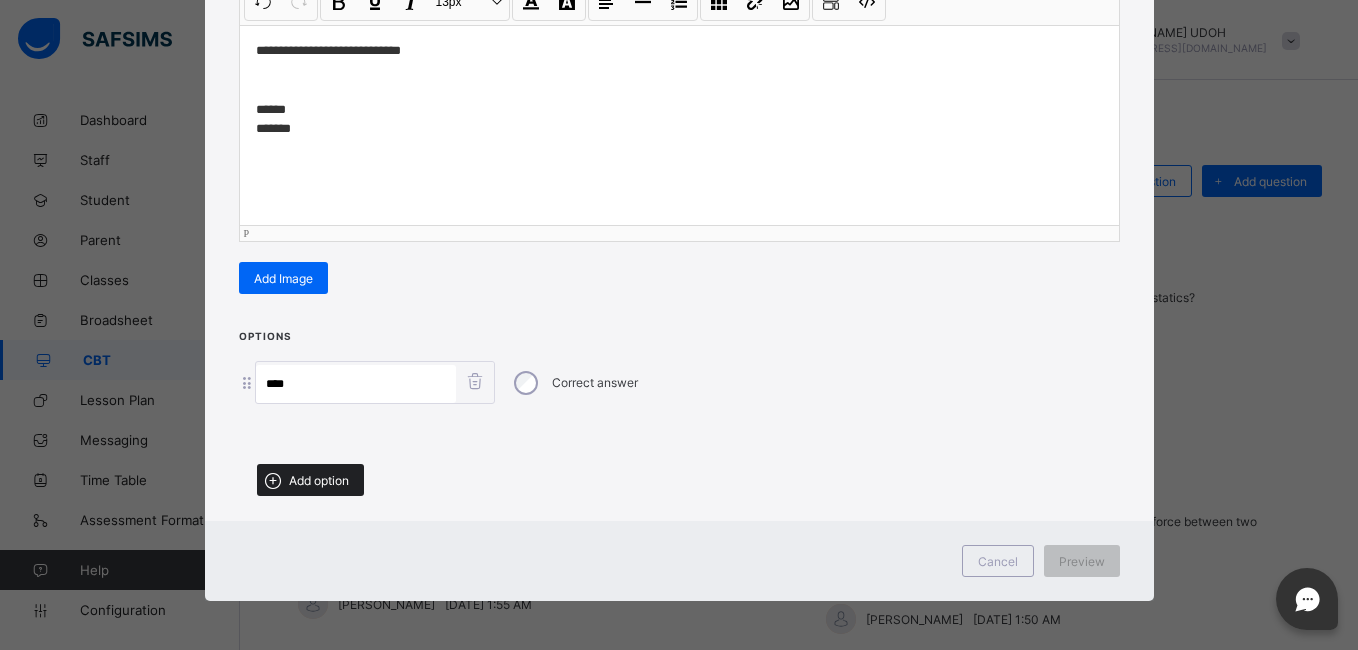 click on "Add option" at bounding box center (319, 480) 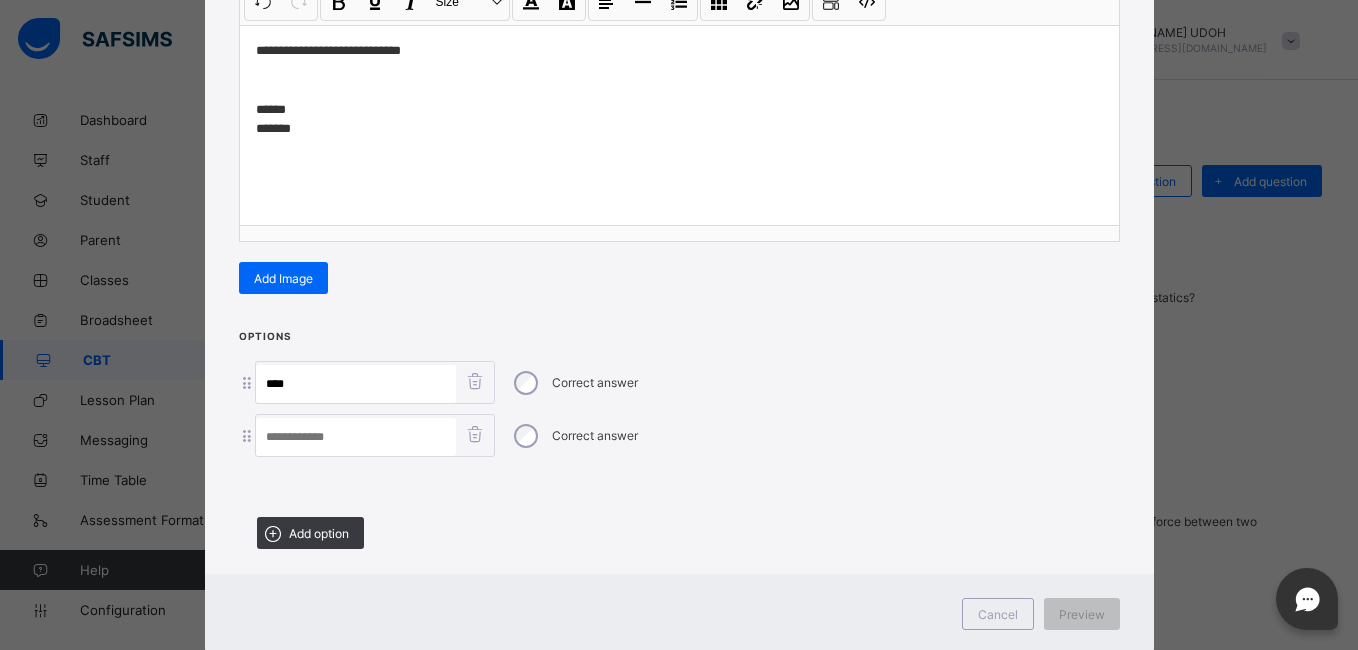 click at bounding box center [356, 437] 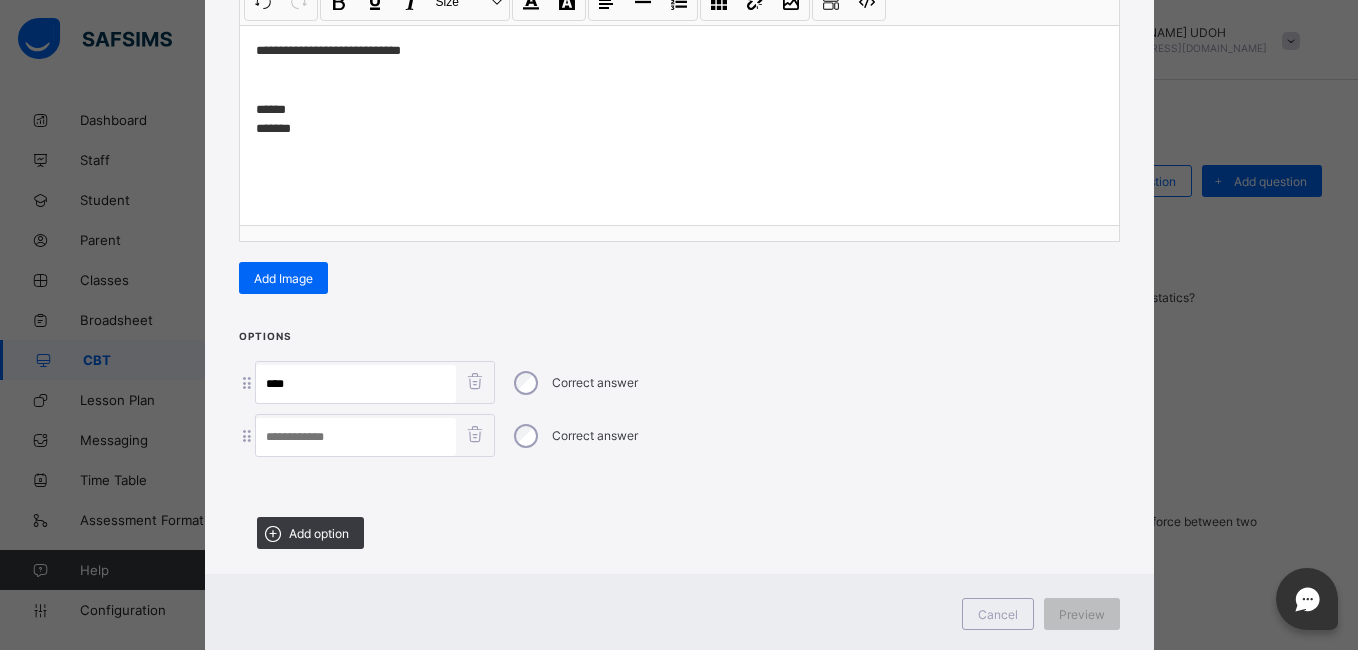 paste on "******" 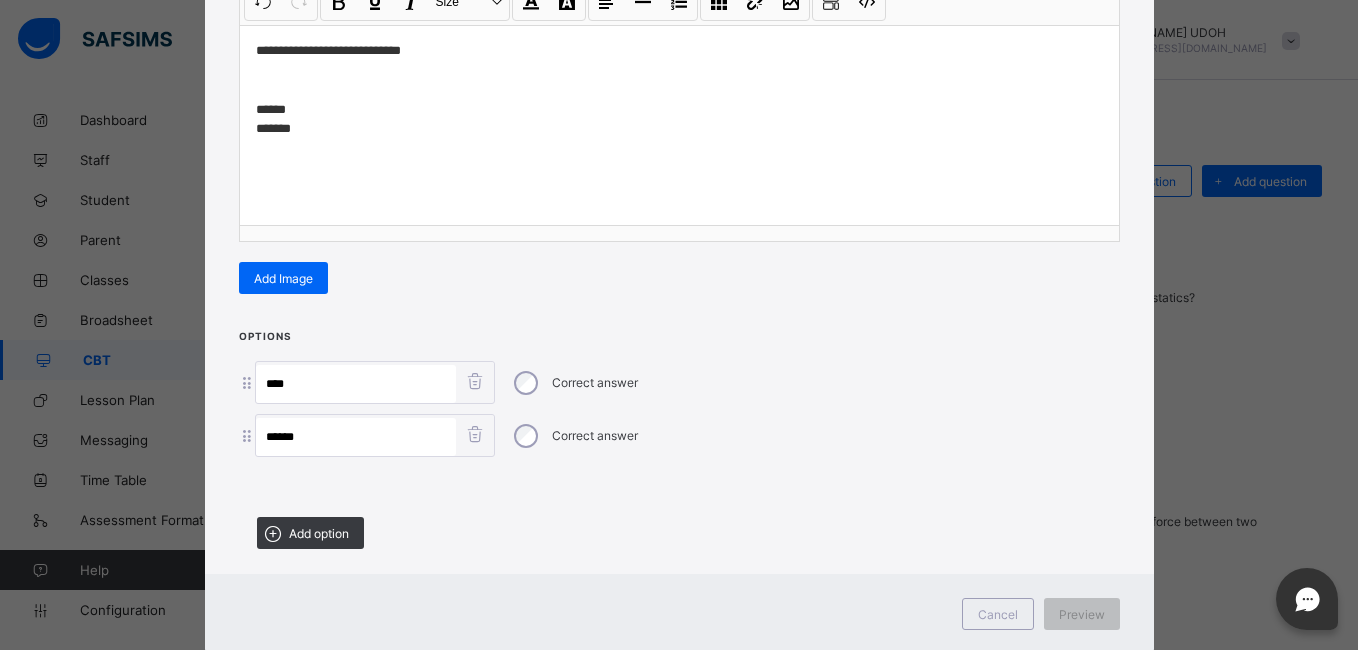 type on "******" 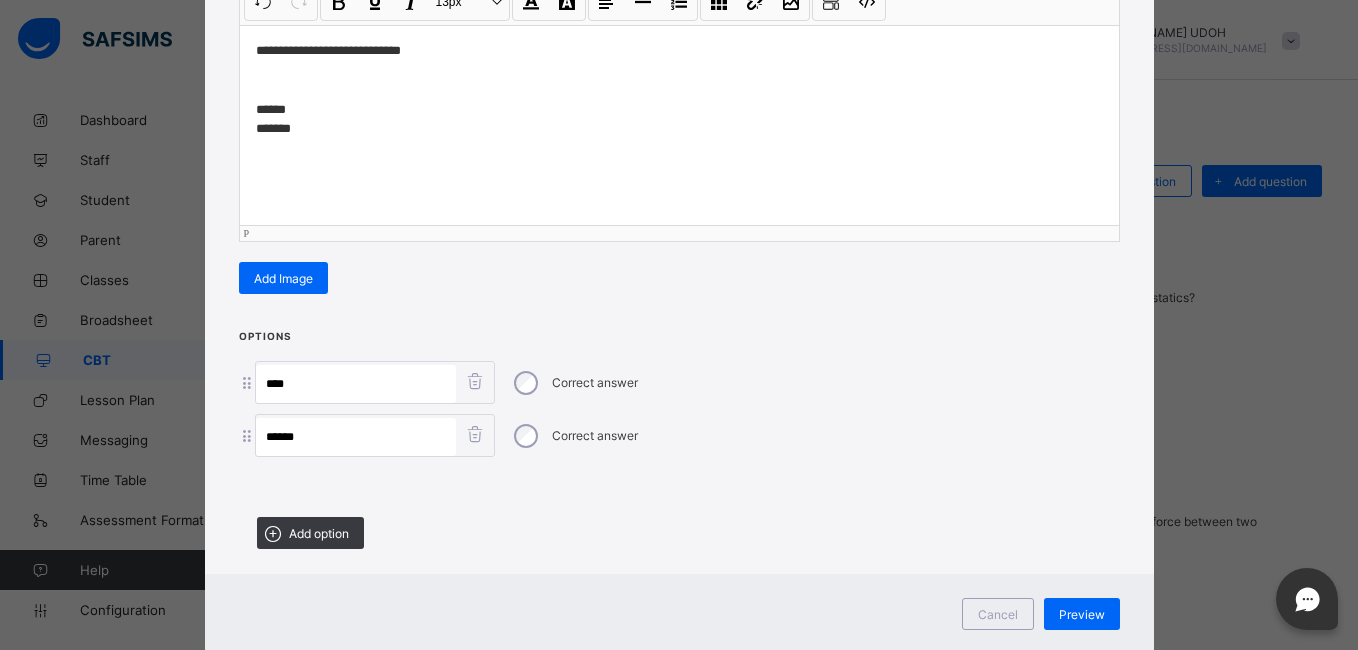 click on "**********" at bounding box center (679, 90) 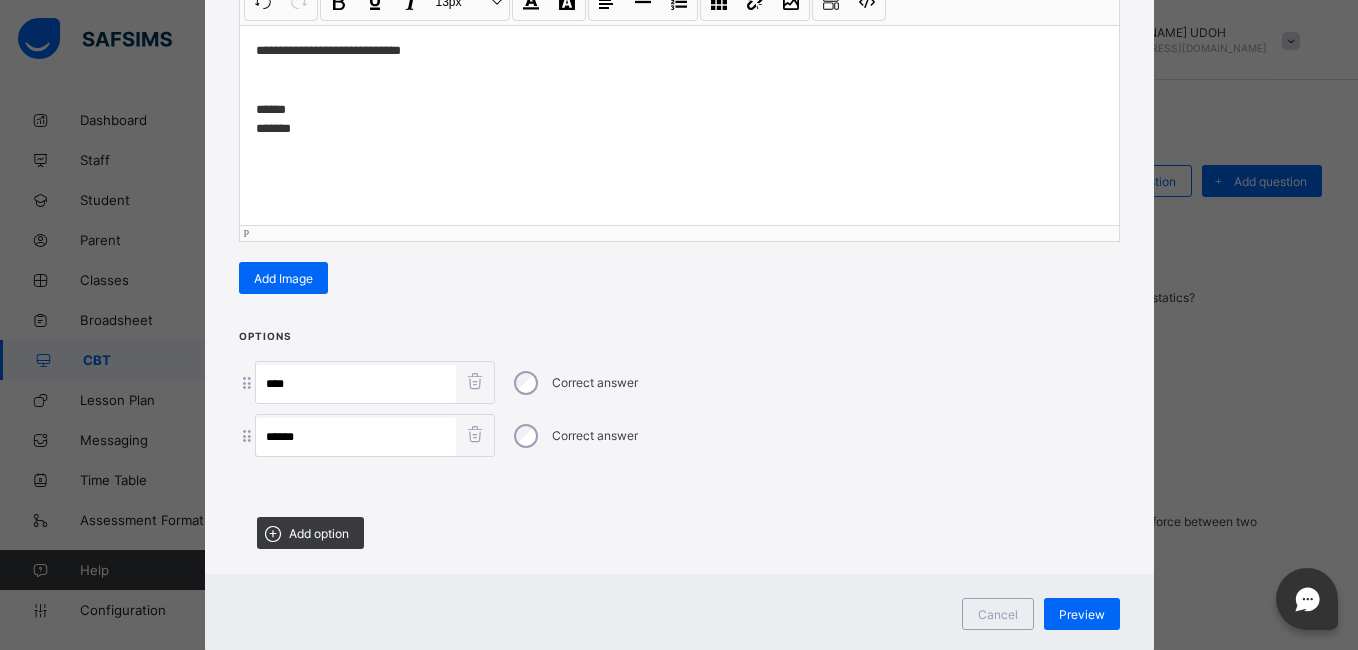 click on "**********" at bounding box center (679, 90) 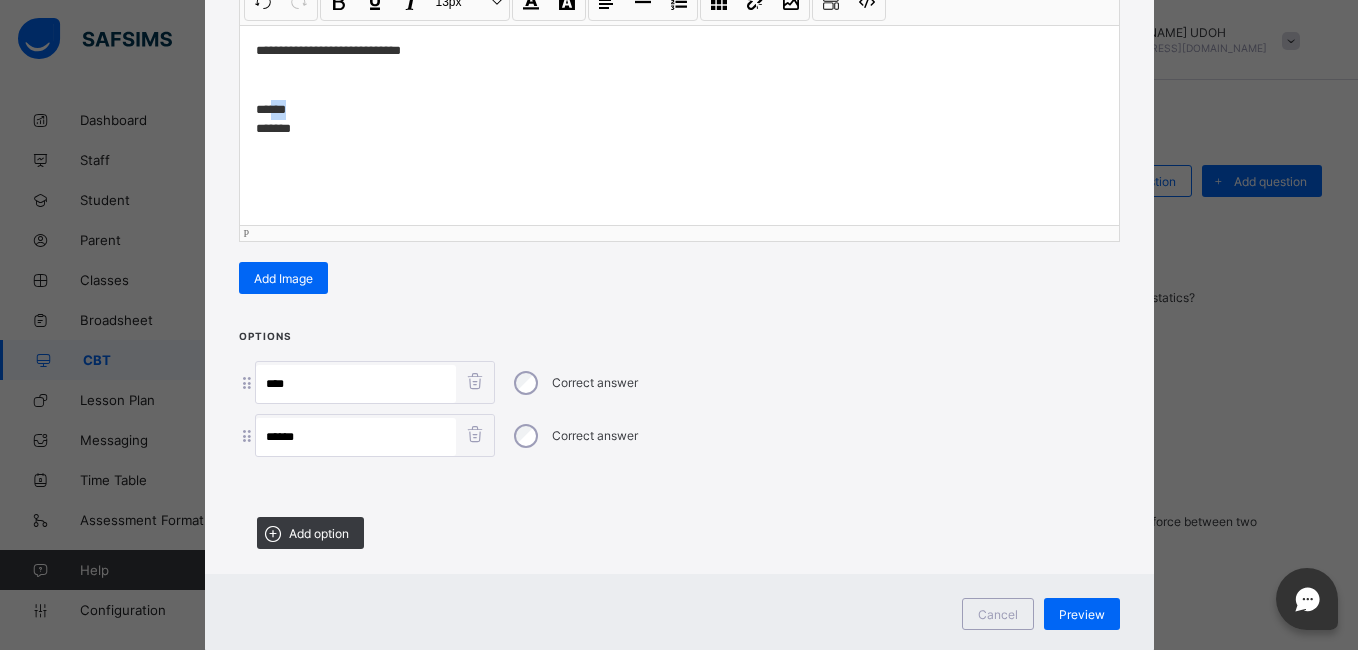 drag, startPoint x: 290, startPoint y: 111, endPoint x: 267, endPoint y: 113, distance: 23.086792 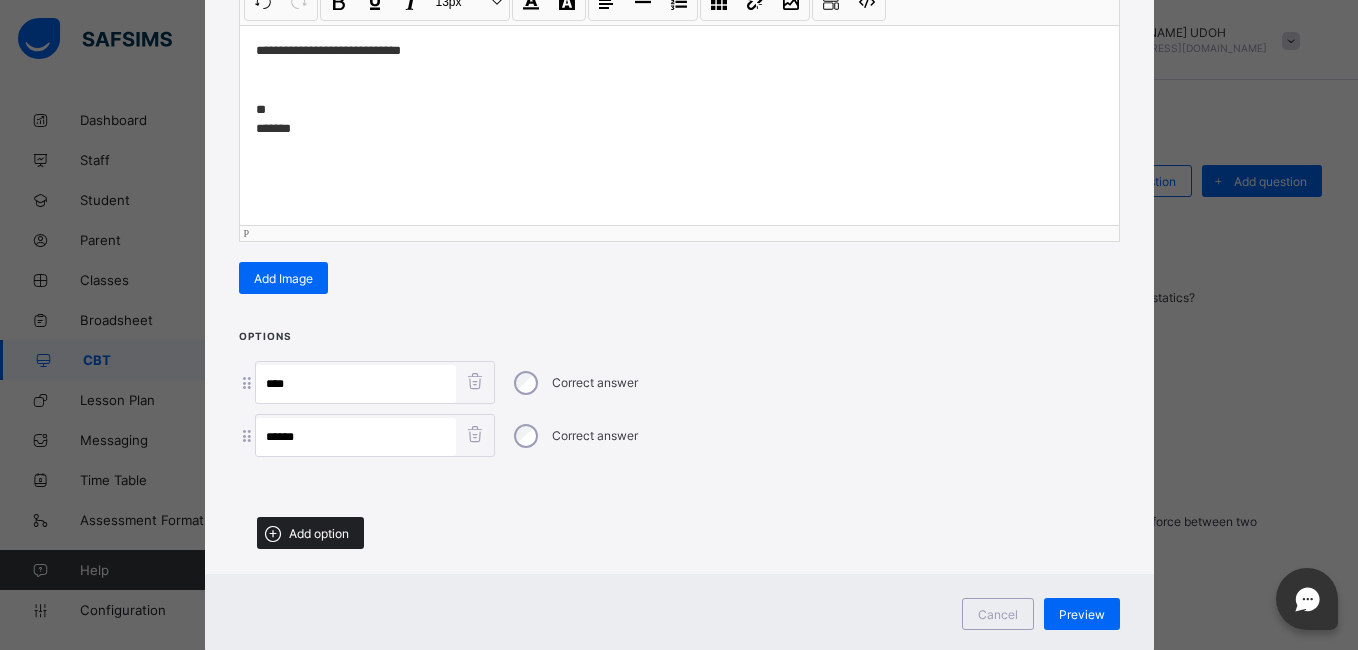 click on "Add option" at bounding box center [319, 533] 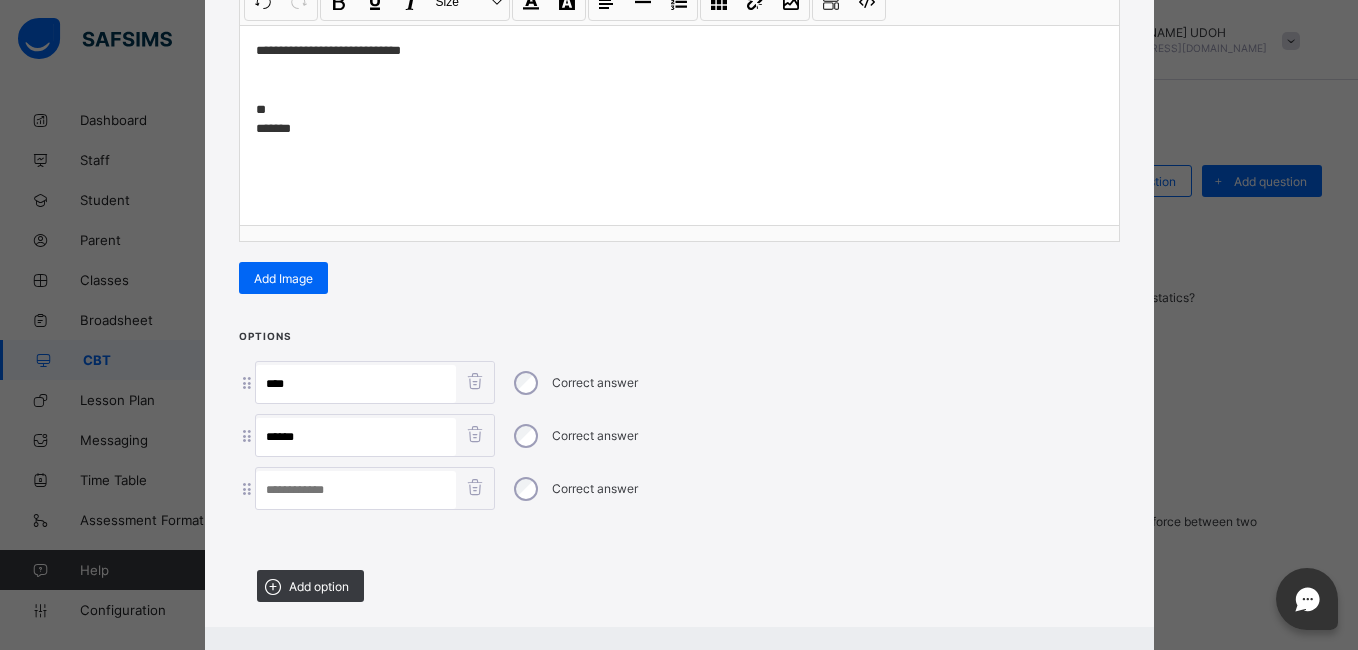 click at bounding box center (356, 490) 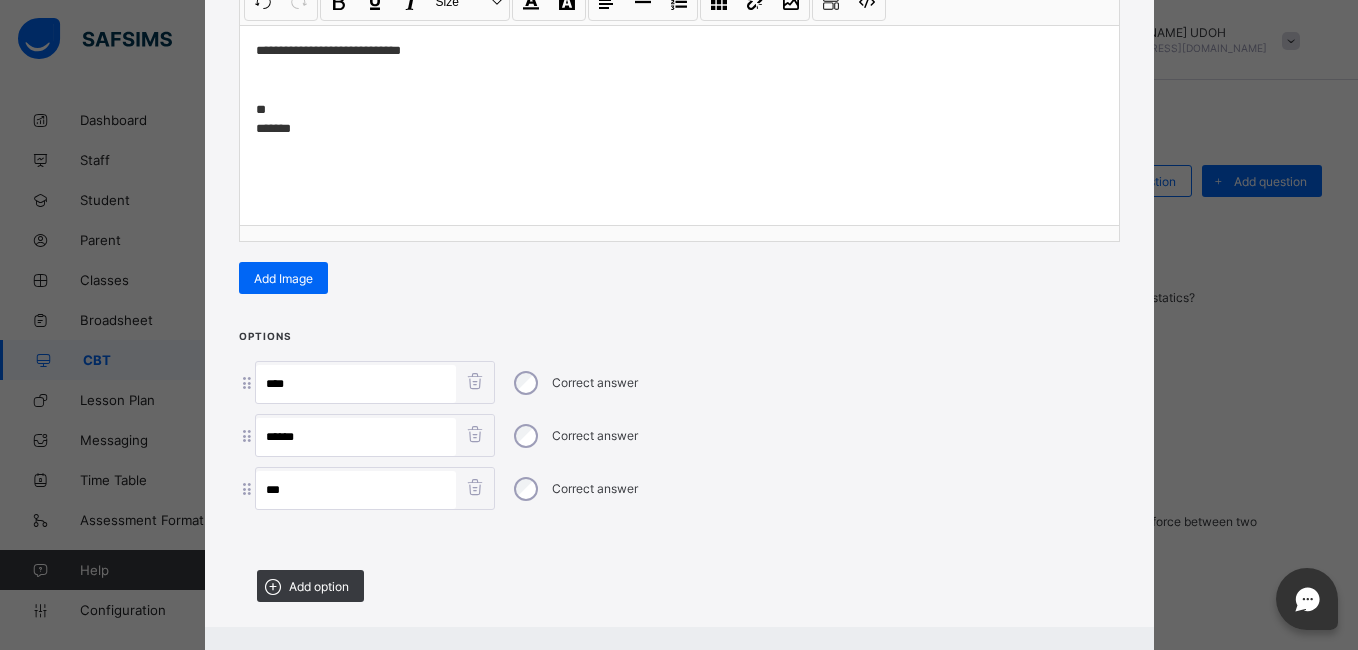 type on "***" 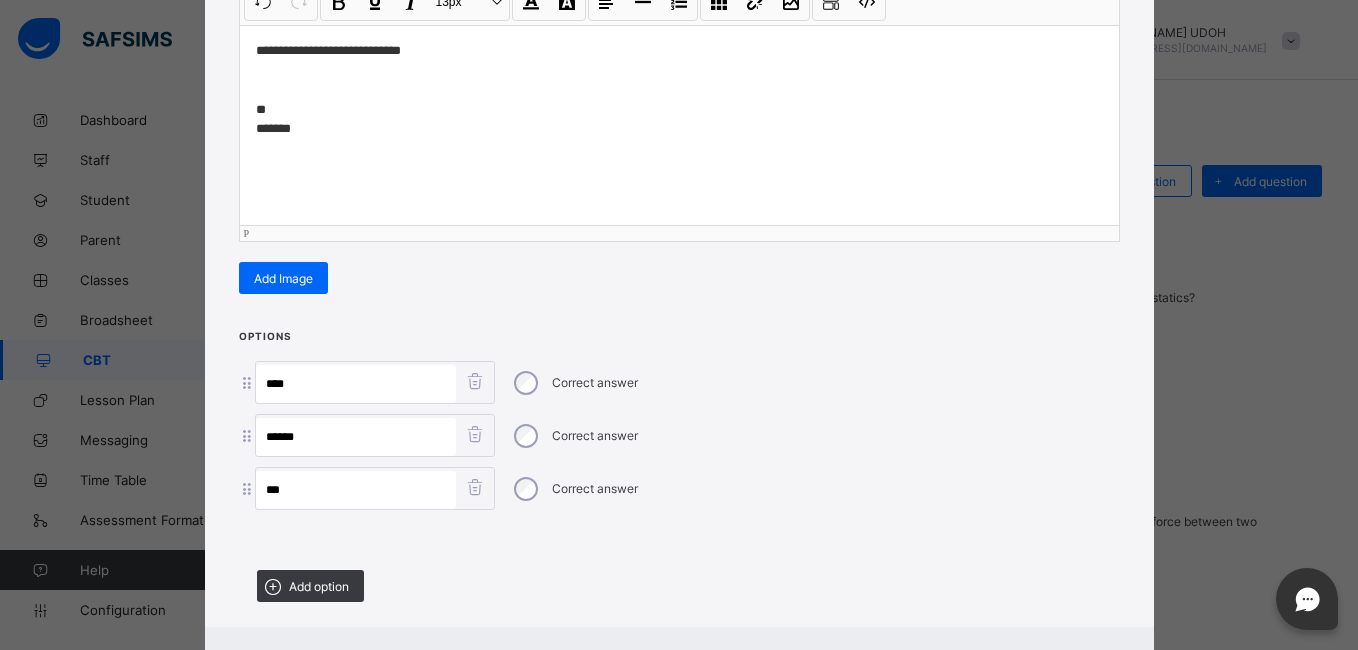 click on "**********" at bounding box center (679, 90) 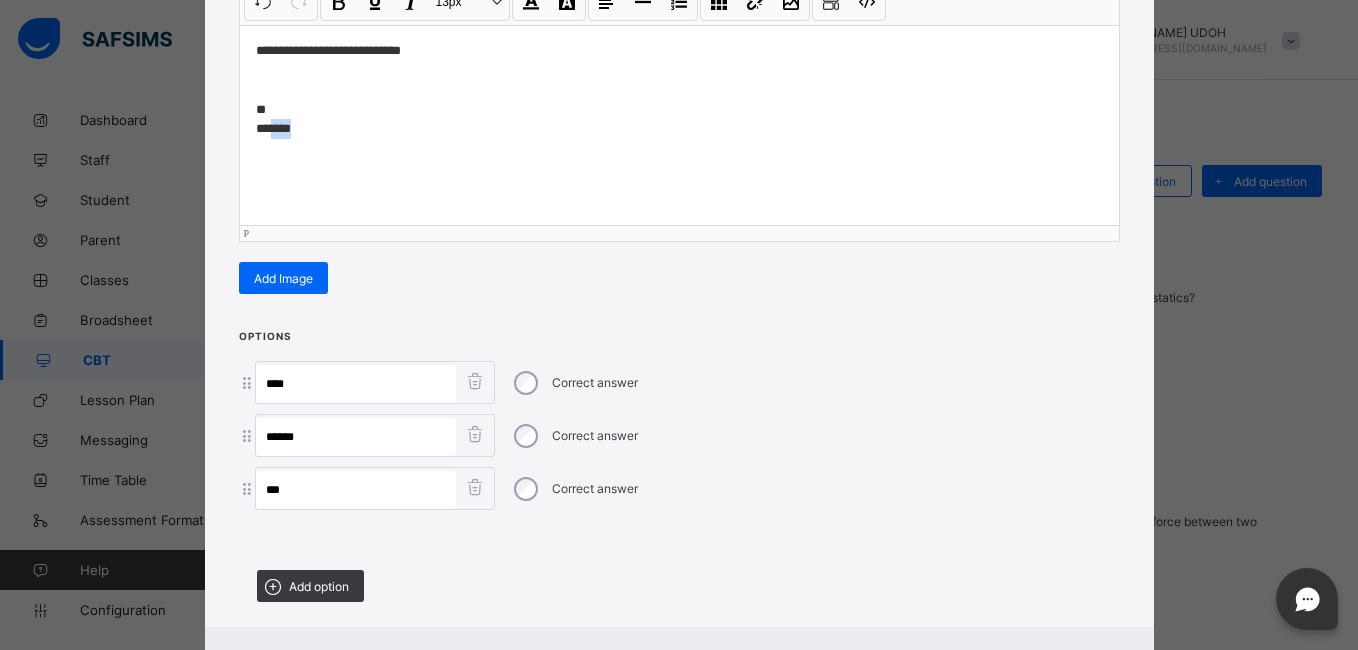 drag, startPoint x: 306, startPoint y: 133, endPoint x: 270, endPoint y: 128, distance: 36.345562 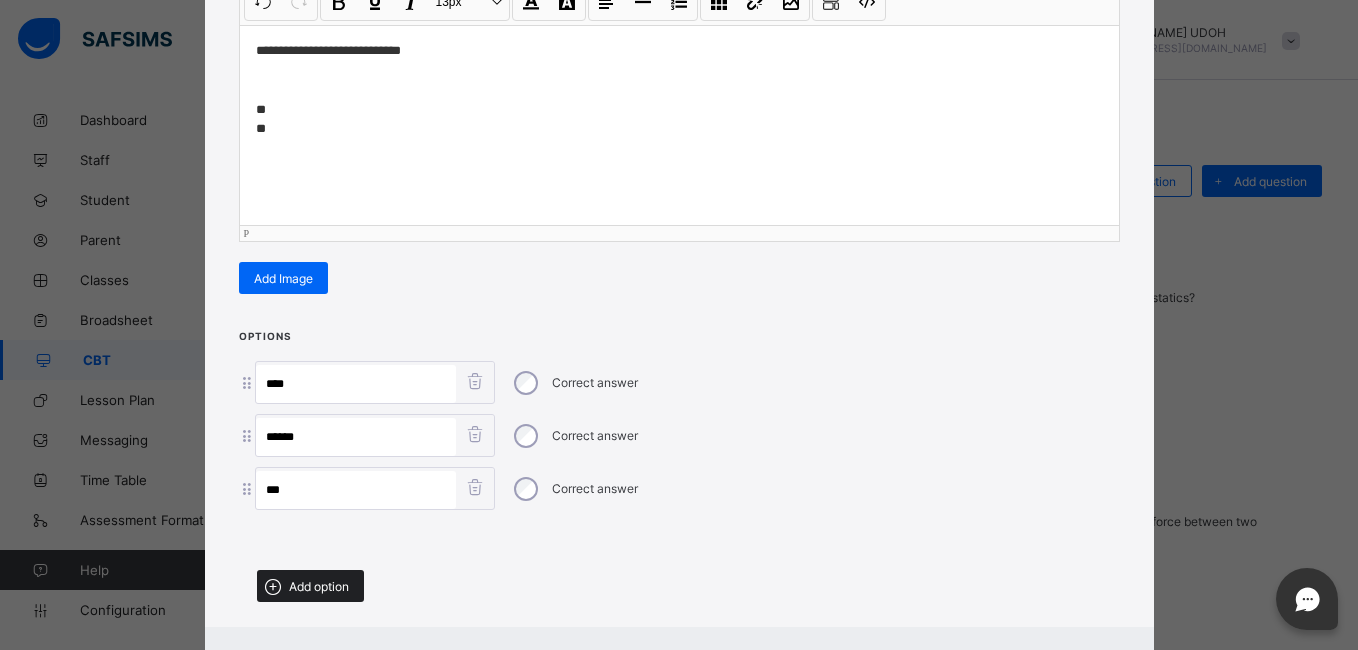 click on "Add option" at bounding box center (319, 586) 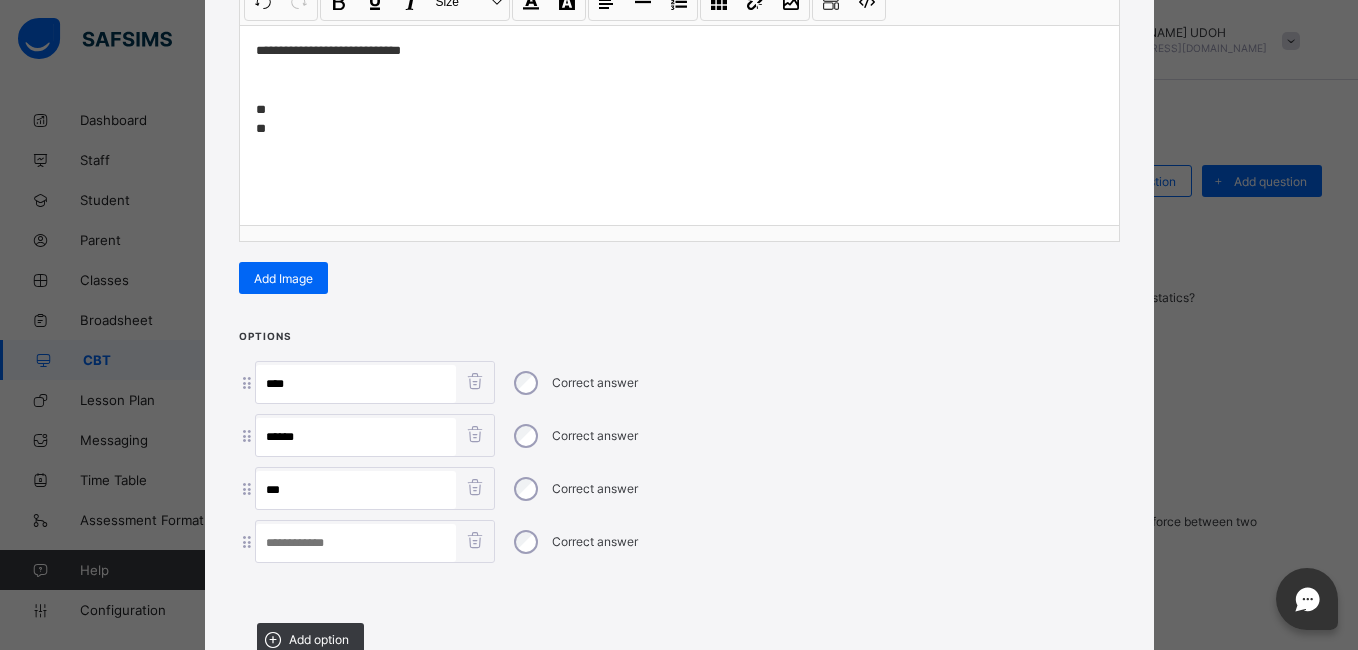 click at bounding box center [356, 543] 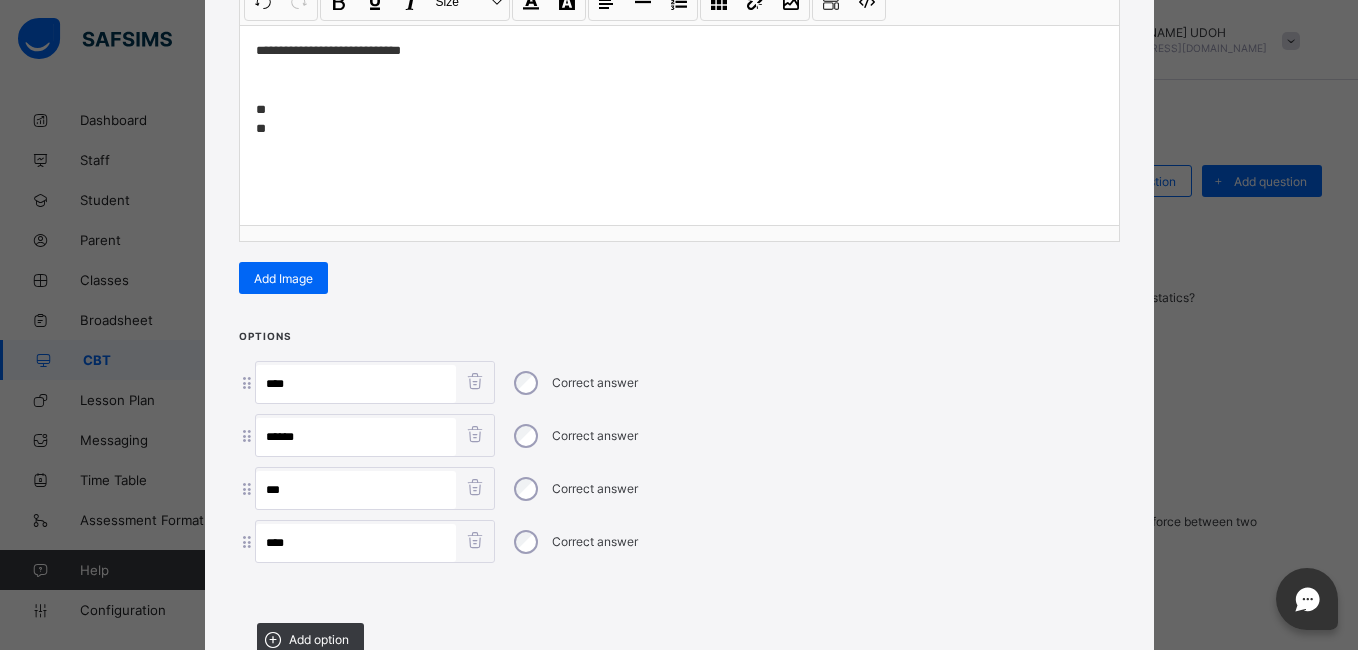 type on "****" 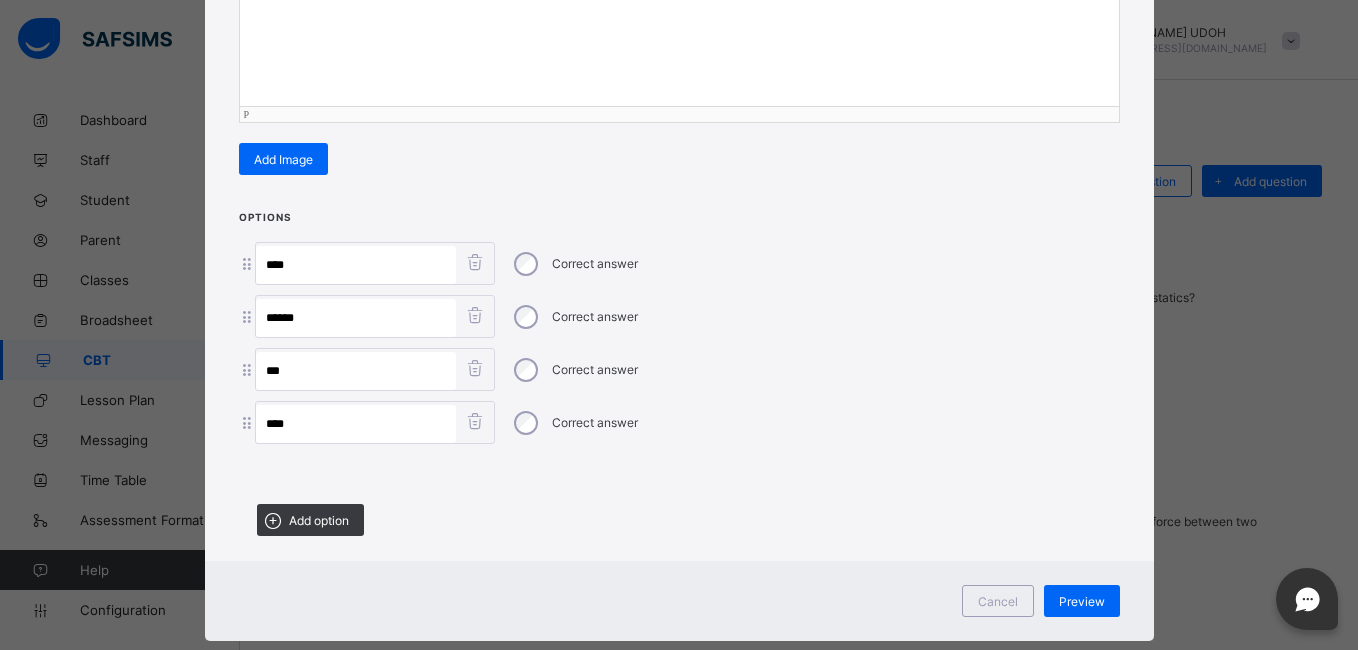 scroll, scrollTop: 423, scrollLeft: 0, axis: vertical 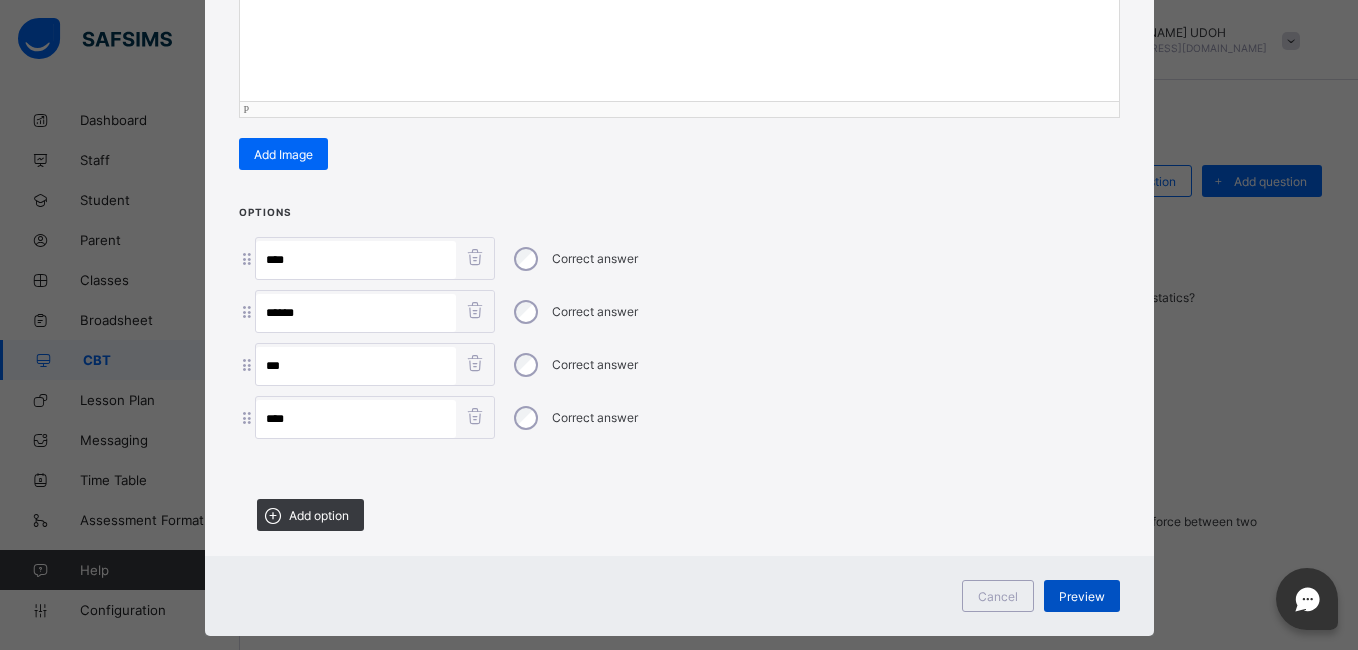 click on "Preview" at bounding box center (1082, 596) 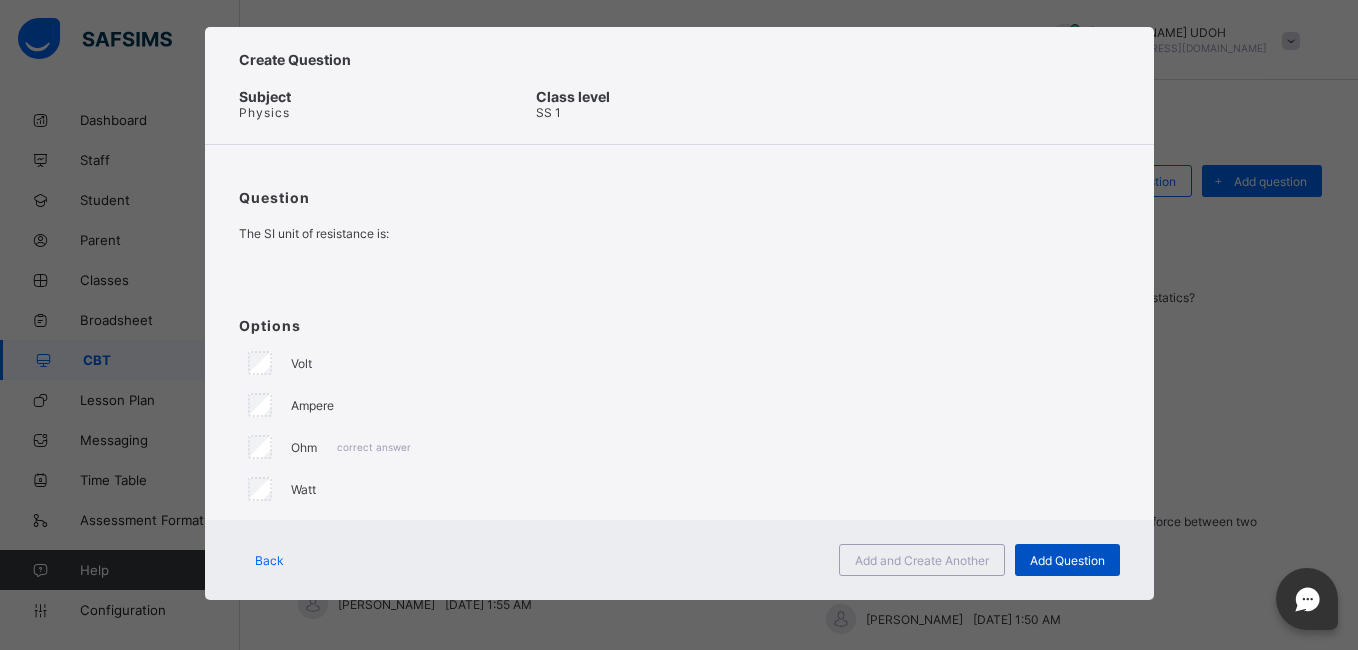 scroll, scrollTop: 23, scrollLeft: 0, axis: vertical 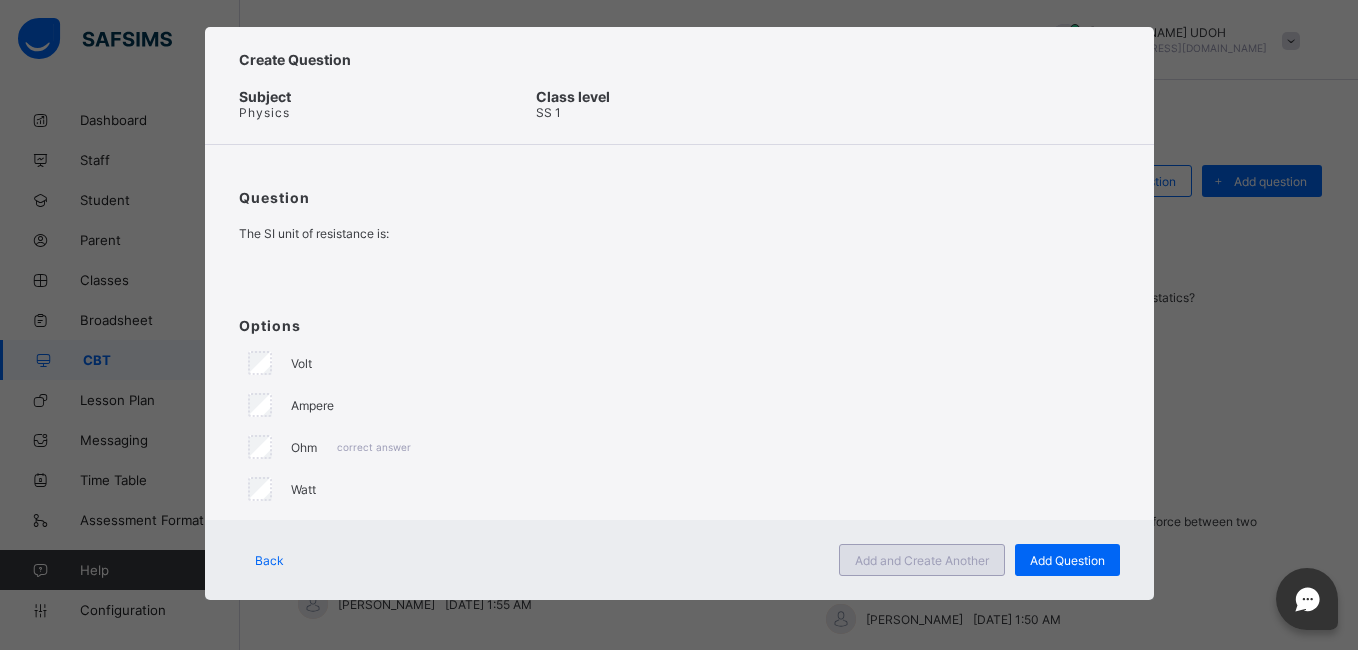 click on "Add and Create Another" at bounding box center [922, 560] 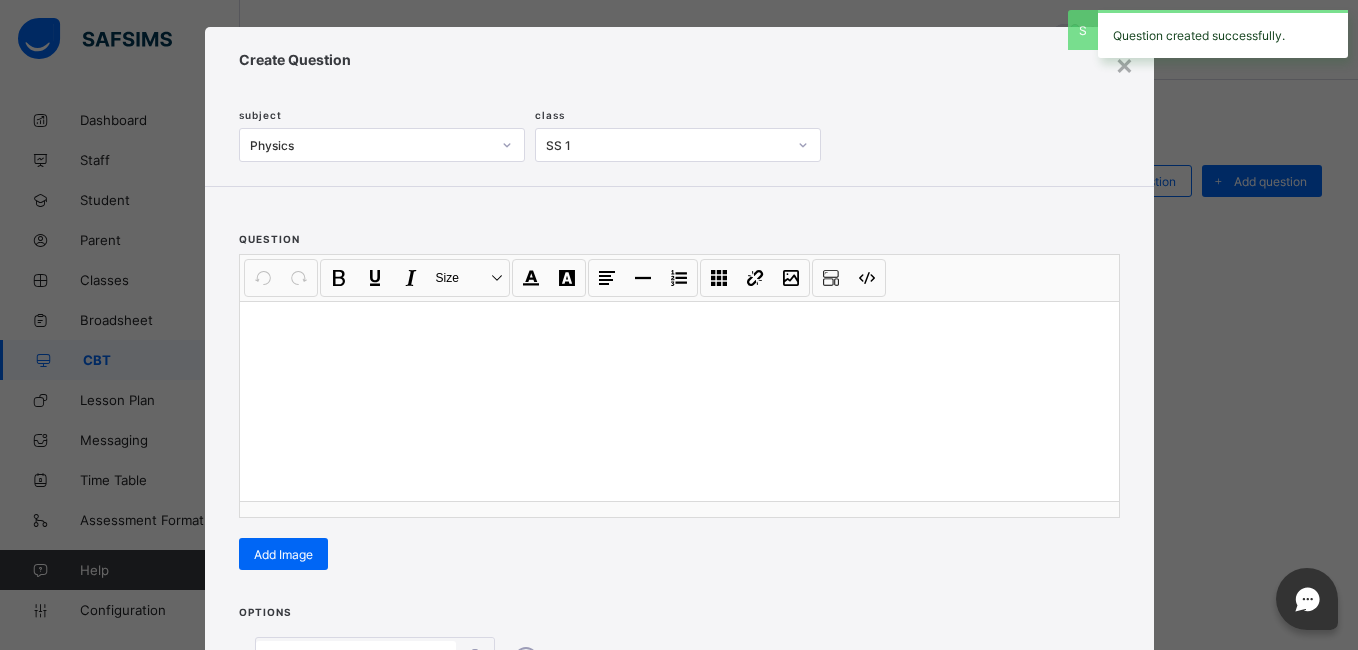 scroll, scrollTop: 74, scrollLeft: 0, axis: vertical 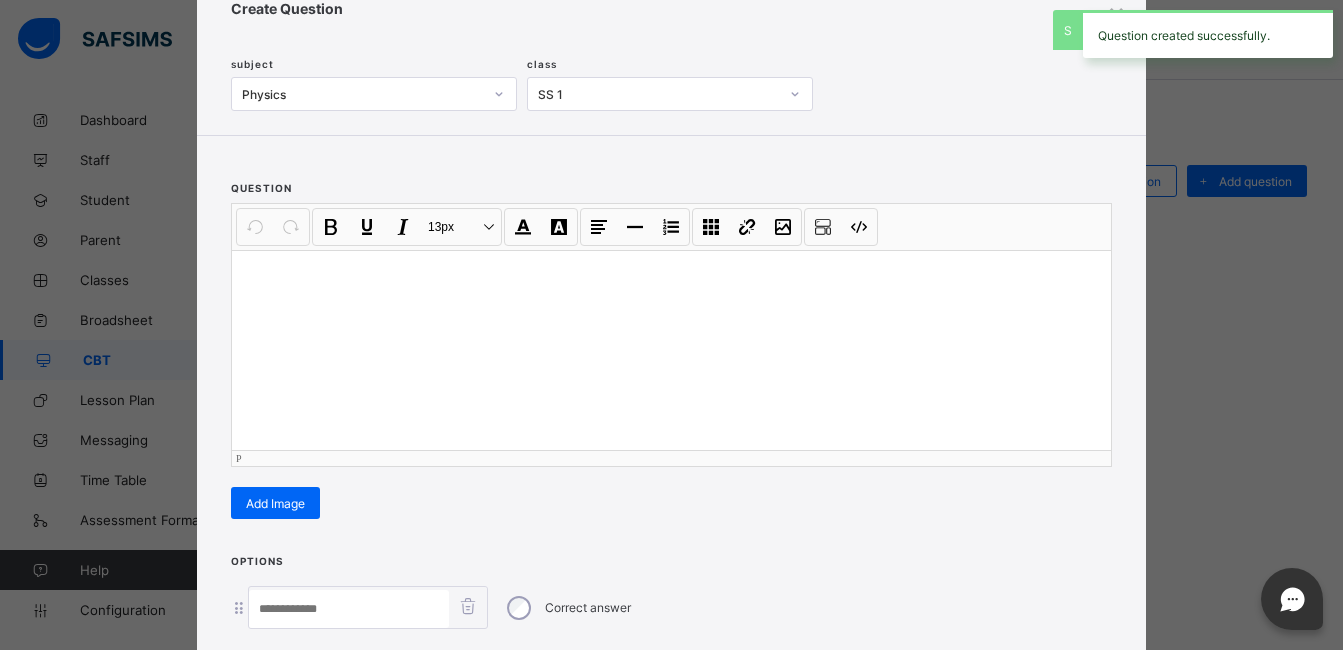click at bounding box center (671, 276) 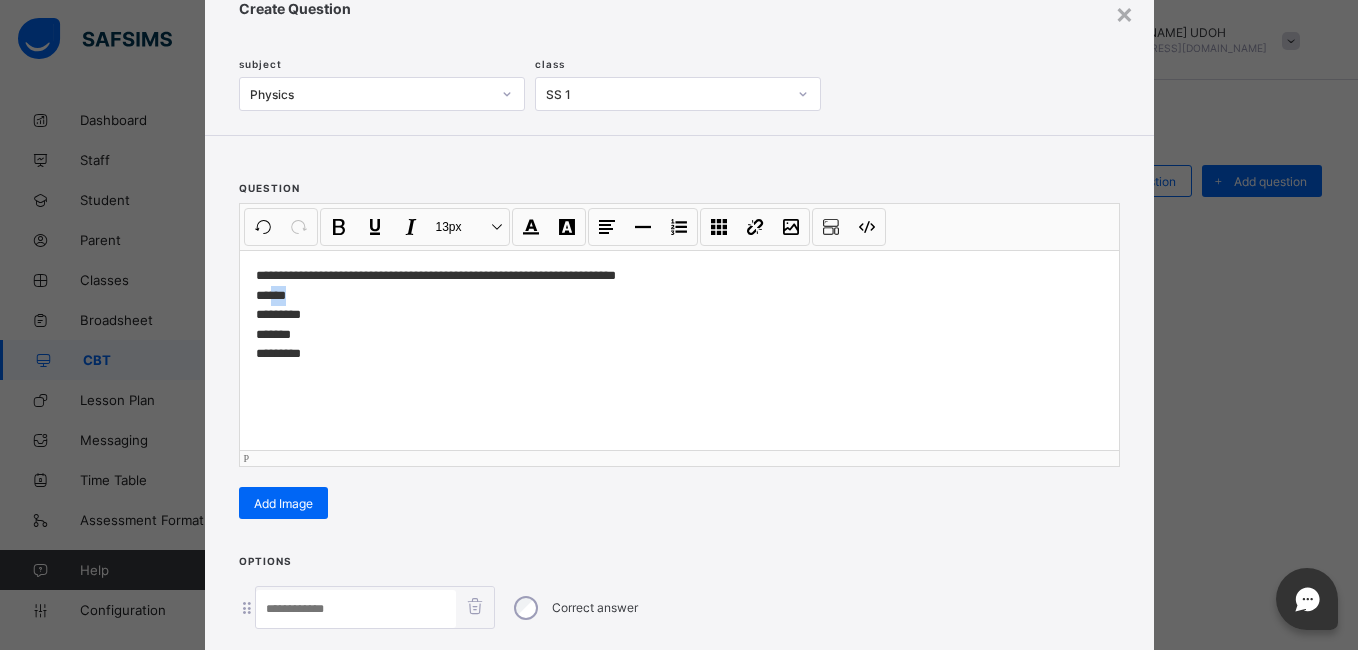 drag, startPoint x: 301, startPoint y: 293, endPoint x: 266, endPoint y: 297, distance: 35.22783 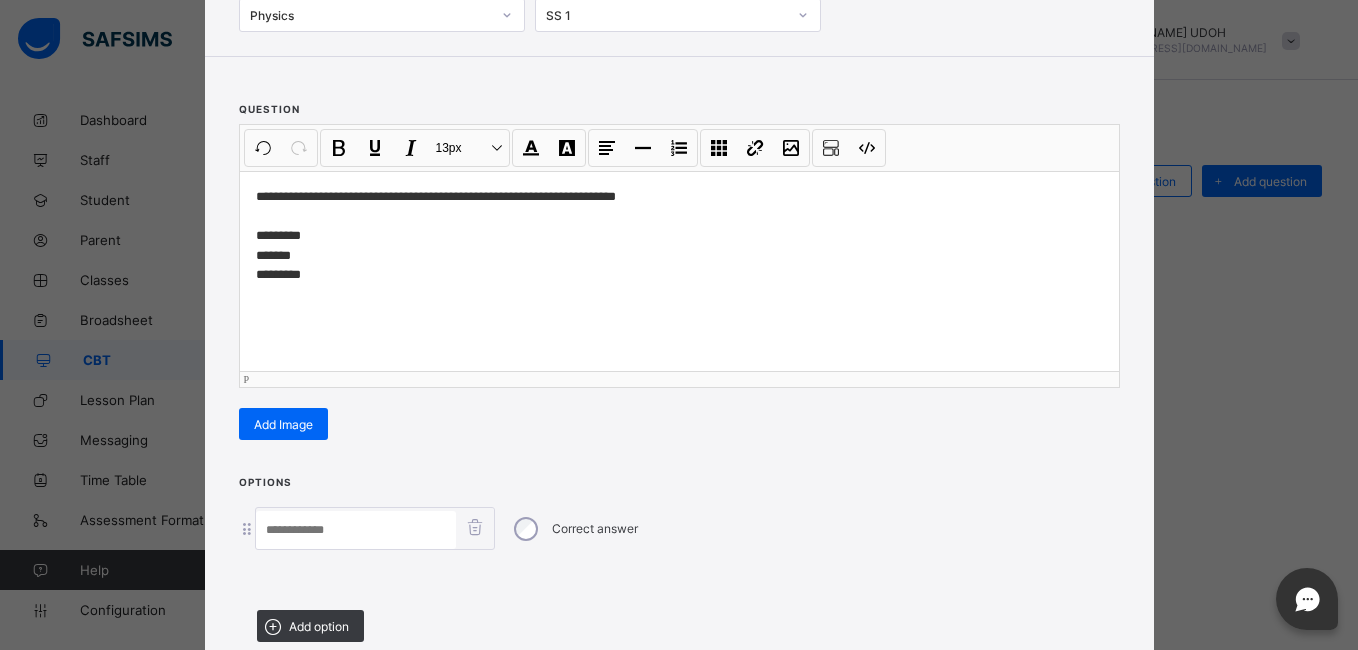 scroll, scrollTop: 194, scrollLeft: 0, axis: vertical 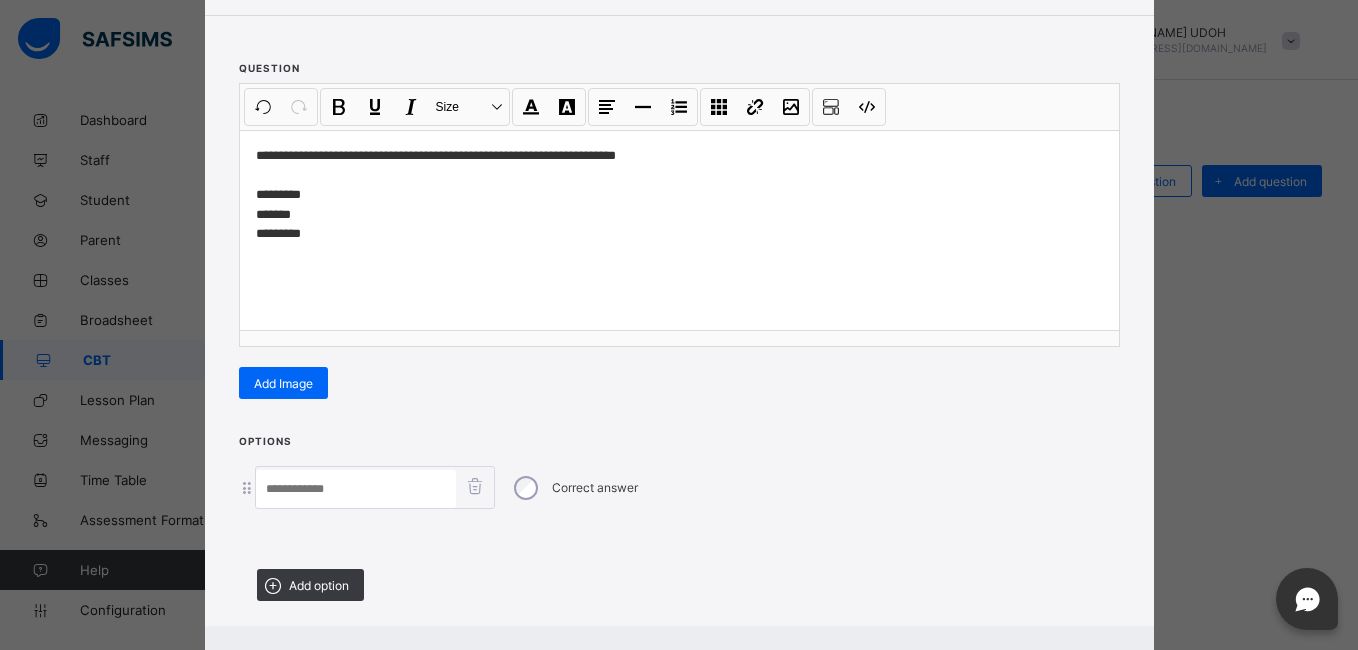 click at bounding box center [356, 489] 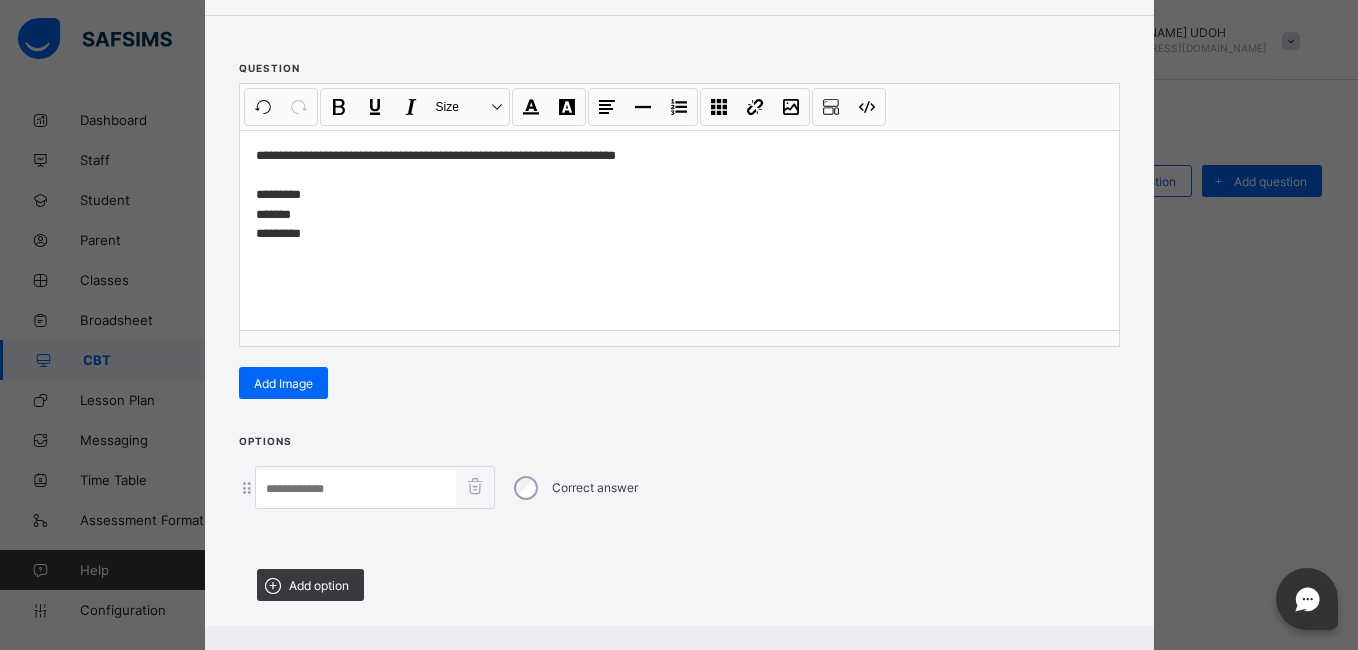 paste on "***" 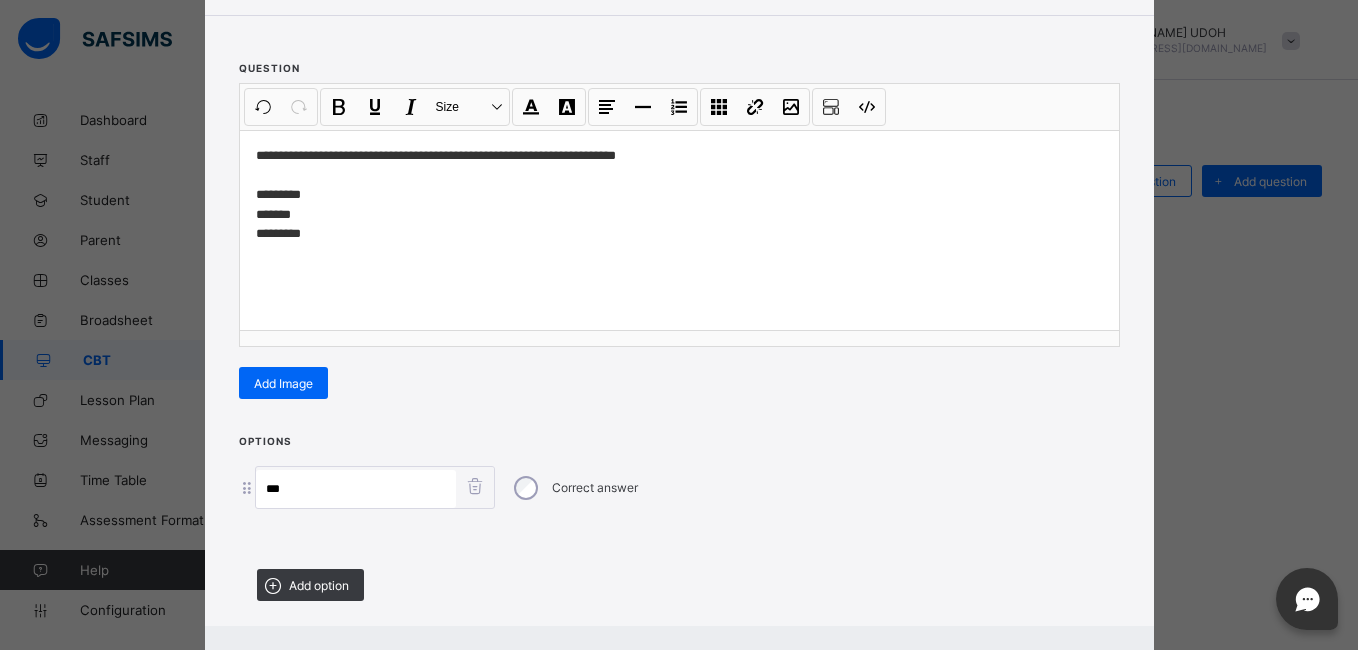 type on "***" 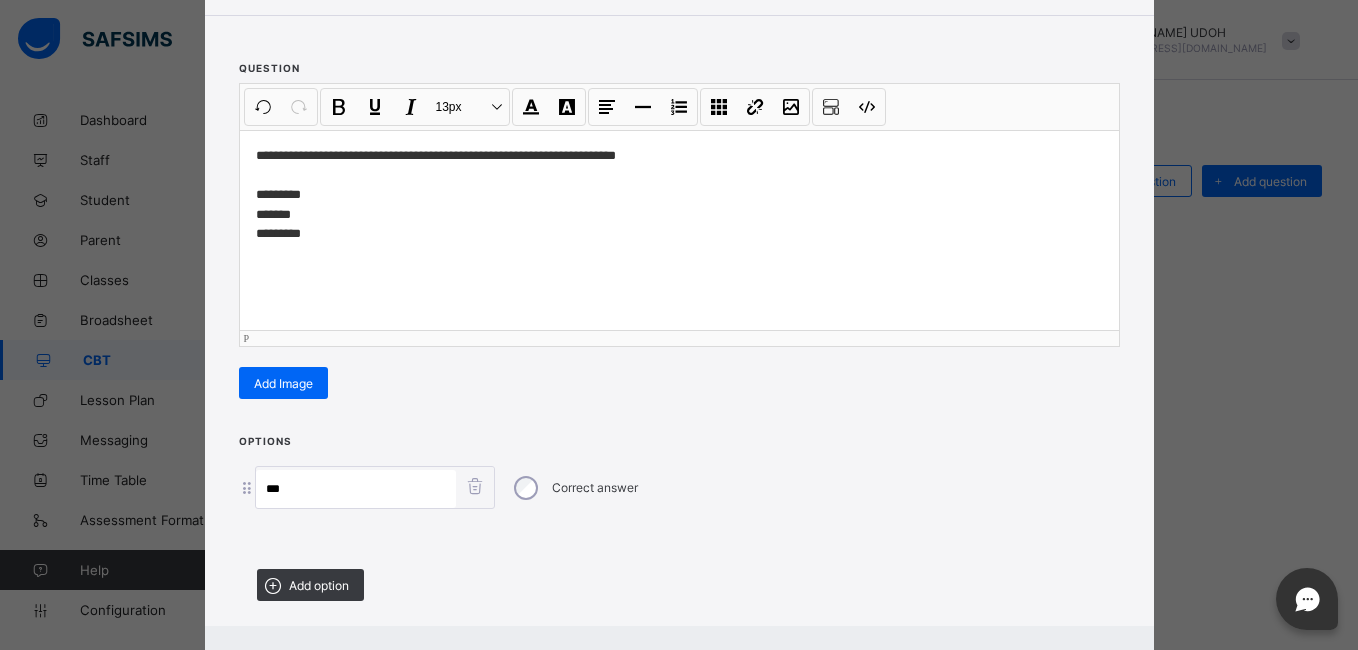 click on "**********" at bounding box center (679, 195) 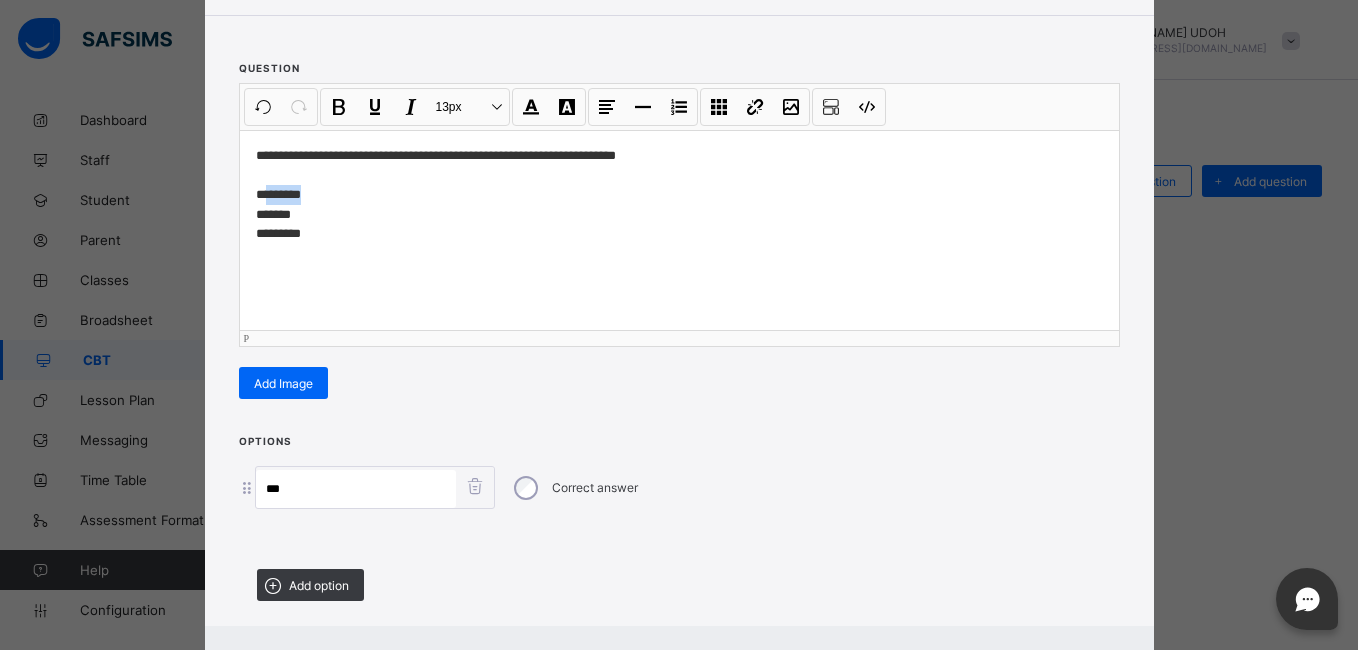 drag, startPoint x: 304, startPoint y: 200, endPoint x: 263, endPoint y: 199, distance: 41.01219 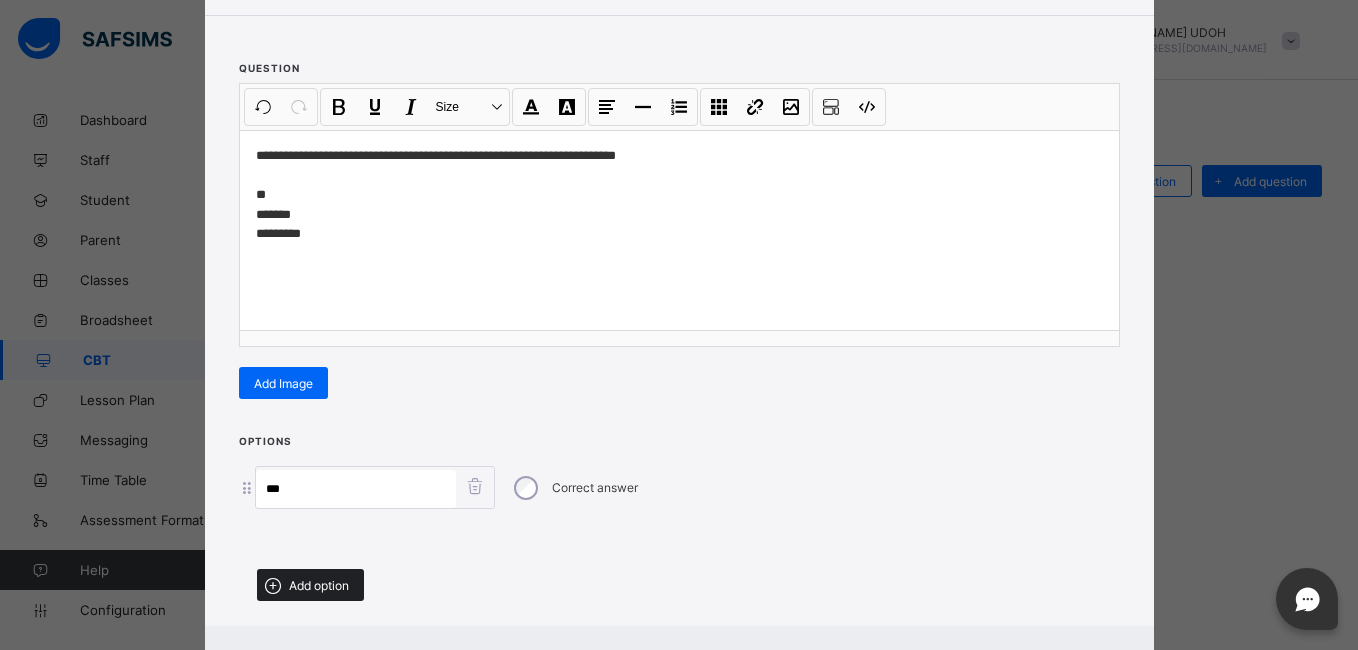 click on "Add option" at bounding box center [319, 585] 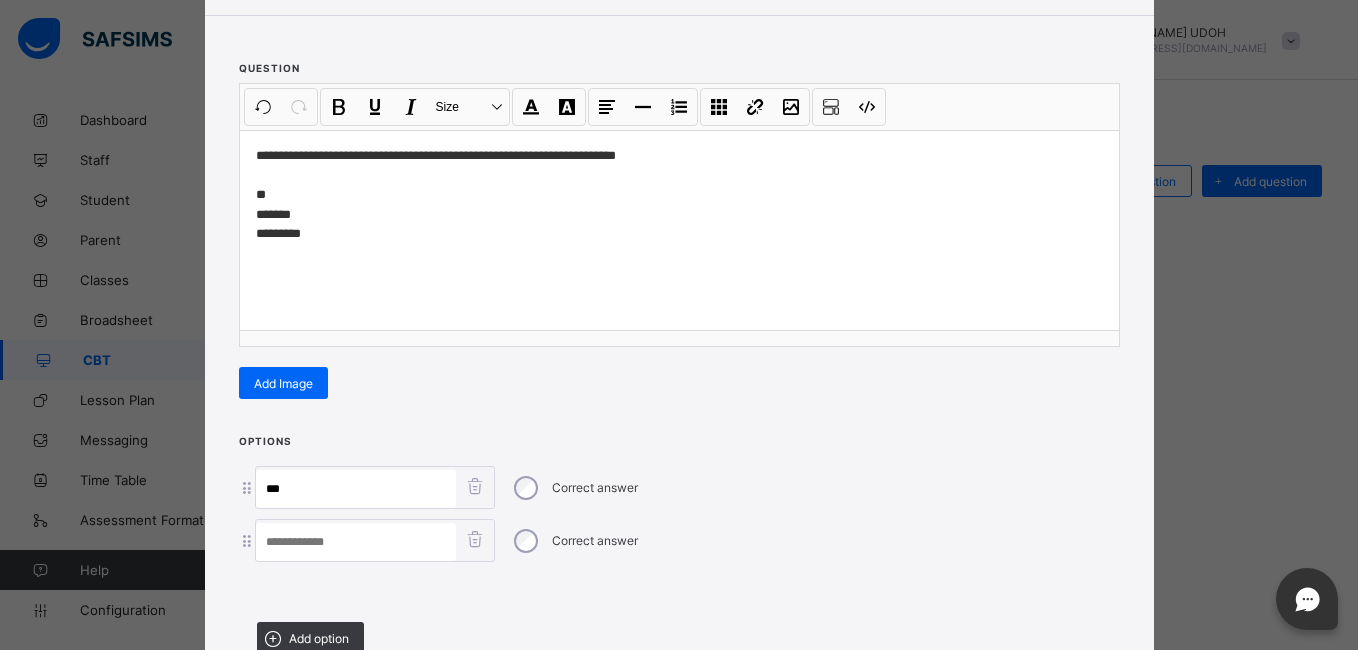 click at bounding box center [356, 542] 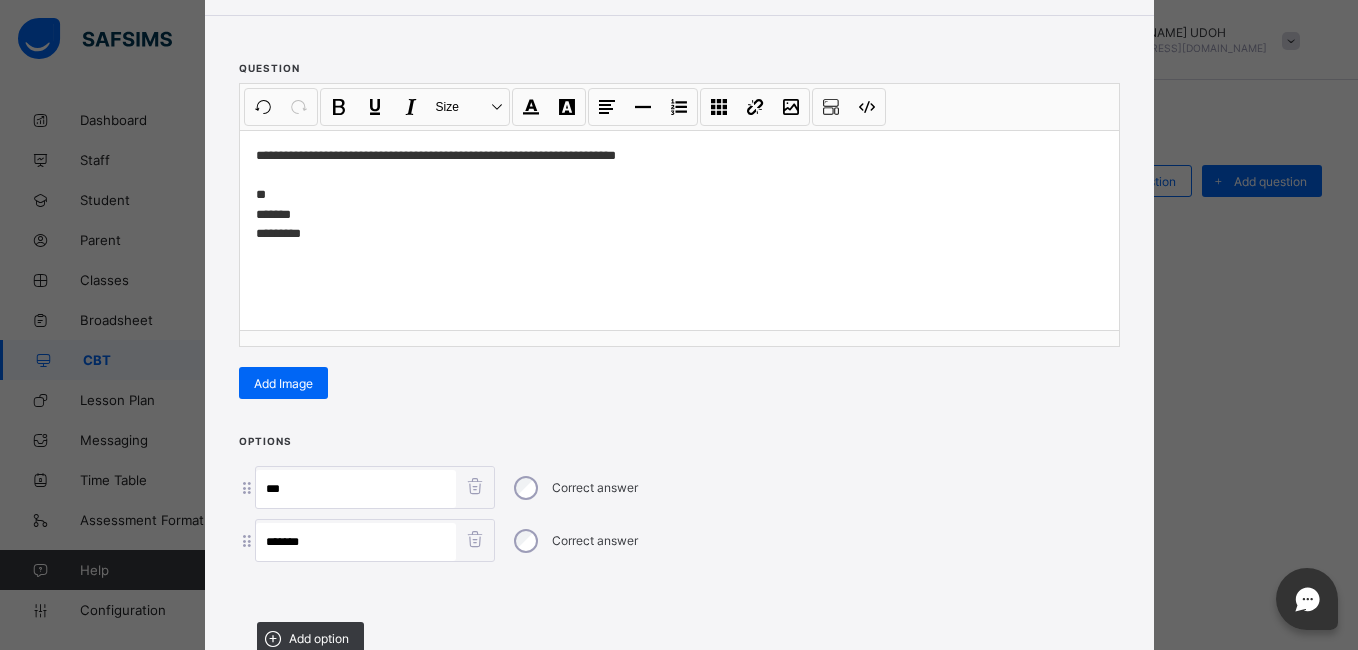 type on "******" 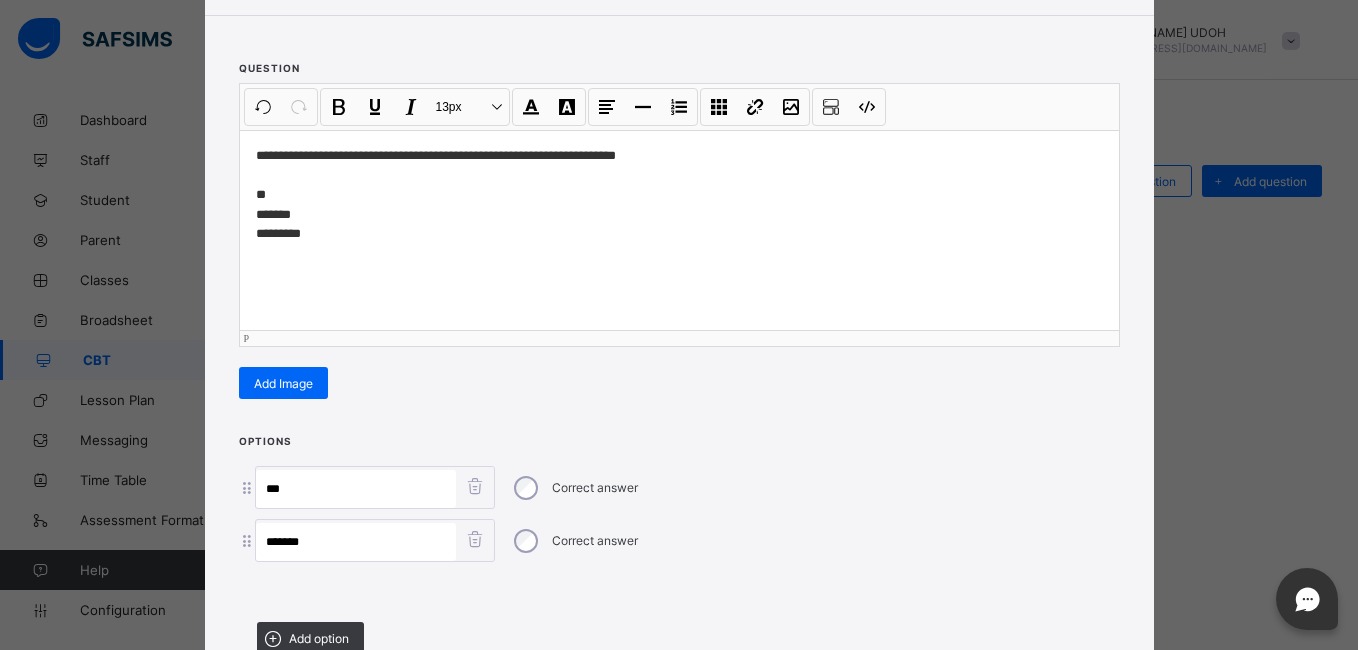 click on "**********" at bounding box center (679, 195) 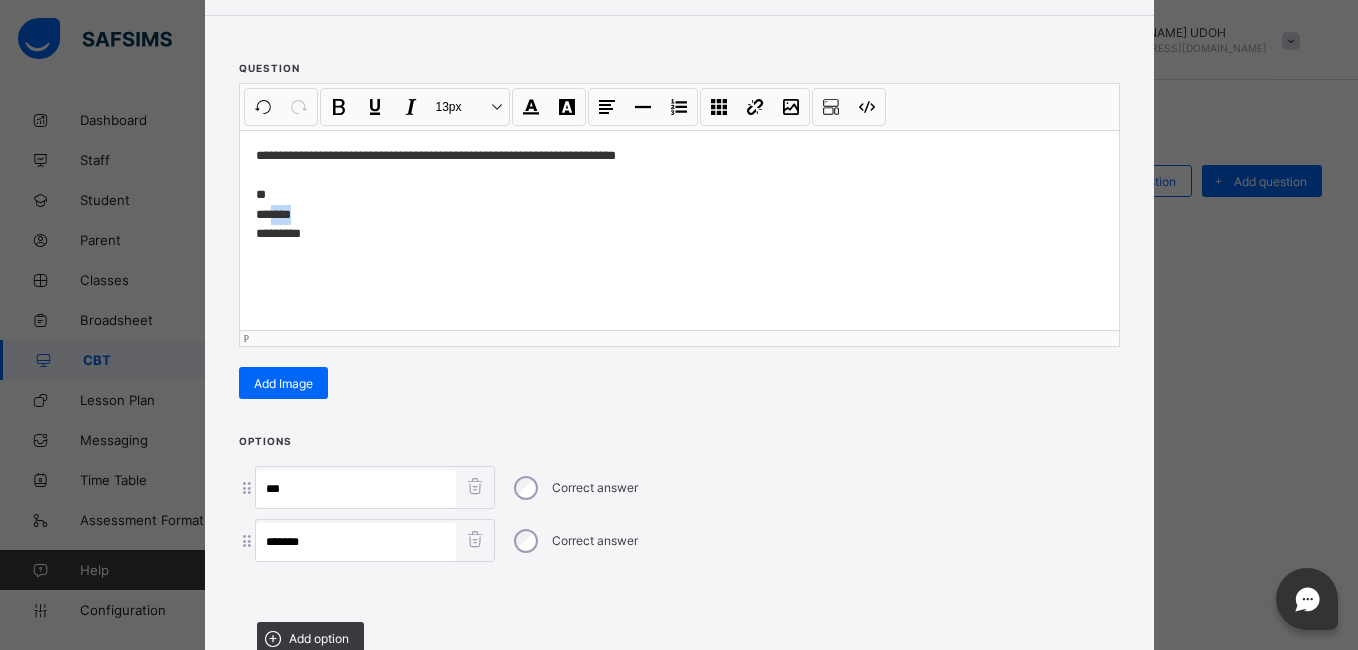 drag, startPoint x: 308, startPoint y: 217, endPoint x: 267, endPoint y: 214, distance: 41.109608 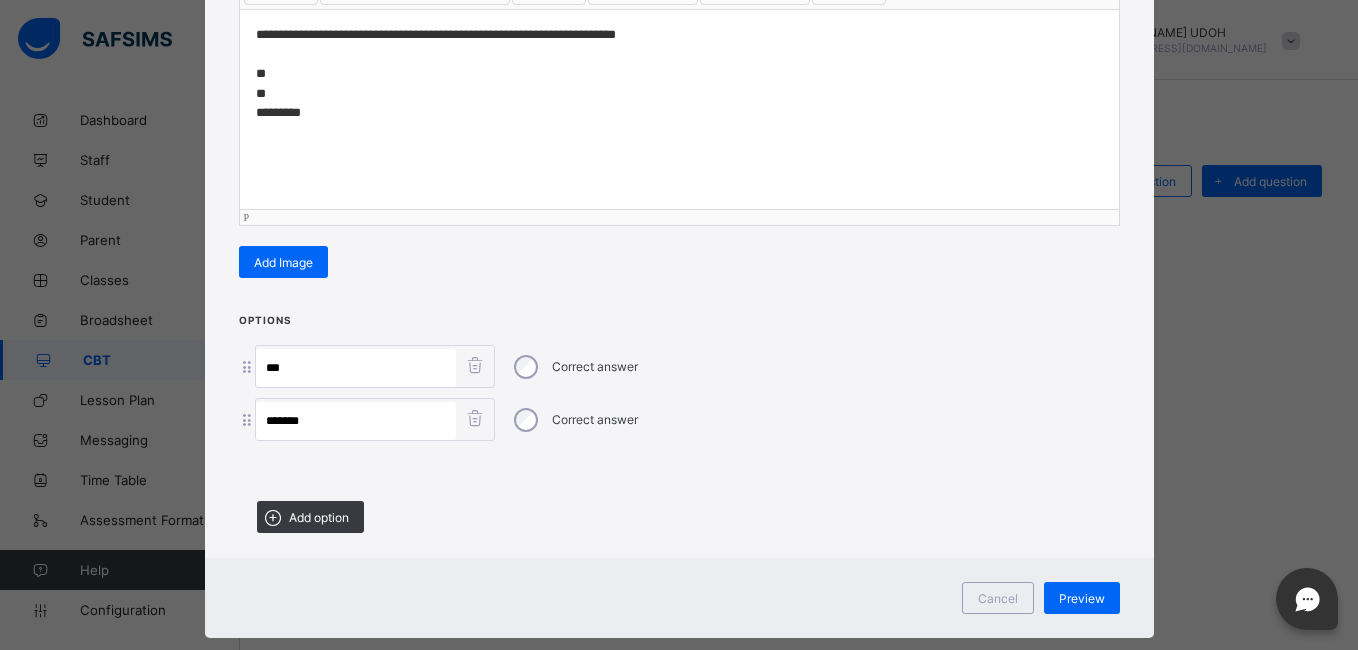 scroll, scrollTop: 343, scrollLeft: 0, axis: vertical 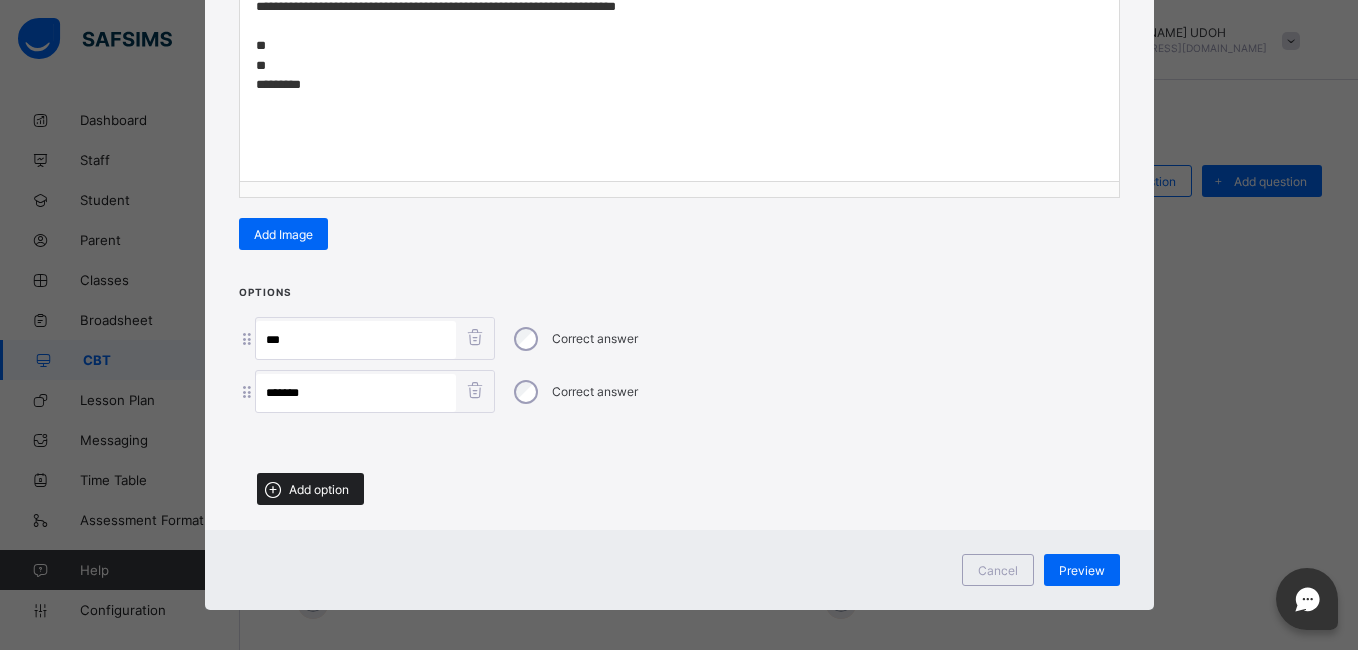 click on "Add option" at bounding box center (319, 489) 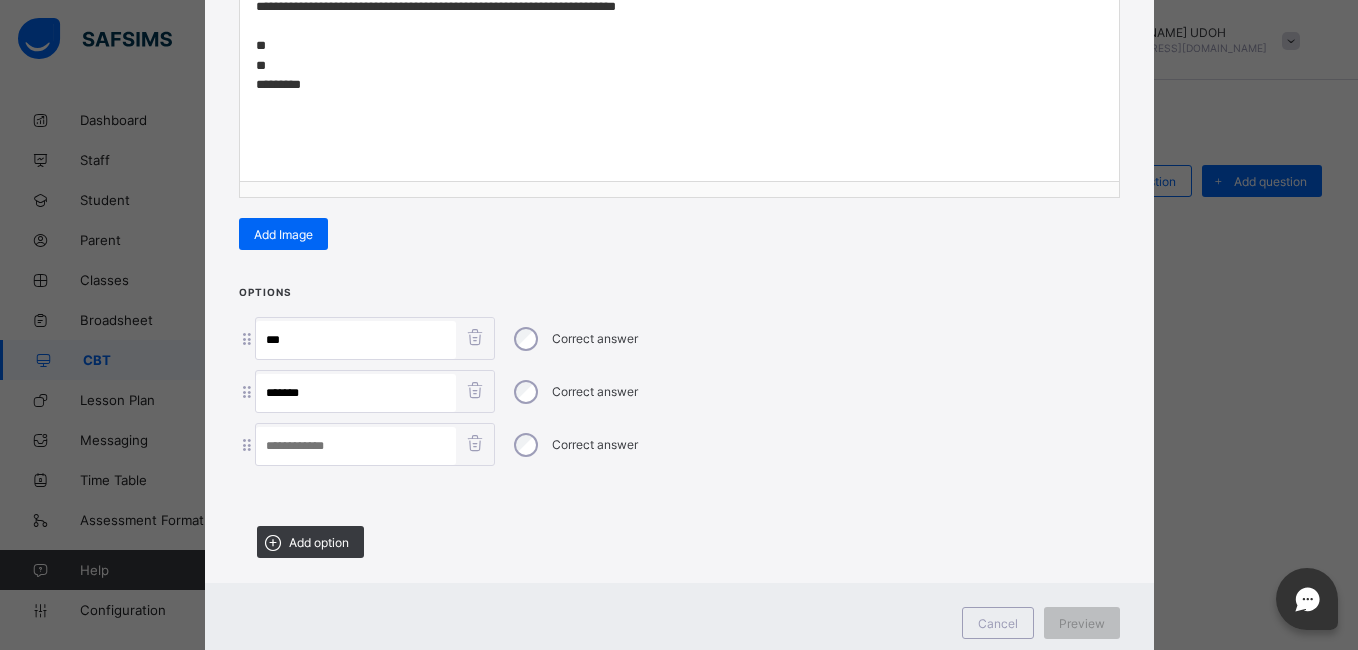 click at bounding box center [356, 446] 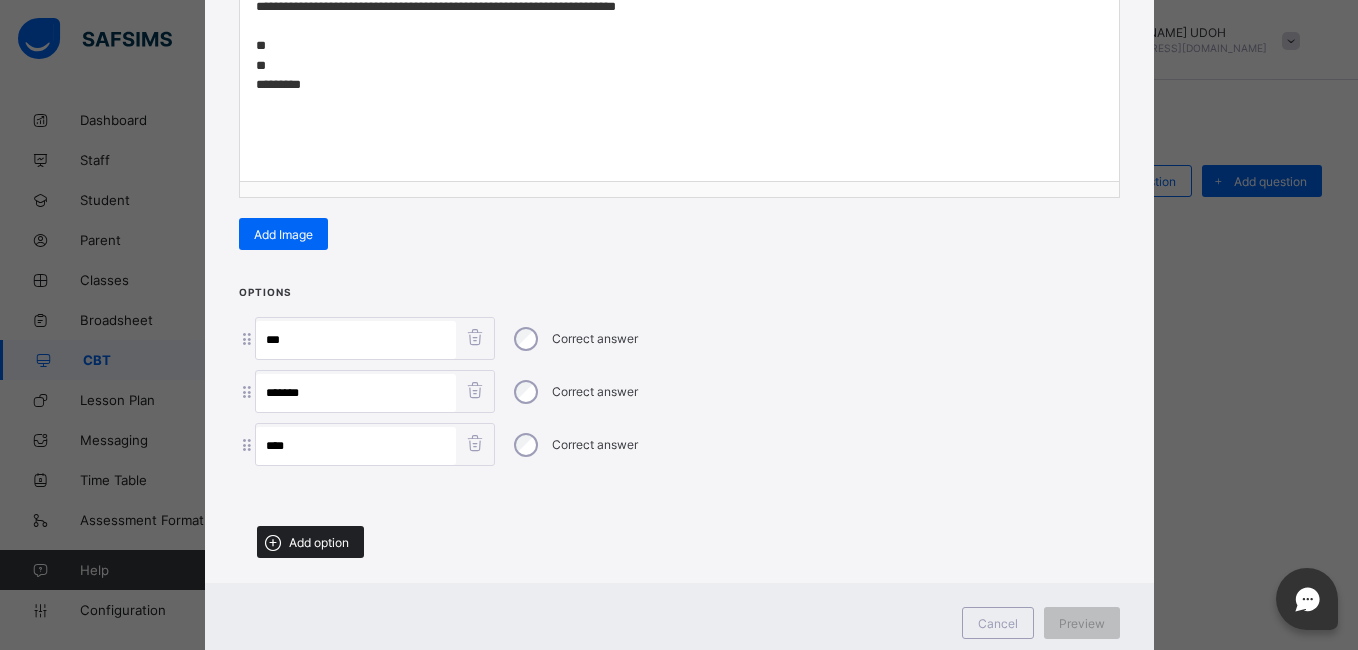 type on "****" 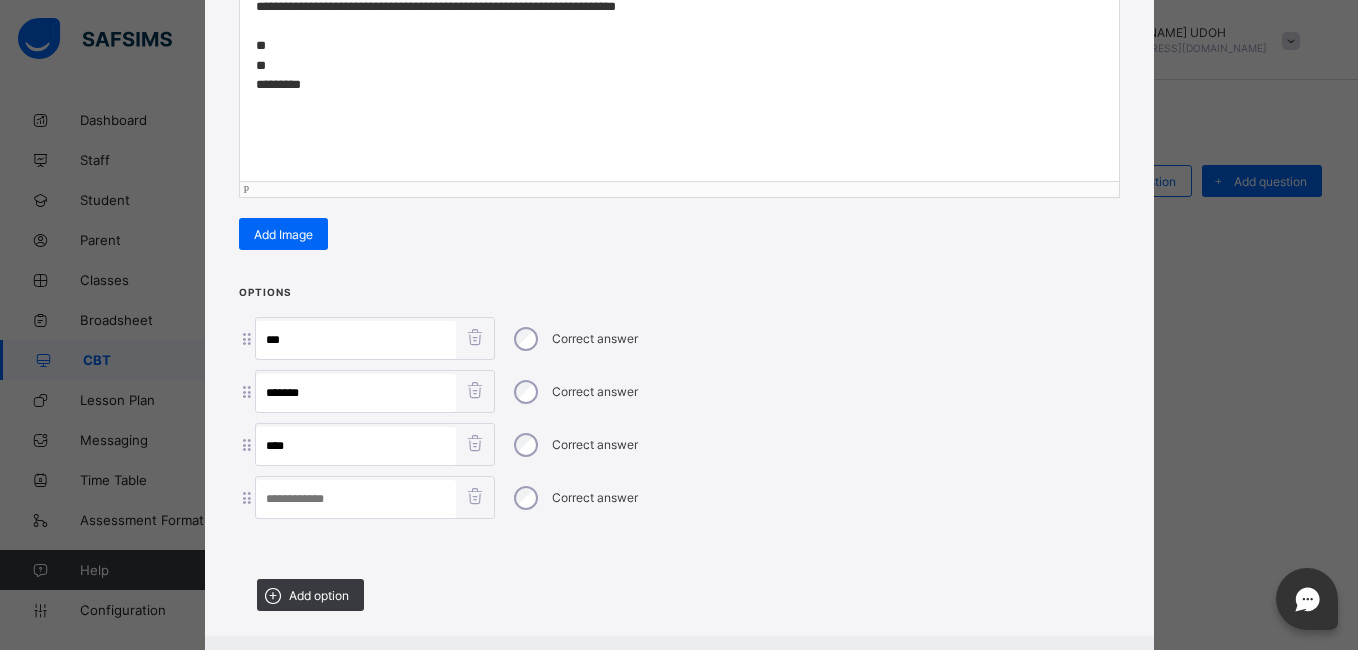 click on "**********" at bounding box center [679, 46] 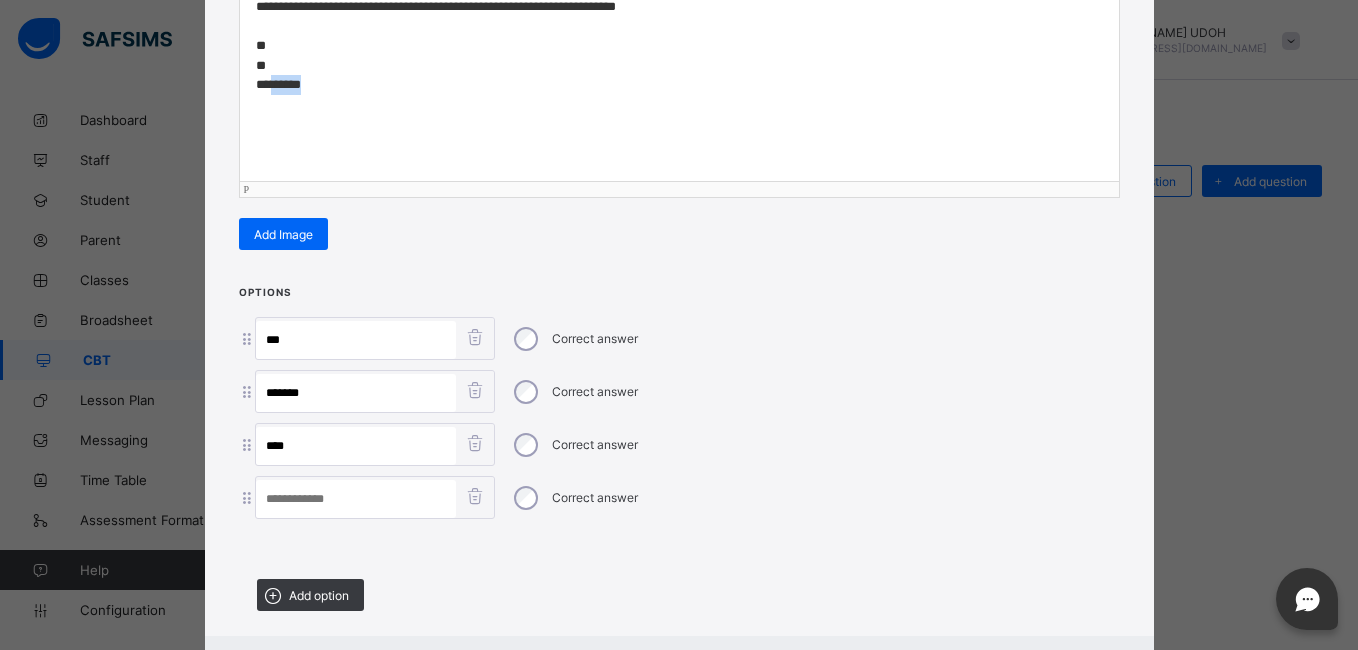 drag, startPoint x: 292, startPoint y: 82, endPoint x: 265, endPoint y: 82, distance: 27 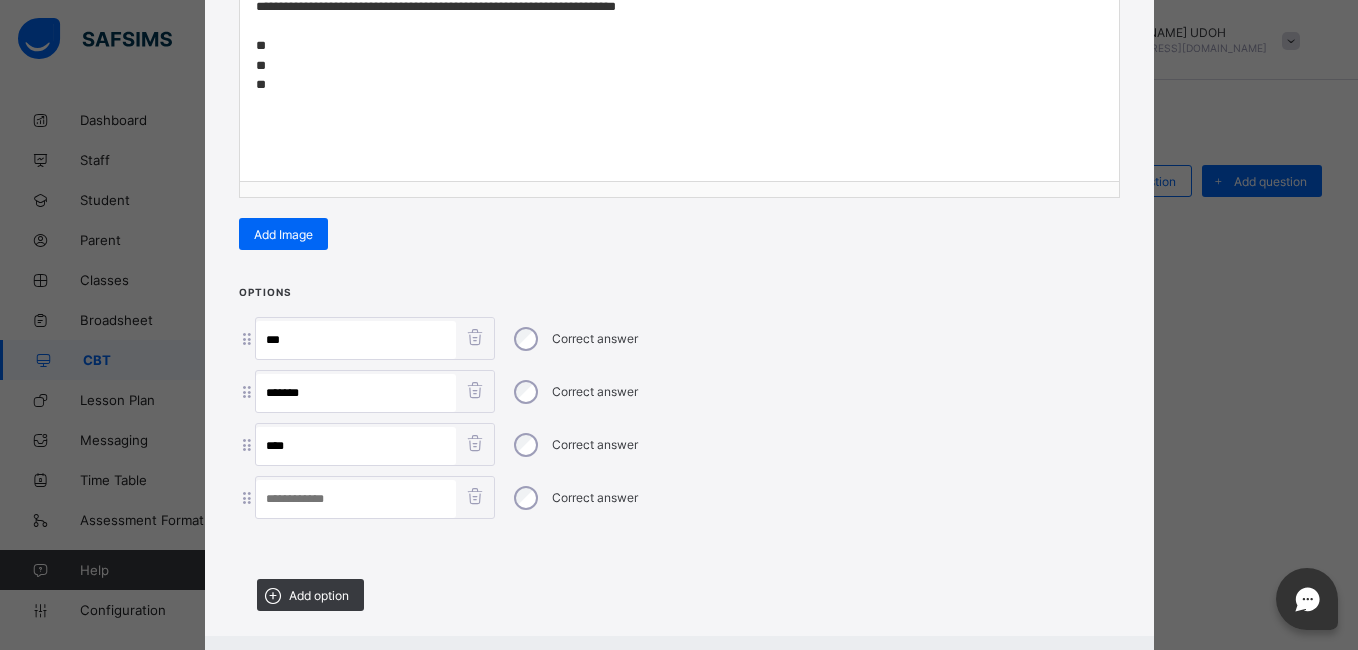 click at bounding box center [356, 499] 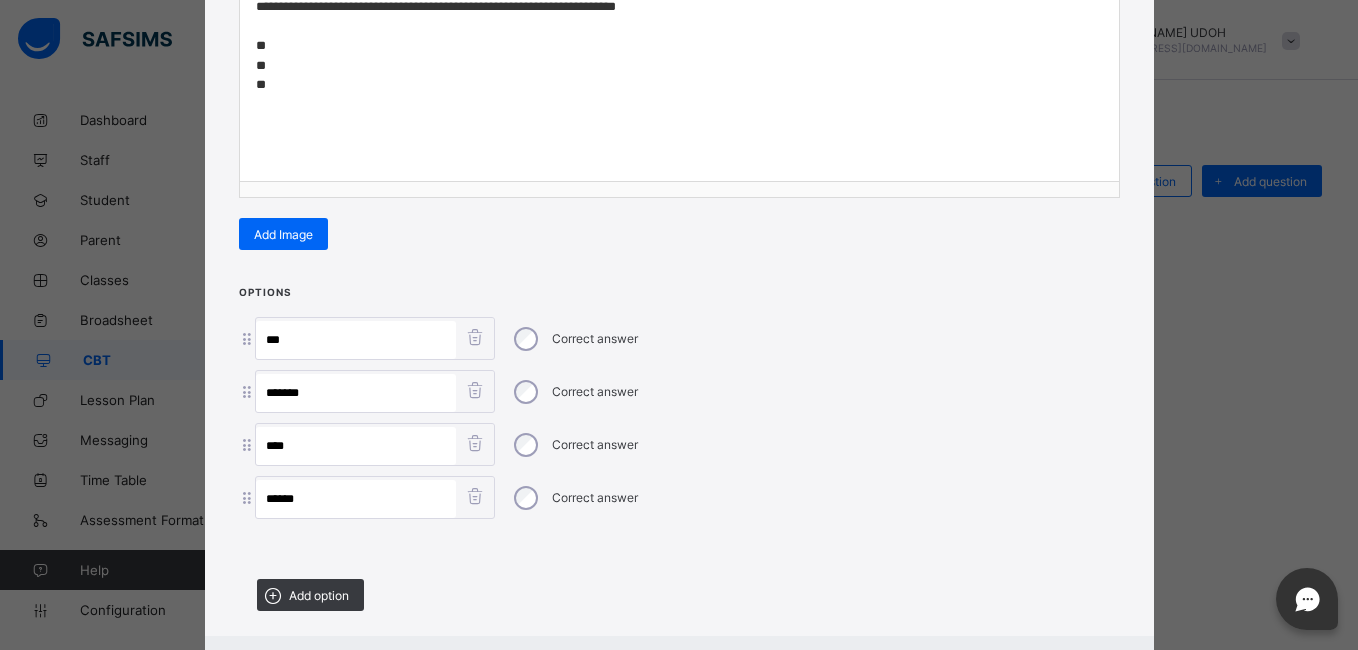 type on "******" 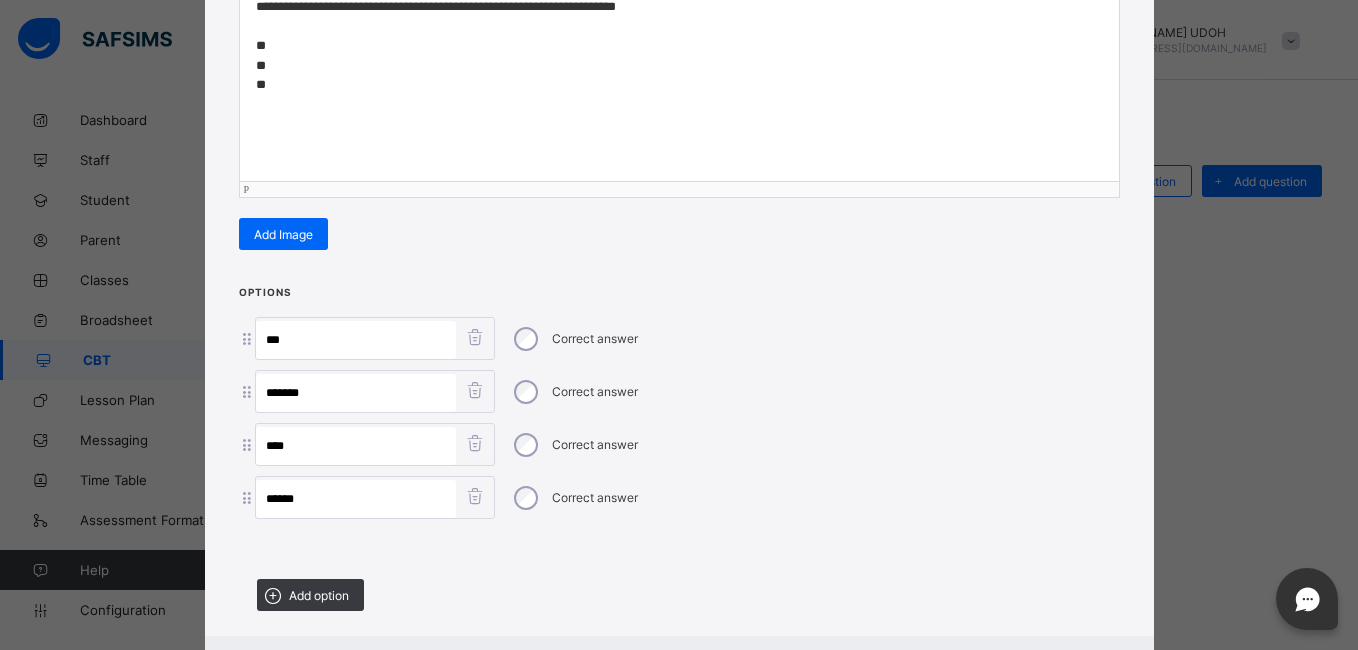 click on "**********" at bounding box center [679, 46] 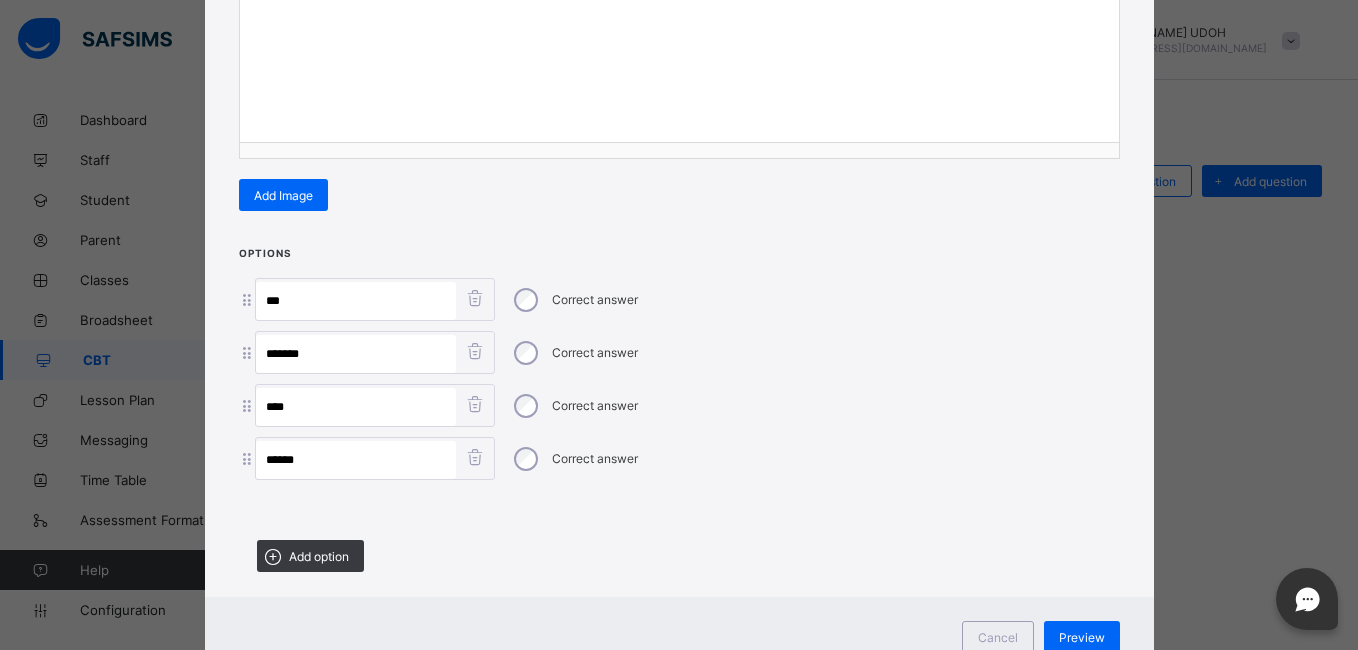 scroll, scrollTop: 431, scrollLeft: 0, axis: vertical 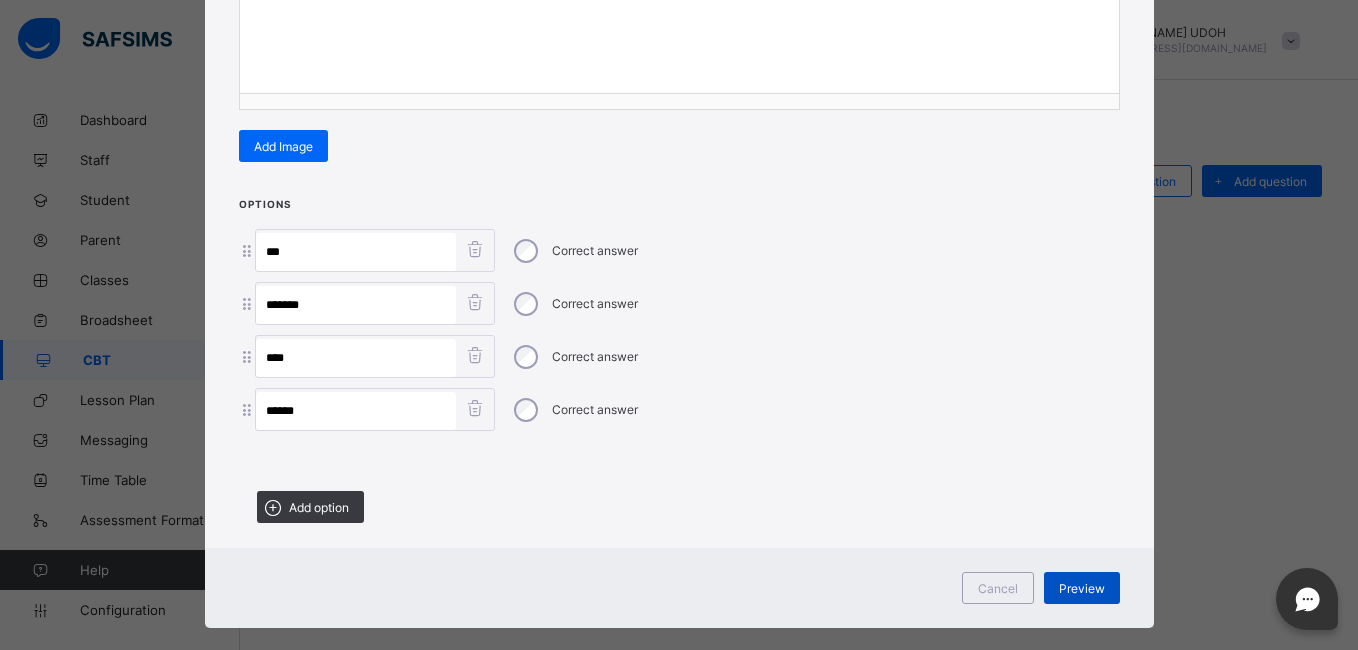 click on "Preview" at bounding box center (1082, 588) 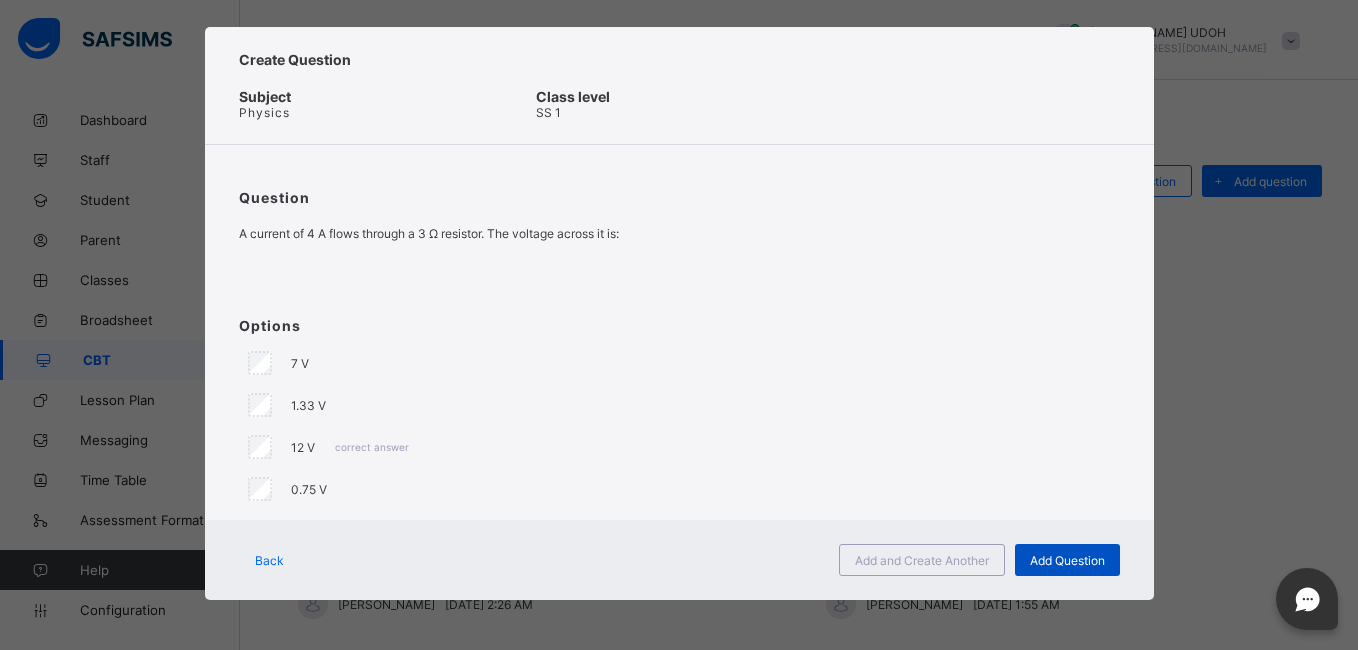 scroll, scrollTop: 23, scrollLeft: 0, axis: vertical 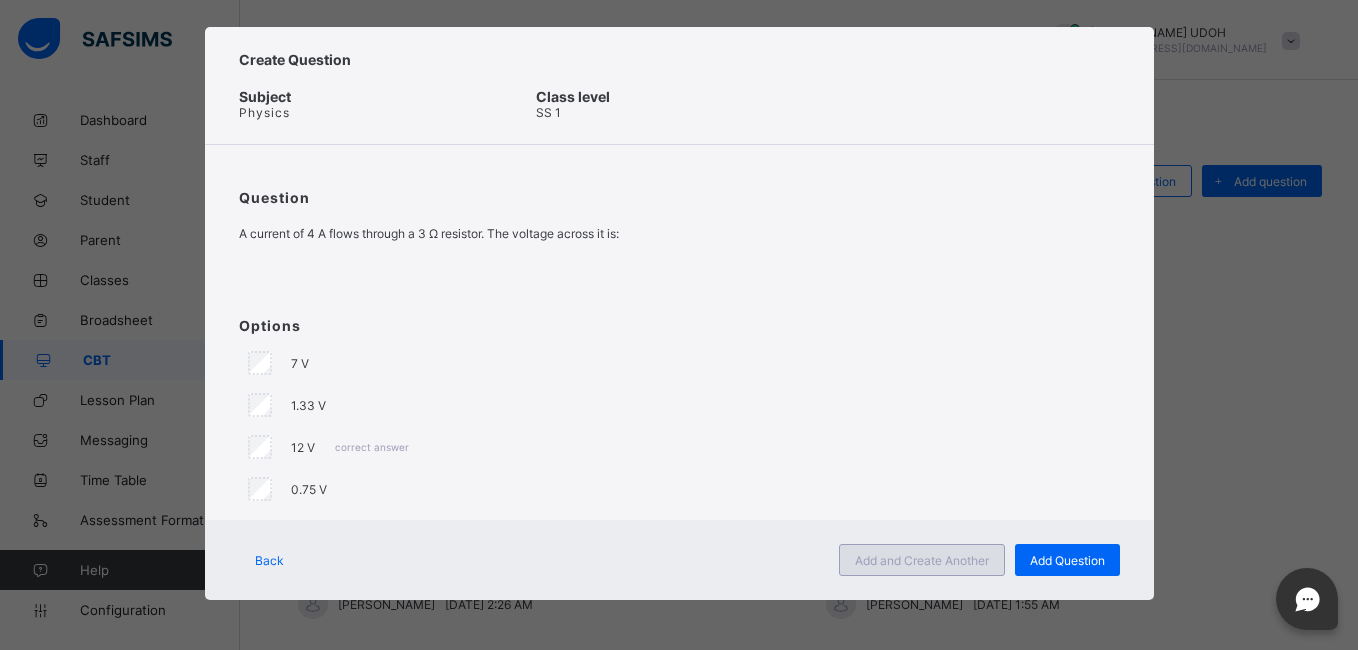 click on "Add and Create Another" at bounding box center (922, 560) 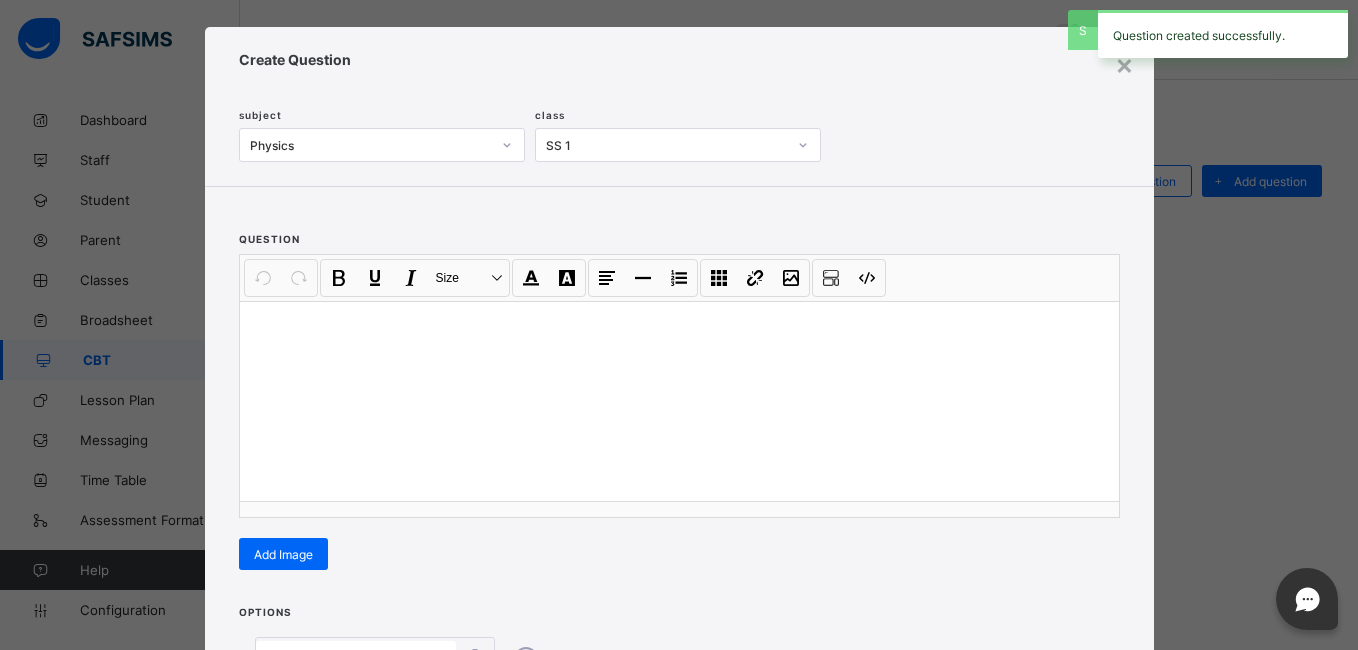 scroll, scrollTop: 74, scrollLeft: 0, axis: vertical 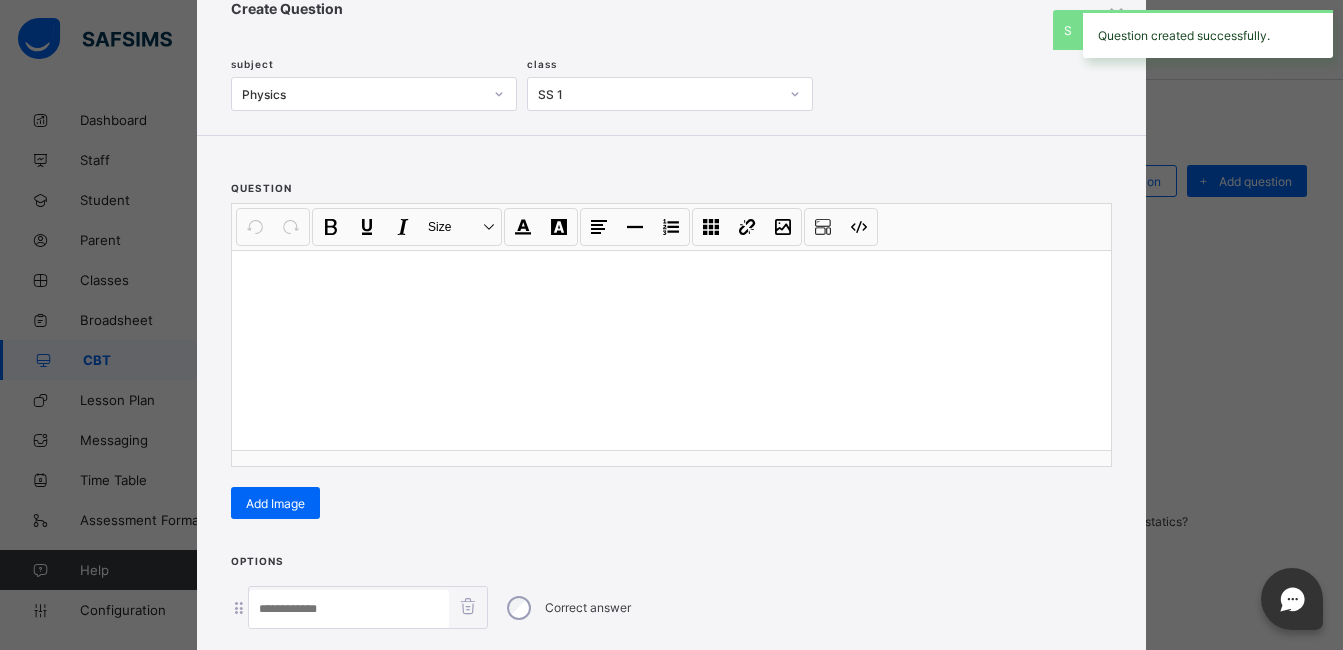 click at bounding box center (671, 276) 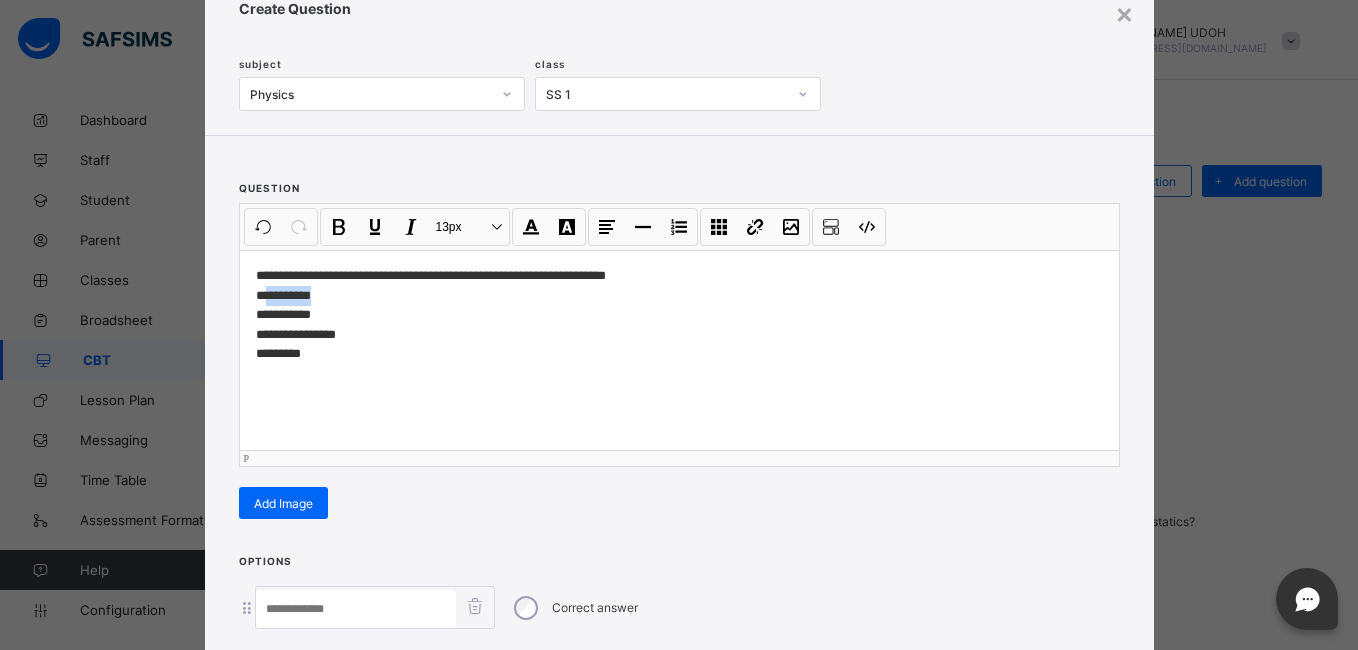 drag, startPoint x: 309, startPoint y: 301, endPoint x: 264, endPoint y: 302, distance: 45.01111 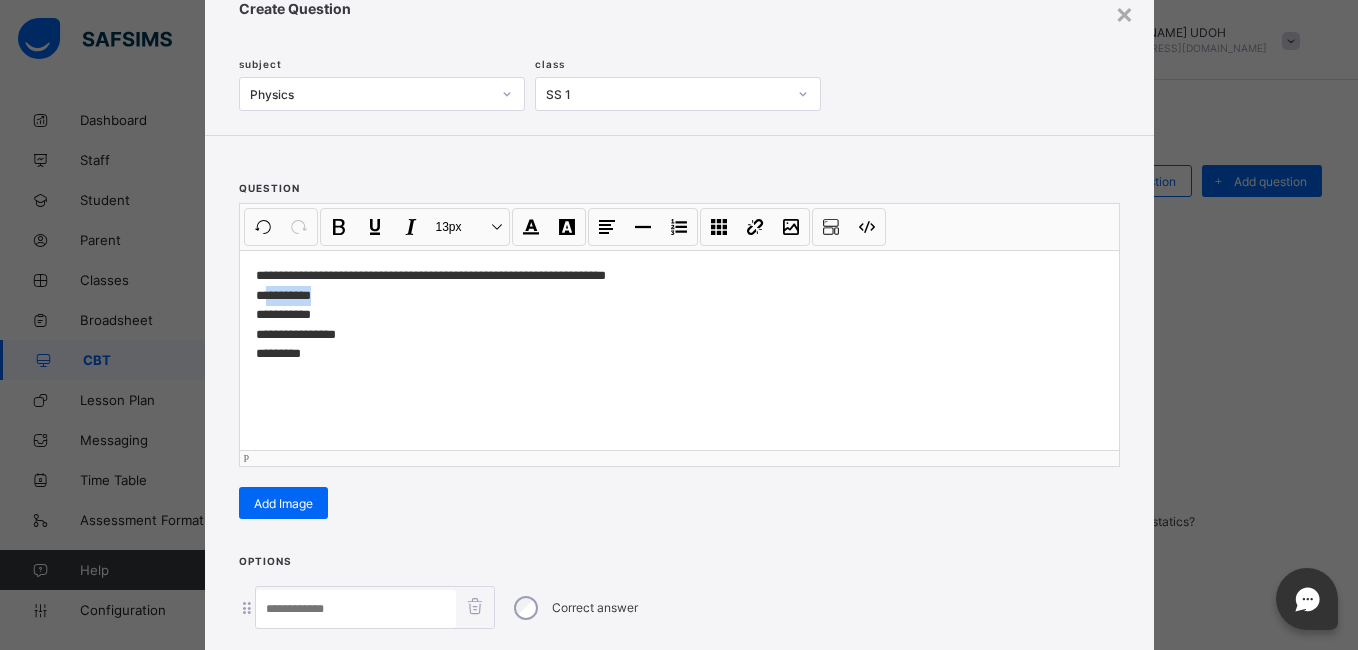 type 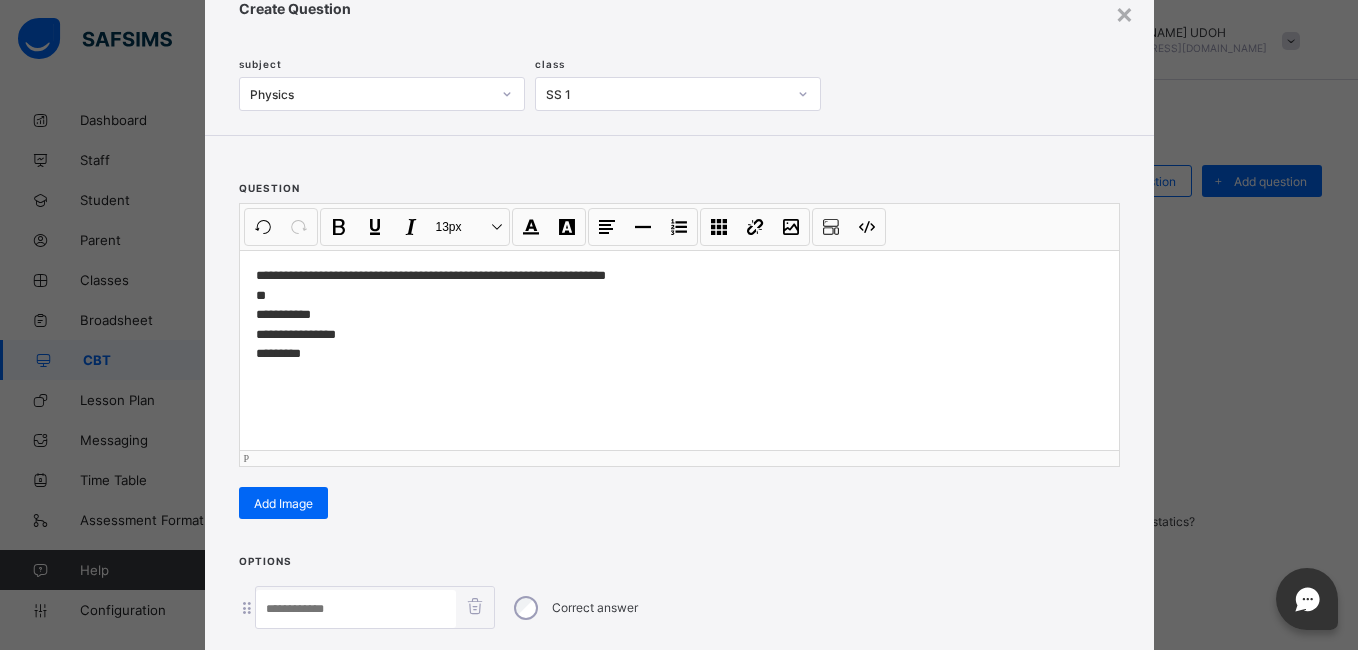 click at bounding box center (356, 609) 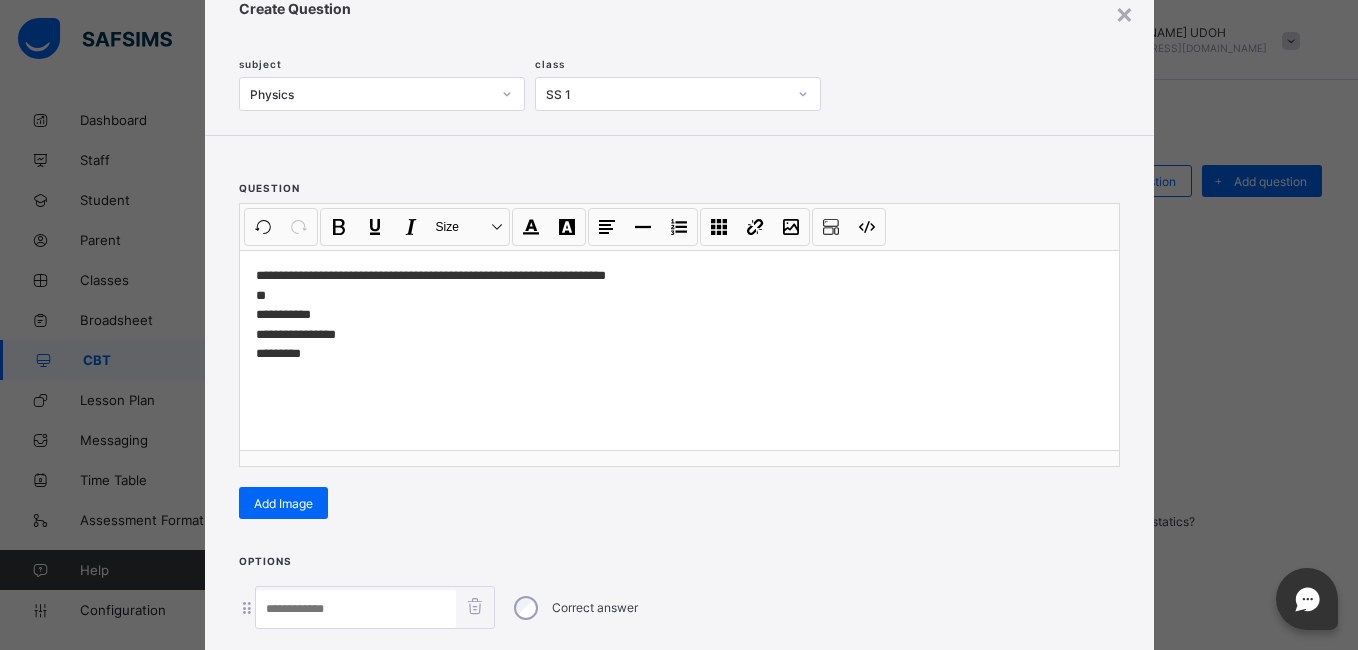 paste on "********" 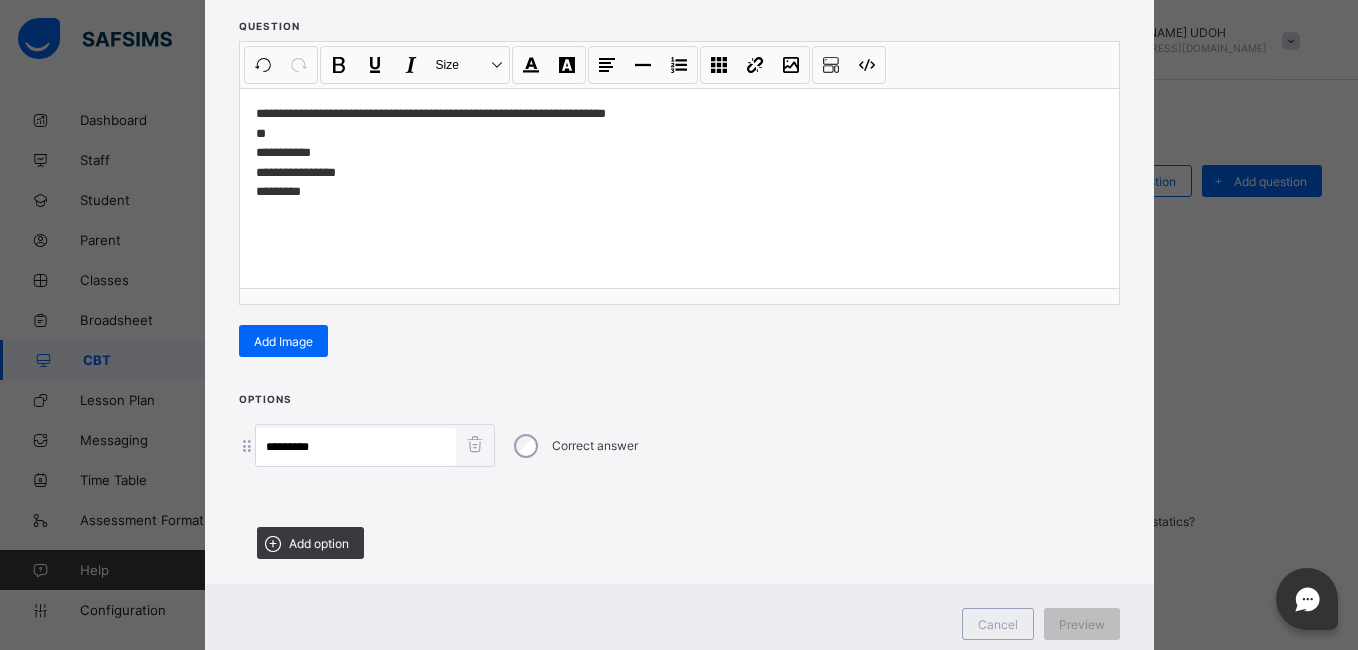 scroll, scrollTop: 276, scrollLeft: 0, axis: vertical 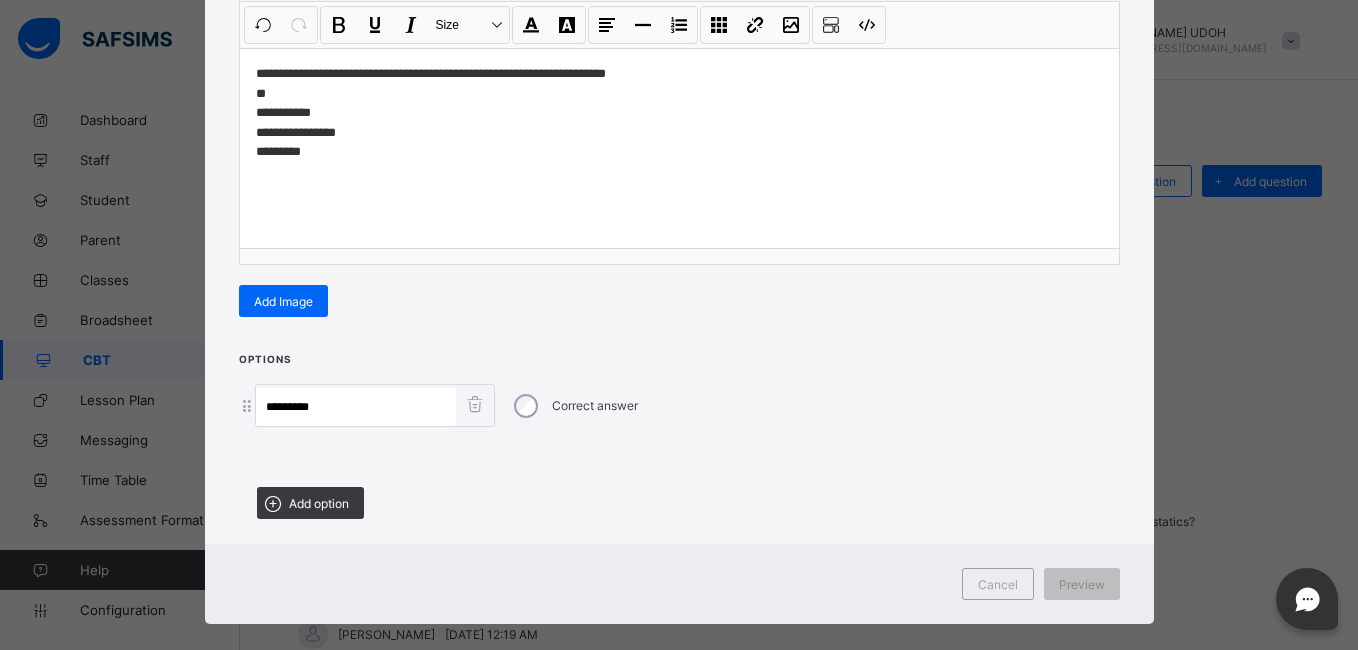type on "********" 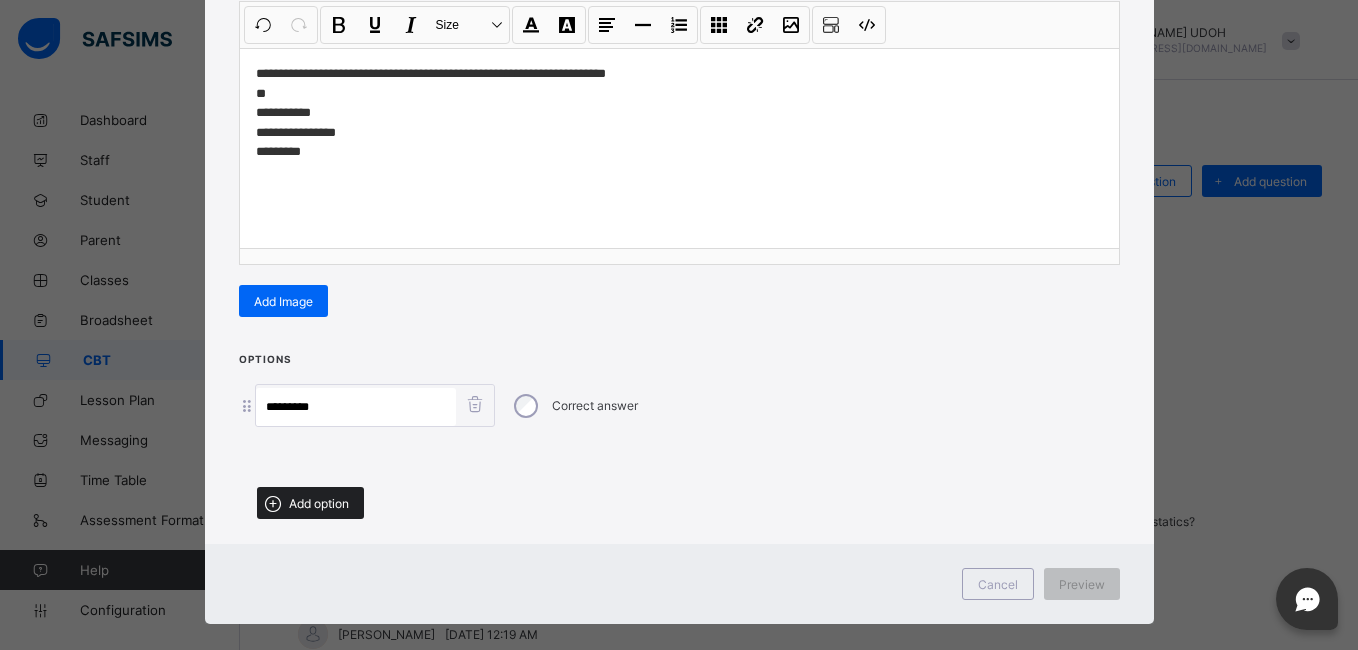 click on "Add option" at bounding box center [319, 503] 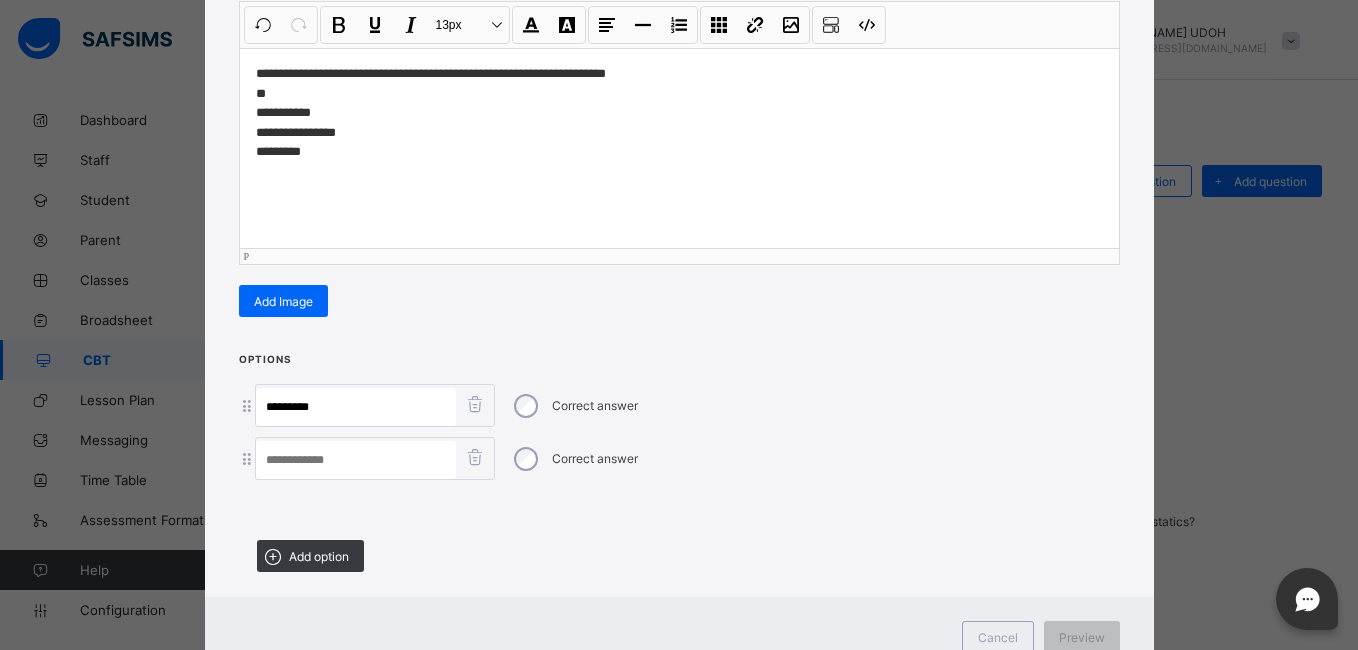 click on "**********" at bounding box center [679, 113] 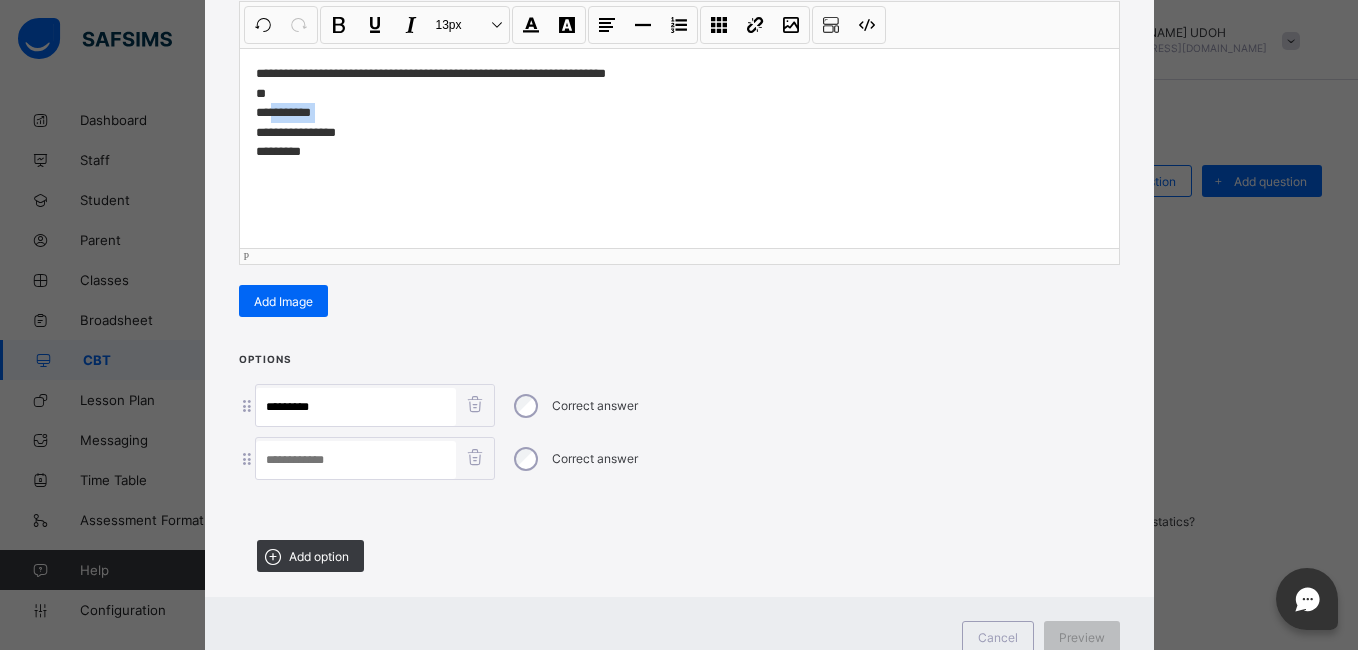 drag, startPoint x: 335, startPoint y: 114, endPoint x: 294, endPoint y: 114, distance: 41 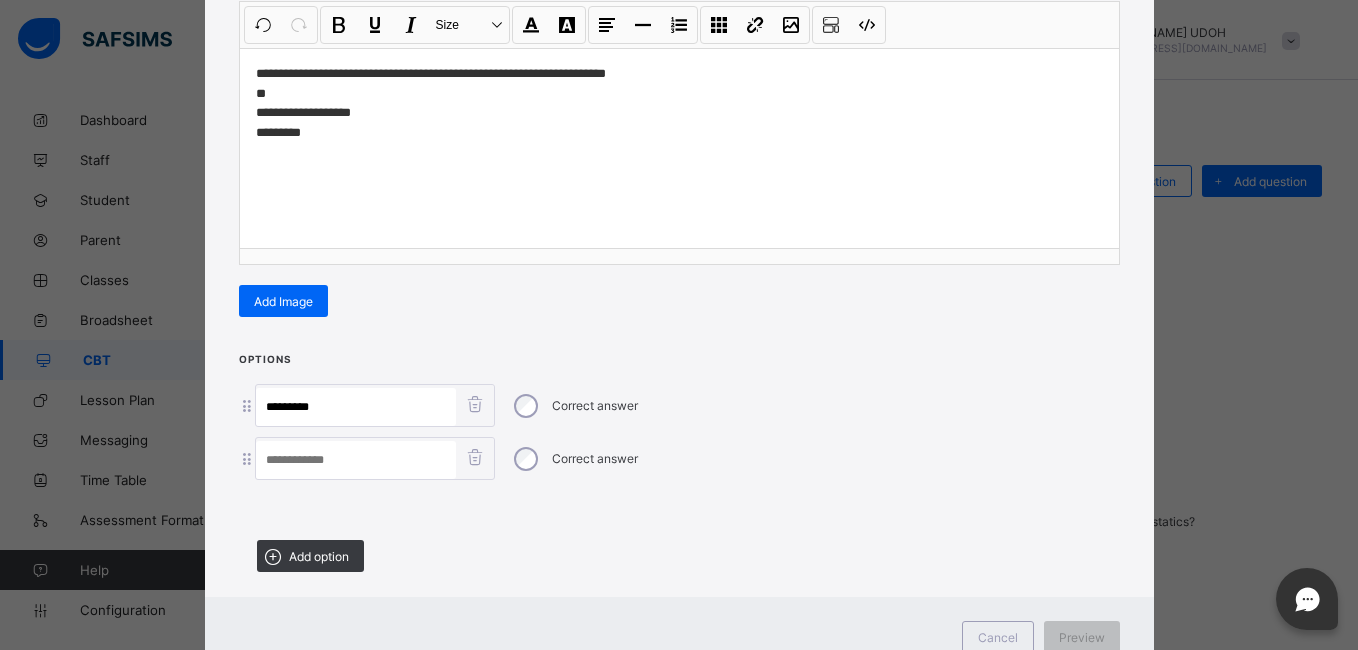 click at bounding box center (356, 460) 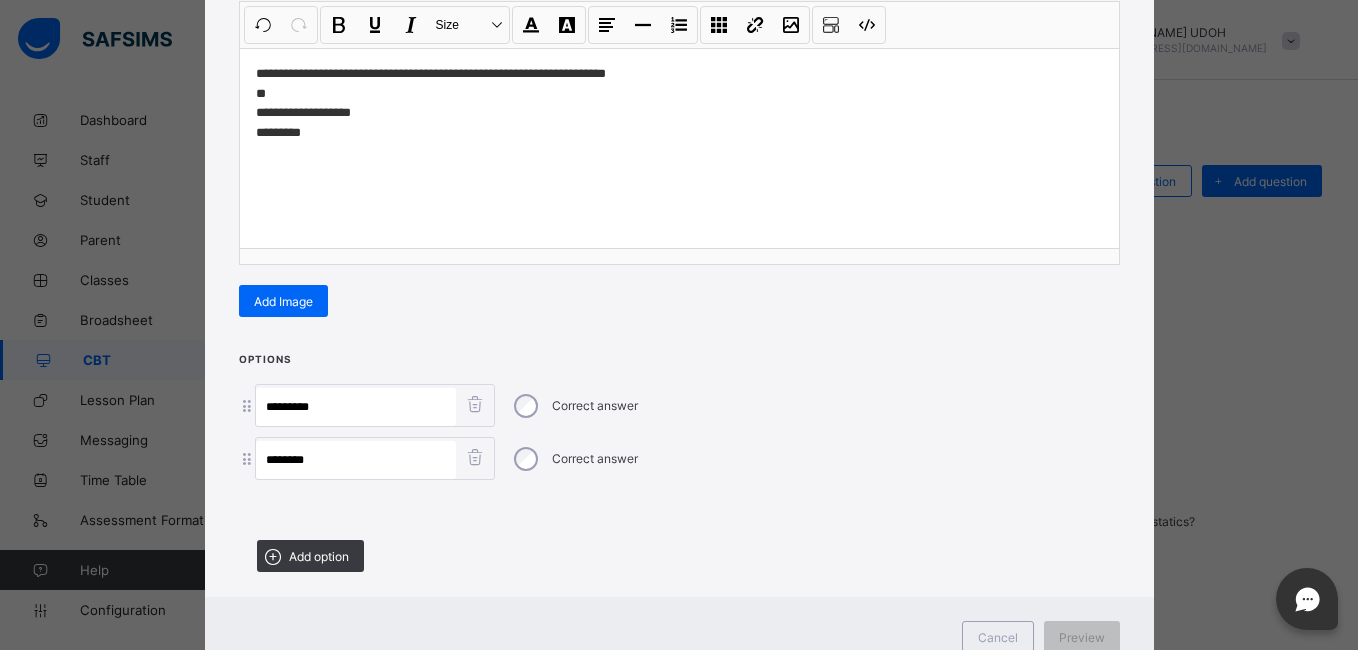 type on "********" 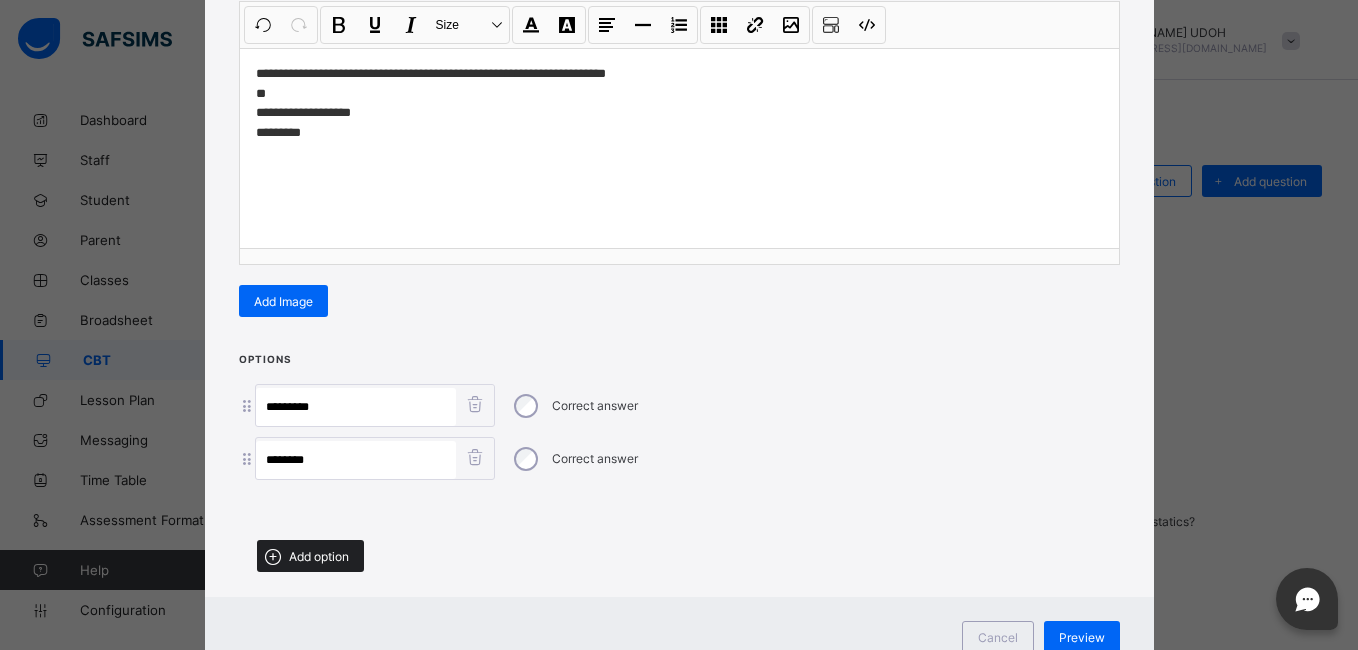click on "Add option" at bounding box center [310, 556] 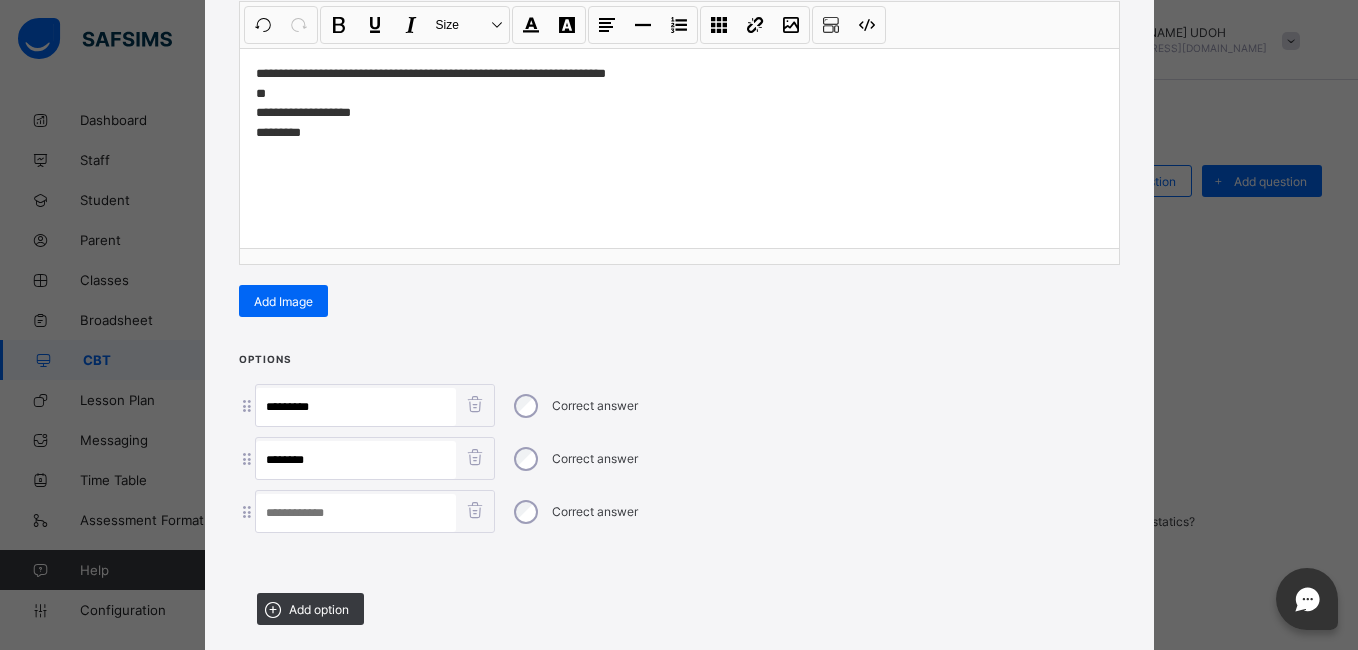click on "**********" at bounding box center [679, 103] 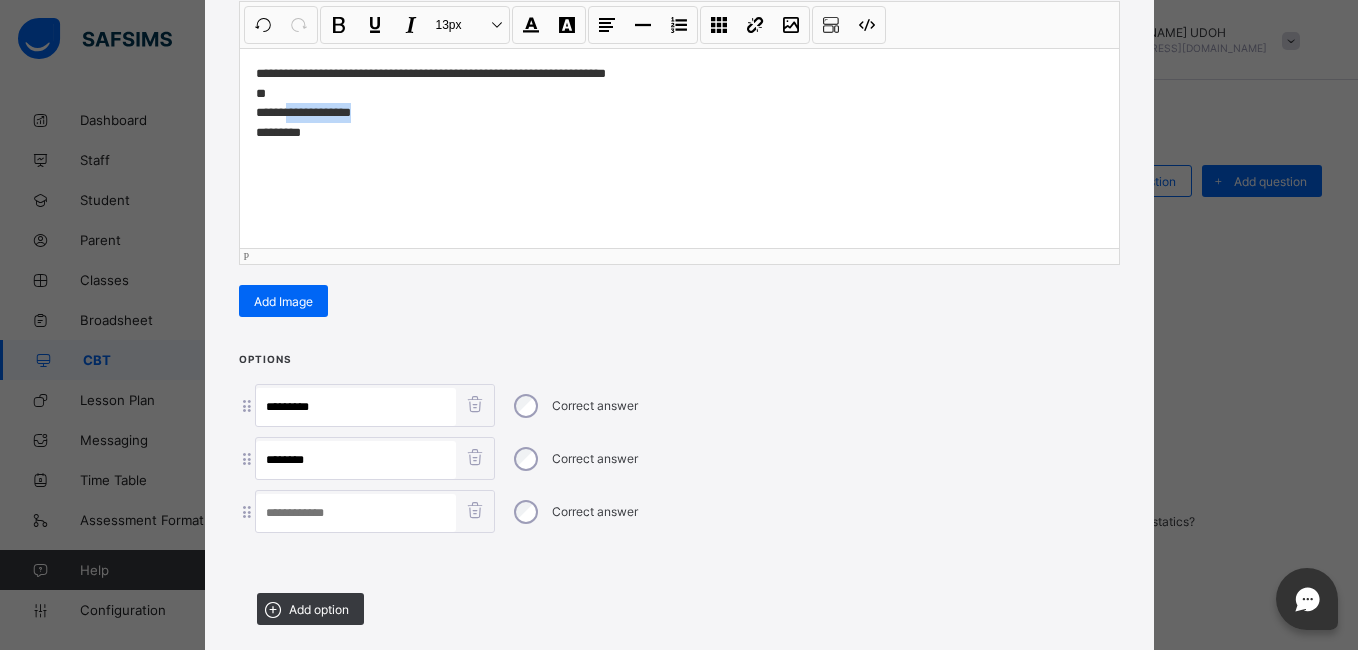drag, startPoint x: 369, startPoint y: 116, endPoint x: 281, endPoint y: 108, distance: 88.362885 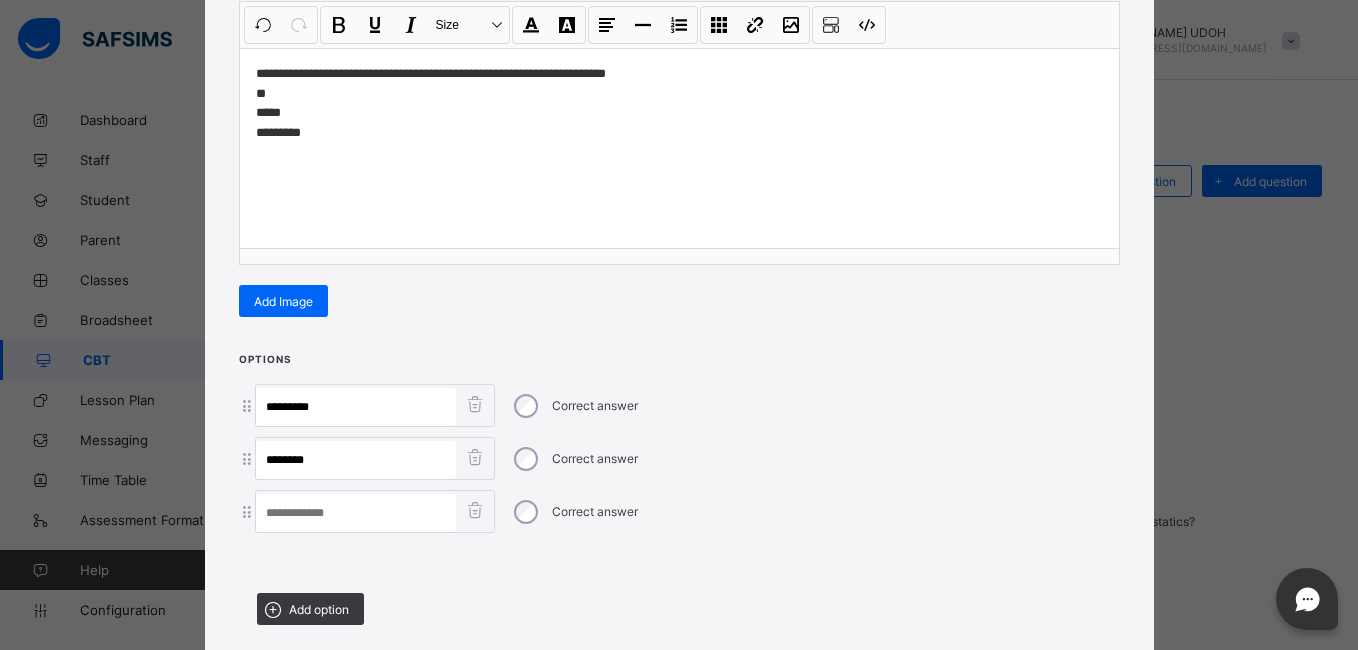 click at bounding box center (356, 513) 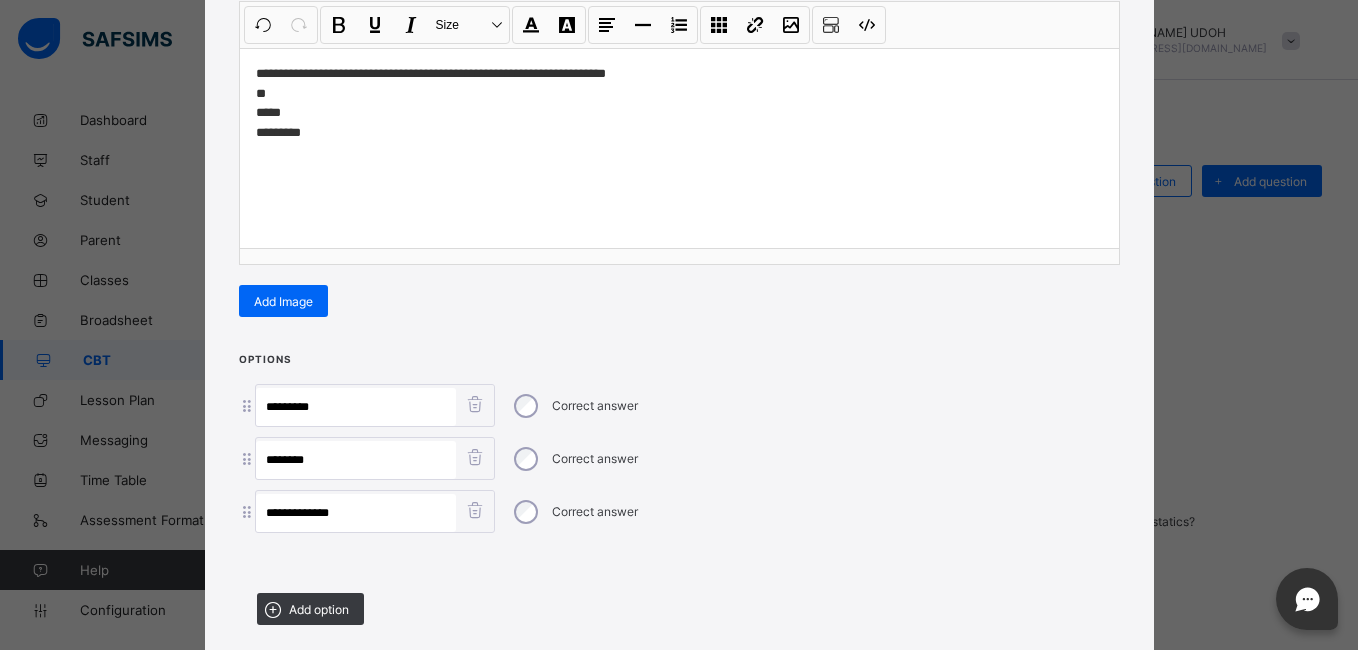 type on "**********" 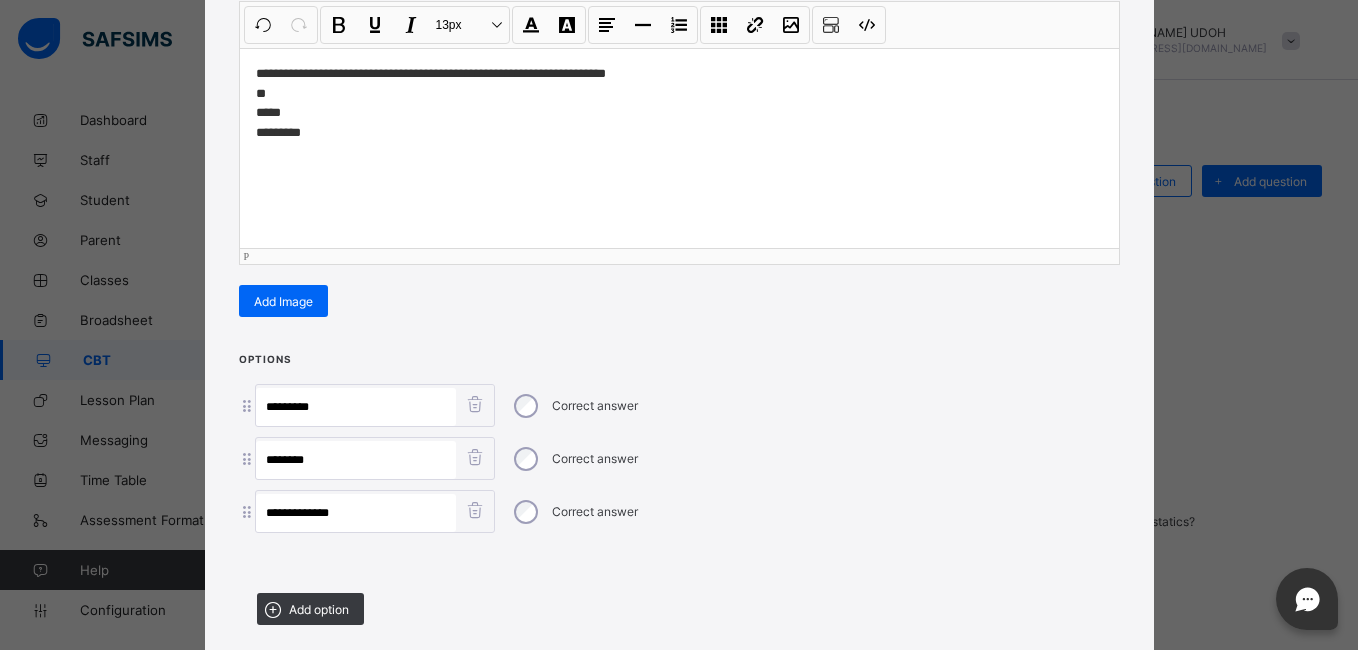 click on "**********" at bounding box center [679, 103] 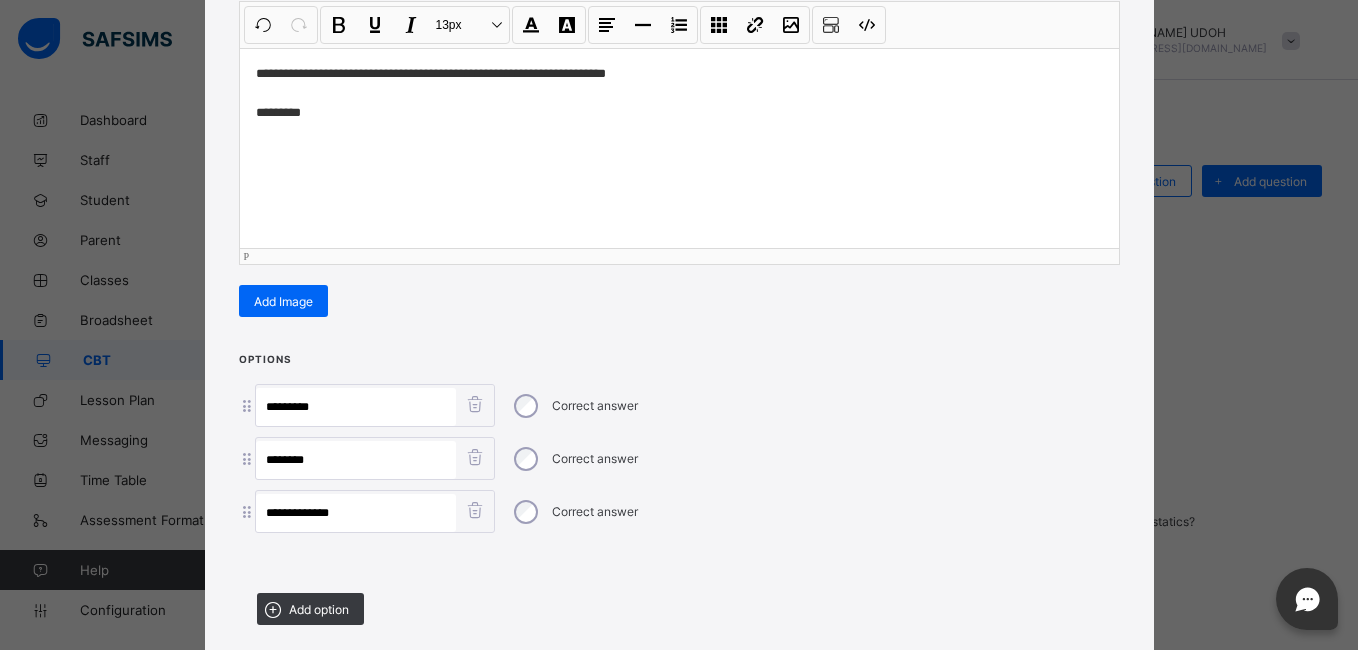 click on "**********" at bounding box center (679, 93) 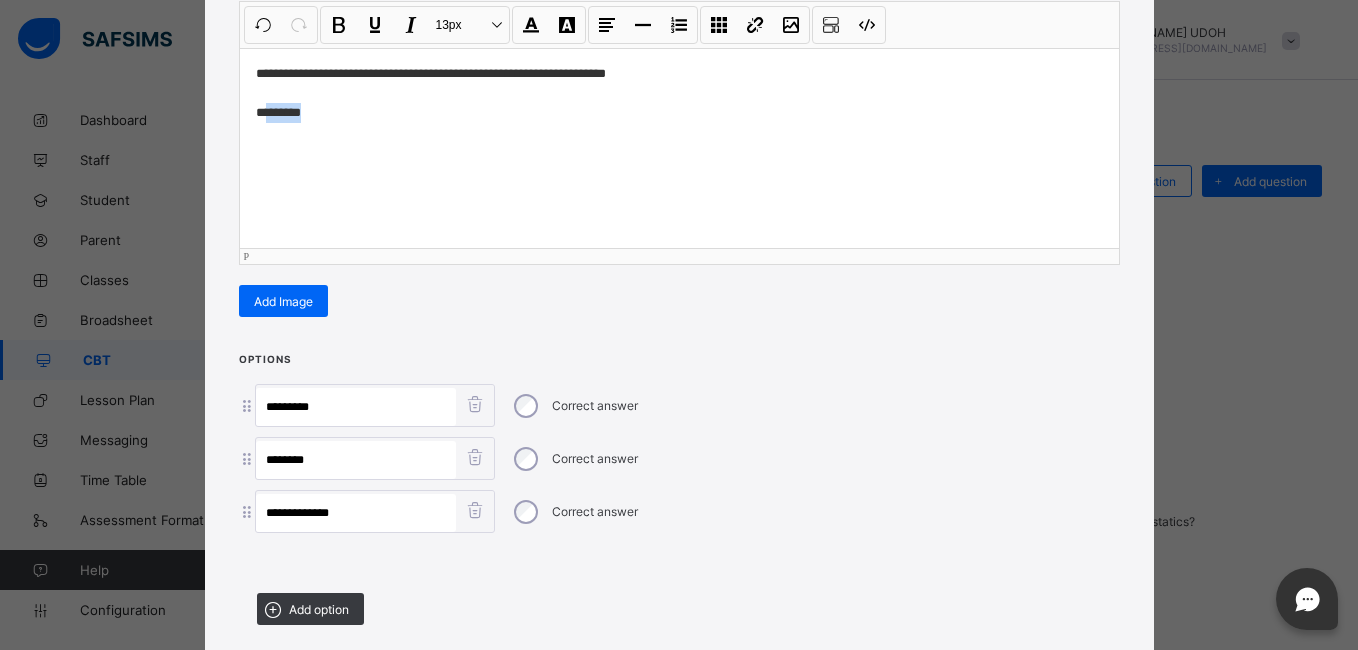 drag, startPoint x: 314, startPoint y: 112, endPoint x: 262, endPoint y: 130, distance: 55.027267 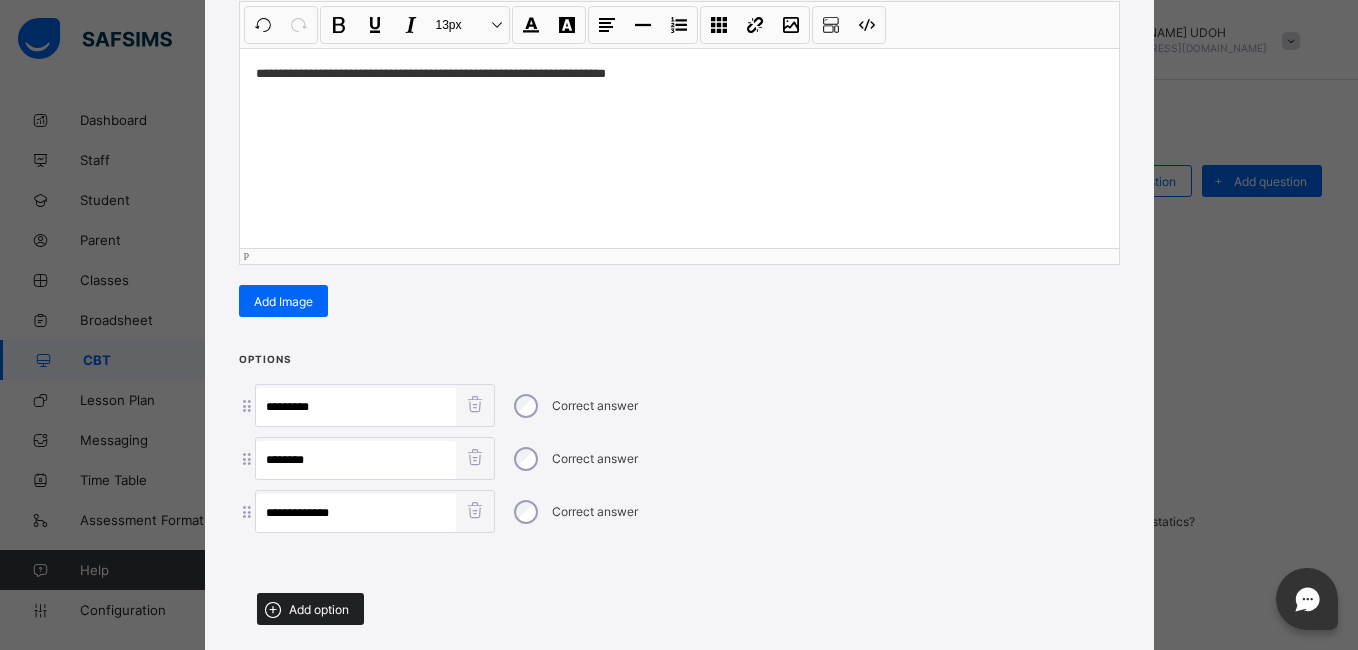 click on "Add option" at bounding box center [319, 609] 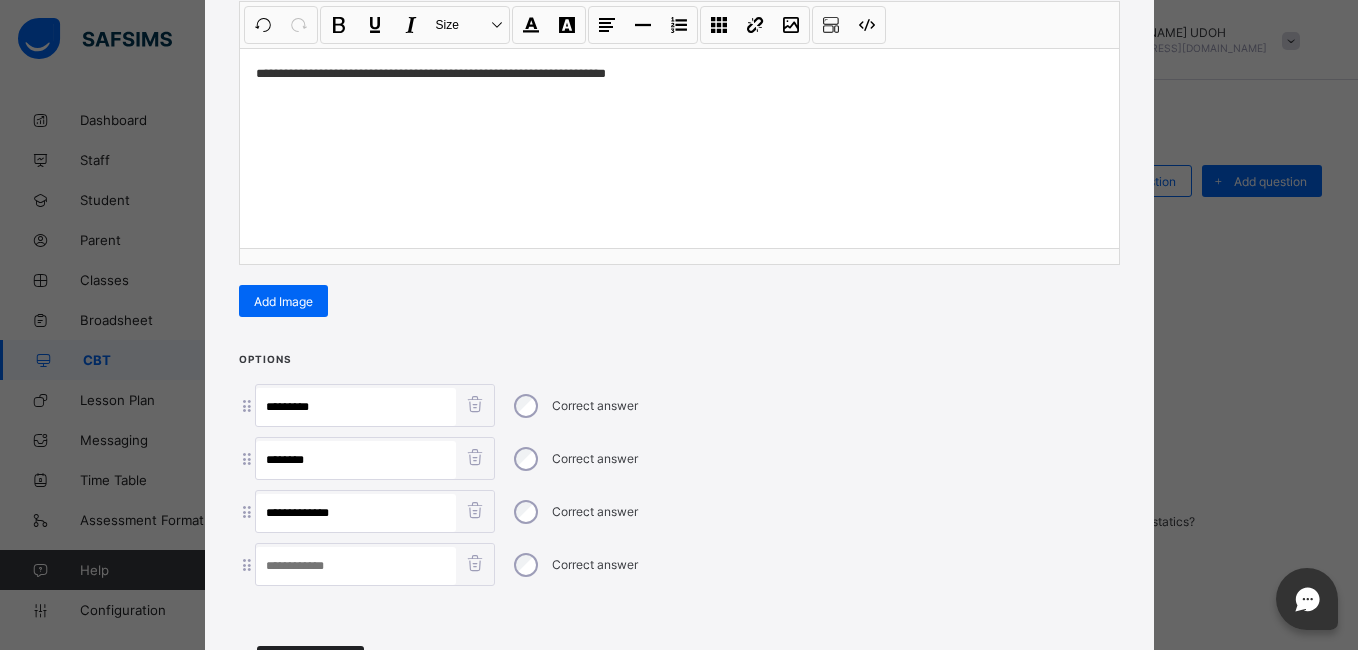 click at bounding box center [679, 613] 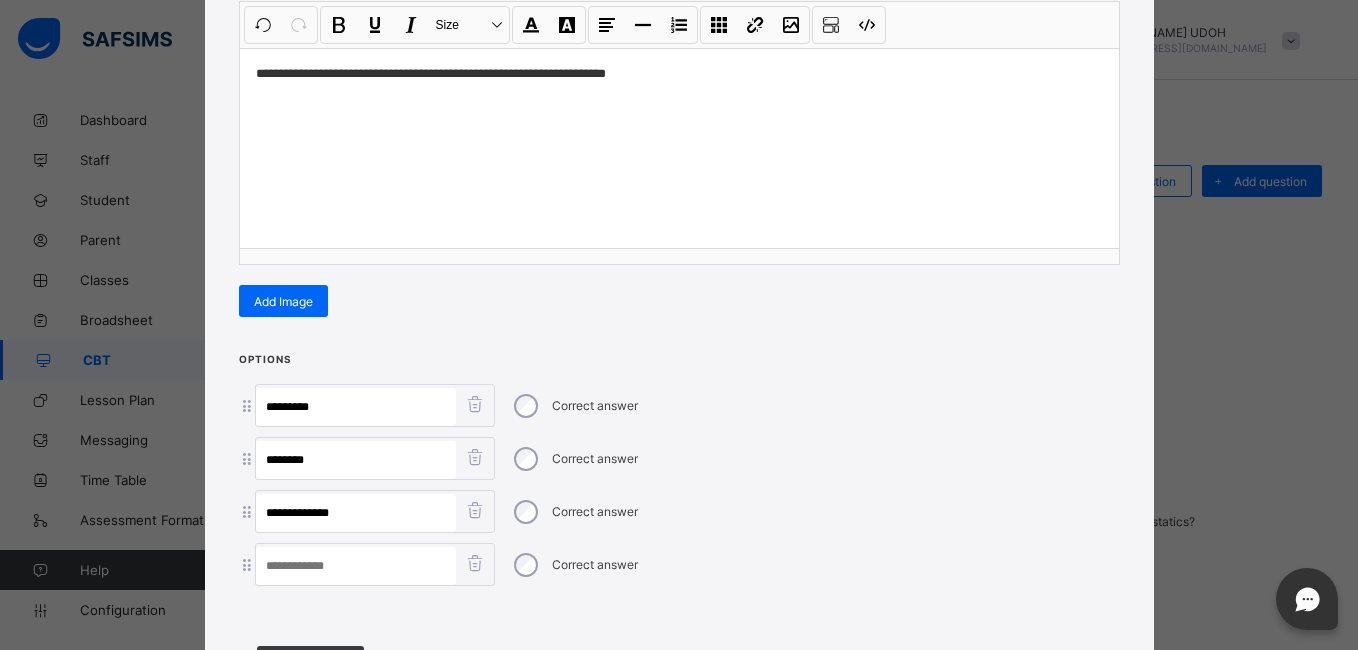 click at bounding box center (356, 566) 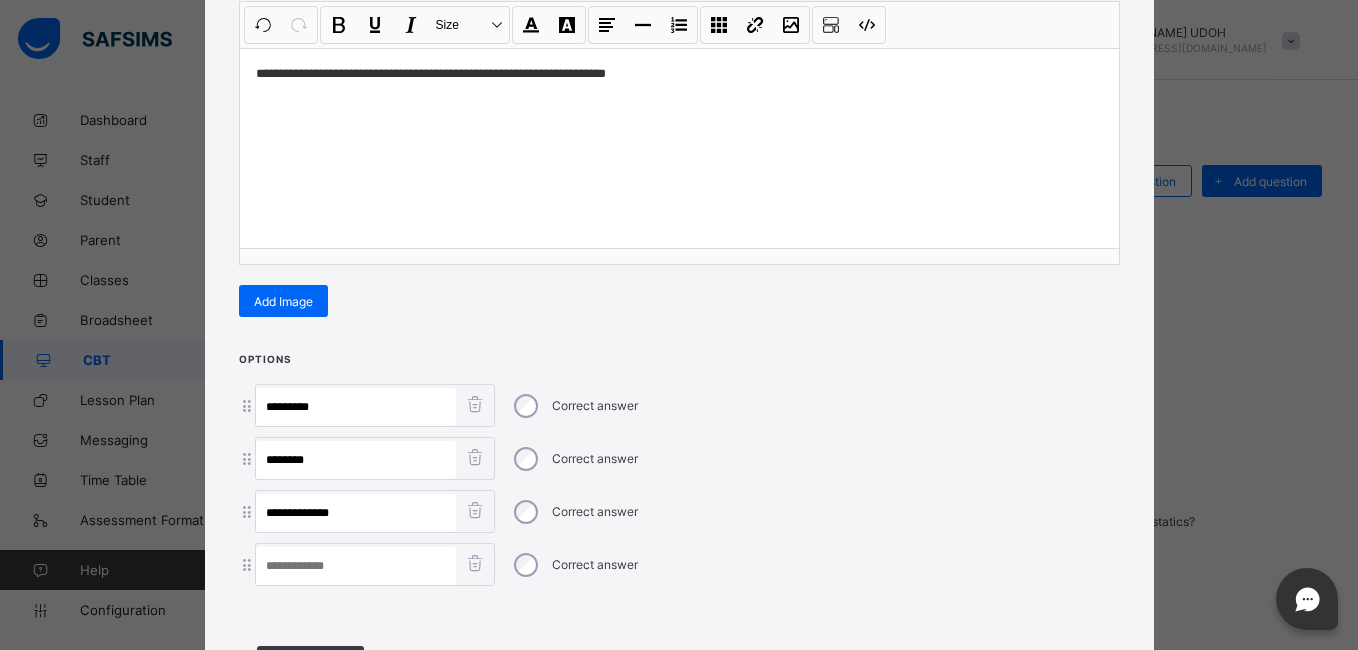 paste on "******" 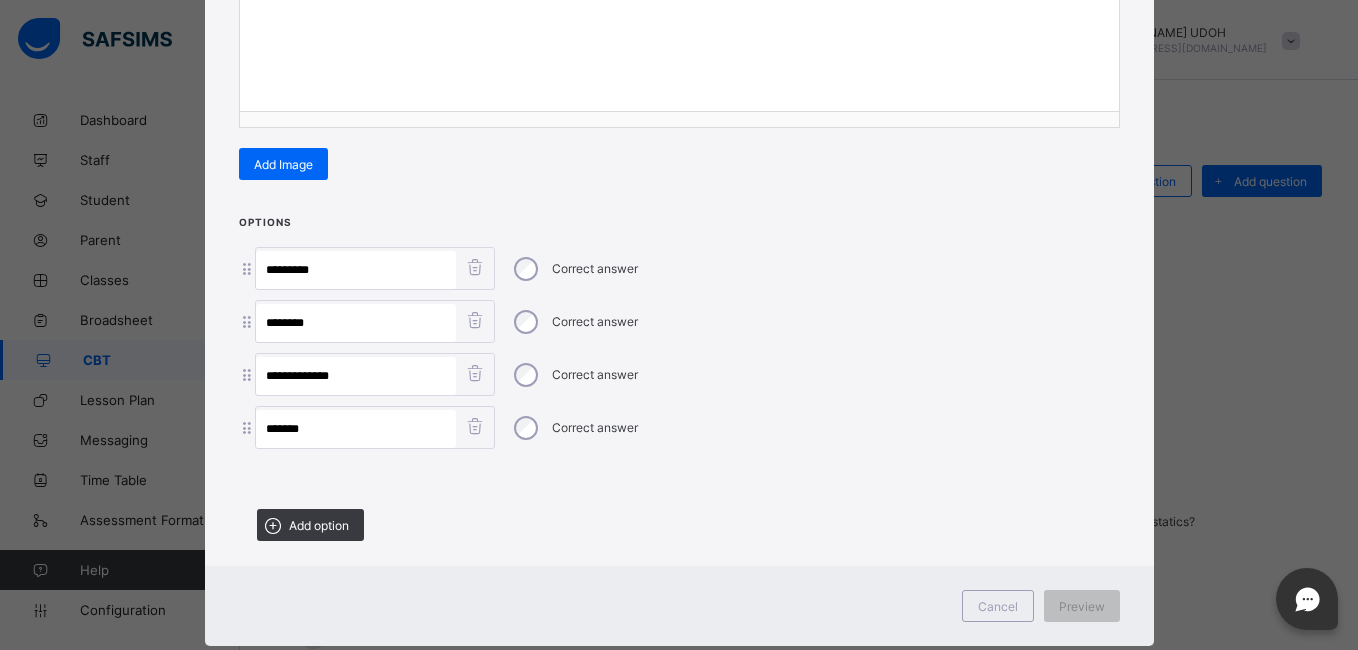 scroll, scrollTop: 455, scrollLeft: 0, axis: vertical 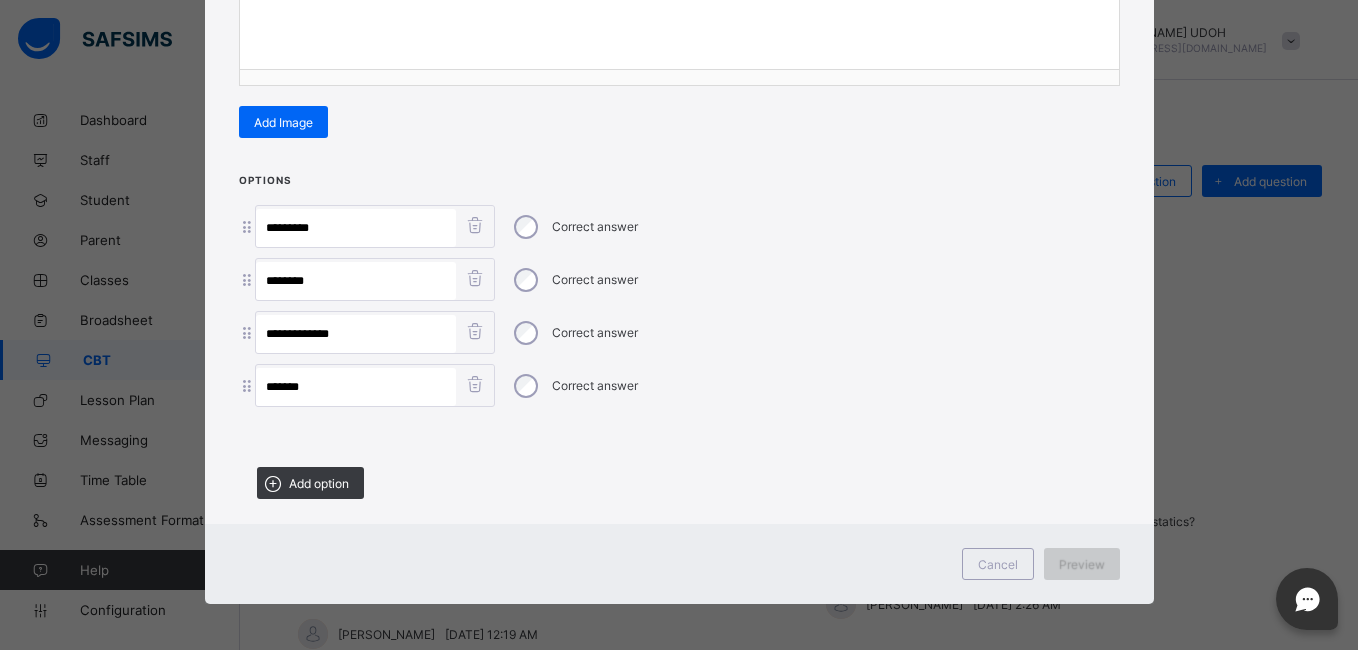 type on "******" 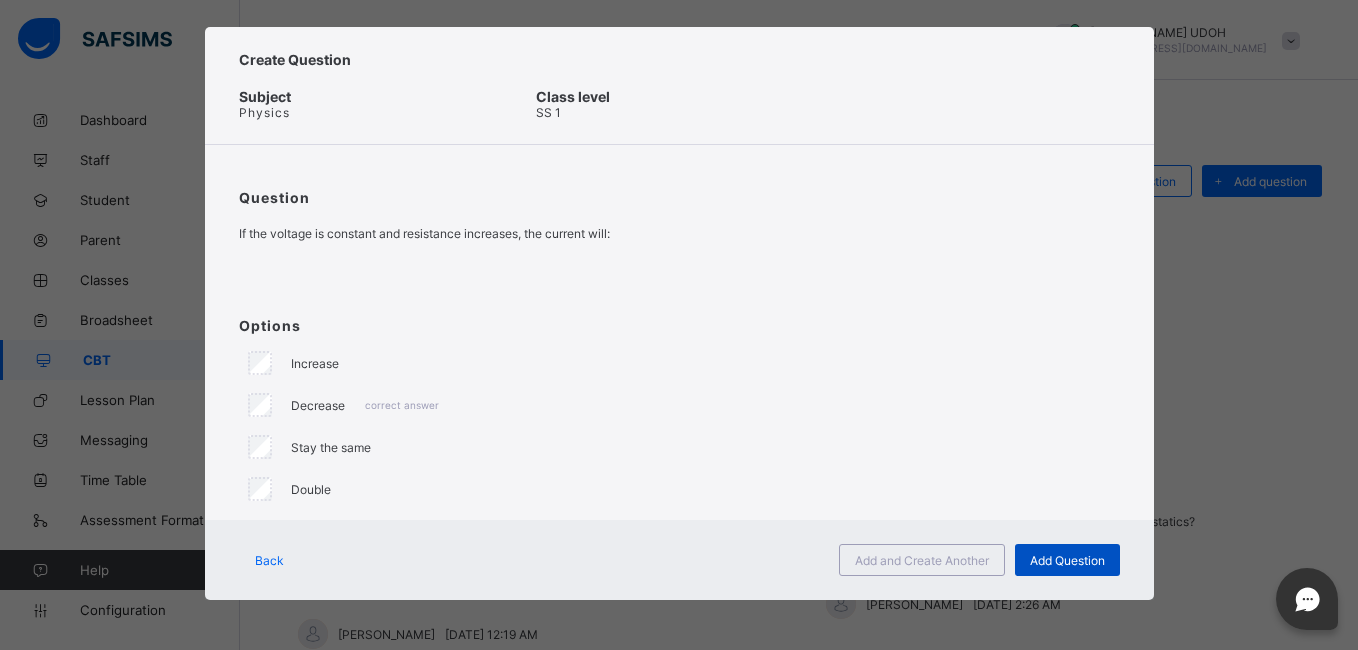 scroll, scrollTop: 23, scrollLeft: 0, axis: vertical 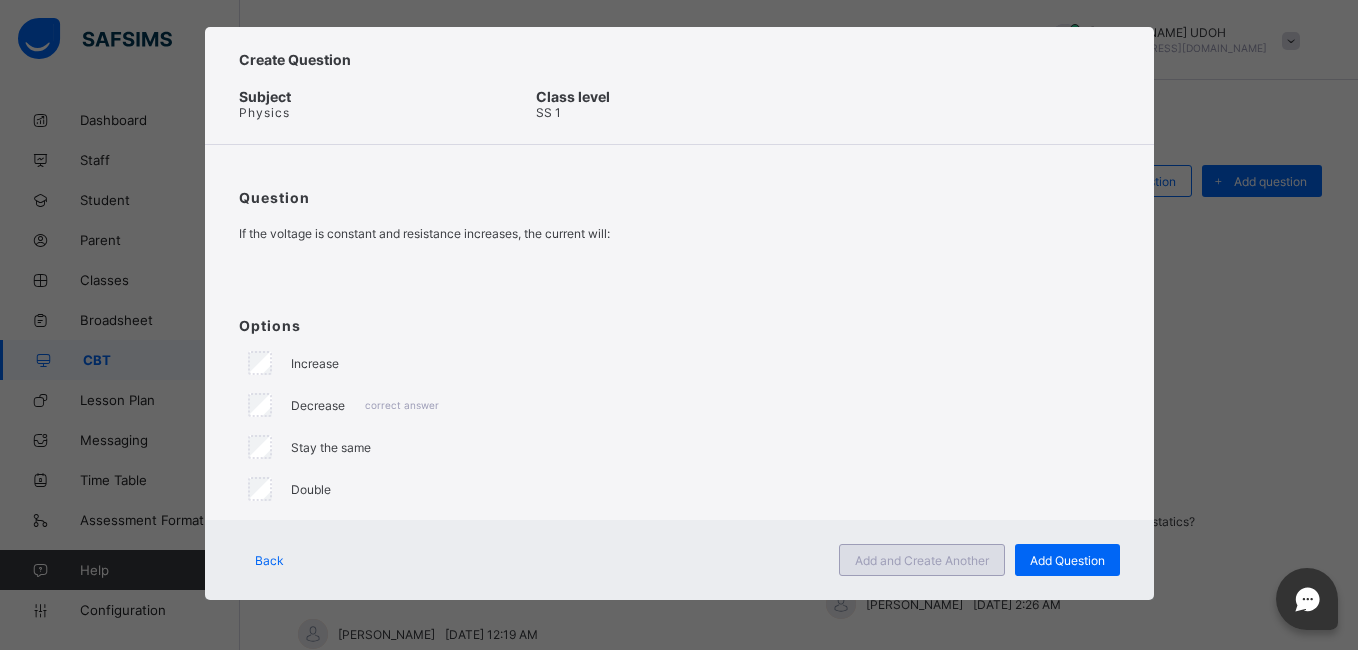 click on "Add and Create Another" at bounding box center (922, 560) 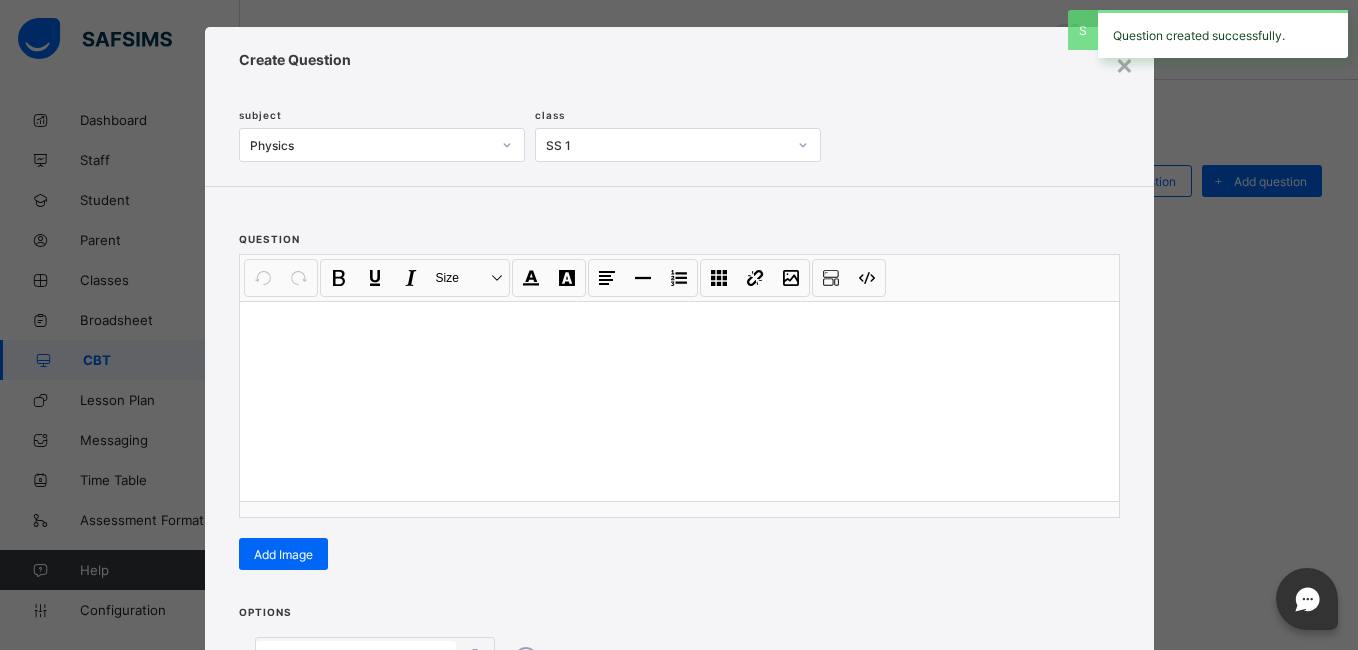 scroll, scrollTop: 74, scrollLeft: 0, axis: vertical 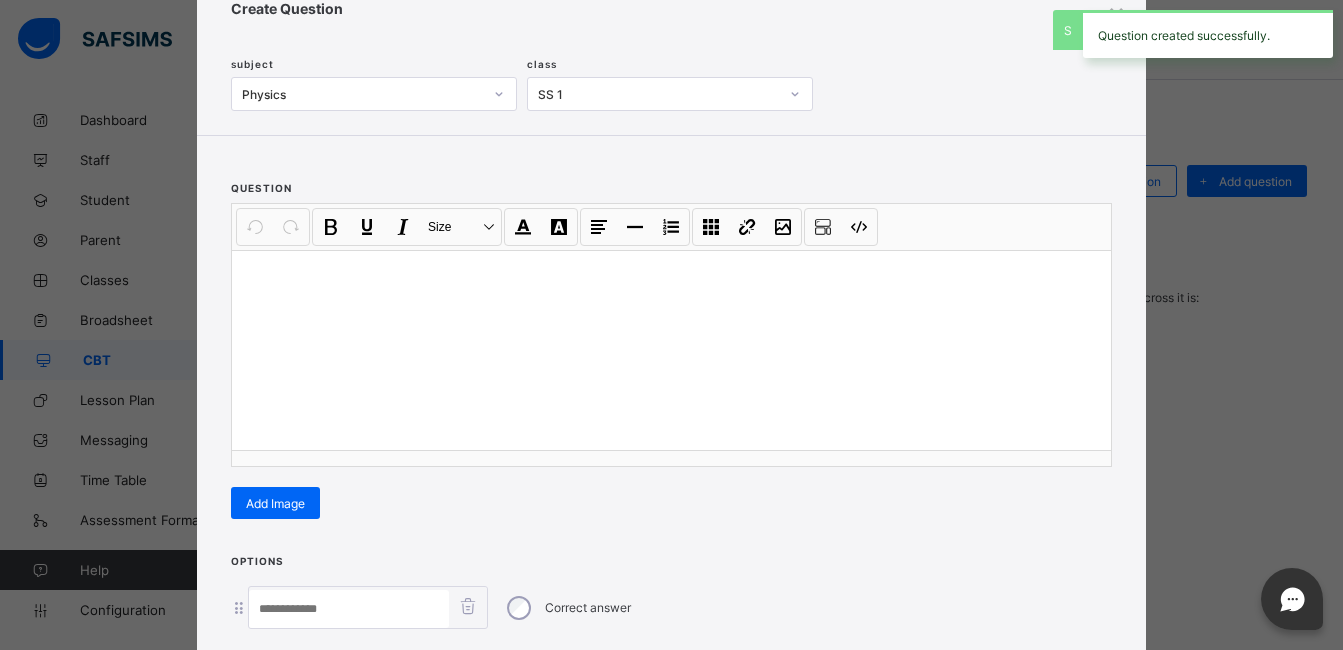 click at bounding box center (671, 350) 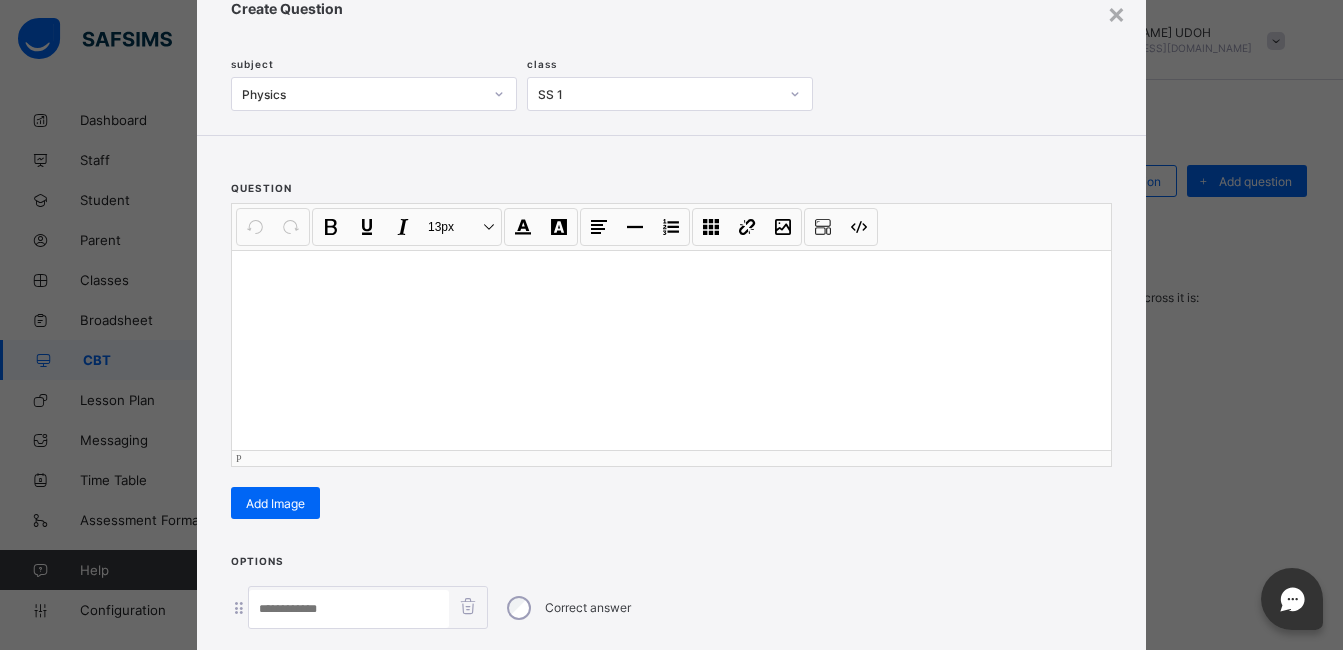 click at bounding box center [671, 276] 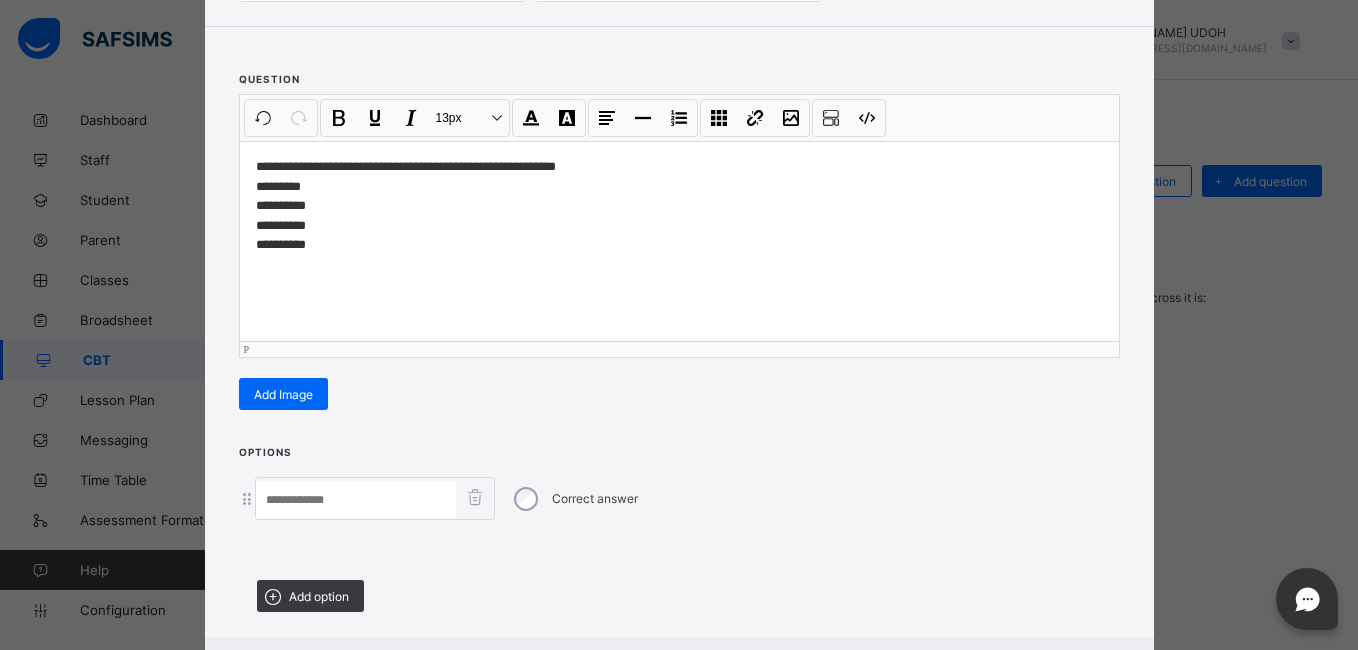 scroll, scrollTop: 189, scrollLeft: 0, axis: vertical 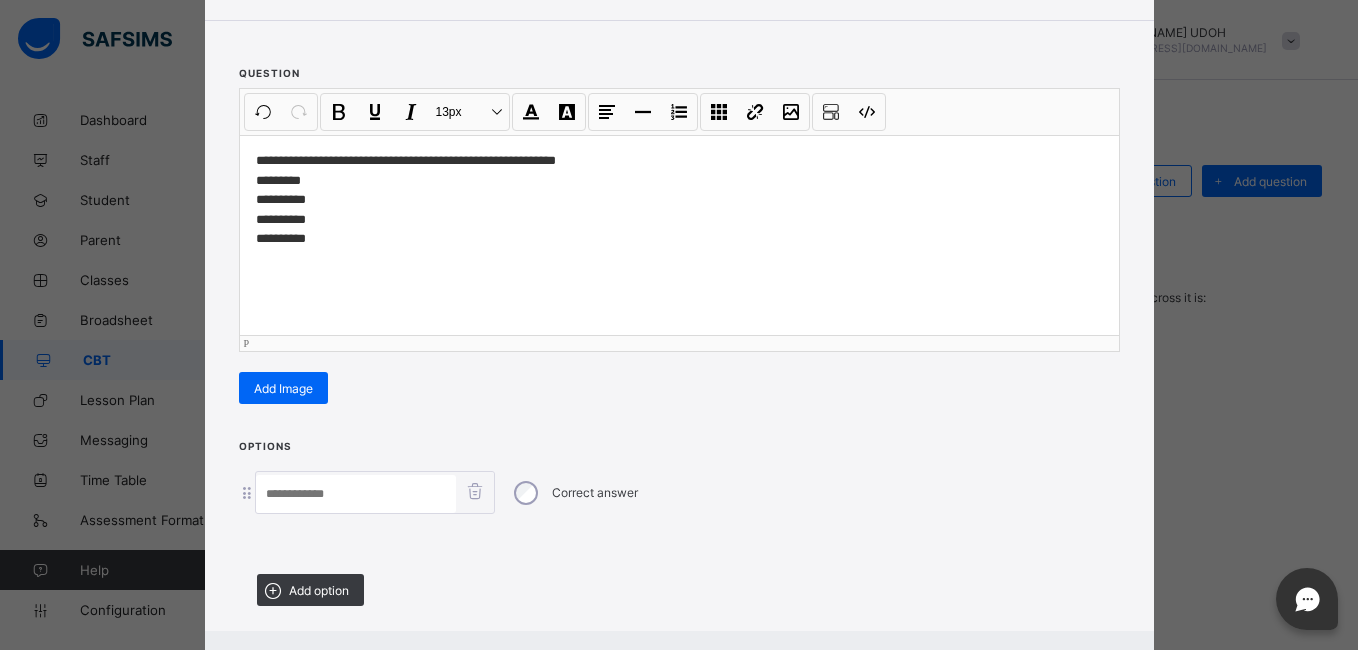 click on "**********" at bounding box center [679, 200] 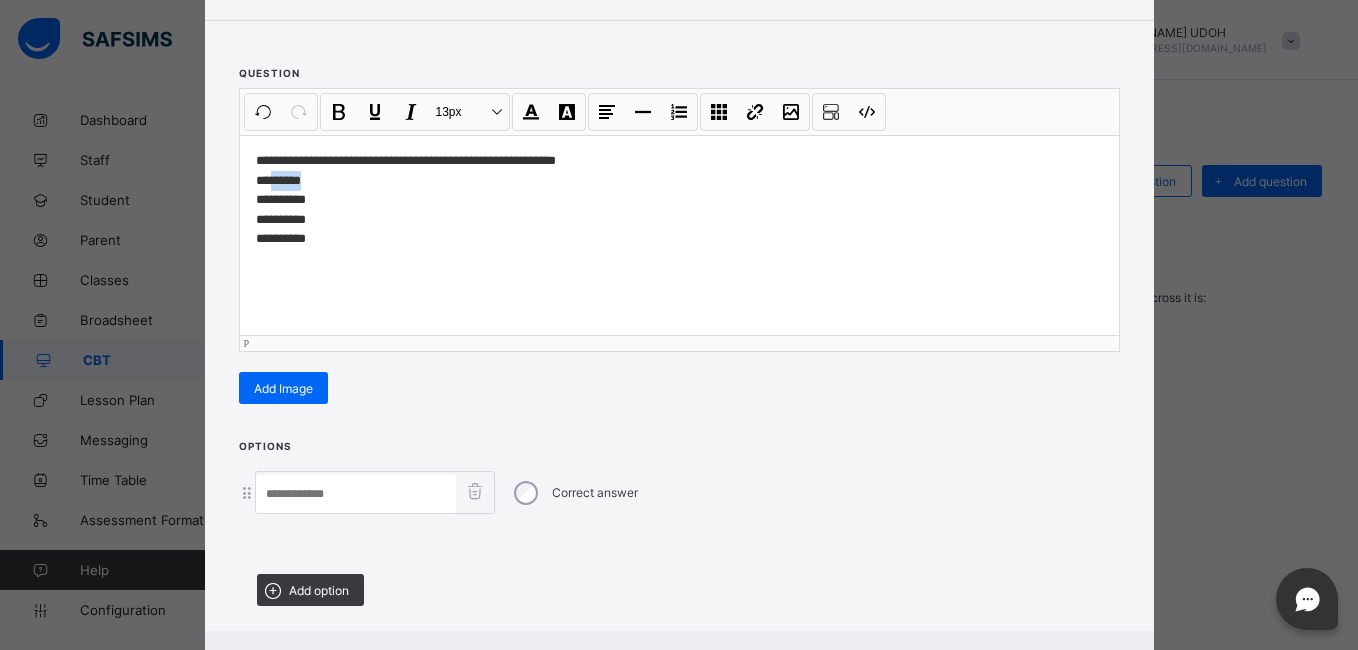 drag, startPoint x: 308, startPoint y: 182, endPoint x: 266, endPoint y: 183, distance: 42.0119 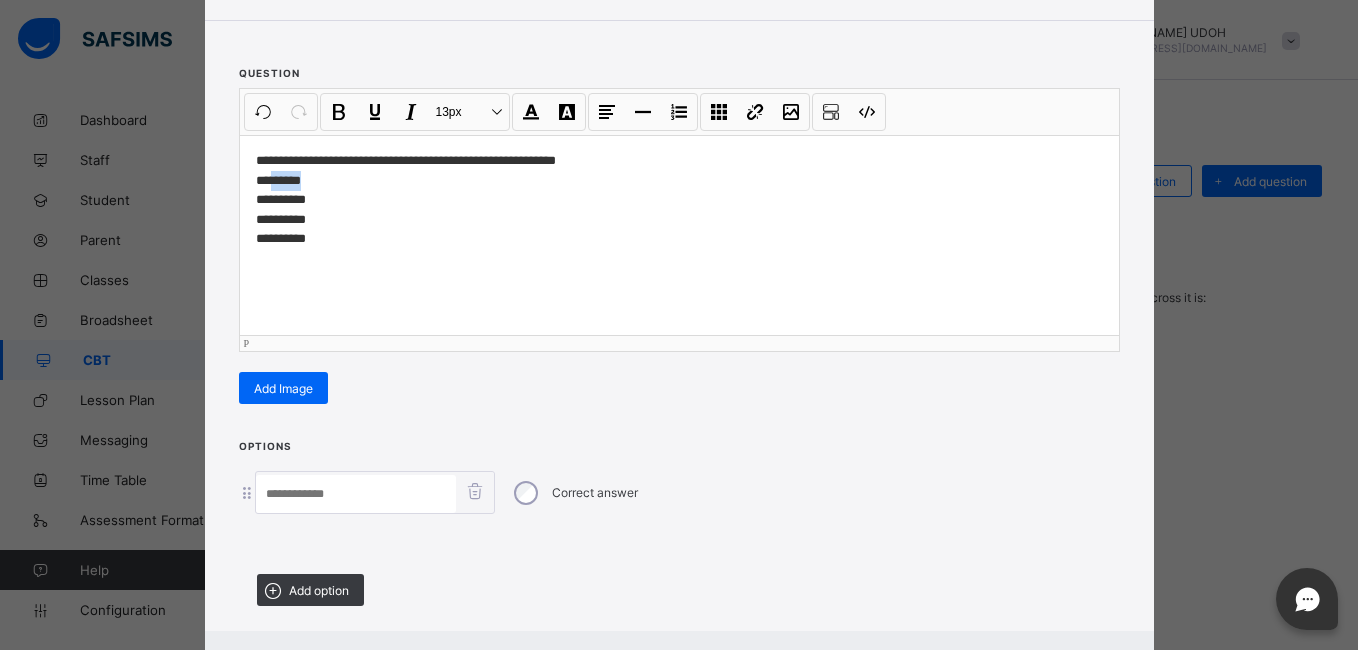 type 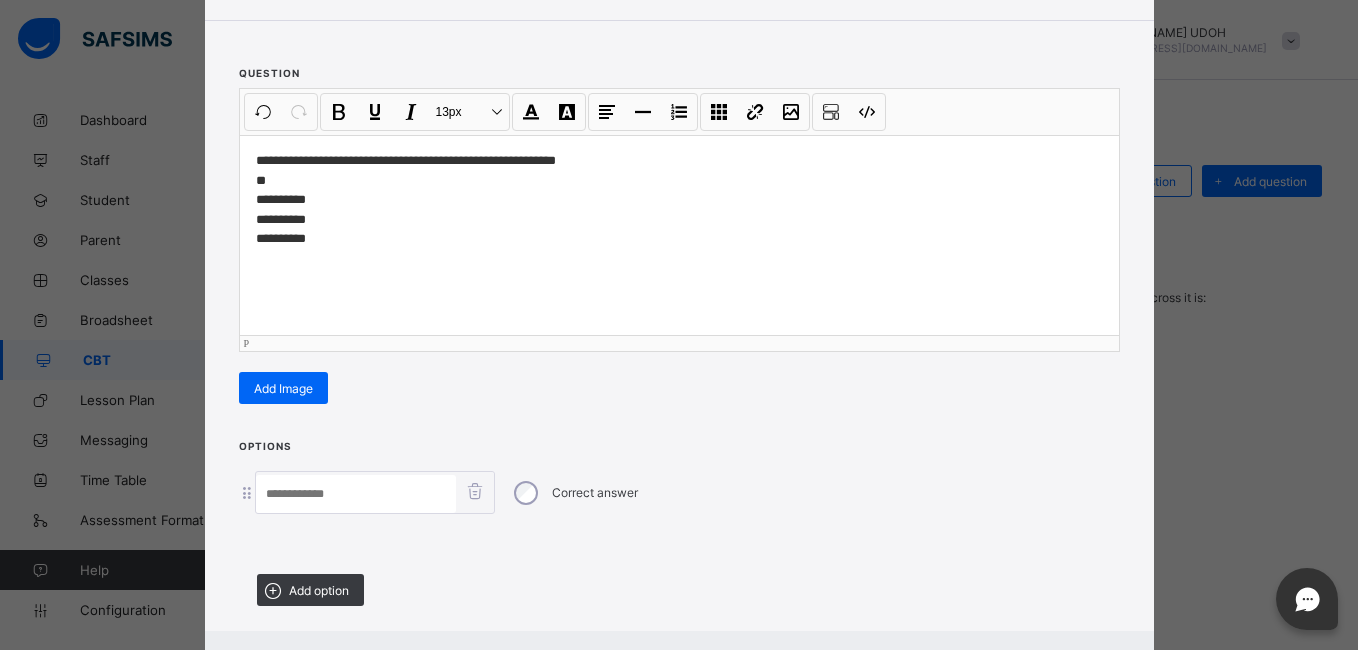 click at bounding box center [356, 494] 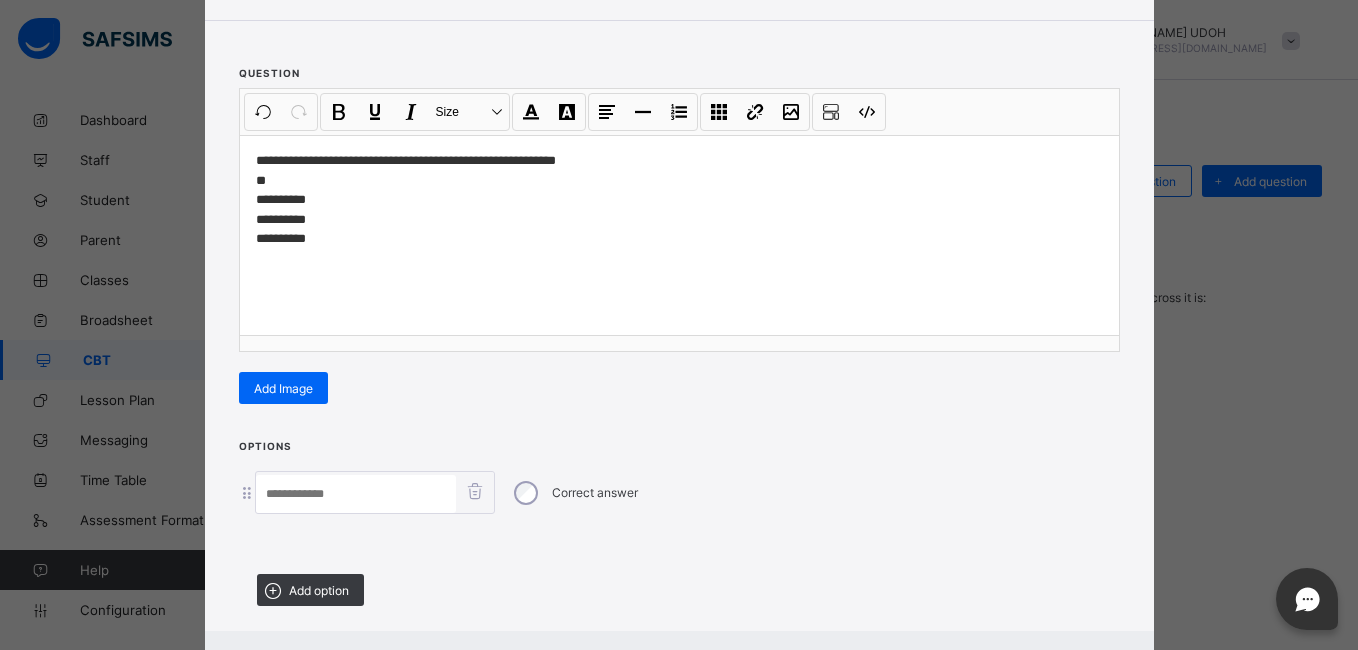 paste on "******" 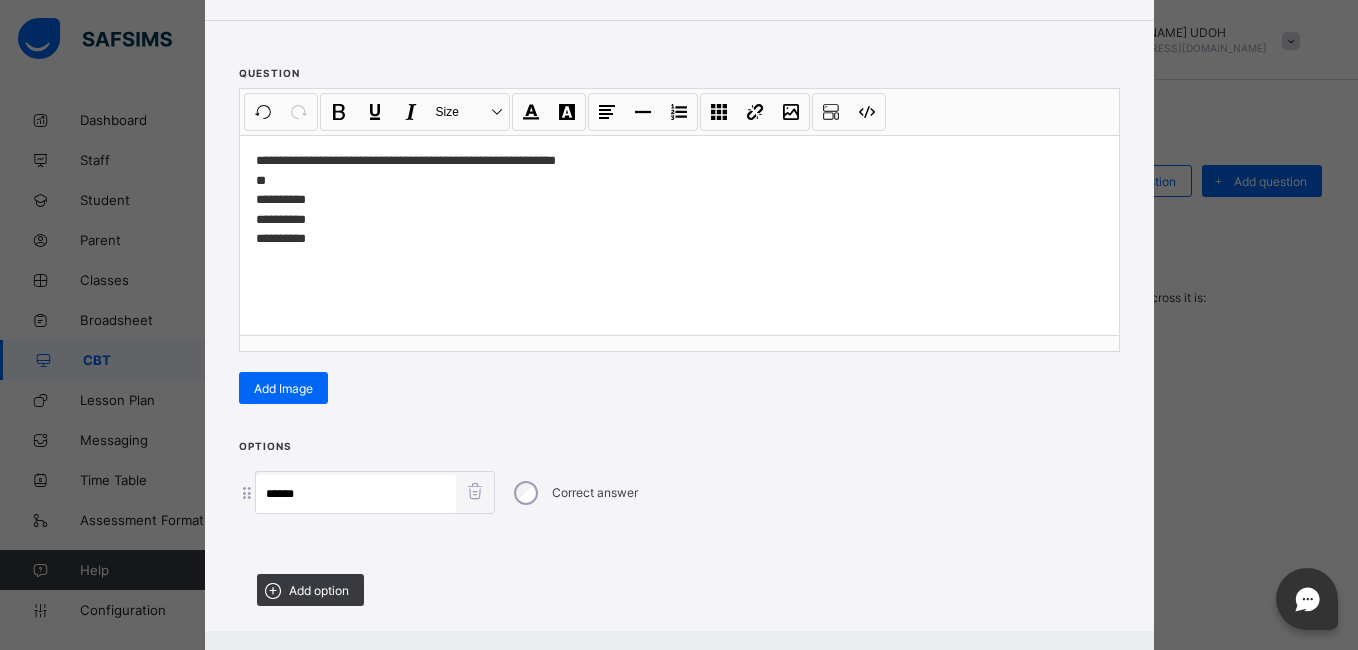 type on "******" 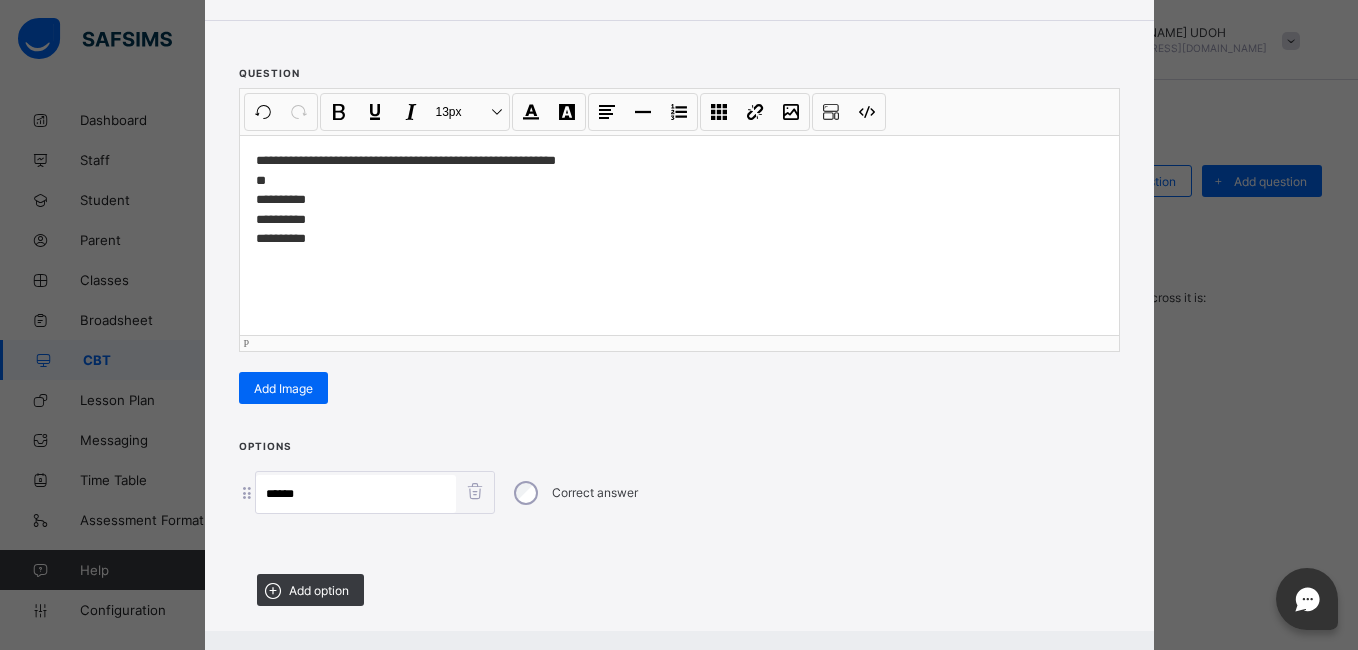 click on "**********" at bounding box center [679, 200] 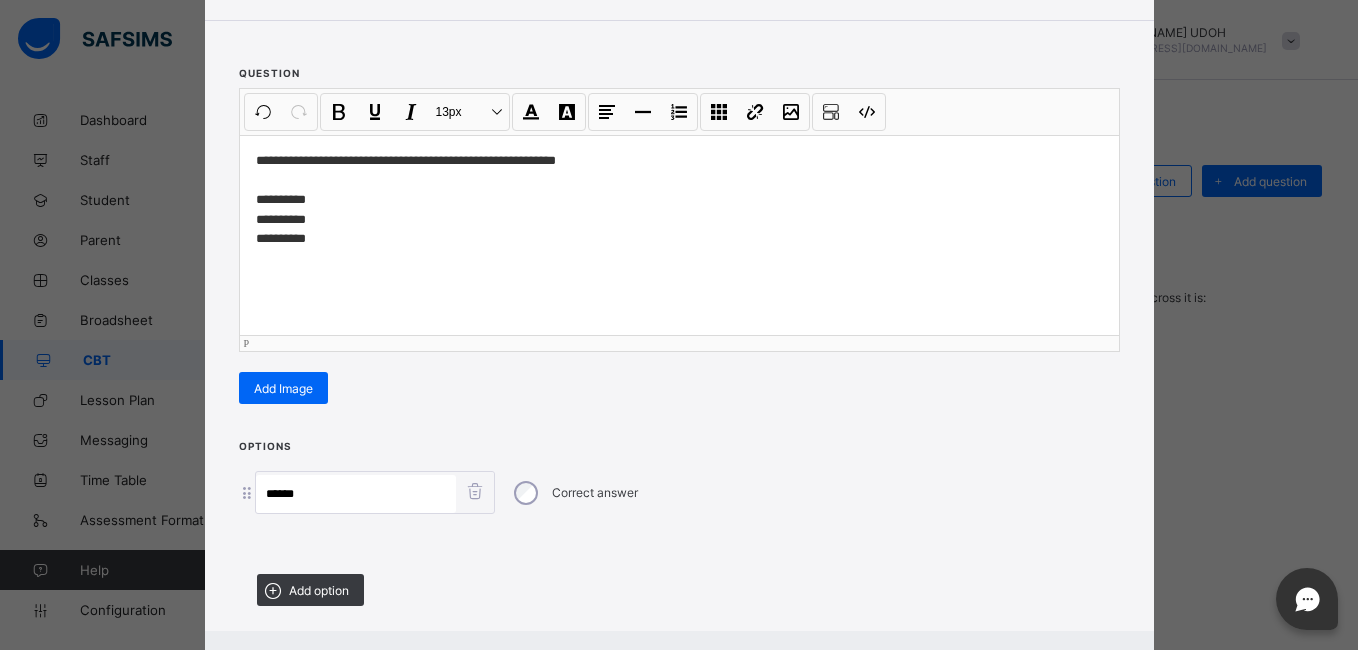 click on "**********" at bounding box center [679, 200] 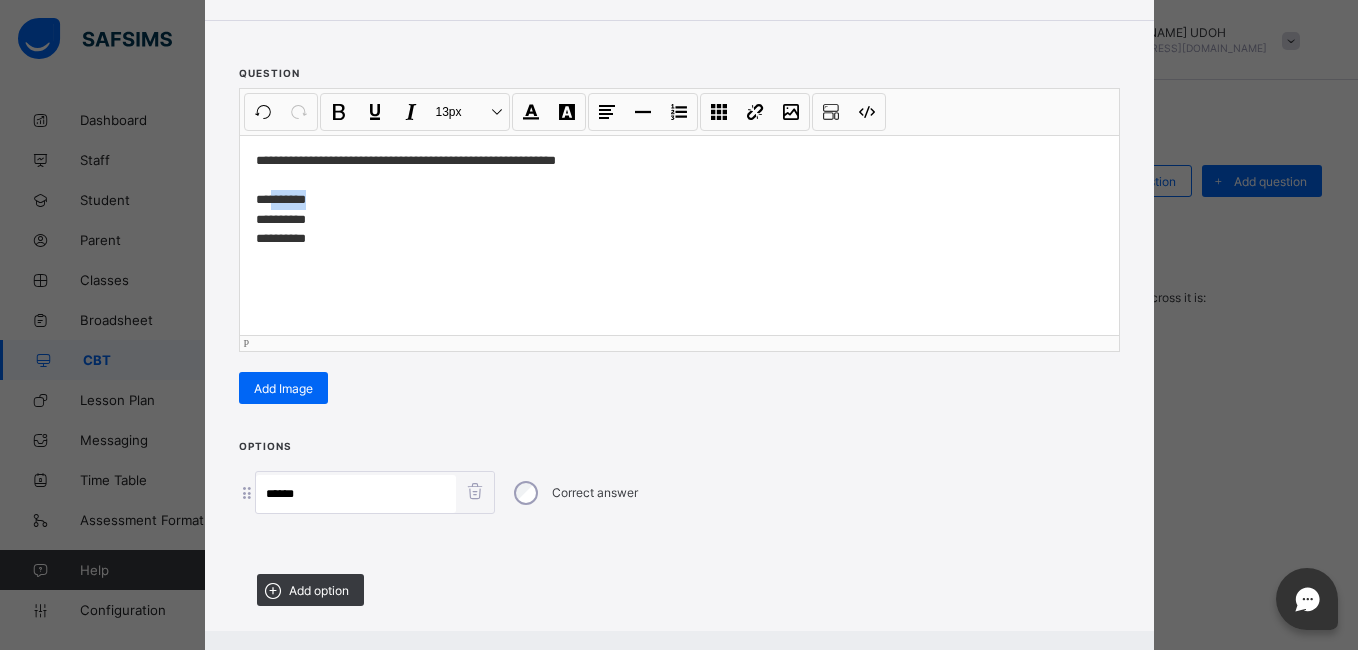 drag, startPoint x: 318, startPoint y: 197, endPoint x: 267, endPoint y: 202, distance: 51.24451 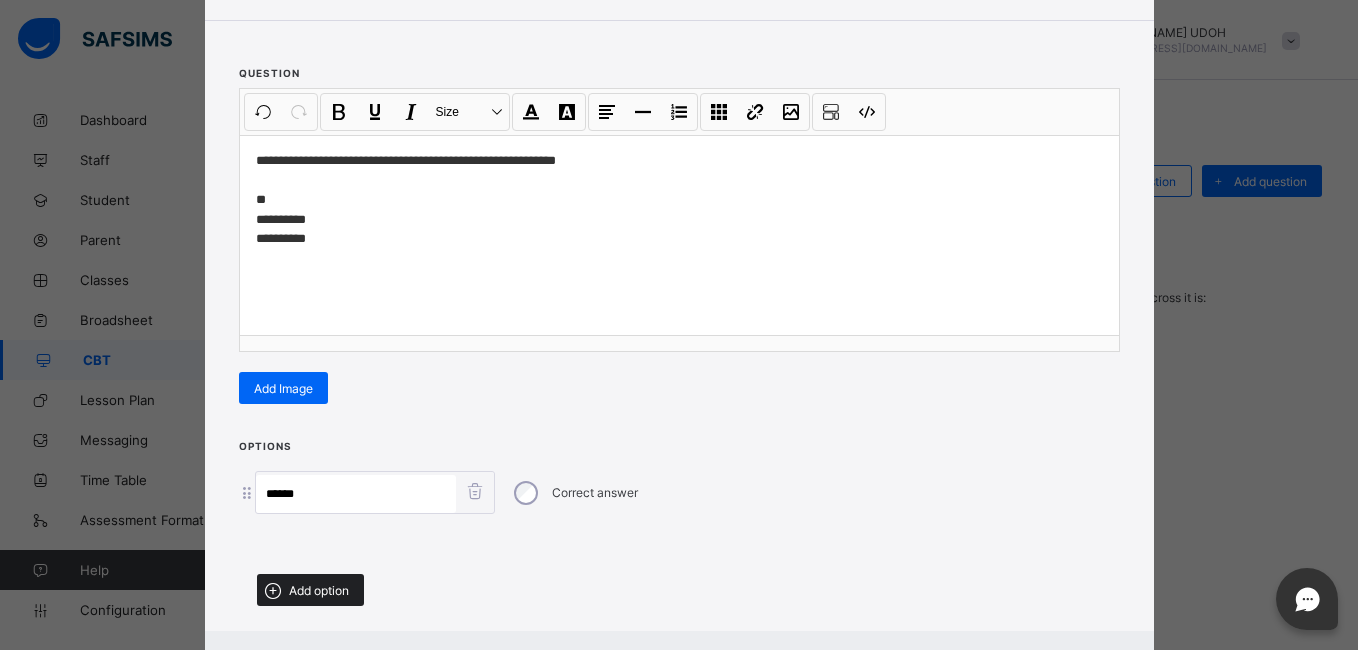 click on "Add option" at bounding box center (319, 590) 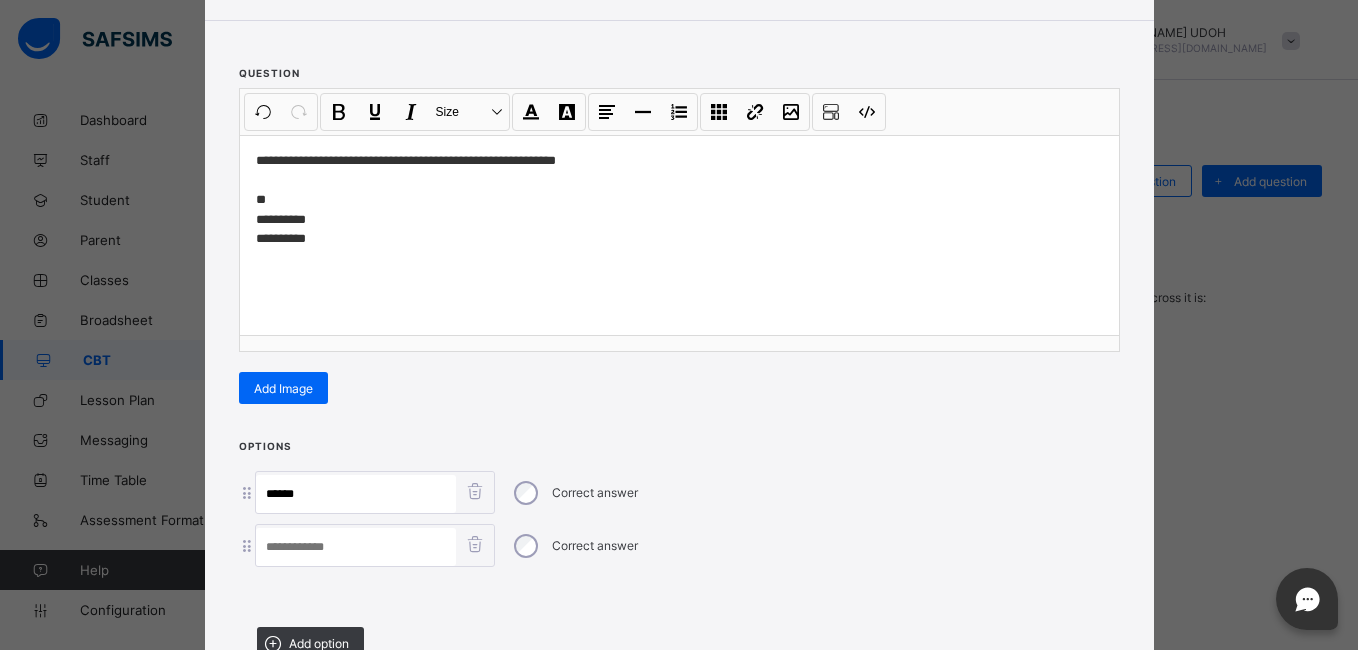 click at bounding box center [356, 547] 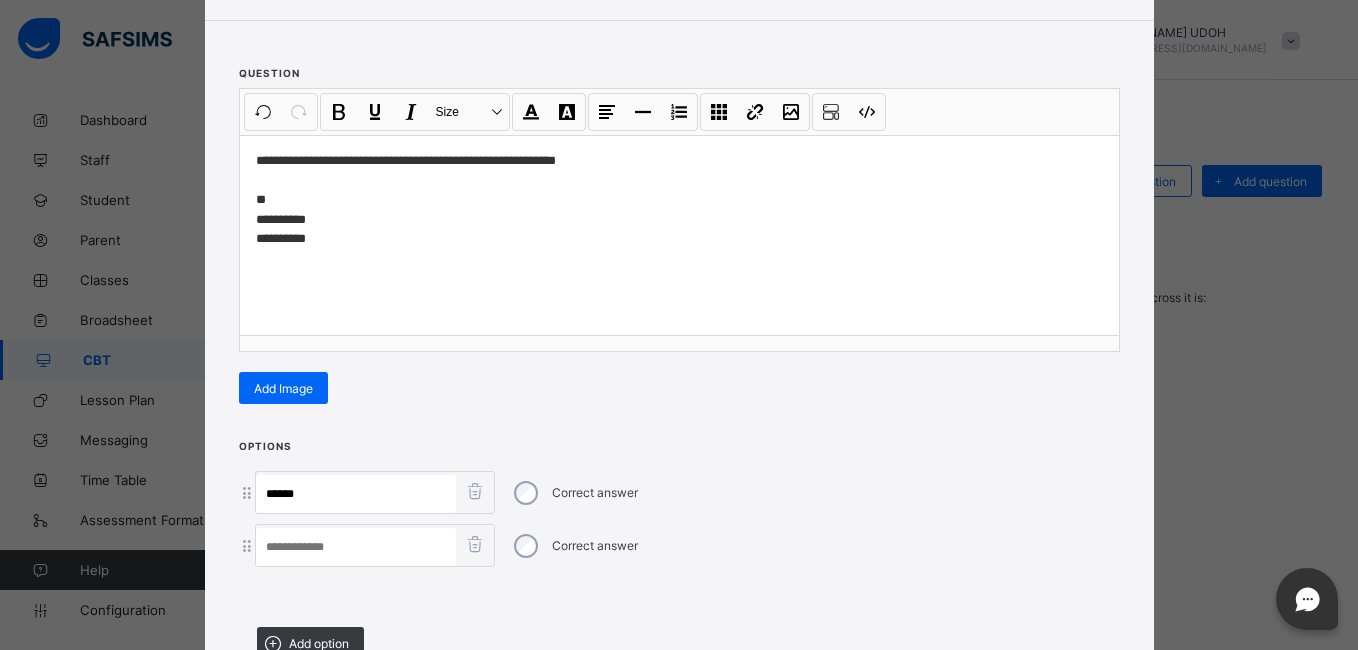 paste on "*******" 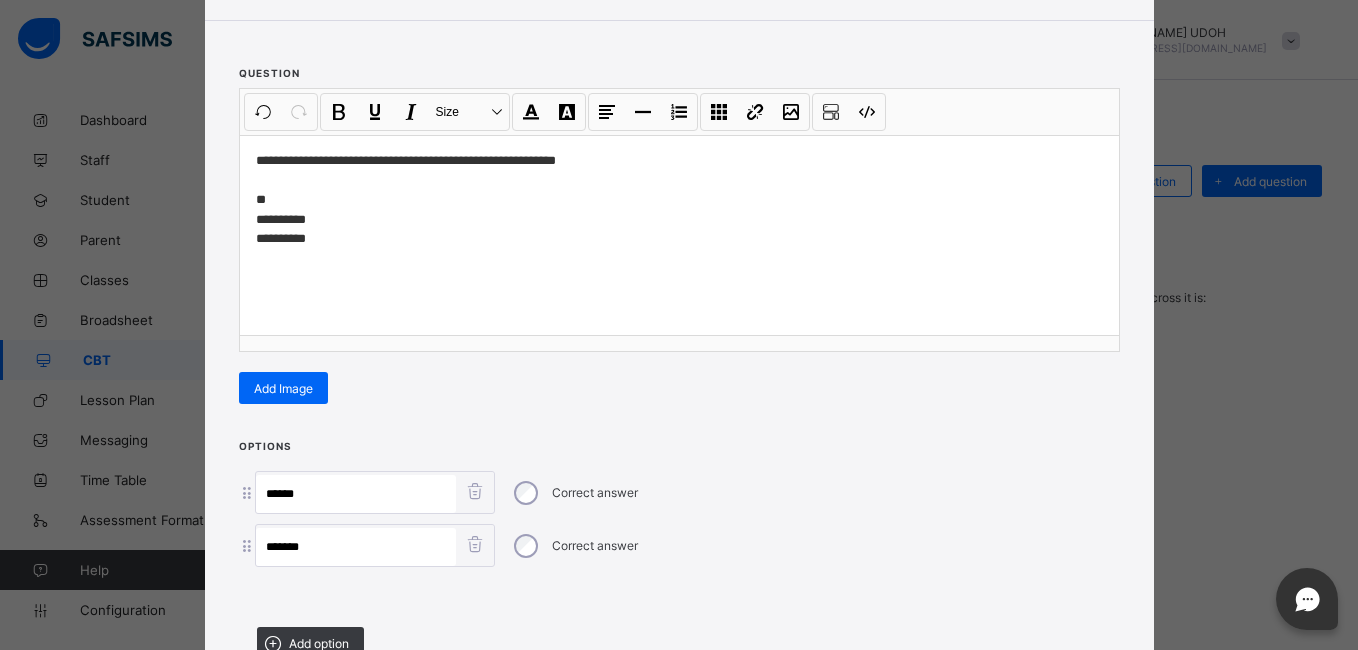 type on "*******" 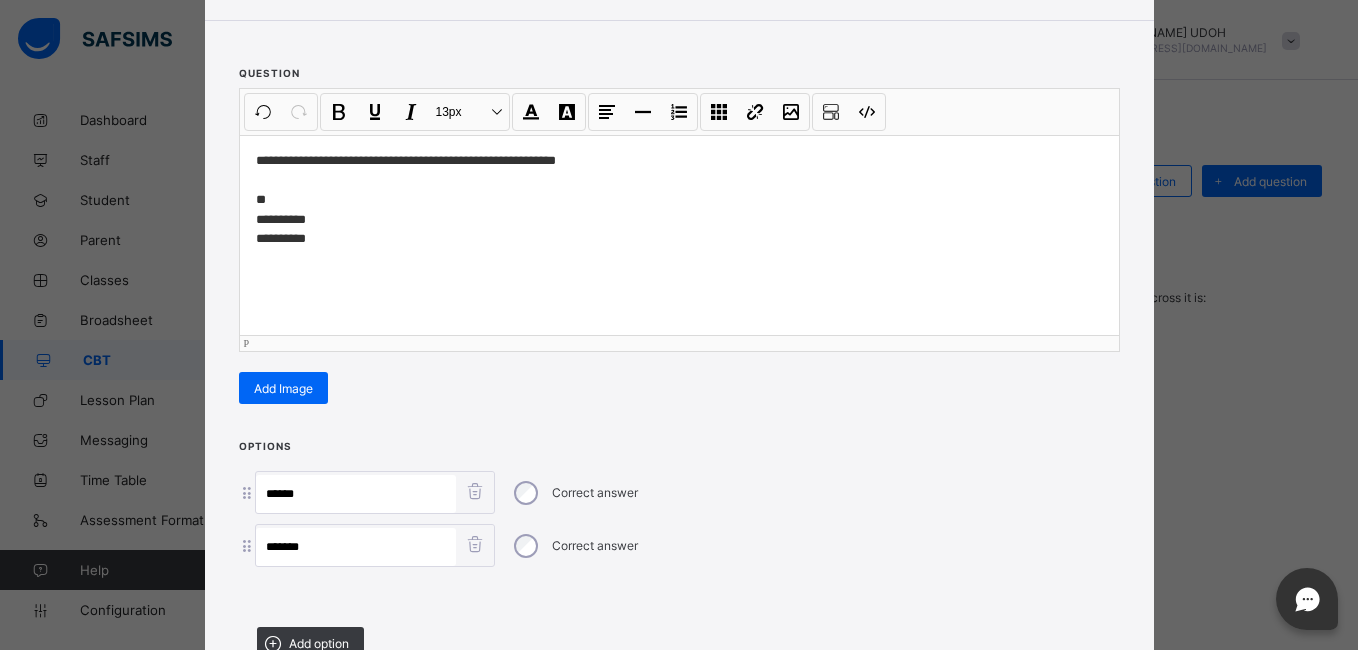 click on "**********" at bounding box center (679, 200) 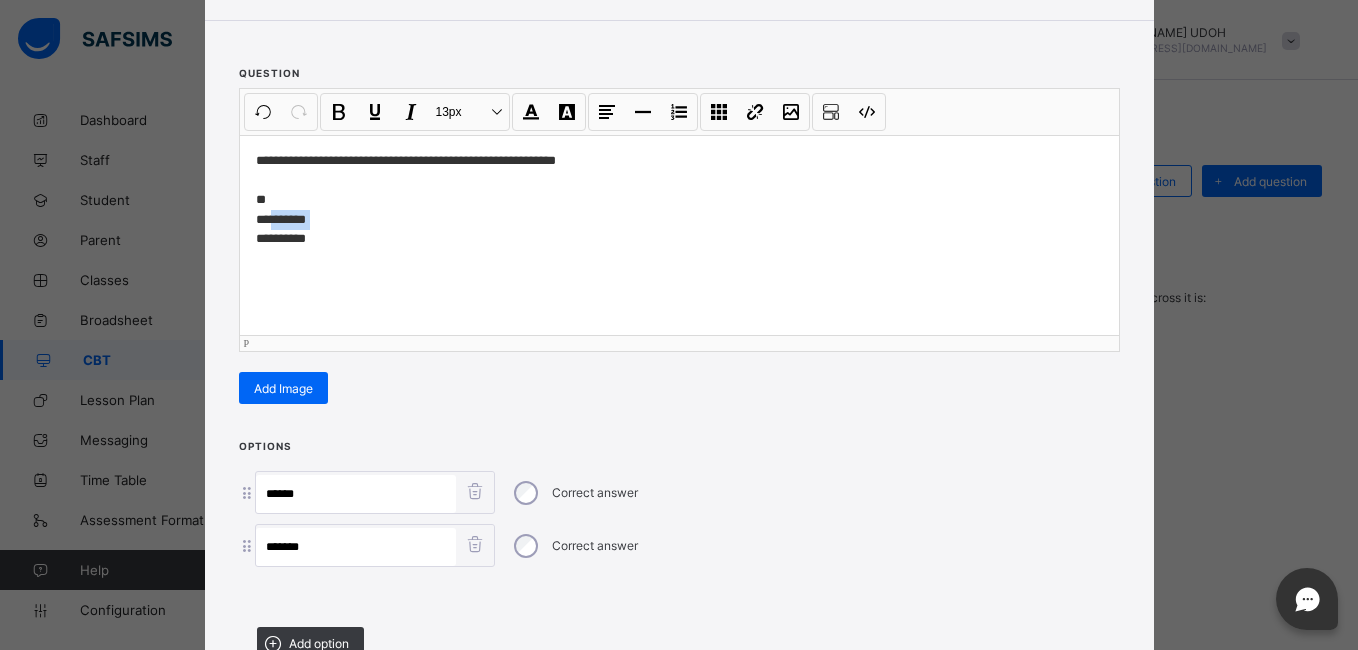 drag, startPoint x: 322, startPoint y: 222, endPoint x: 265, endPoint y: 223, distance: 57.00877 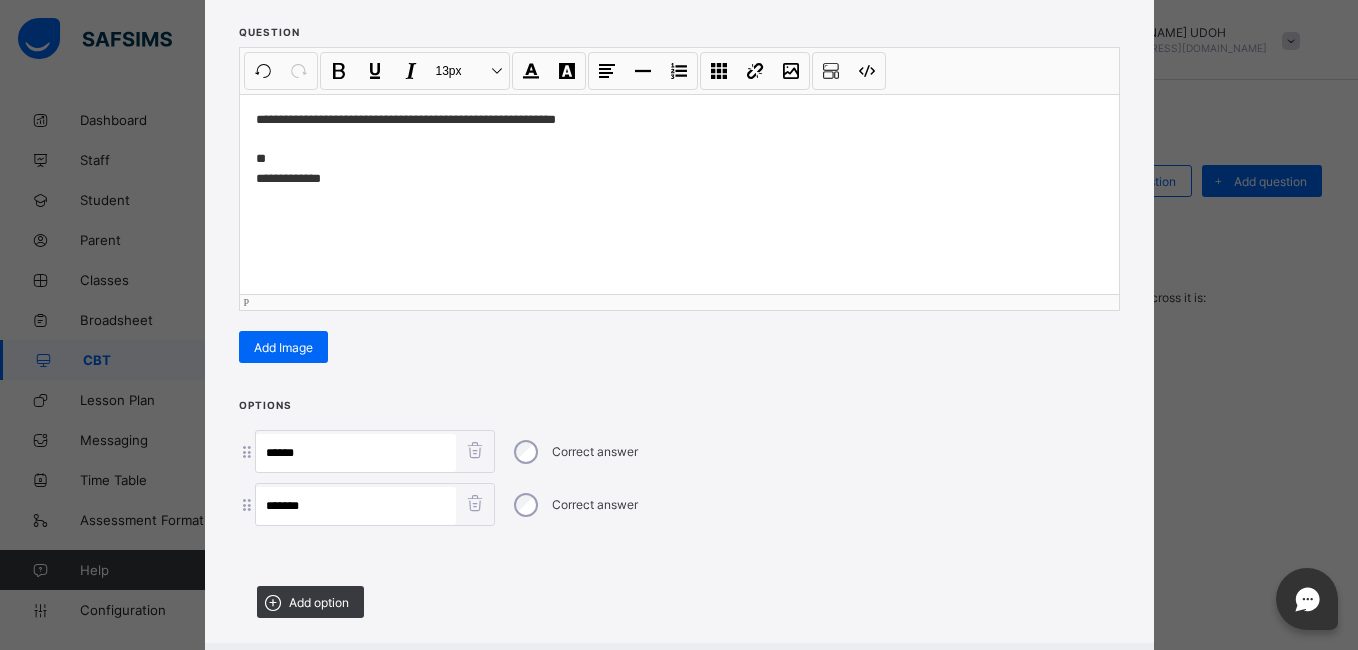 scroll, scrollTop: 270, scrollLeft: 0, axis: vertical 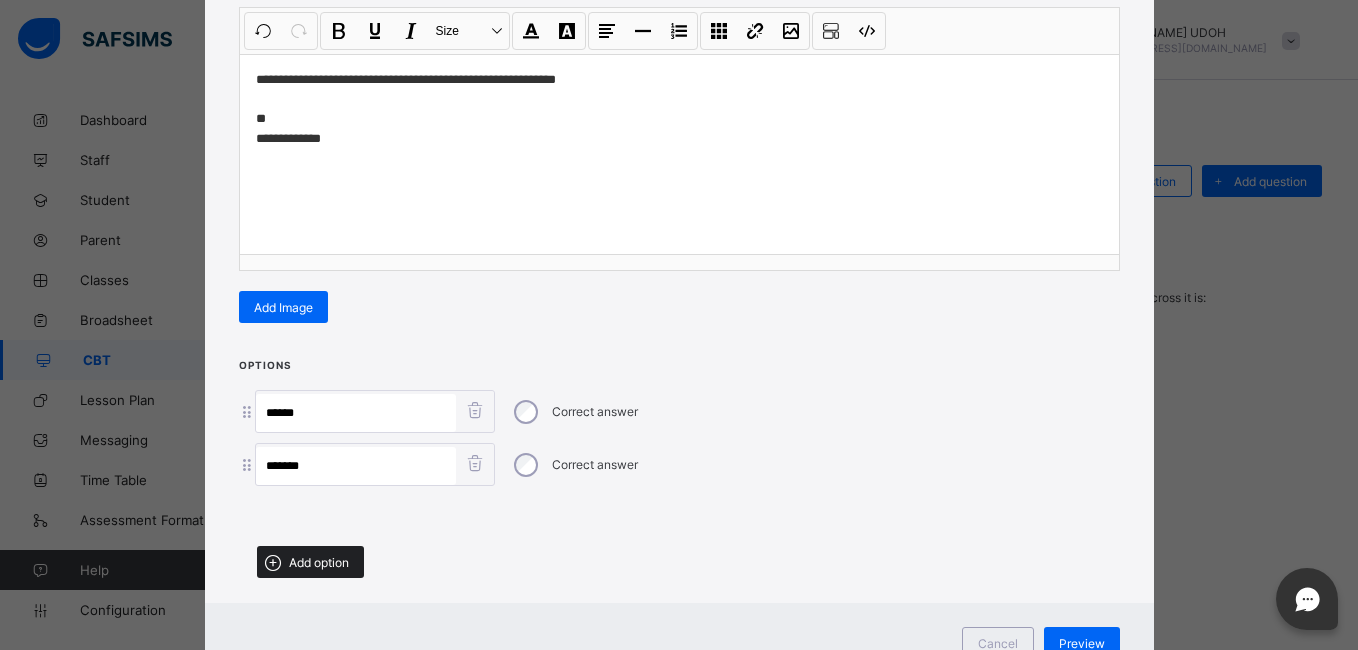 click on "Add option" at bounding box center (310, 562) 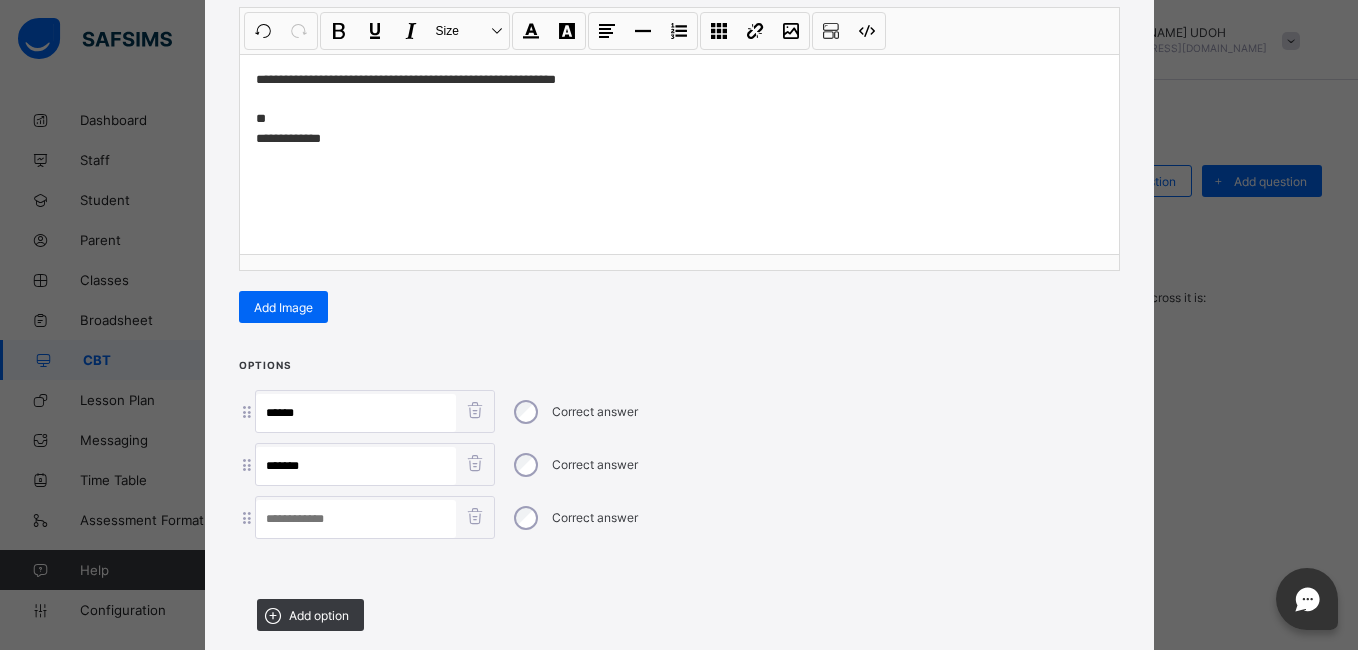 click at bounding box center [356, 519] 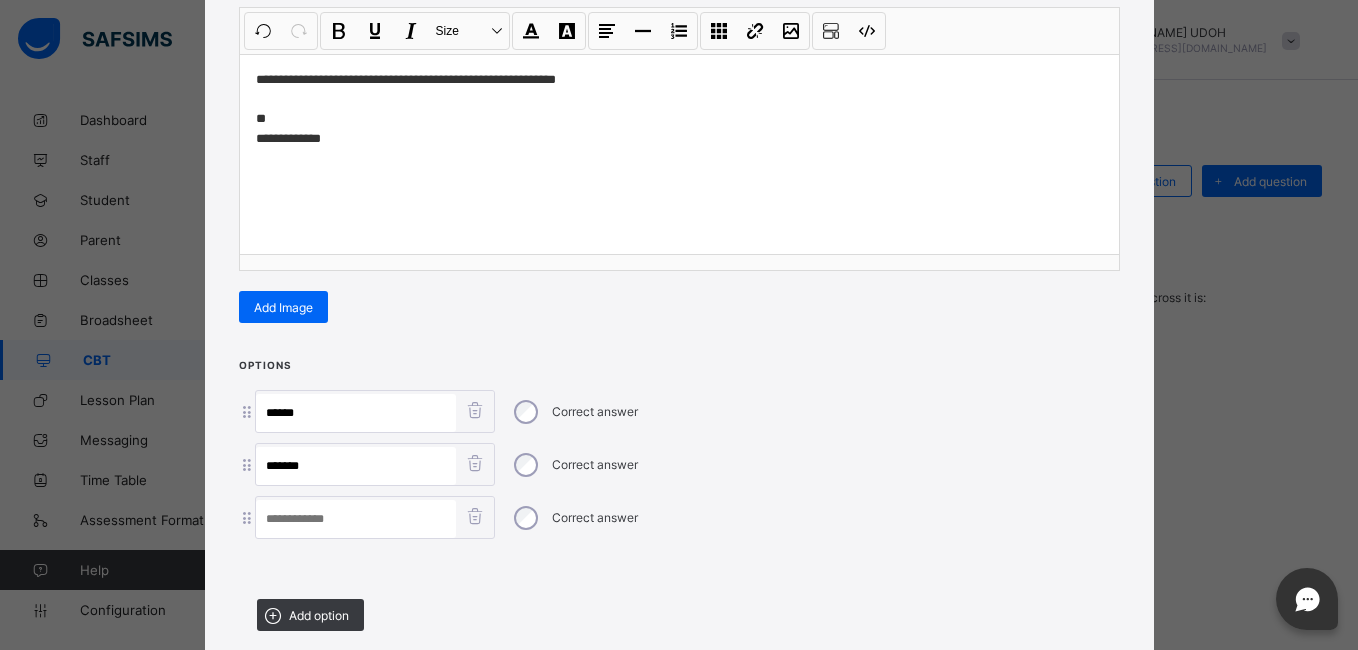 paste on "*******" 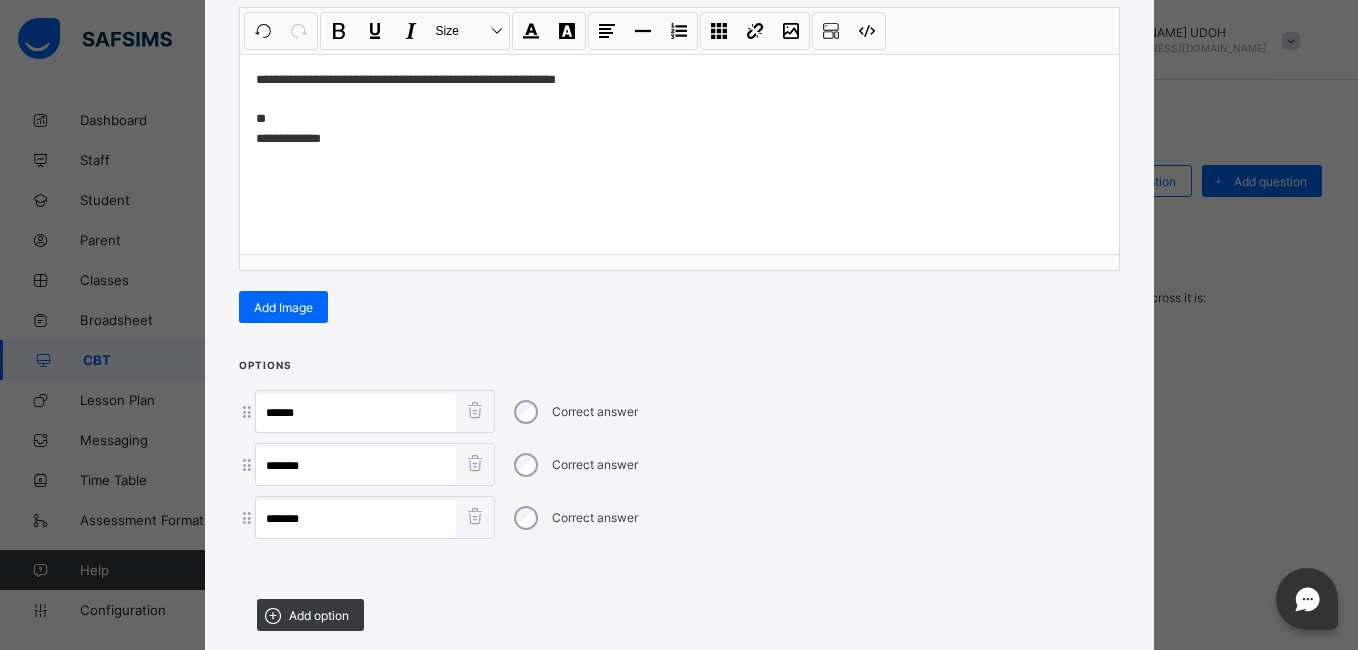type on "*******" 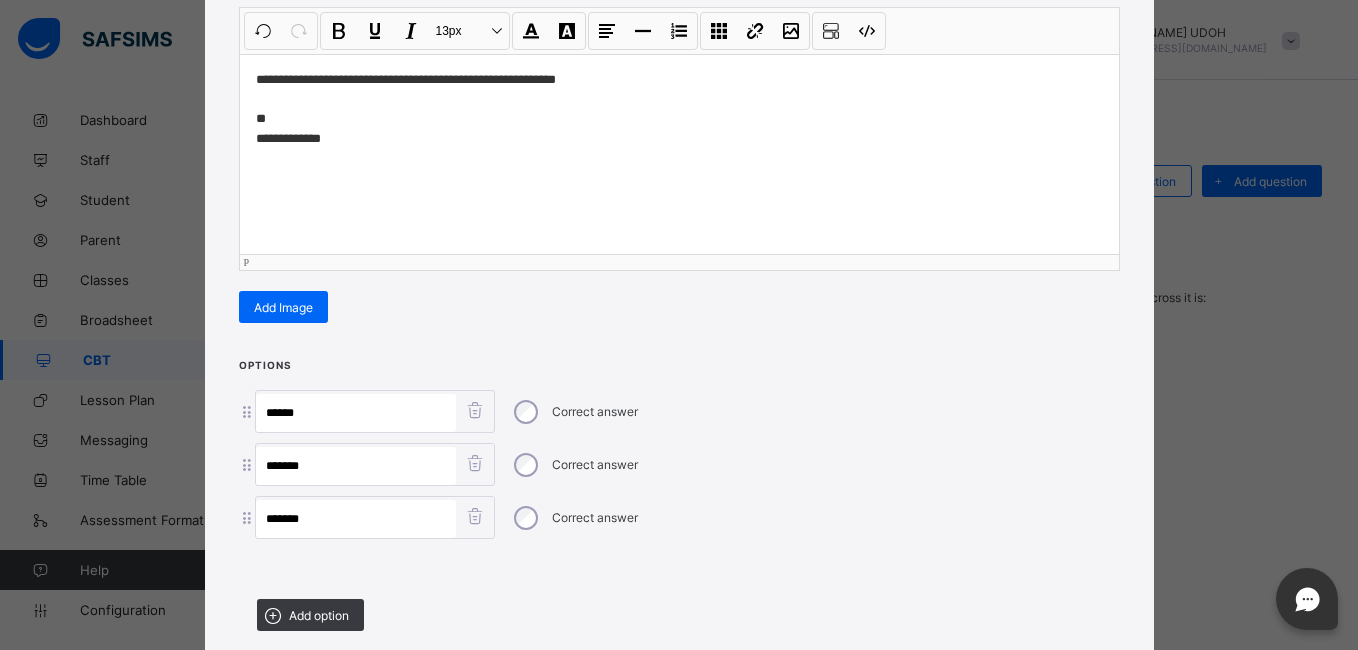 click on "**********" at bounding box center [679, 109] 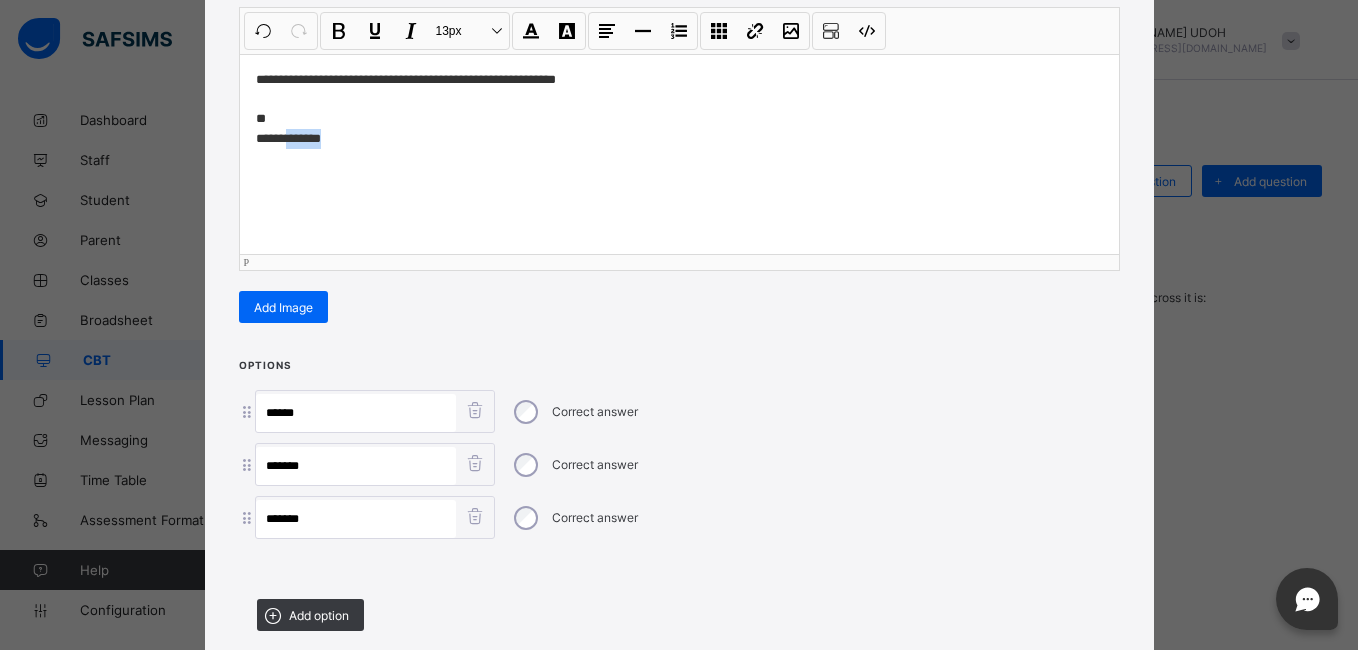 drag, startPoint x: 334, startPoint y: 142, endPoint x: 280, endPoint y: 137, distance: 54.230988 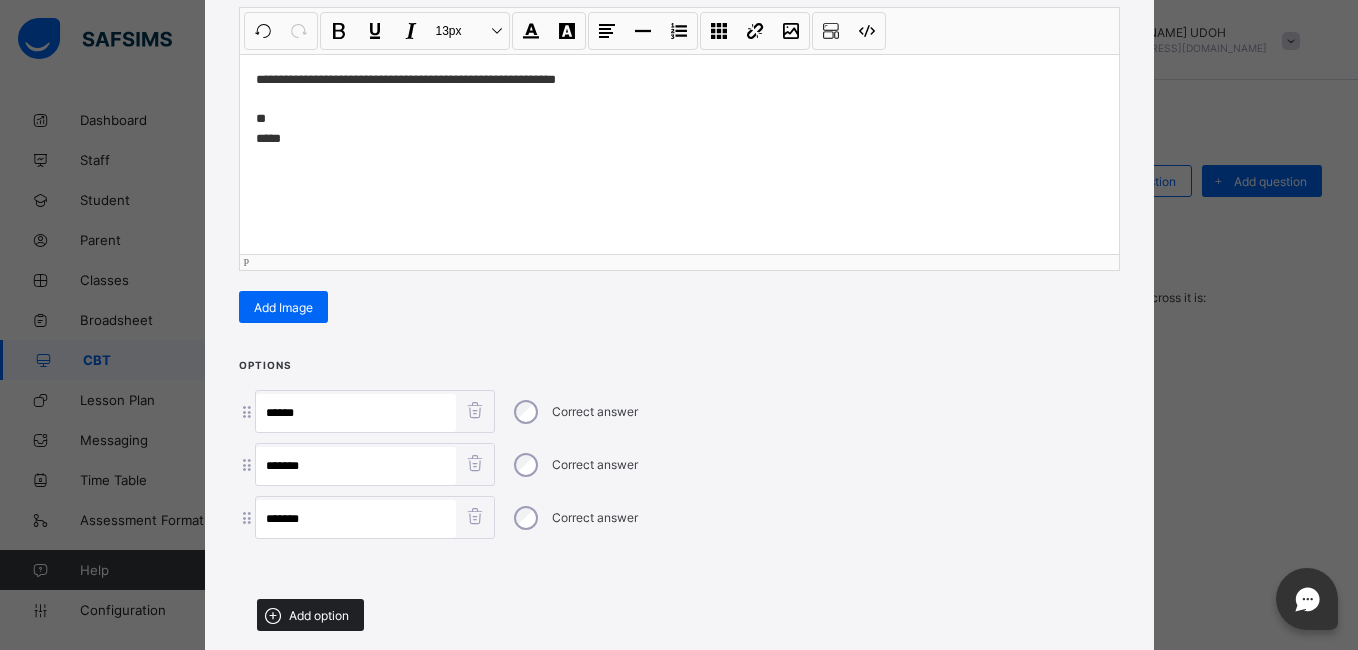 click on "Add option" at bounding box center [319, 615] 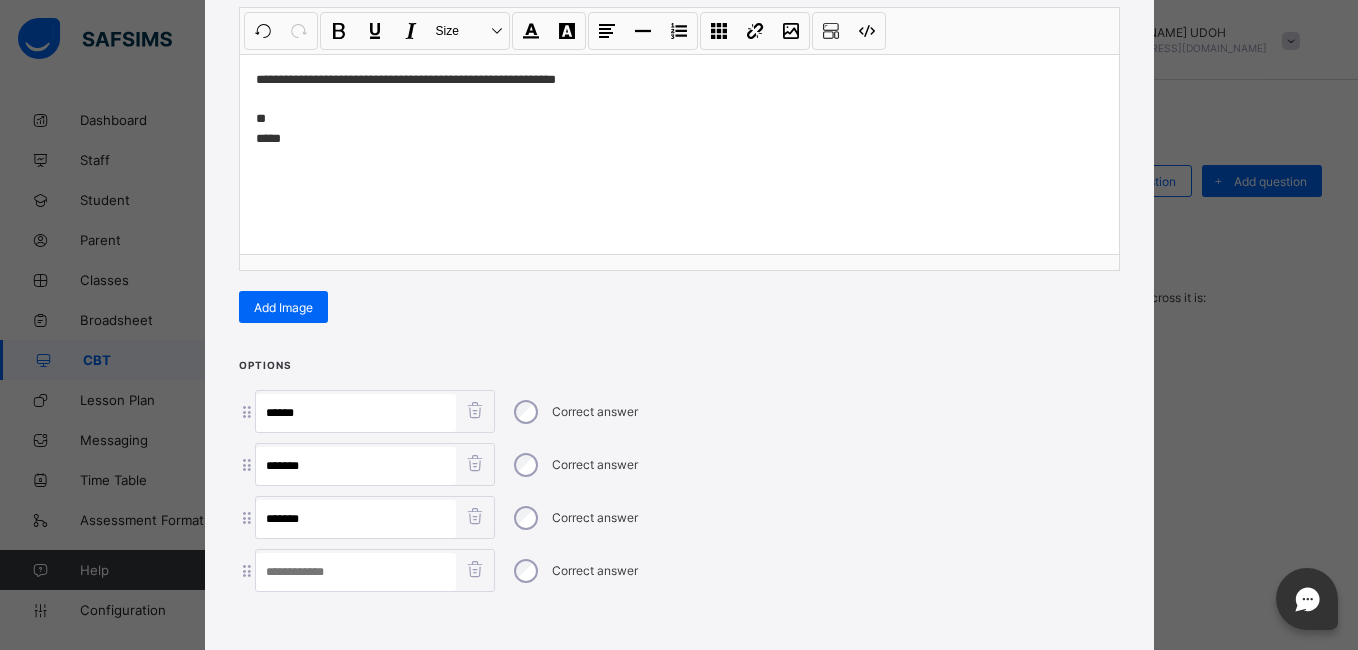 click at bounding box center (356, 572) 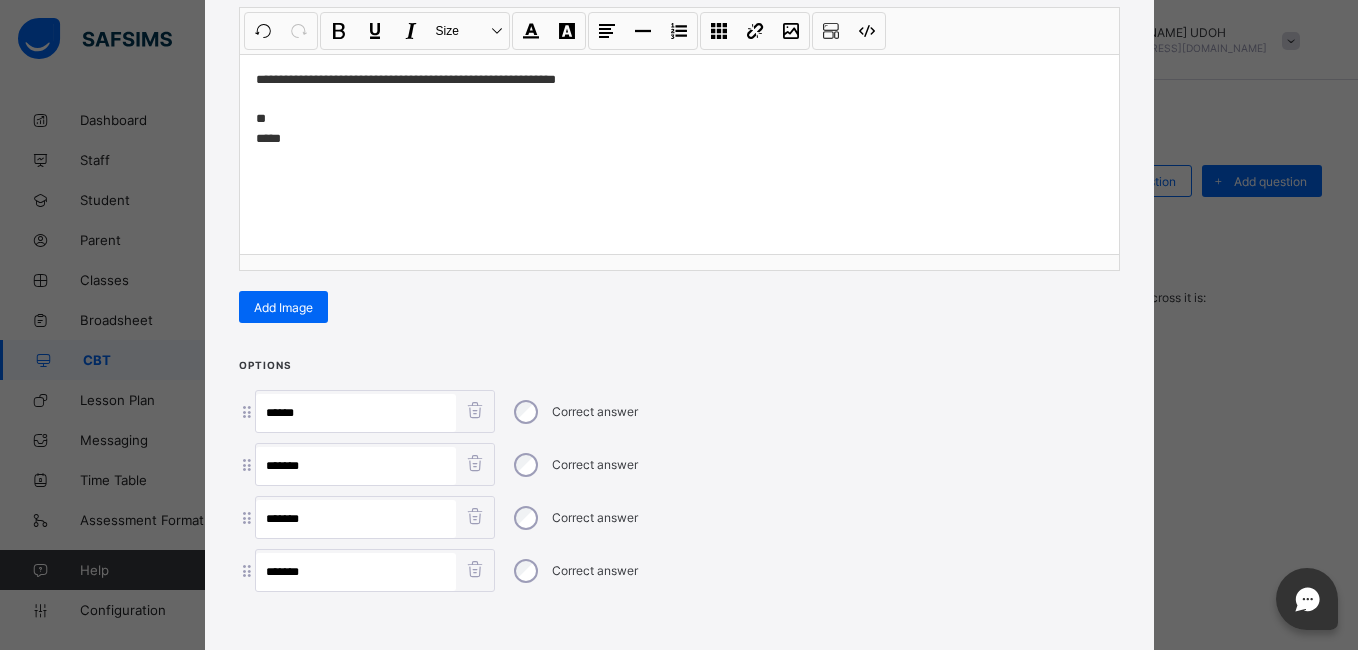 type on "*******" 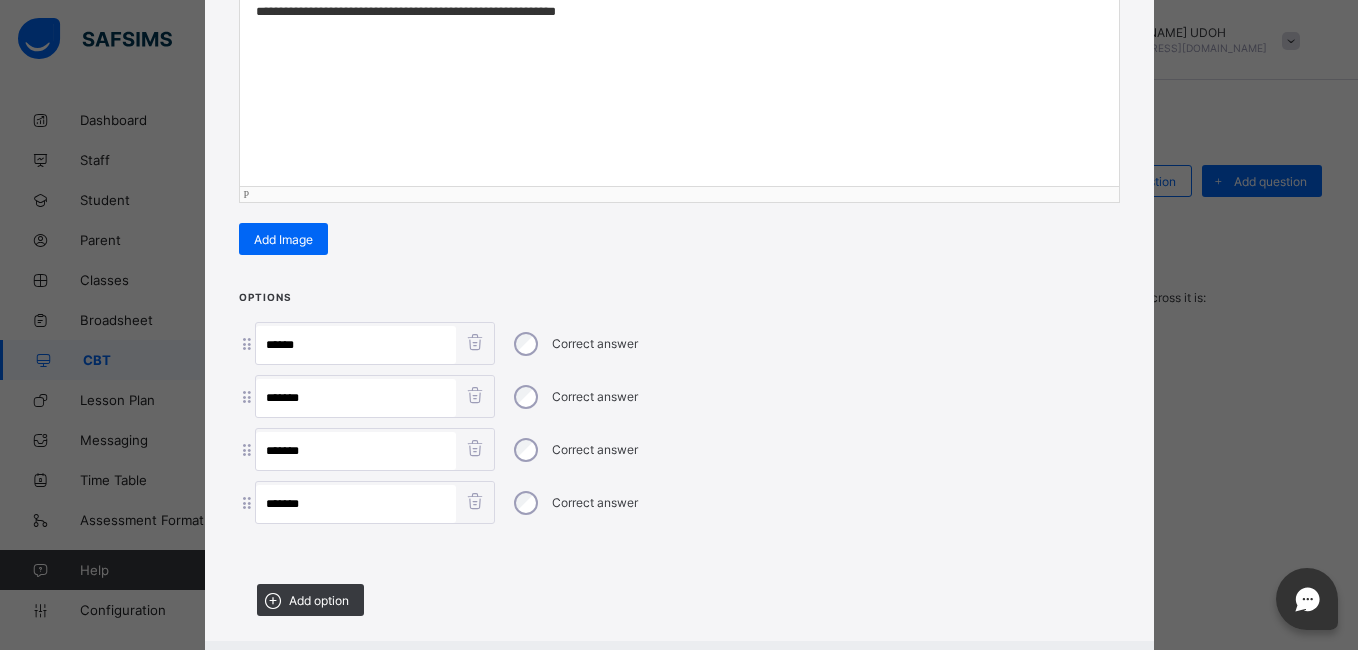 scroll, scrollTop: 455, scrollLeft: 0, axis: vertical 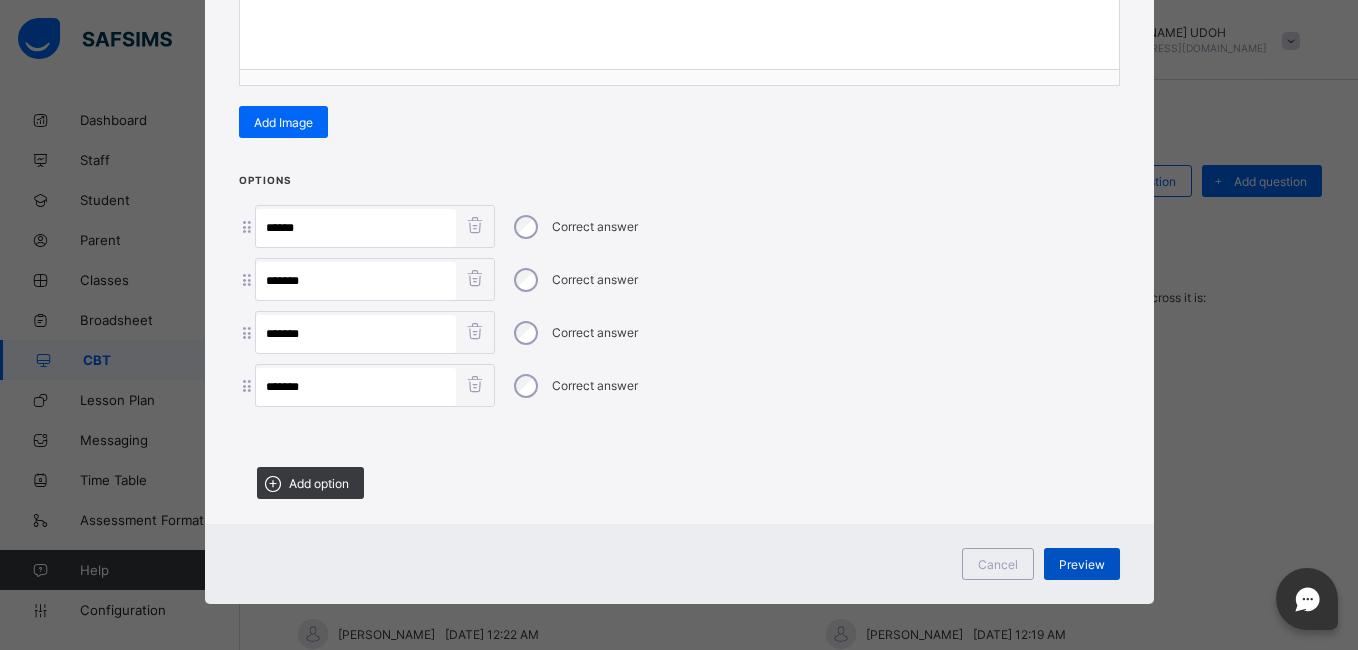 click on "Preview" at bounding box center [1082, 564] 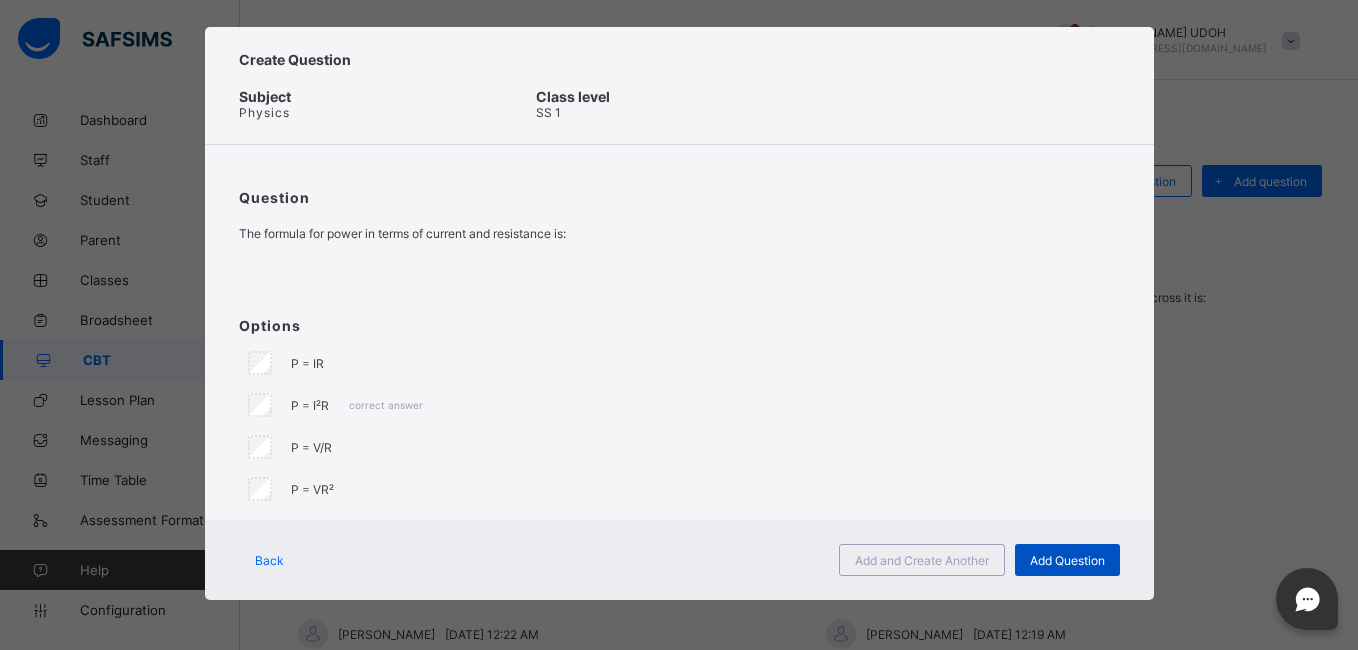 scroll, scrollTop: 23, scrollLeft: 0, axis: vertical 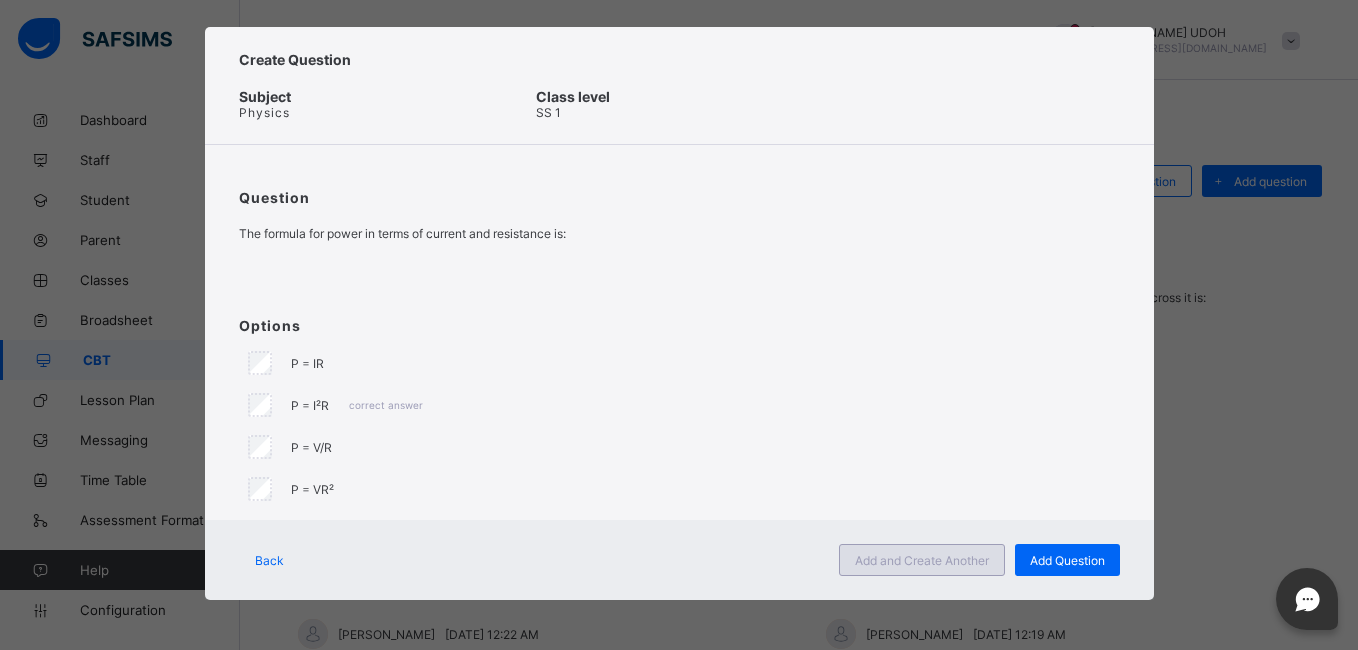 click on "Add and Create Another" at bounding box center (922, 560) 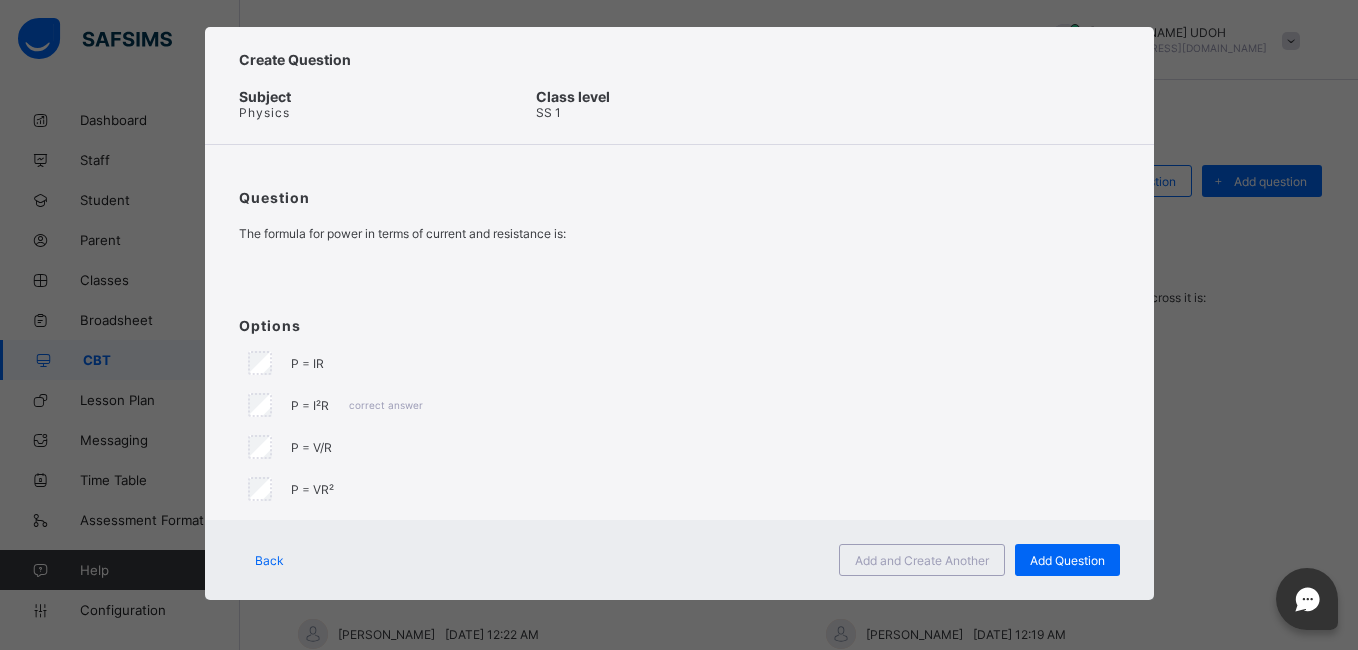 click on "P = V/R" at bounding box center [679, 447] 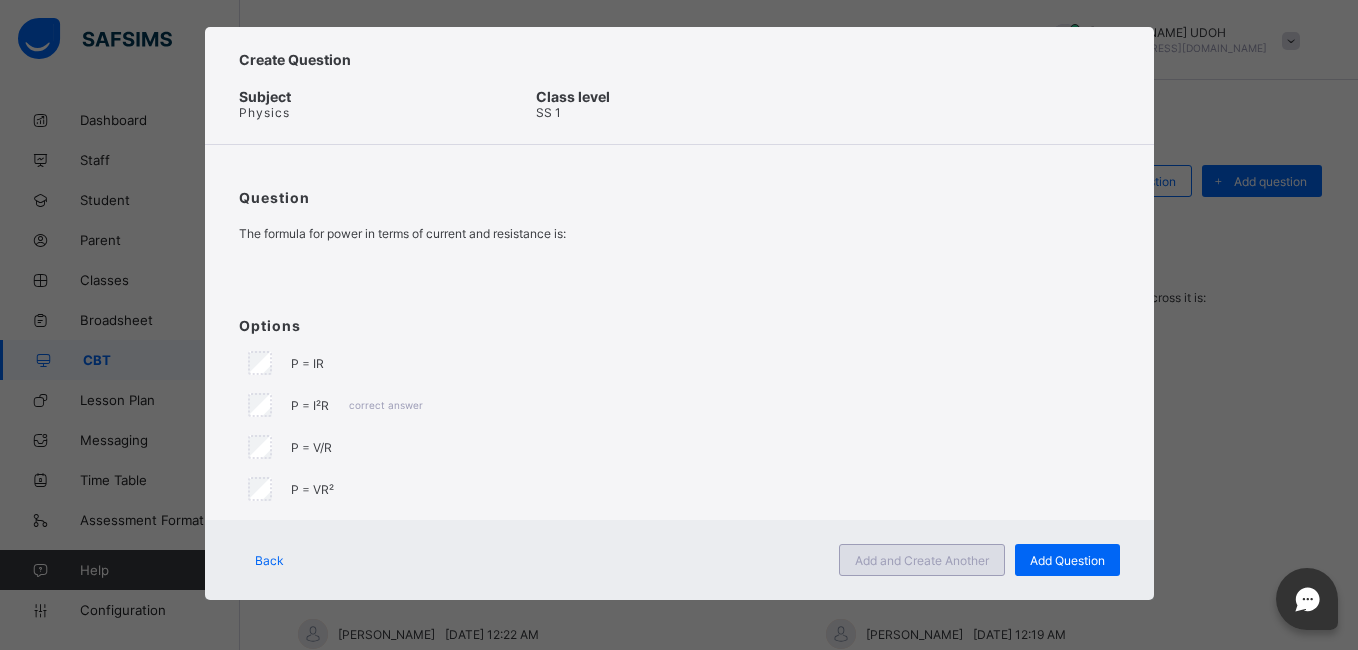 click on "Add and Create Another" at bounding box center [922, 560] 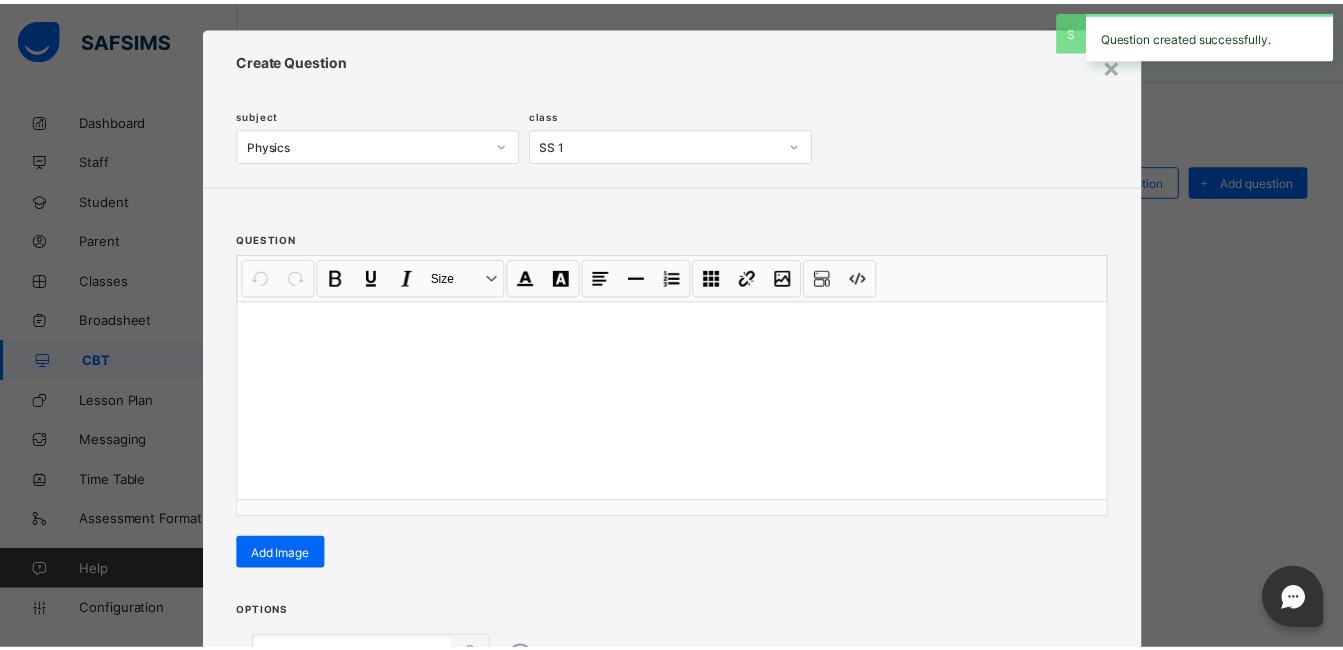 scroll, scrollTop: 74, scrollLeft: 0, axis: vertical 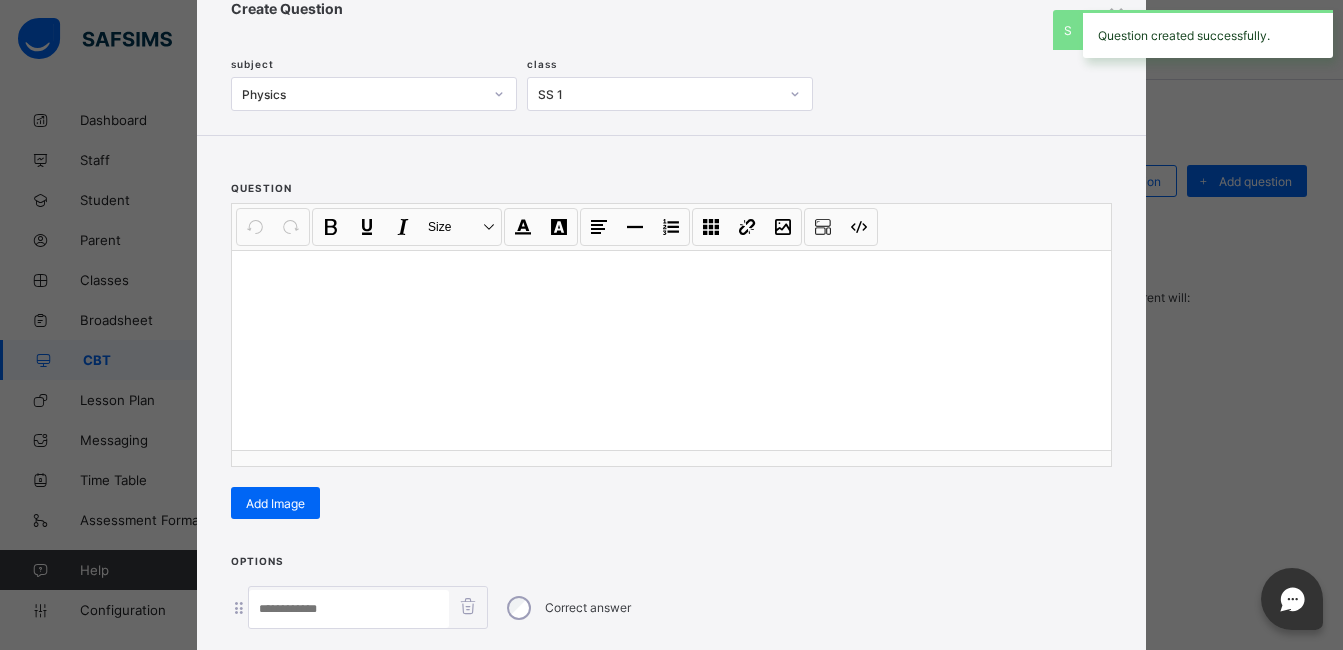 click at bounding box center [671, 276] 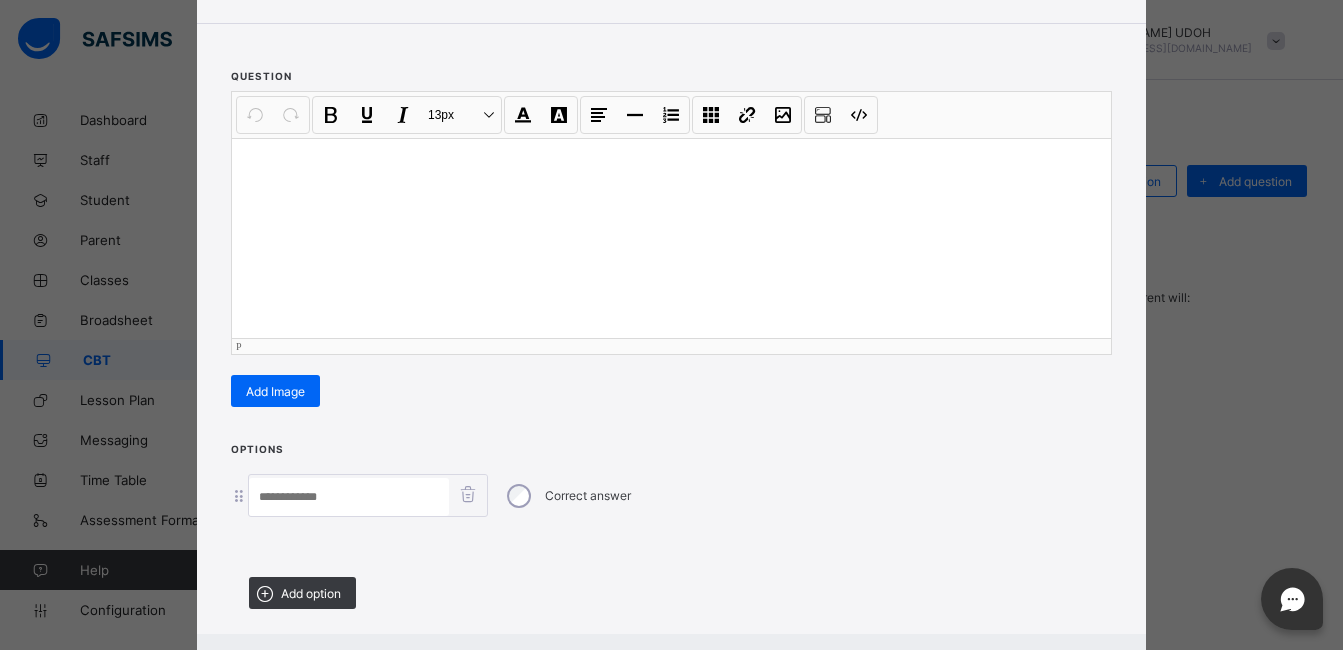 scroll, scrollTop: 188, scrollLeft: 0, axis: vertical 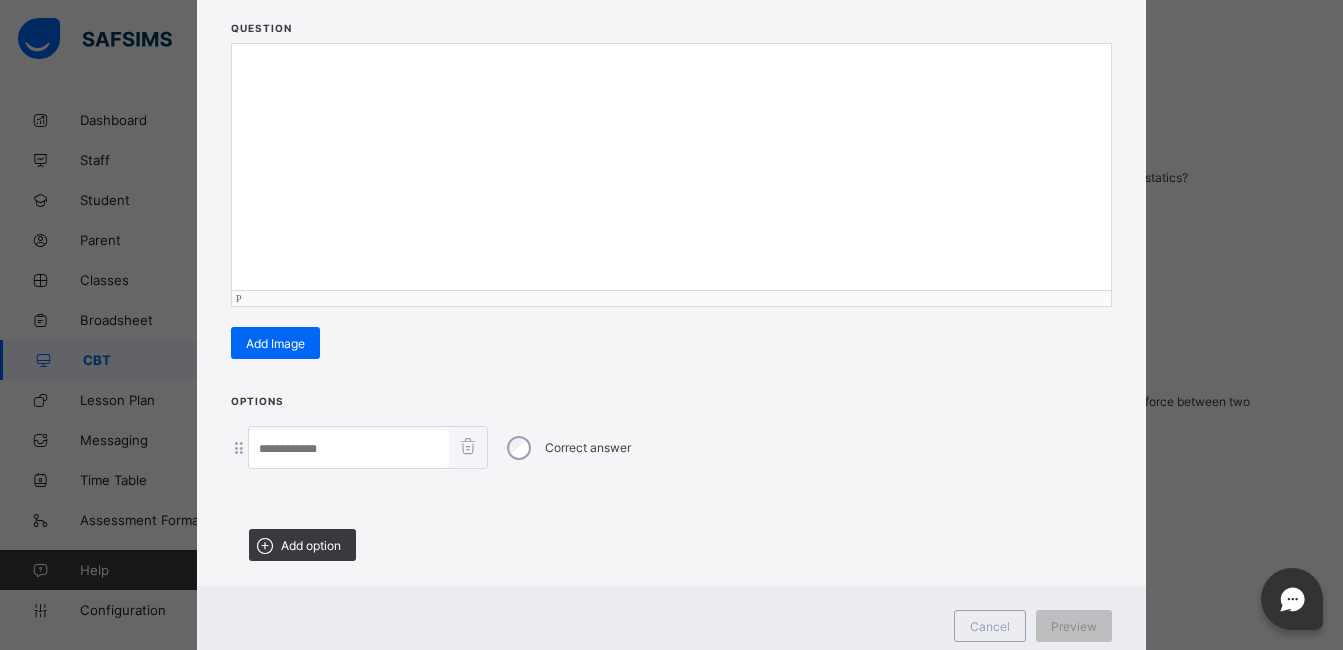 click at bounding box center [671, 67] 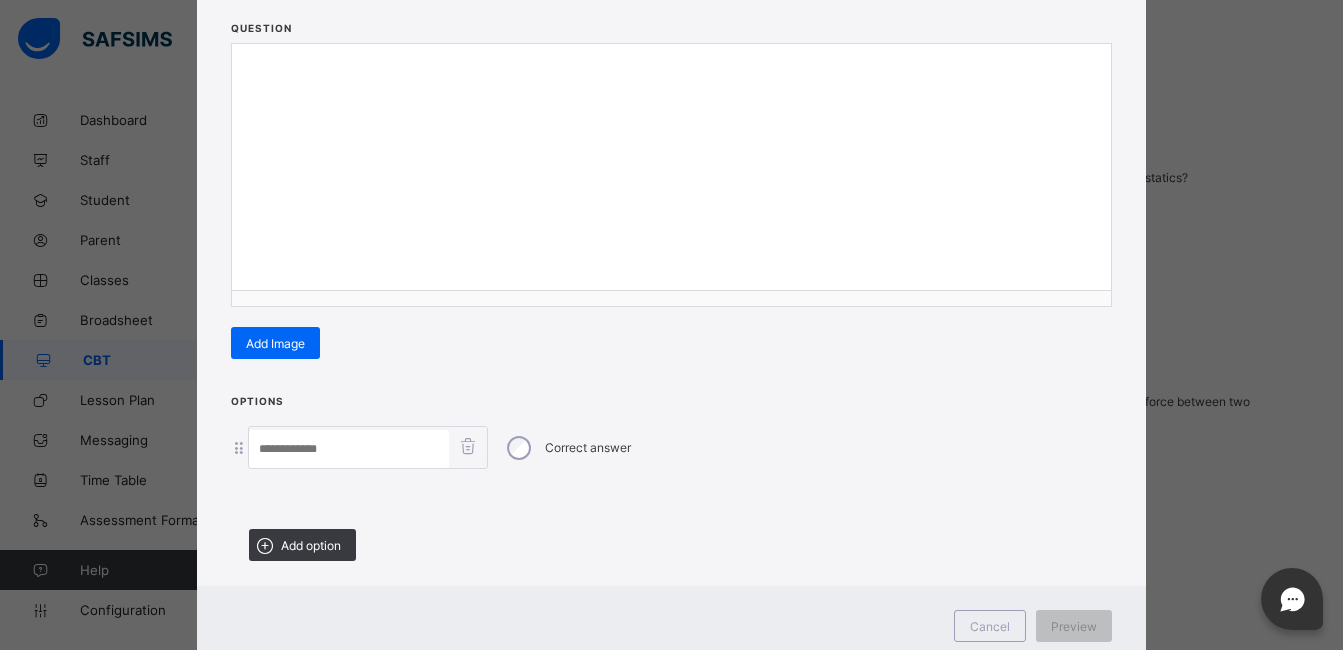 click at bounding box center (671, 190) 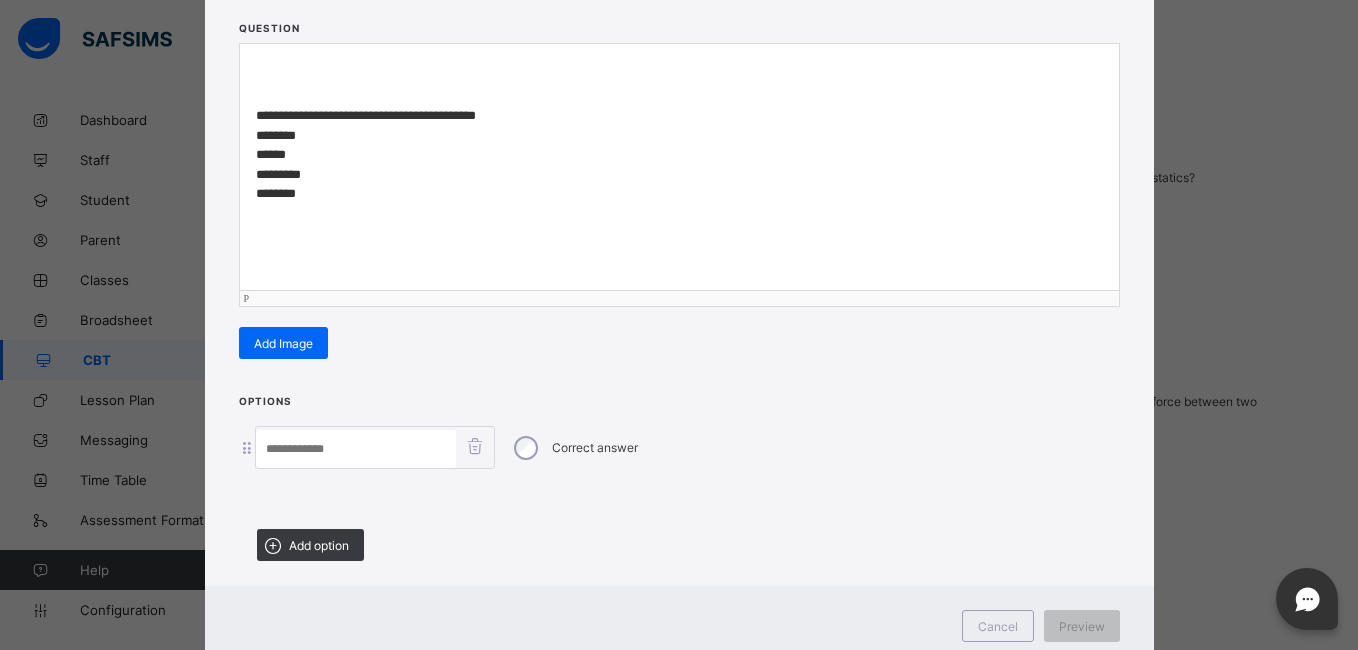 click on "**********" at bounding box center [679, 155] 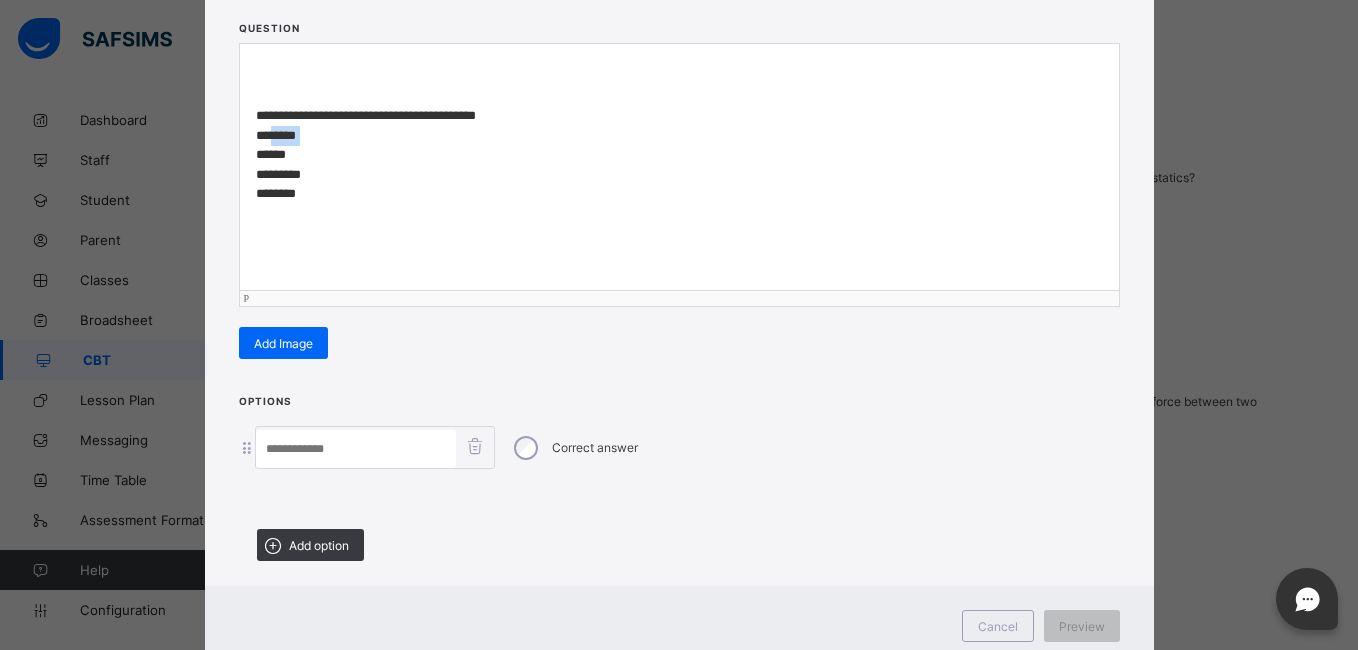 drag, startPoint x: 293, startPoint y: 137, endPoint x: 274, endPoint y: 138, distance: 19.026299 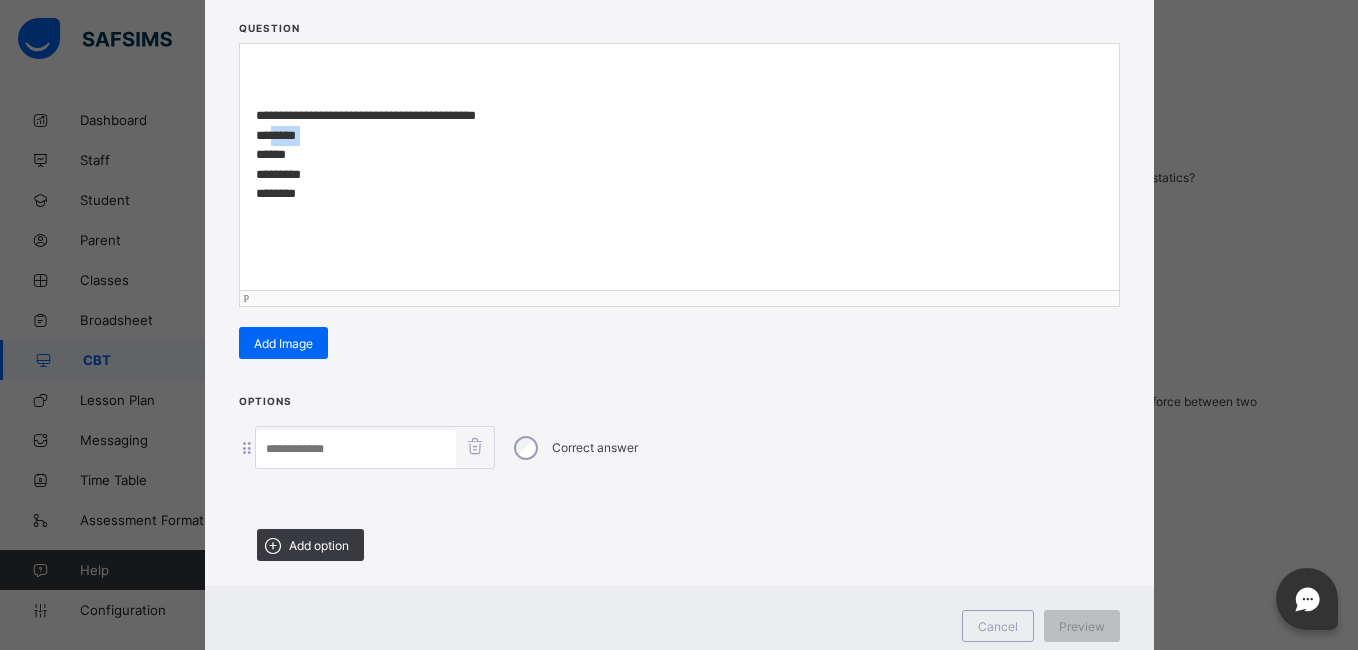 type 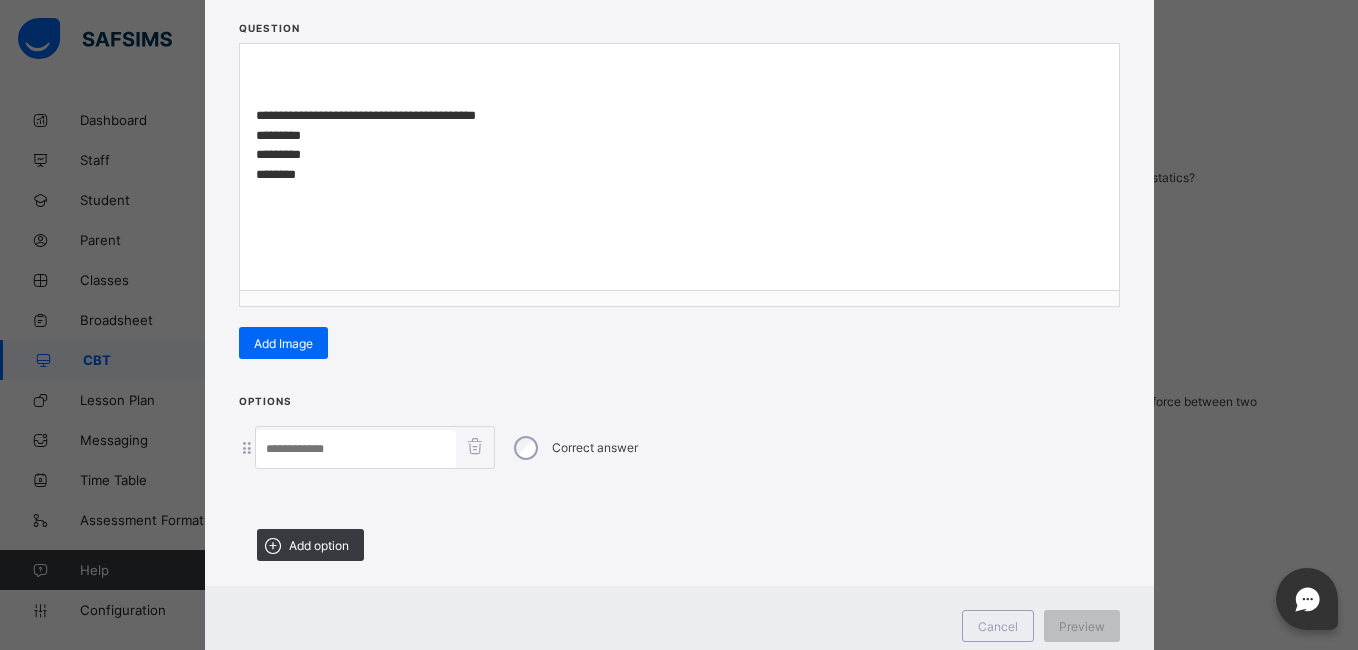 click at bounding box center [356, 449] 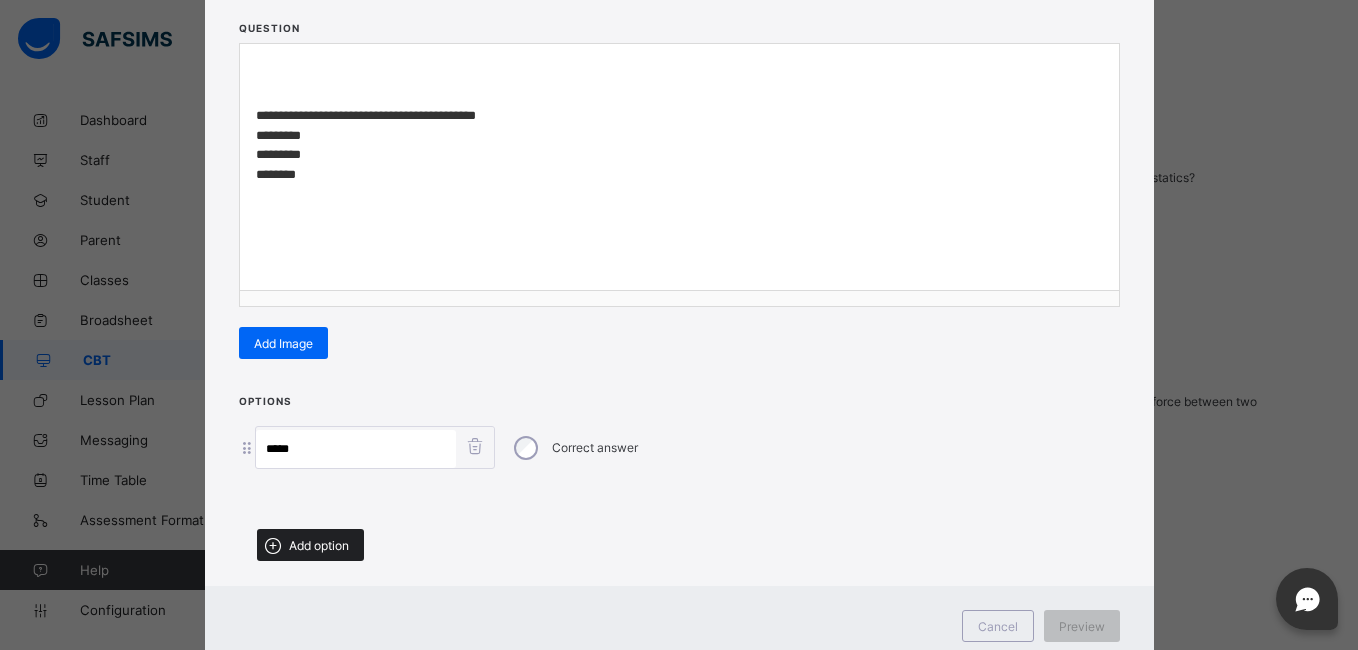 type on "*****" 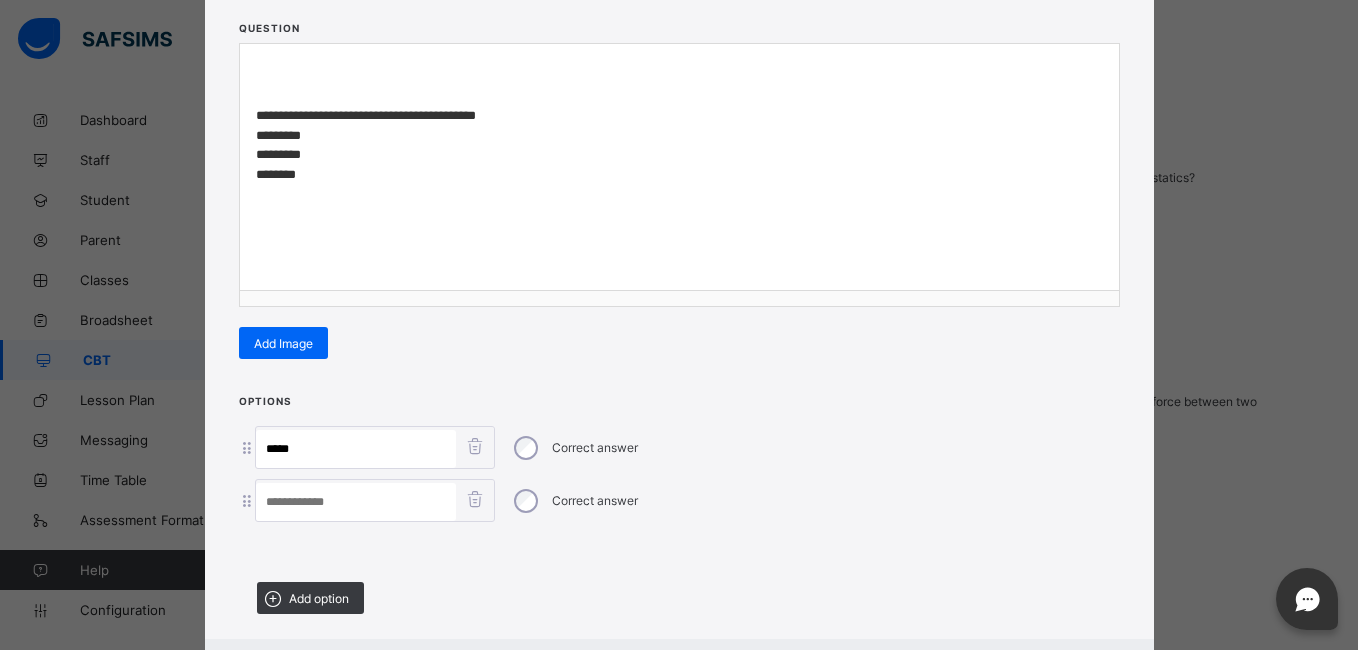 click at bounding box center (356, 502) 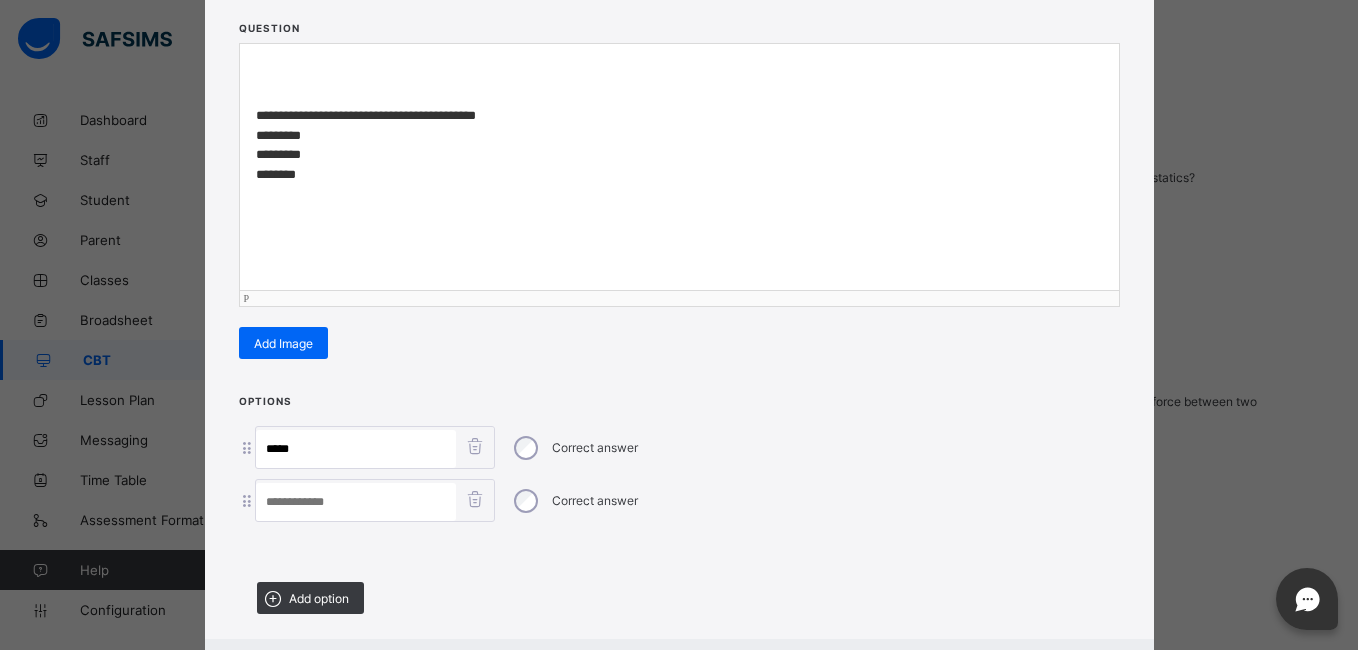 click on "**********" at bounding box center (679, 145) 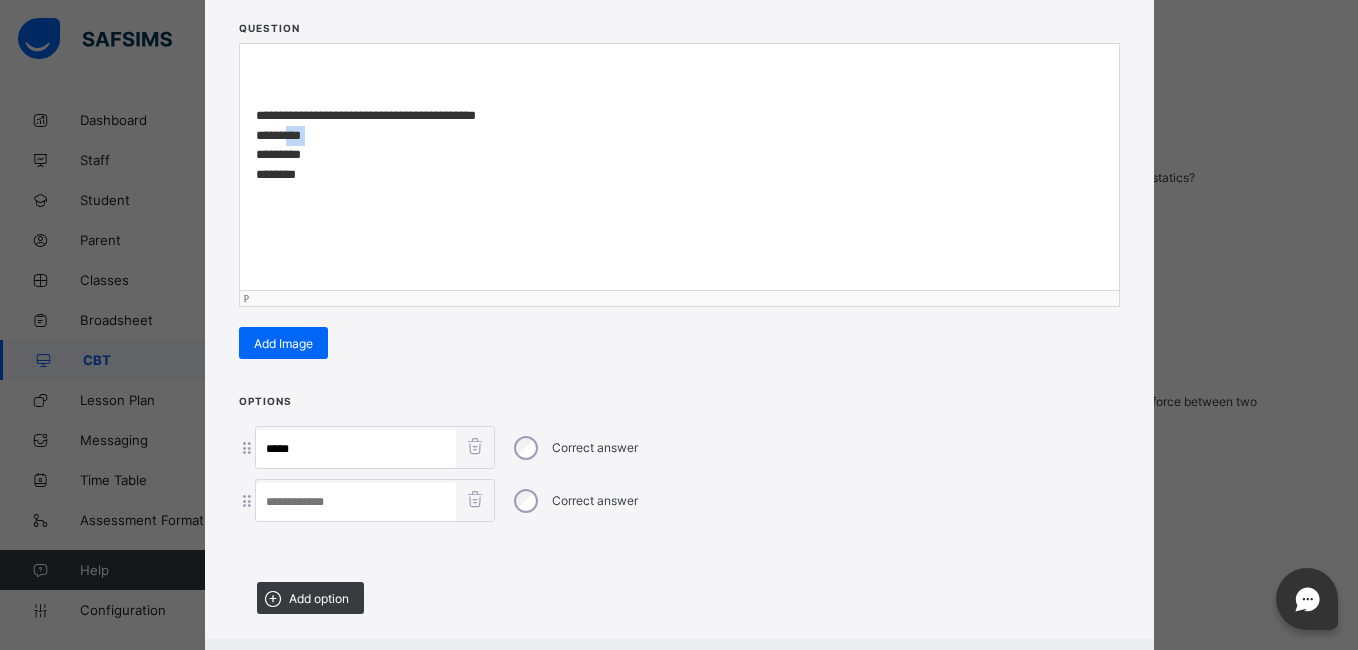 drag, startPoint x: 319, startPoint y: 140, endPoint x: 290, endPoint y: 137, distance: 29.15476 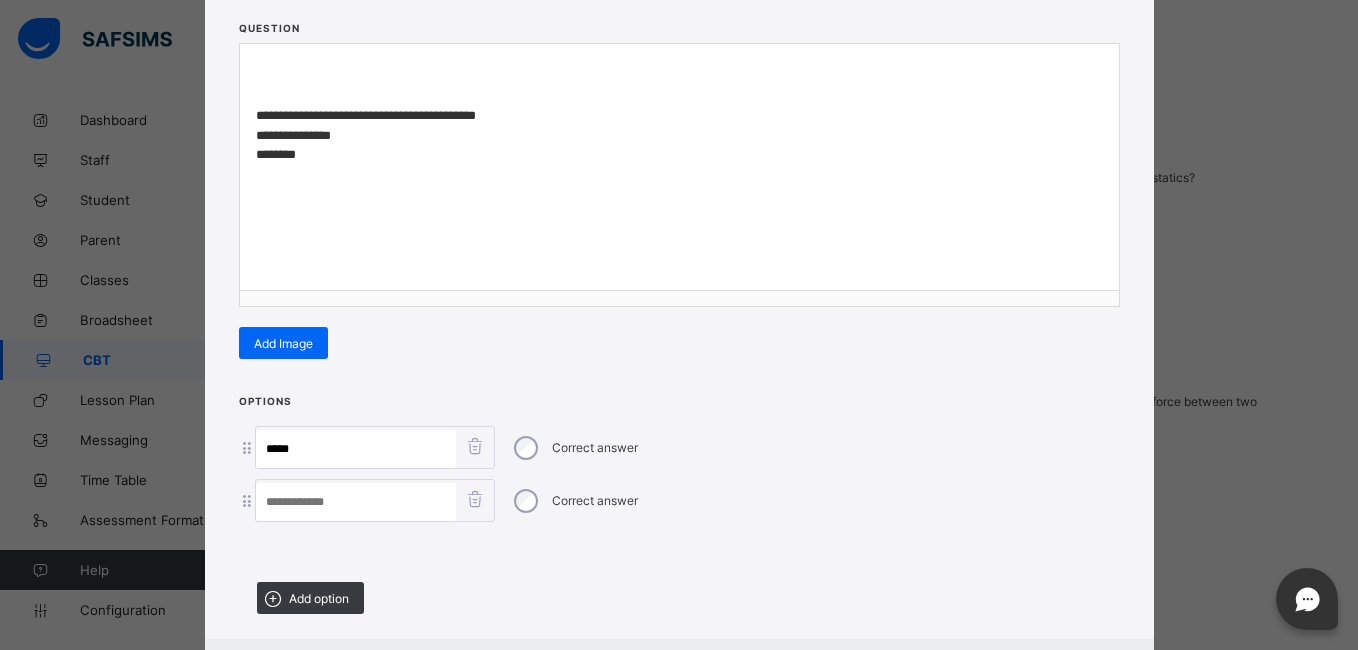 click at bounding box center (356, 502) 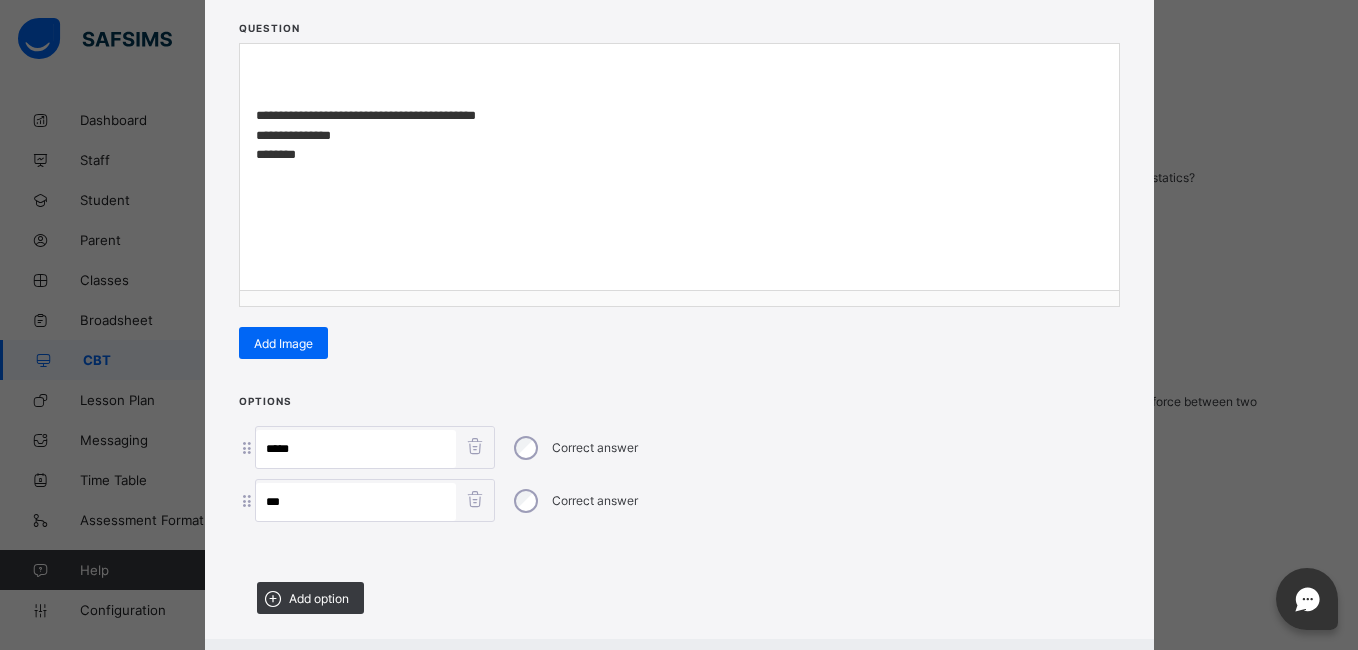 type on "***" 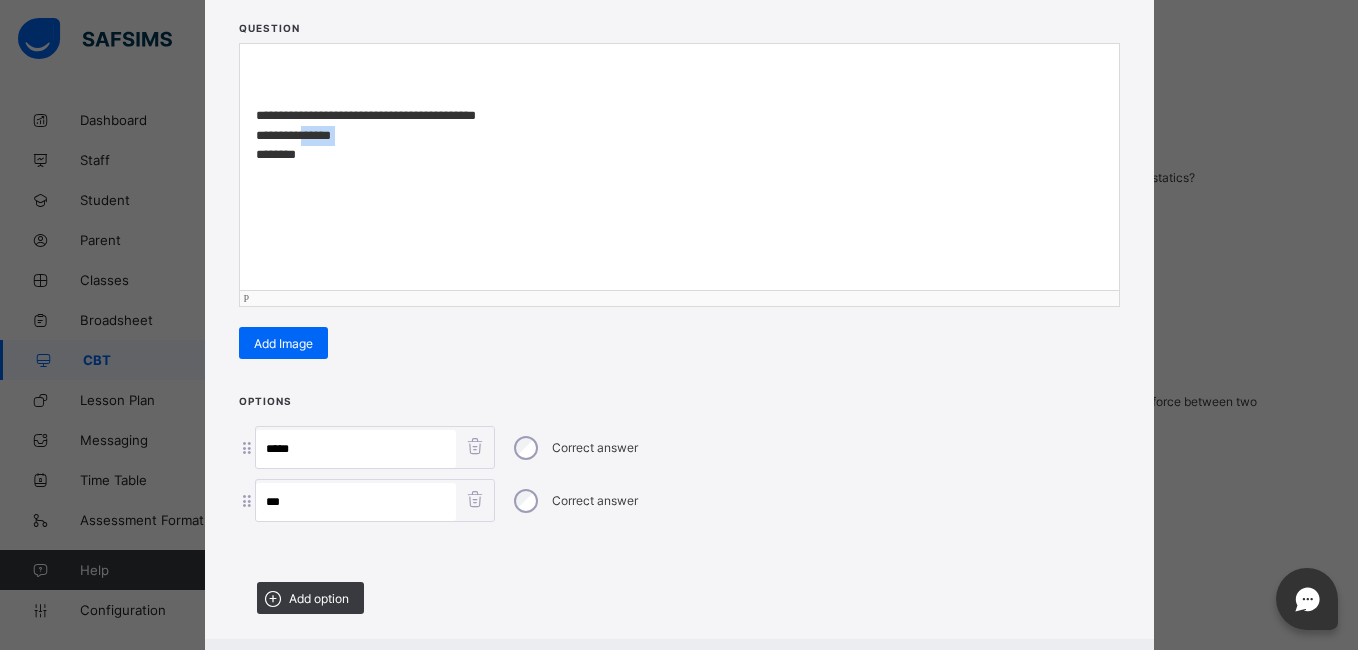 drag, startPoint x: 341, startPoint y: 141, endPoint x: 328, endPoint y: 141, distance: 13 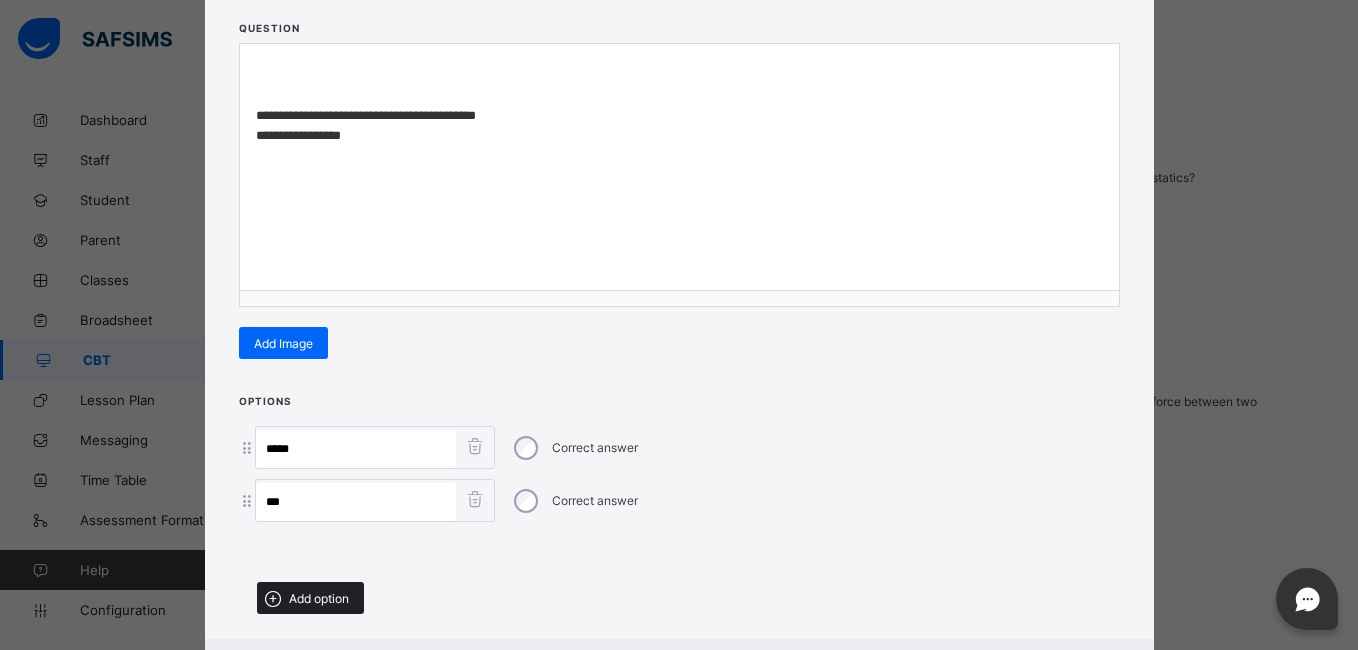 click at bounding box center [273, 598] 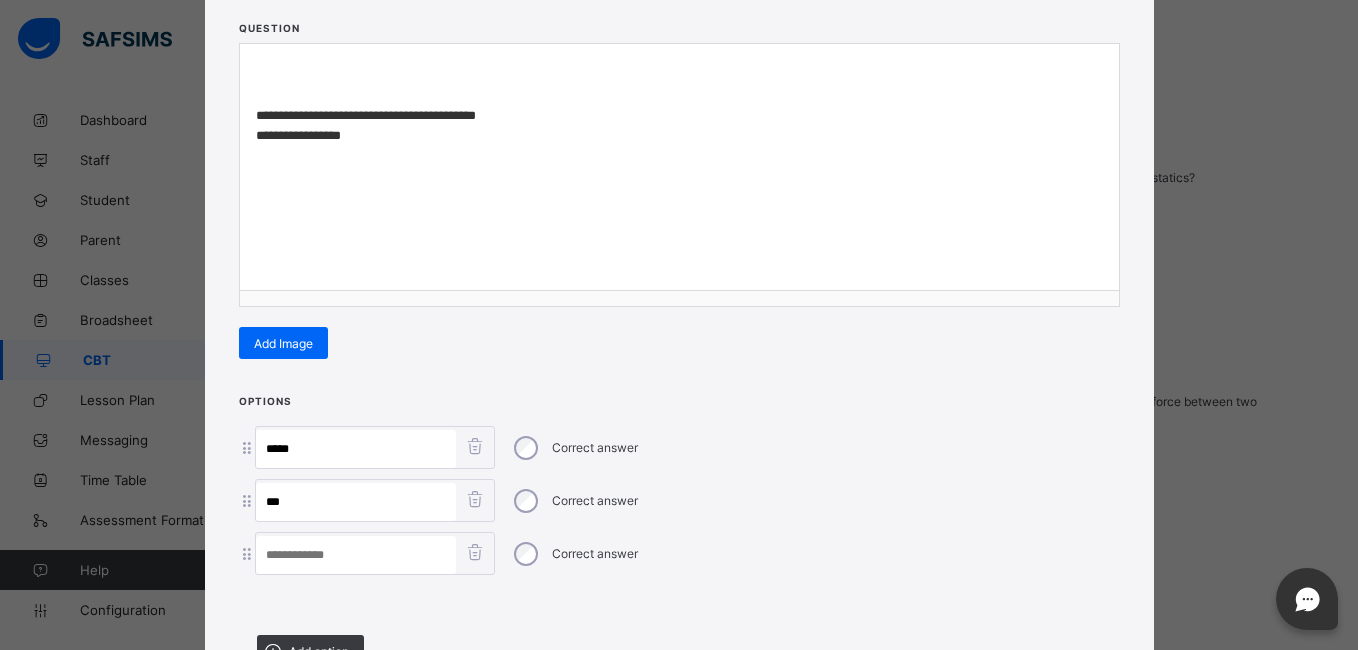 click at bounding box center [356, 555] 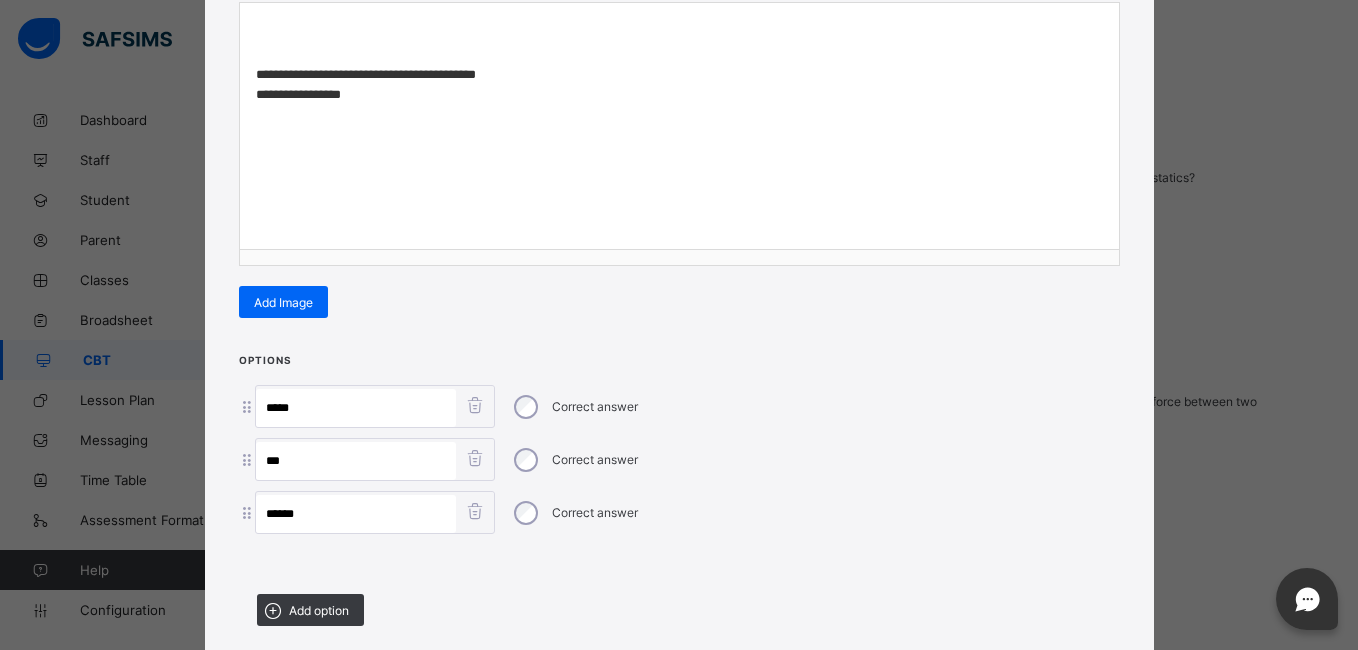 scroll, scrollTop: 278, scrollLeft: 0, axis: vertical 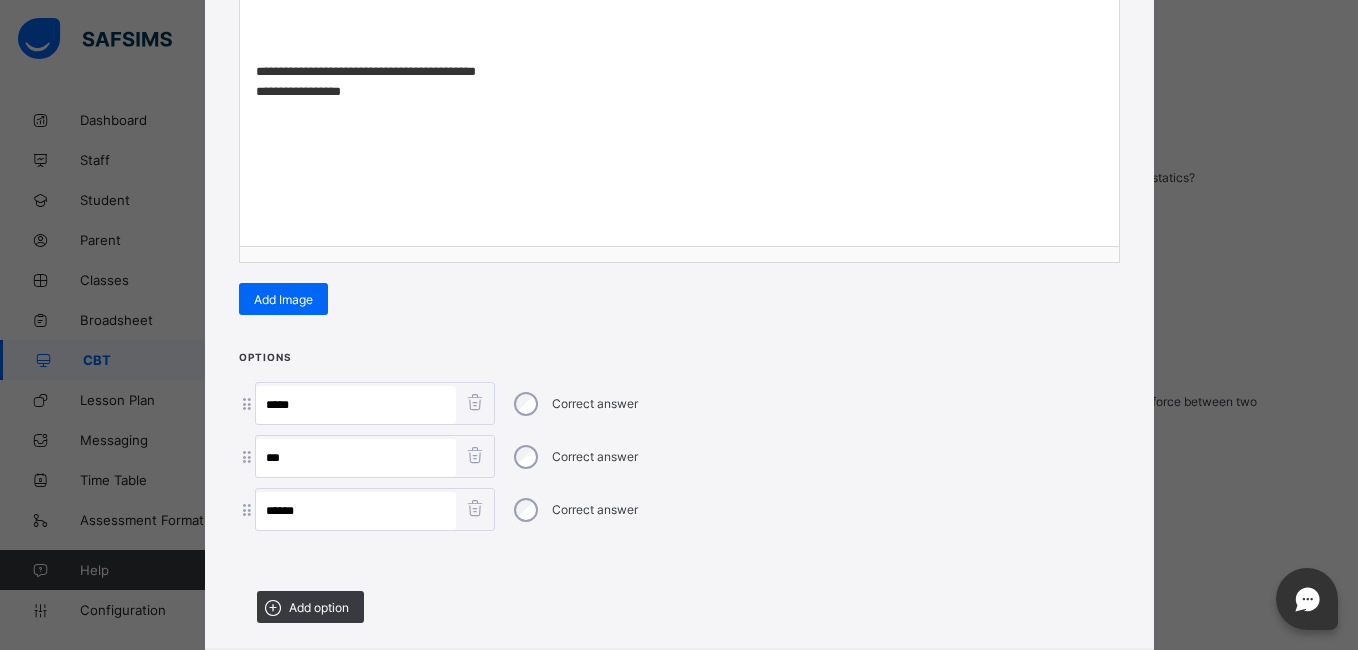 type on "******" 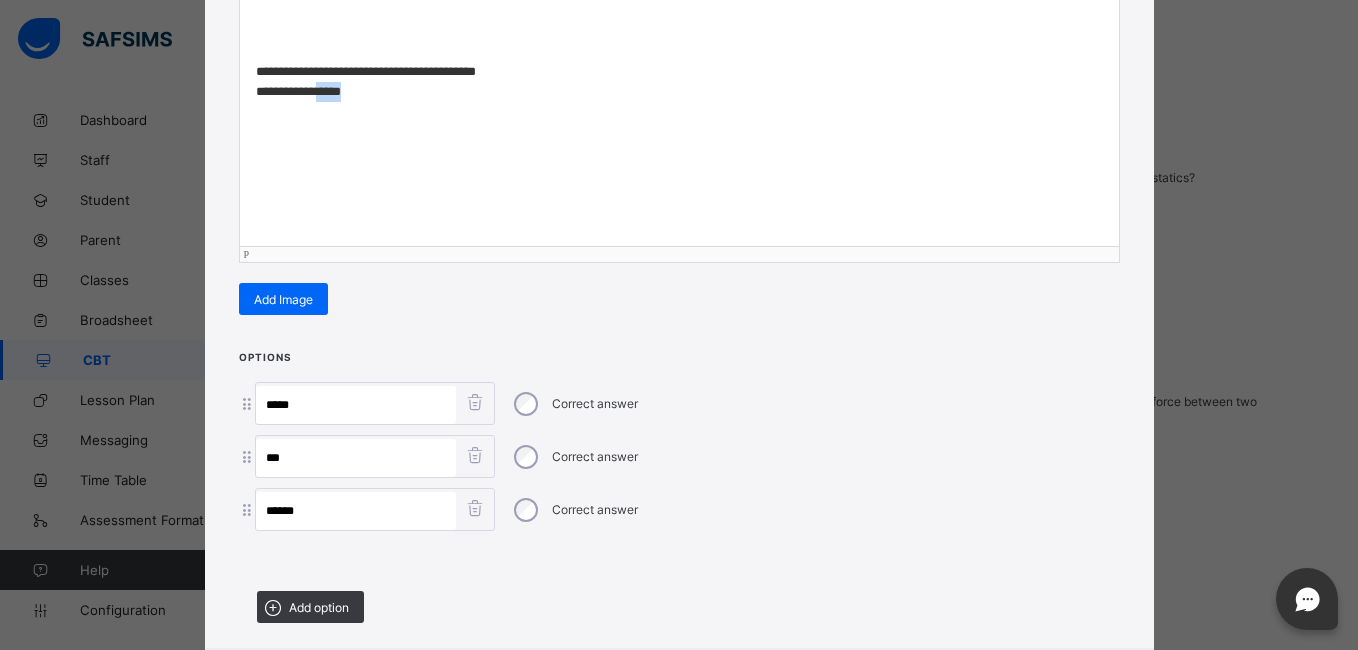 drag, startPoint x: 357, startPoint y: 99, endPoint x: 311, endPoint y: 99, distance: 46 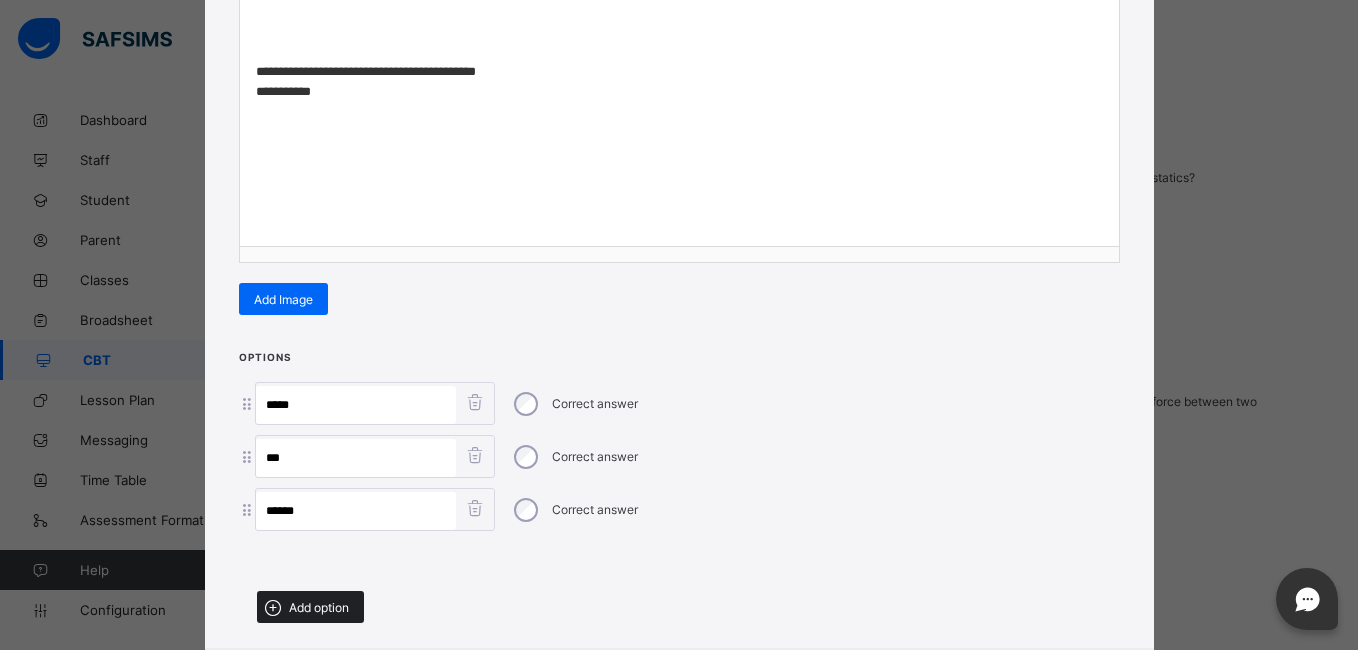 click on "Add option" at bounding box center [310, 607] 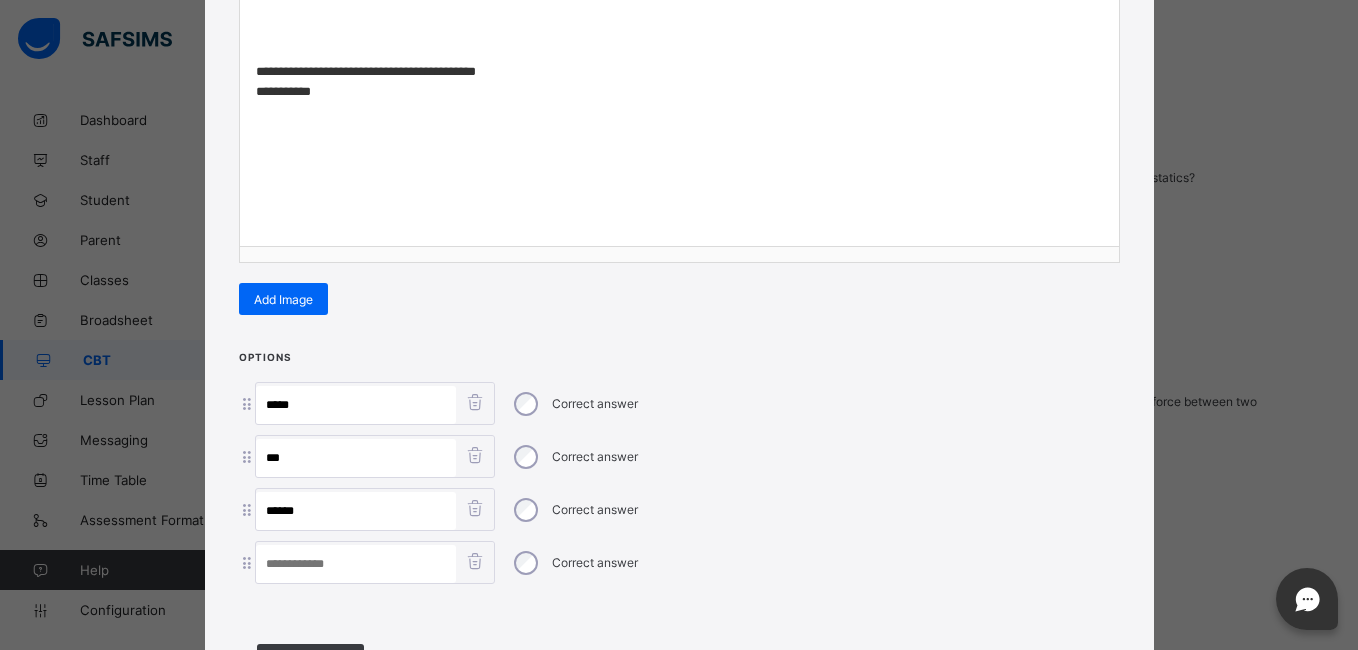 click at bounding box center [356, 564] 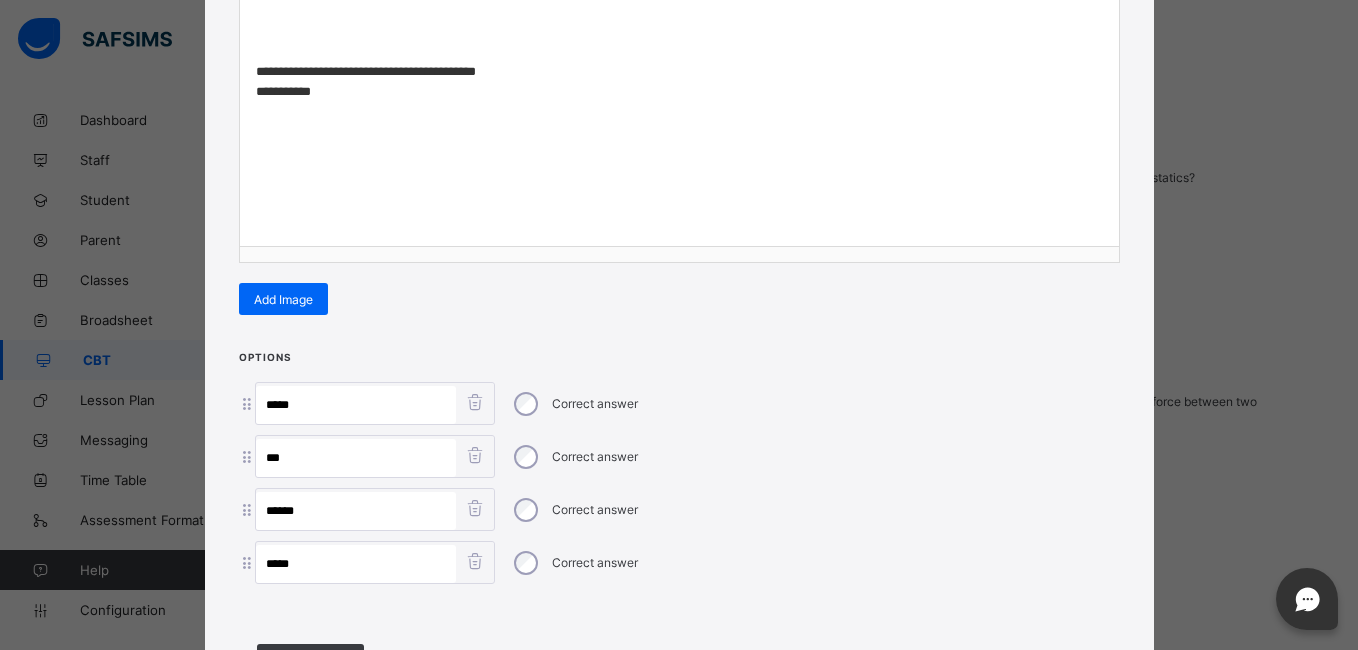 type on "*****" 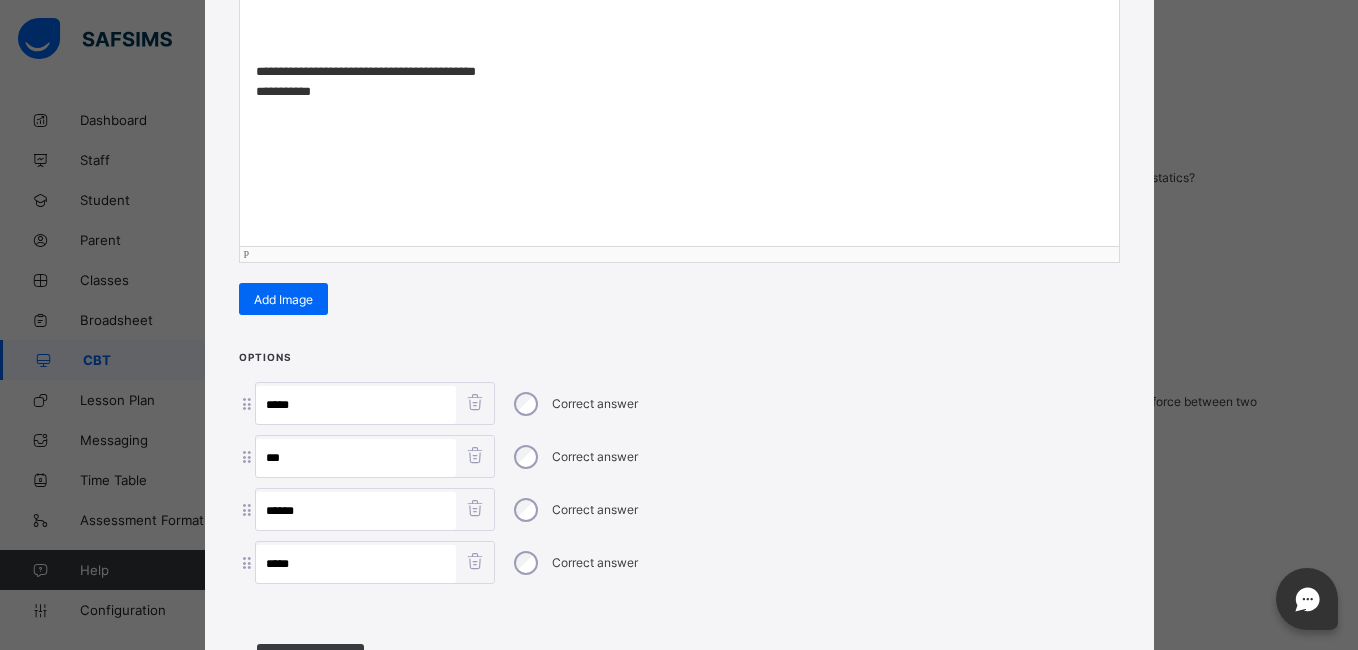 click on "**********" at bounding box center [679, 81] 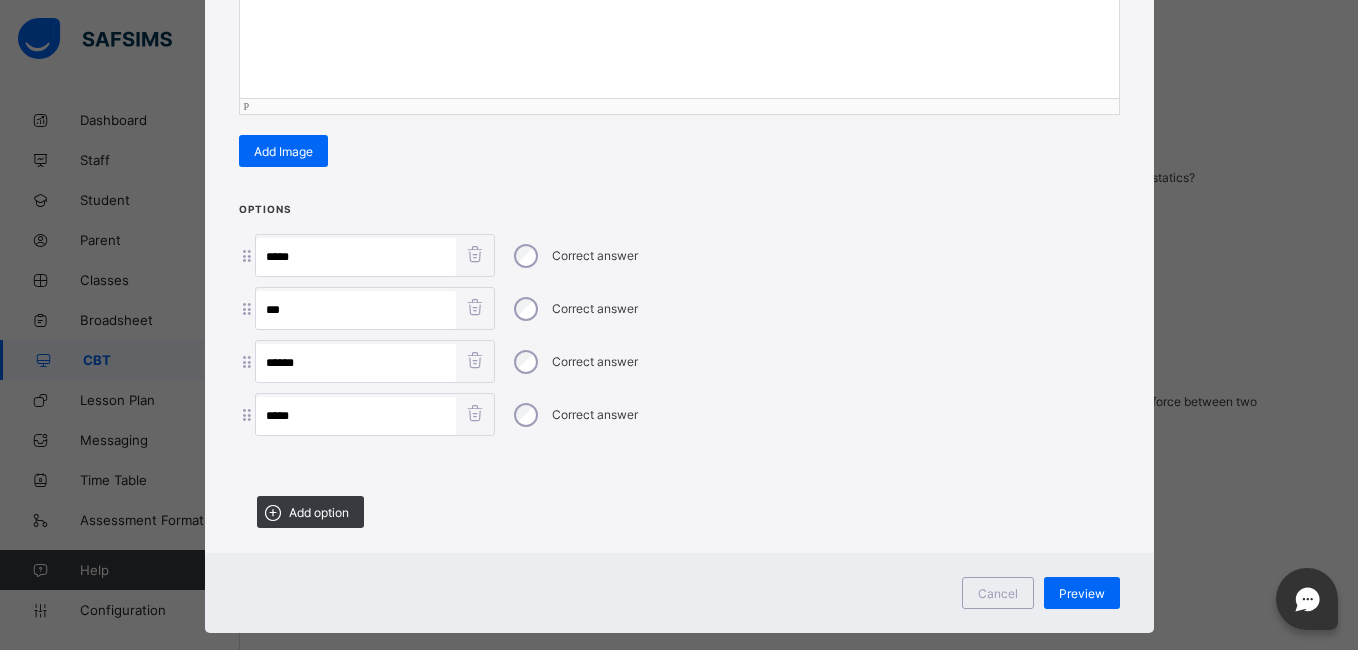 scroll, scrollTop: 455, scrollLeft: 0, axis: vertical 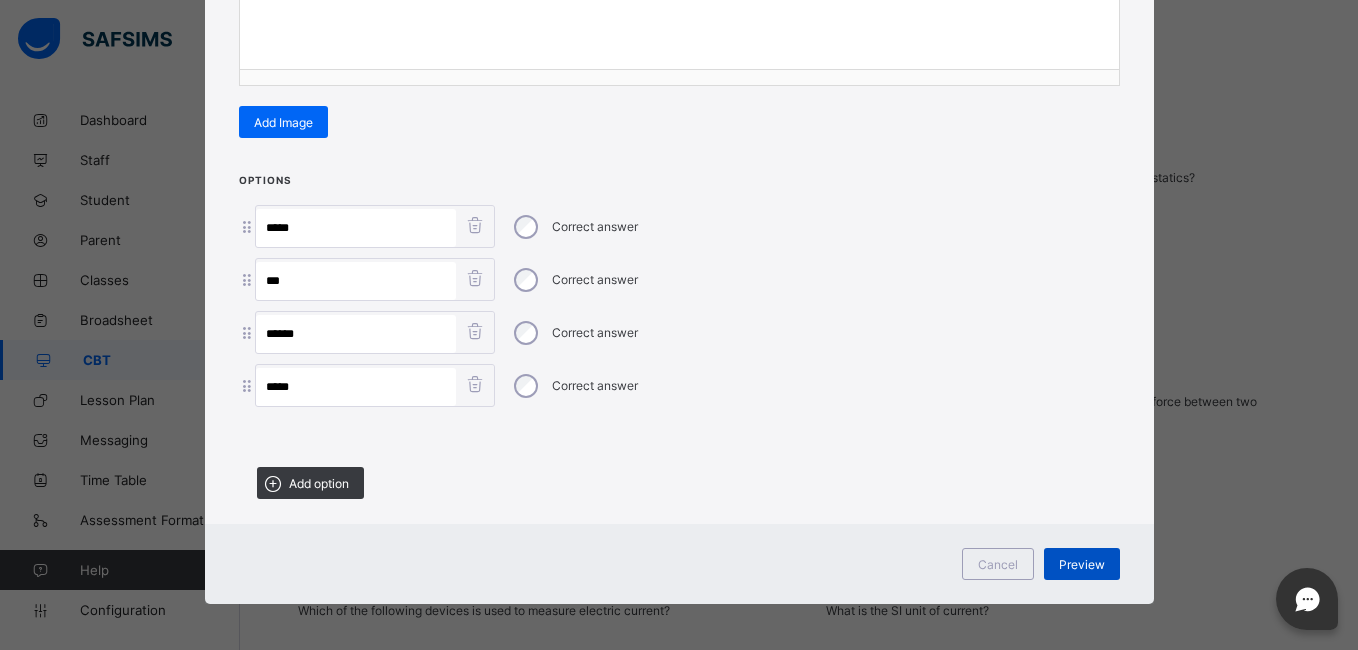 click on "Preview" at bounding box center (1082, 564) 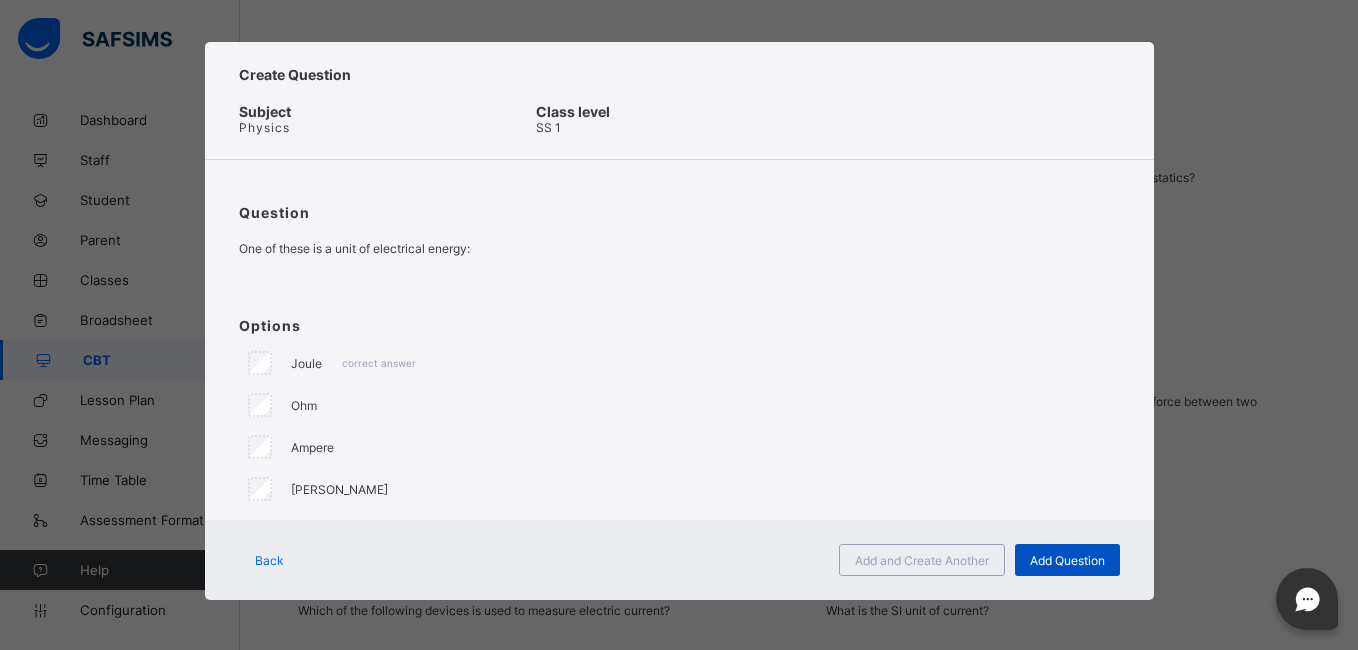 scroll, scrollTop: 8, scrollLeft: 0, axis: vertical 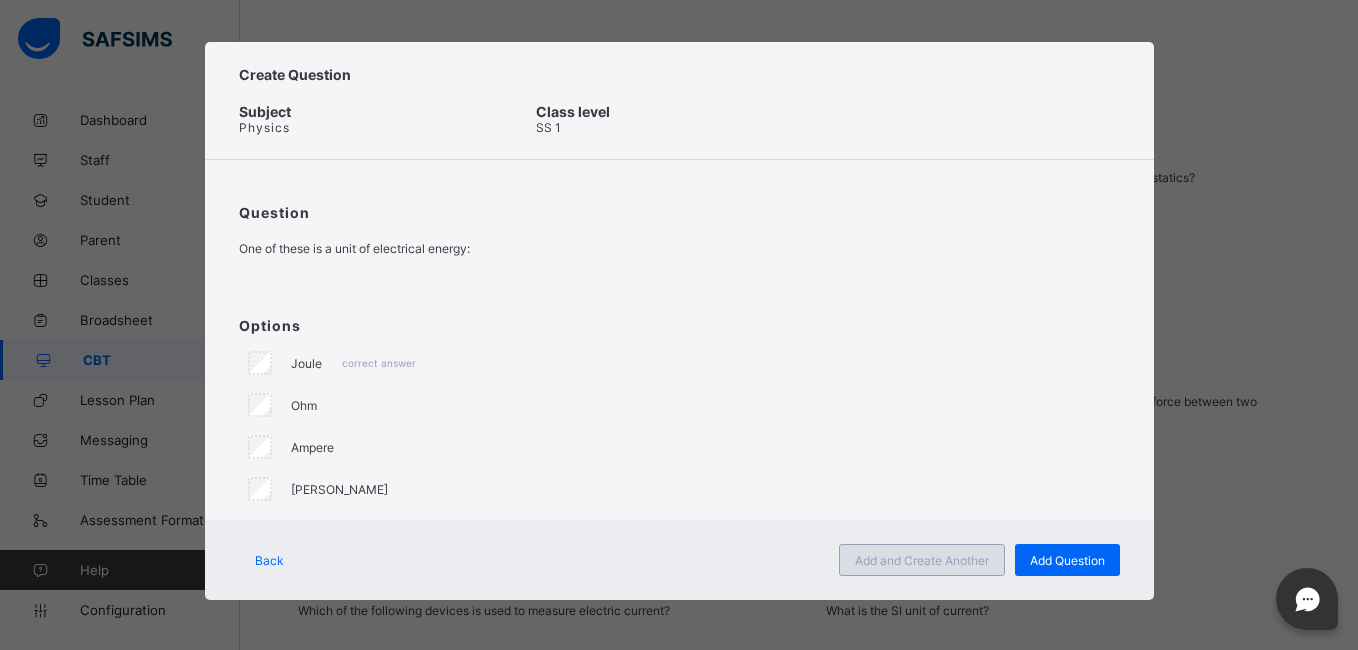 click on "Add and Create Another" at bounding box center (922, 560) 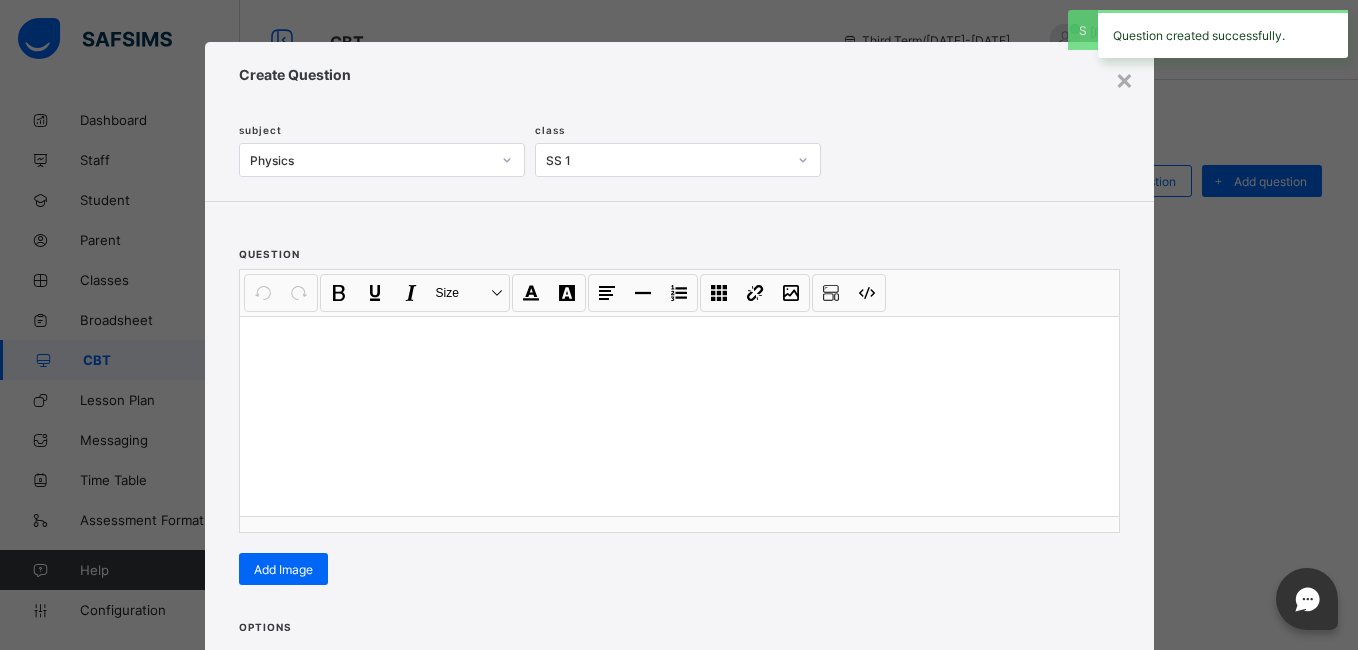 scroll, scrollTop: 0, scrollLeft: 0, axis: both 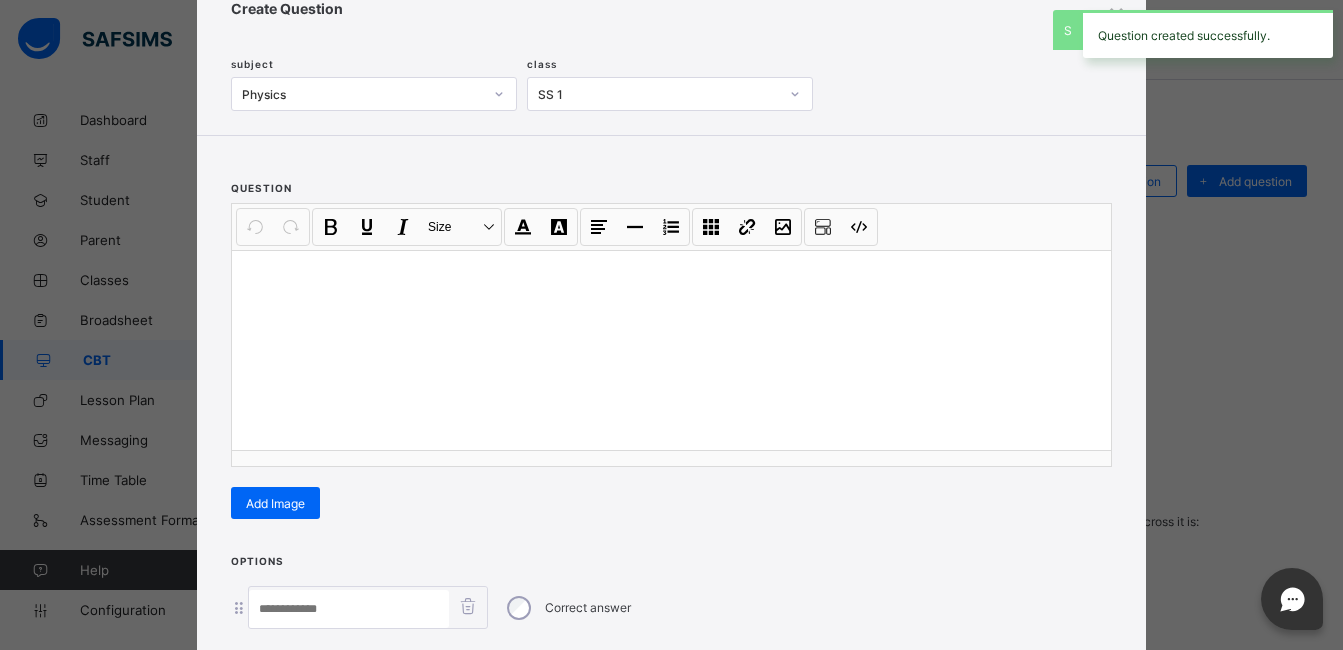 click at bounding box center [671, 276] 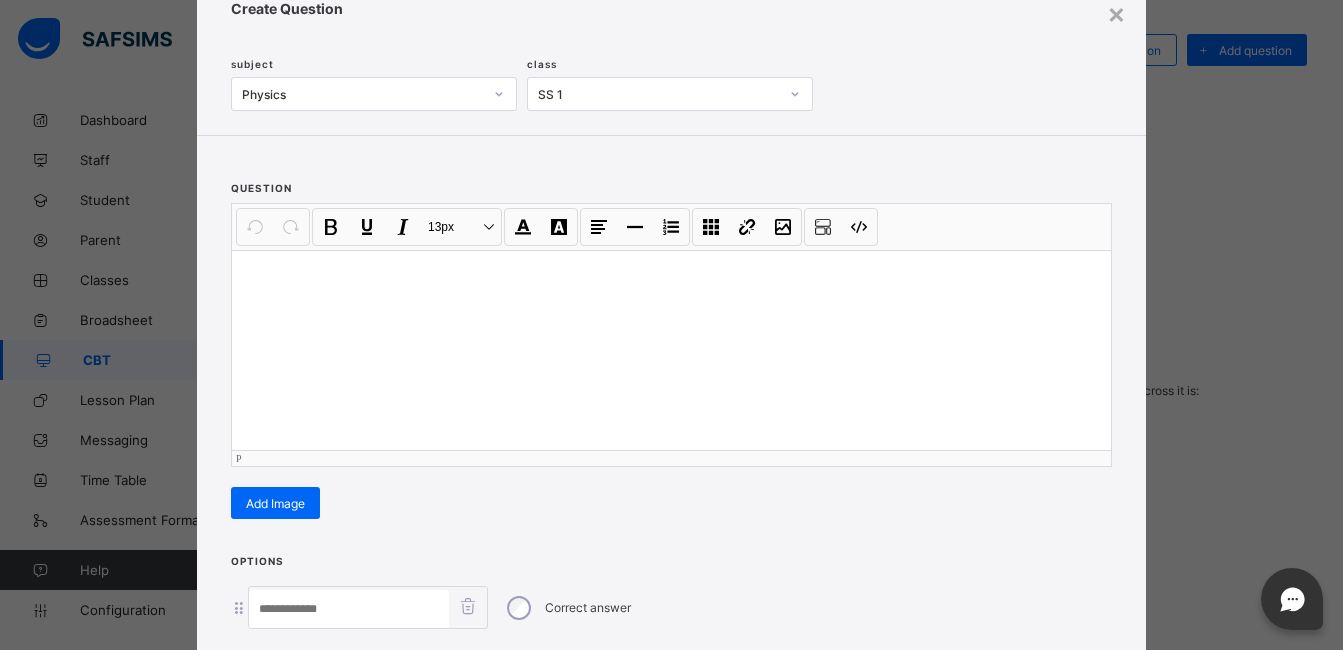 scroll, scrollTop: 136, scrollLeft: 0, axis: vertical 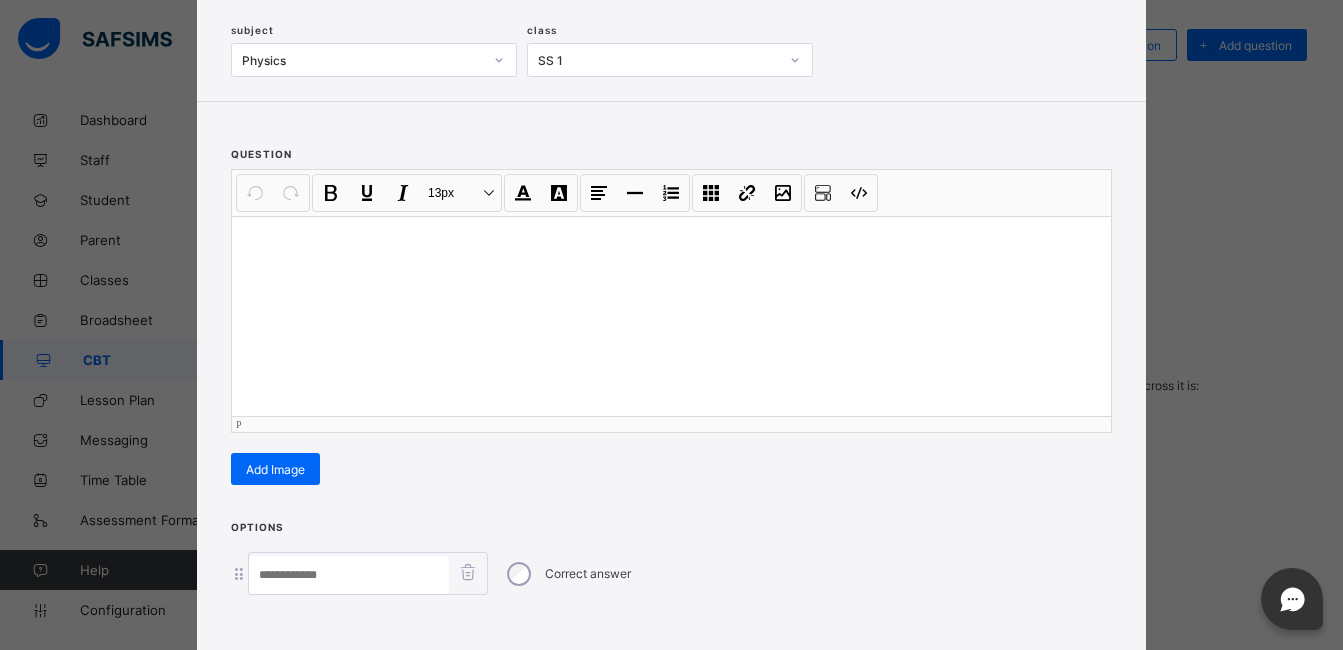click at bounding box center [671, 242] 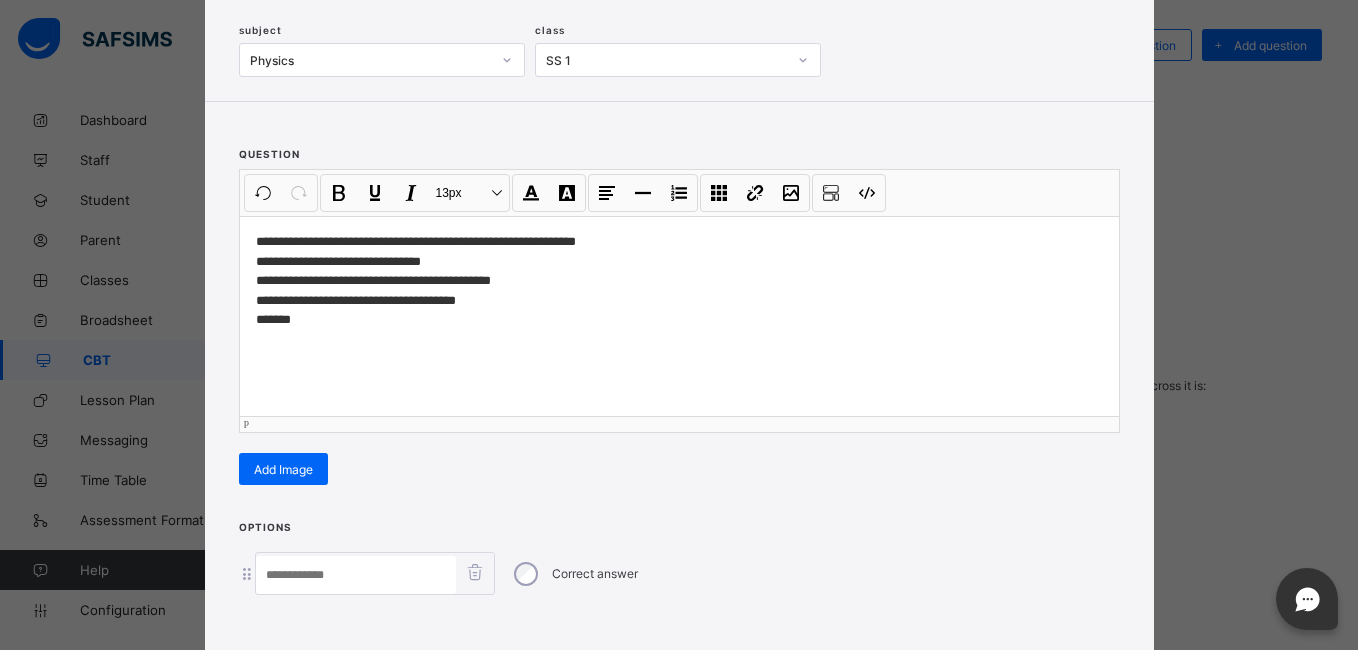 click on "**********" at bounding box center (679, 281) 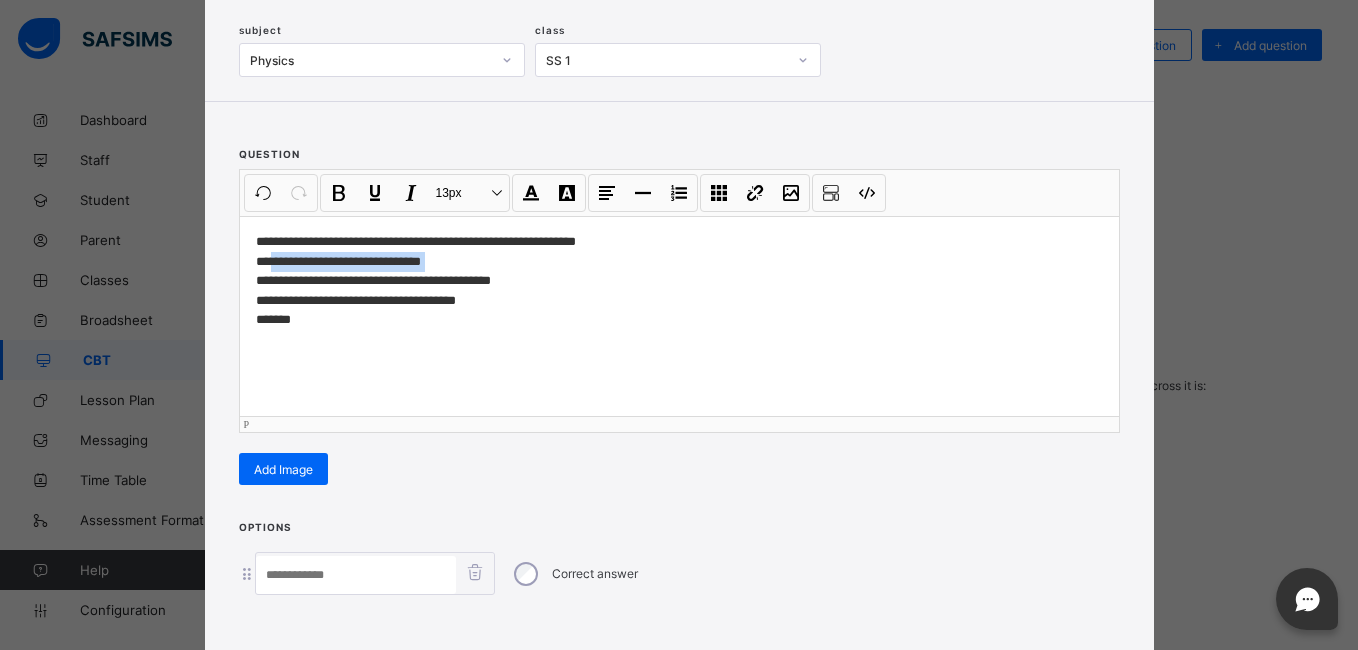 drag, startPoint x: 428, startPoint y: 262, endPoint x: 276, endPoint y: 265, distance: 152.0296 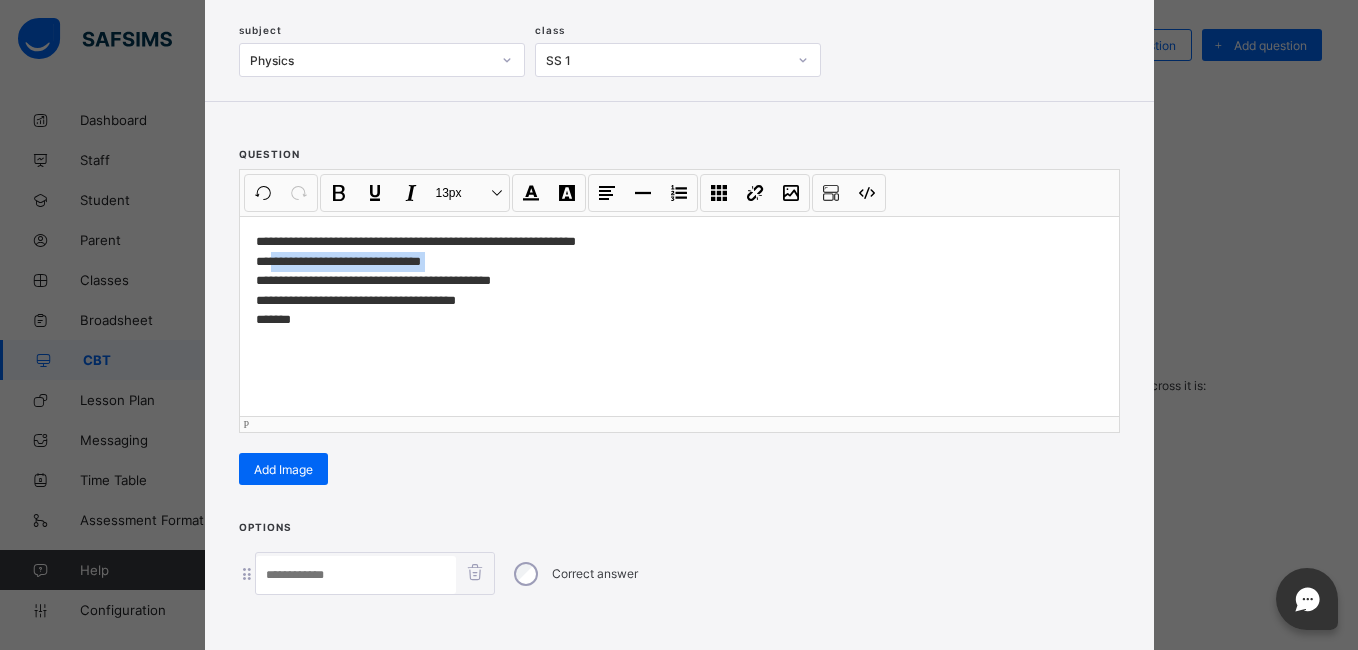 type 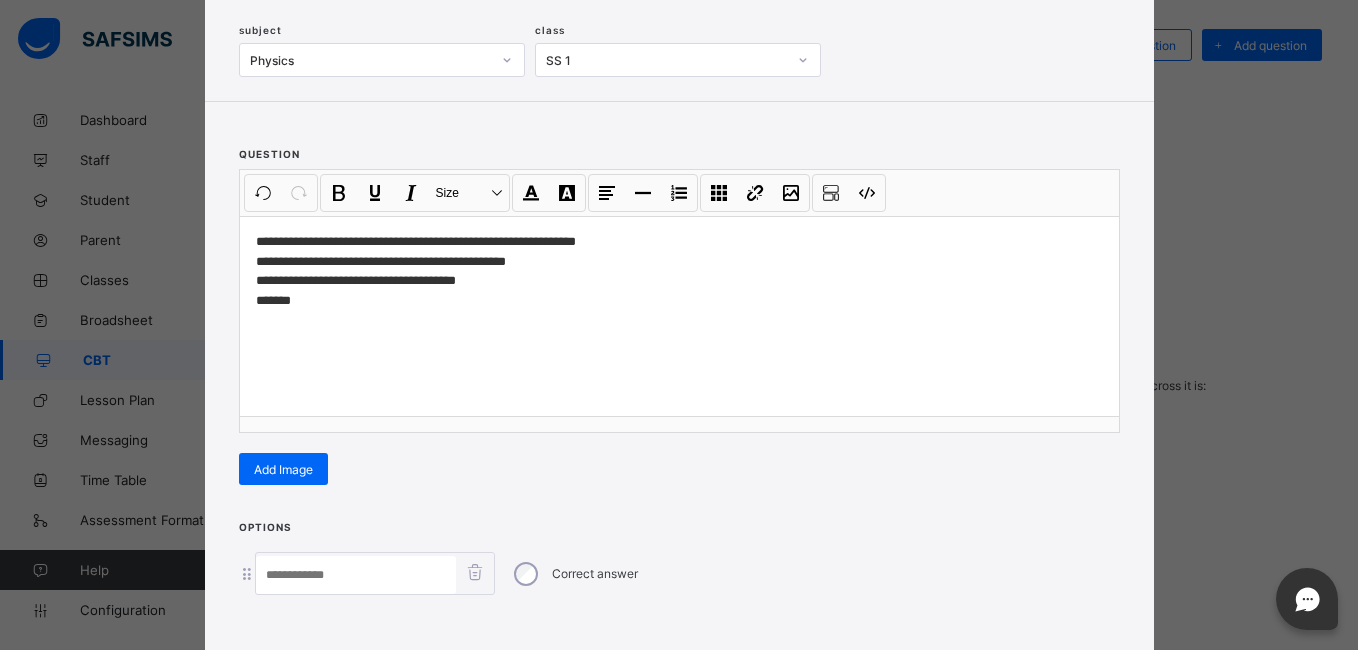 click at bounding box center [356, 575] 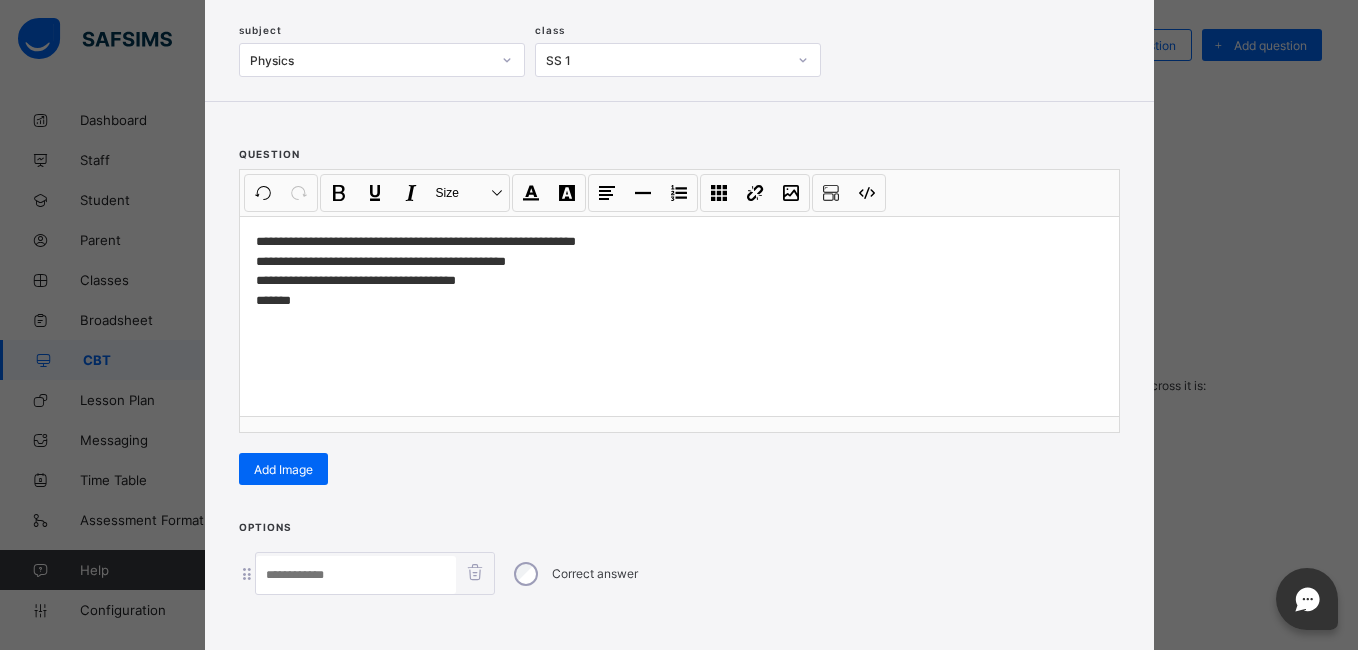 paste on "**********" 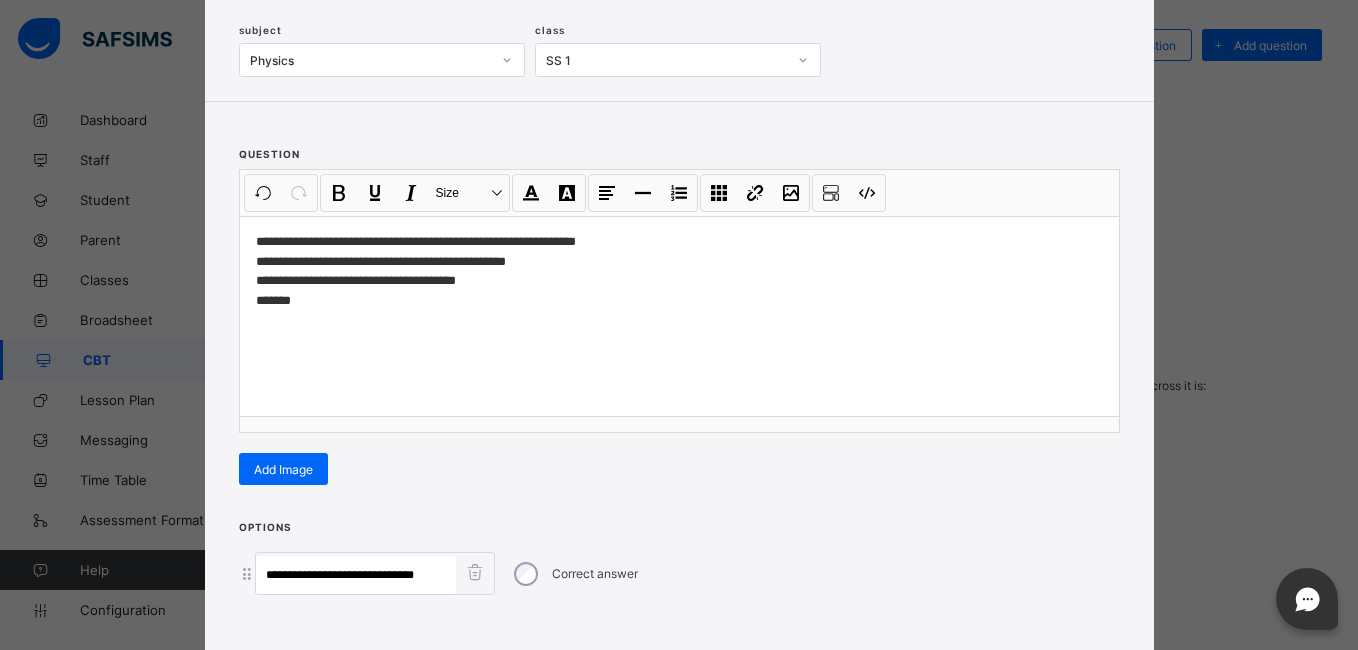 type on "**********" 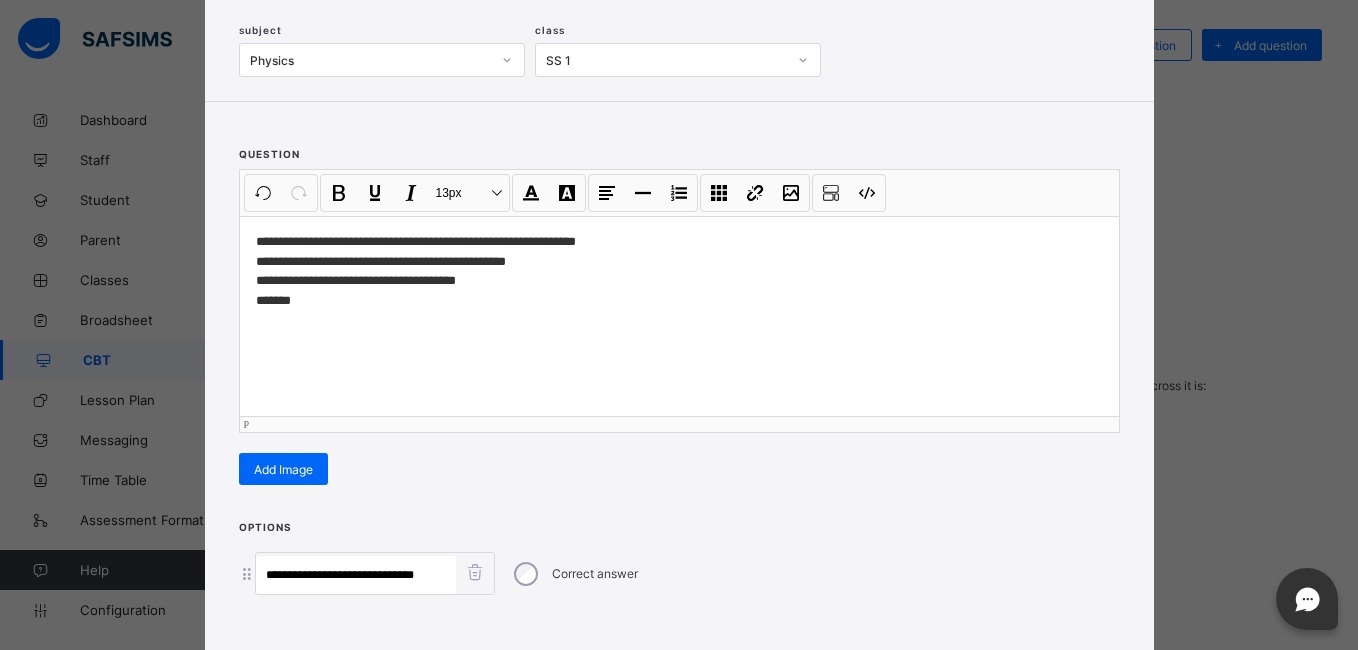 click on "**********" at bounding box center [679, 271] 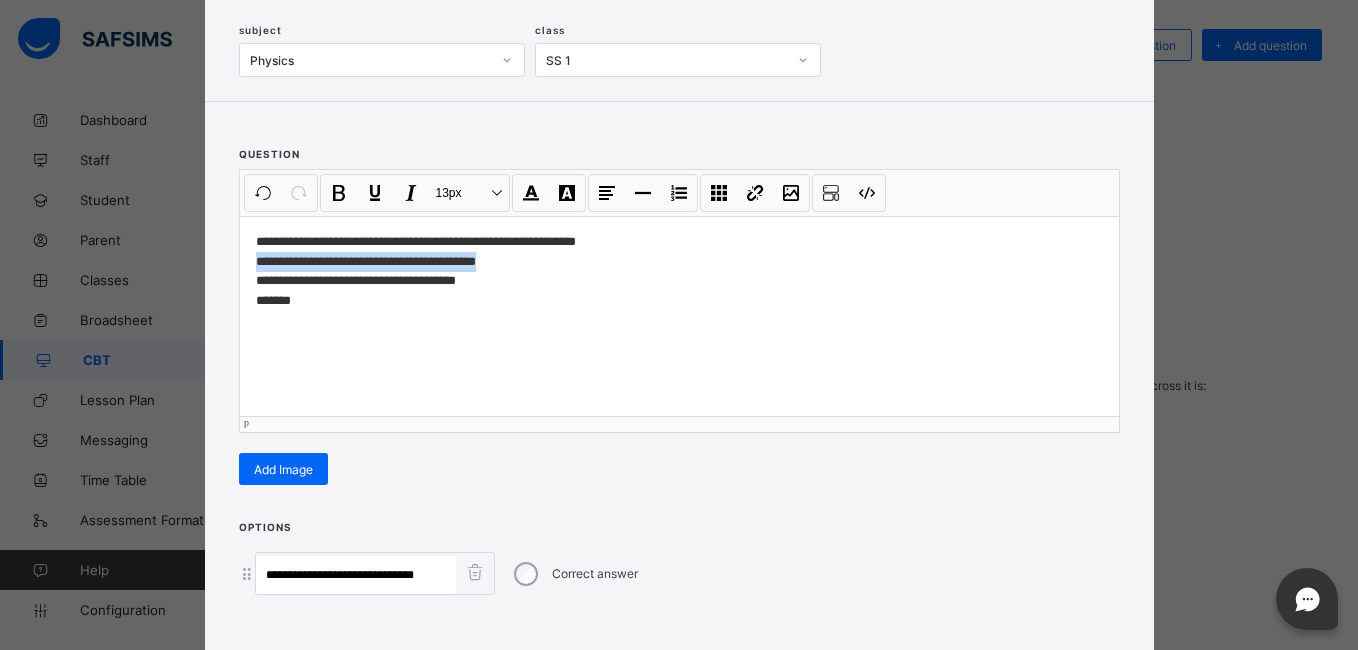 drag, startPoint x: 479, startPoint y: 265, endPoint x: 208, endPoint y: 263, distance: 271.0074 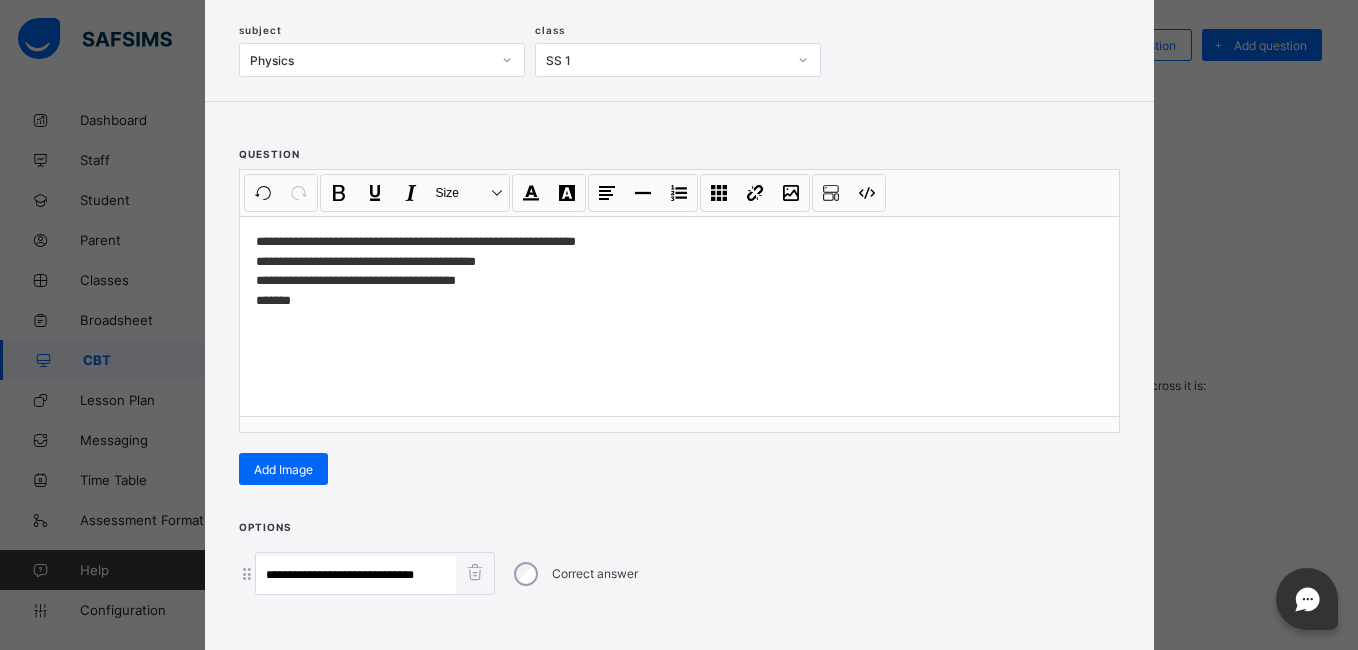 drag, startPoint x: 208, startPoint y: 263, endPoint x: 594, endPoint y: 319, distance: 390.04102 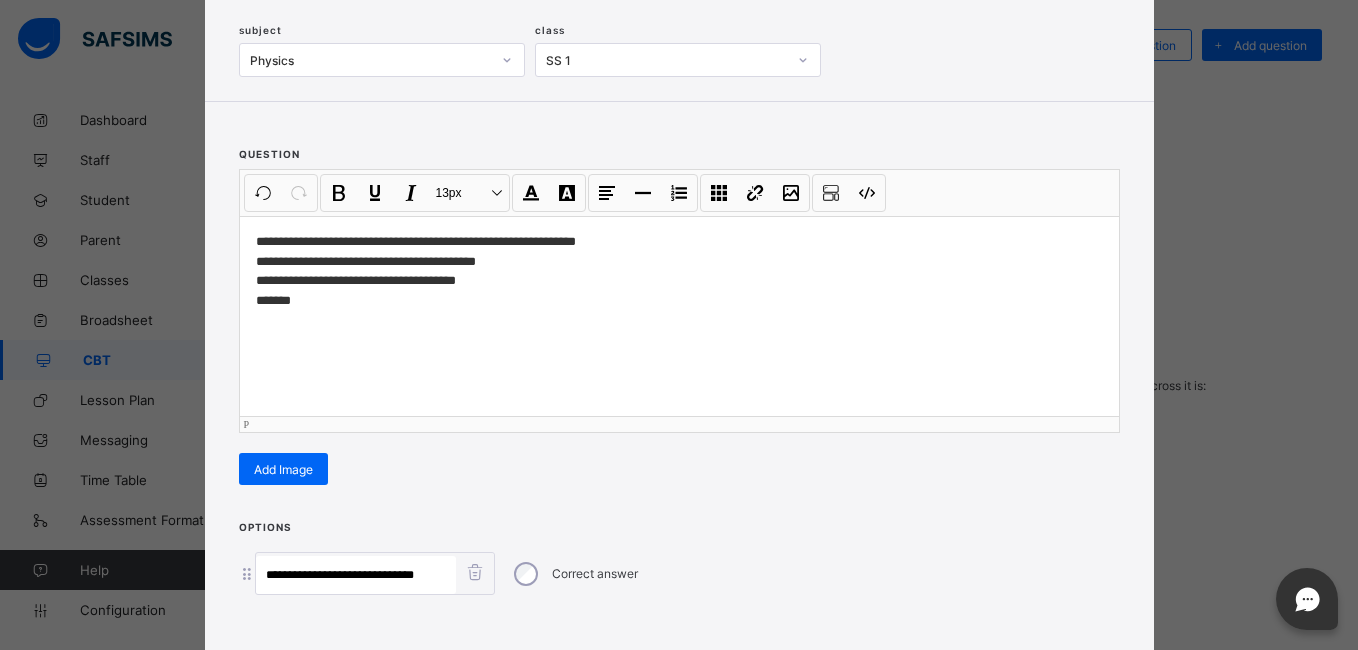 click on "**********" at bounding box center [679, 271] 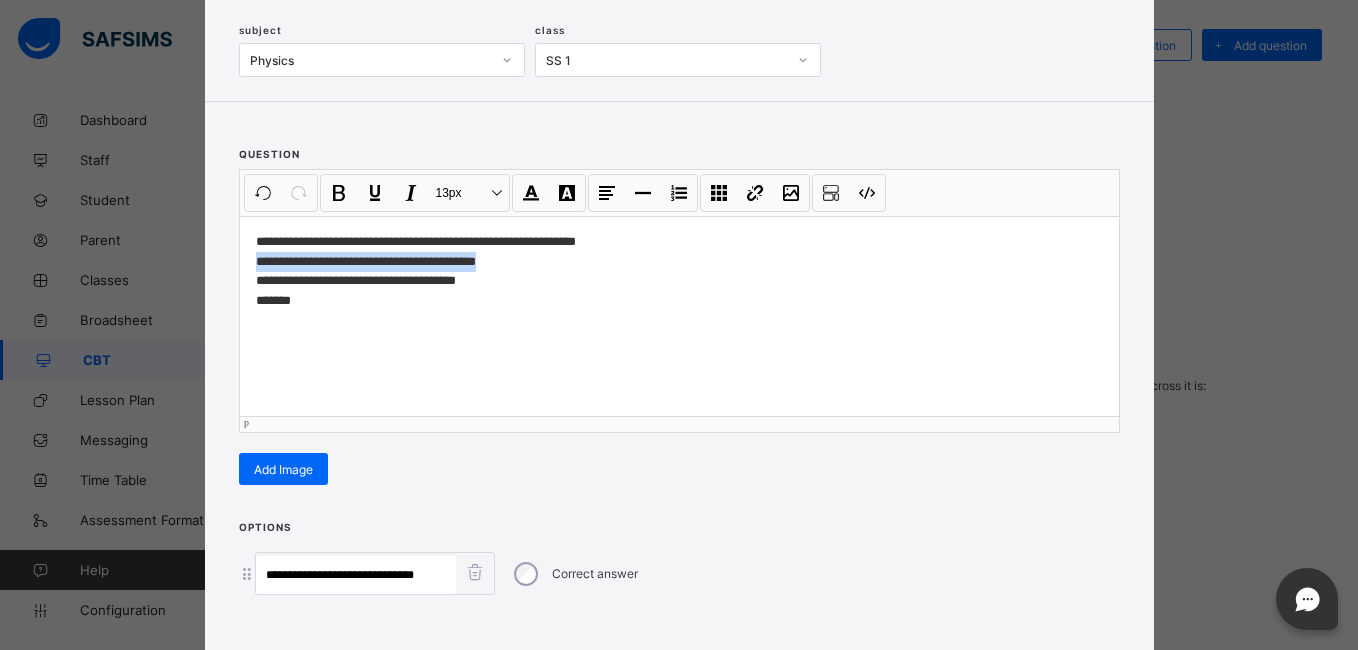 drag, startPoint x: 487, startPoint y: 257, endPoint x: 251, endPoint y: 266, distance: 236.17155 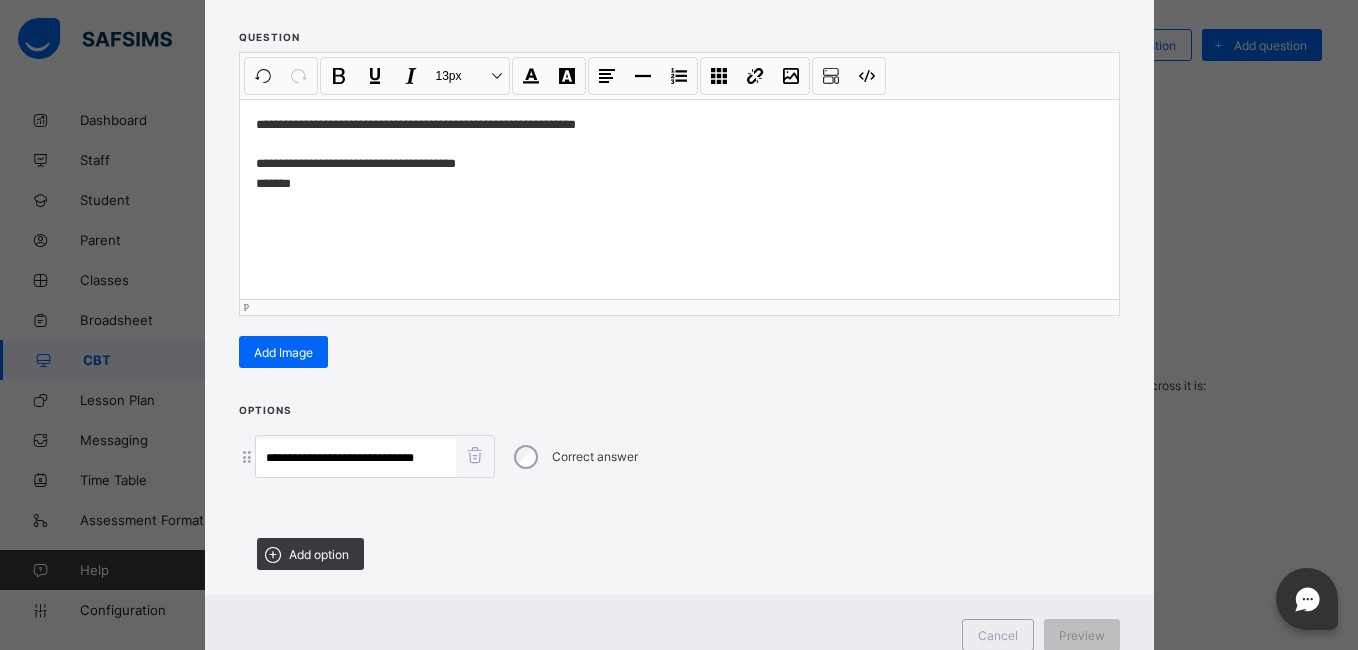 scroll, scrollTop: 245, scrollLeft: 0, axis: vertical 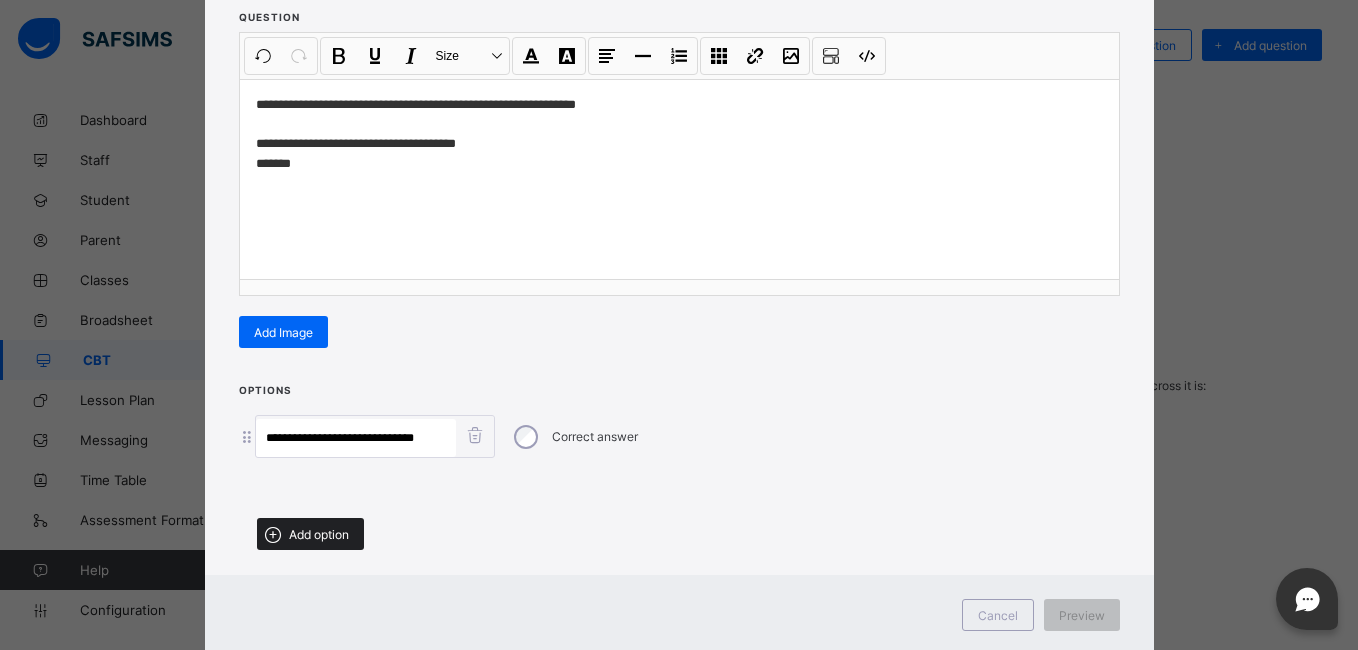 click on "Add option" at bounding box center (310, 534) 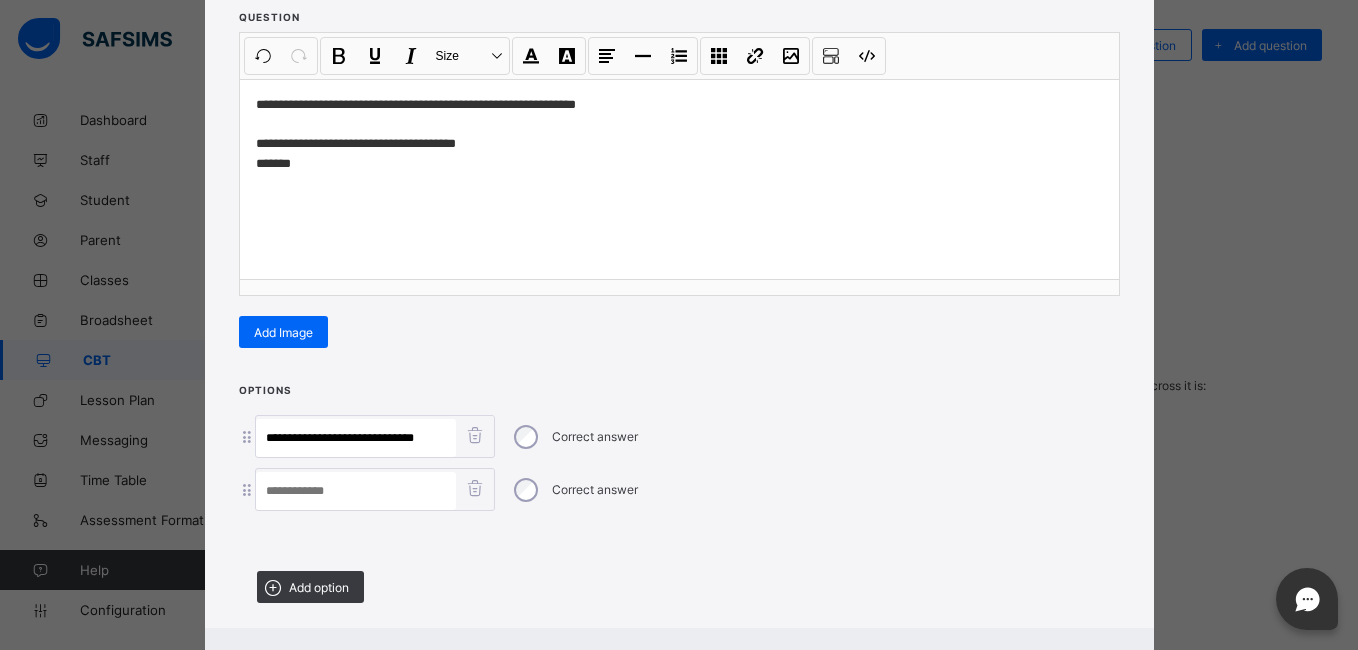 click at bounding box center [356, 491] 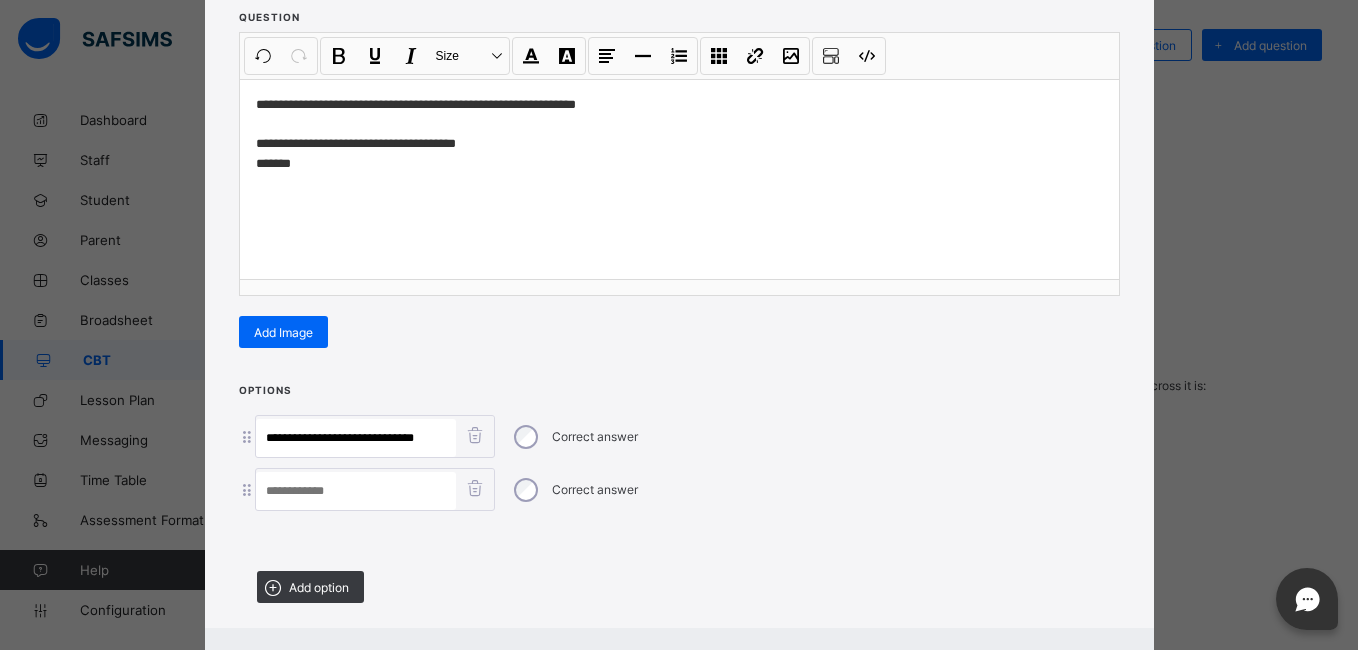 paste on "**********" 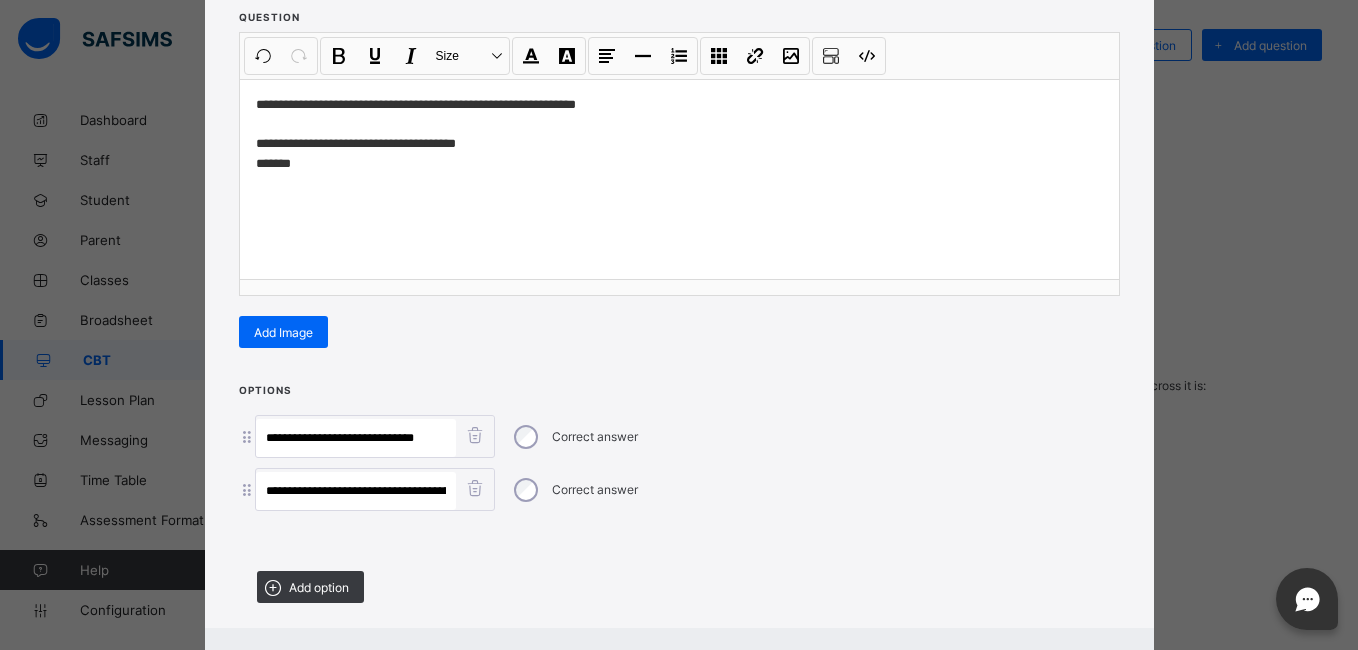 scroll, scrollTop: 0, scrollLeft: 50, axis: horizontal 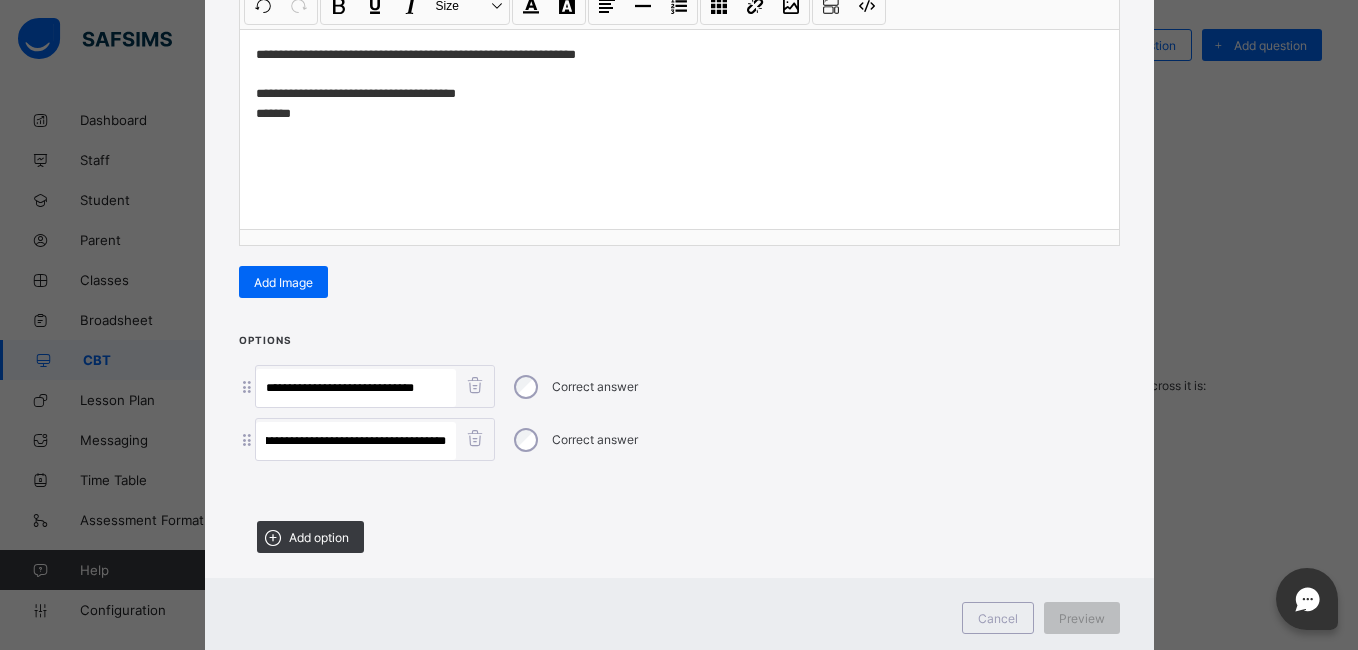 type on "**********" 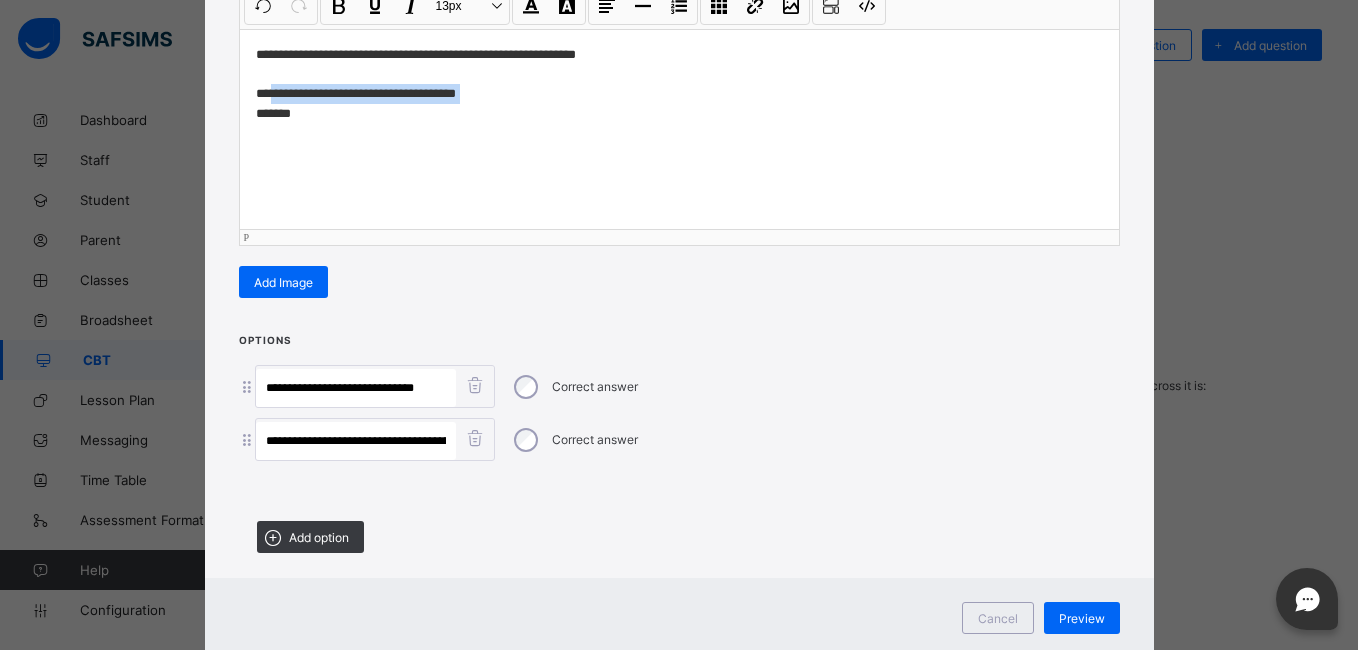 drag, startPoint x: 473, startPoint y: 101, endPoint x: 267, endPoint y: 88, distance: 206.40979 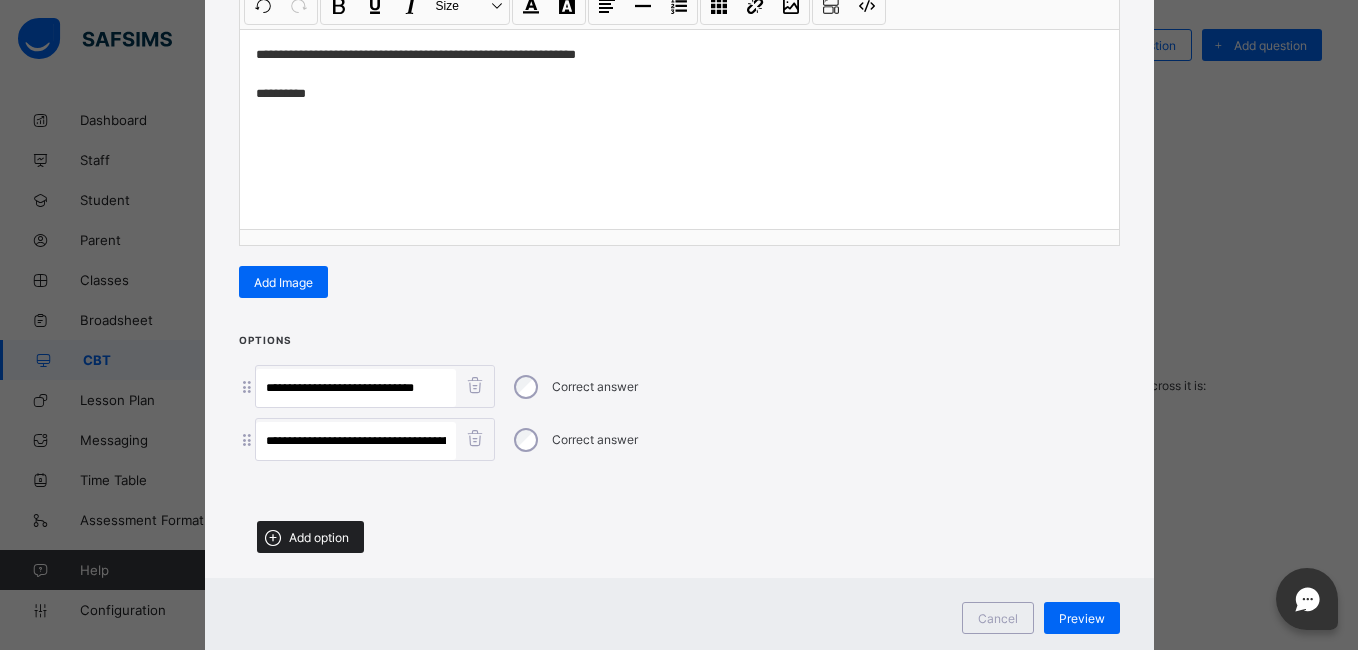 click on "Add option" at bounding box center (310, 537) 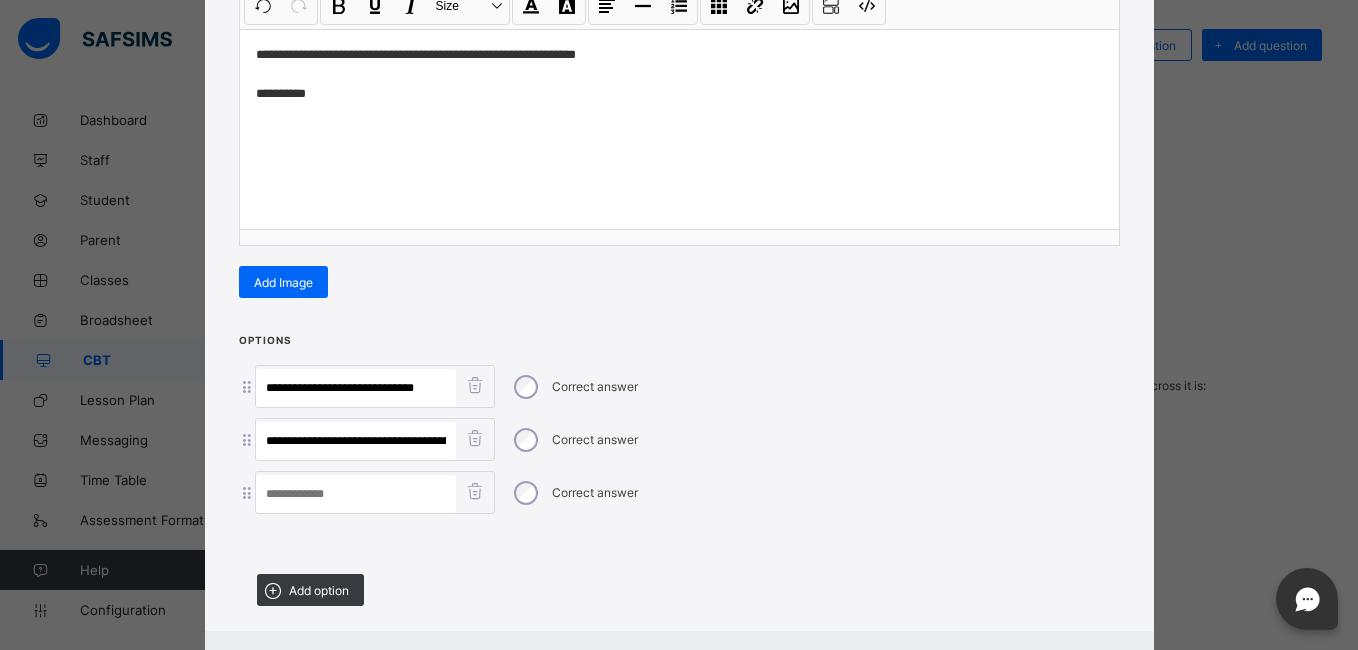 click at bounding box center (356, 494) 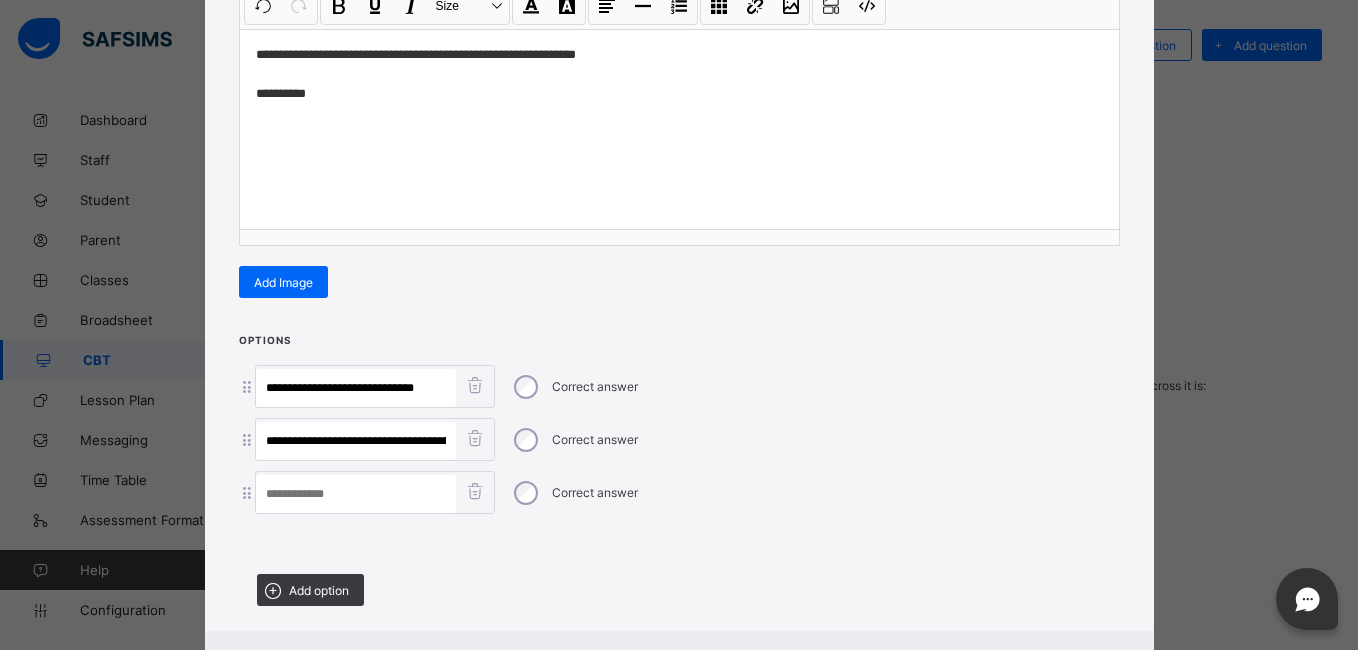 paste on "**********" 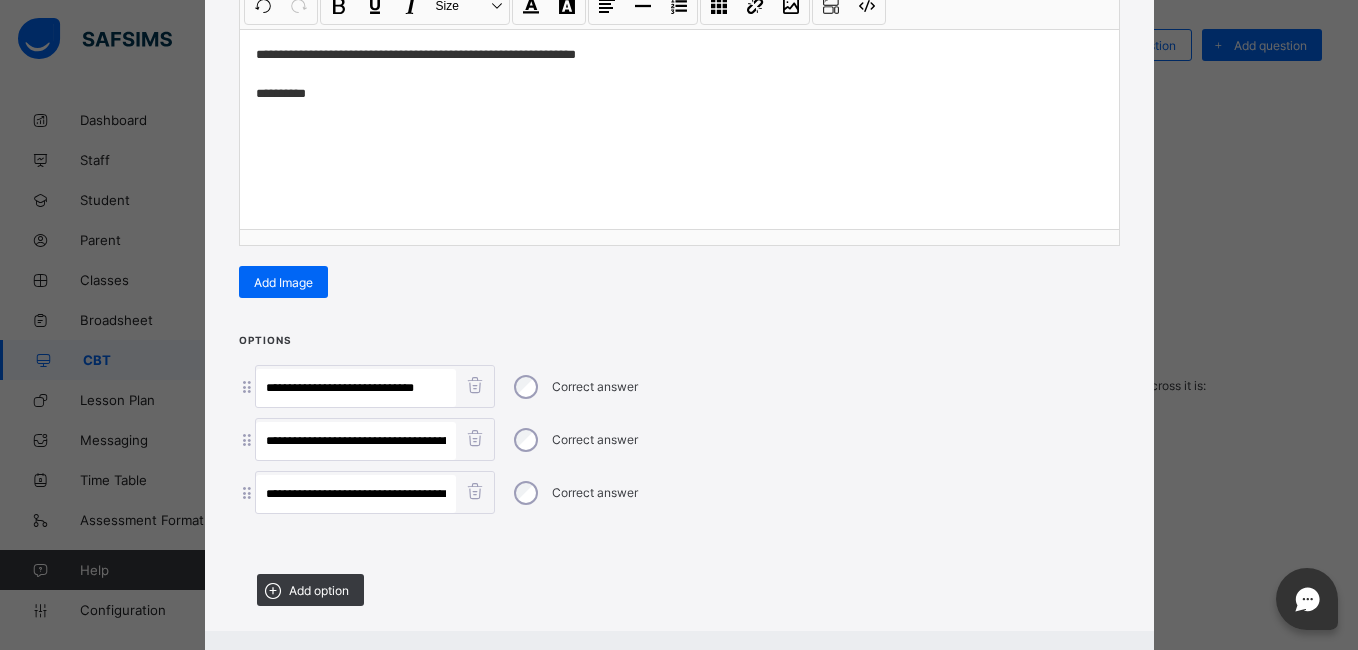 scroll, scrollTop: 0, scrollLeft: 17, axis: horizontal 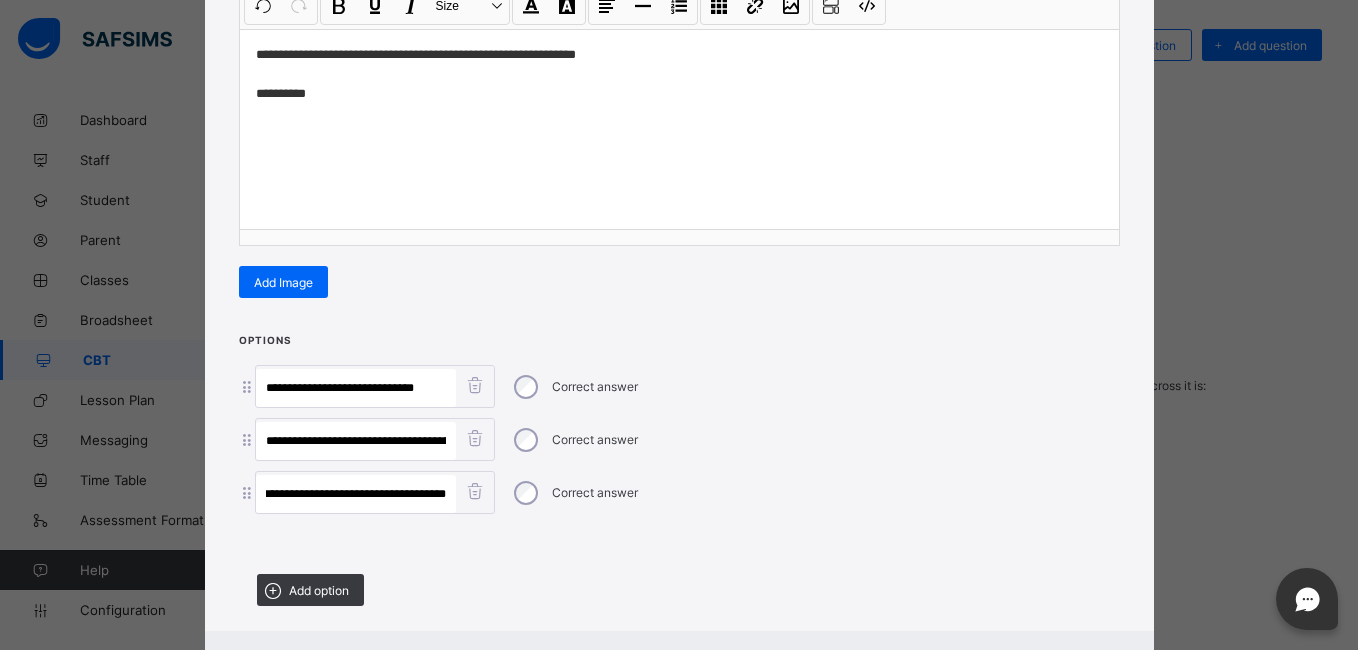 type on "**********" 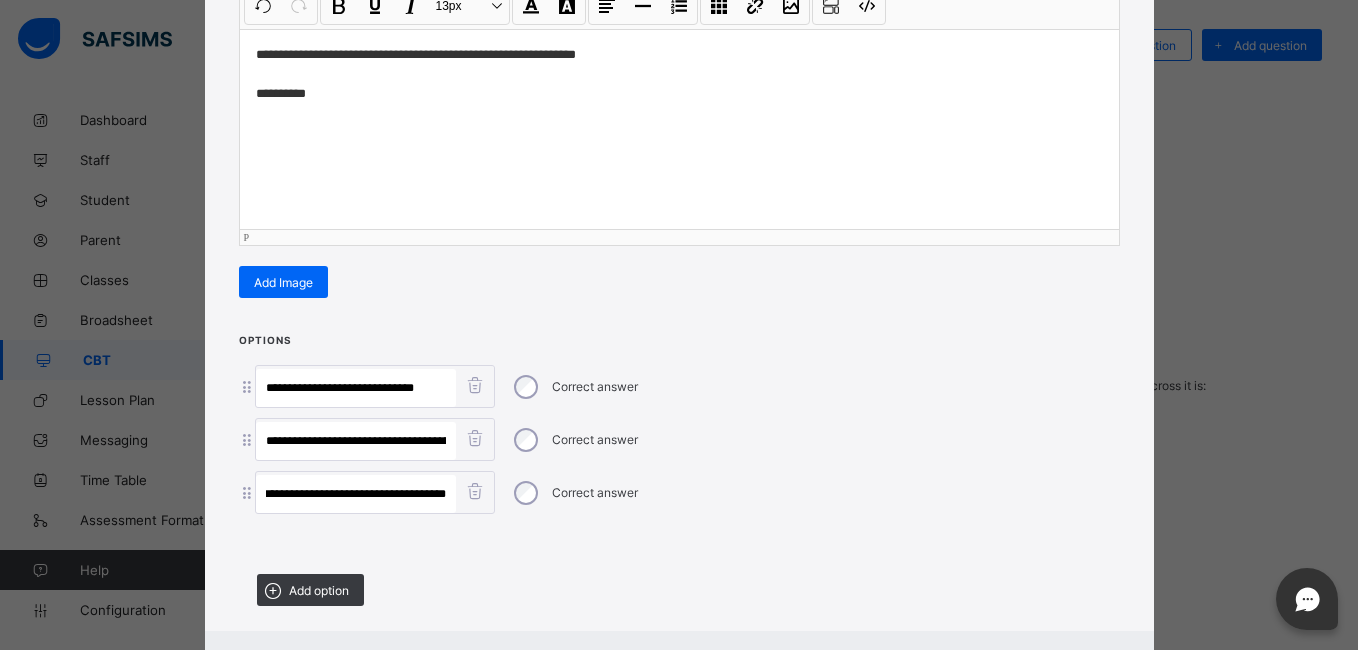 scroll, scrollTop: 0, scrollLeft: 0, axis: both 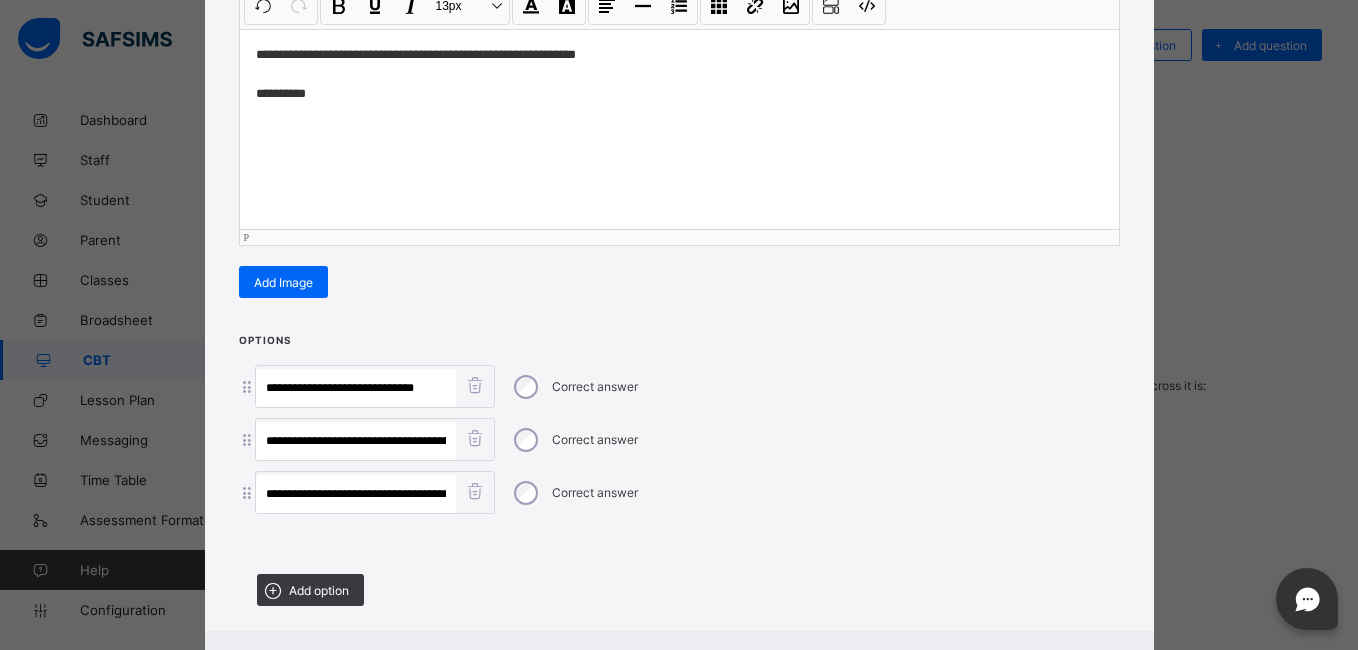 click on "**********" at bounding box center (679, 74) 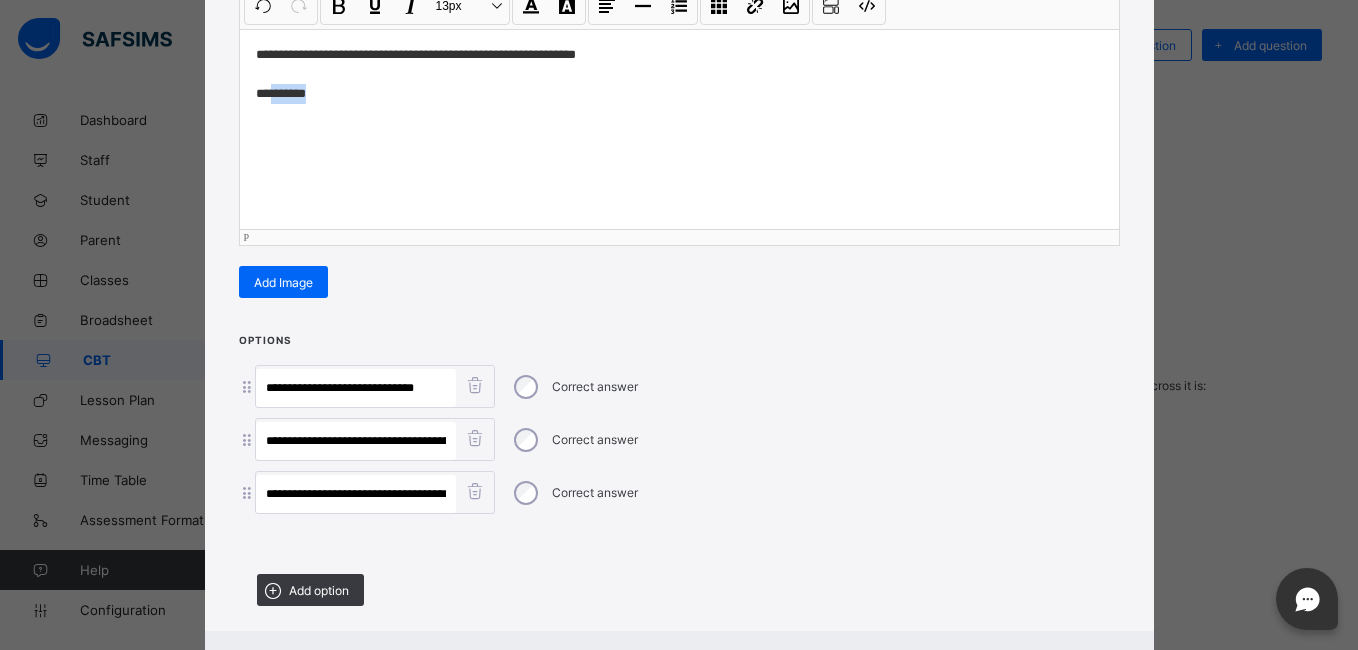 drag, startPoint x: 343, startPoint y: 93, endPoint x: 267, endPoint y: 97, distance: 76.105194 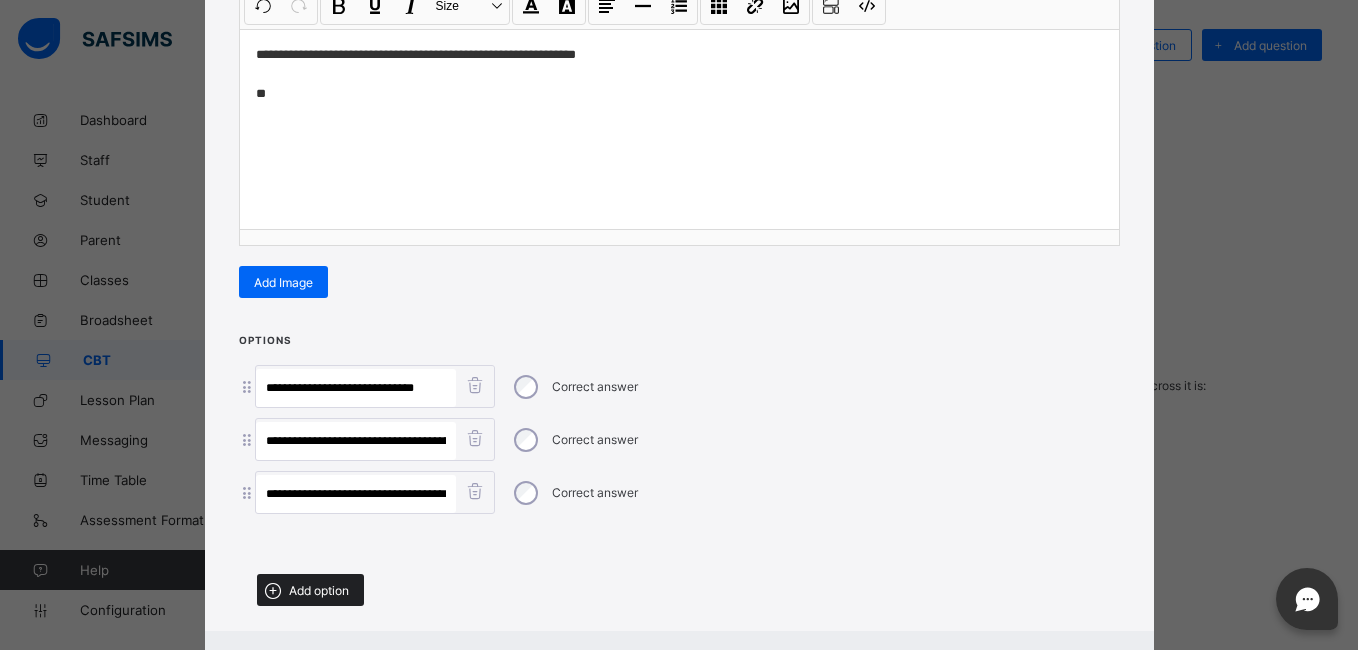 click on "Add option" at bounding box center (310, 590) 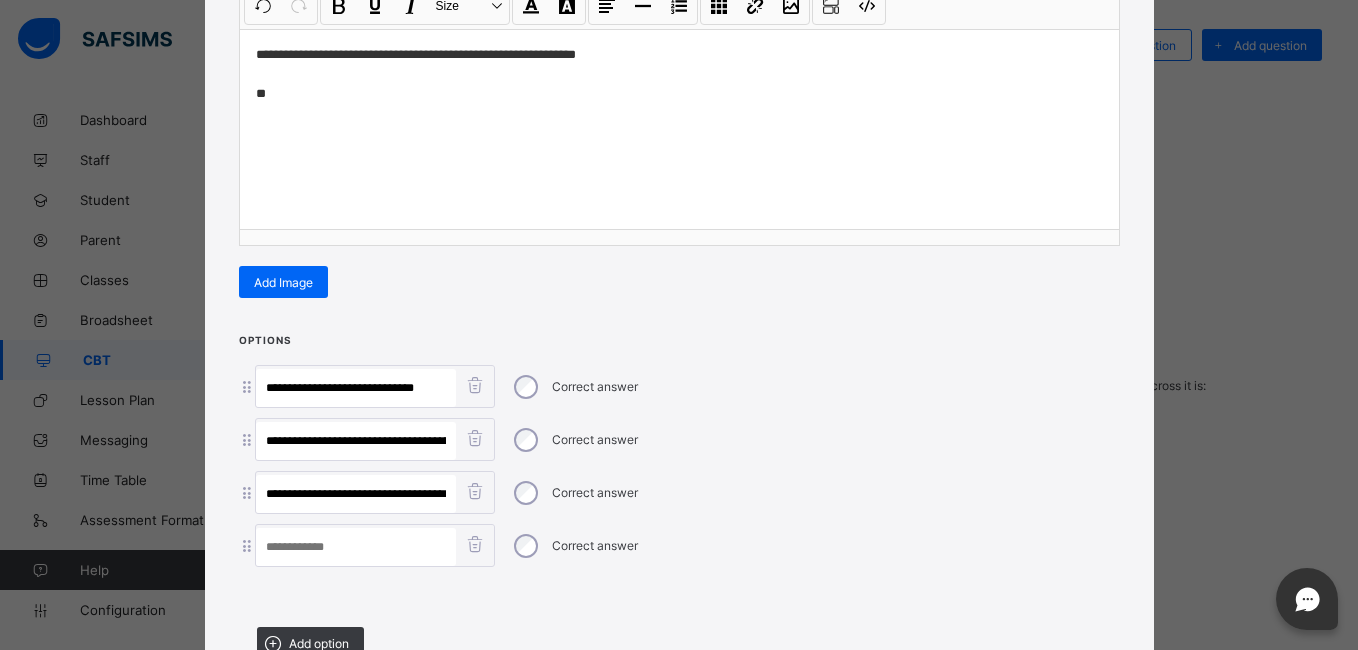 click at bounding box center (356, 547) 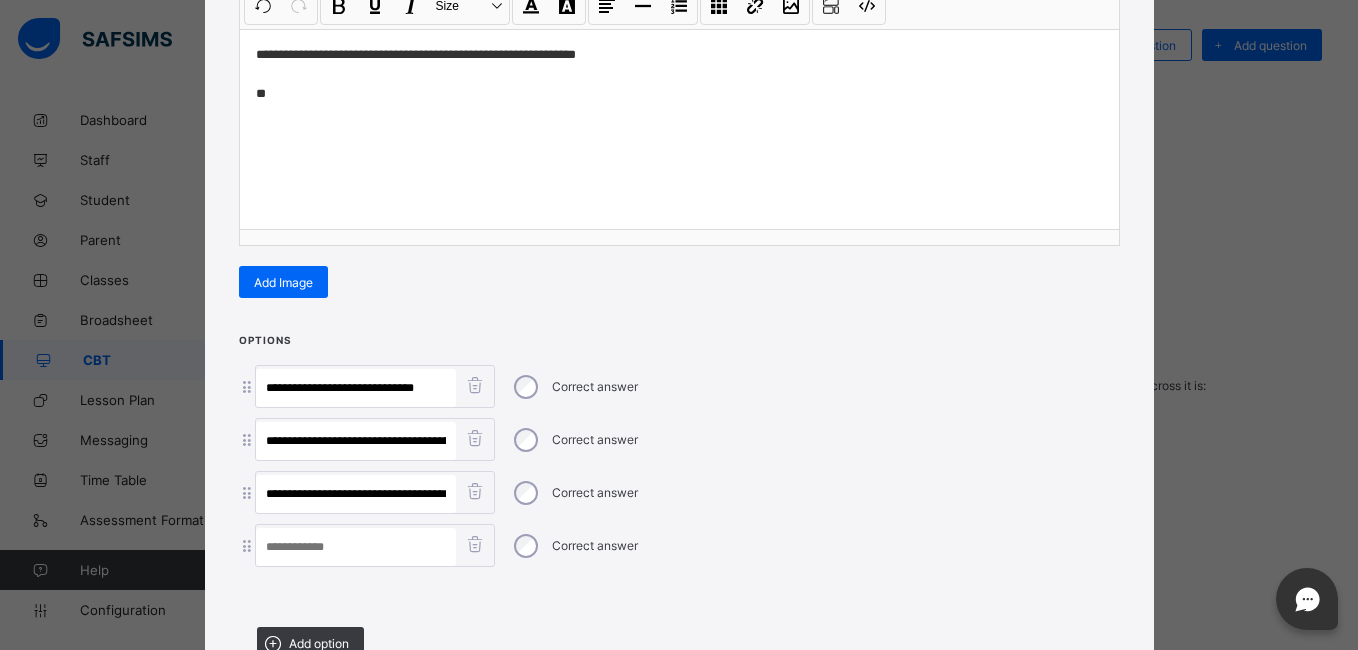 paste on "*******" 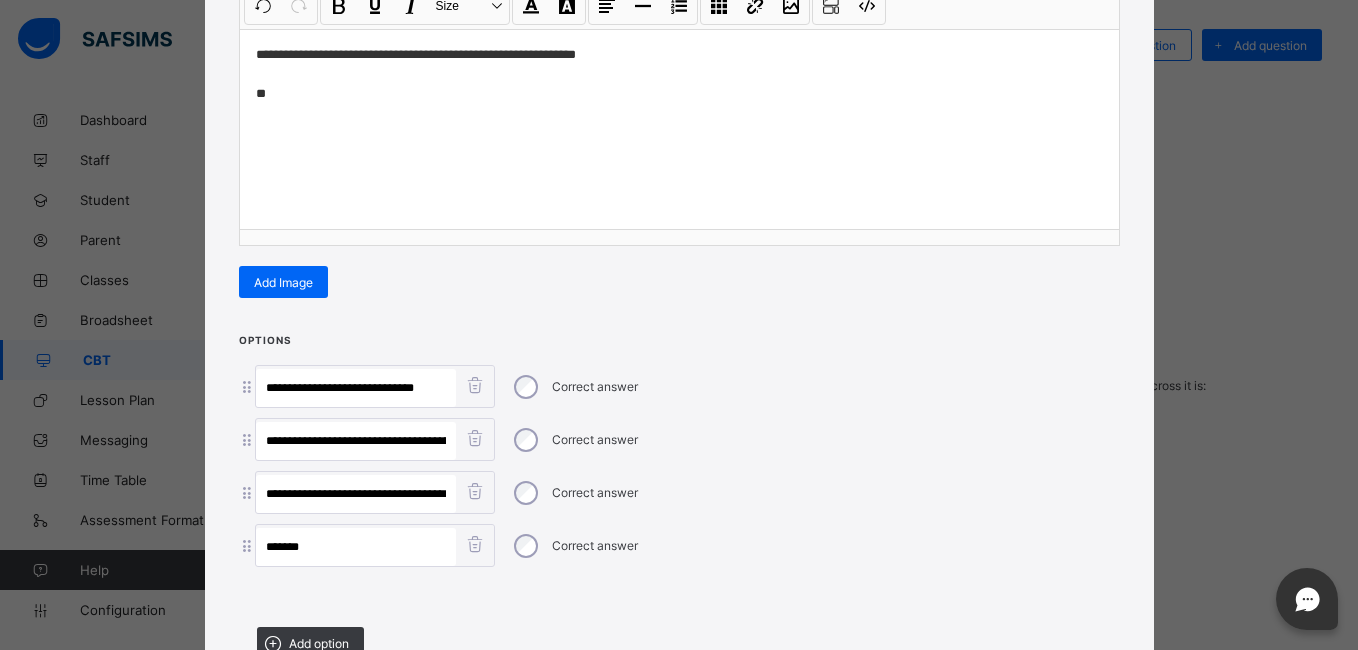 type on "*******" 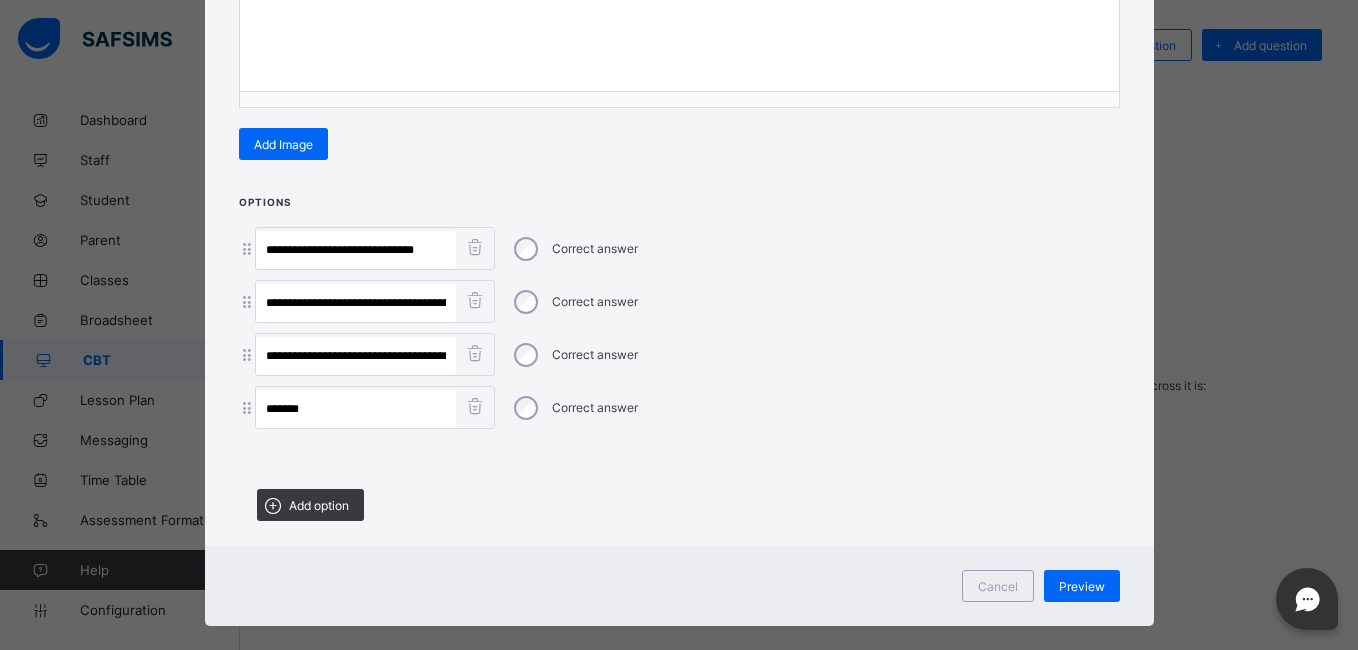 scroll, scrollTop: 448, scrollLeft: 0, axis: vertical 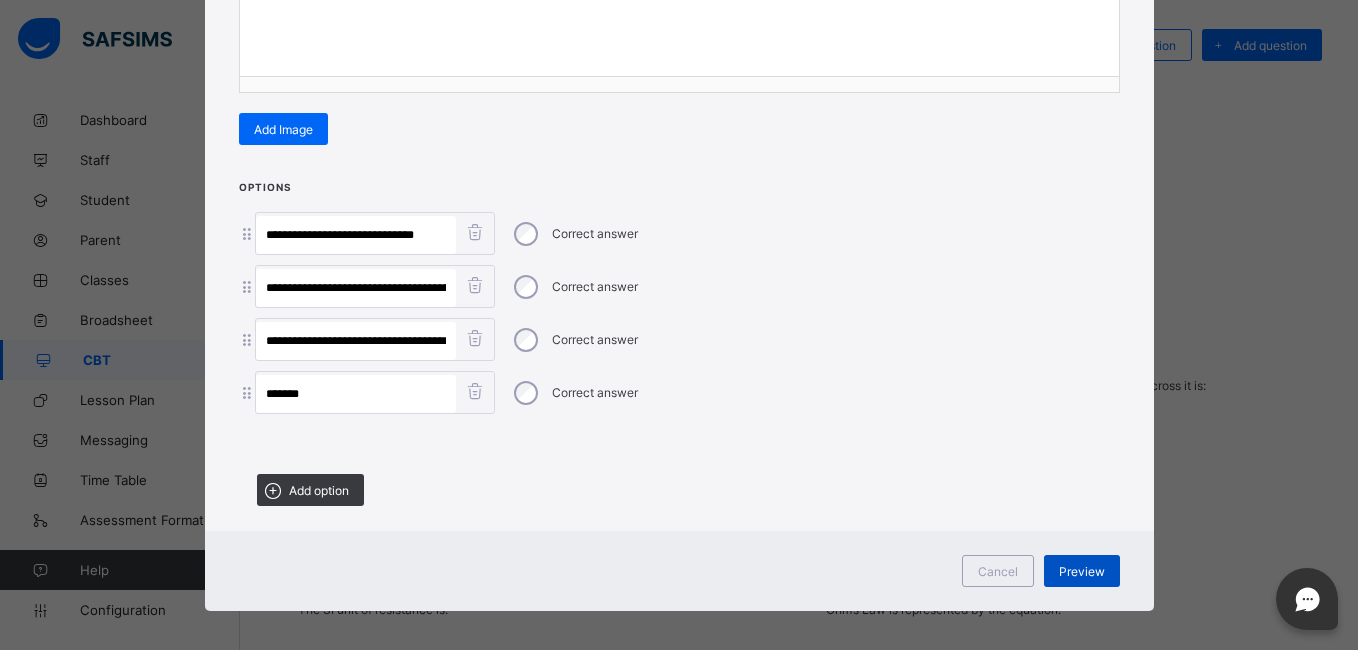 click on "Preview" at bounding box center (1082, 571) 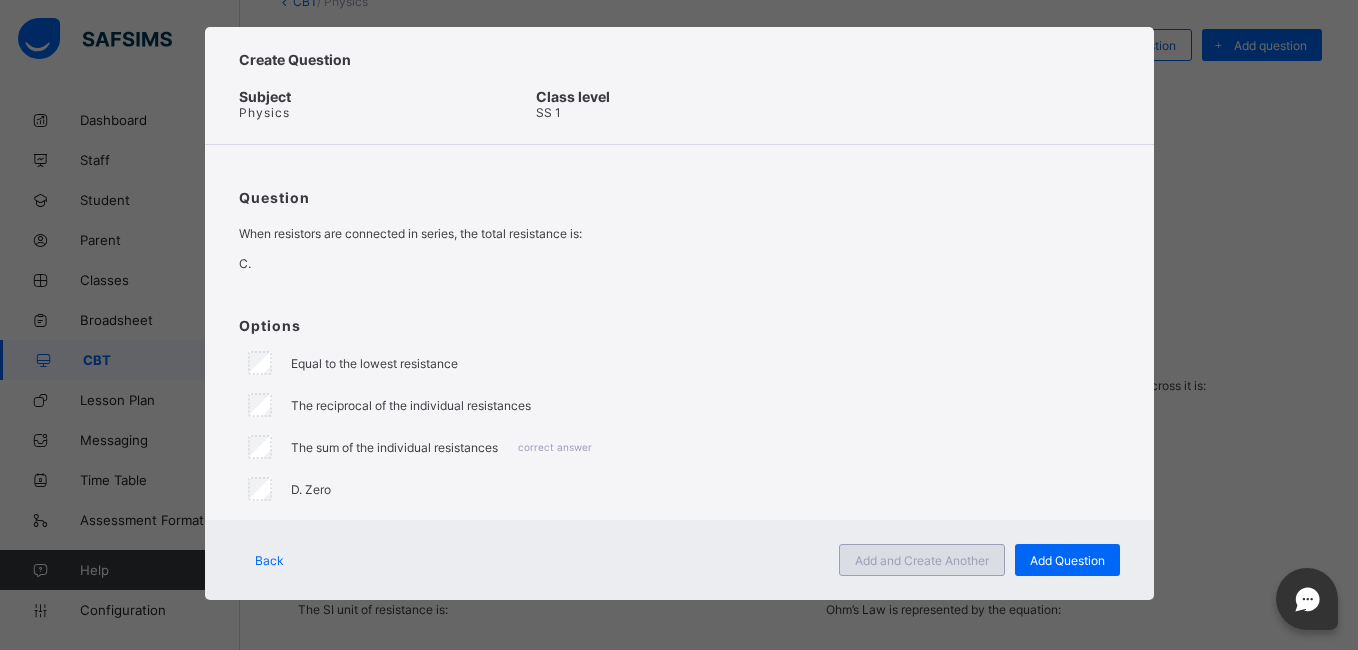 click on "Add and Create Another" at bounding box center (922, 560) 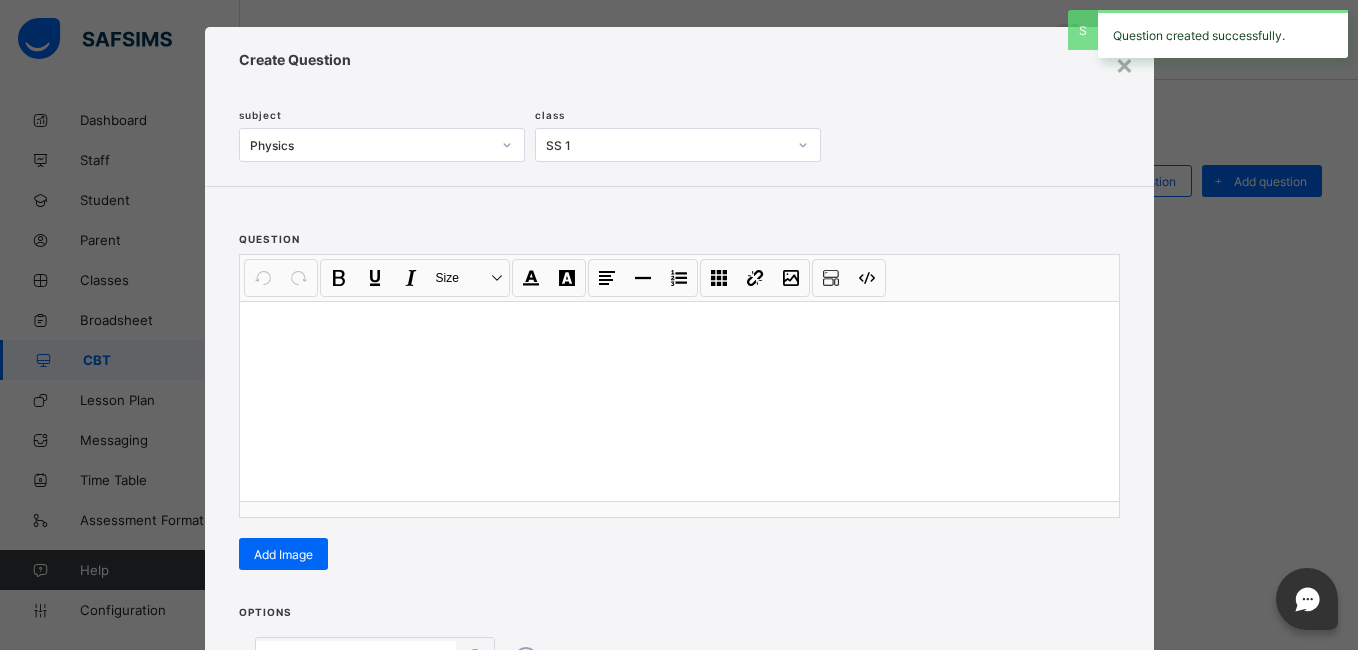 scroll, scrollTop: 0, scrollLeft: 0, axis: both 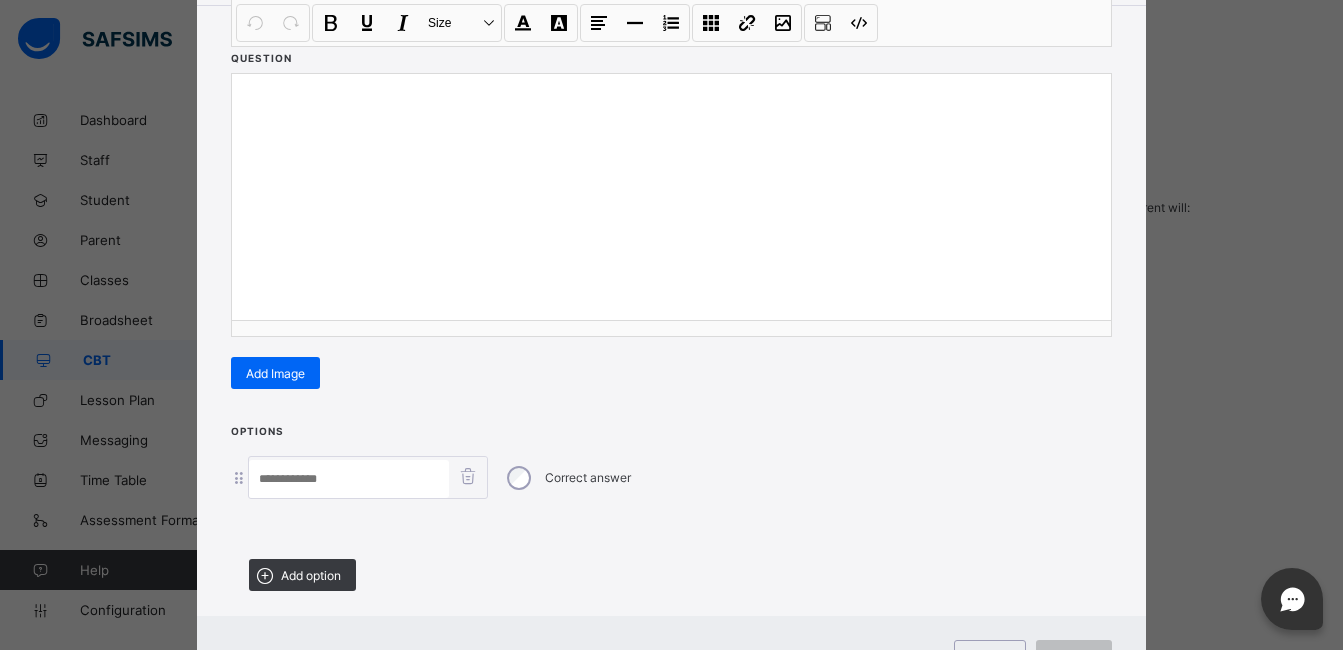 click at bounding box center (671, 97) 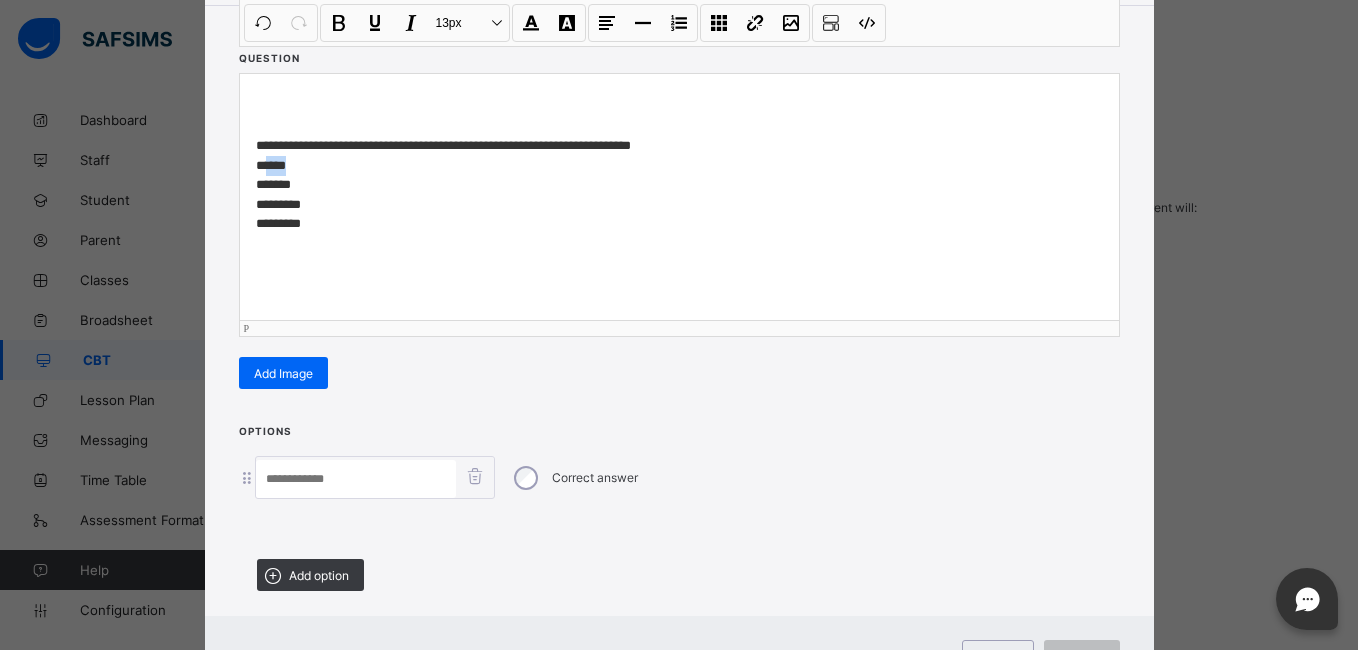 drag, startPoint x: 292, startPoint y: 168, endPoint x: 264, endPoint y: 168, distance: 28 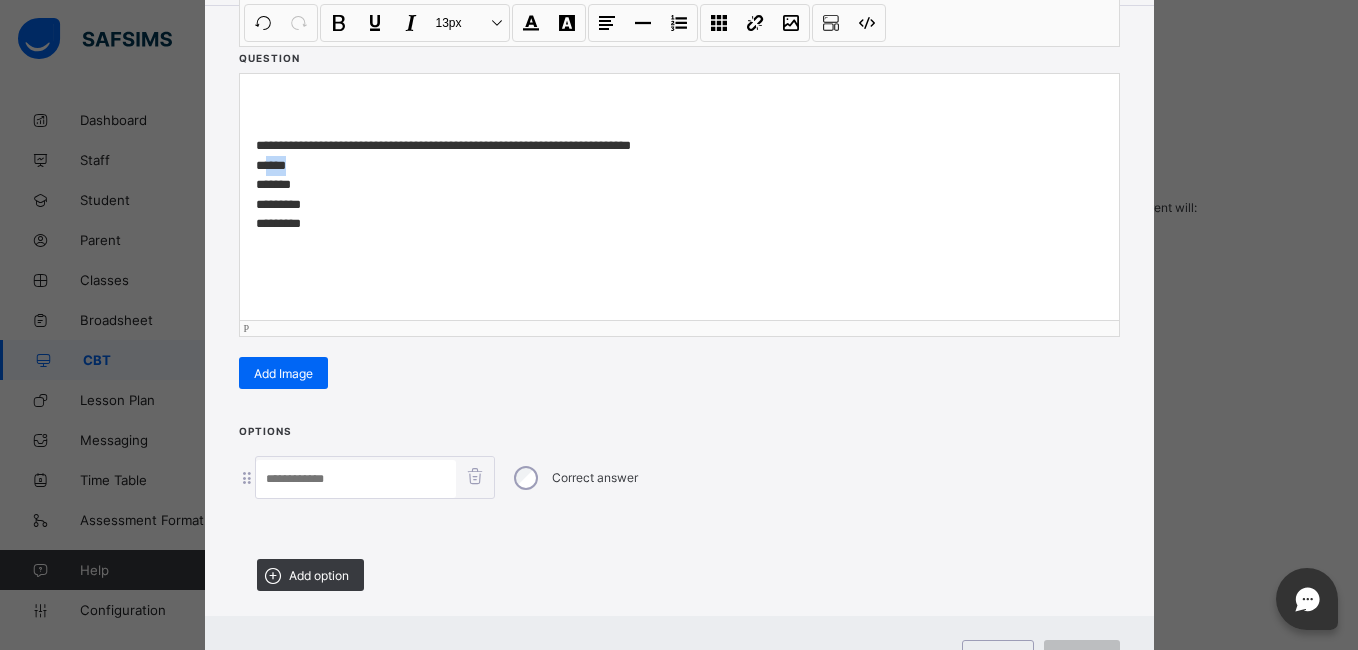 type 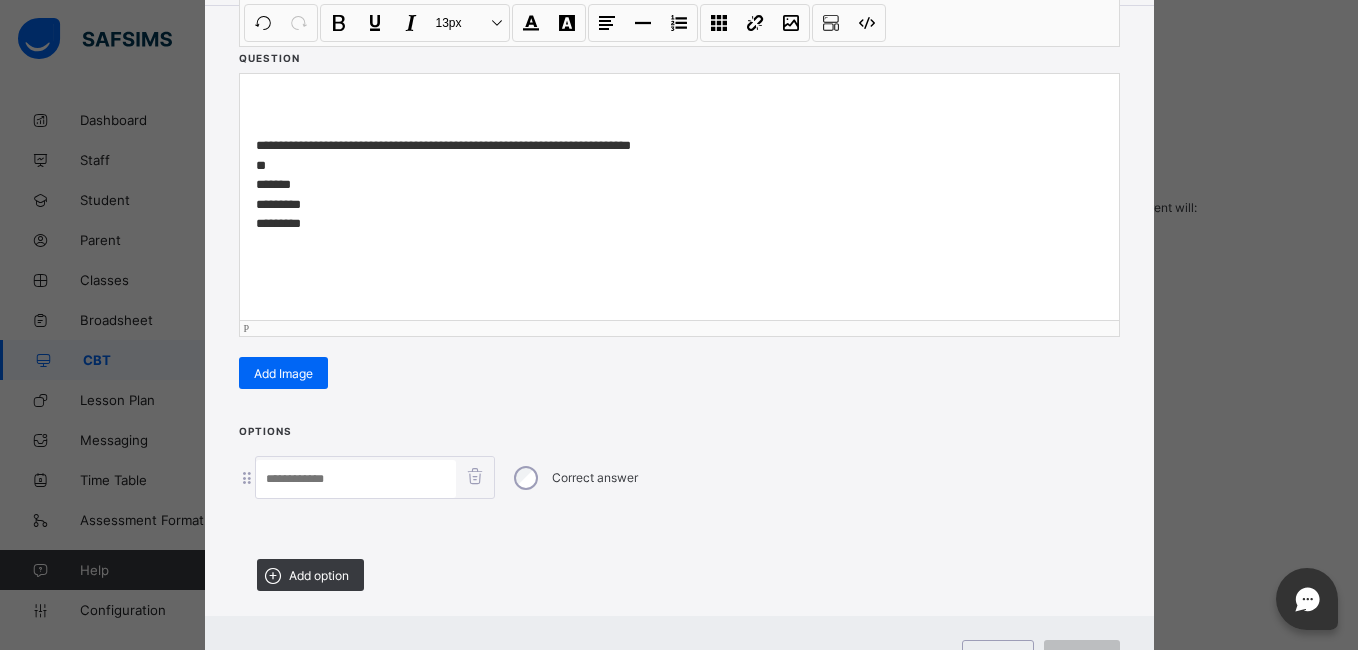 click at bounding box center [356, 479] 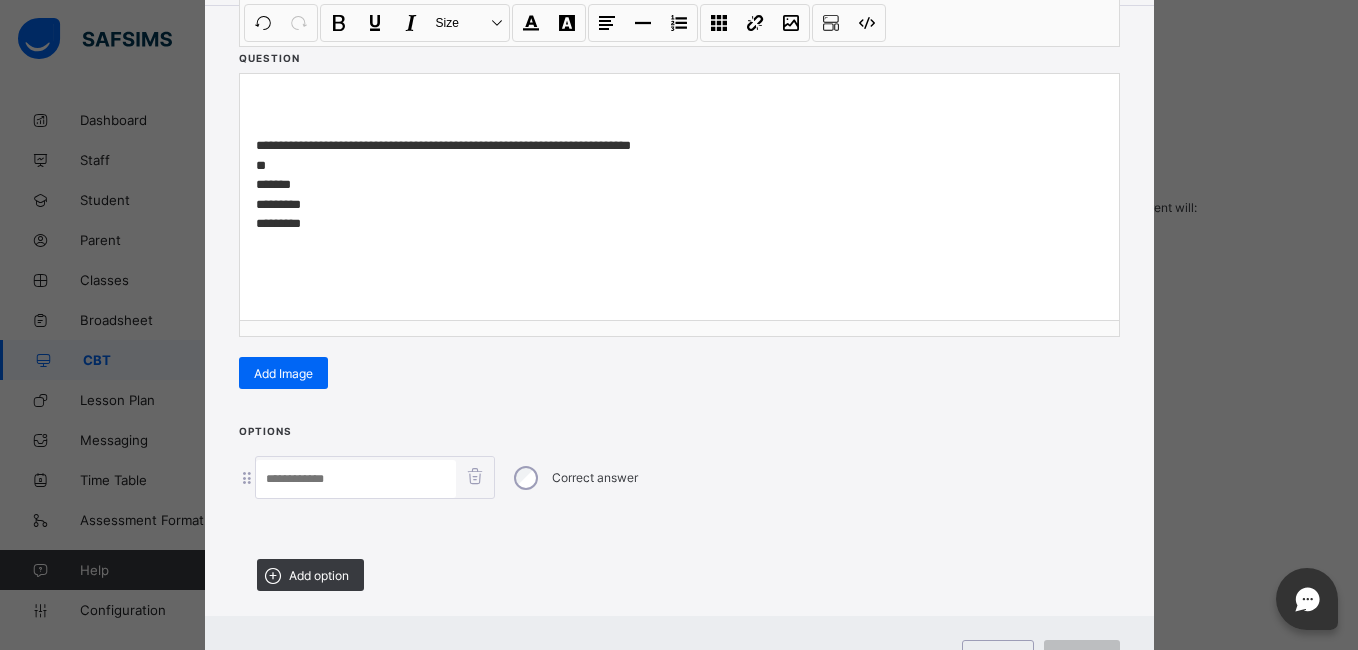 paste on "***" 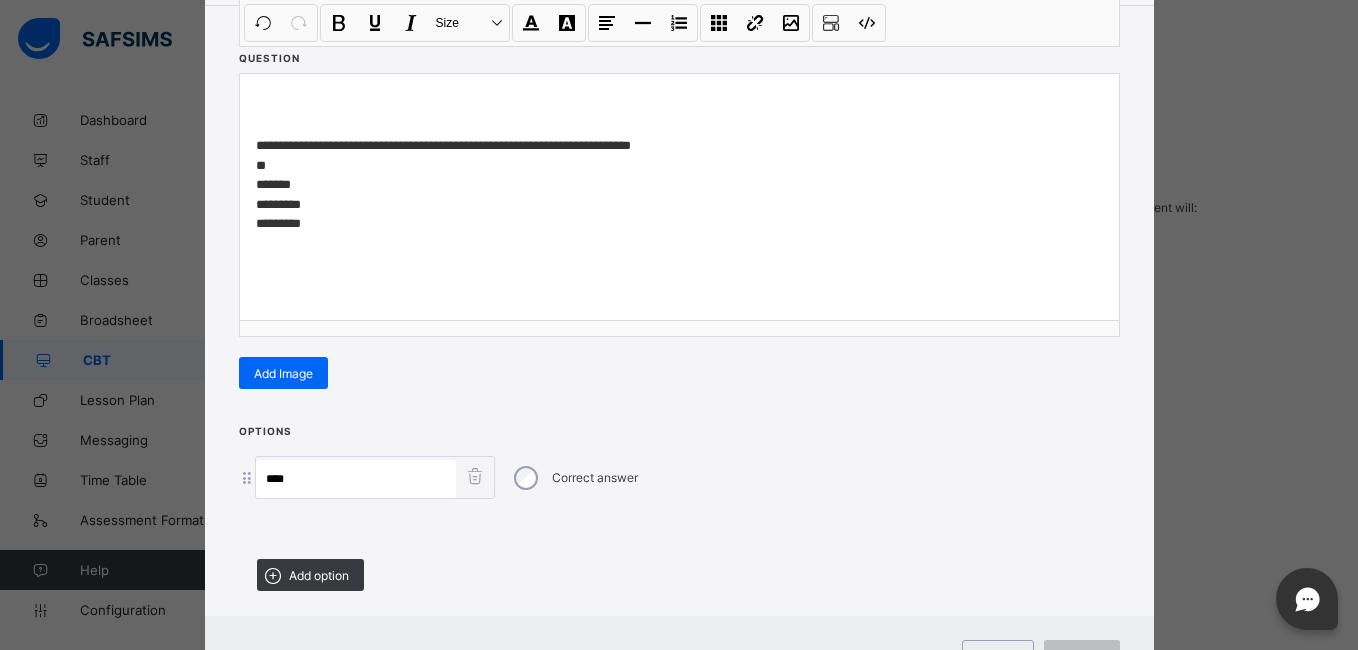 type on "***" 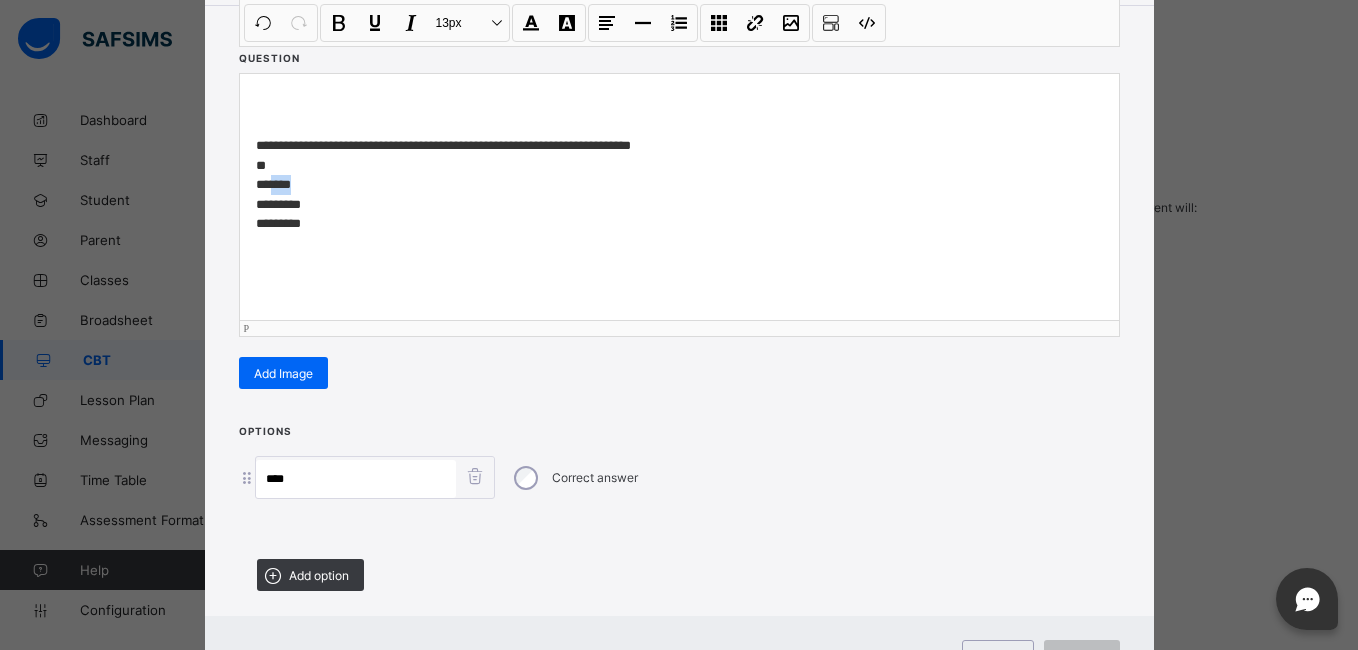 drag, startPoint x: 303, startPoint y: 189, endPoint x: 267, endPoint y: 184, distance: 36.345562 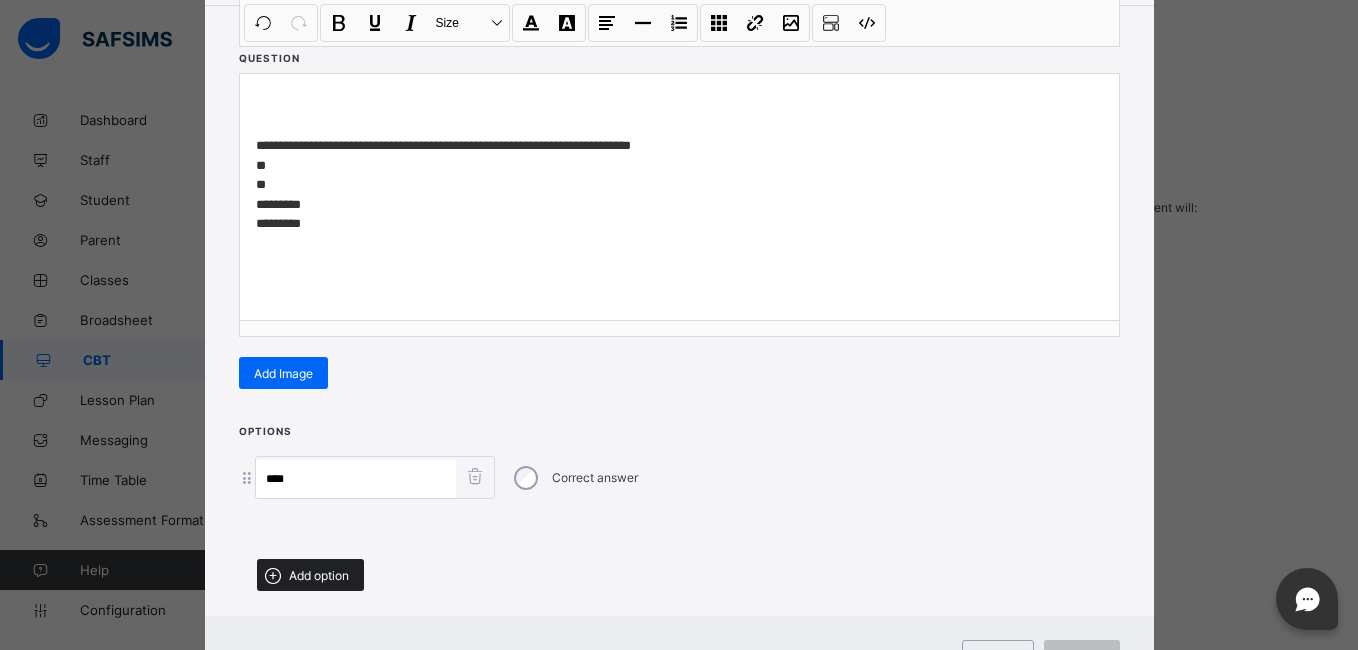 click on "Add option" at bounding box center [310, 575] 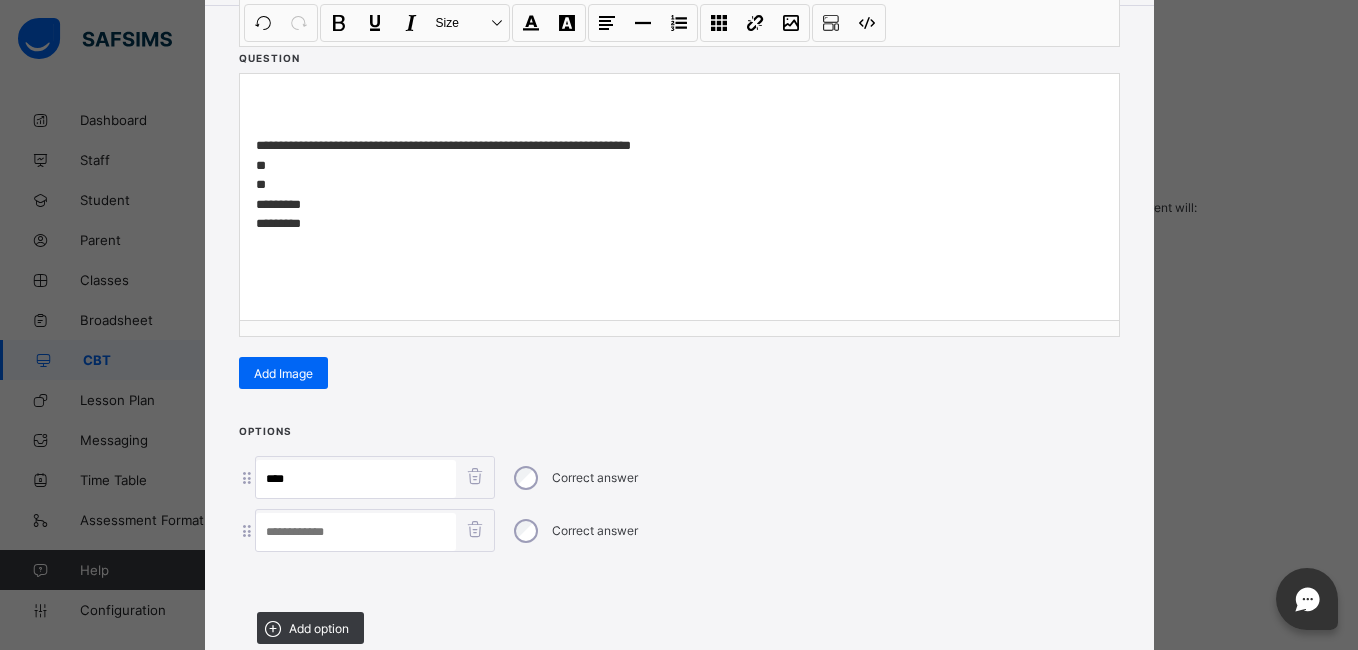 click at bounding box center (356, 532) 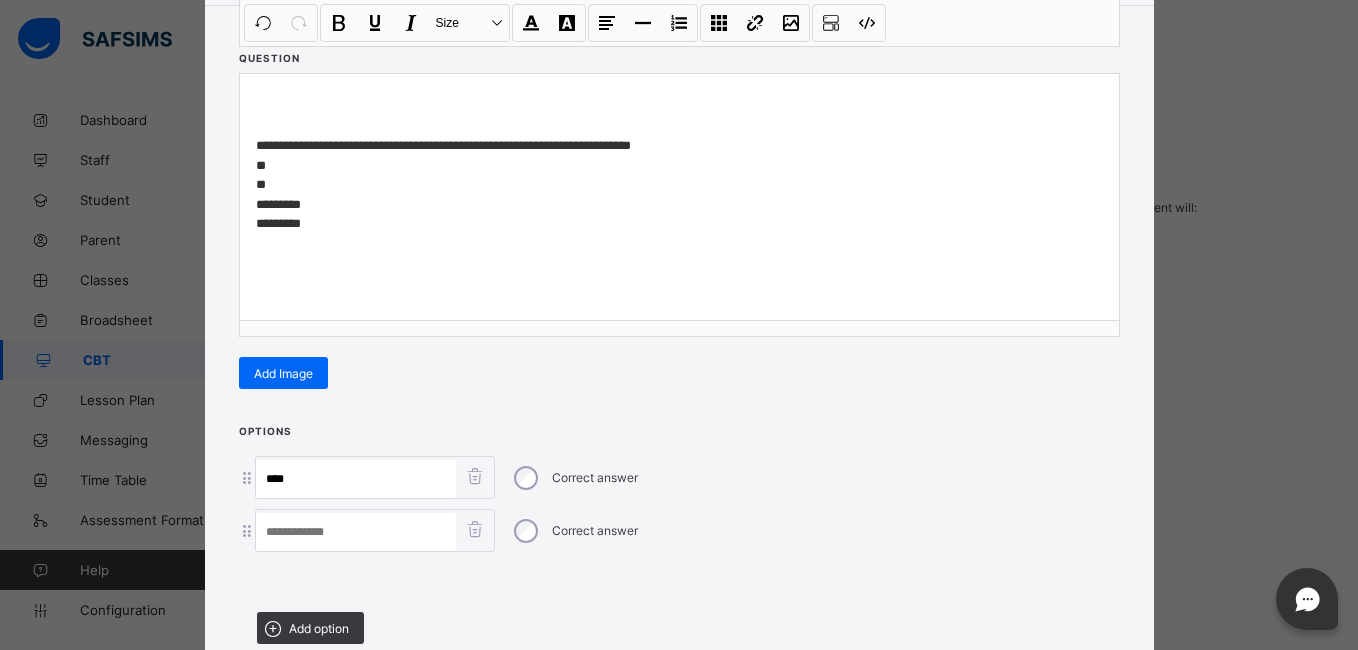 paste on "****" 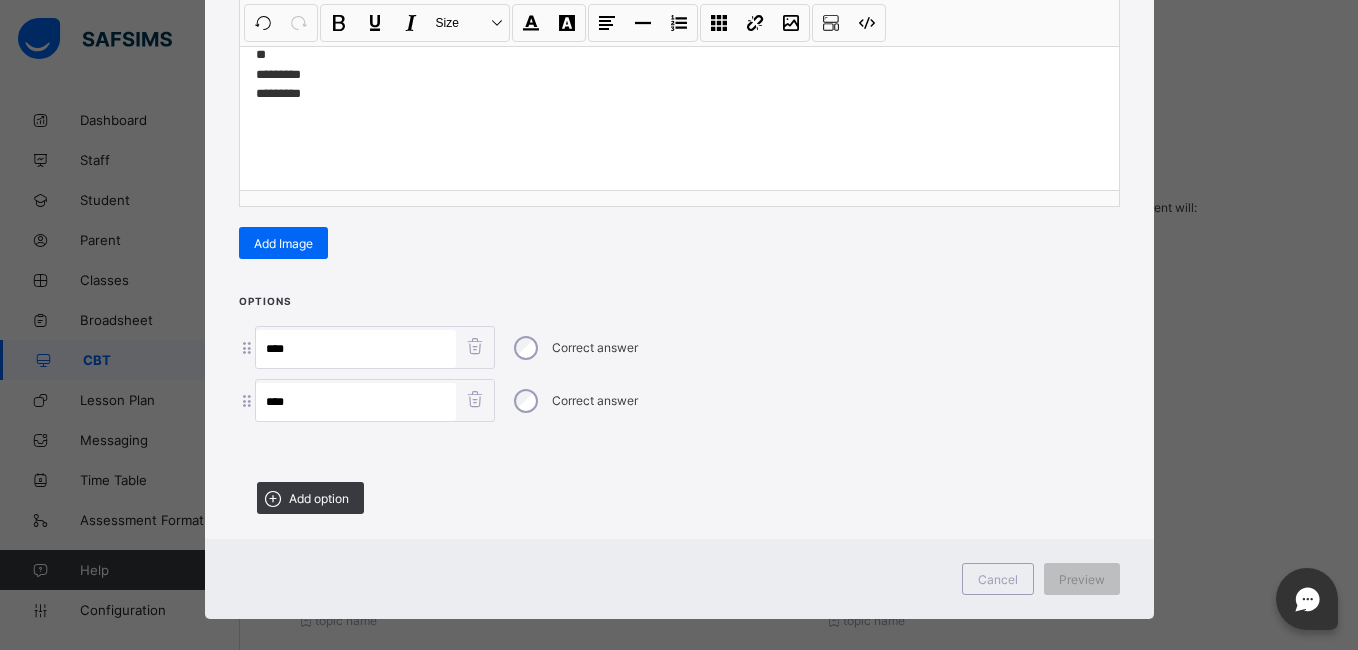 scroll, scrollTop: 351, scrollLeft: 0, axis: vertical 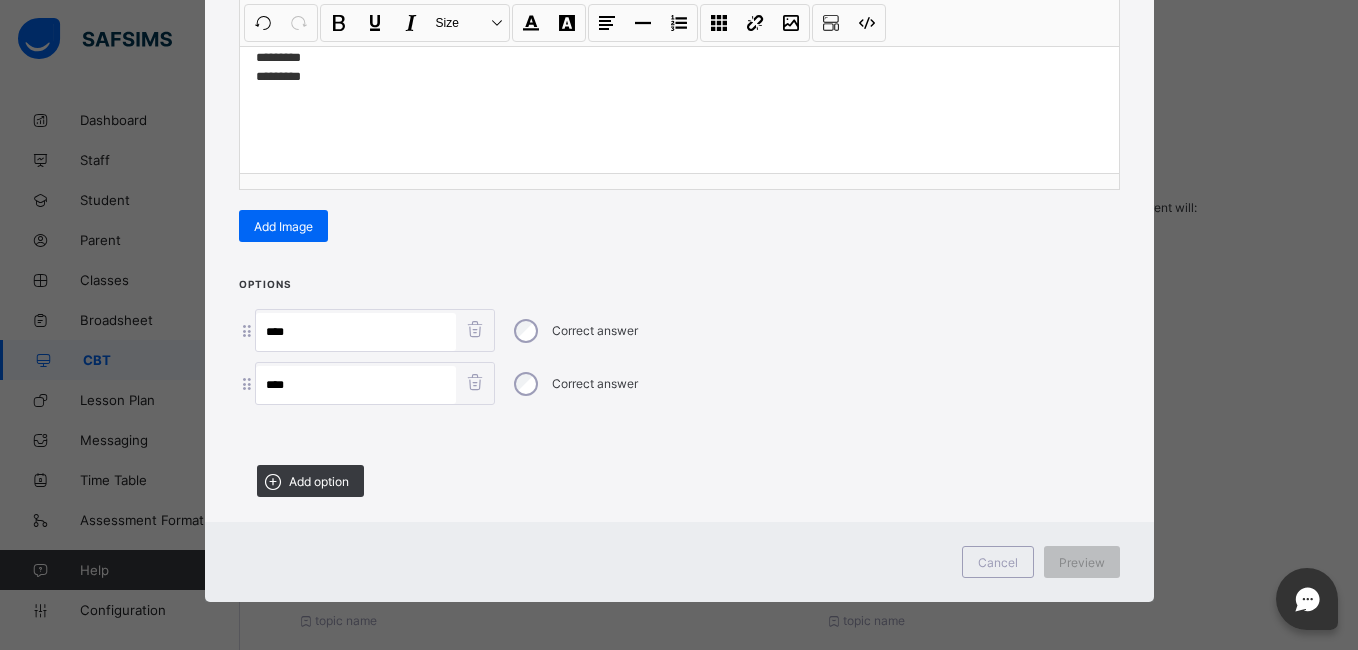 type on "****" 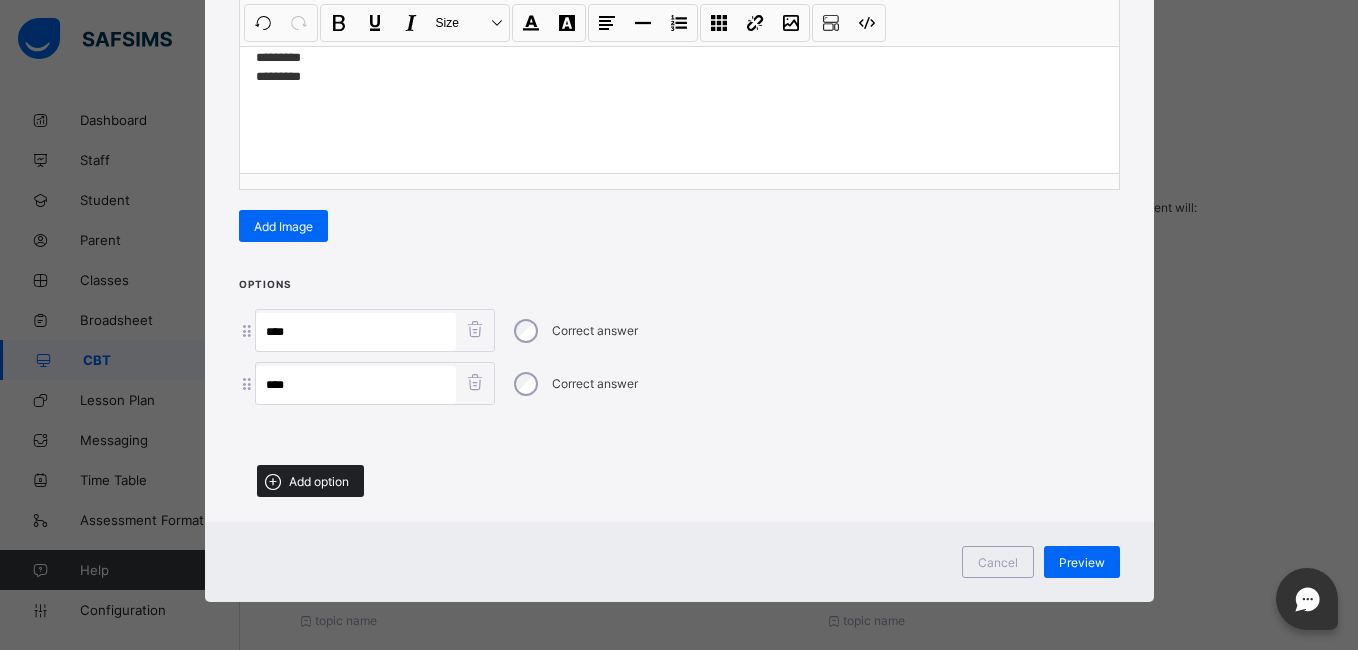 click on "Add option" at bounding box center [310, 481] 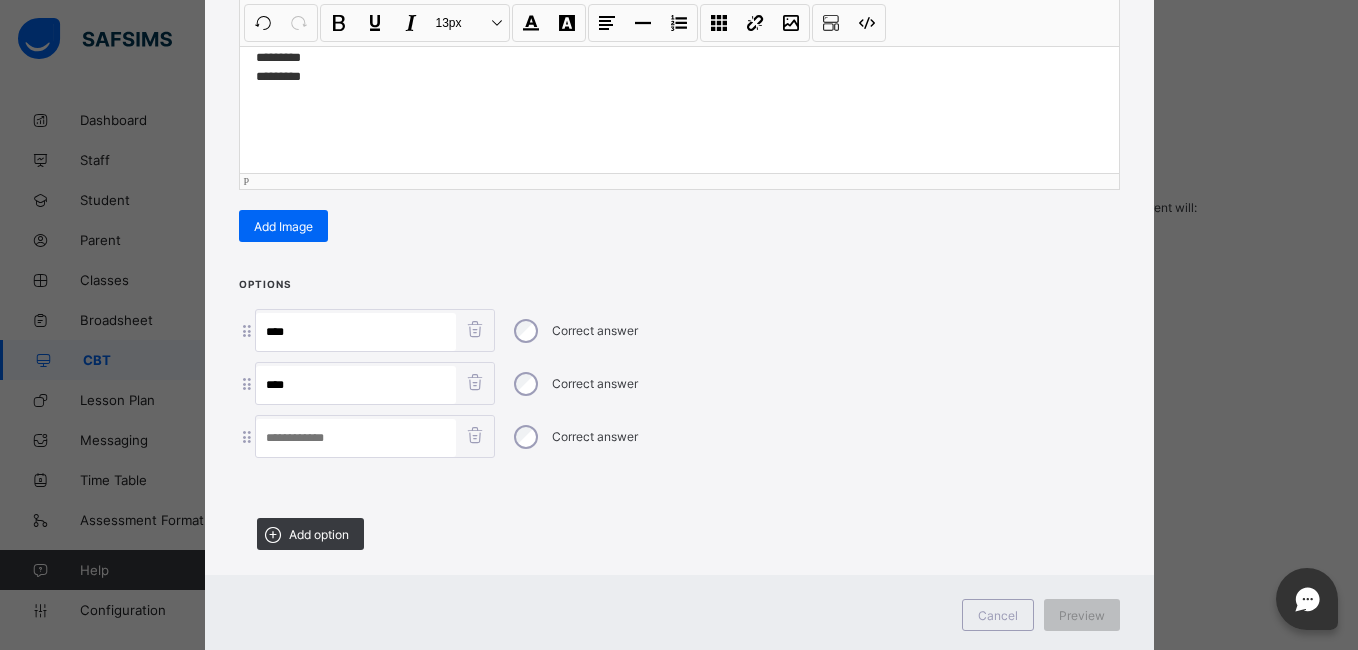 click on "**********" at bounding box center [679, 38] 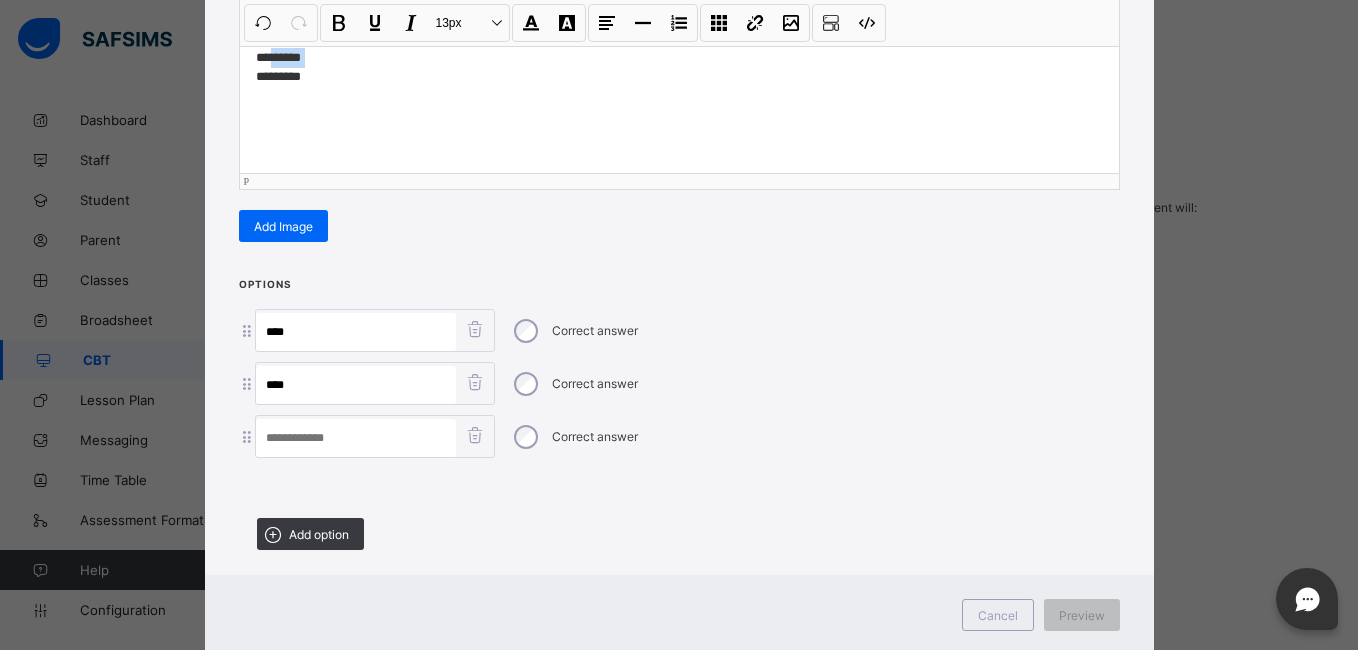 drag, startPoint x: 312, startPoint y: 57, endPoint x: 277, endPoint y: 60, distance: 35.128338 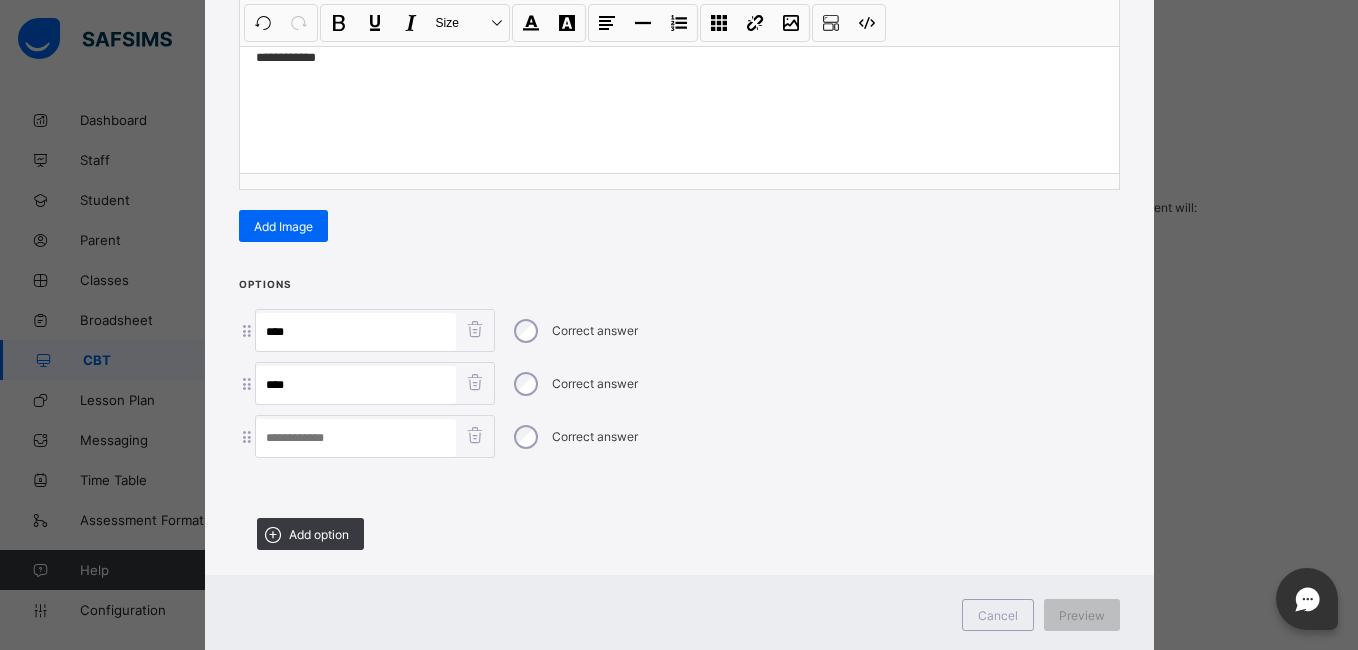 click at bounding box center (356, 438) 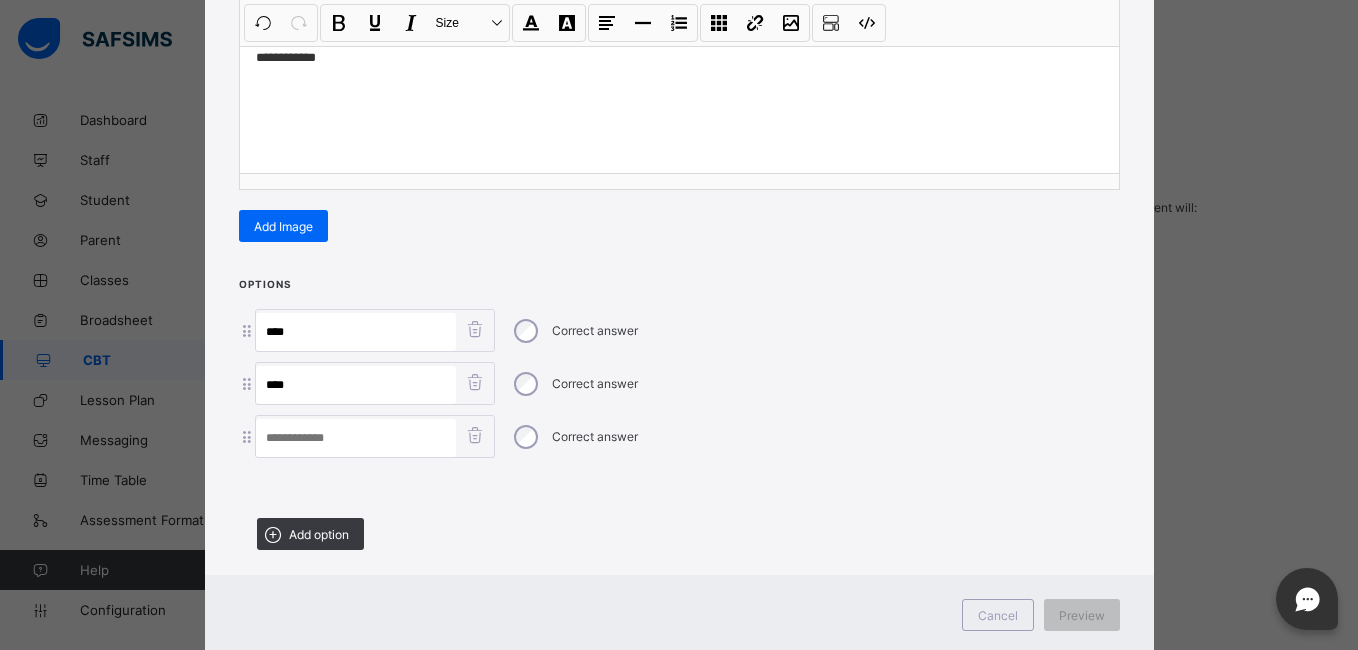 paste on "******" 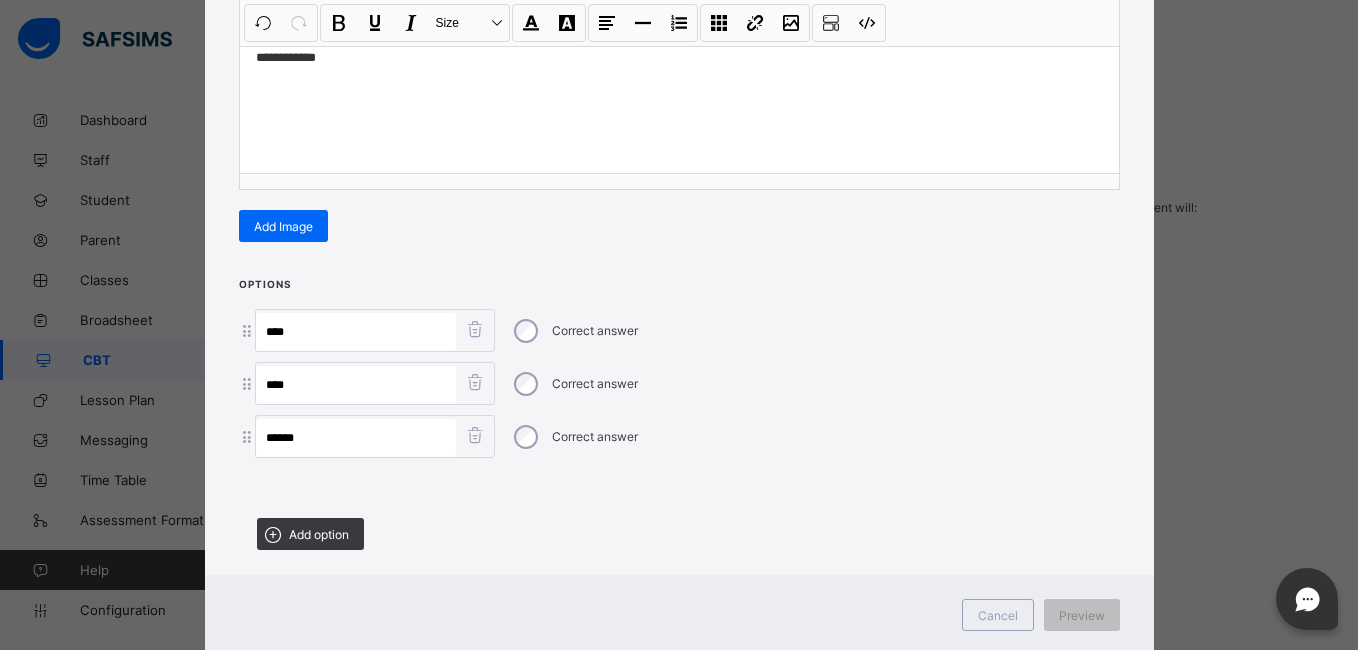 type on "******" 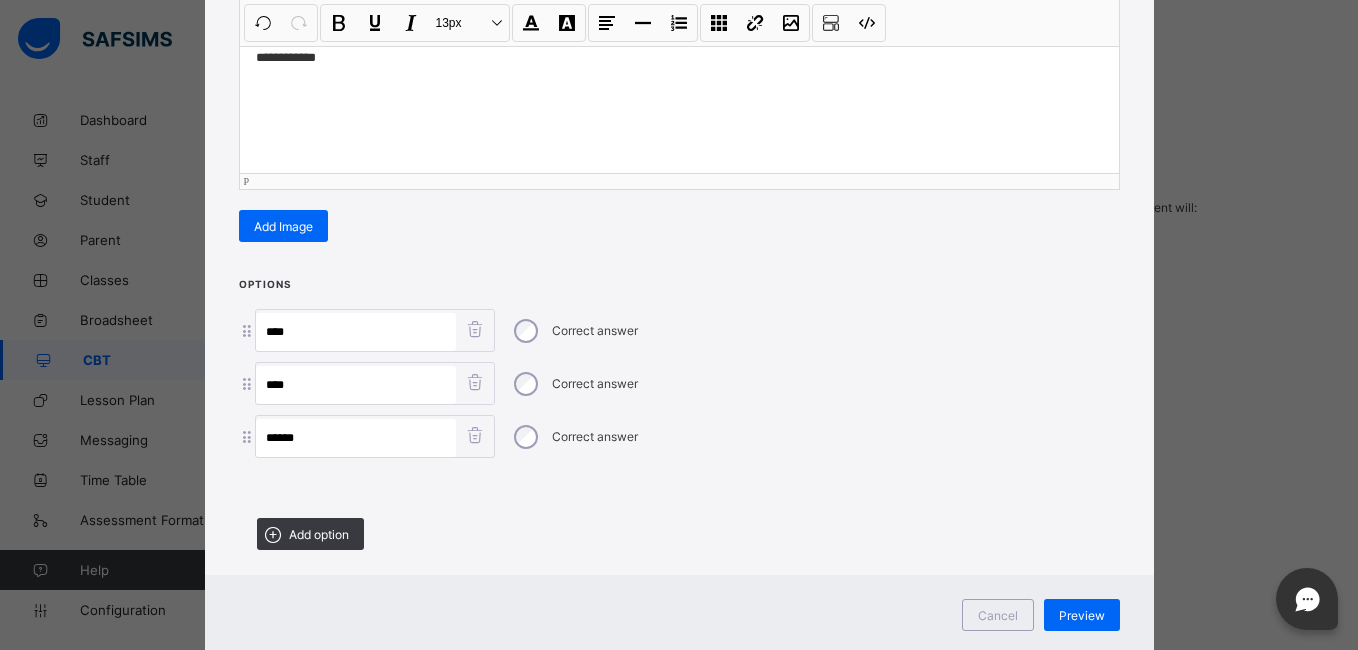 click on "**********" at bounding box center [679, 28] 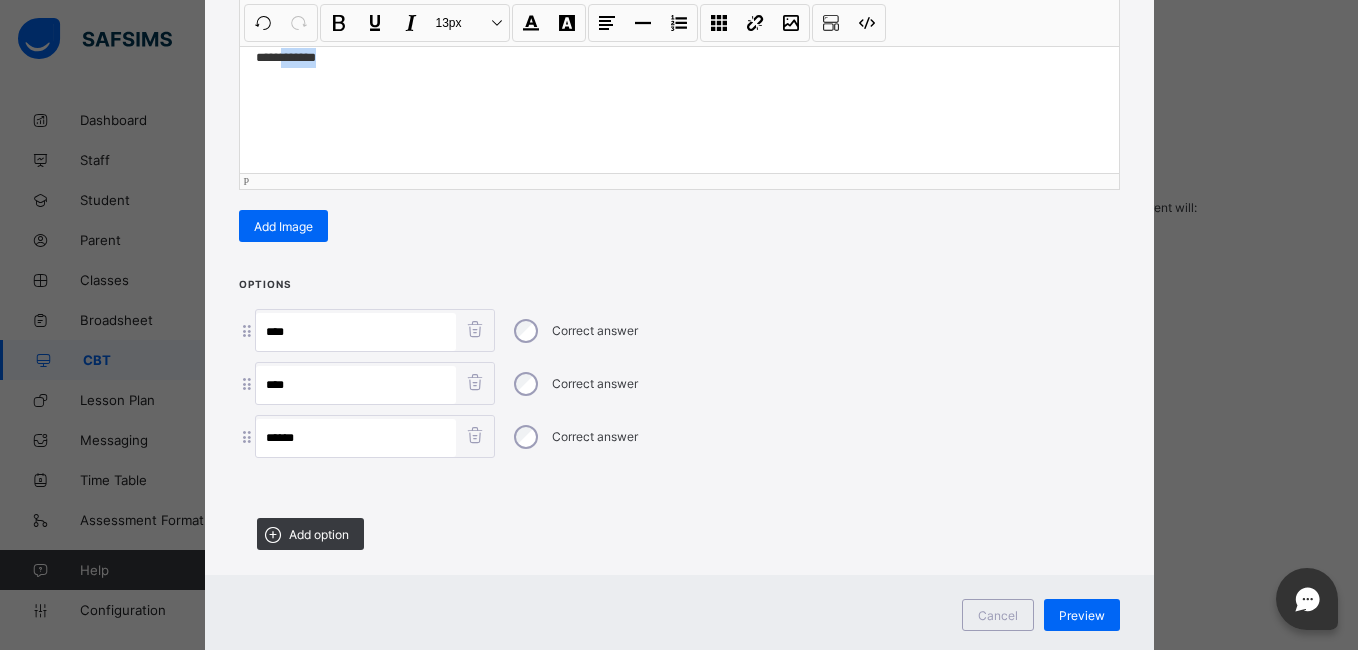 drag, startPoint x: 342, startPoint y: 53, endPoint x: 278, endPoint y: 60, distance: 64.381676 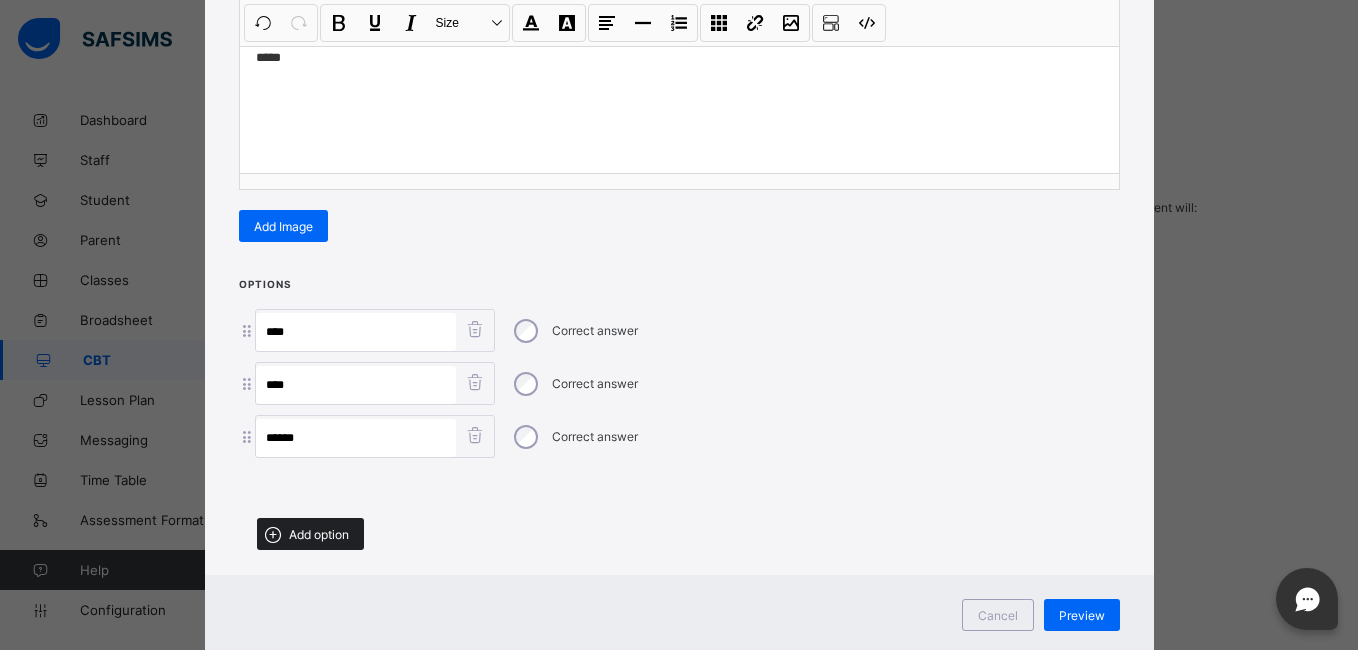 click on "Add option" at bounding box center (319, 534) 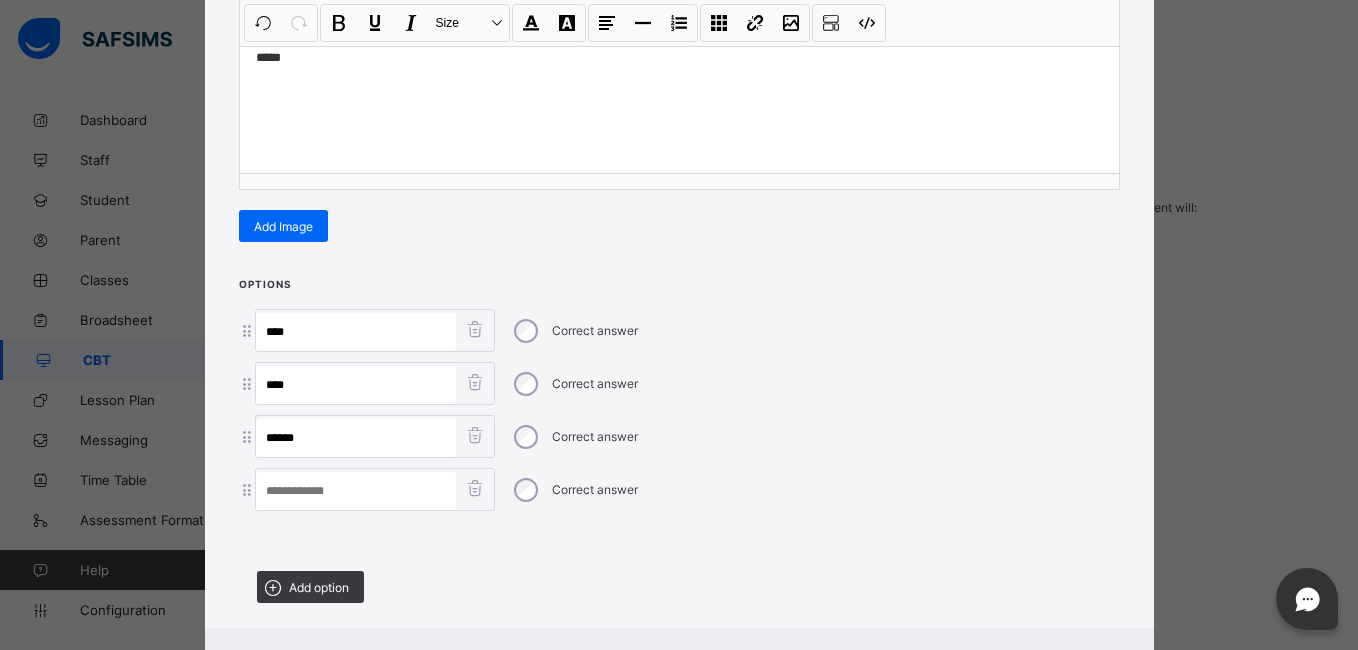 click at bounding box center (356, 491) 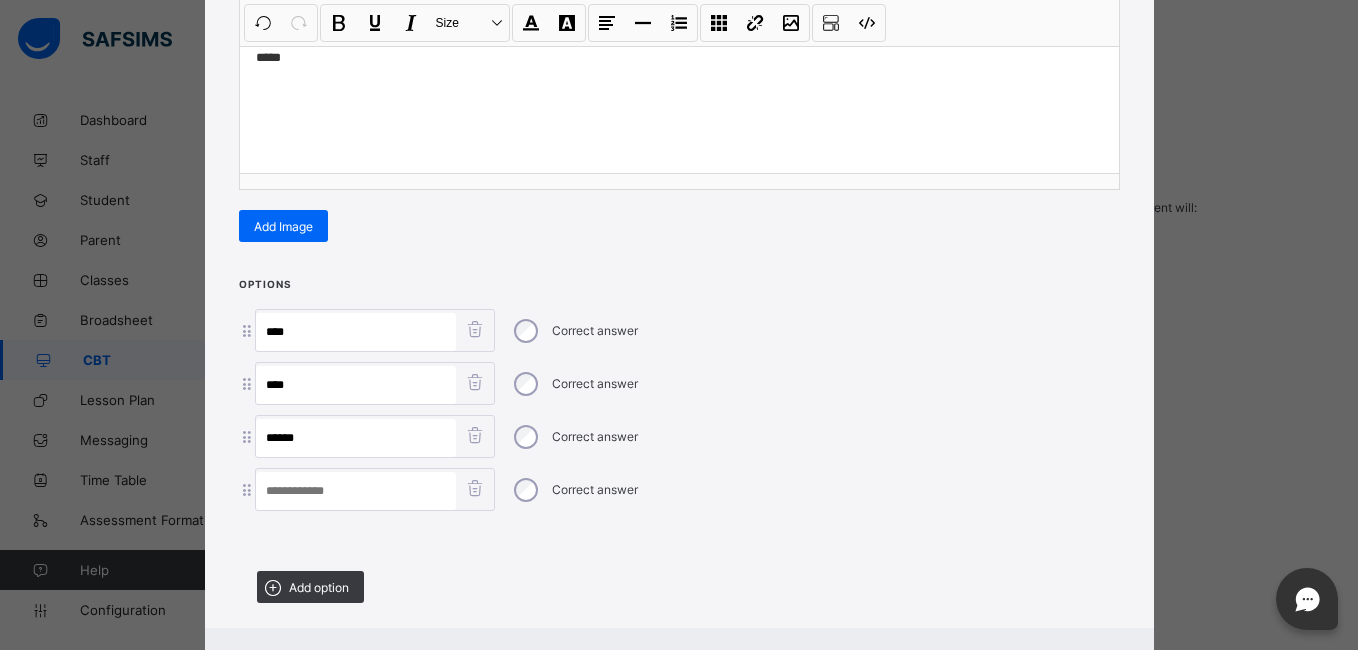 paste on "******" 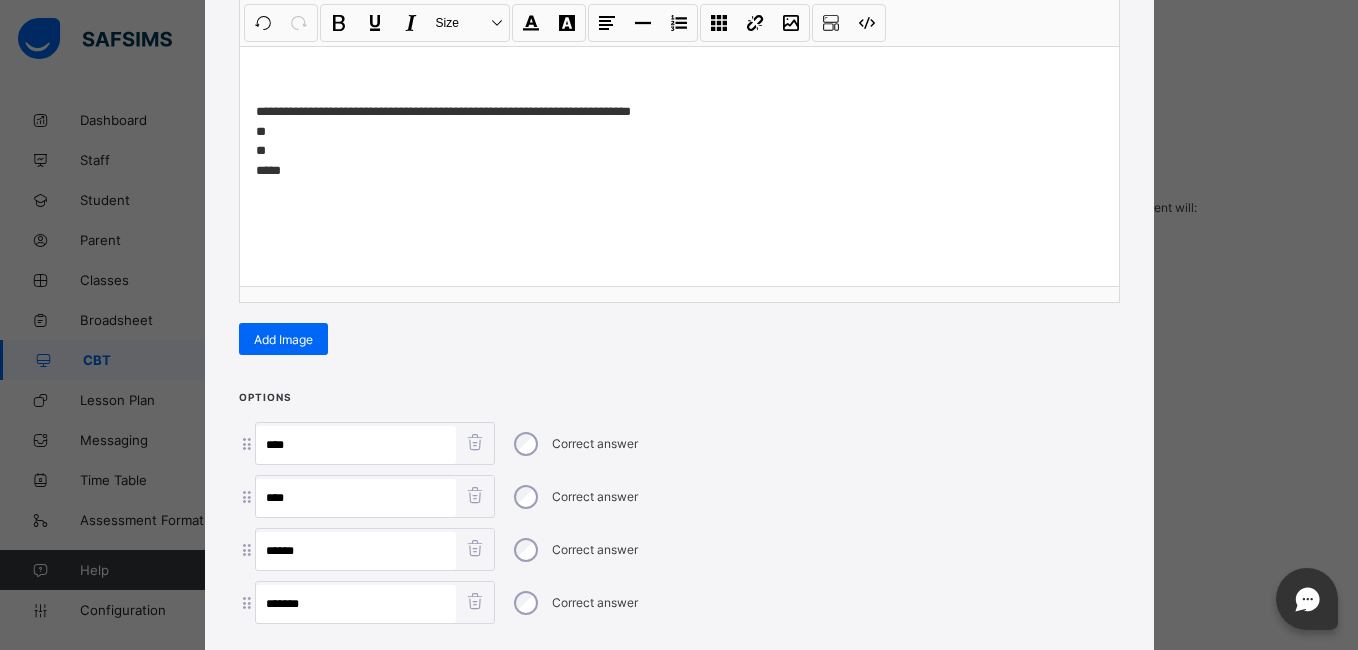 scroll, scrollTop: 232, scrollLeft: 0, axis: vertical 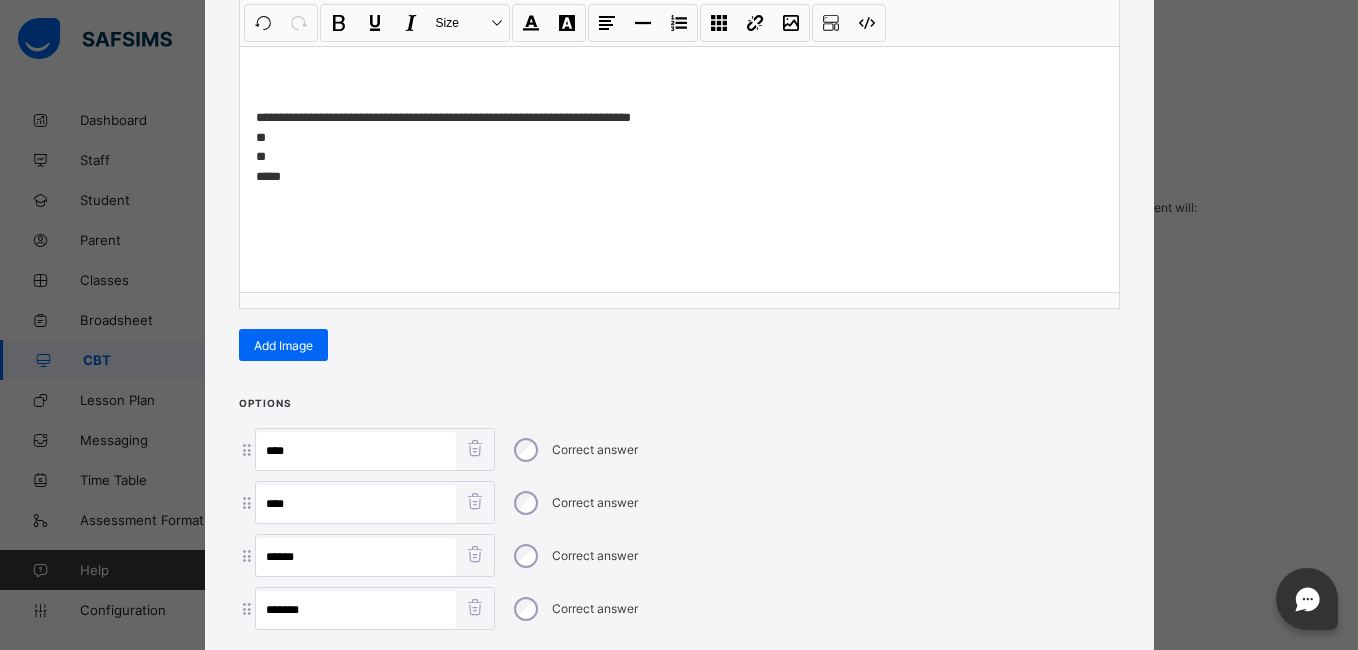 type on "******" 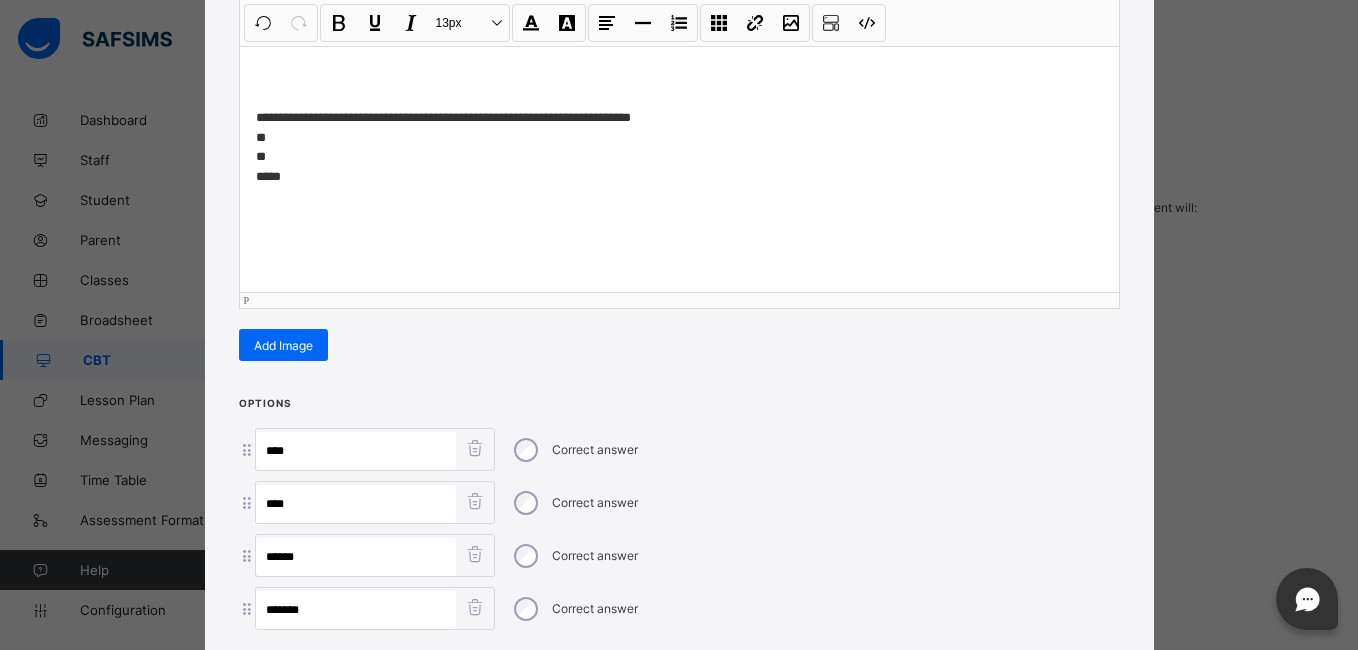 click on "**********" at bounding box center [679, 192] 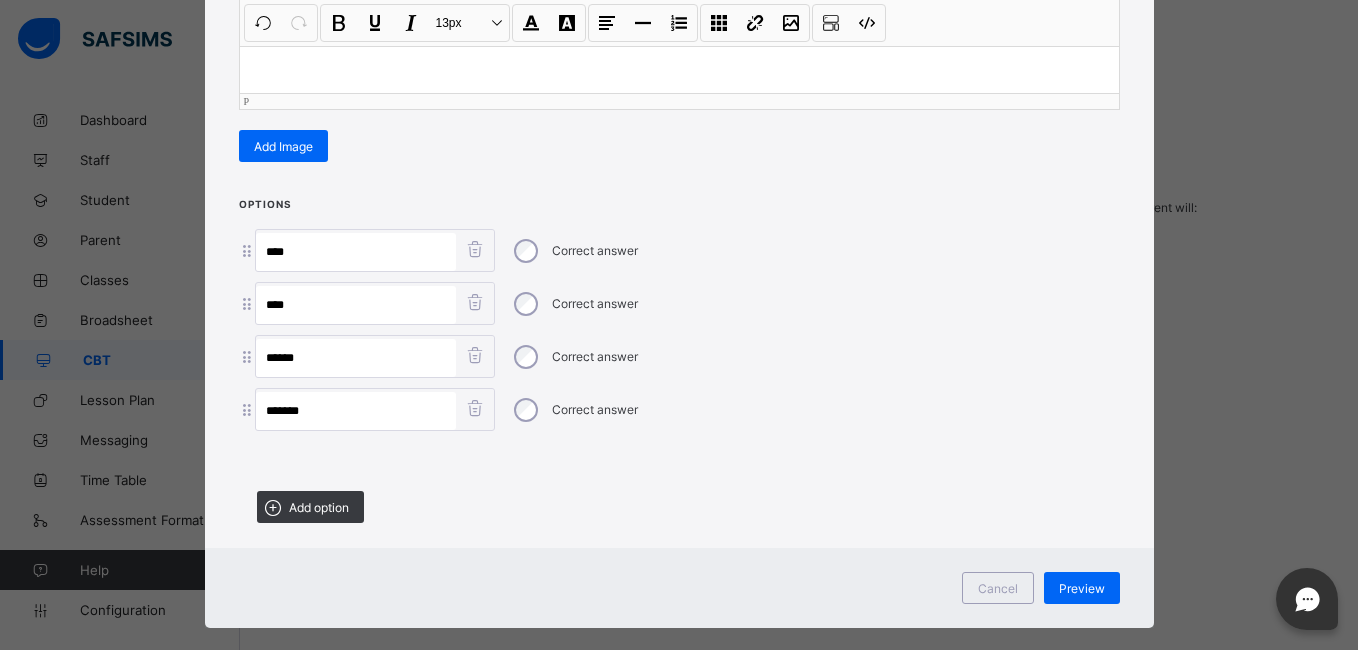 scroll, scrollTop: 455, scrollLeft: 0, axis: vertical 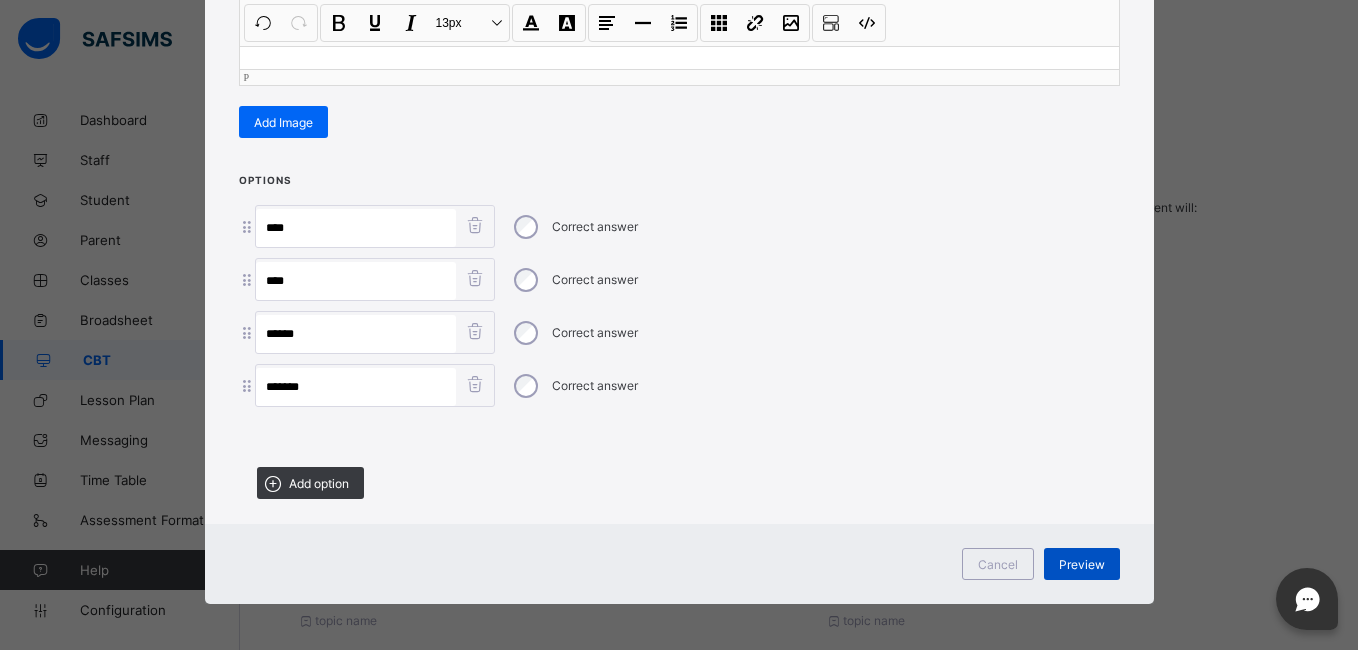 click on "Preview" at bounding box center (1082, 564) 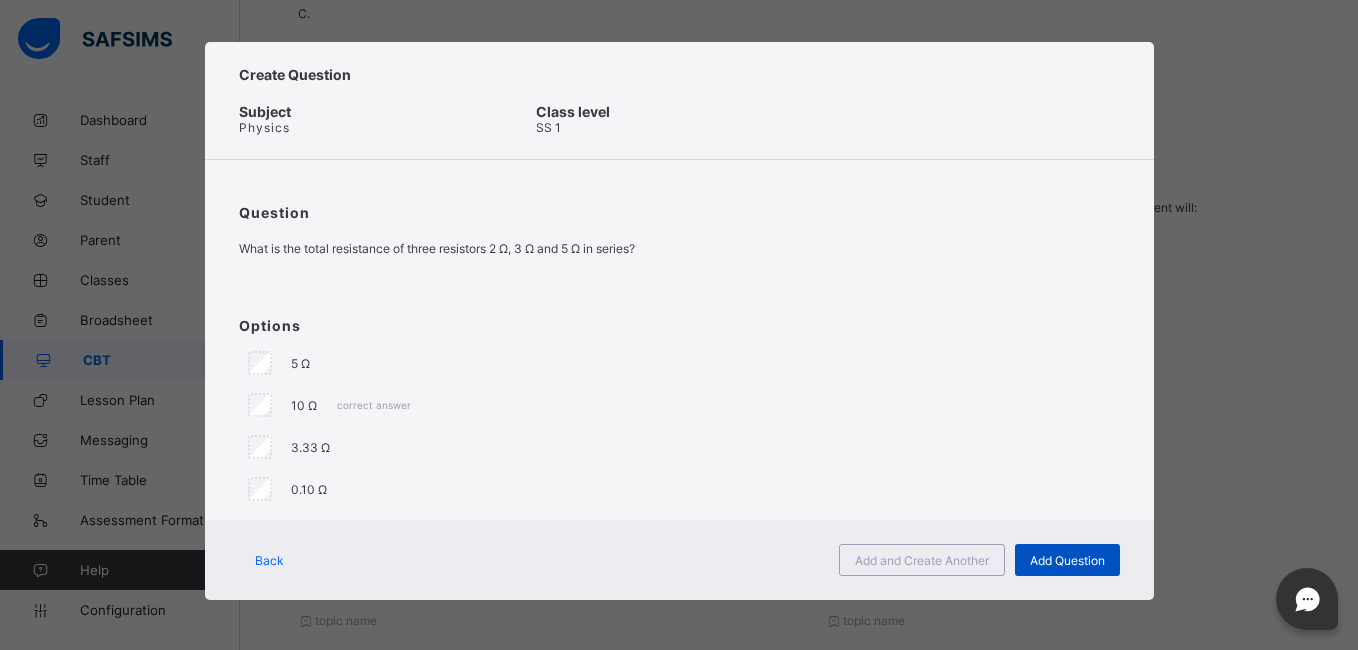 scroll, scrollTop: 8, scrollLeft: 0, axis: vertical 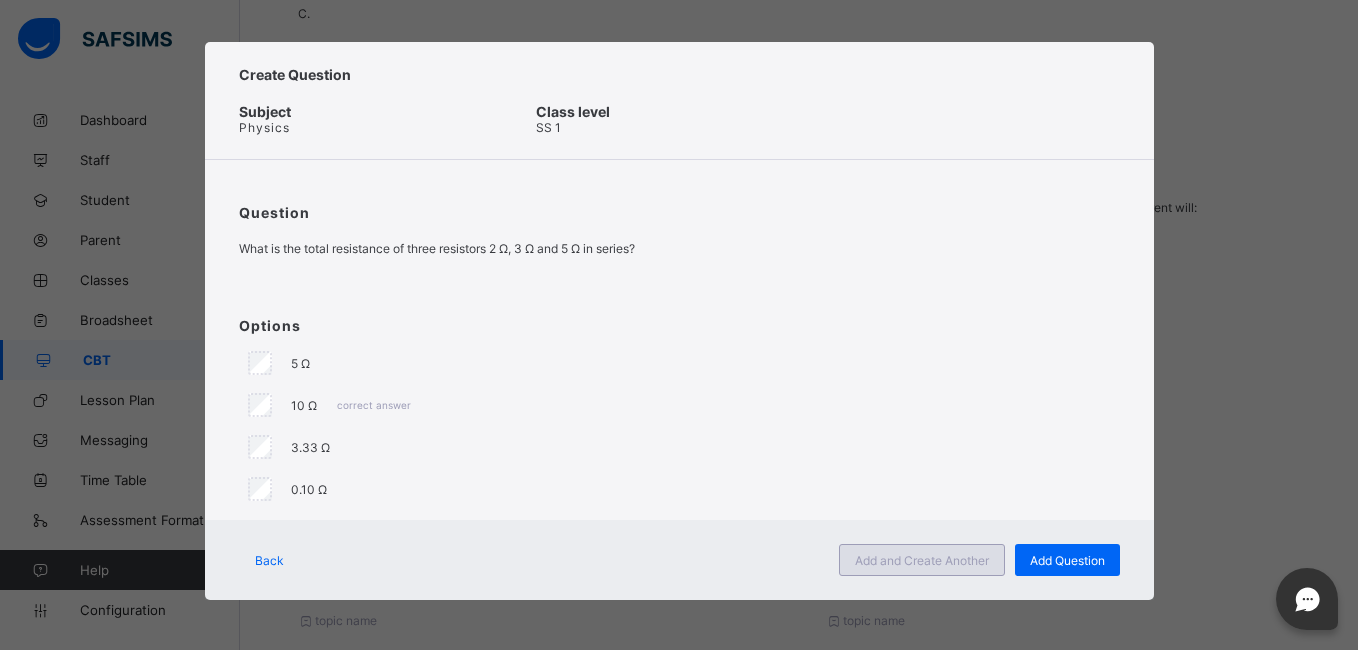 click on "Add and Create Another" at bounding box center [922, 560] 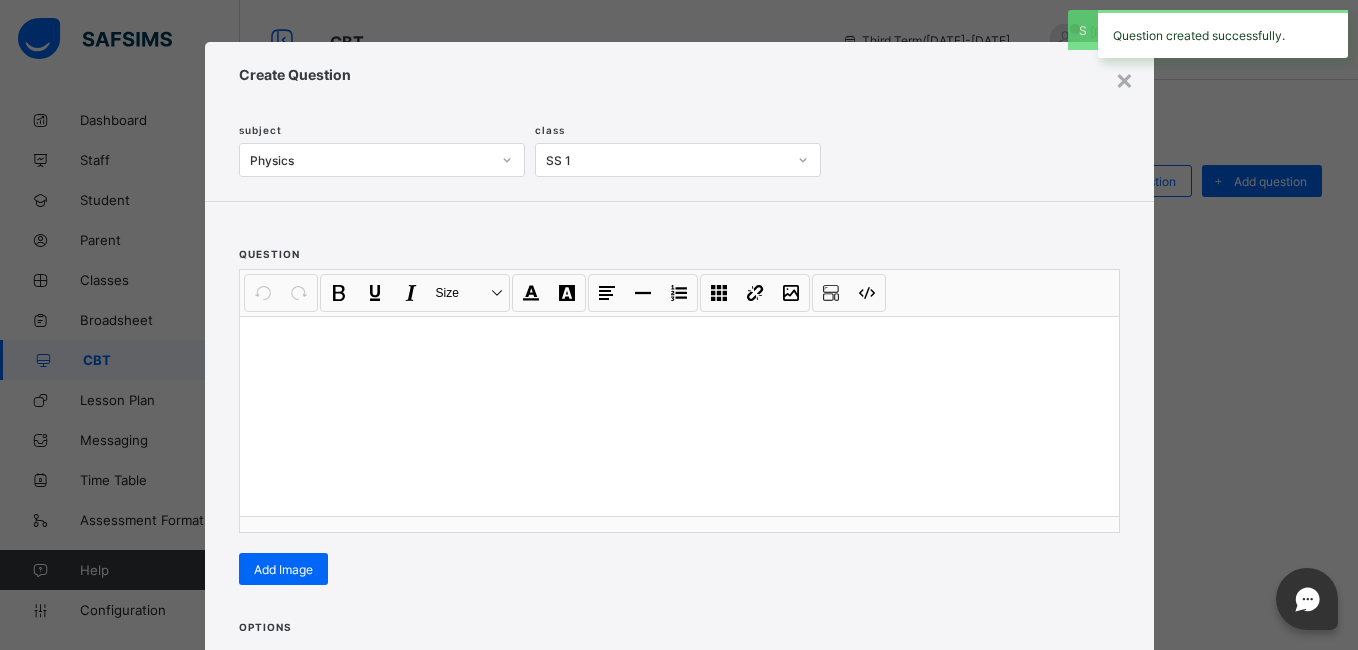scroll, scrollTop: 0, scrollLeft: 0, axis: both 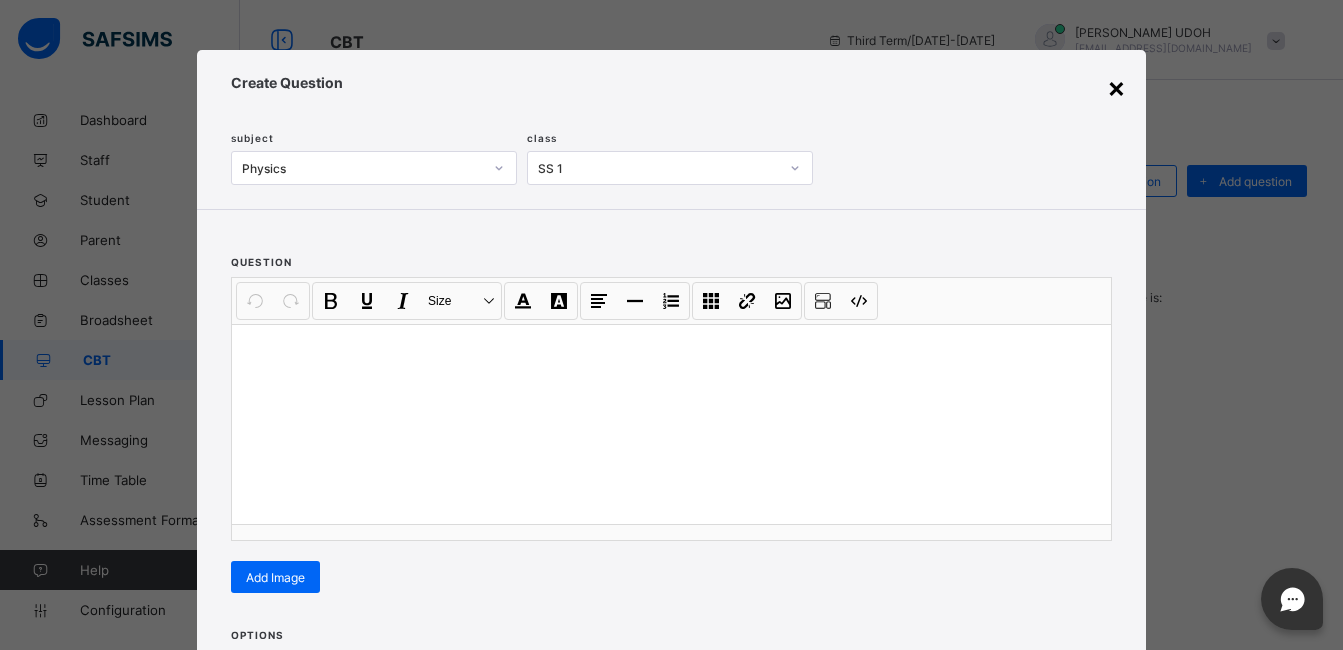 click on "×" at bounding box center (1116, 87) 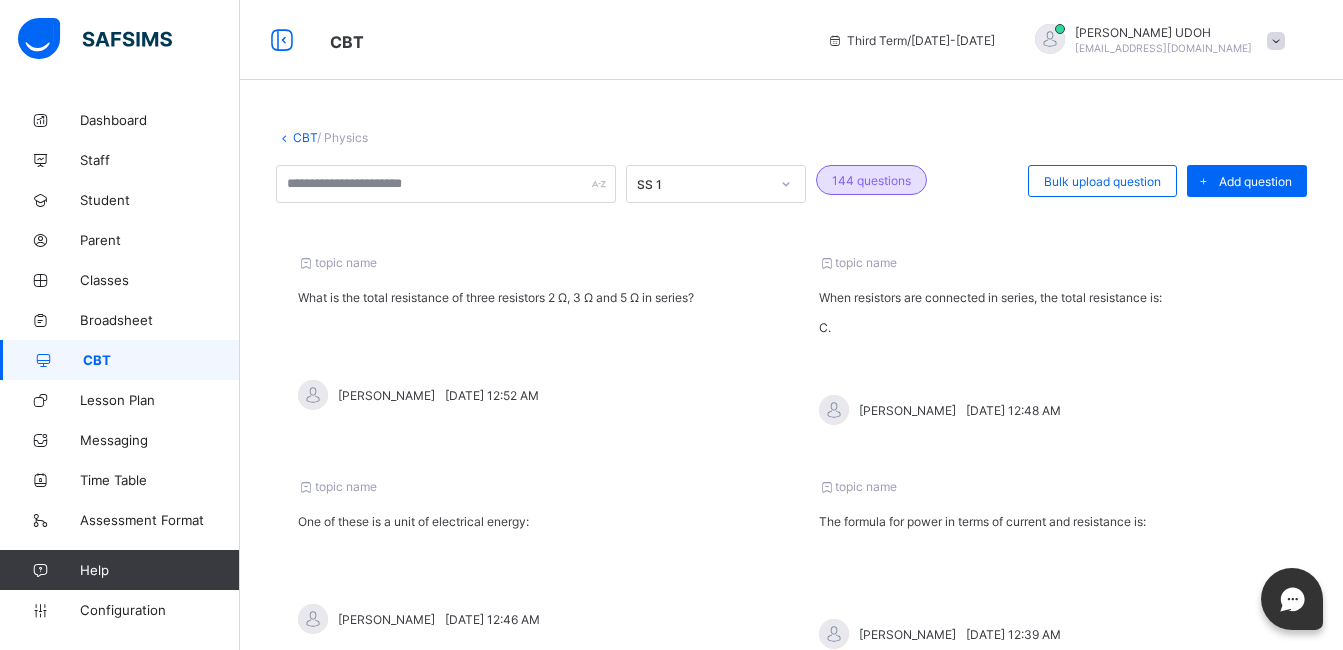 click on "CBT" at bounding box center [305, 137] 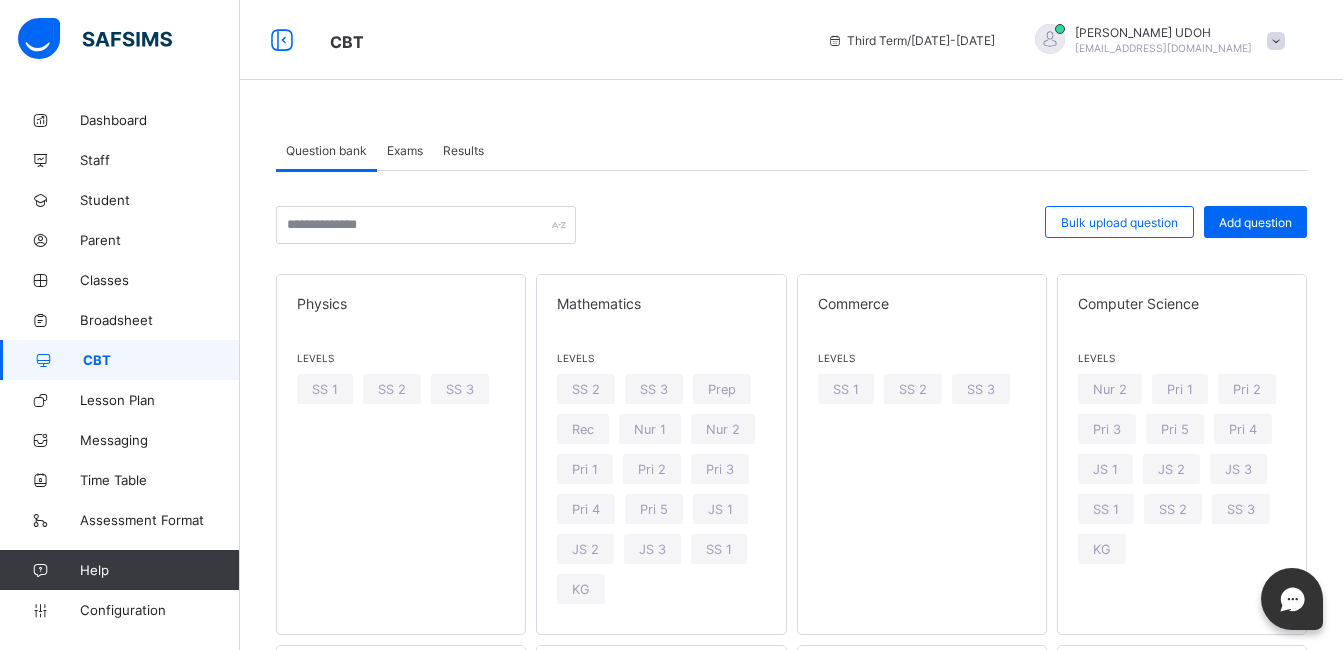 click on "Exams" at bounding box center [405, 150] 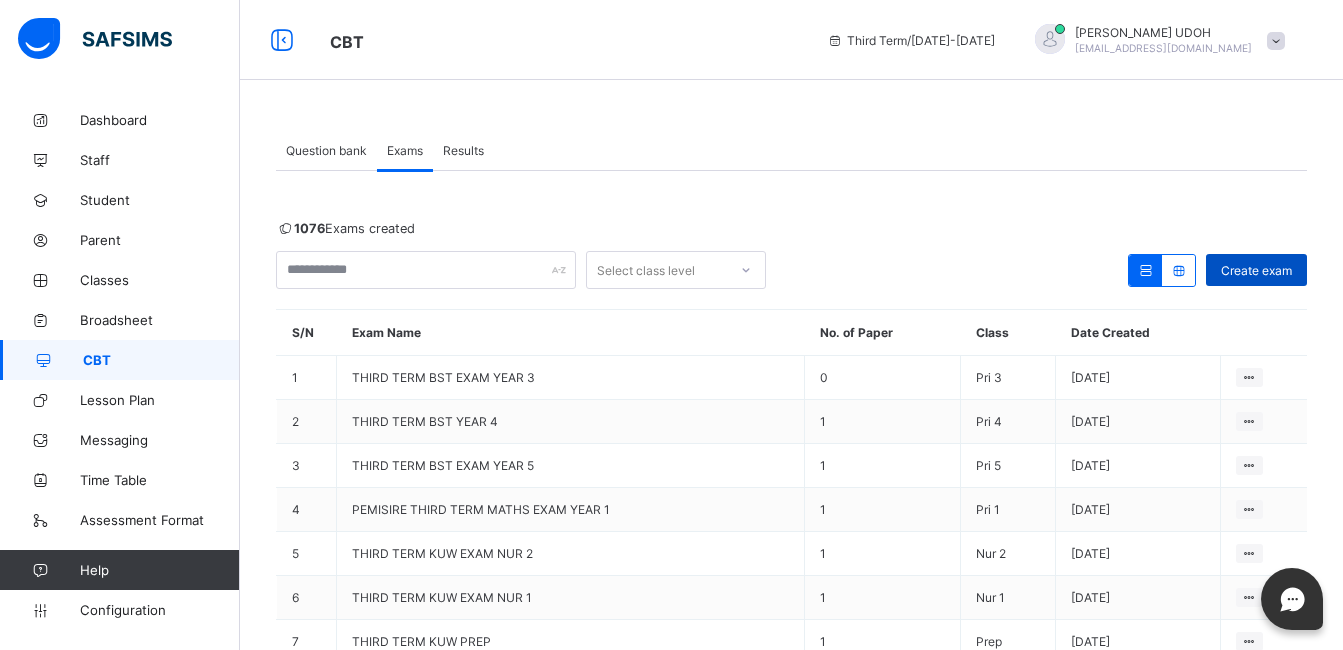 click on "Create exam" at bounding box center (1256, 270) 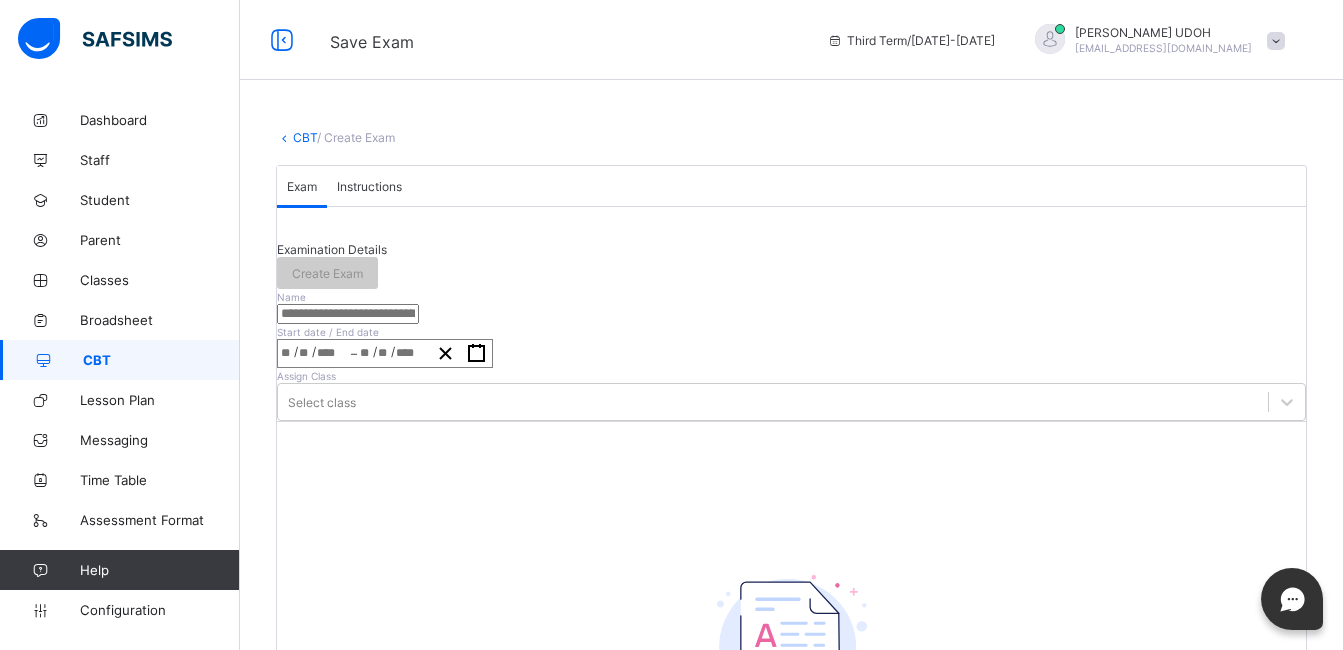 click at bounding box center [348, 314] 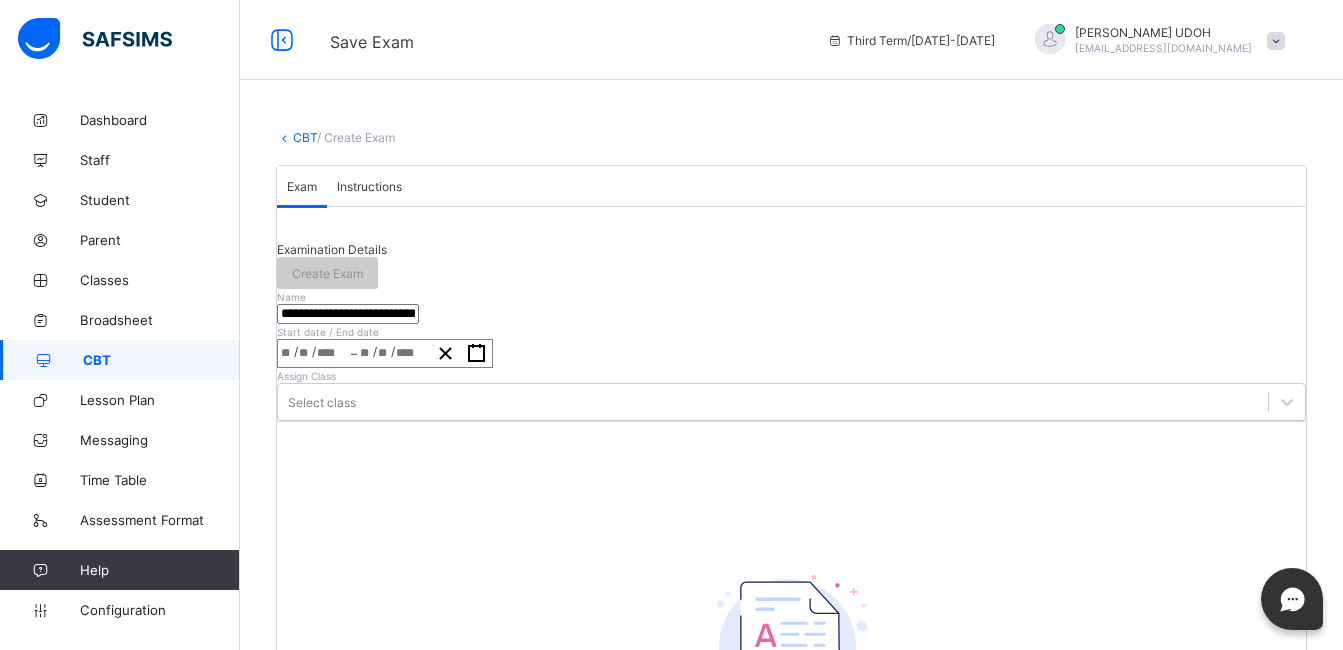 type on "**********" 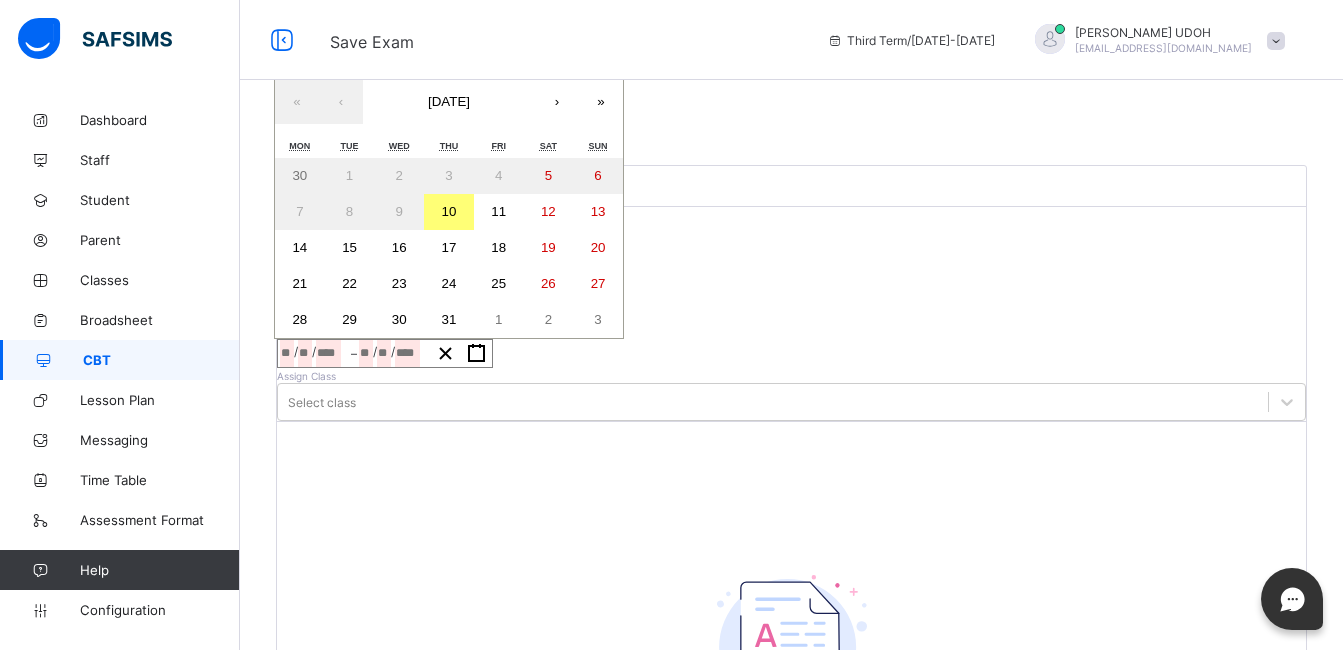 click 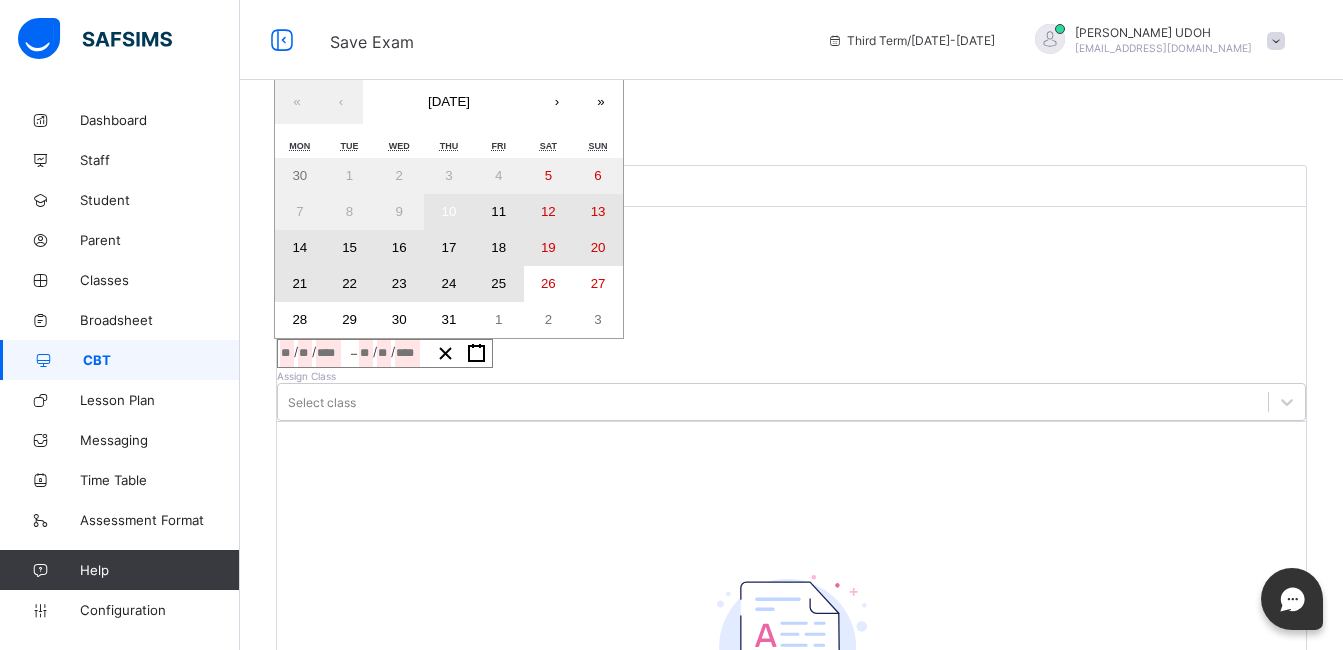drag, startPoint x: 504, startPoint y: 341, endPoint x: 536, endPoint y: 394, distance: 61.91123 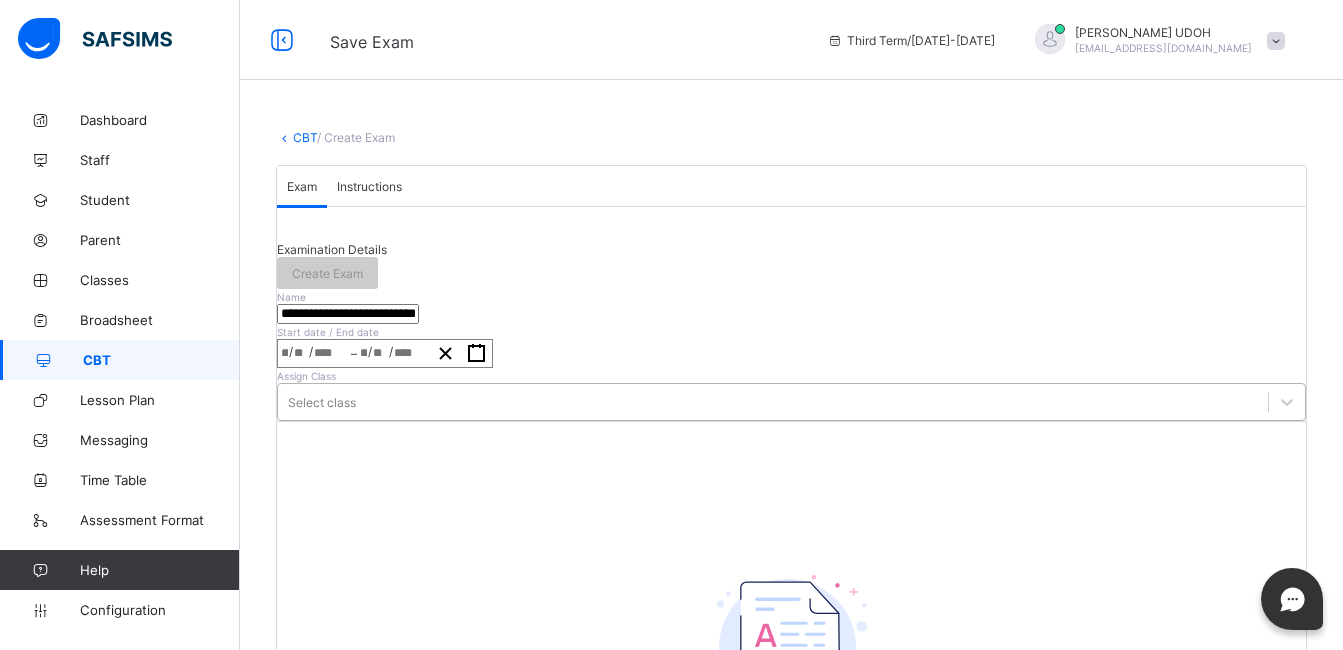click on "Select class" at bounding box center (791, 402) 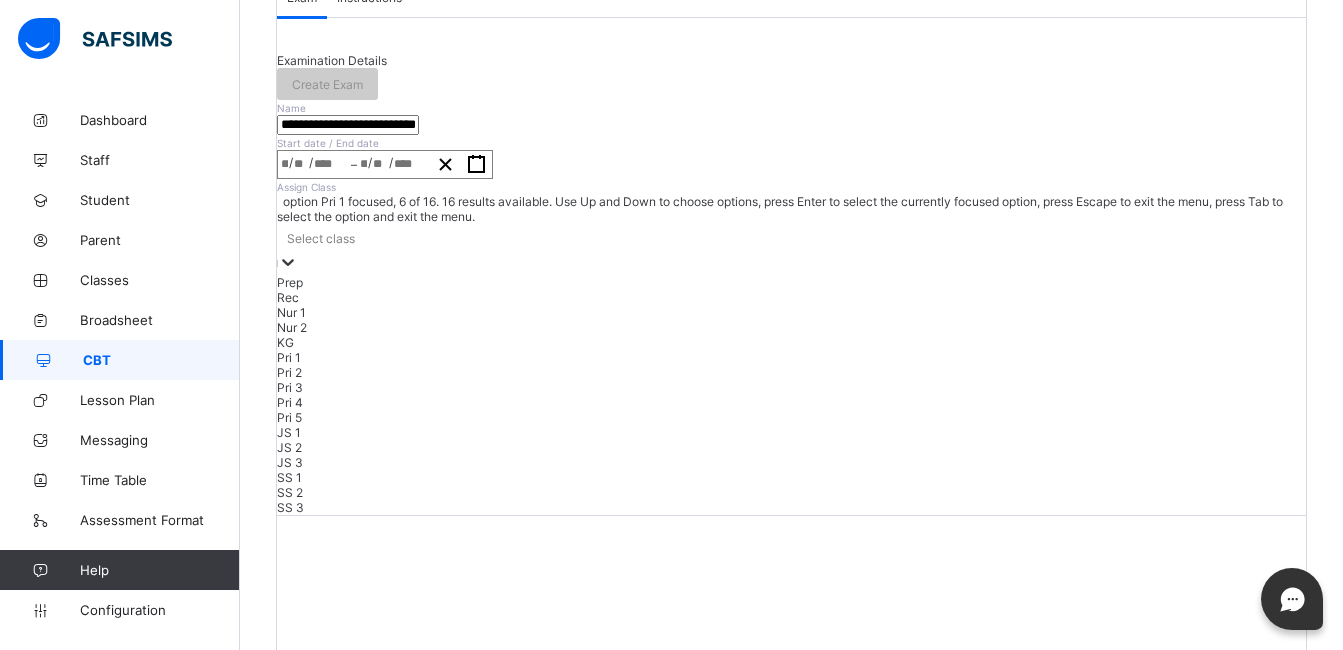 scroll, scrollTop: 192, scrollLeft: 0, axis: vertical 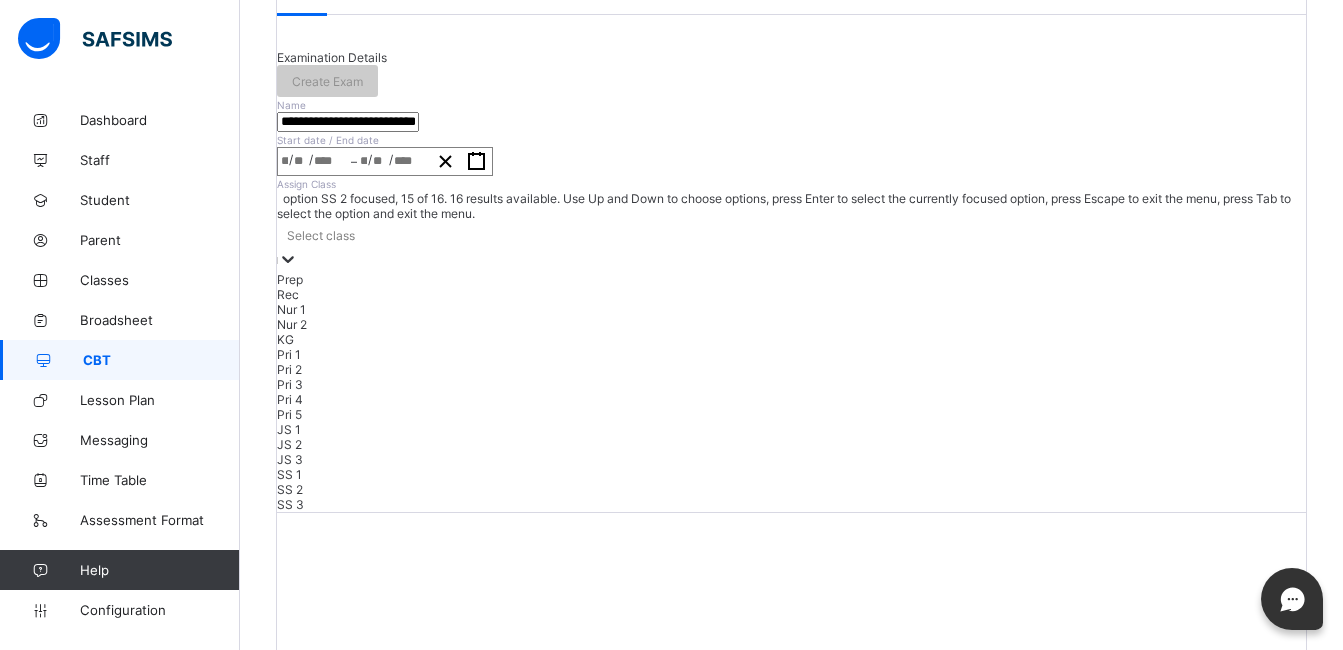 click on "SS 2" at bounding box center (791, 489) 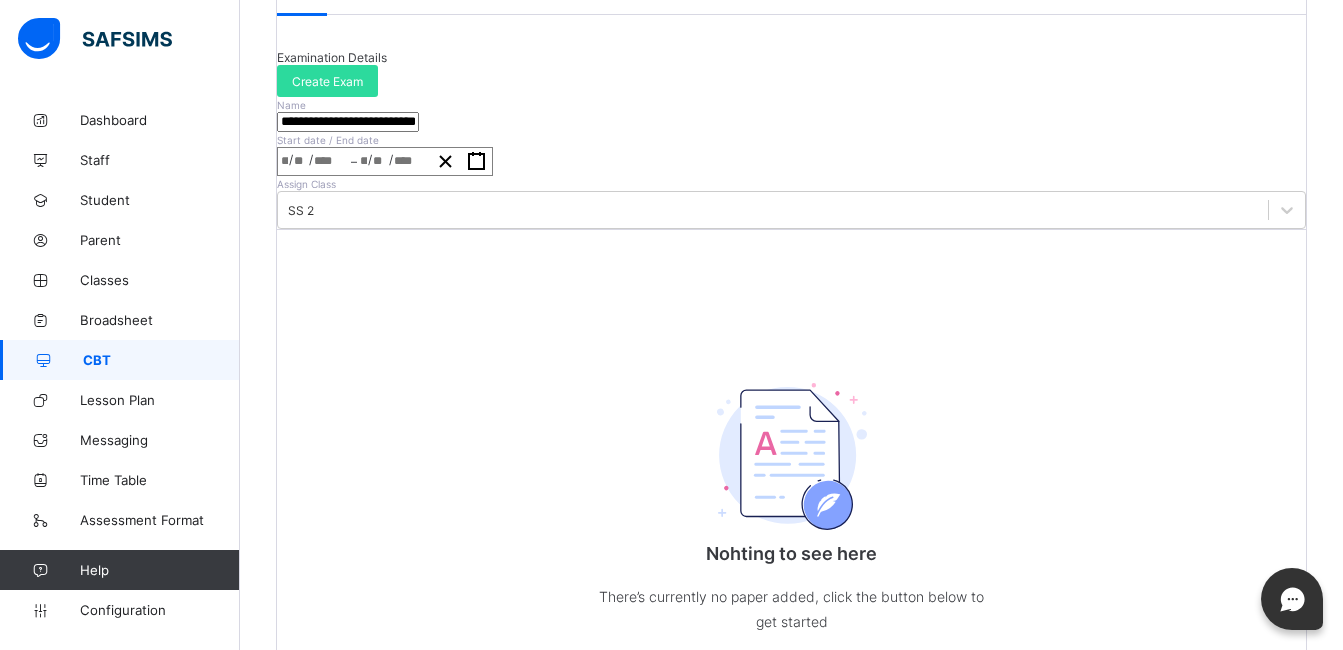 click on "Instructions" at bounding box center [369, -6] 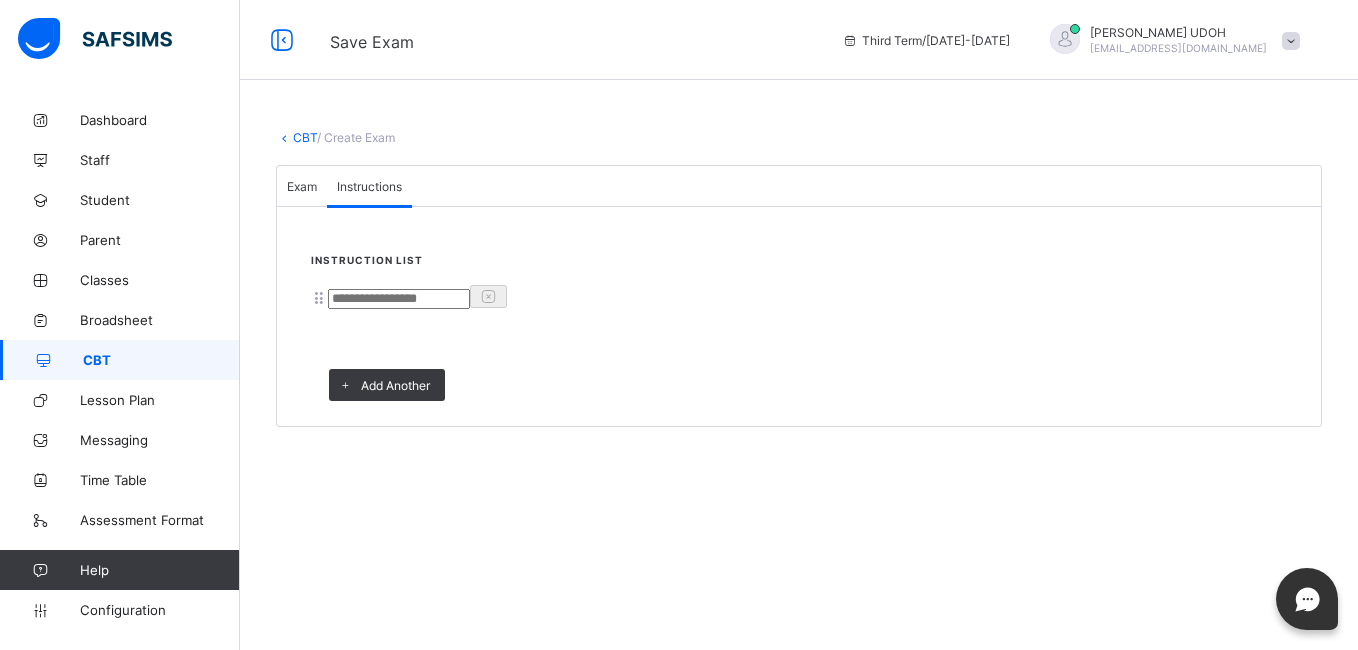 click at bounding box center [399, 299] 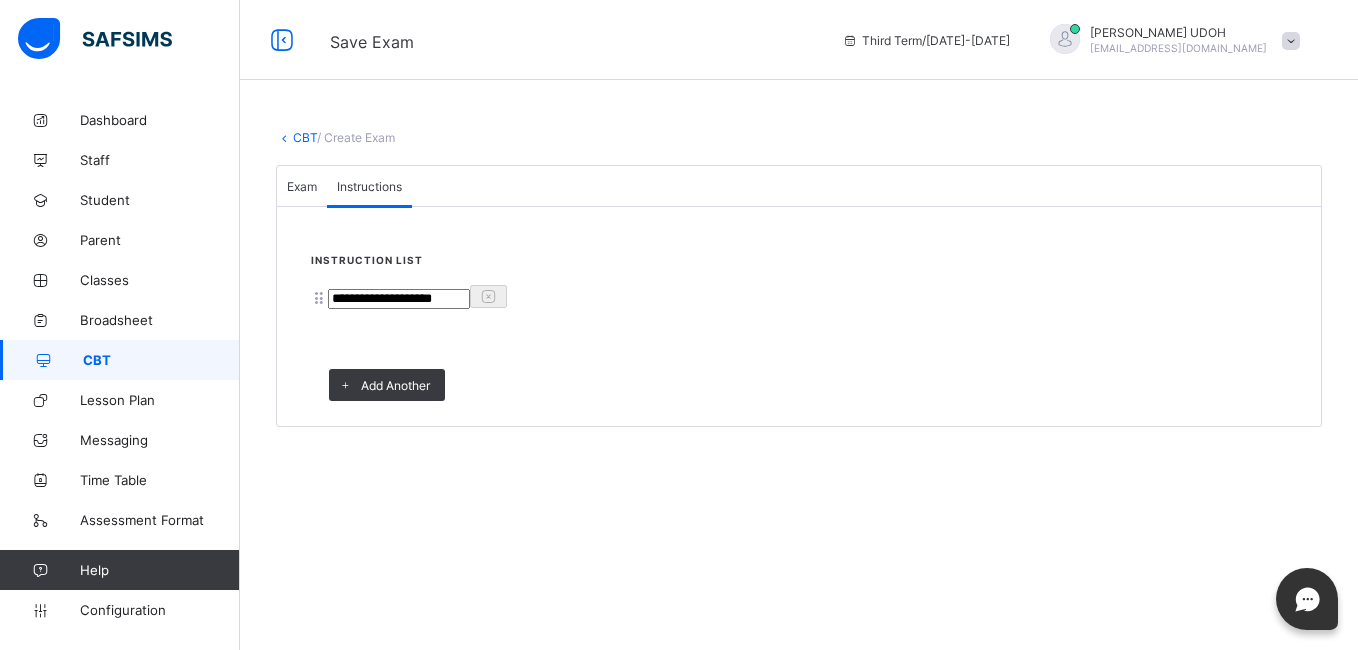 type on "**********" 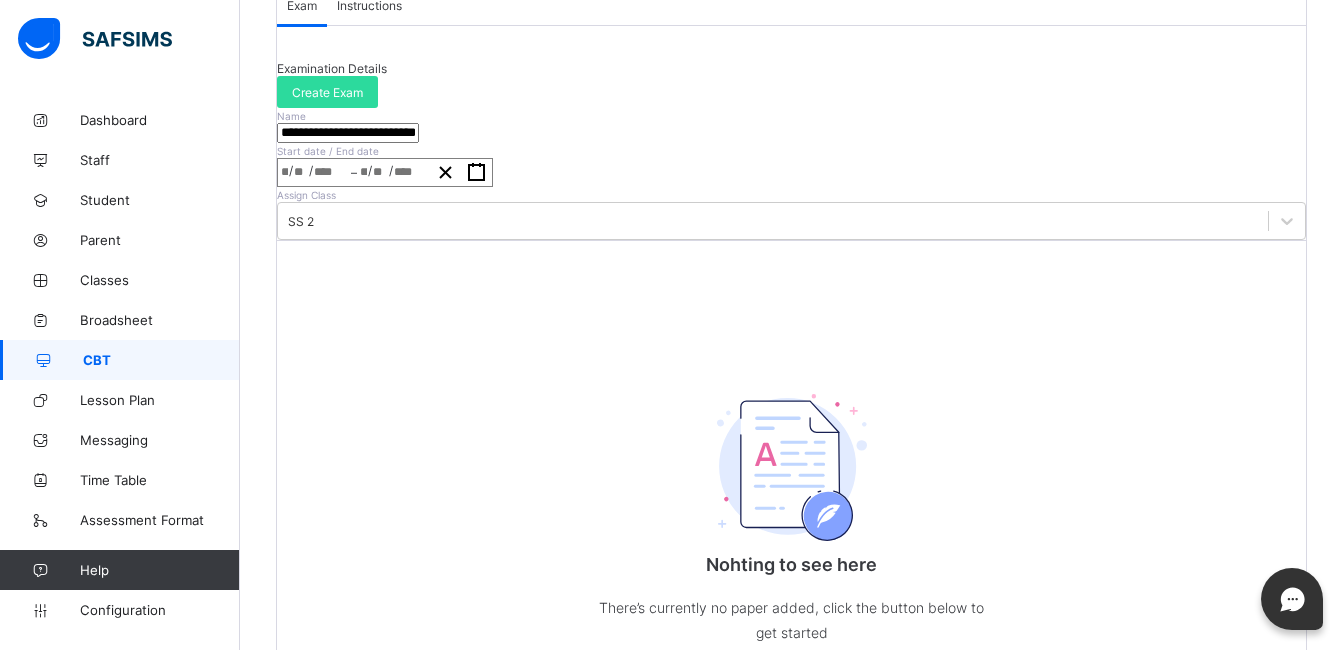 scroll, scrollTop: 159, scrollLeft: 0, axis: vertical 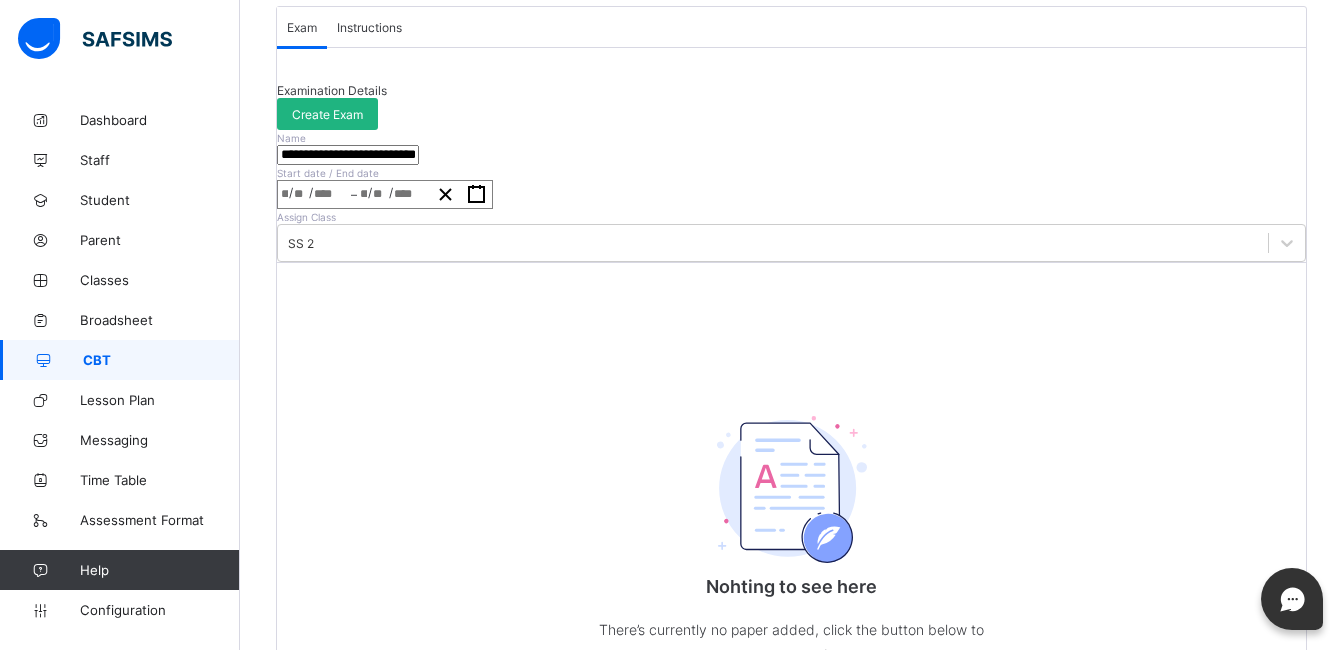 click on "Create Exam" at bounding box center (327, 114) 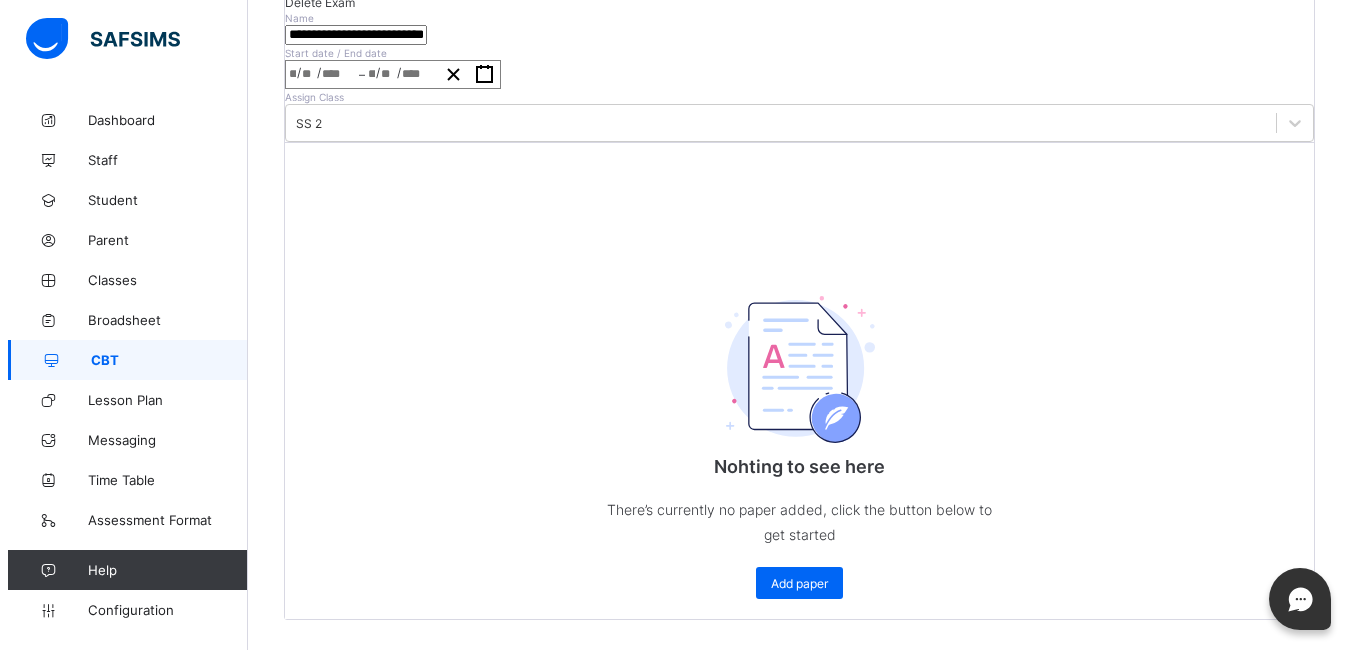 scroll, scrollTop: 431, scrollLeft: 0, axis: vertical 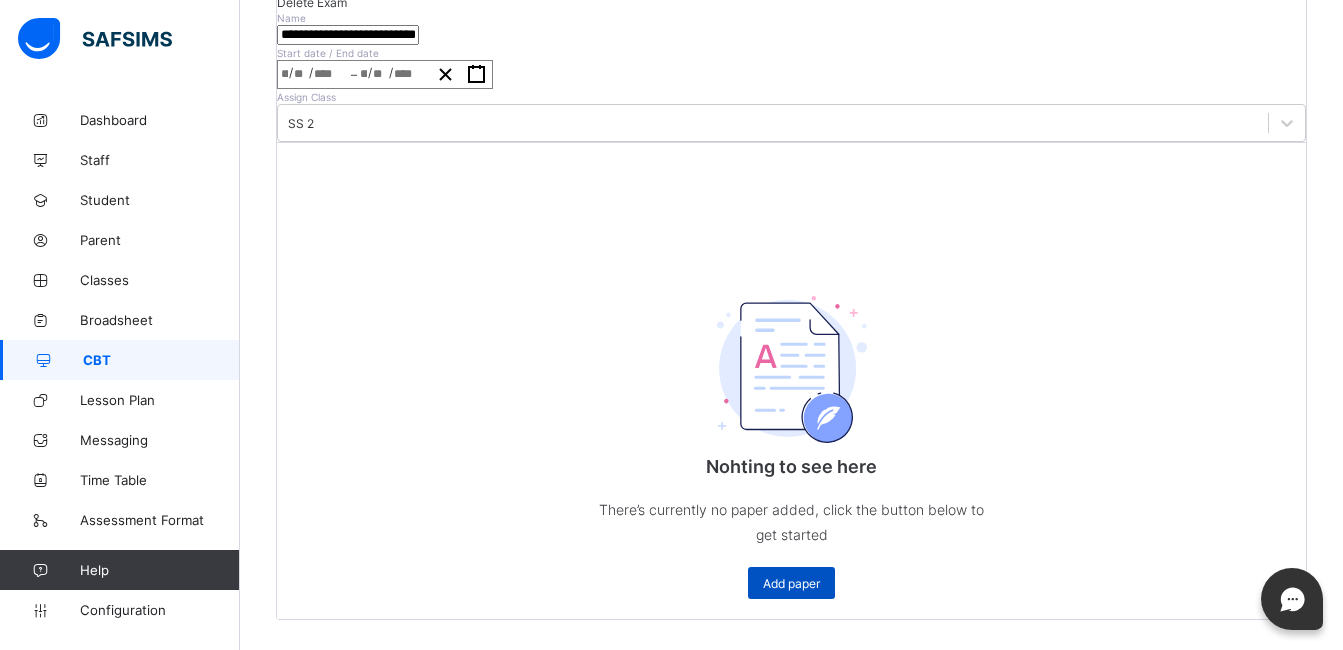 click on "Add paper" at bounding box center [791, 583] 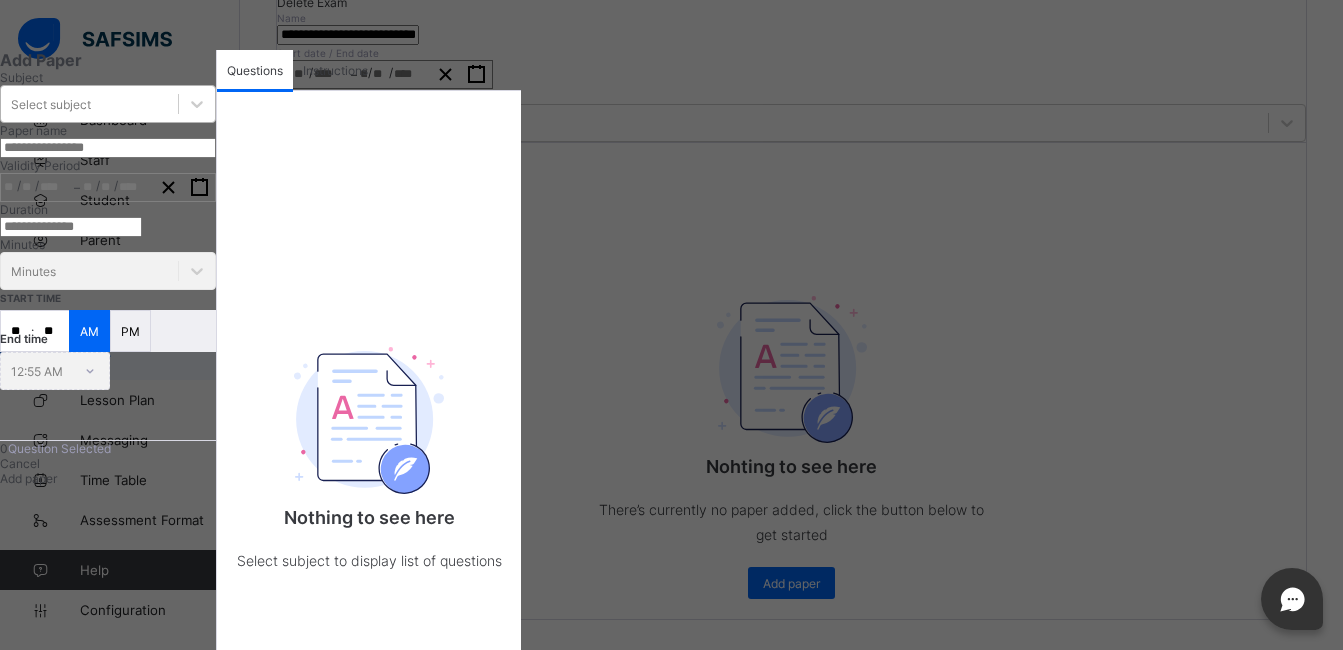 click on "Select subject" at bounding box center (89, 104) 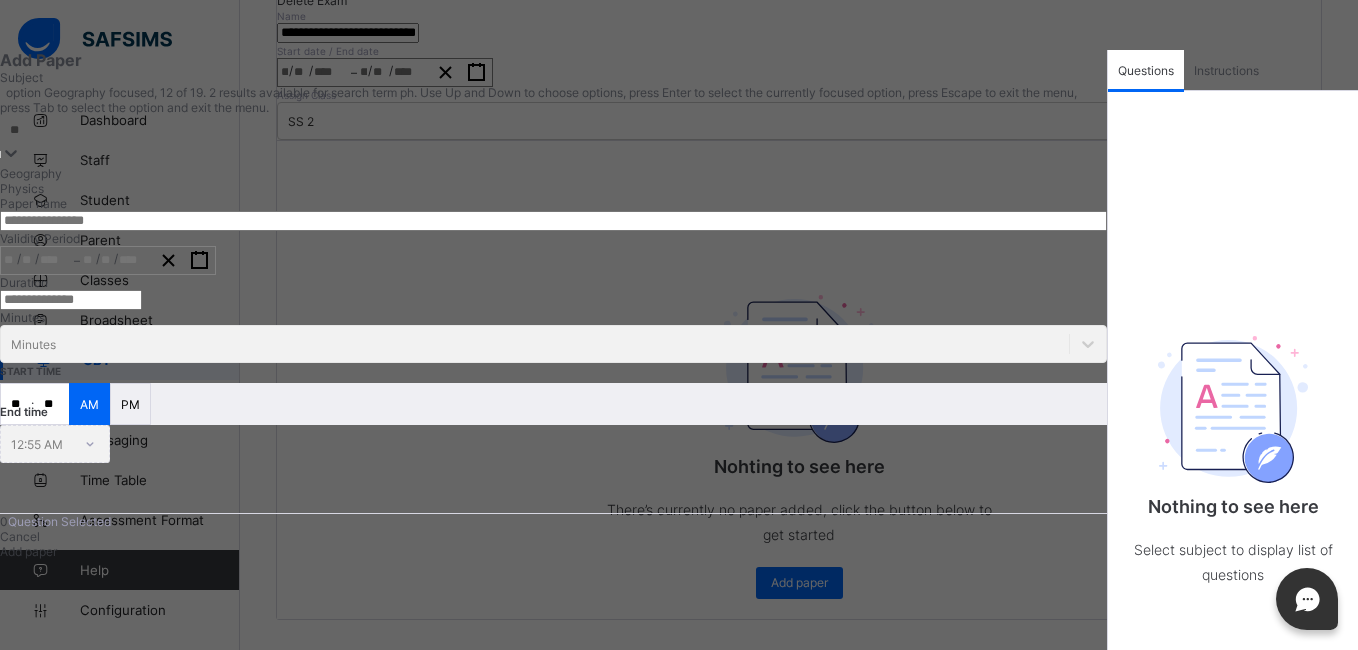 type on "***" 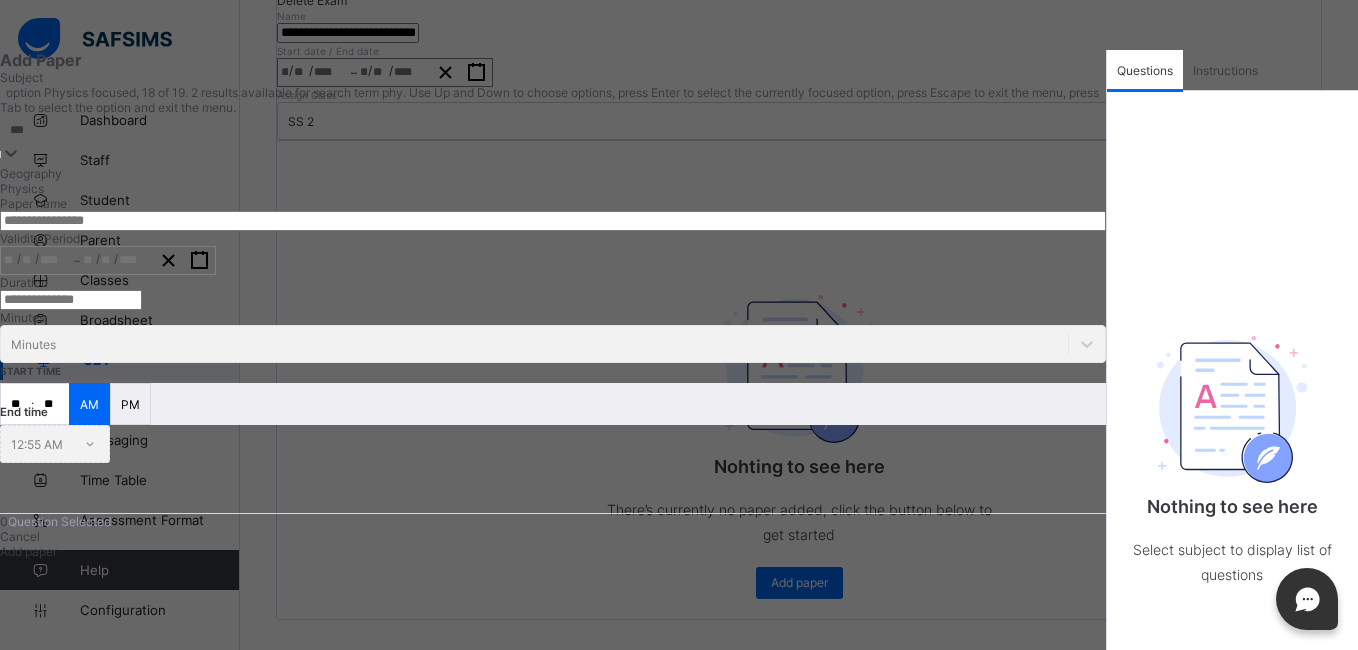 click on "Physics" at bounding box center [553, 188] 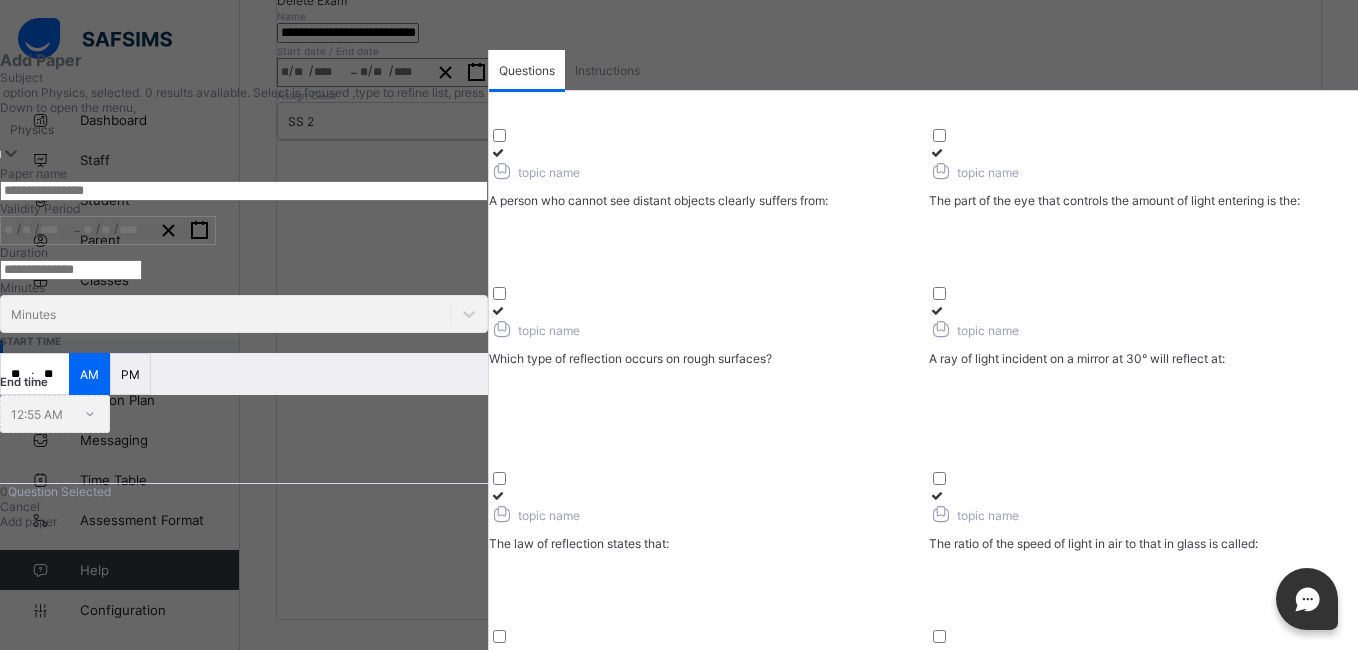 click at bounding box center [244, 191] 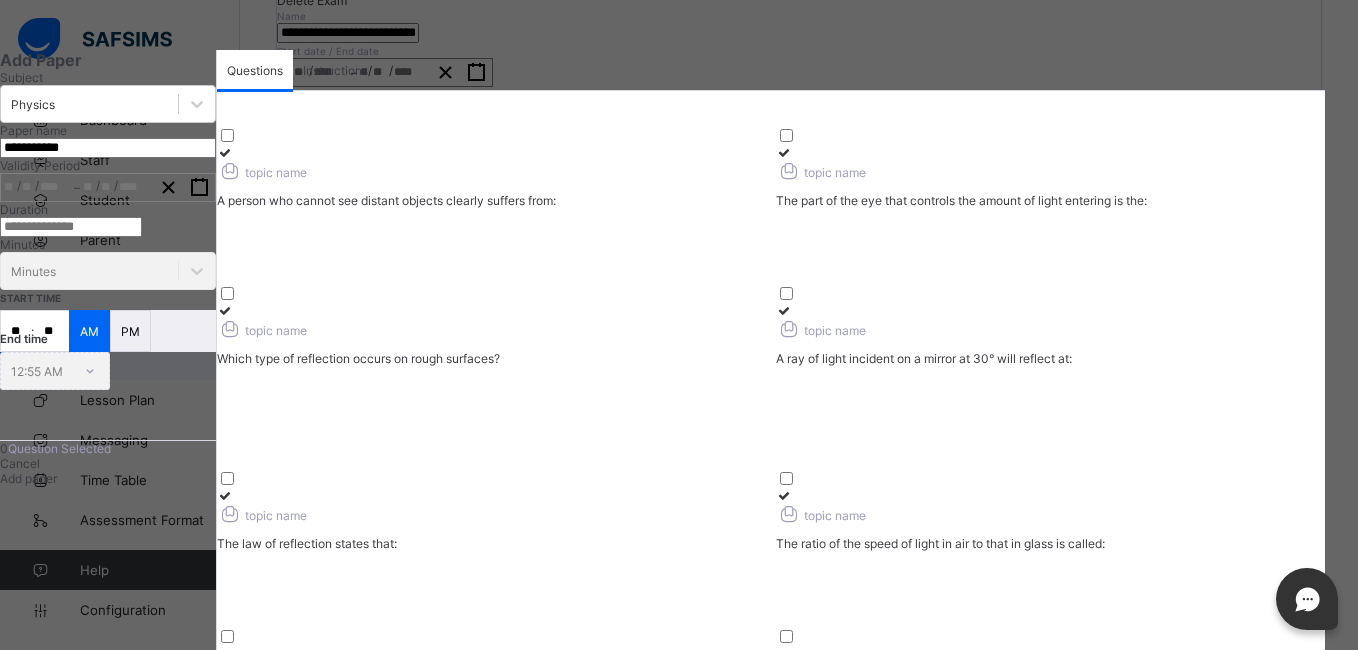 type on "**********" 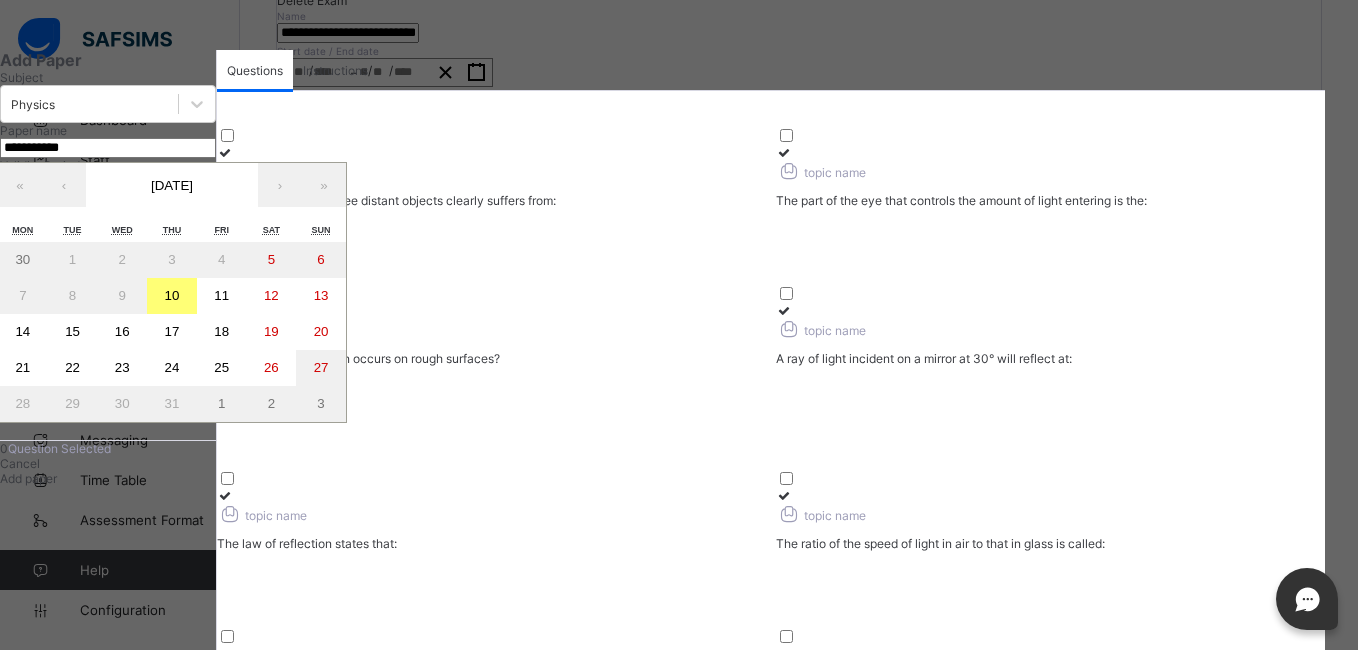 click on "/ / – / / « ‹ [DATE] › » Mon Tue Wed Thu Fri Sat Sun 30 1 2 3 4 5 6 7 8 9 10 11 12 13 14 15 16 17 18 19 20 21 22 23 24 25 26 27 28 29 30 31 1 2 3" at bounding box center (108, 187) 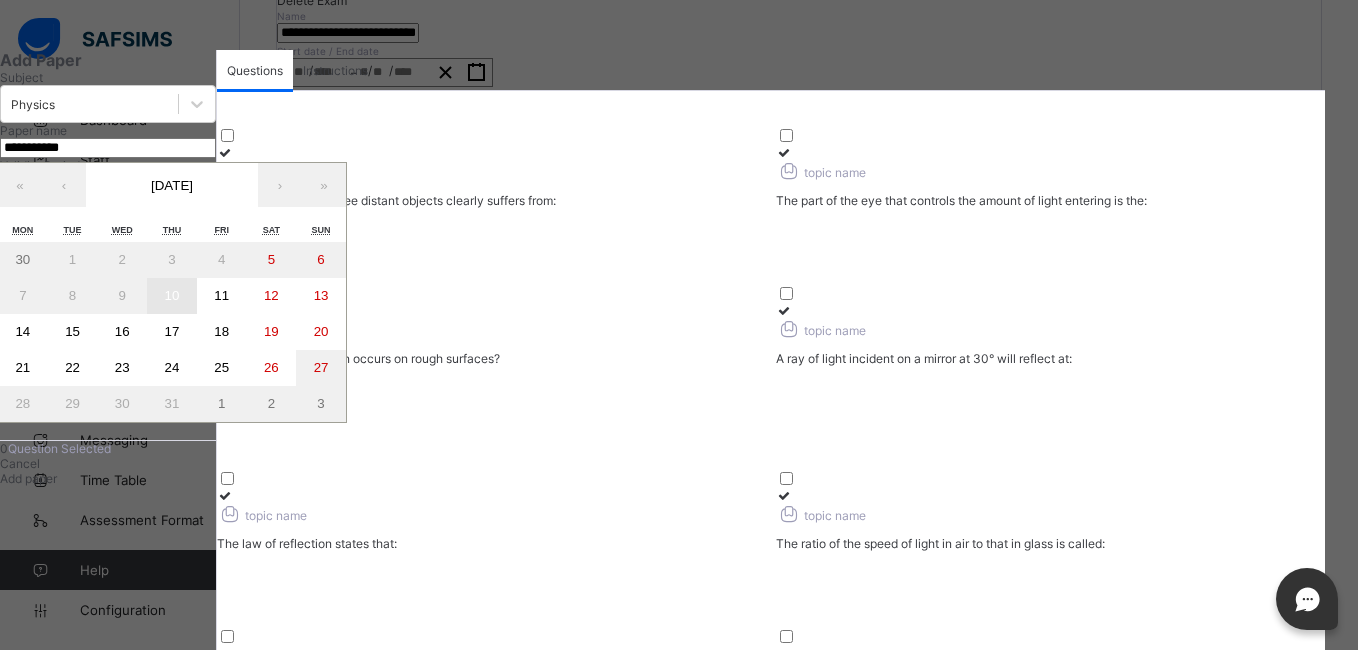 click on "10" at bounding box center (172, 295) 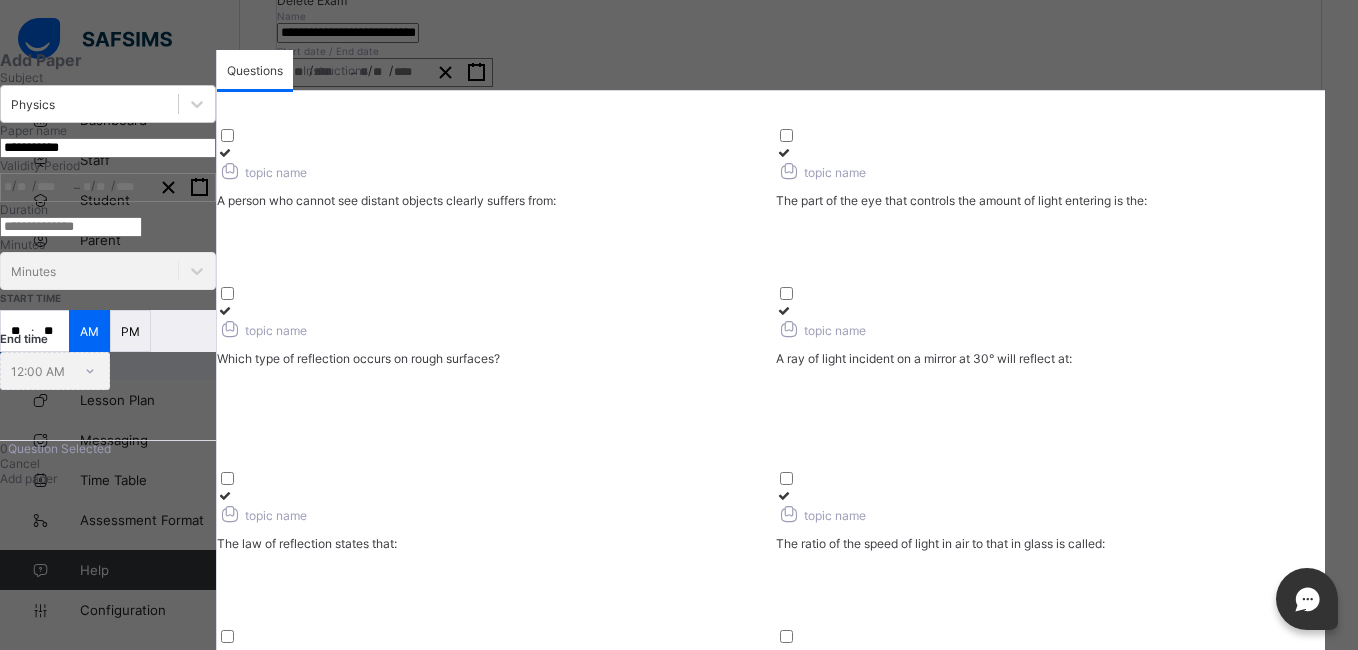 click at bounding box center [71, 227] 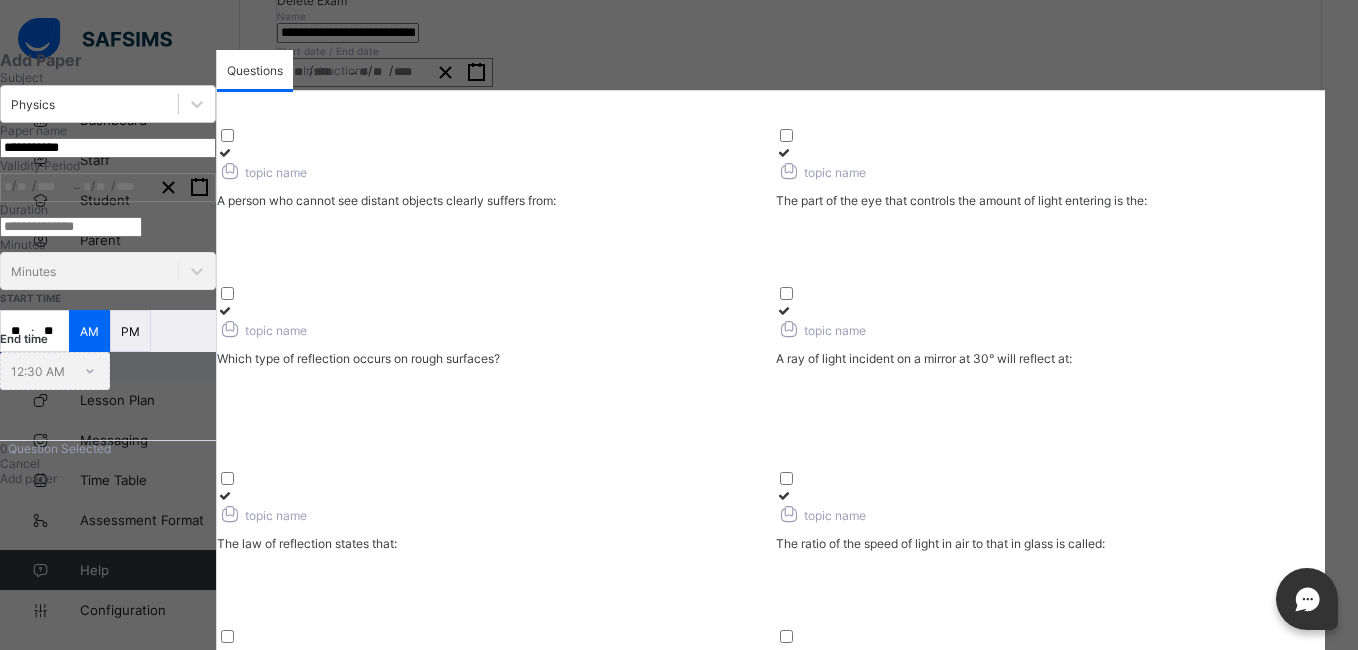 click on "**" at bounding box center (16, 331) 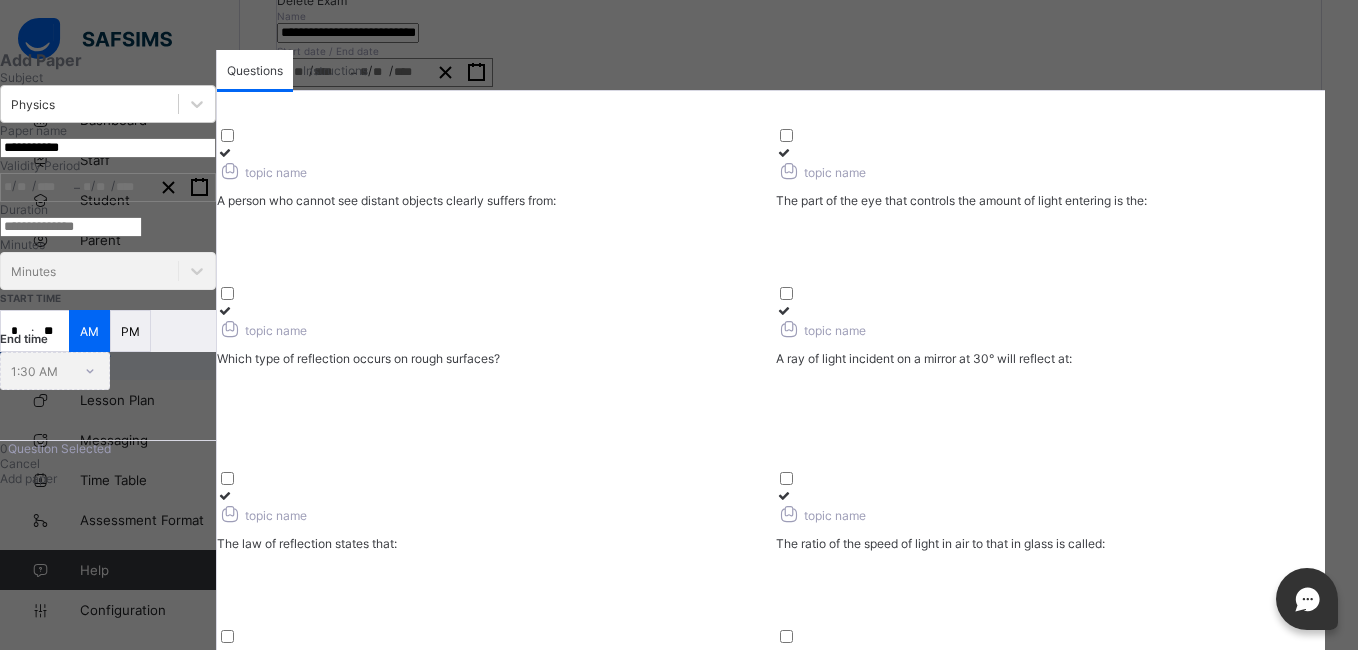 type on "**" 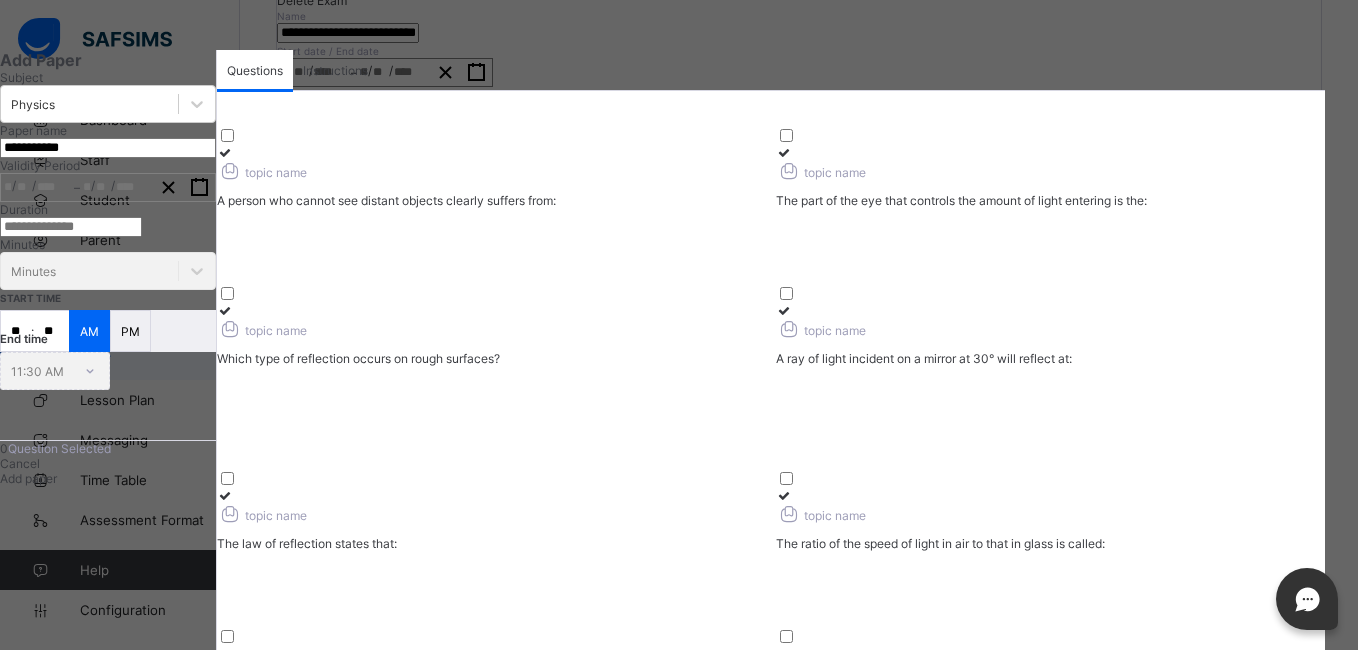 click on "**" at bounding box center (71, 227) 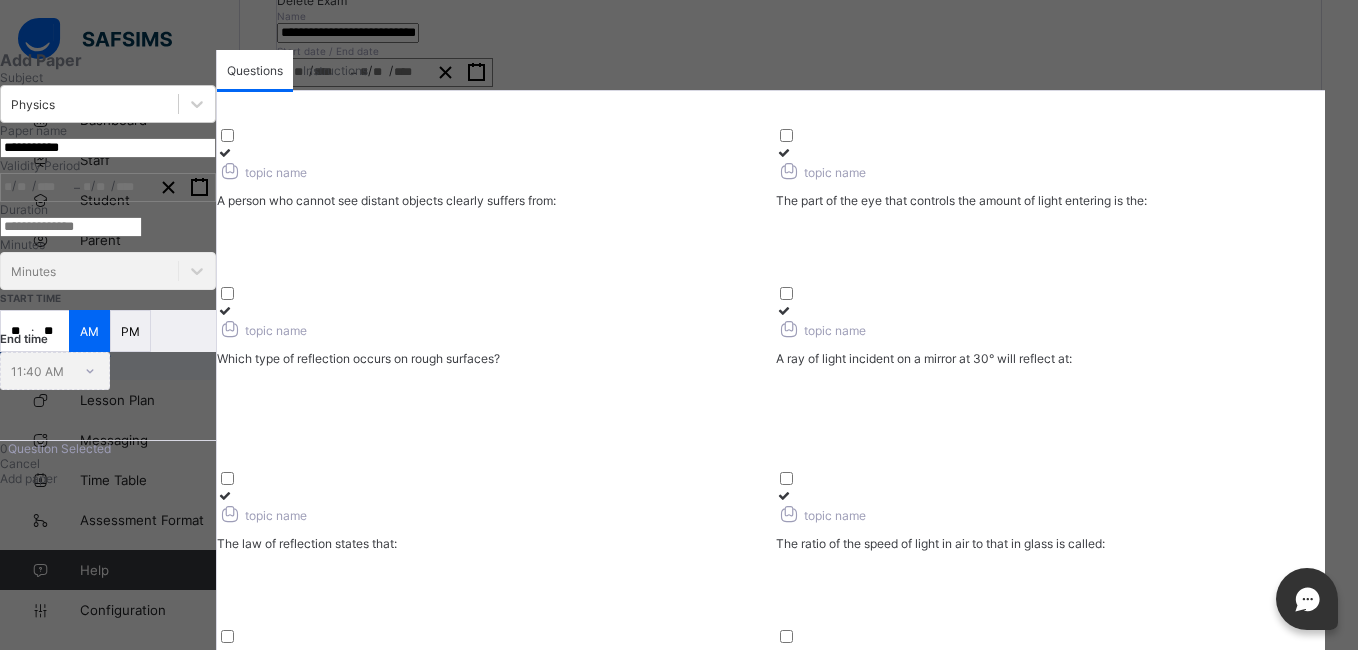 click on "AM" at bounding box center (89, 331) 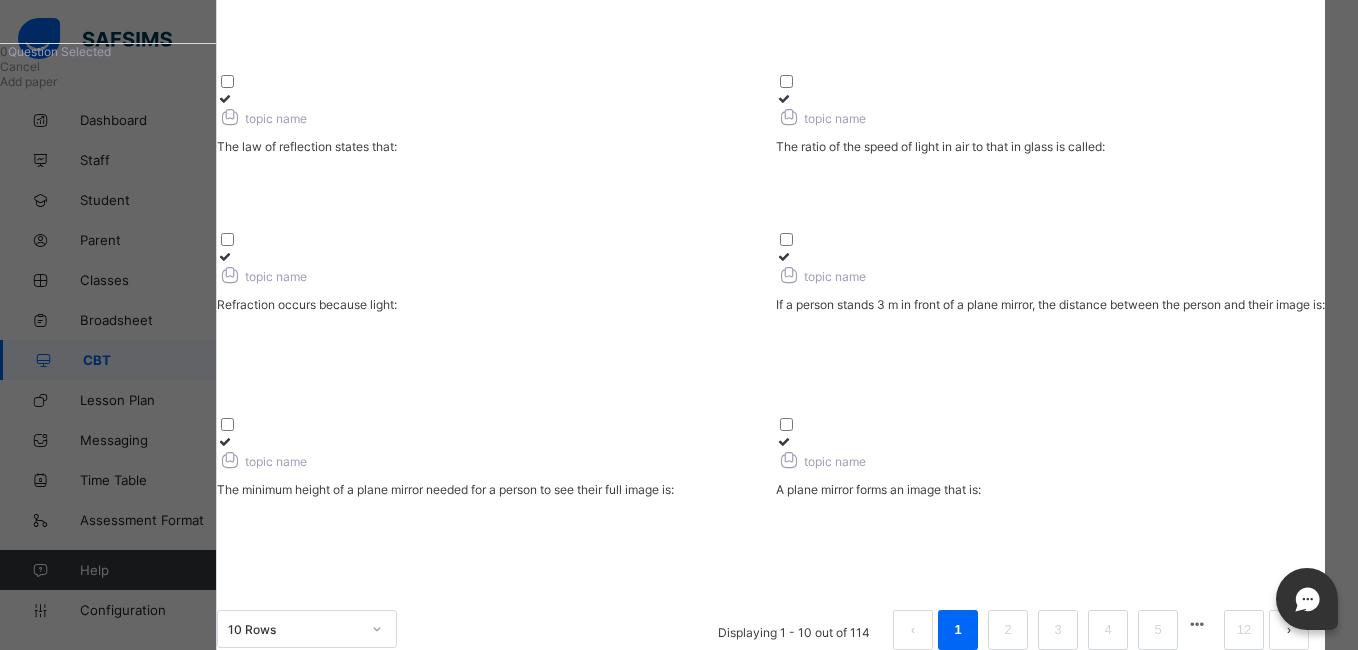 scroll, scrollTop: 448, scrollLeft: 0, axis: vertical 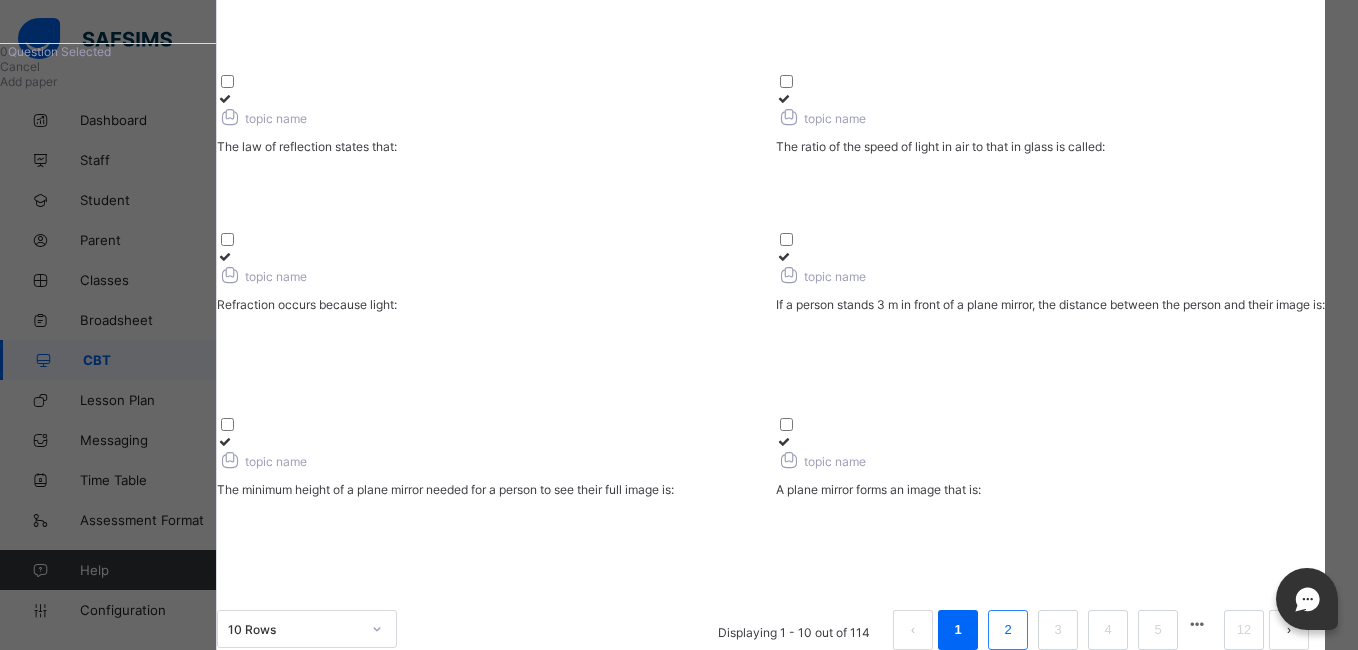 click on "2" at bounding box center (1007, 630) 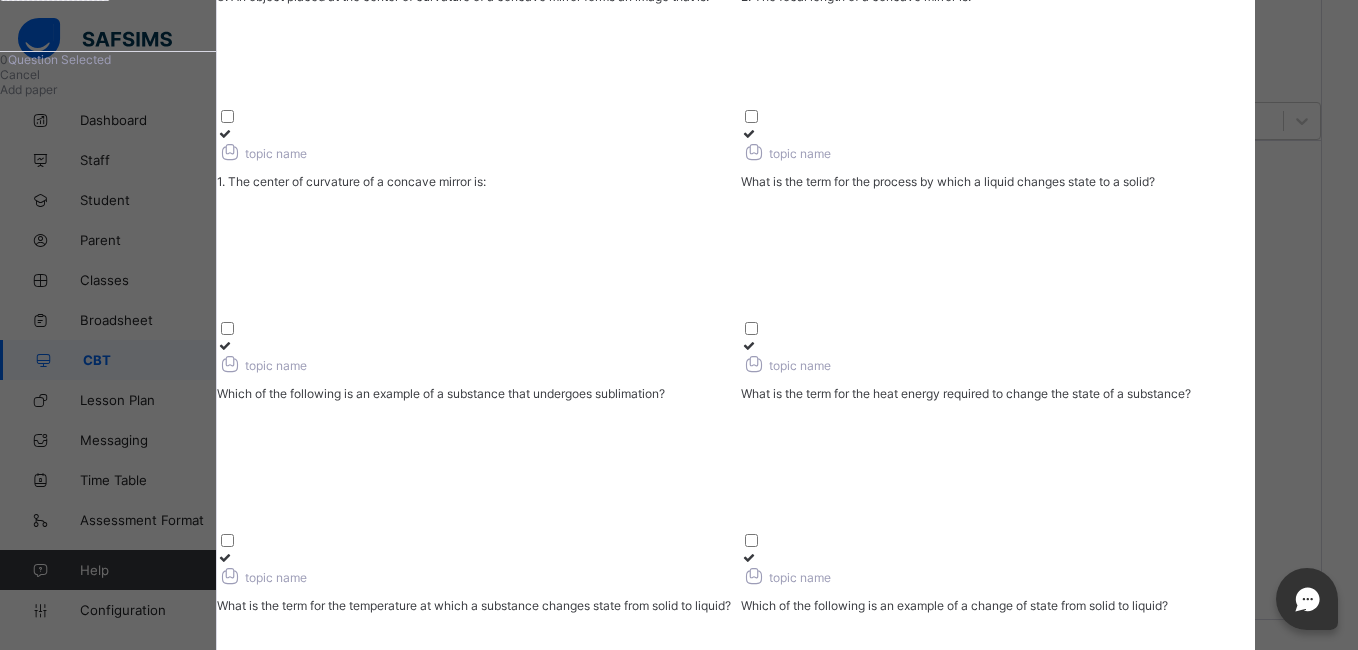 scroll, scrollTop: 670, scrollLeft: 0, axis: vertical 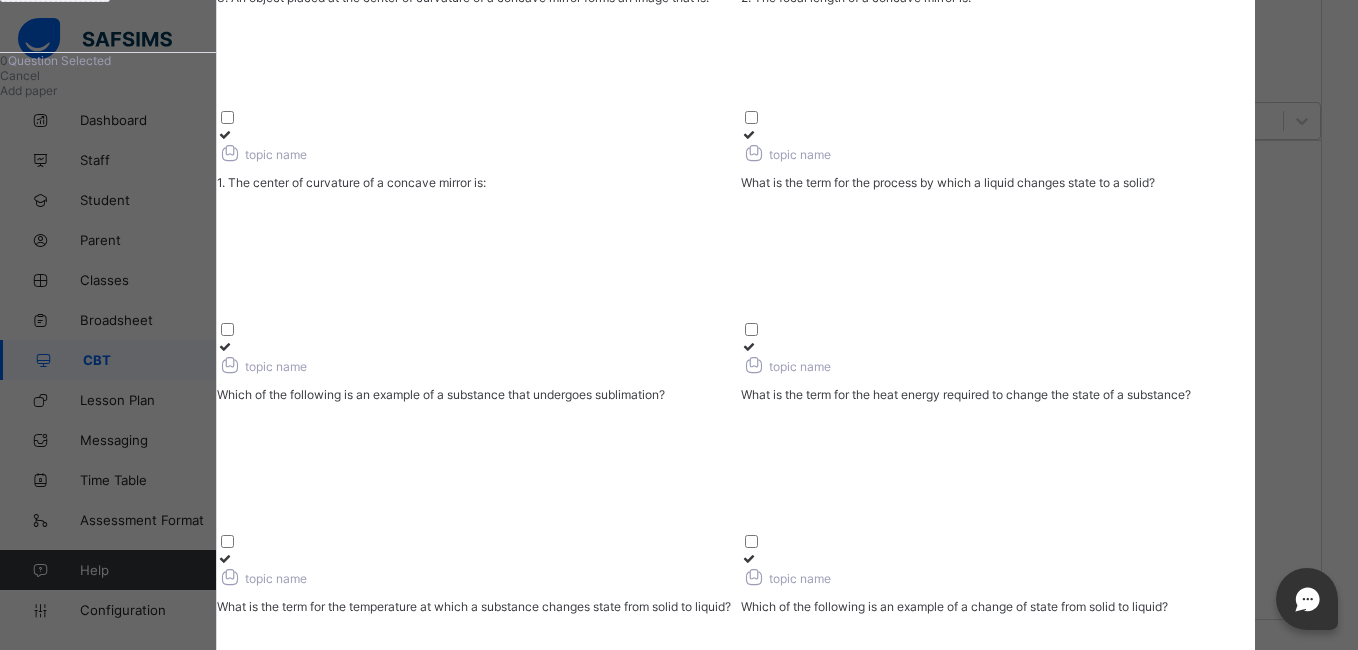 click at bounding box center [225, 134] 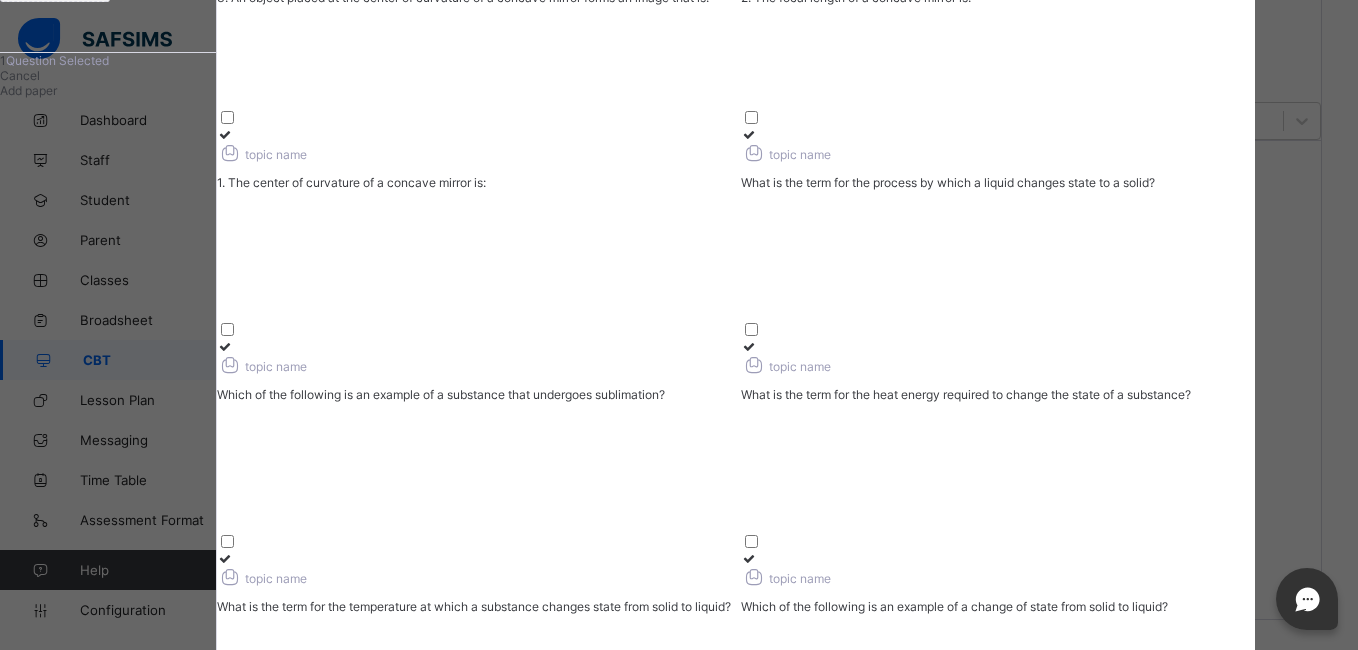 click at bounding box center [749, -51] 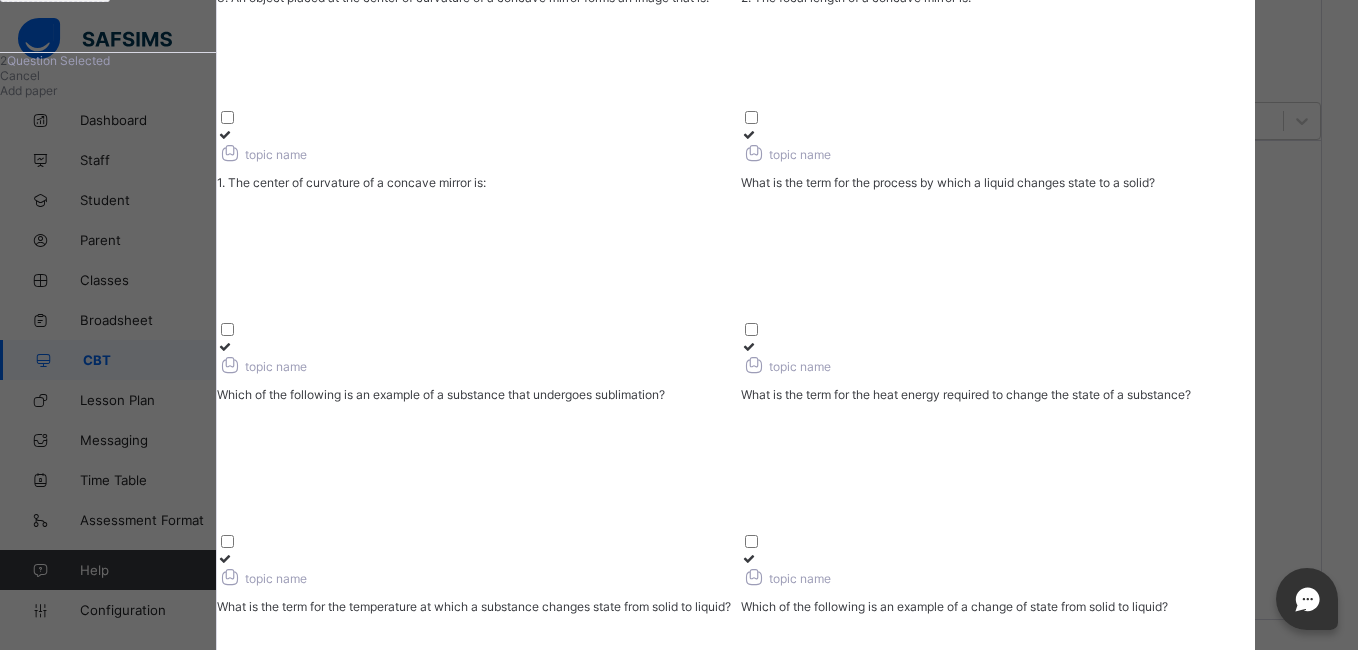 click at bounding box center (474, -51) 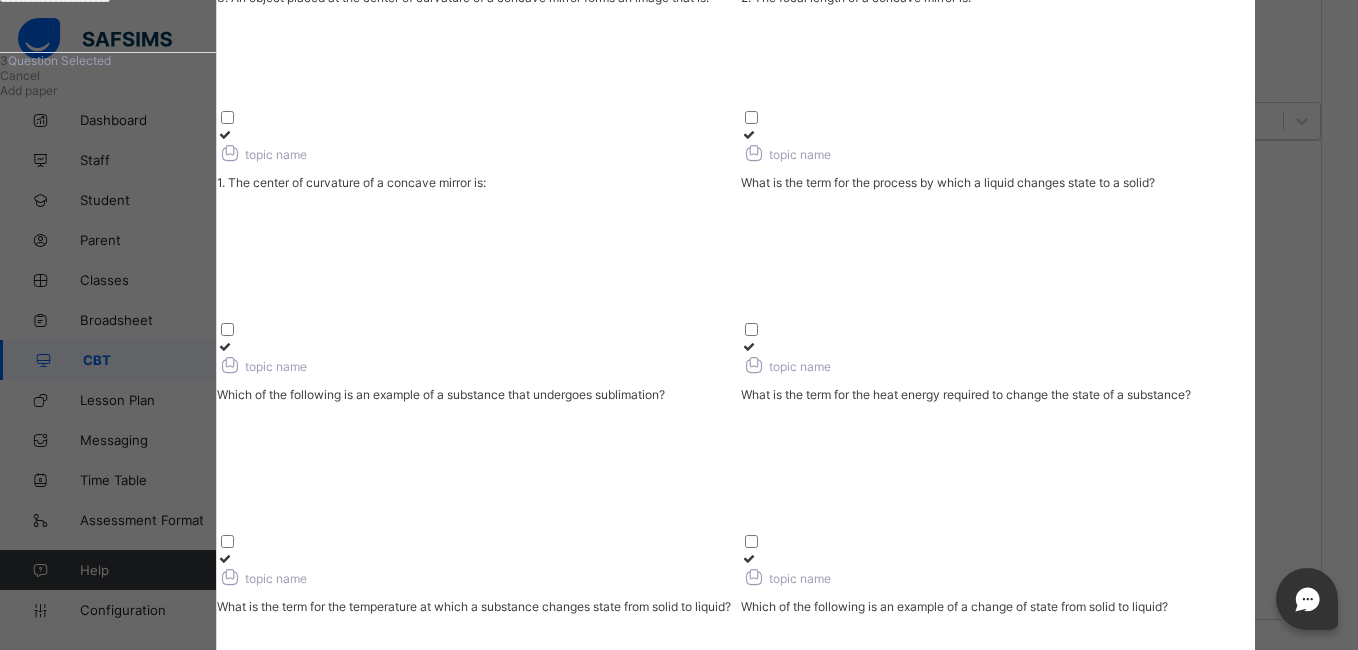 scroll, scrollTop: 352, scrollLeft: 0, axis: vertical 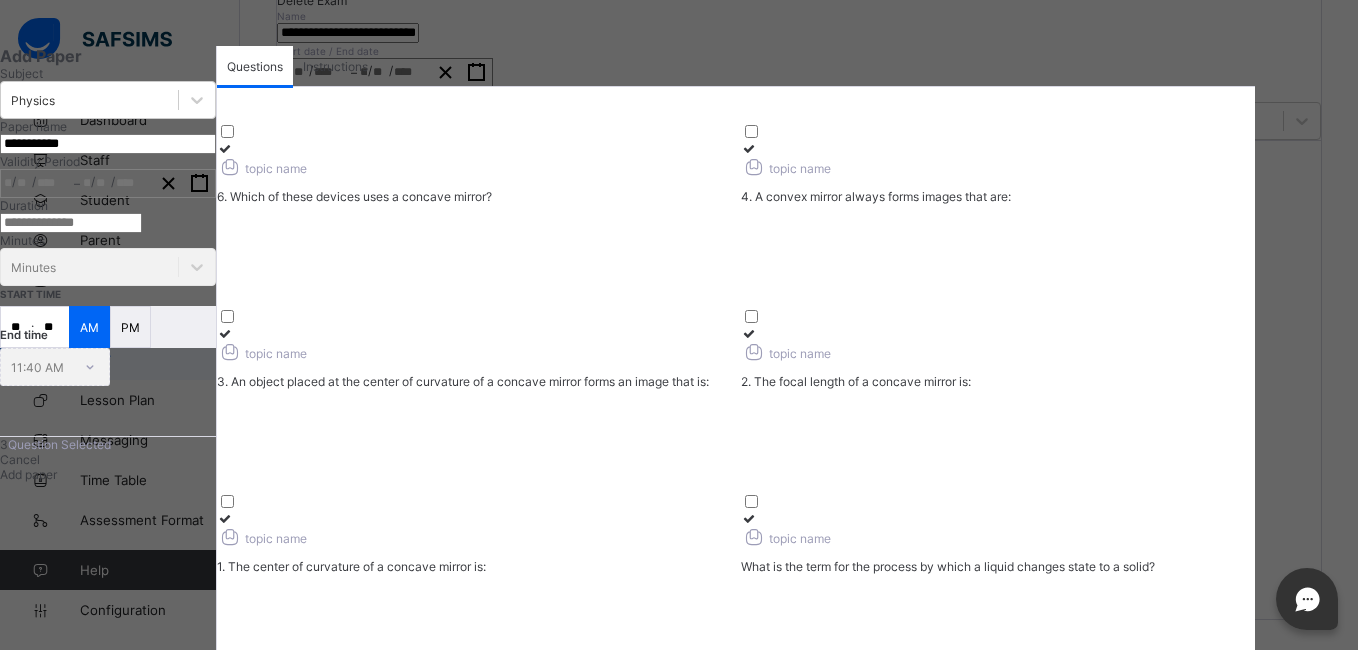 click at bounding box center [749, 148] 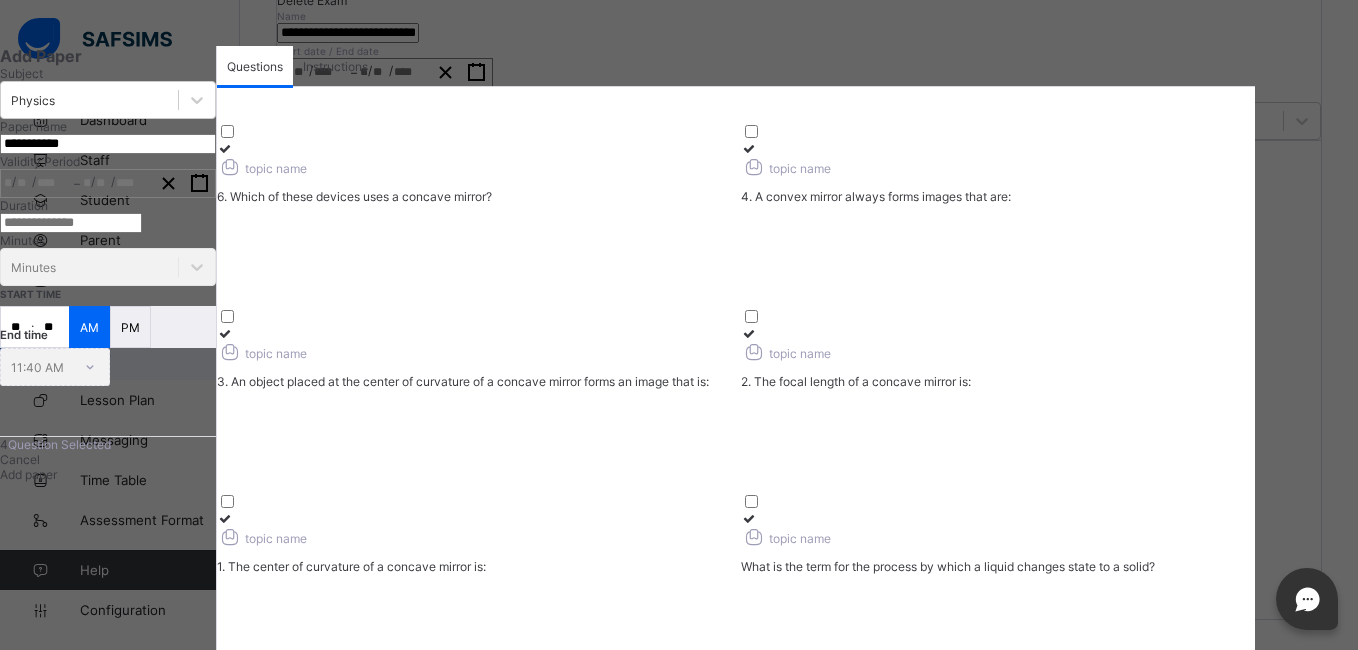 click at bounding box center (225, 148) 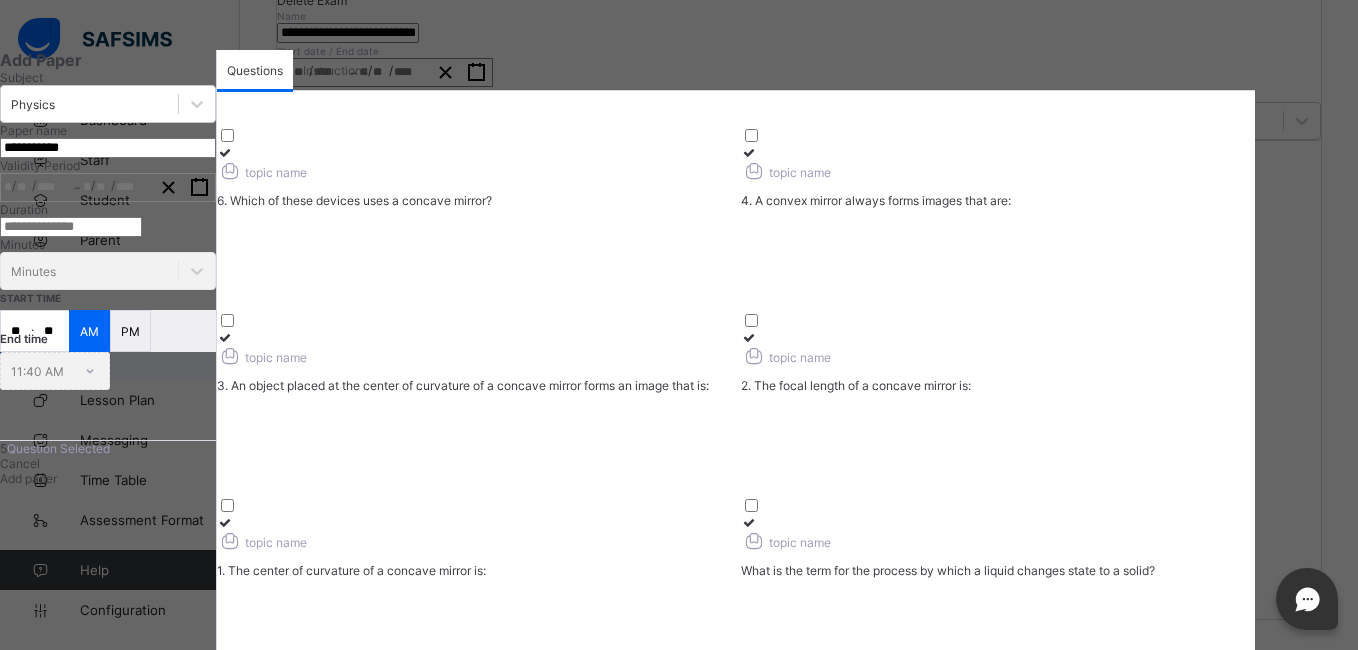 scroll, scrollTop: 37, scrollLeft: 0, axis: vertical 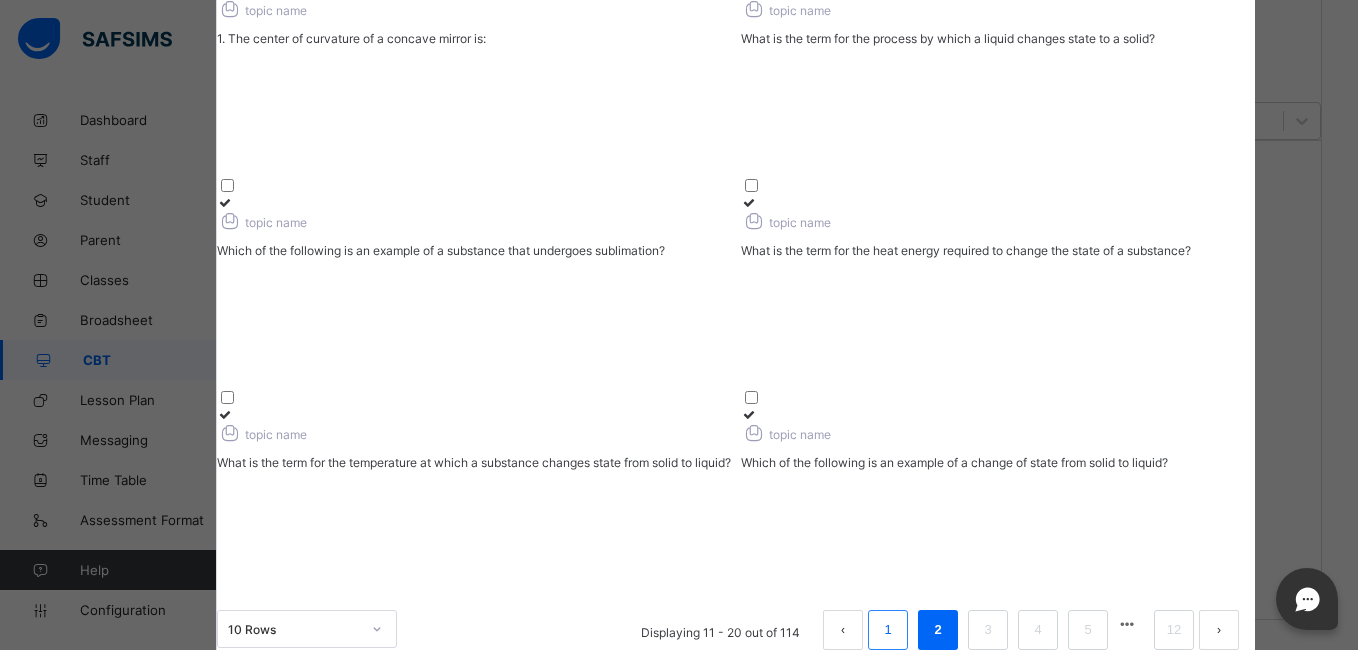 click on "1" at bounding box center [887, 630] 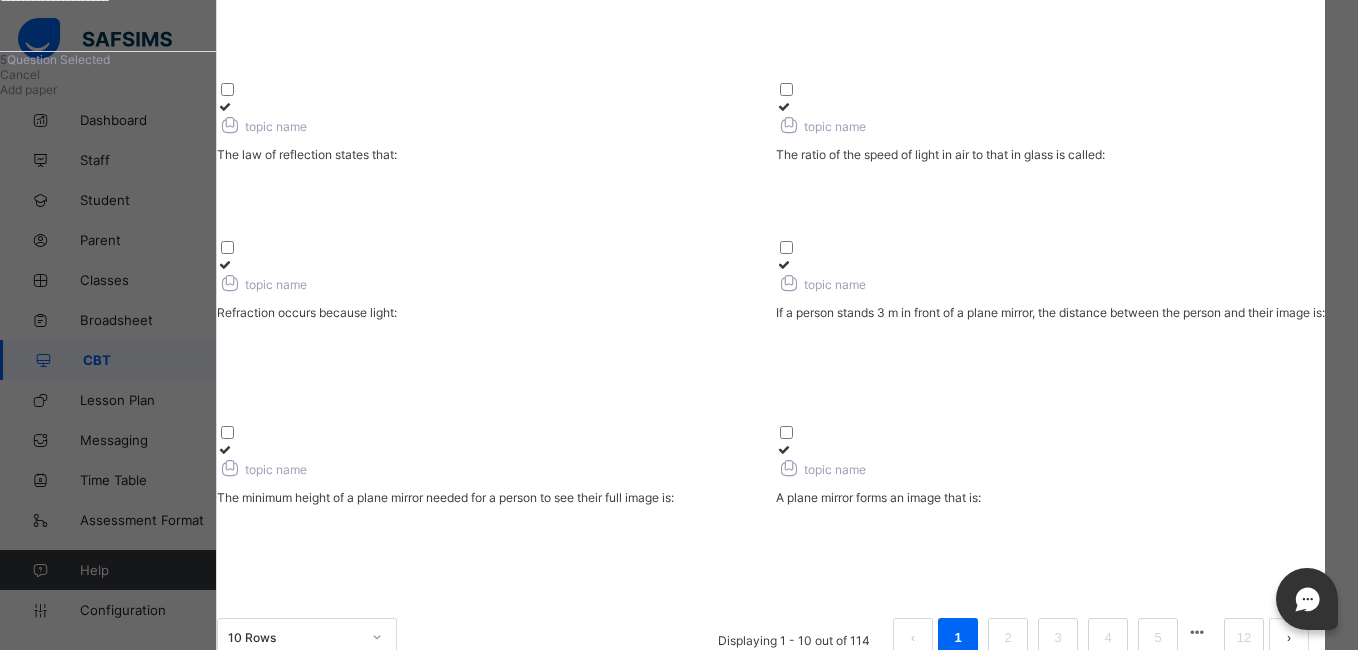 scroll, scrollTop: 672, scrollLeft: 0, axis: vertical 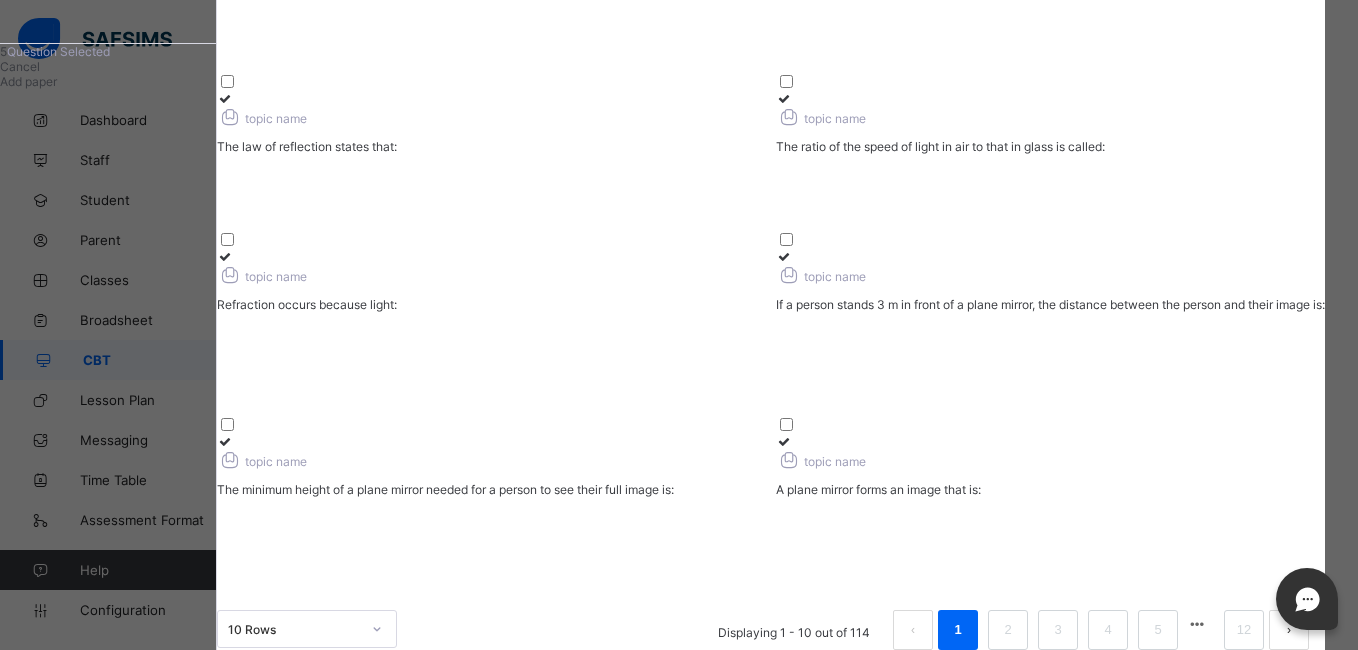 click at bounding box center [784, 441] 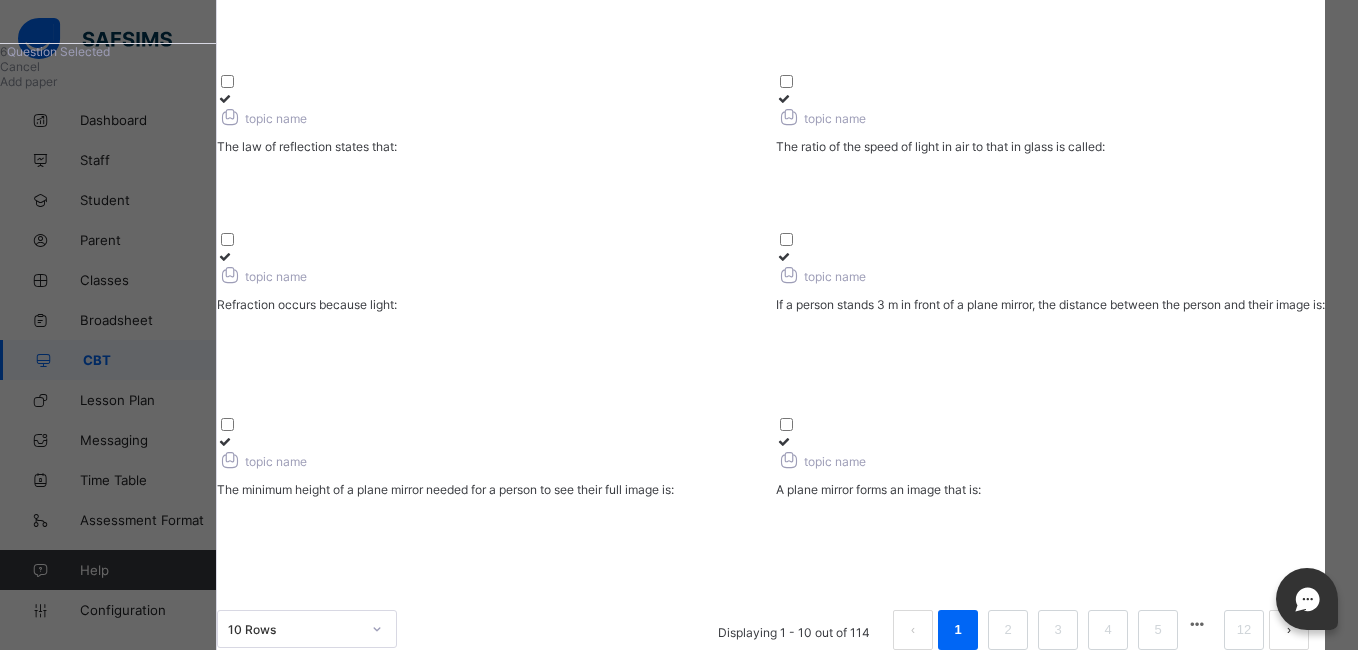 click at bounding box center [225, 441] 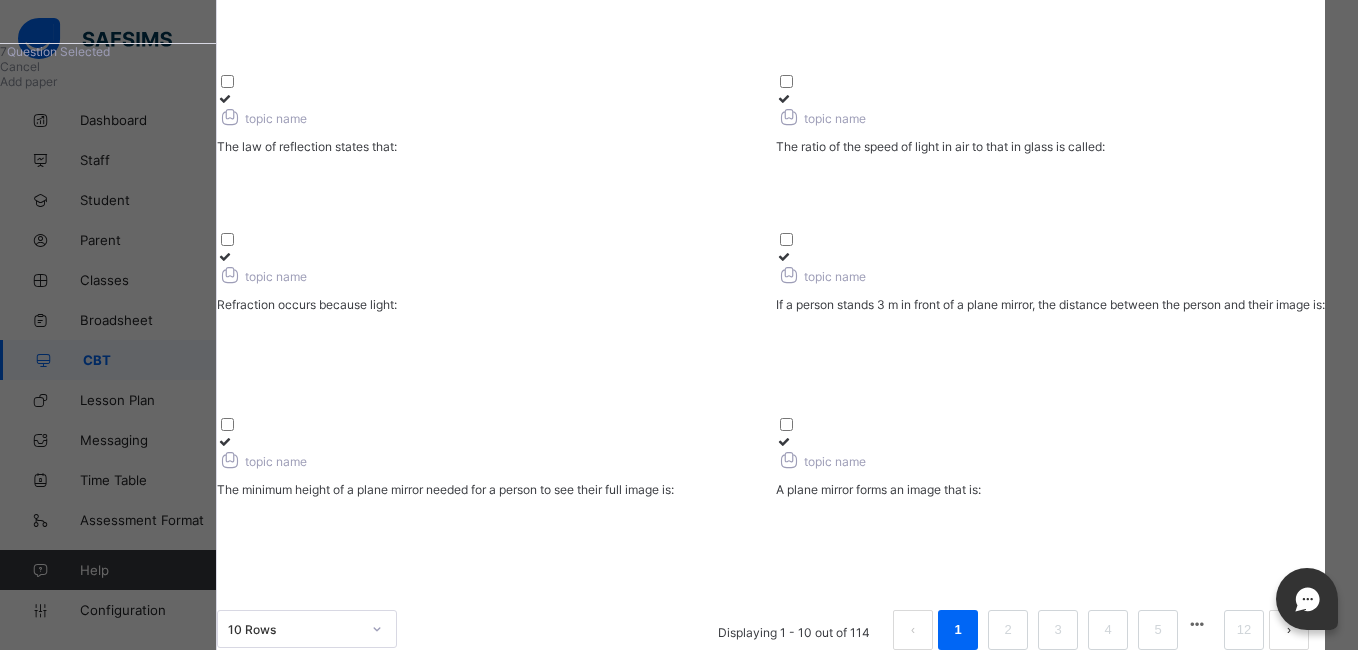 click at bounding box center [784, 256] 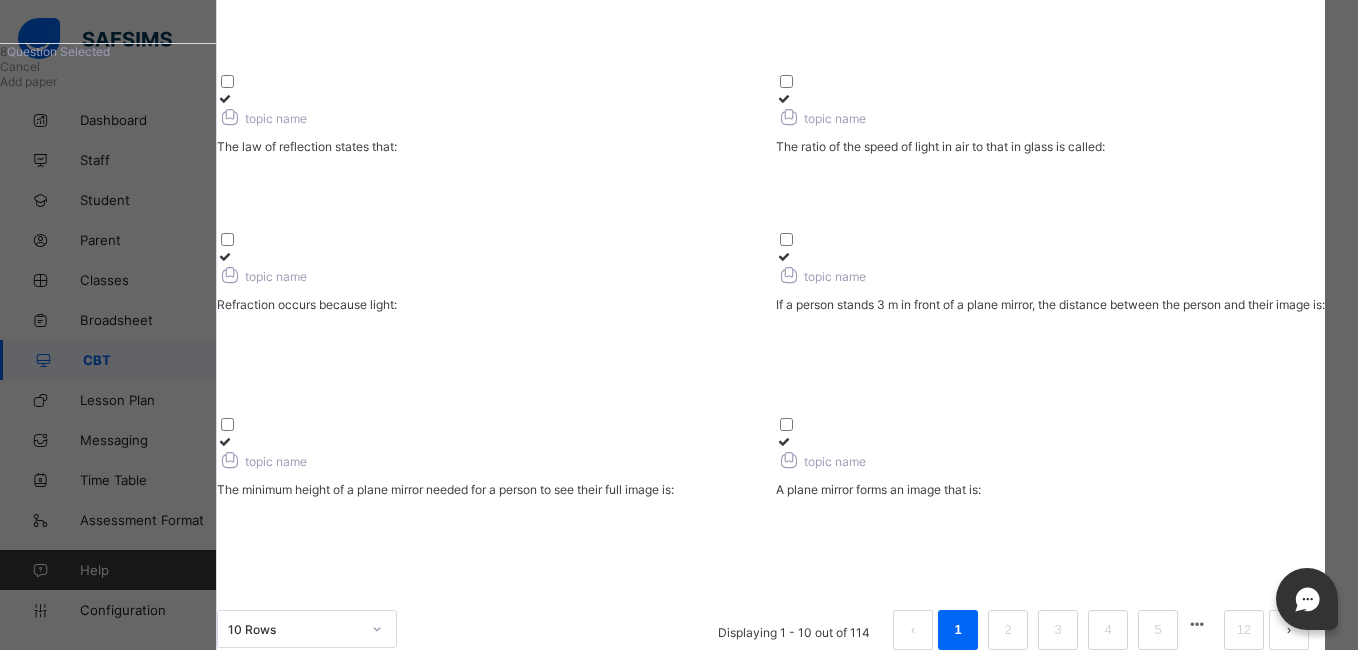 click at bounding box center [225, 256] 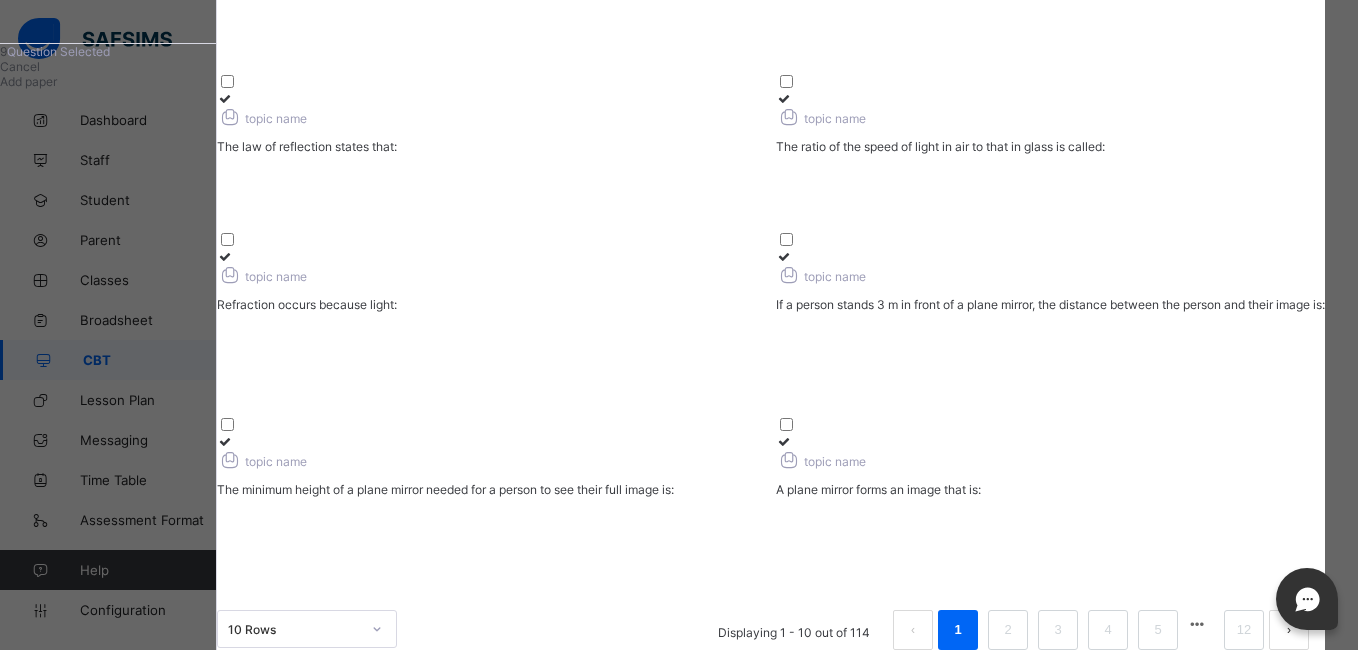 scroll, scrollTop: 403, scrollLeft: 0, axis: vertical 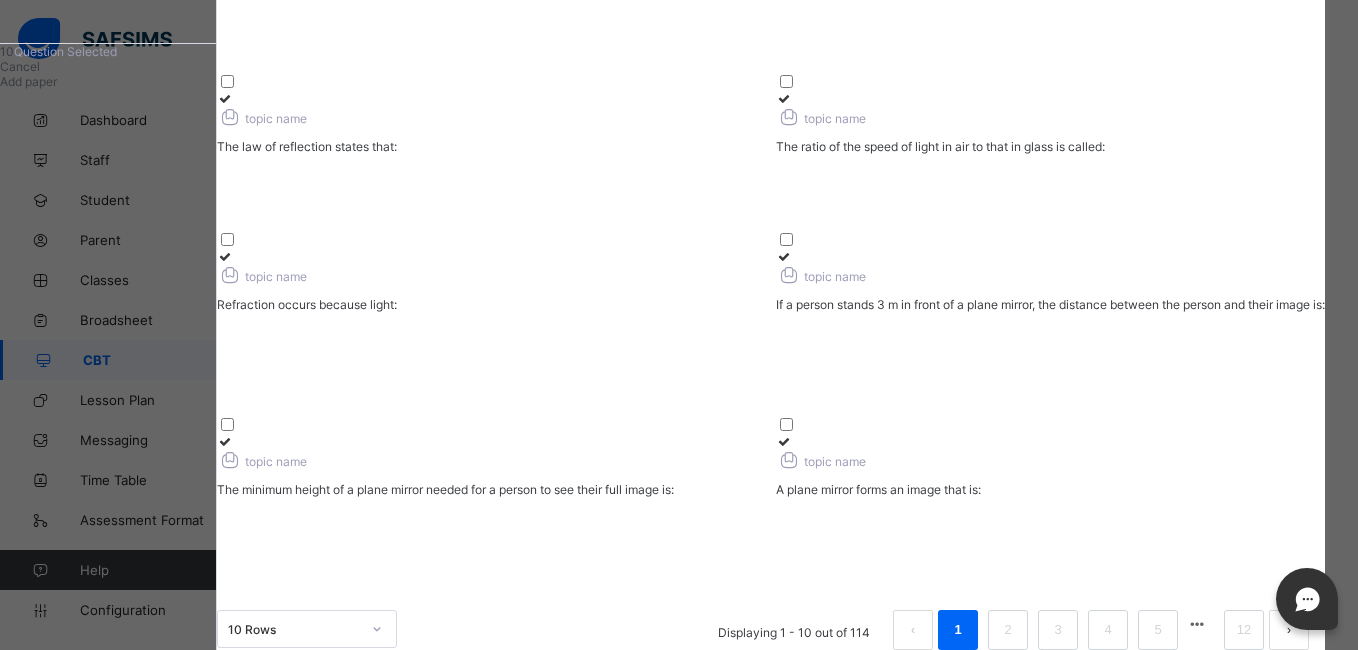 click on "topic name   The law of reflection states that:" at bounding box center [491, 149] 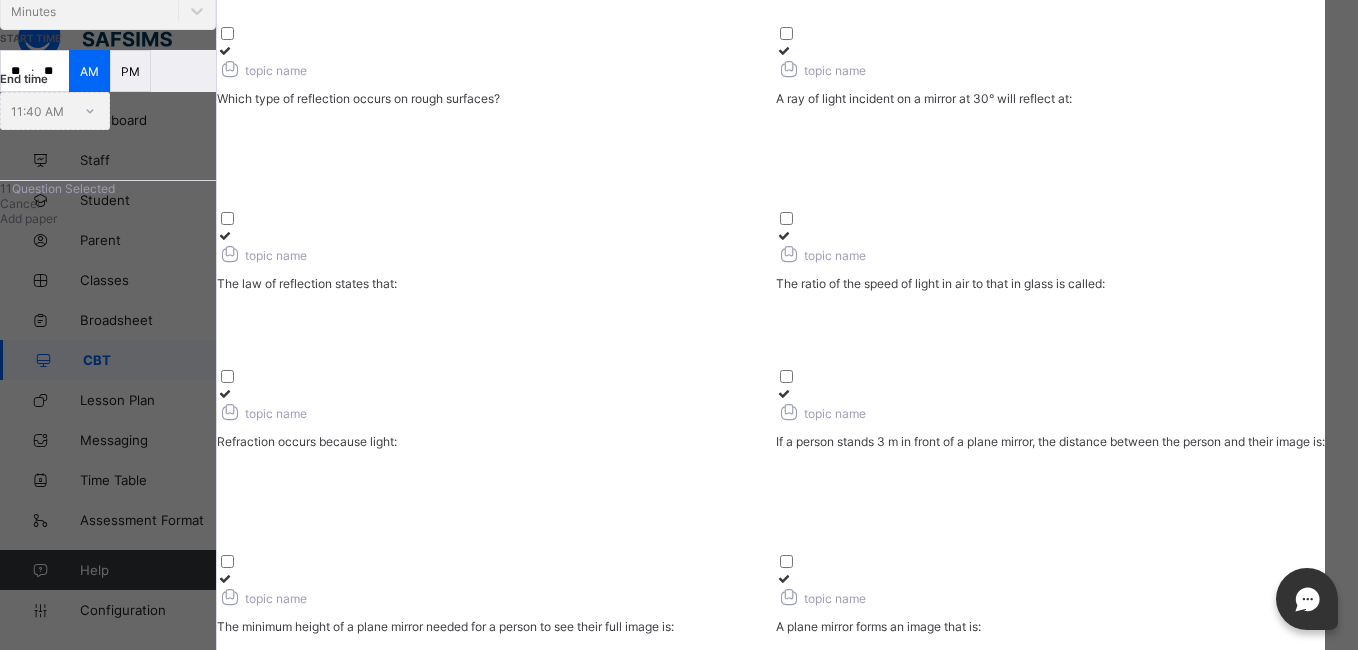 scroll, scrollTop: 177, scrollLeft: 0, axis: vertical 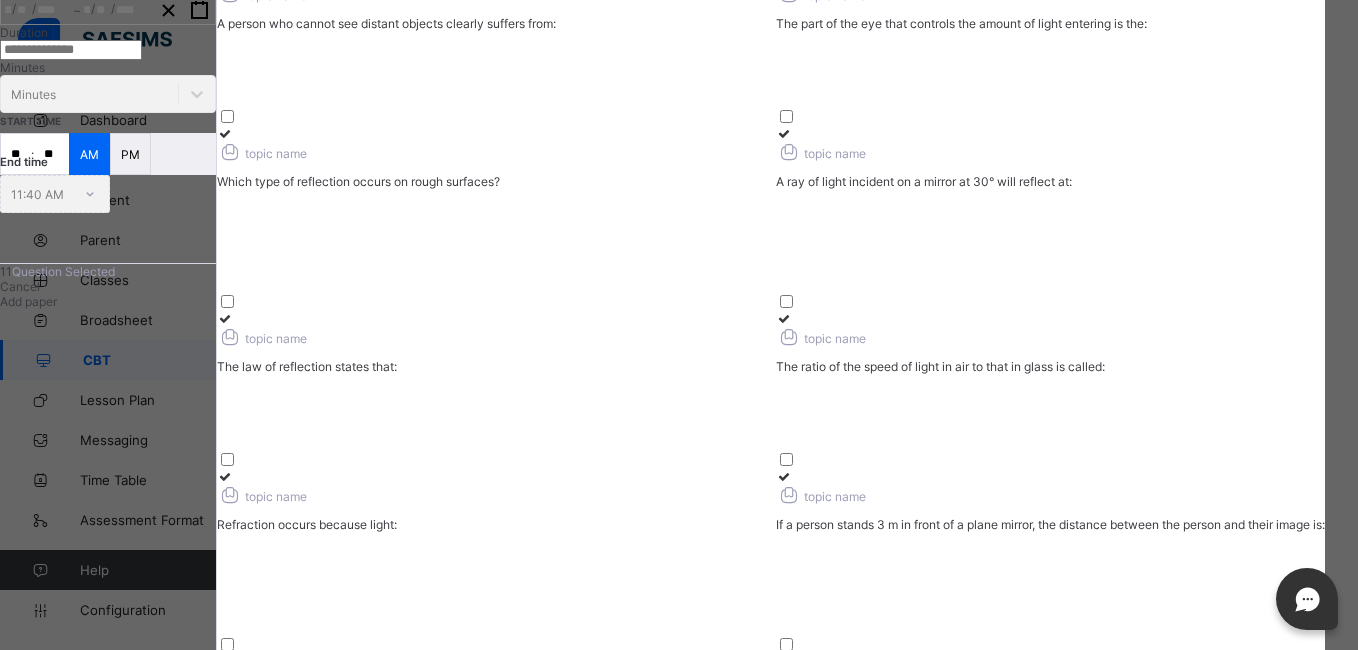 click at bounding box center [1050, 133] 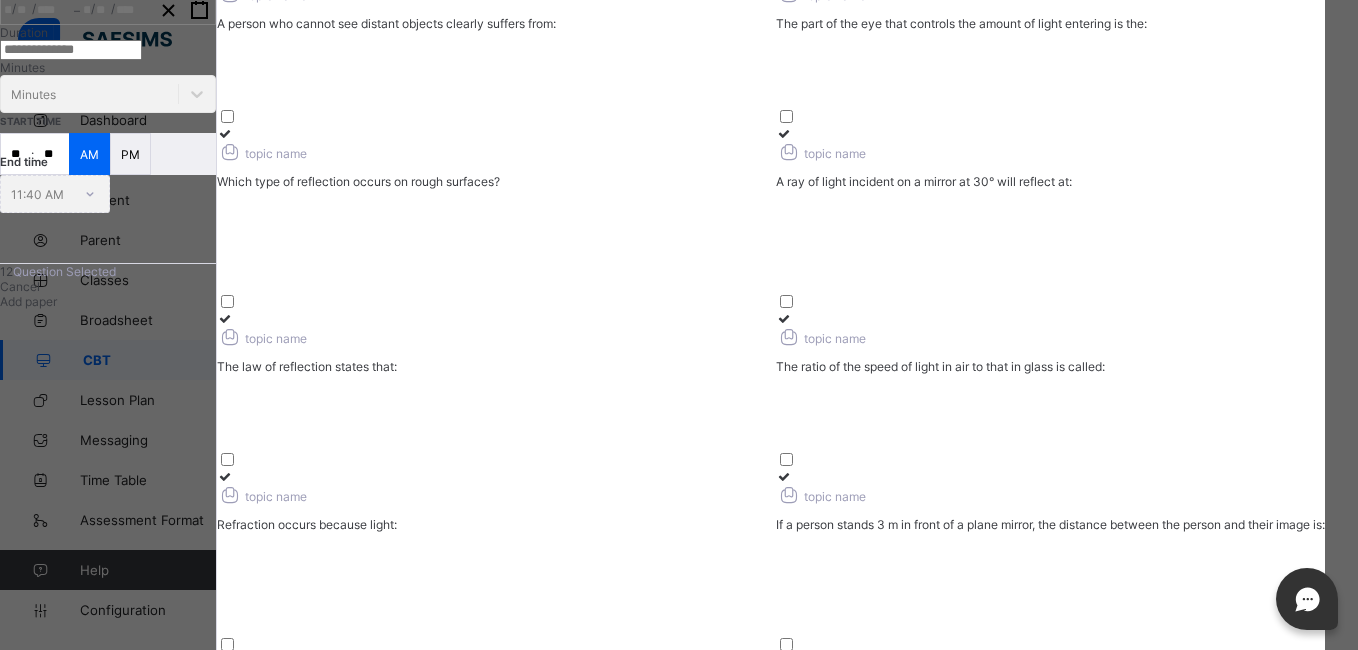 click at bounding box center (491, 208) 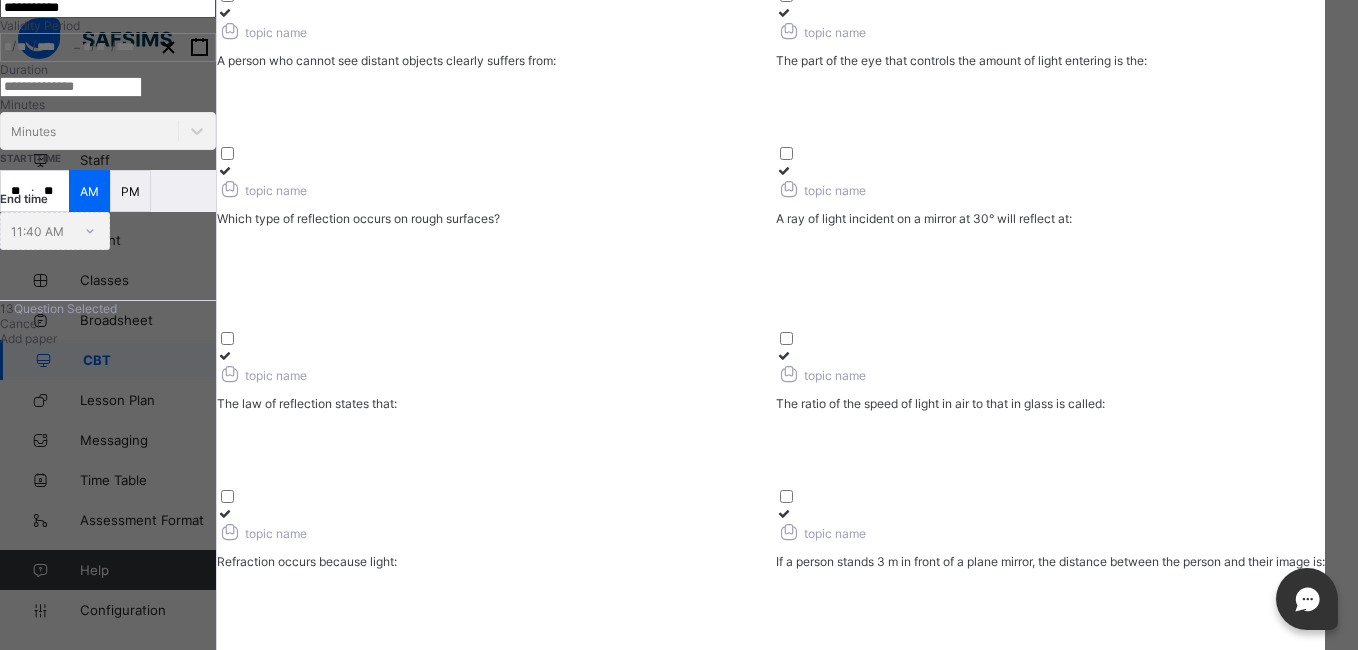 scroll, scrollTop: 84, scrollLeft: 0, axis: vertical 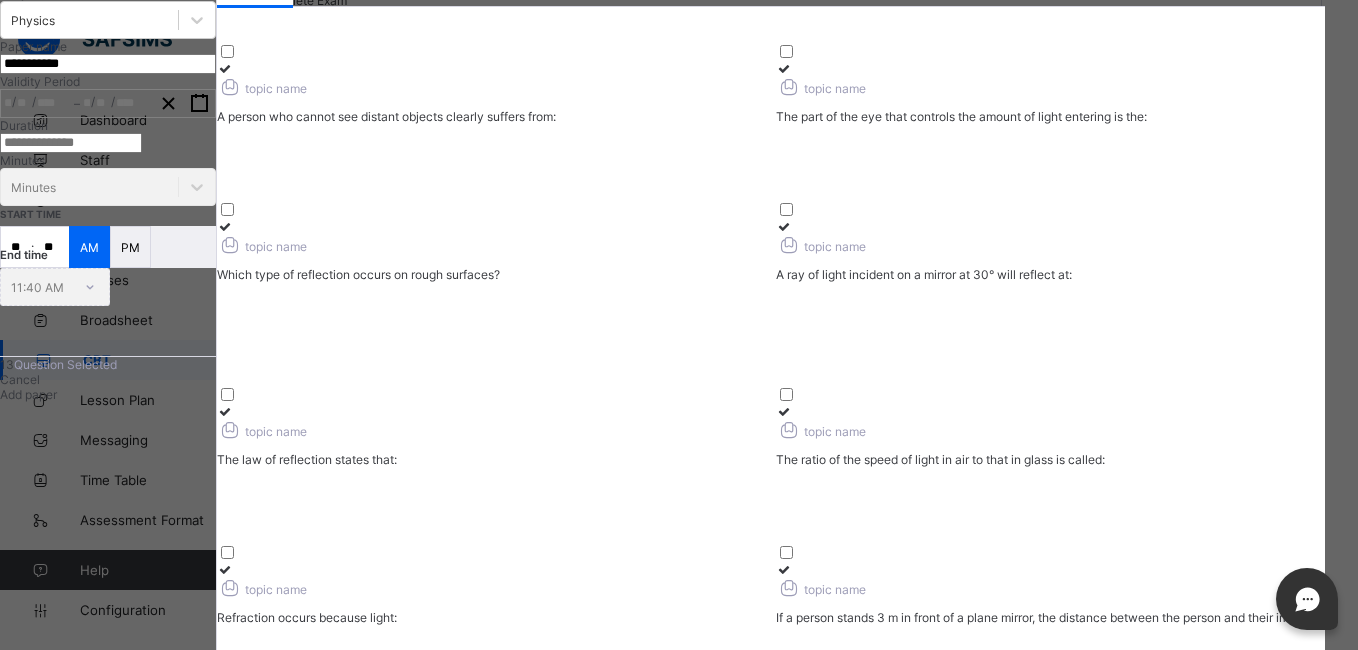 click on "The part of the eye that controls the amount of light entering is the:" at bounding box center (1050, 143) 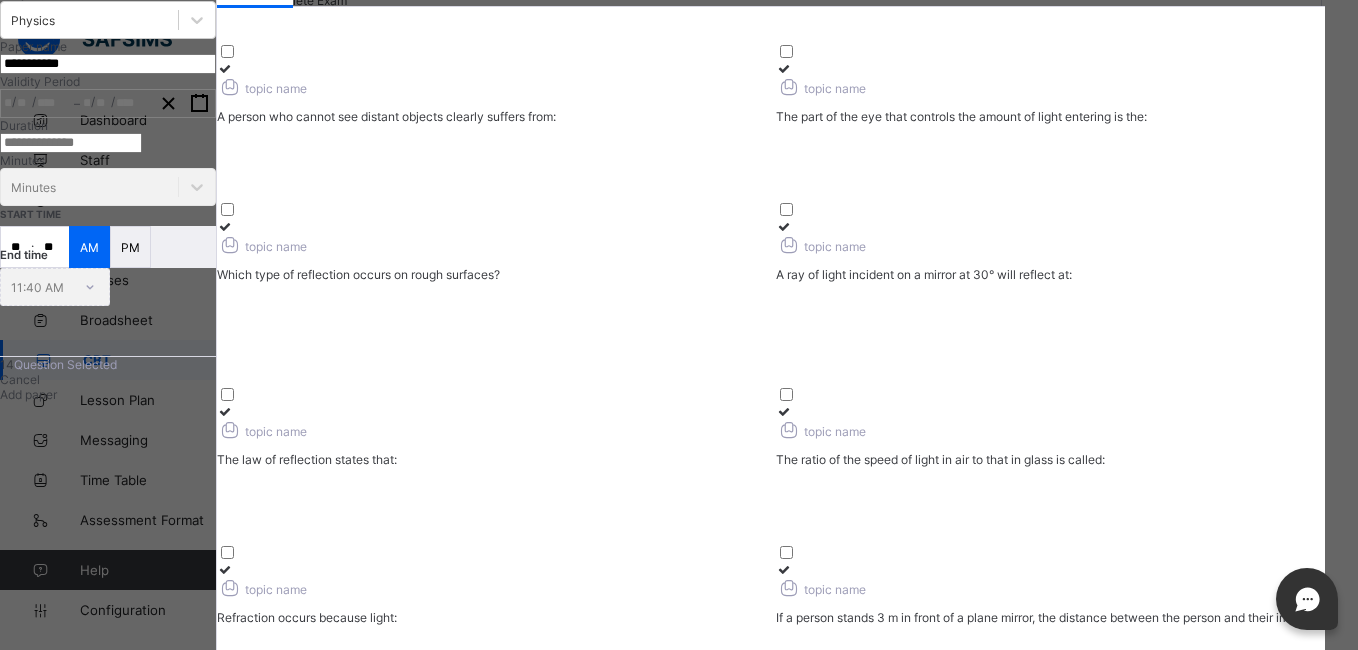 click at bounding box center (491, 143) 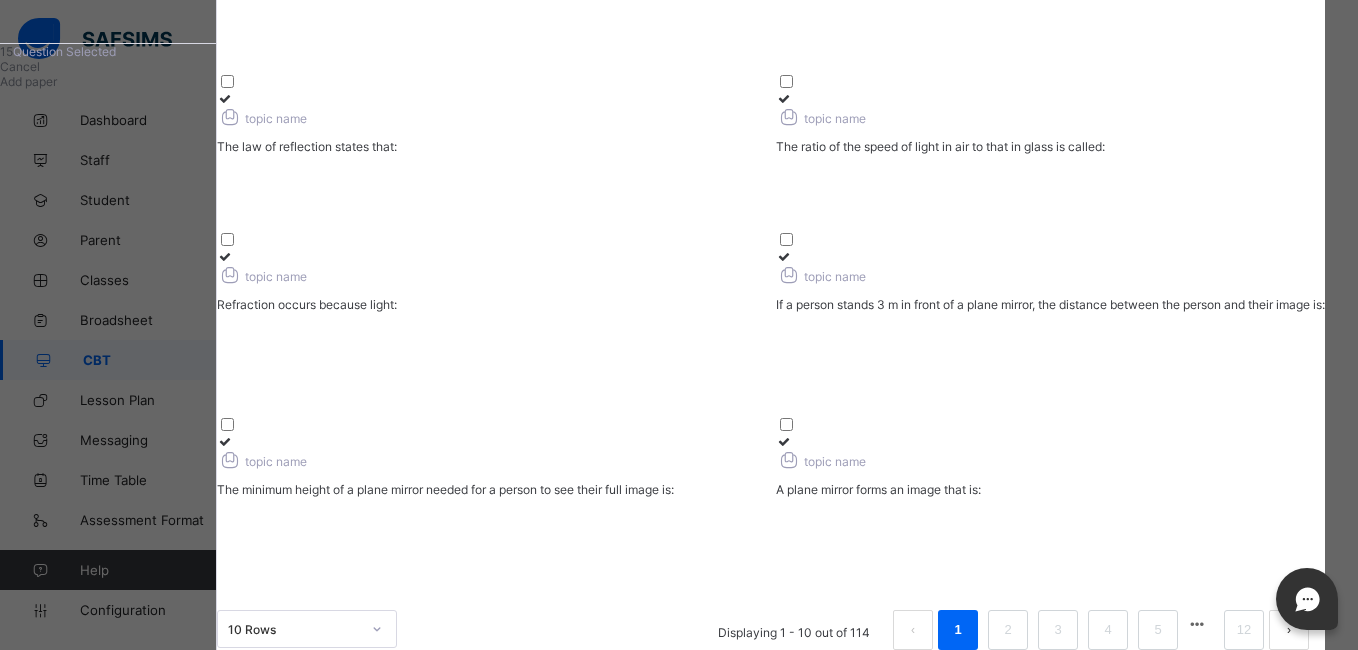 scroll, scrollTop: 672, scrollLeft: 0, axis: vertical 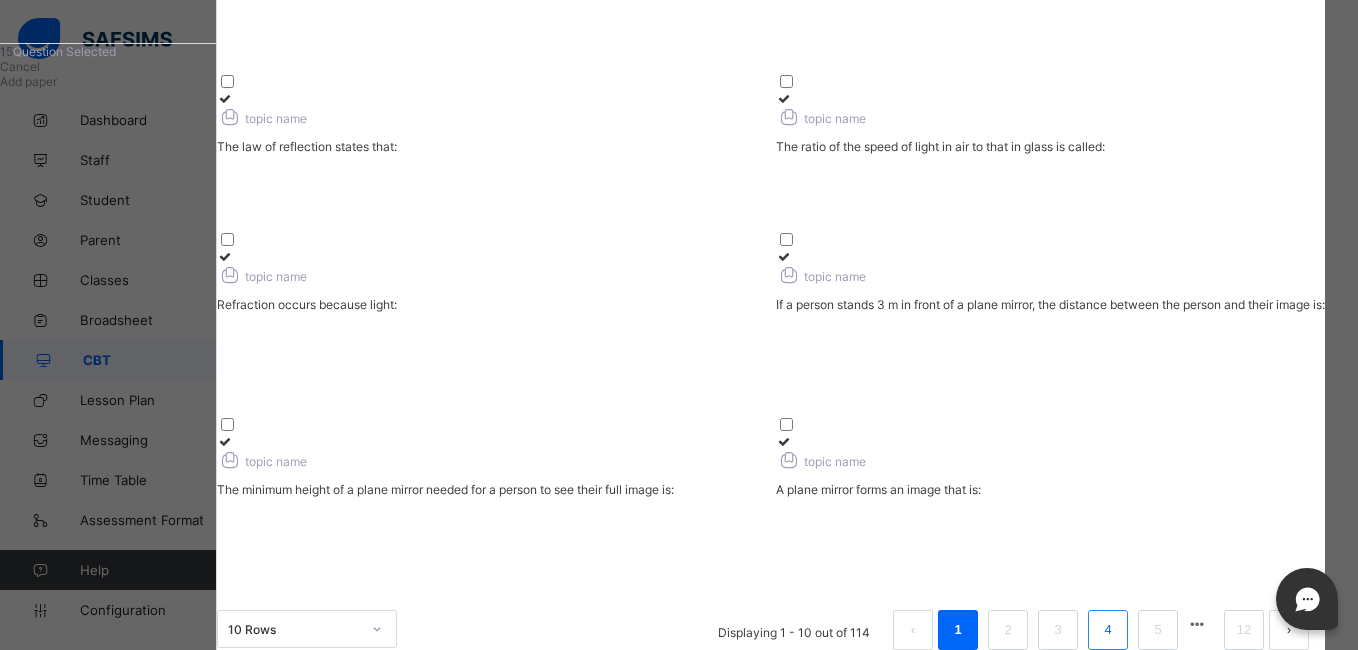 click on "4" at bounding box center (1108, 630) 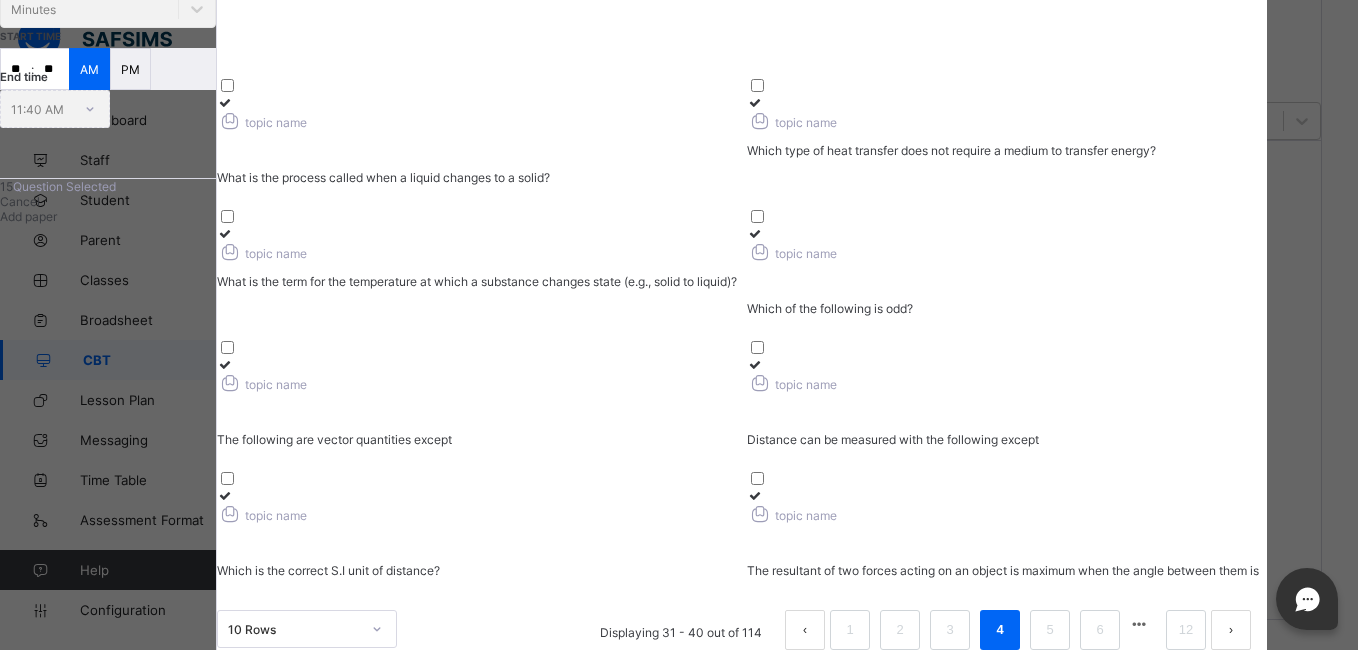 scroll, scrollTop: 540, scrollLeft: 0, axis: vertical 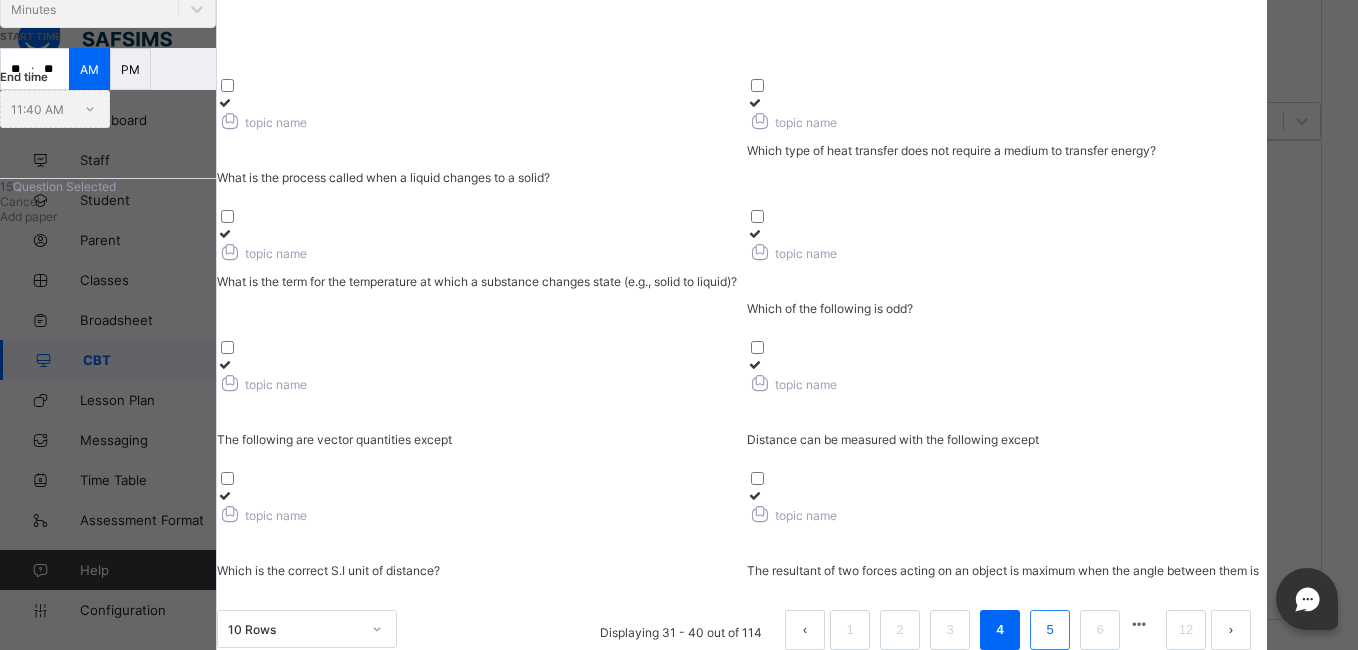 click on "5" at bounding box center (1050, 630) 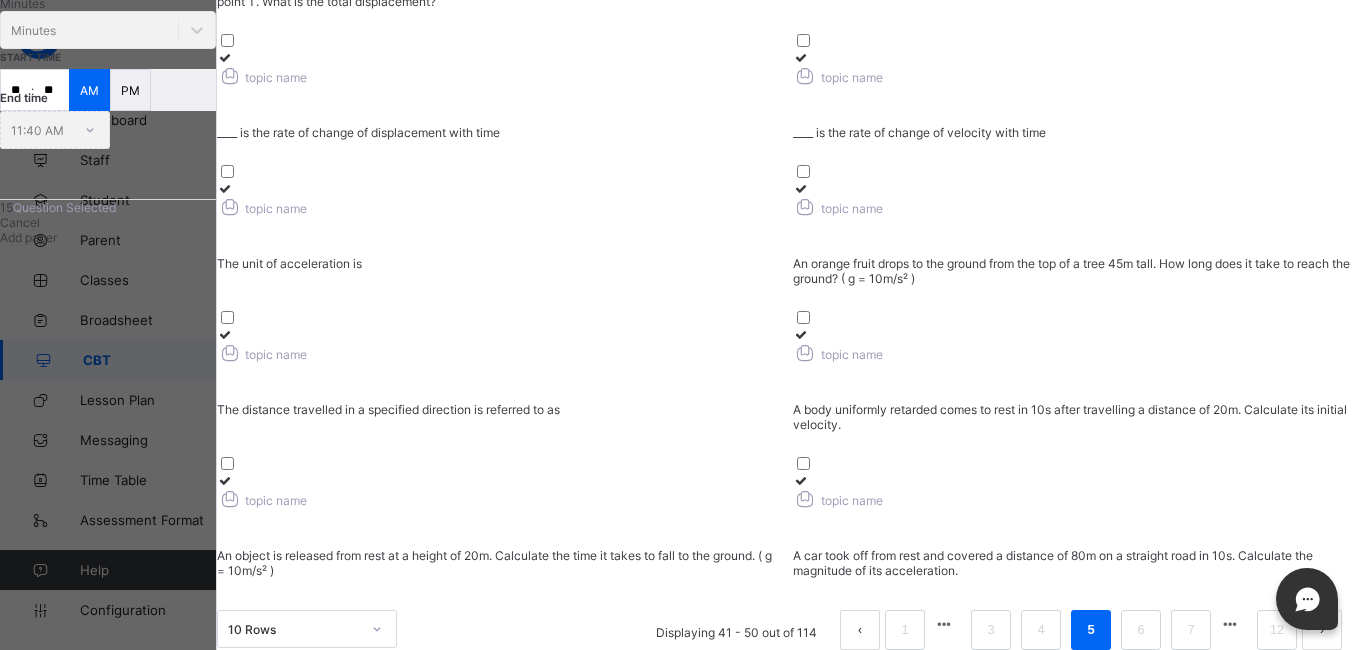scroll, scrollTop: 516, scrollLeft: 0, axis: vertical 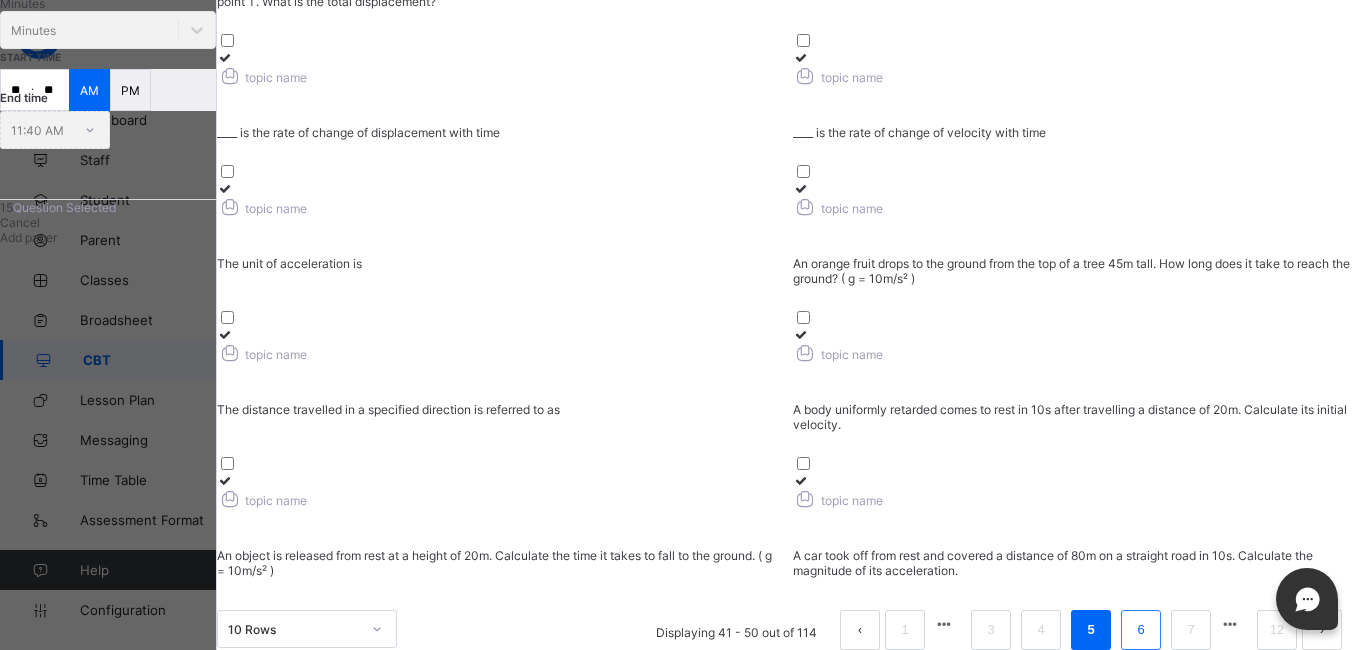 click on "6" at bounding box center (1141, 630) 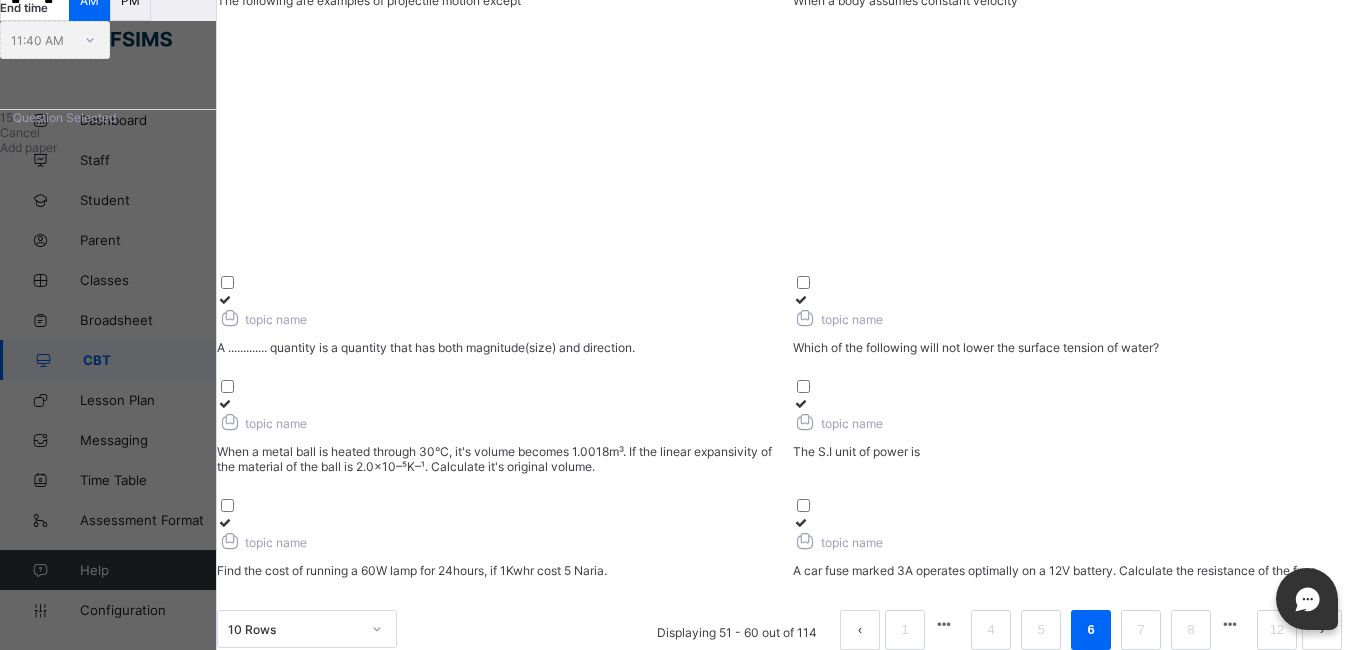 scroll, scrollTop: 636, scrollLeft: 0, axis: vertical 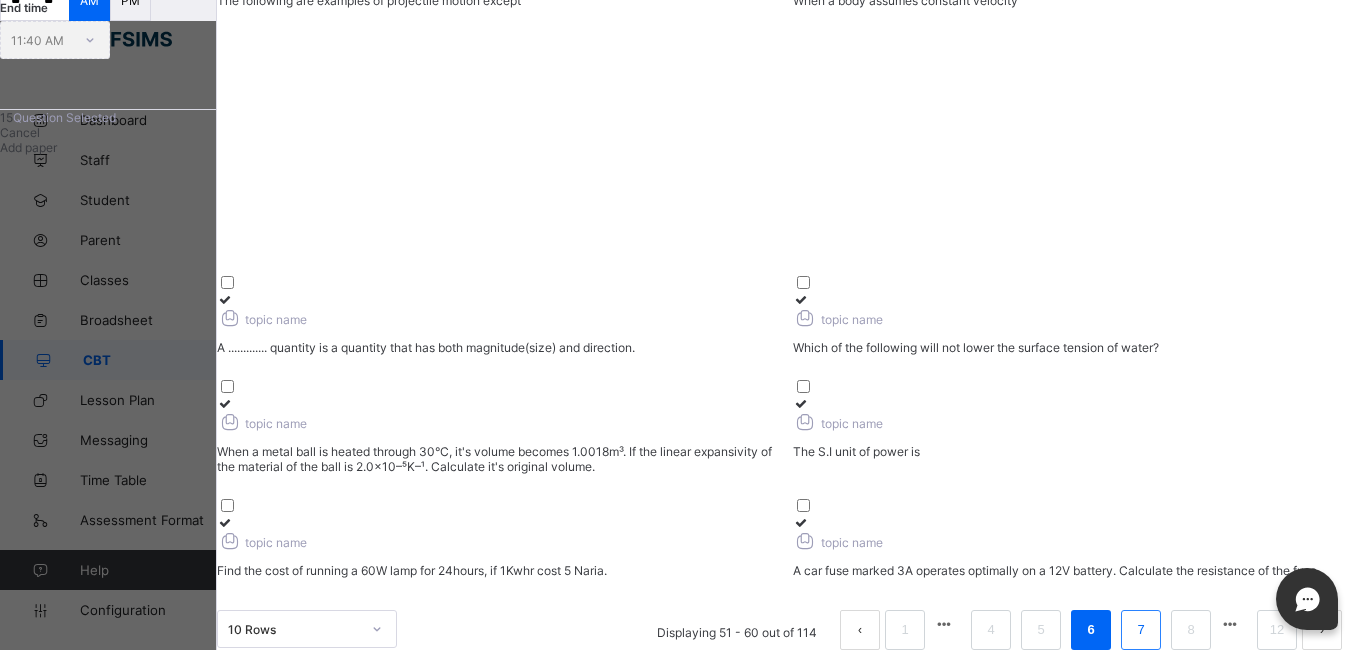 click on "7" at bounding box center (1140, 630) 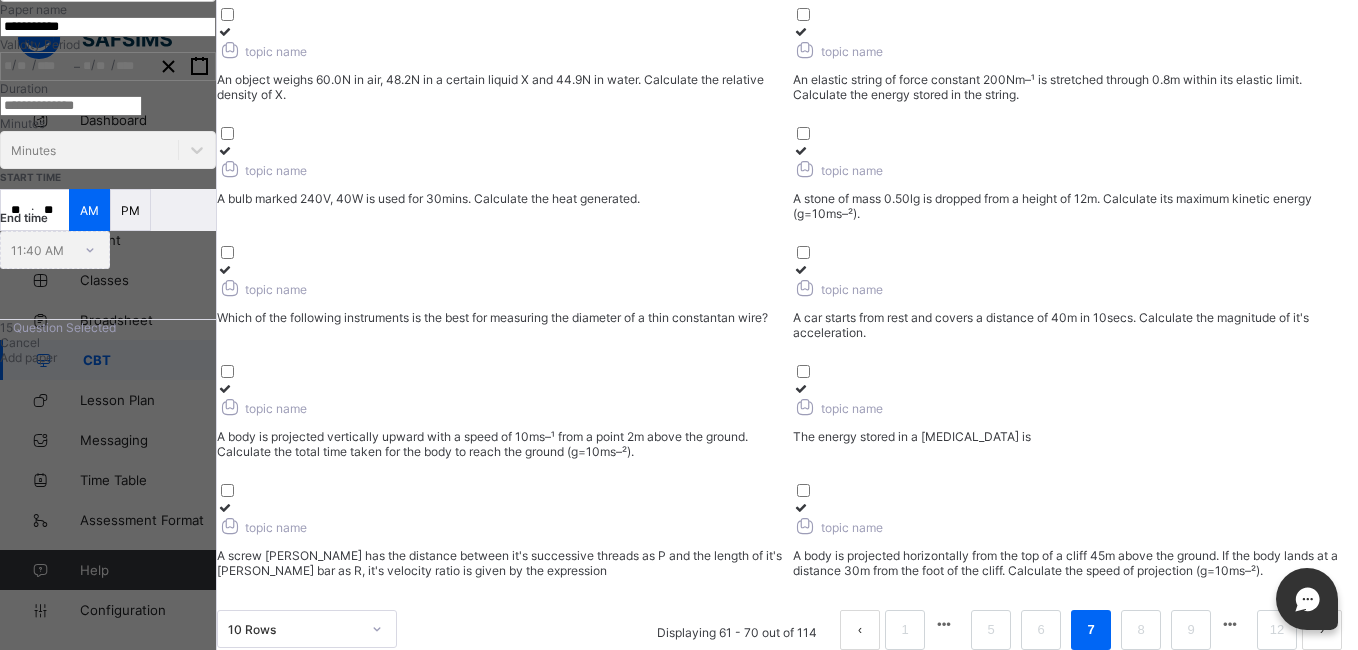 scroll, scrollTop: 411, scrollLeft: 0, axis: vertical 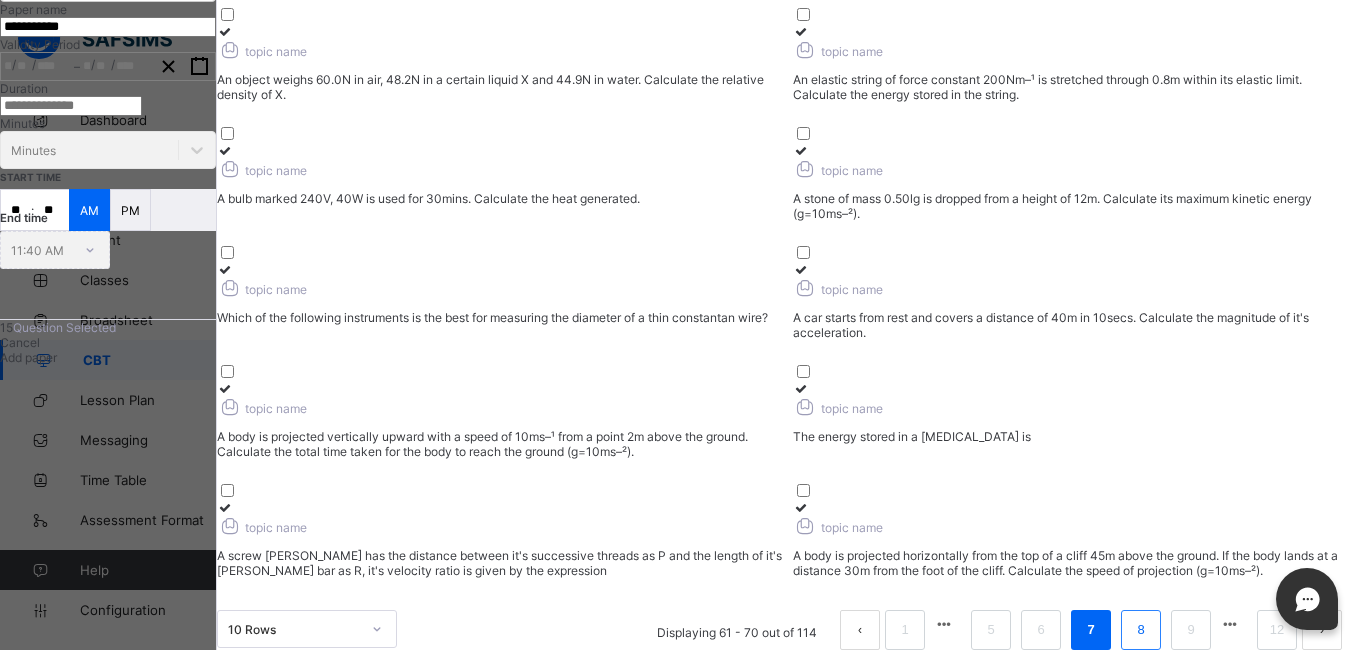 click on "8" at bounding box center (1140, 630) 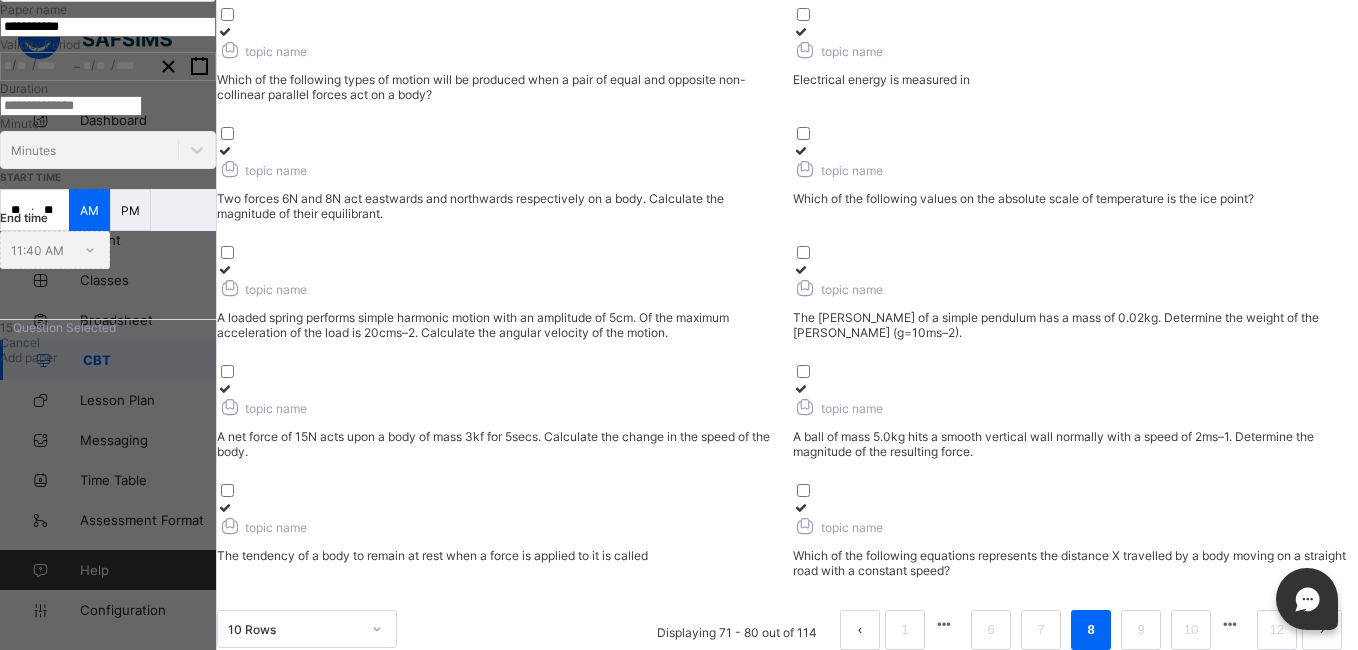 scroll, scrollTop: 396, scrollLeft: 0, axis: vertical 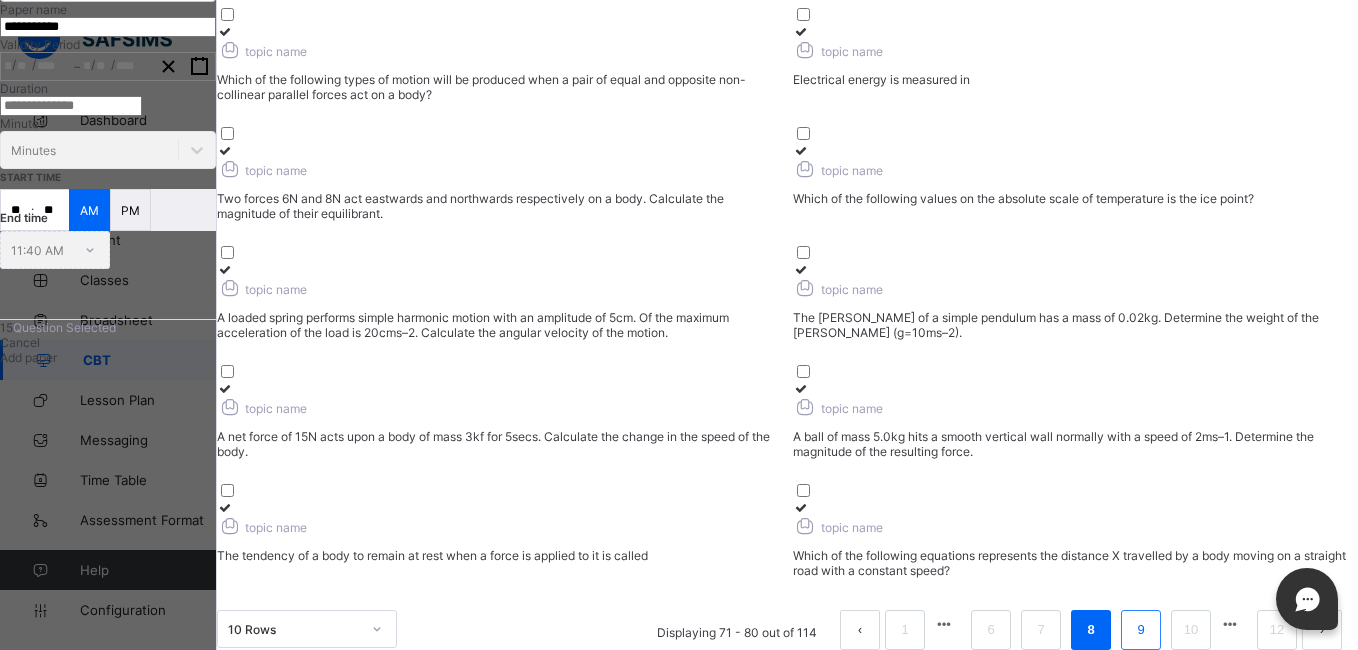 click on "9" at bounding box center (1140, 630) 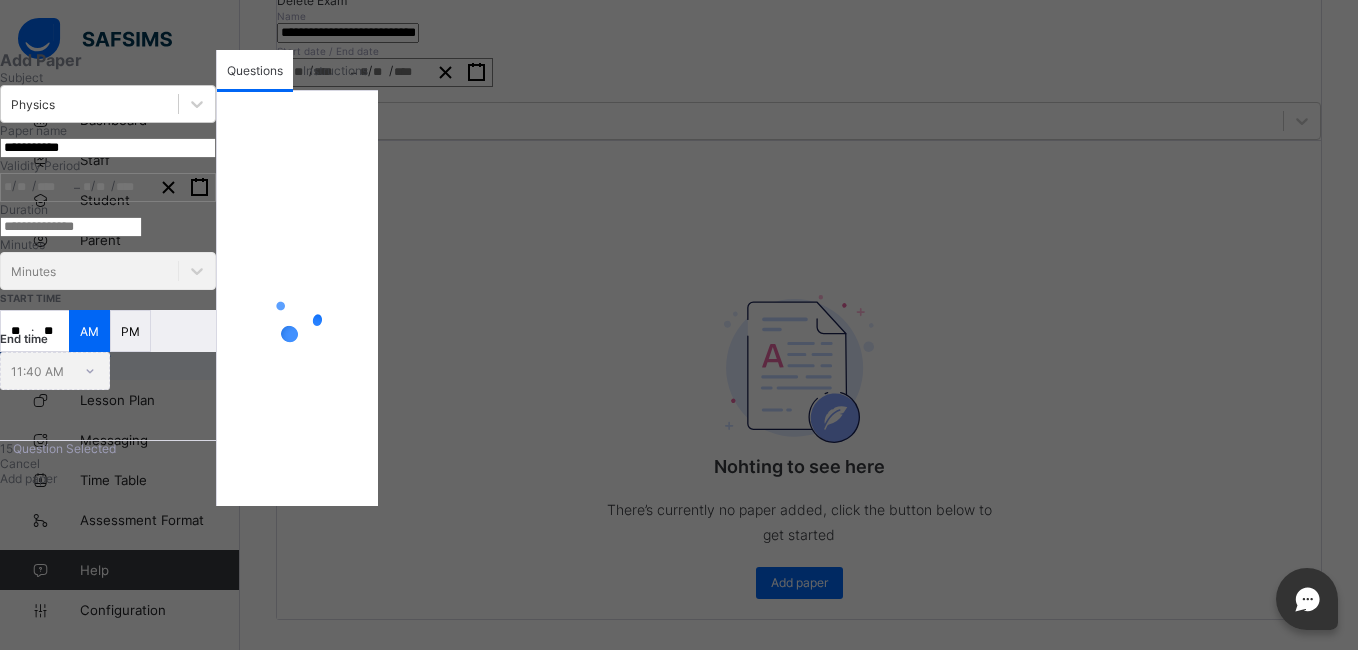 scroll, scrollTop: 389, scrollLeft: 0, axis: vertical 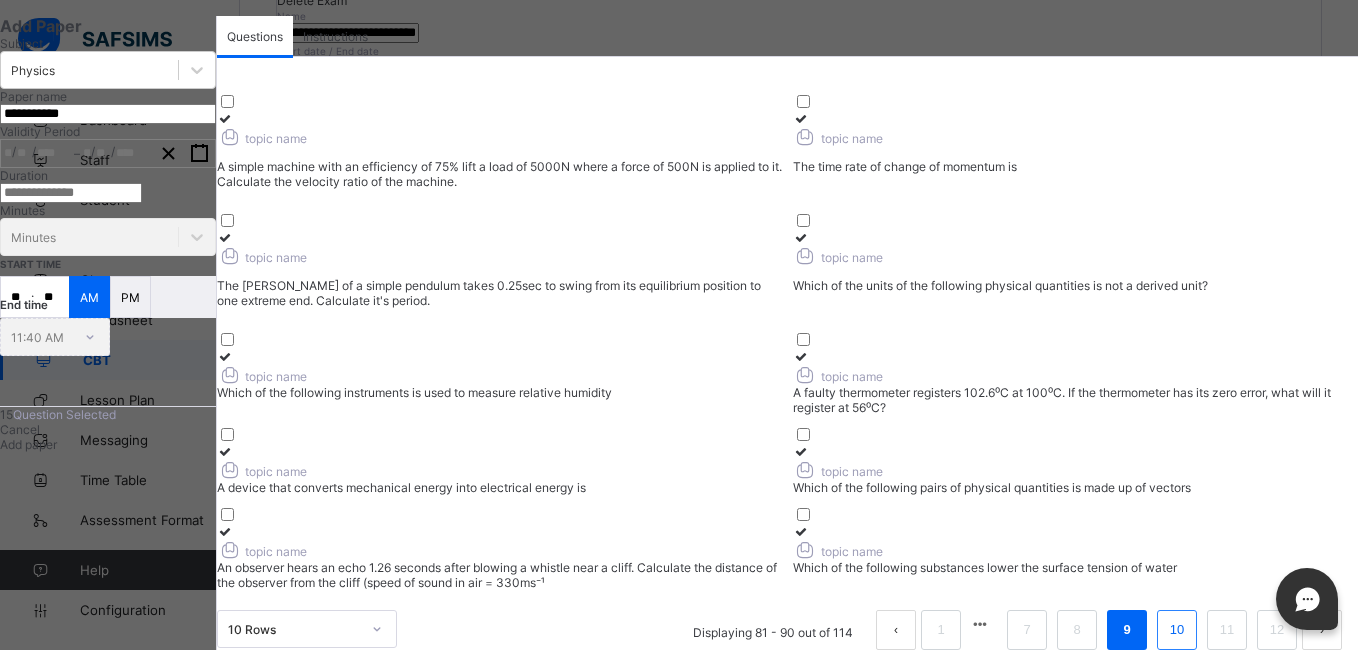 click on "10" at bounding box center [1177, 630] 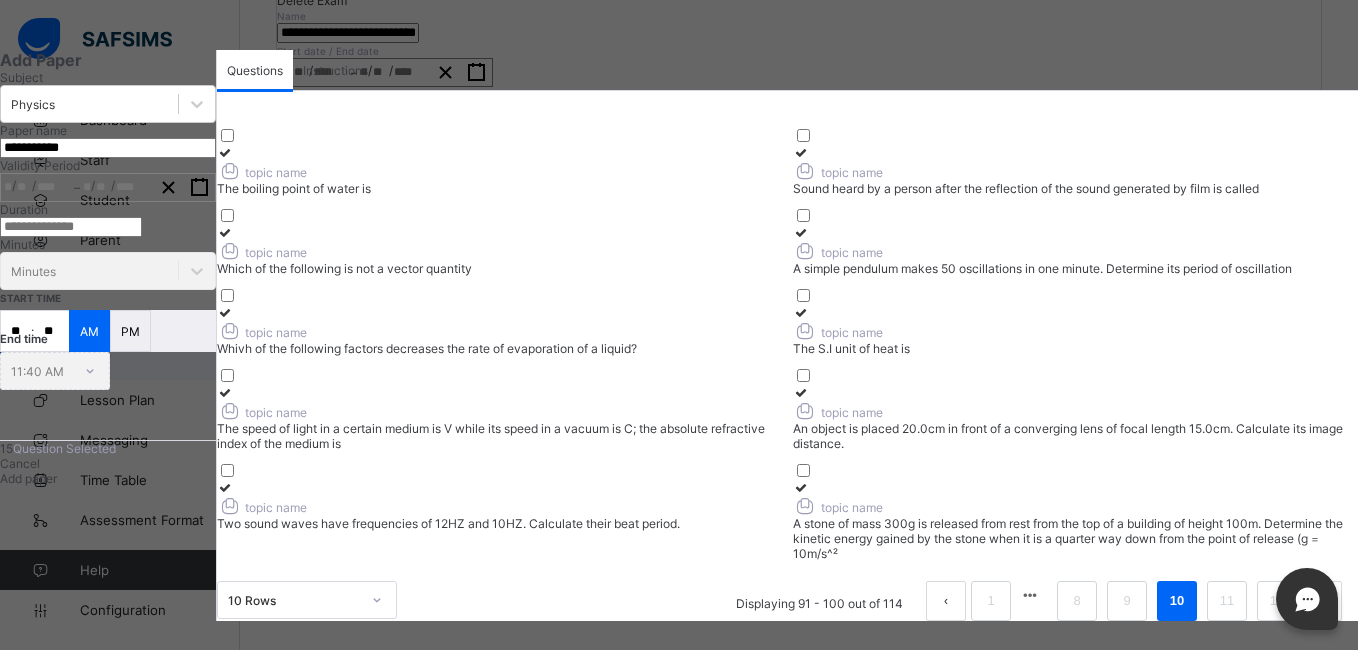 click at bounding box center [225, 392] 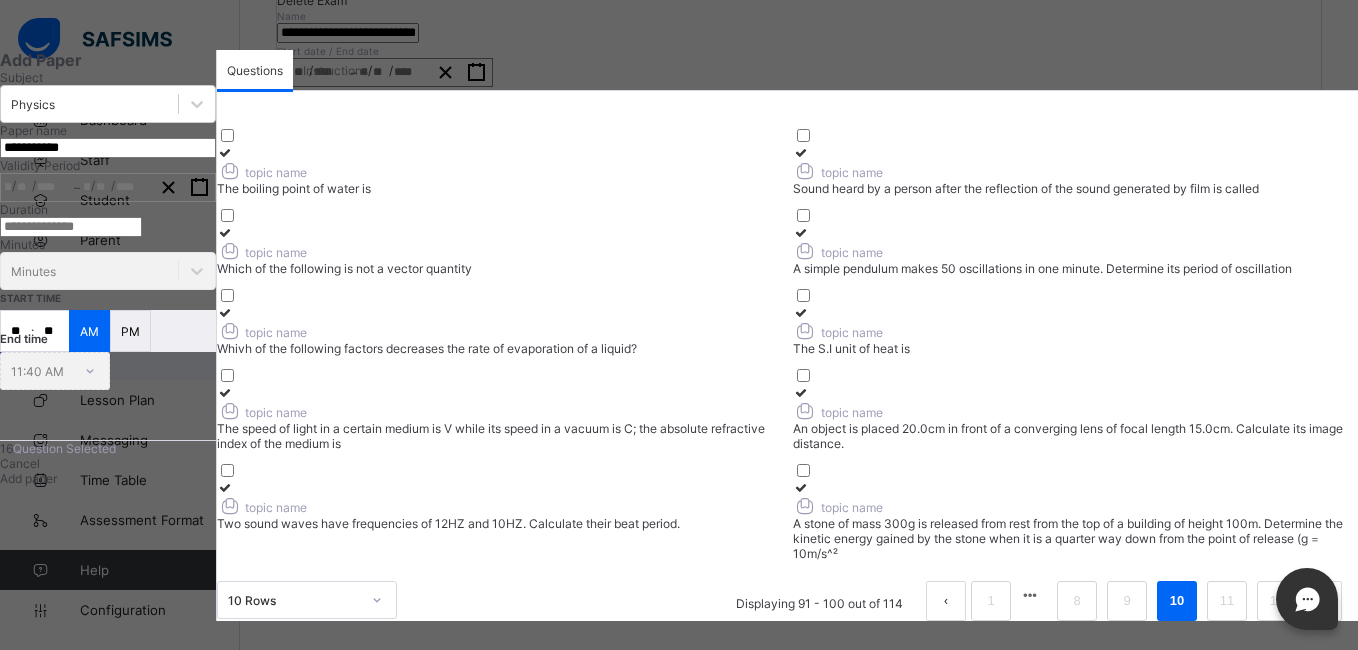 scroll, scrollTop: 202, scrollLeft: 0, axis: vertical 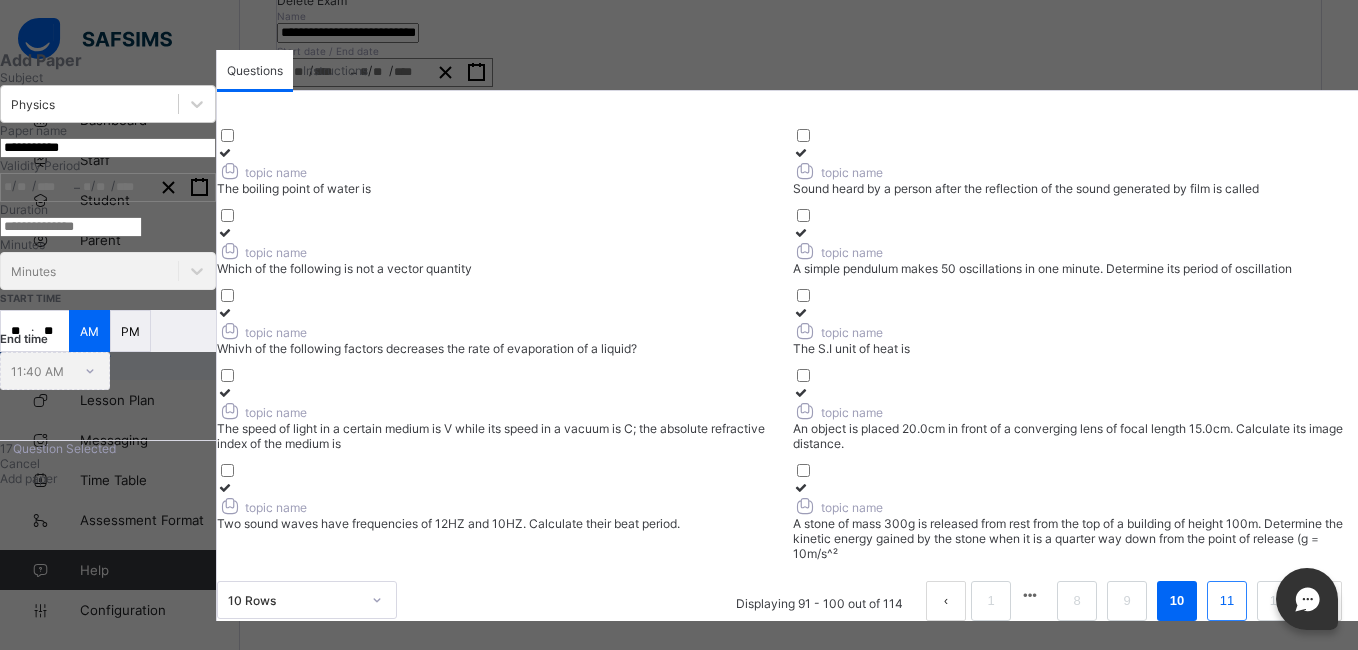 click on "11" at bounding box center [1227, 601] 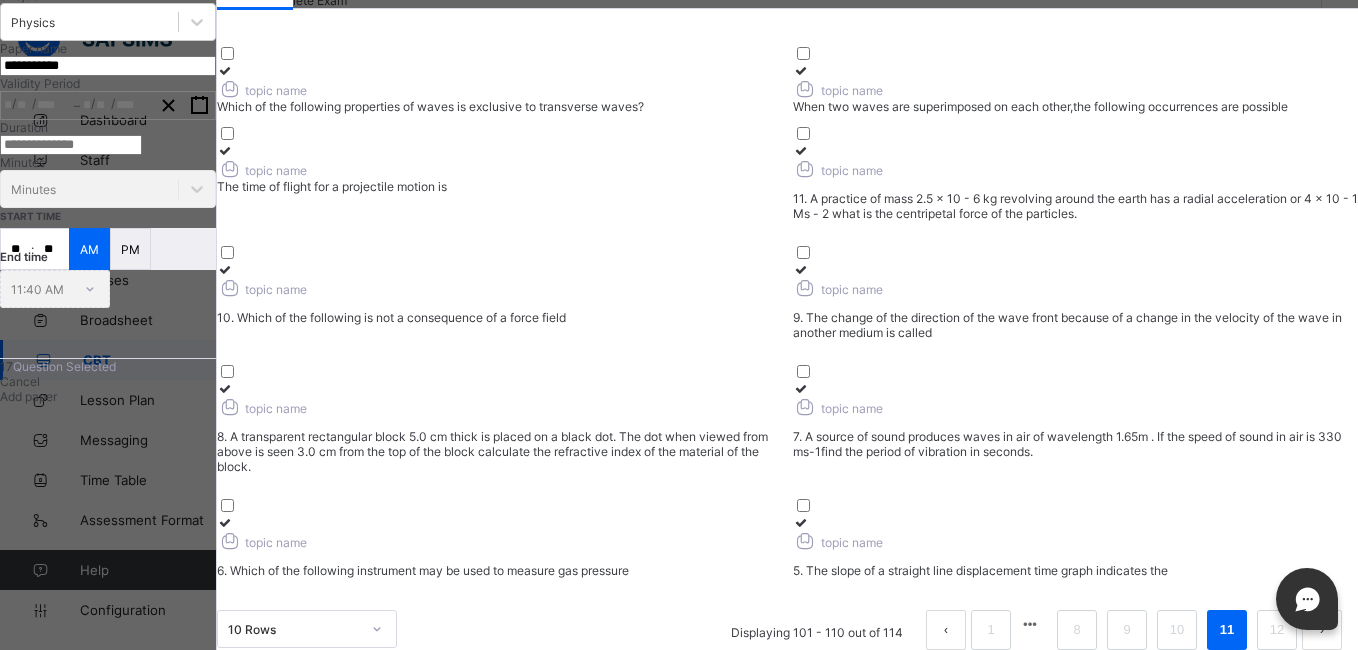 click at bounding box center [801, 269] 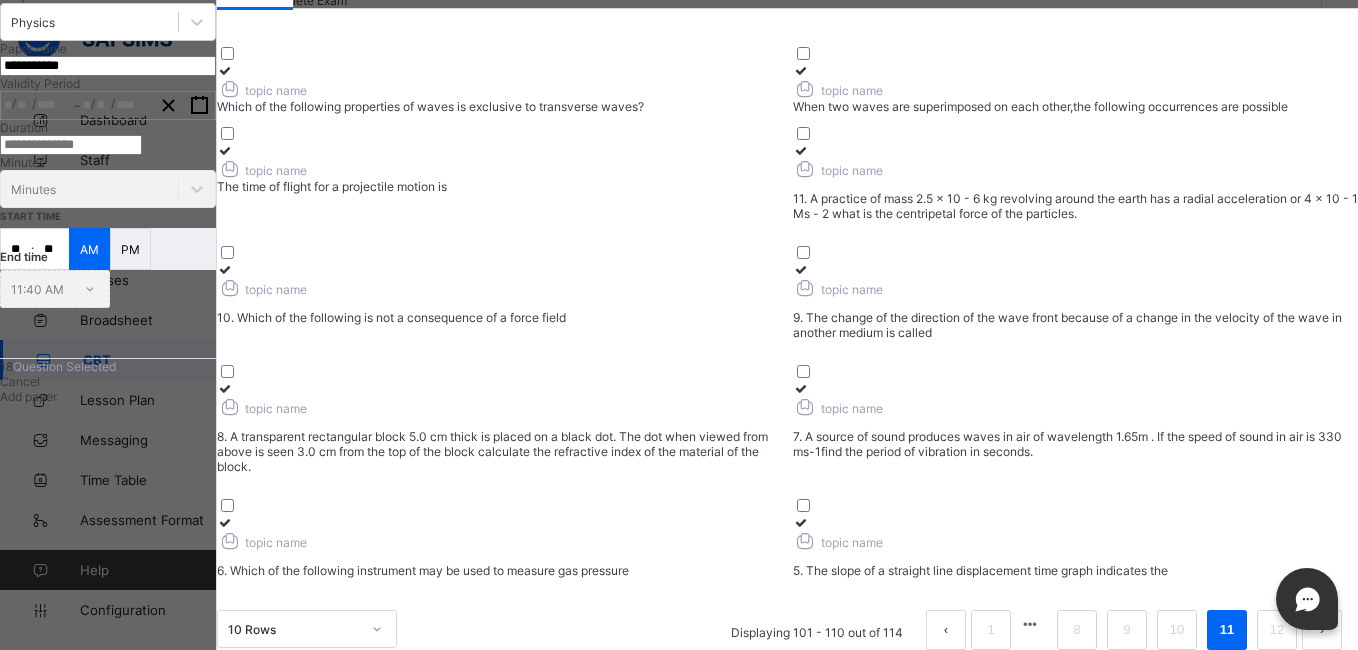 scroll, scrollTop: 258, scrollLeft: 0, axis: vertical 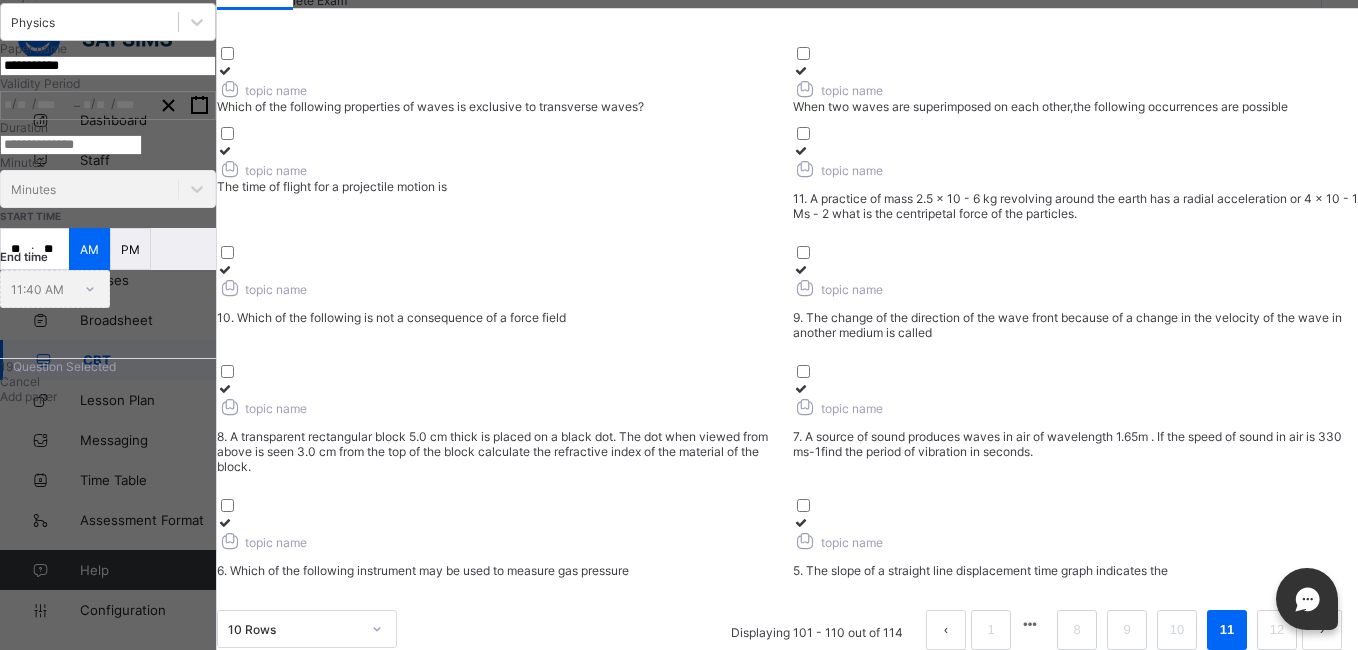 click on "When two waves are superimposed on each other,the following occurrences are possible" at bounding box center [1075, 106] 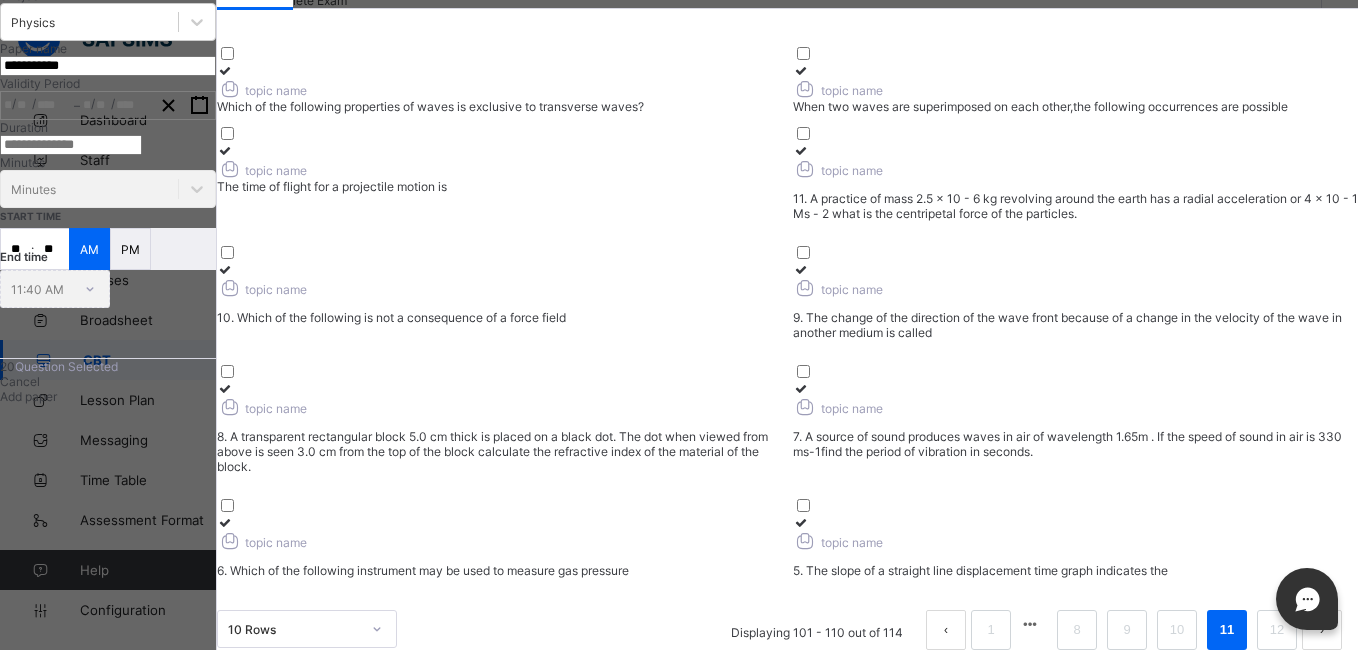 scroll, scrollTop: 389, scrollLeft: 0, axis: vertical 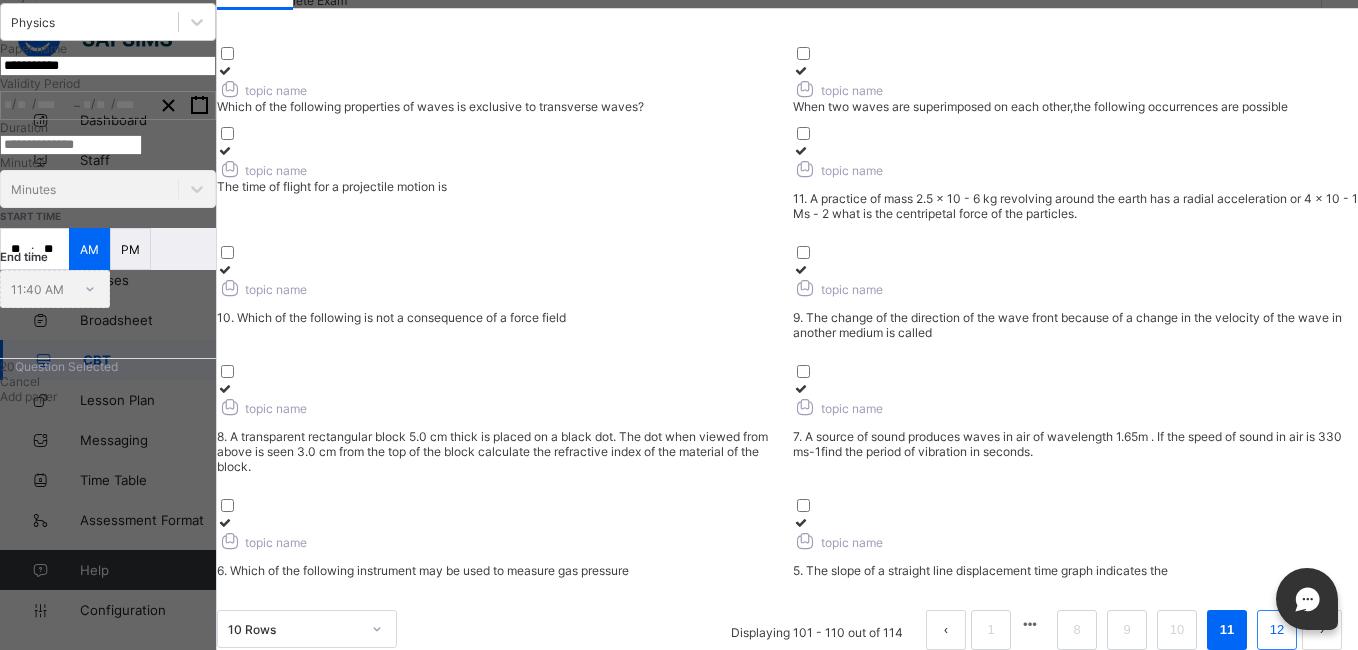 click on "12" at bounding box center [1277, 630] 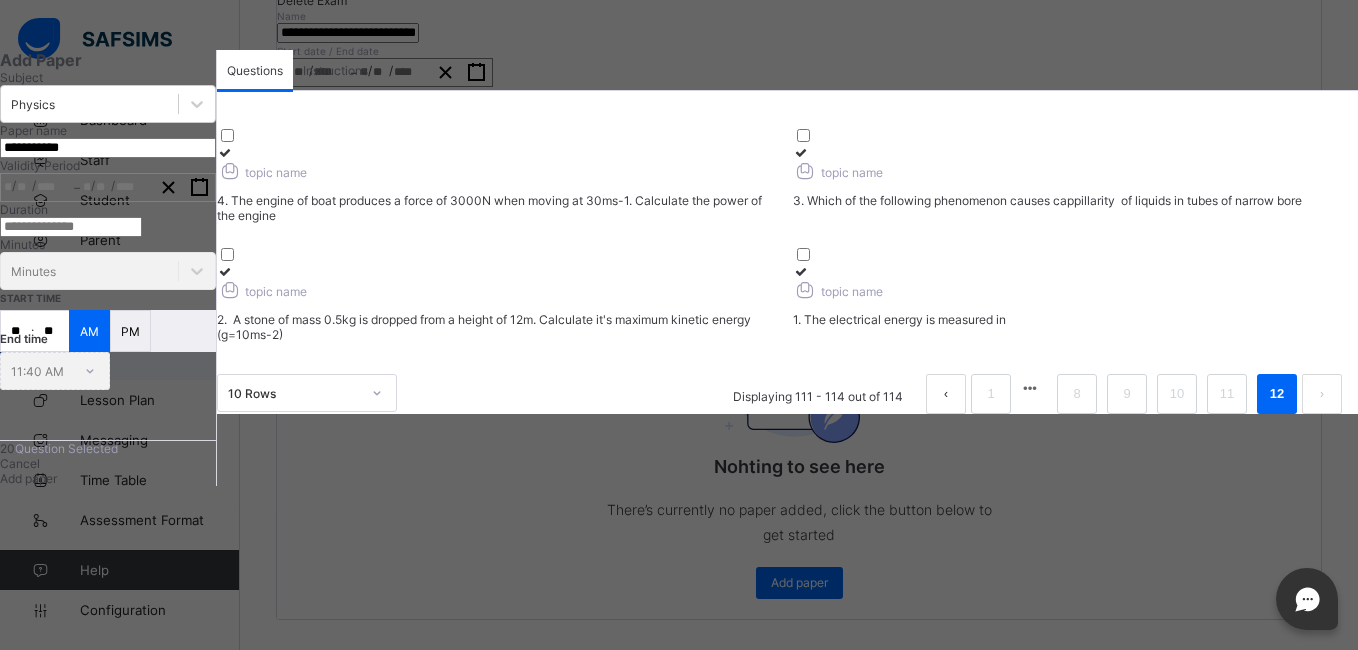 scroll, scrollTop: 98, scrollLeft: 0, axis: vertical 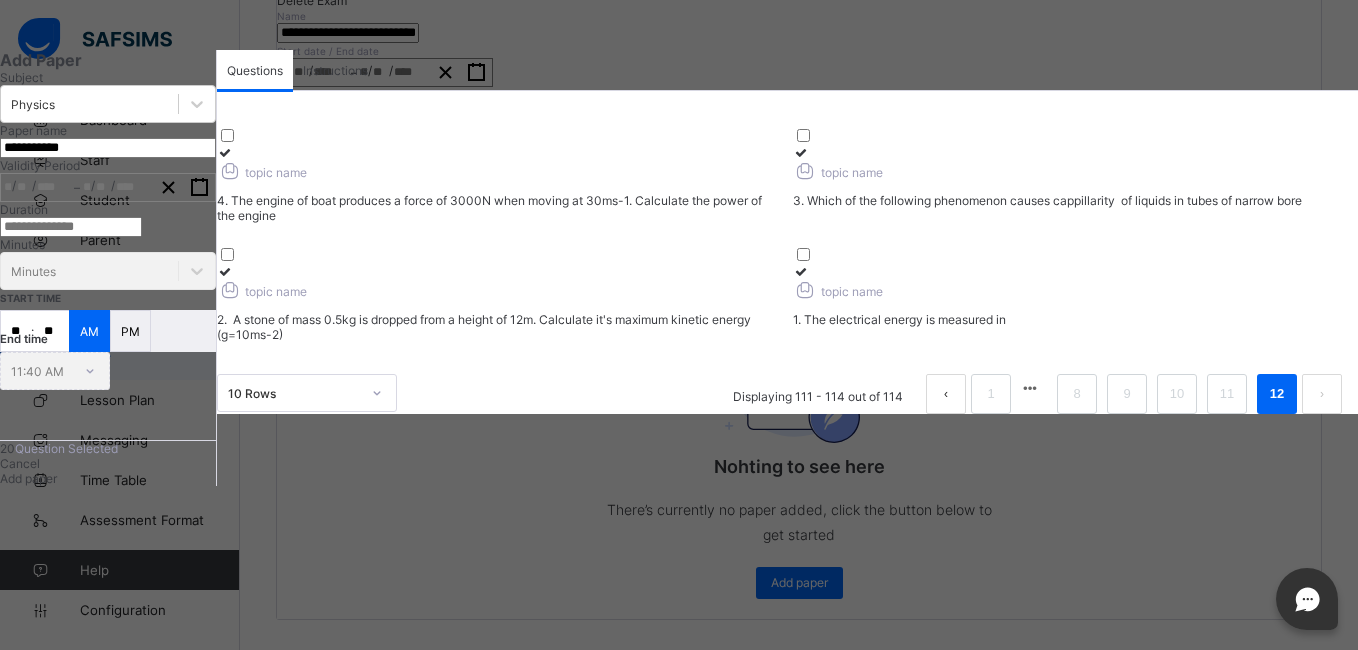 click on "Instructions" at bounding box center [335, 70] 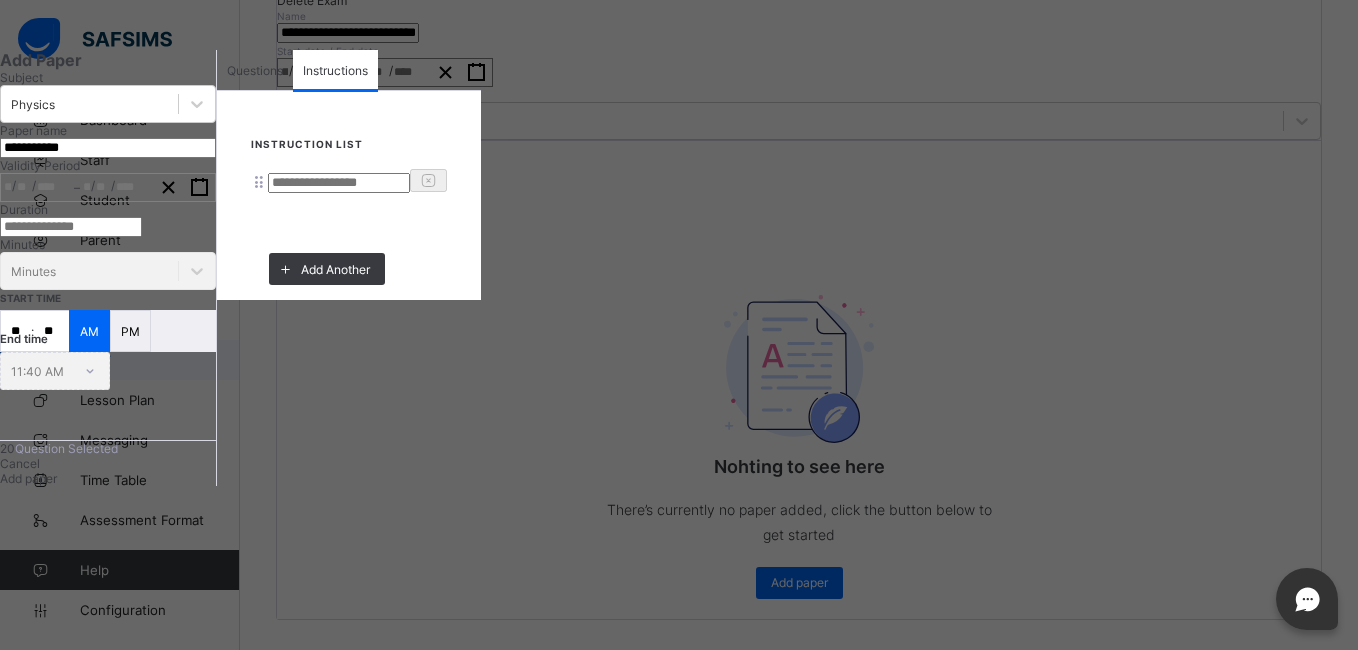 click at bounding box center (339, 183) 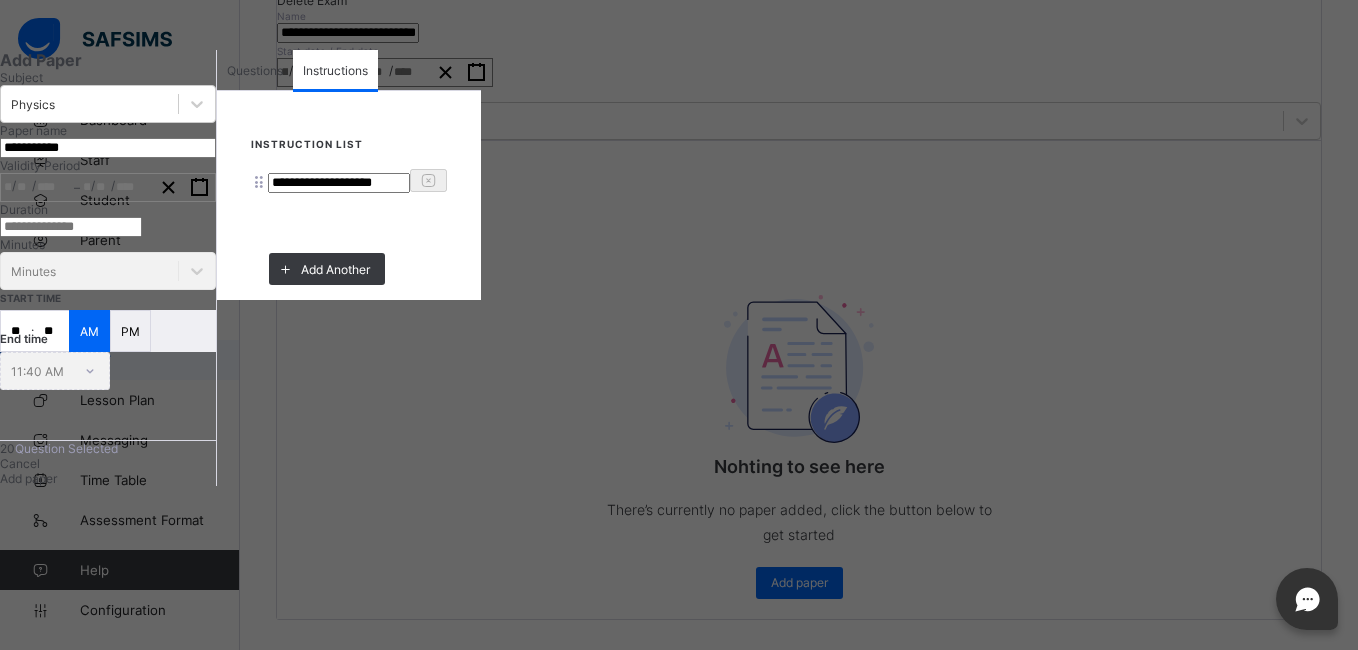 type on "**********" 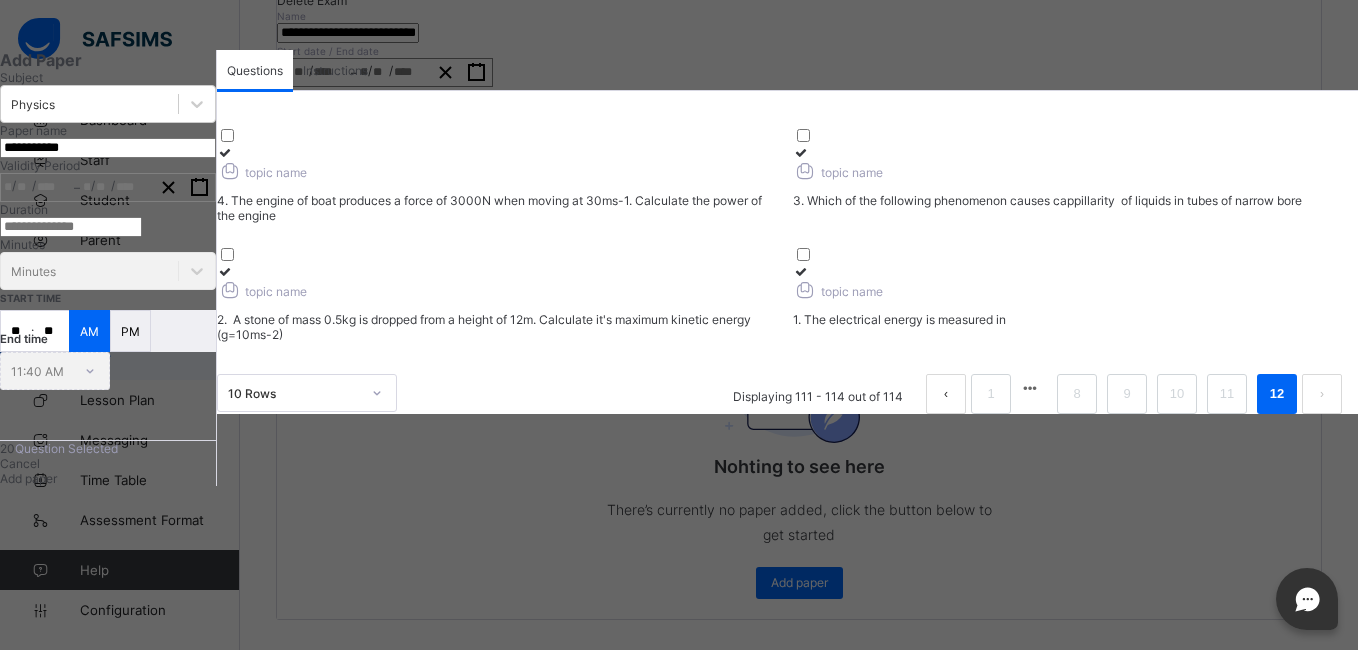 scroll, scrollTop: 389, scrollLeft: 0, axis: vertical 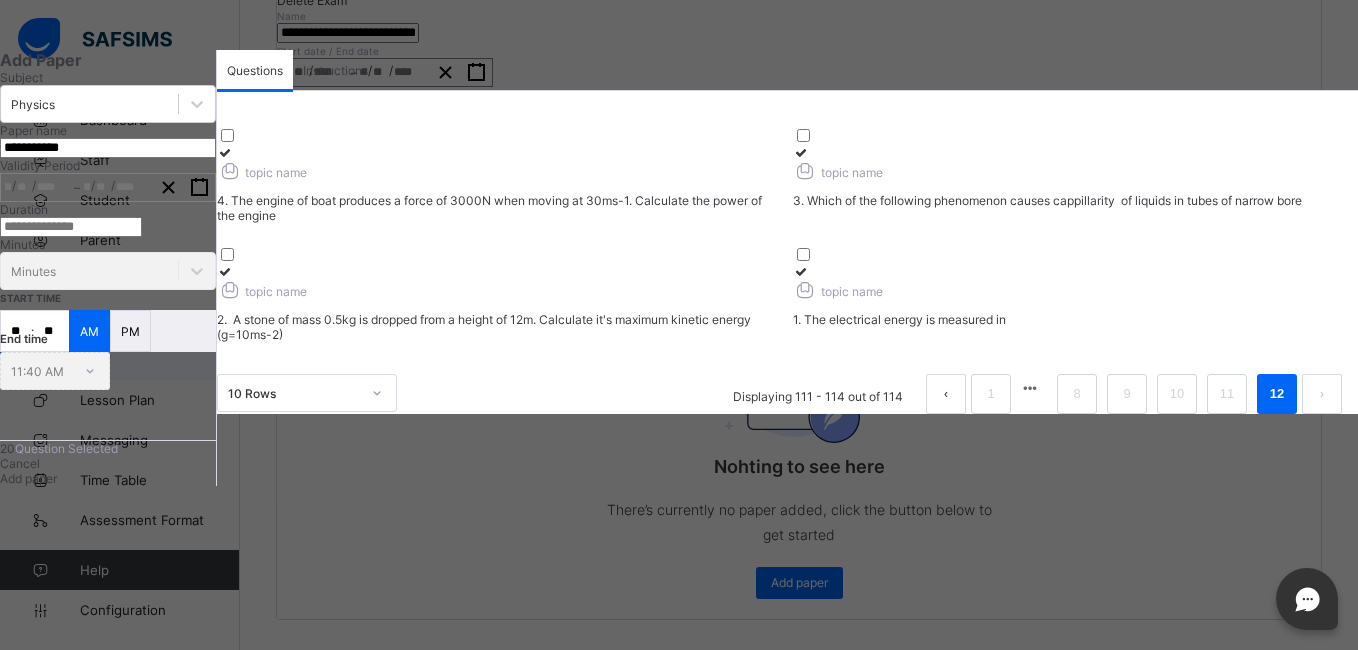 click on "Add paper" at bounding box center [28, 478] 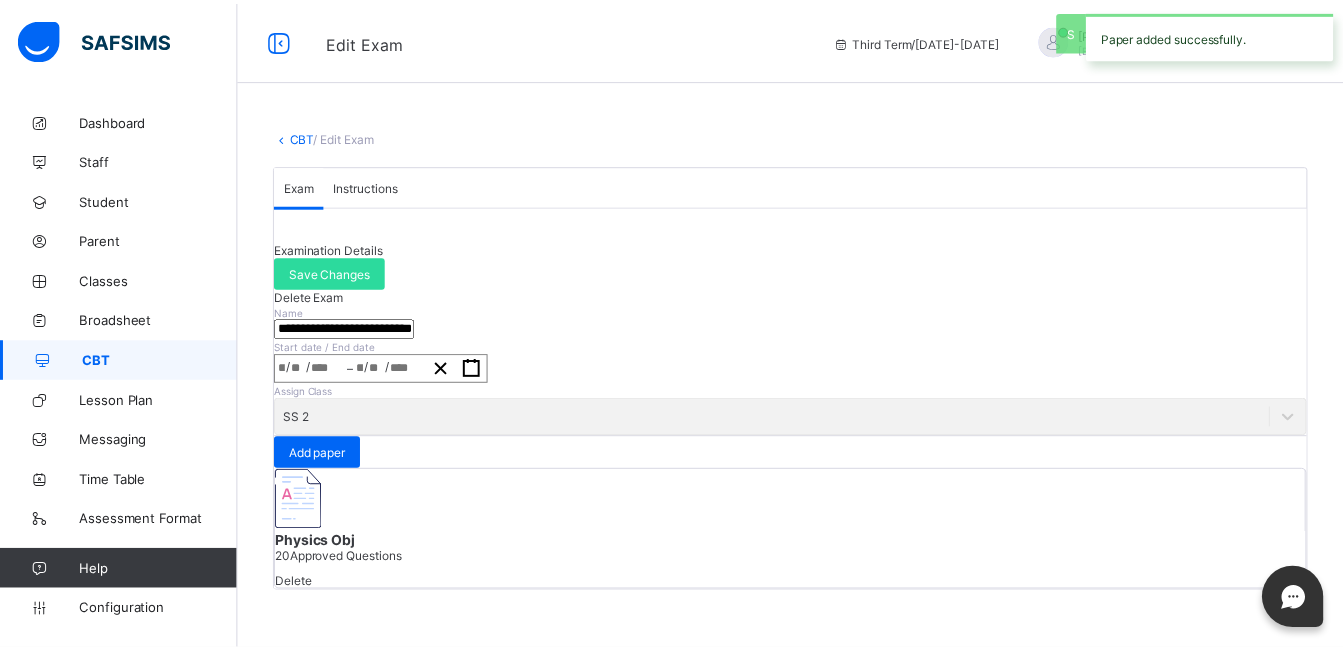 scroll, scrollTop: 242, scrollLeft: 0, axis: vertical 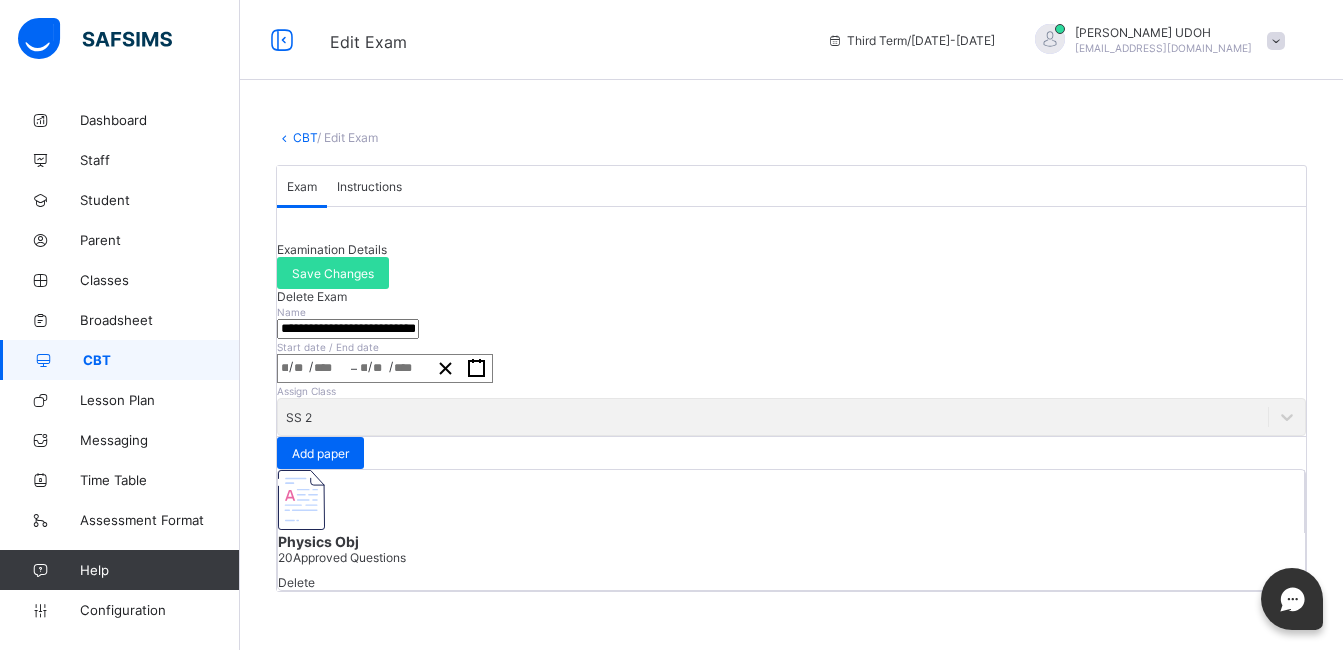 click on "CBT" at bounding box center (305, 137) 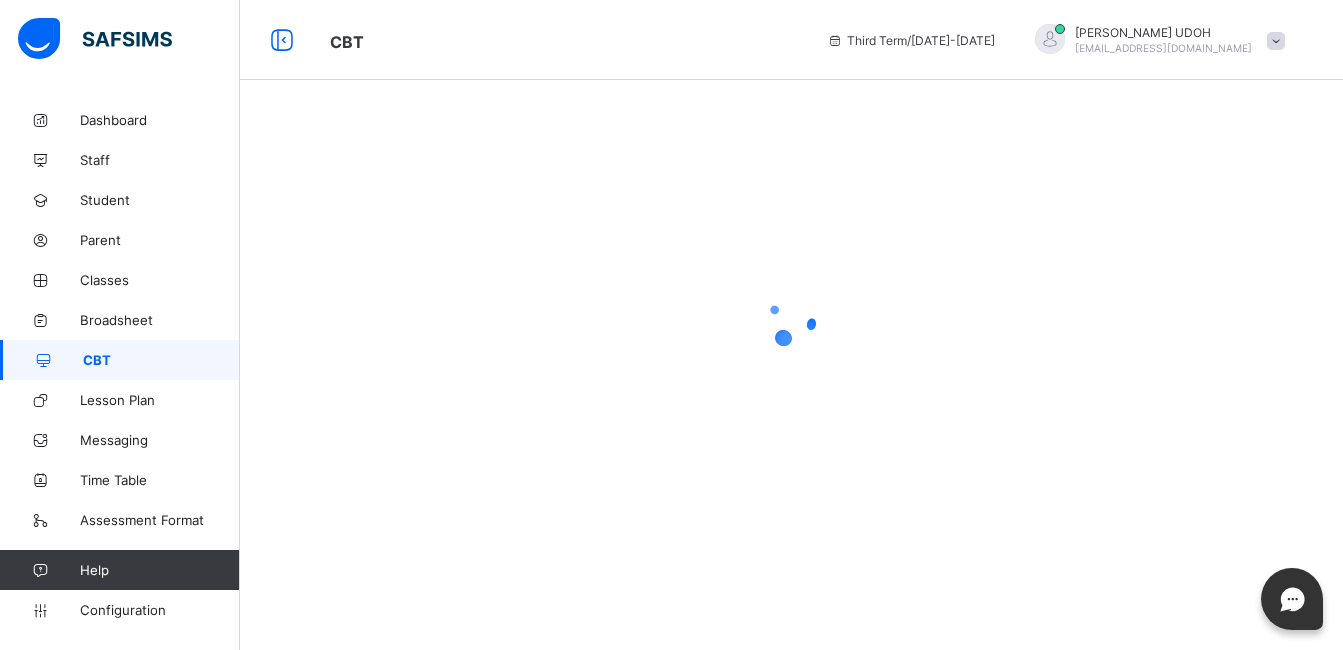 scroll, scrollTop: 0, scrollLeft: 0, axis: both 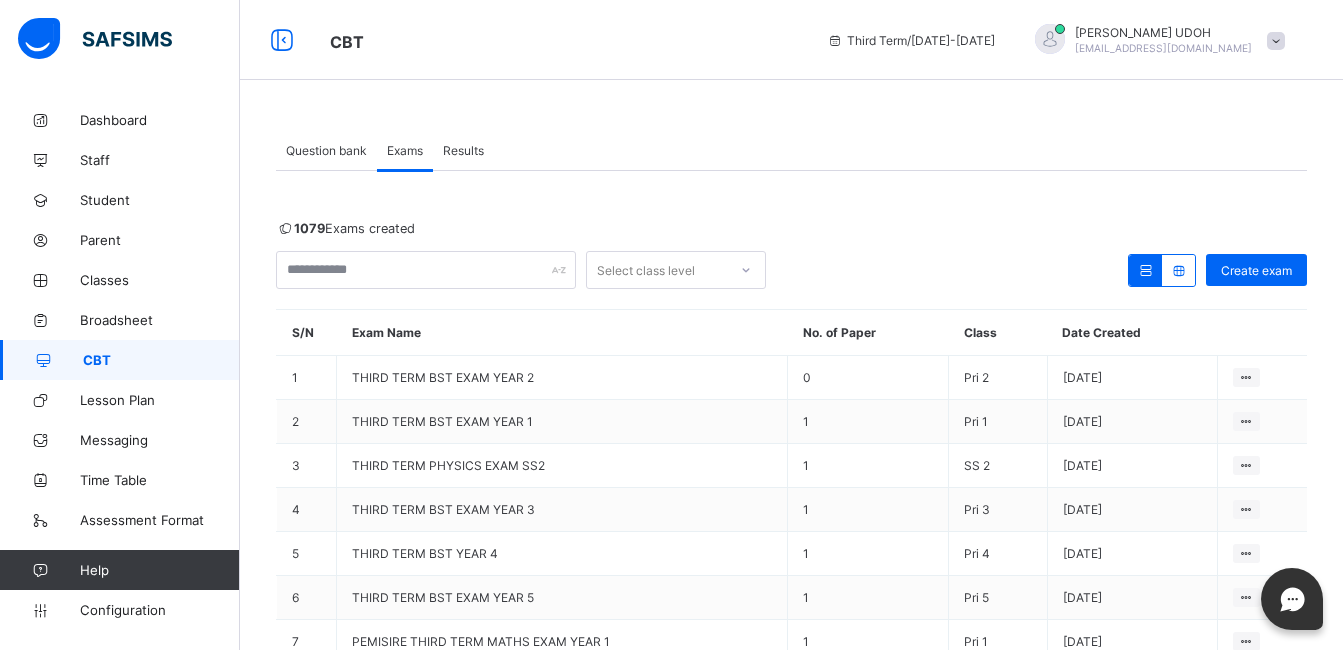 click on "Question bank" at bounding box center [326, 150] 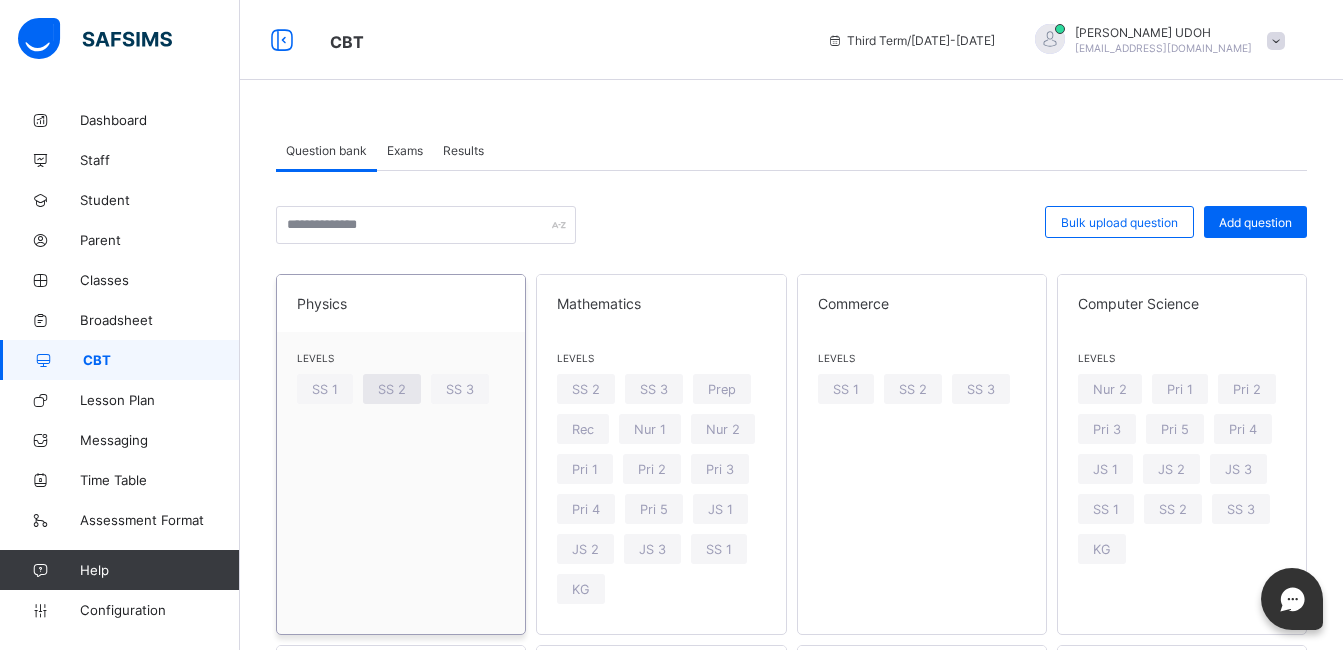 click on "SS 2" at bounding box center [392, 389] 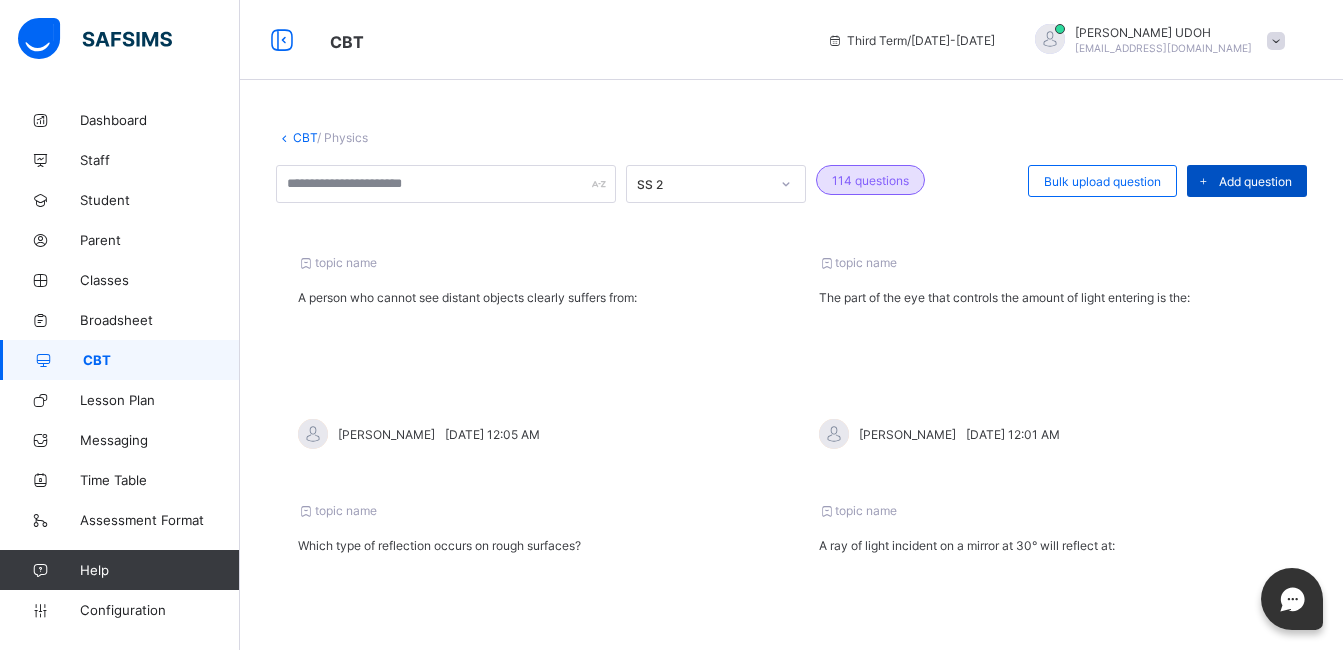 click on "Add question" at bounding box center [1255, 181] 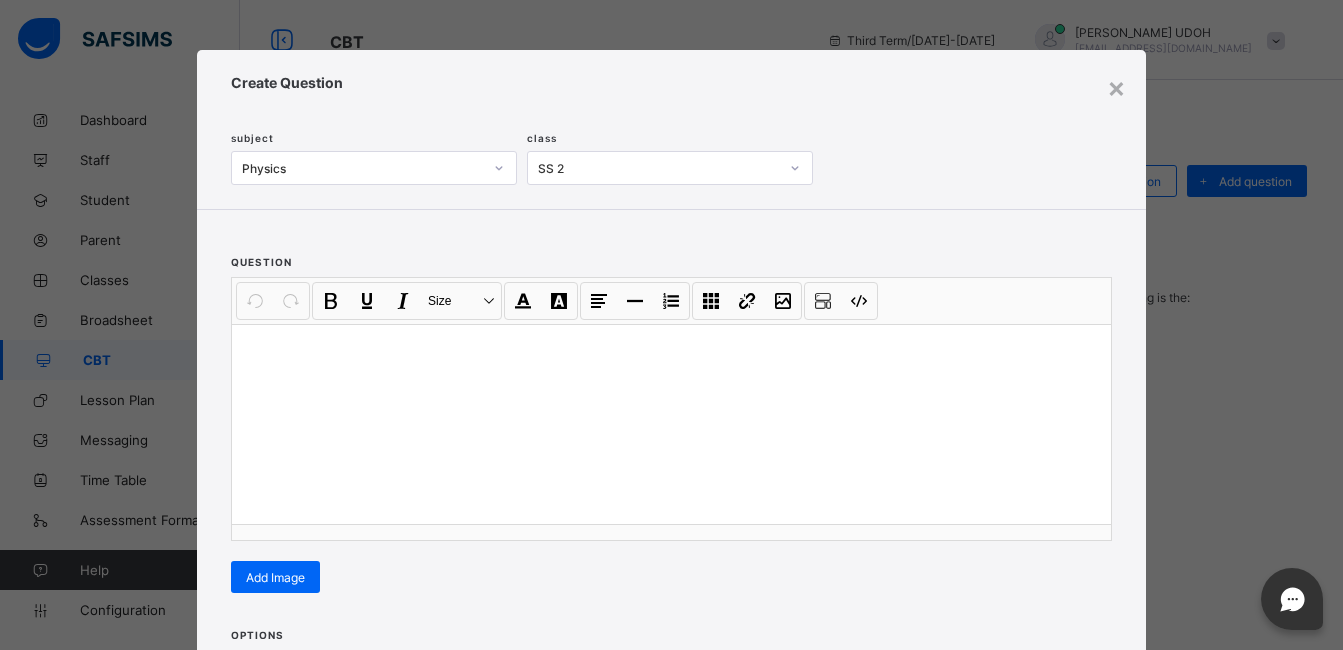 click at bounding box center (671, 350) 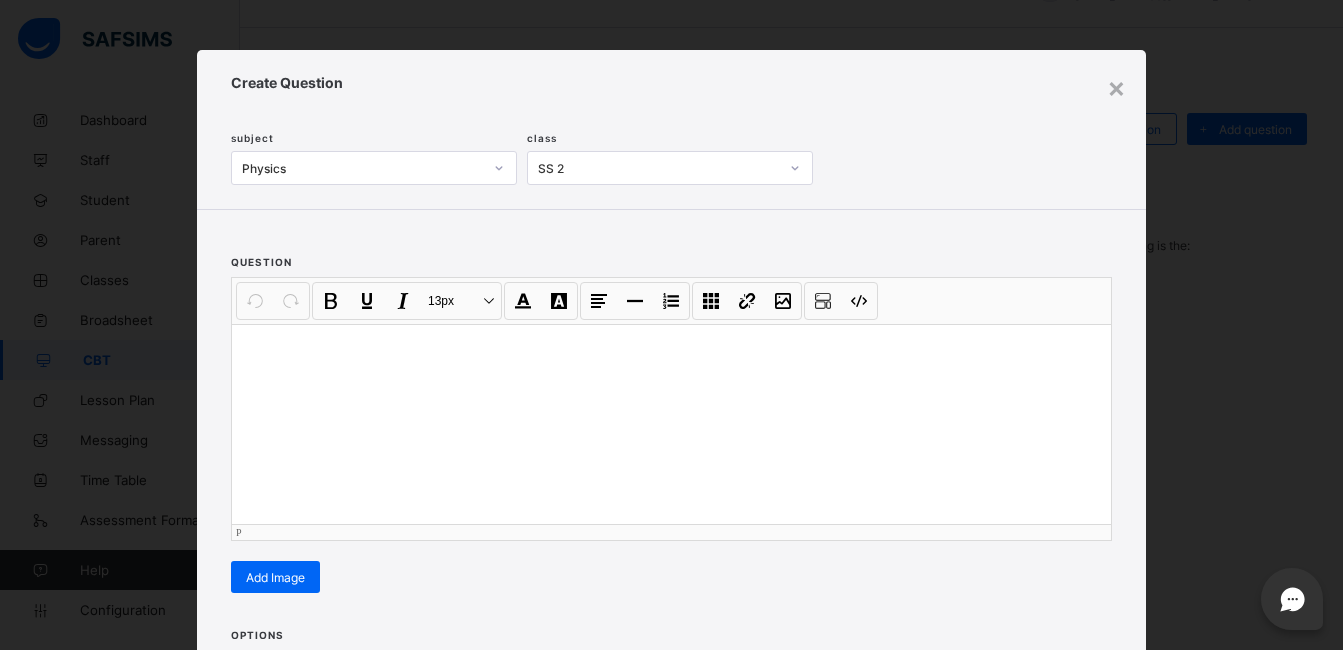 scroll, scrollTop: 107, scrollLeft: 0, axis: vertical 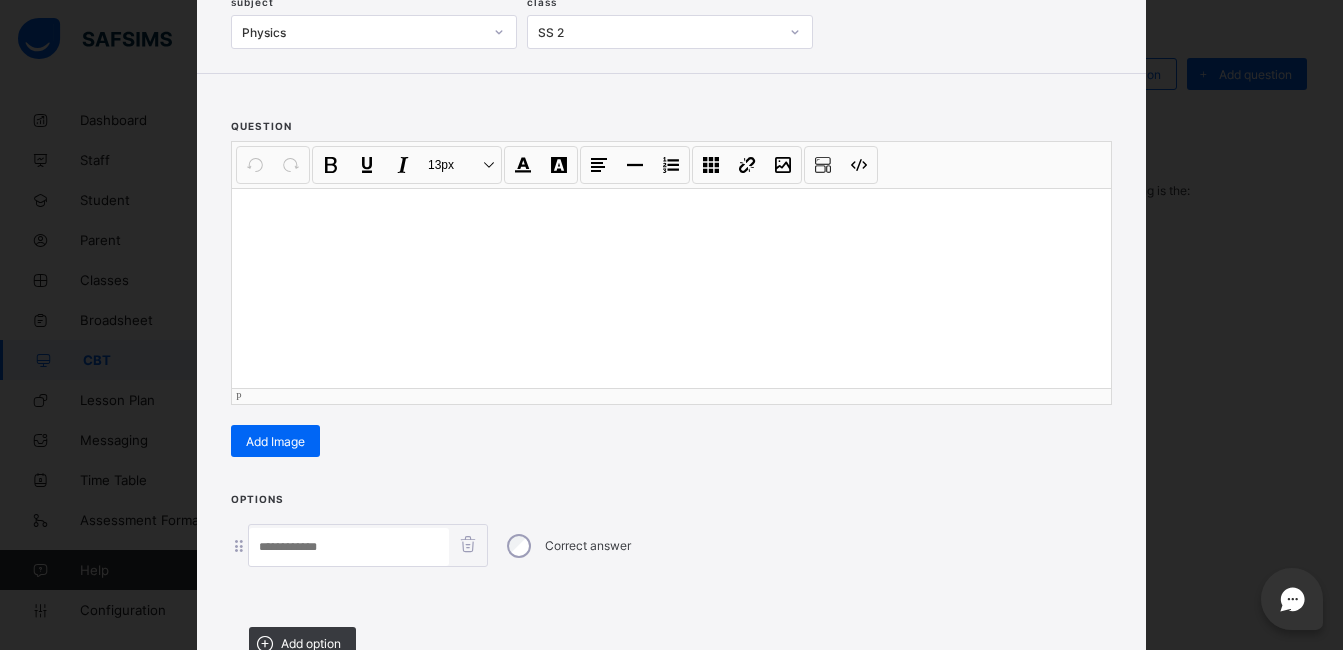 click at bounding box center (671, 214) 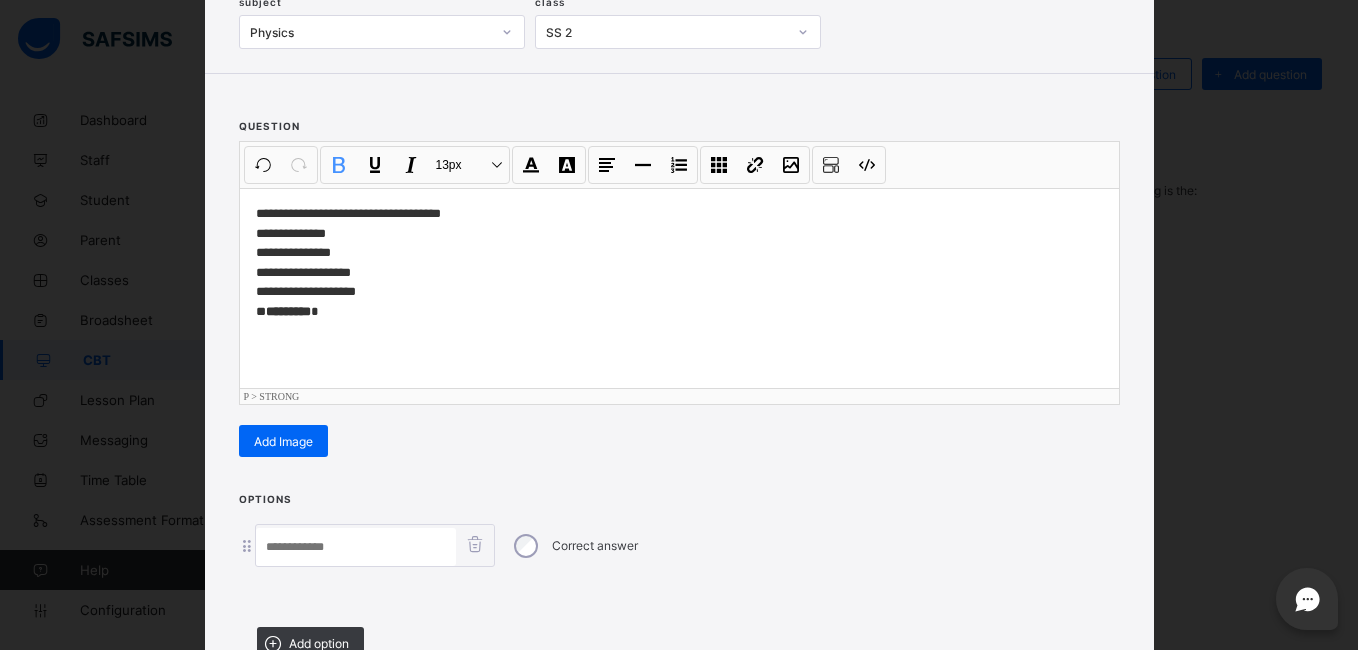 click on "**********" at bounding box center [679, 262] 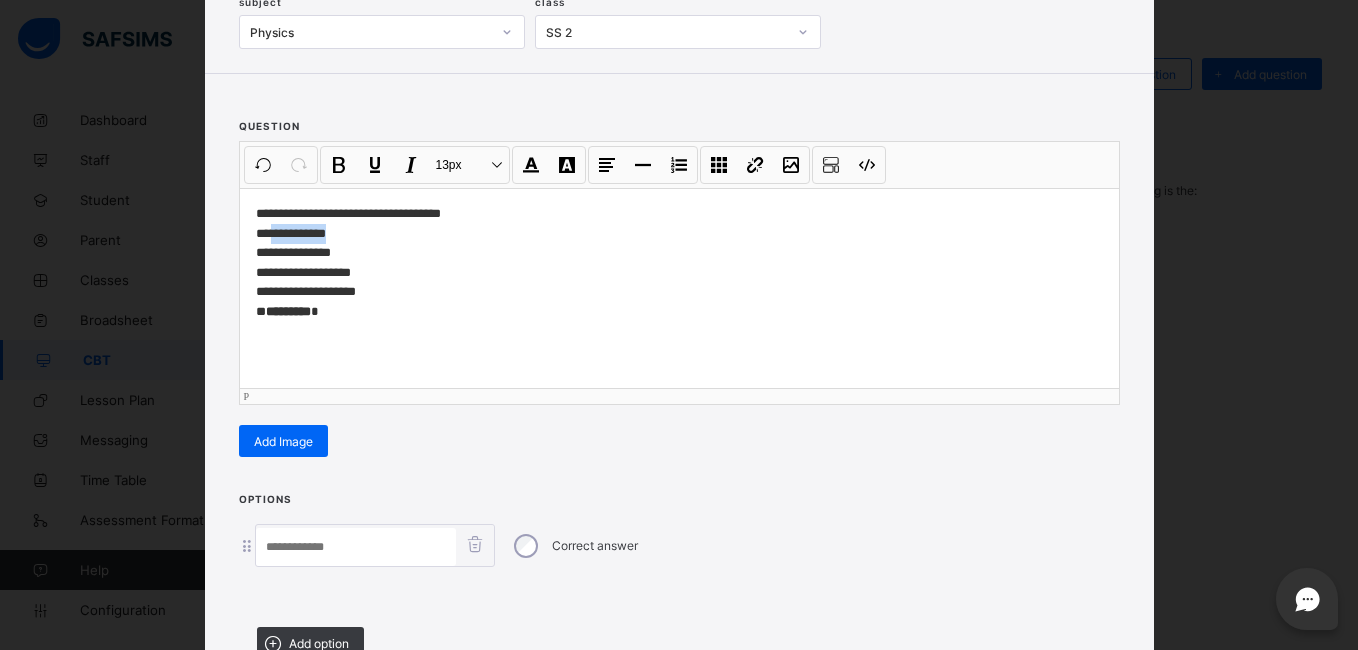 drag, startPoint x: 325, startPoint y: 224, endPoint x: 268, endPoint y: 234, distance: 57.870544 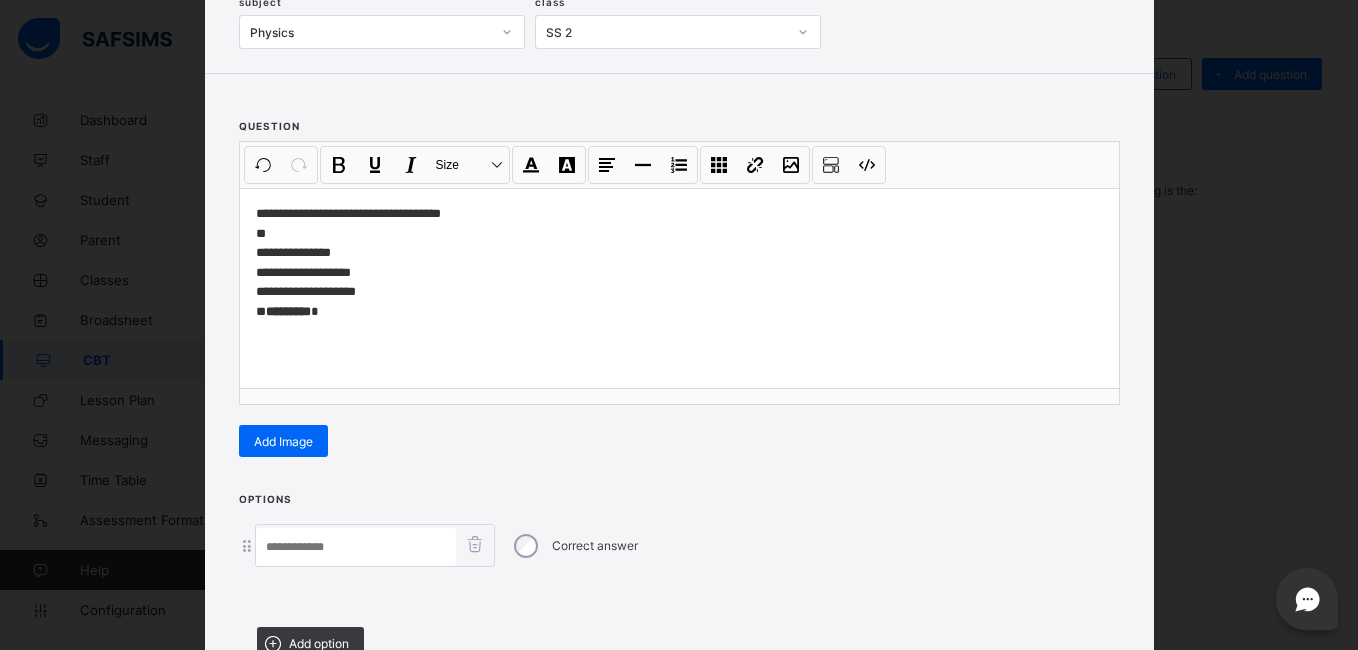 click at bounding box center [356, 547] 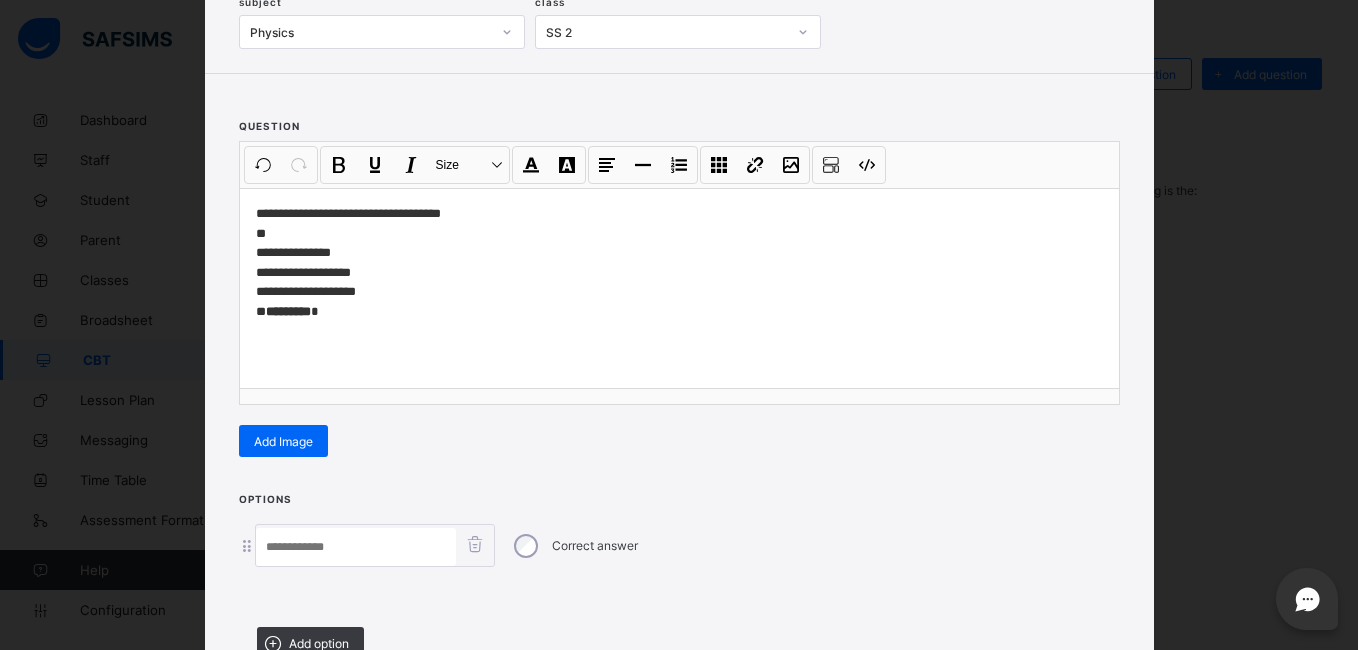 paste on "**********" 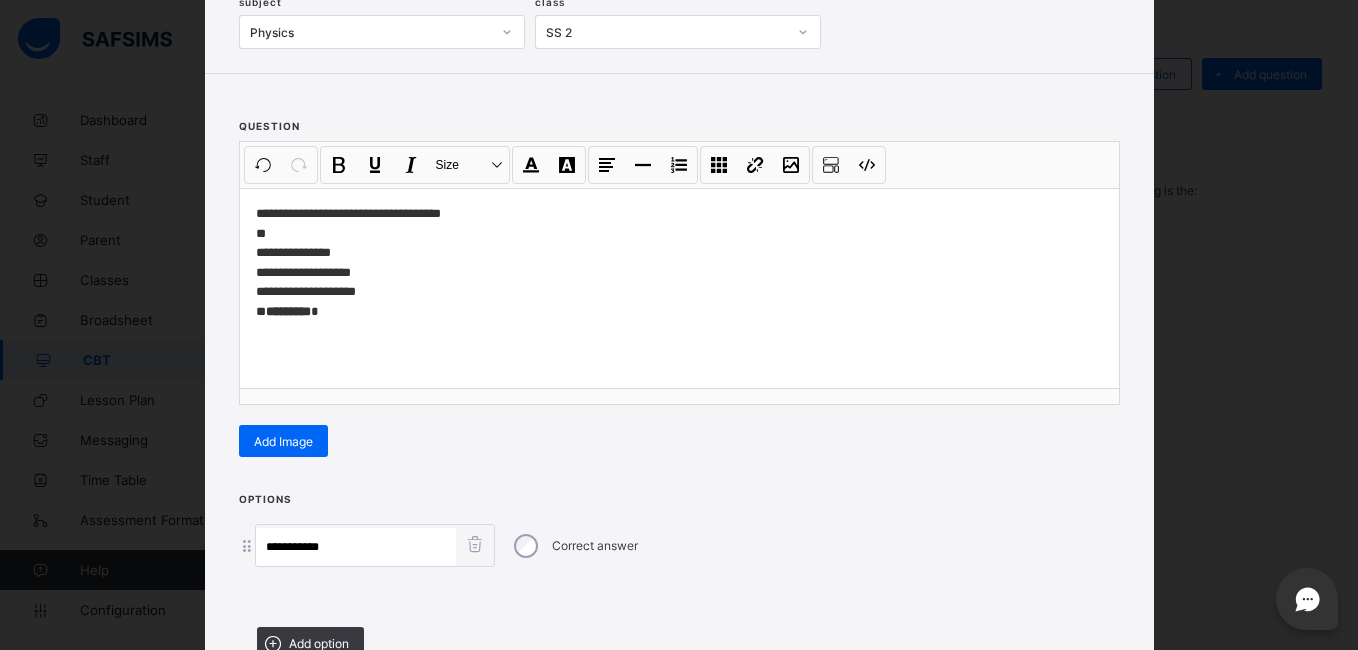 type on "**********" 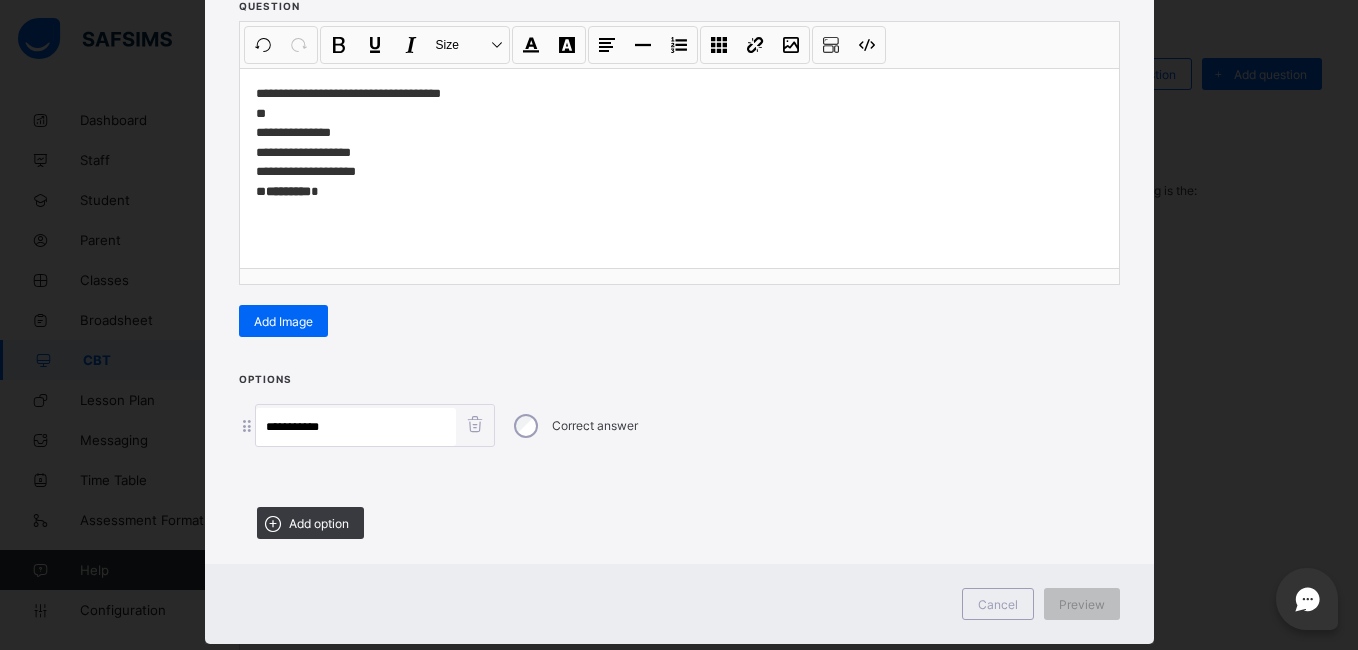 scroll, scrollTop: 296, scrollLeft: 0, axis: vertical 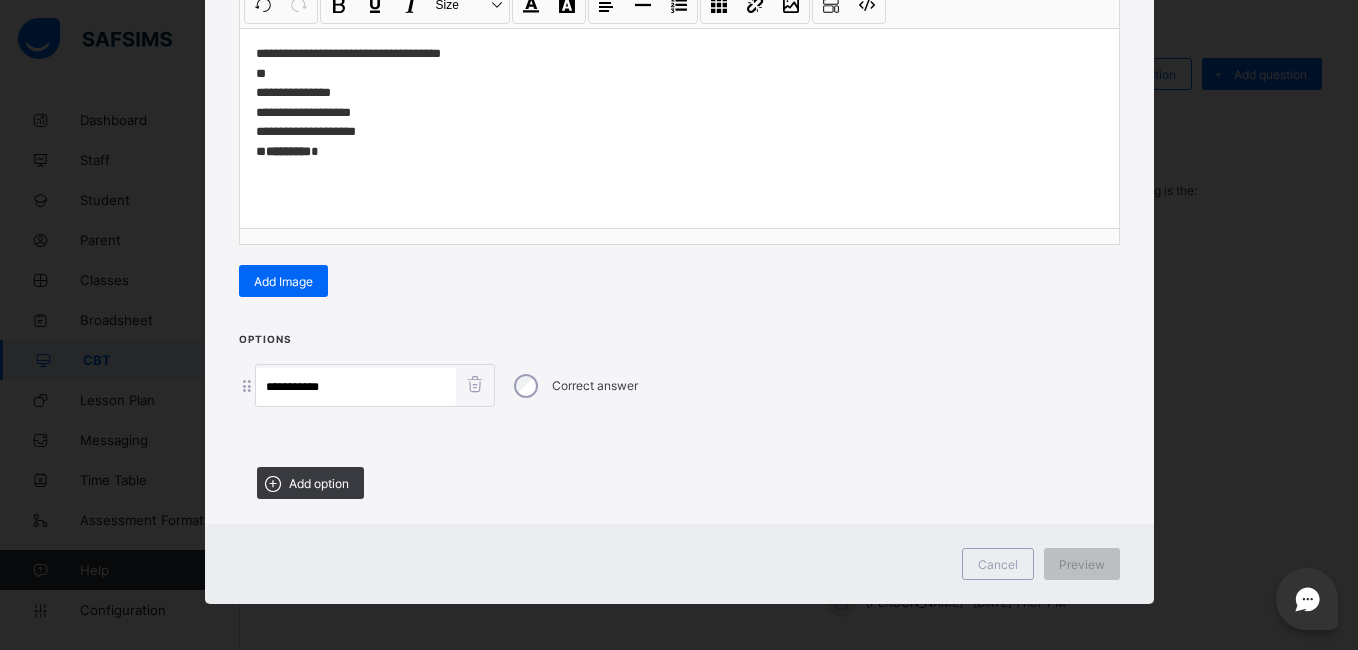 click on "**********" at bounding box center [679, 102] 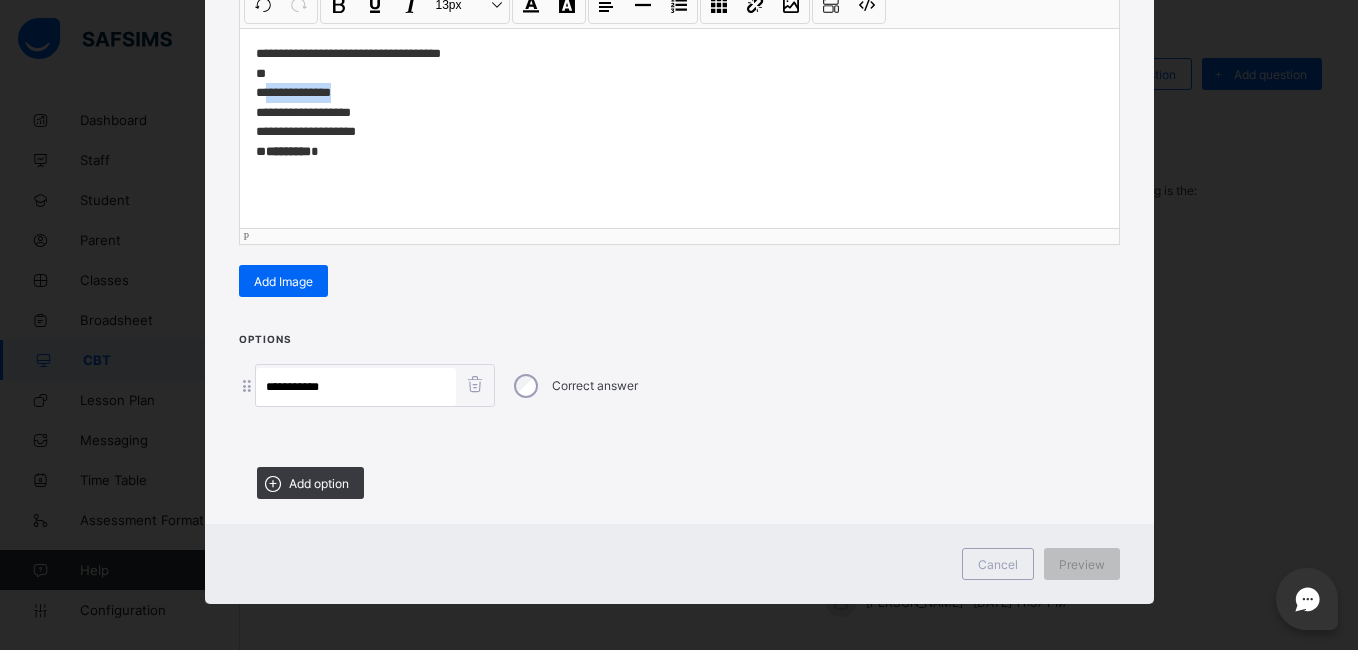 drag, startPoint x: 360, startPoint y: 97, endPoint x: 264, endPoint y: 98, distance: 96.00521 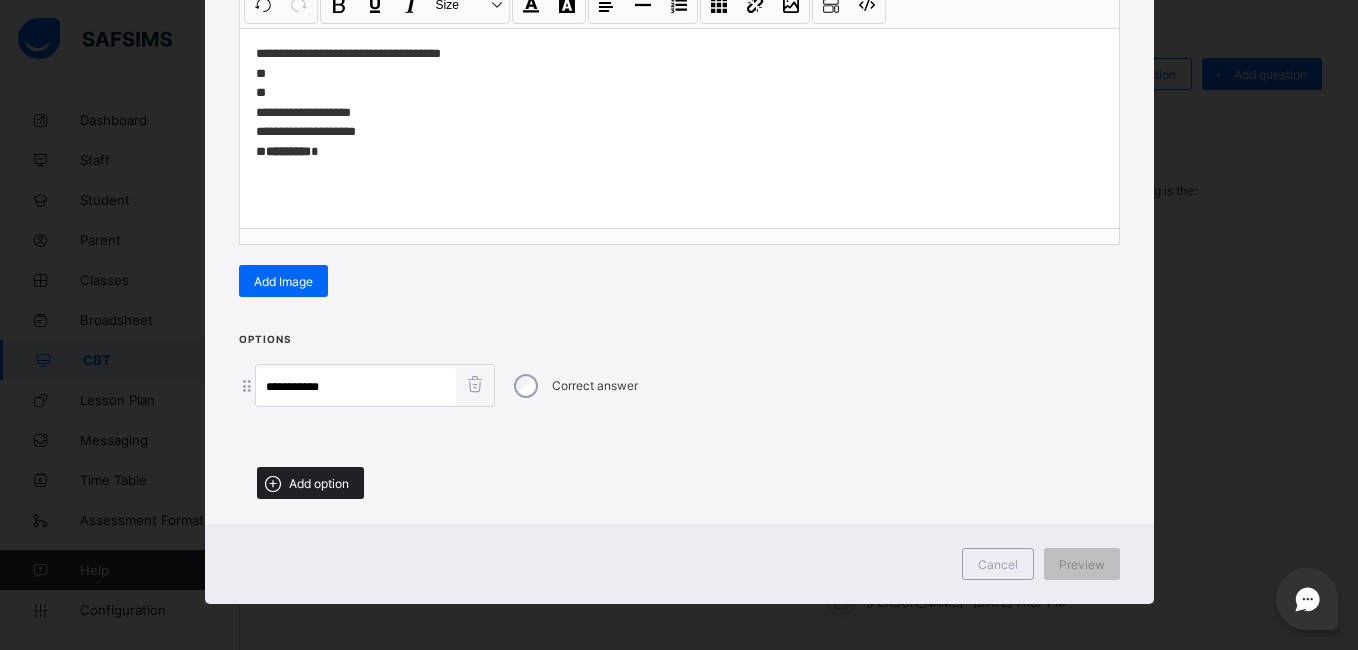 click on "Add option" at bounding box center (319, 483) 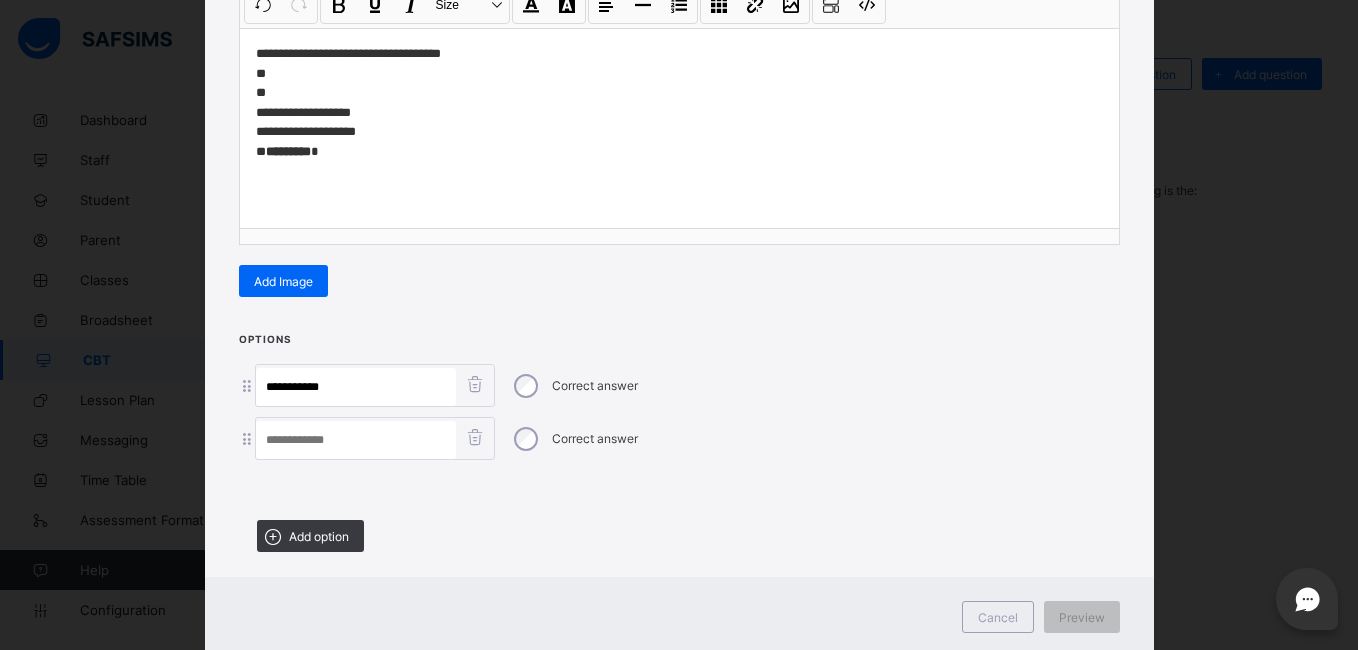 click at bounding box center [356, 440] 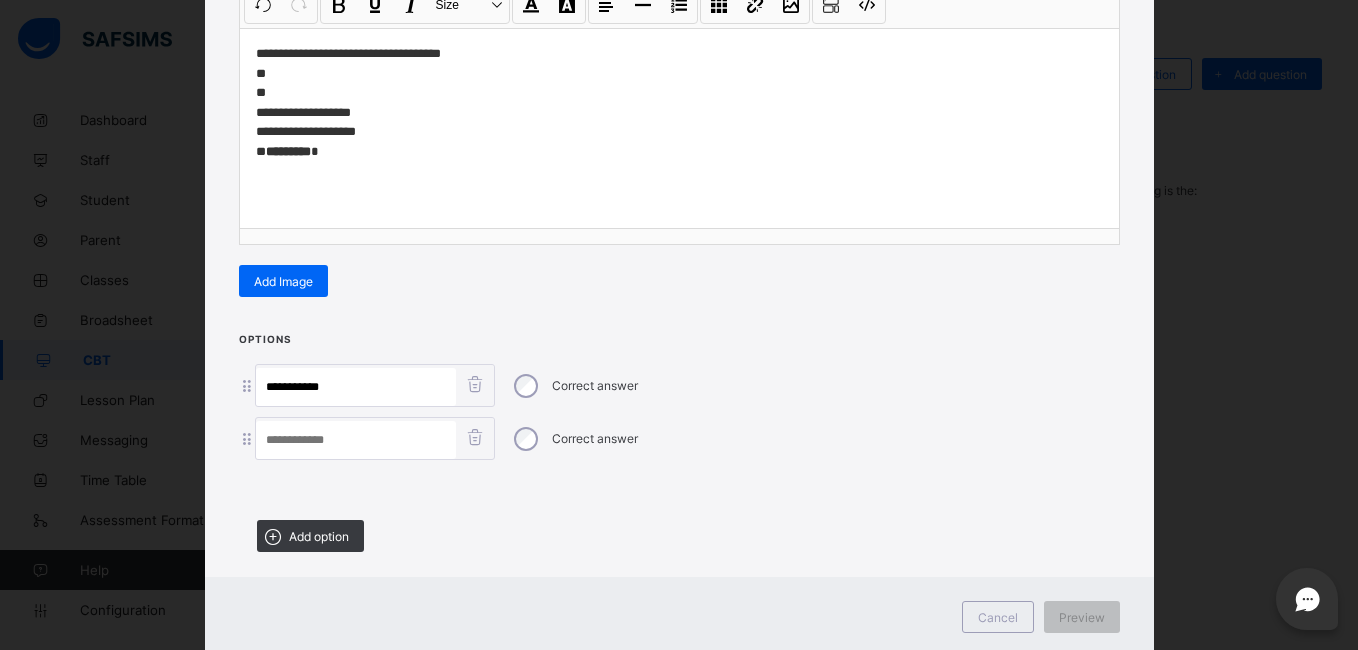 paste on "**********" 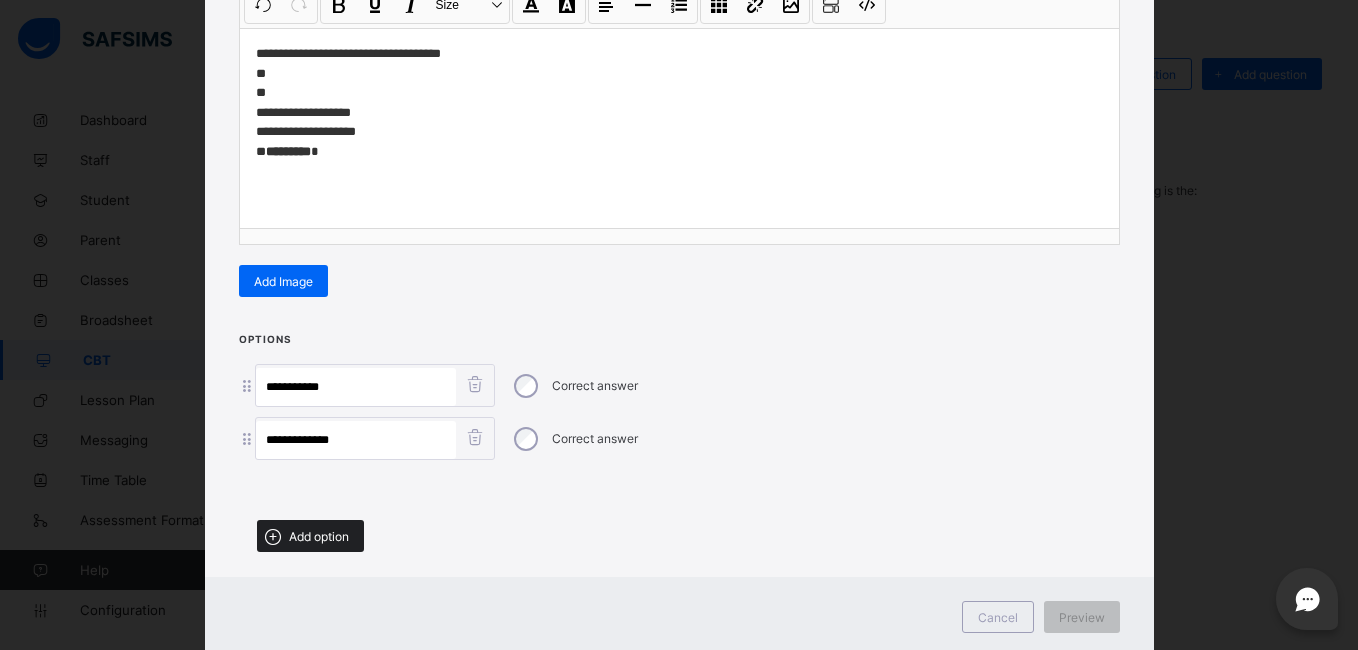 type on "**********" 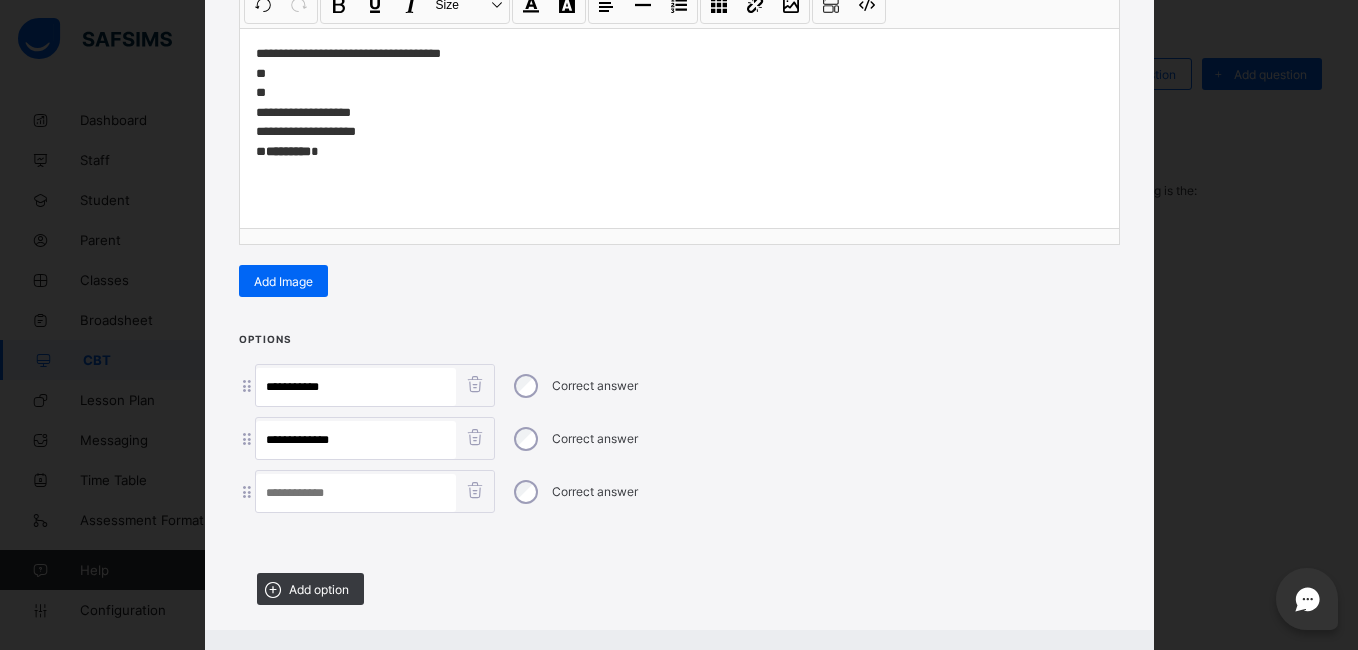 click at bounding box center [356, 493] 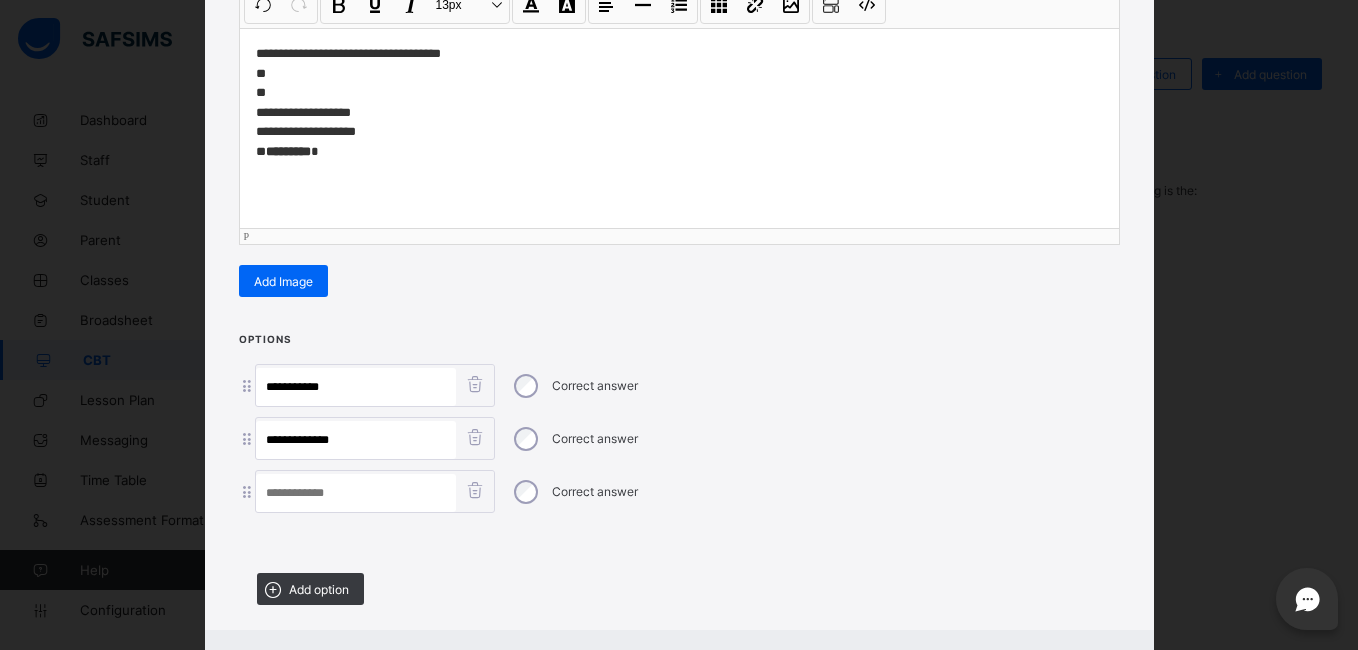 click on "**********" at bounding box center (679, 102) 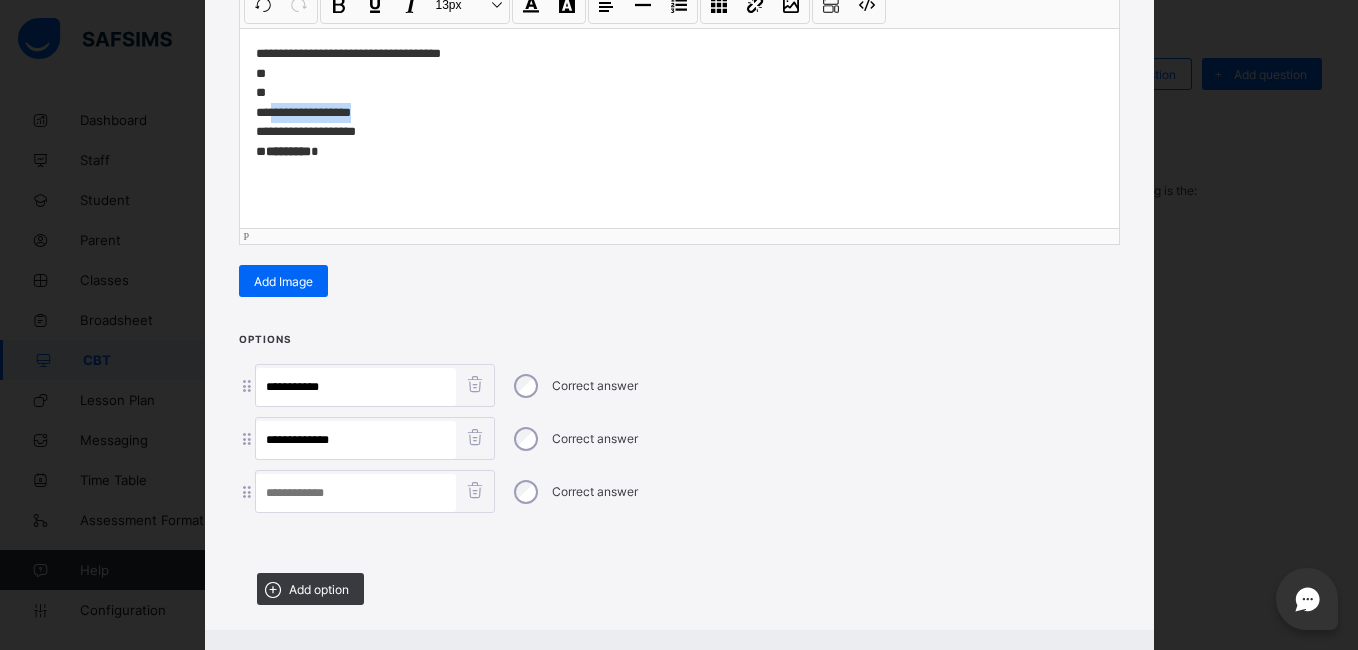 drag, startPoint x: 352, startPoint y: 107, endPoint x: 265, endPoint y: 104, distance: 87.05171 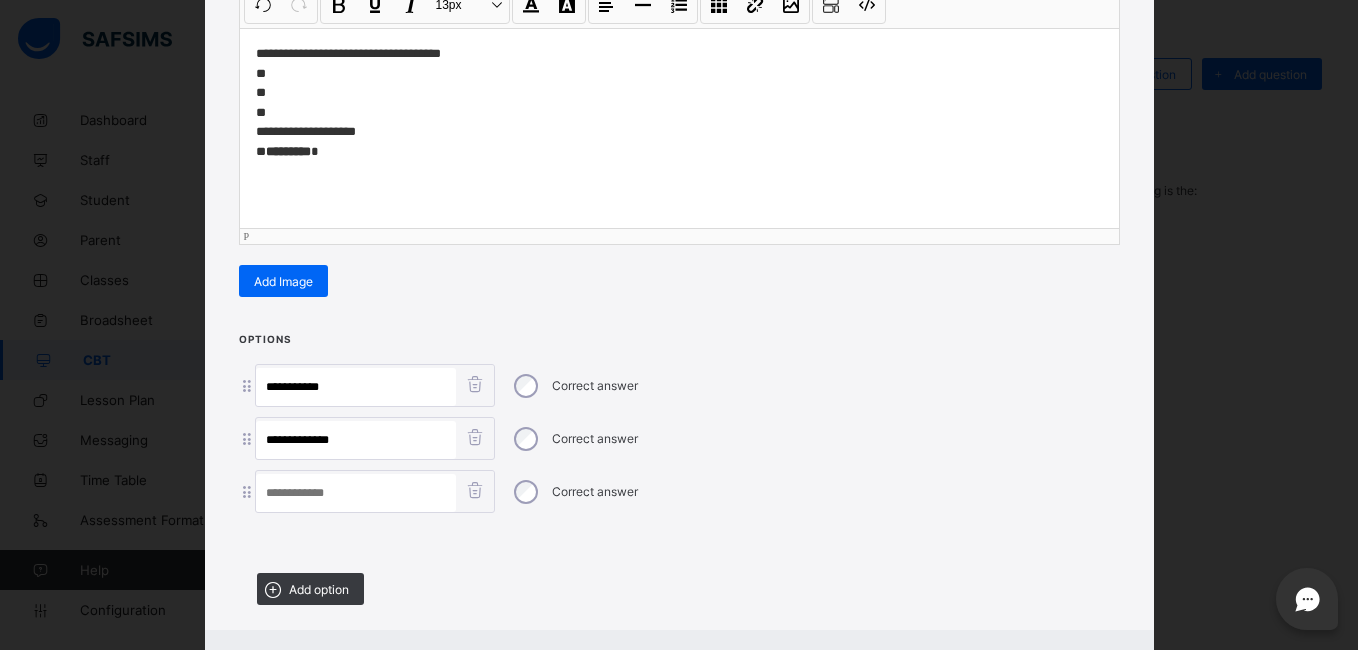 click at bounding box center (356, 493) 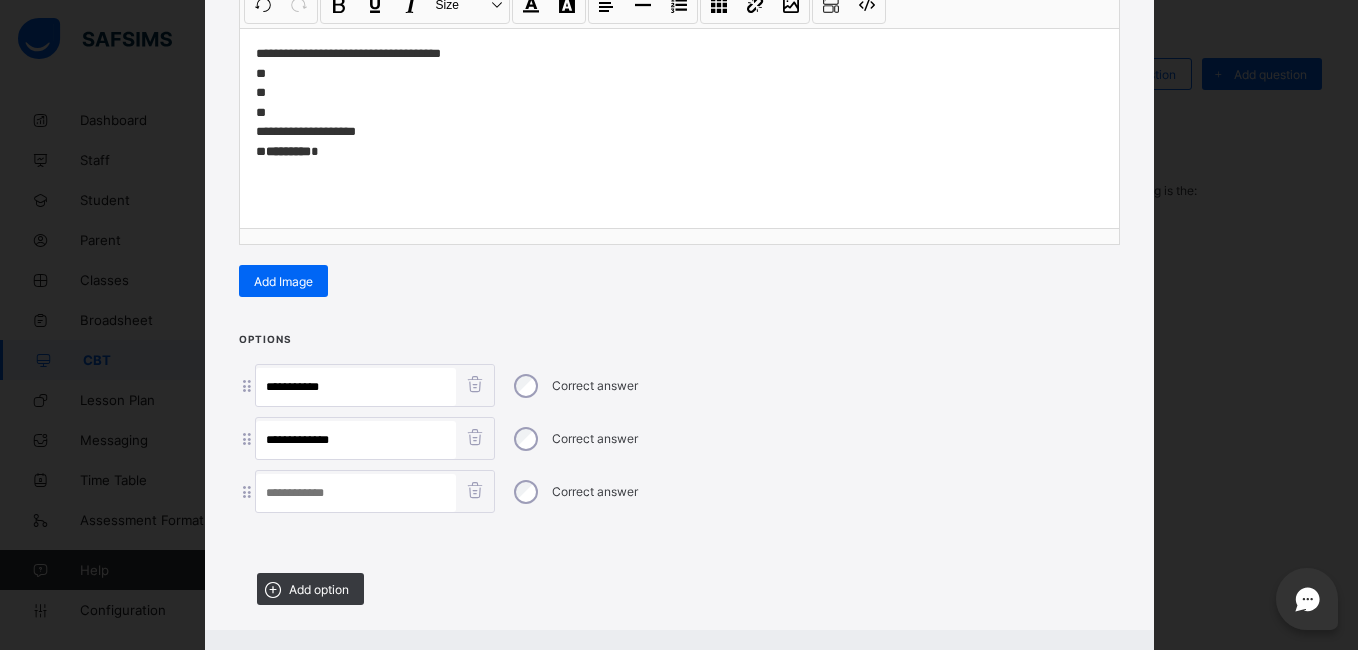 paste on "**********" 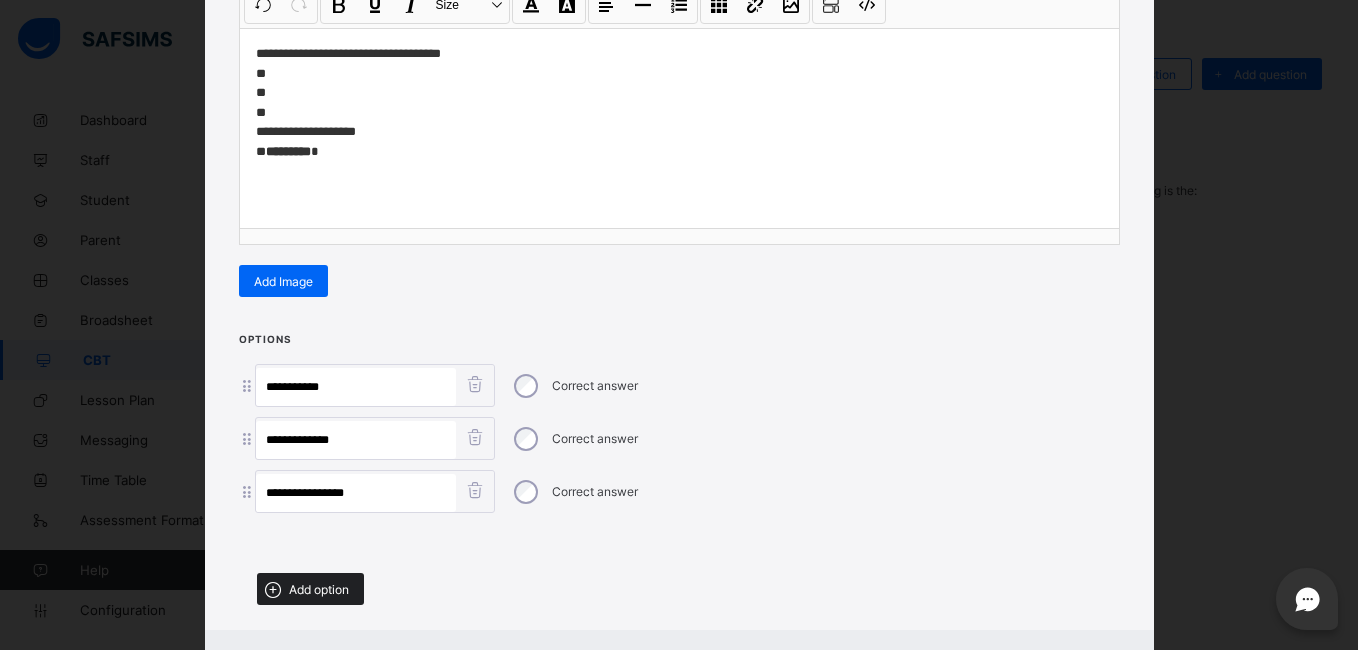 type on "**********" 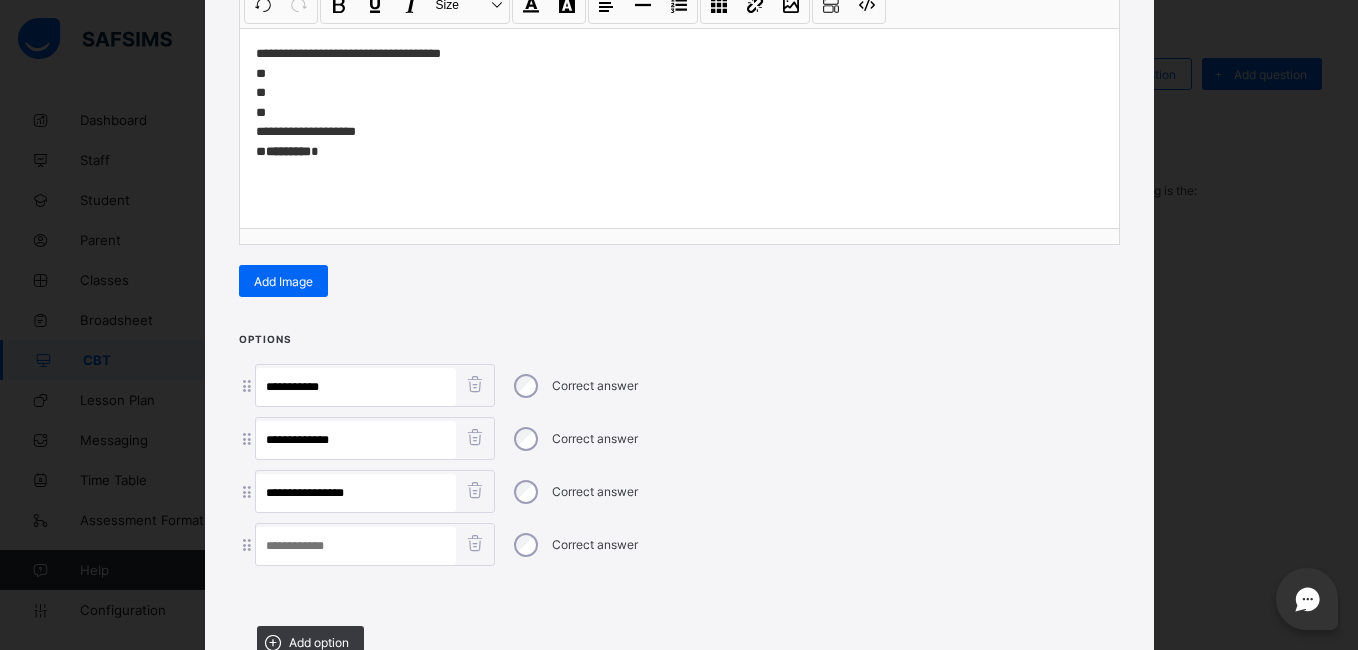 click on "**********" at bounding box center [679, 102] 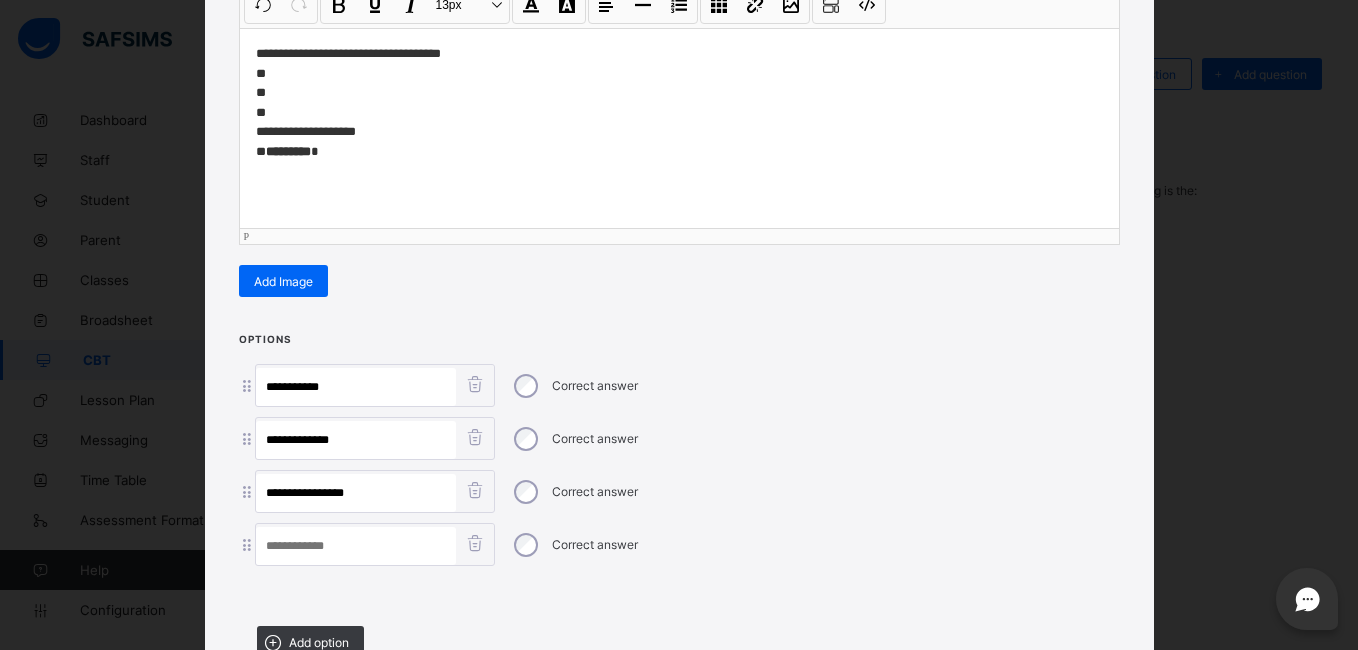 click on "**********" at bounding box center [679, 102] 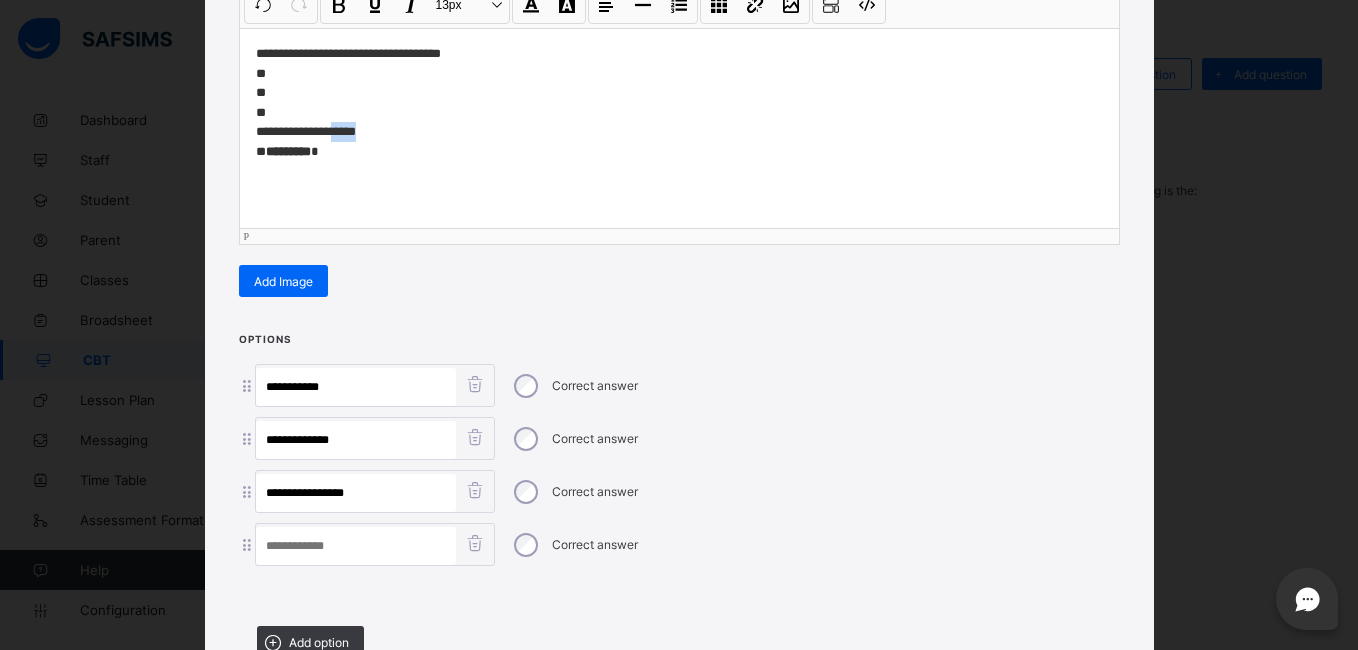 drag, startPoint x: 332, startPoint y: 129, endPoint x: 374, endPoint y: 133, distance: 42.190044 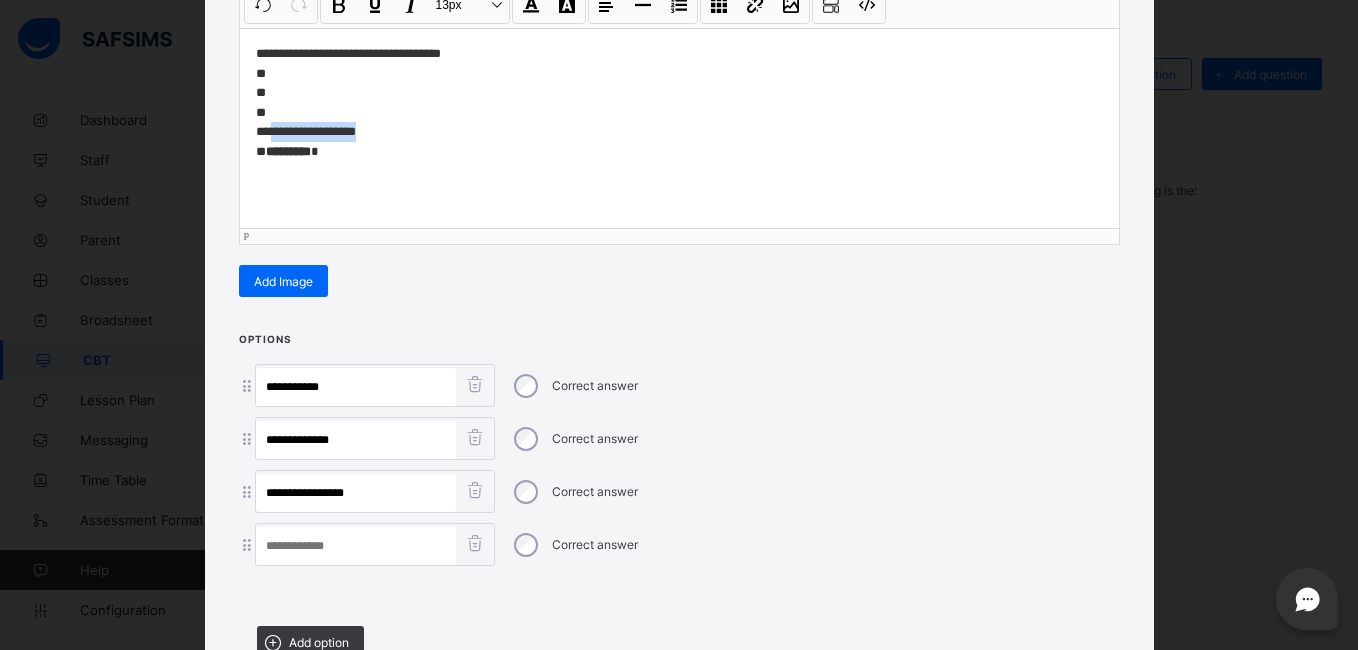 drag, startPoint x: 374, startPoint y: 133, endPoint x: 267, endPoint y: 133, distance: 107 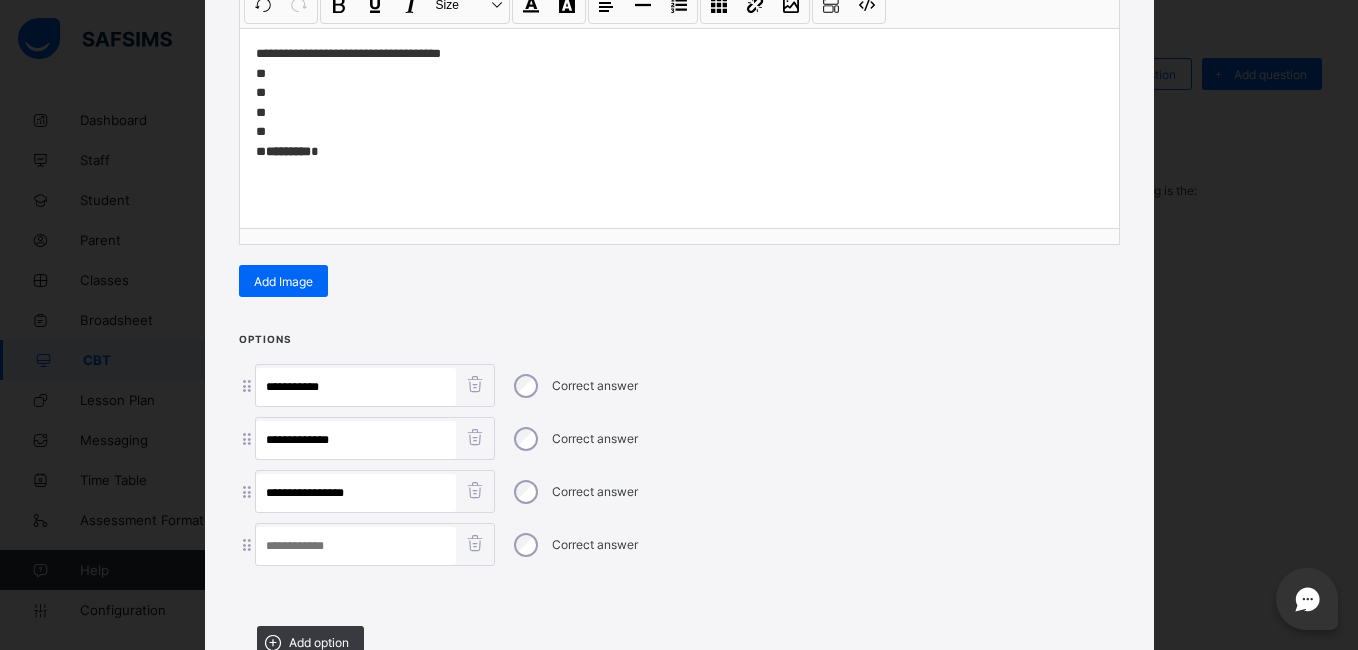 click at bounding box center [356, 546] 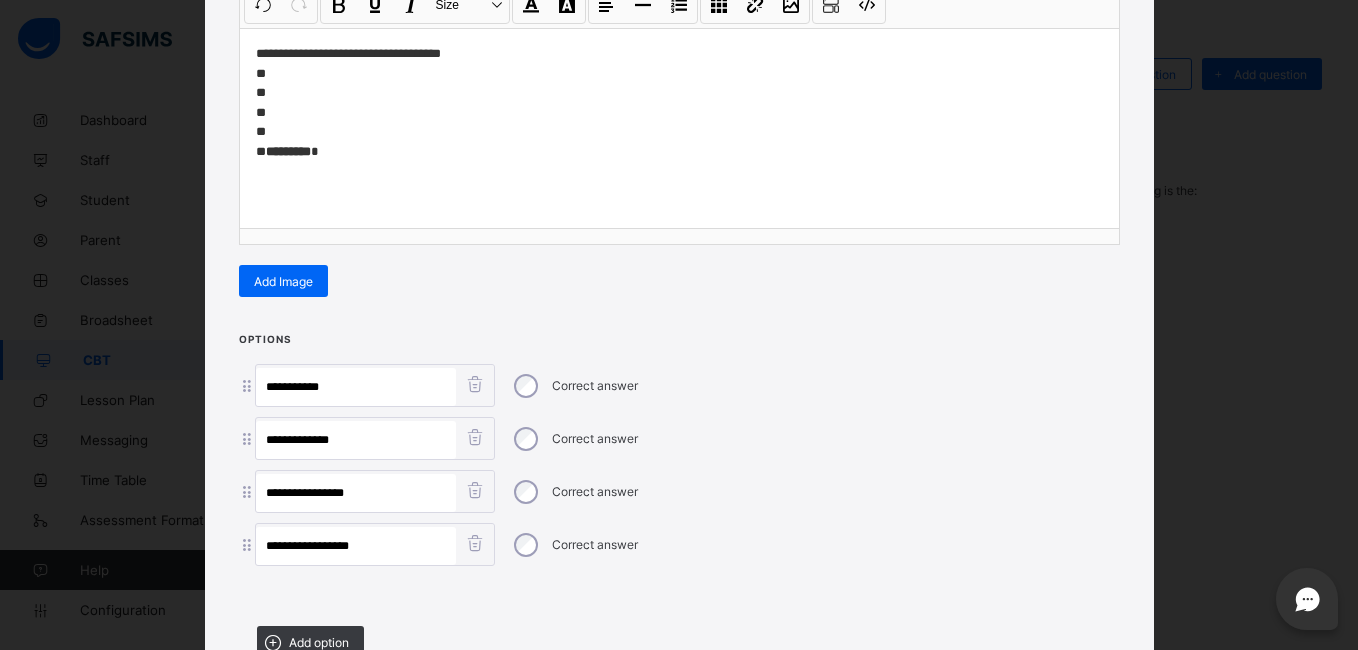 type on "**********" 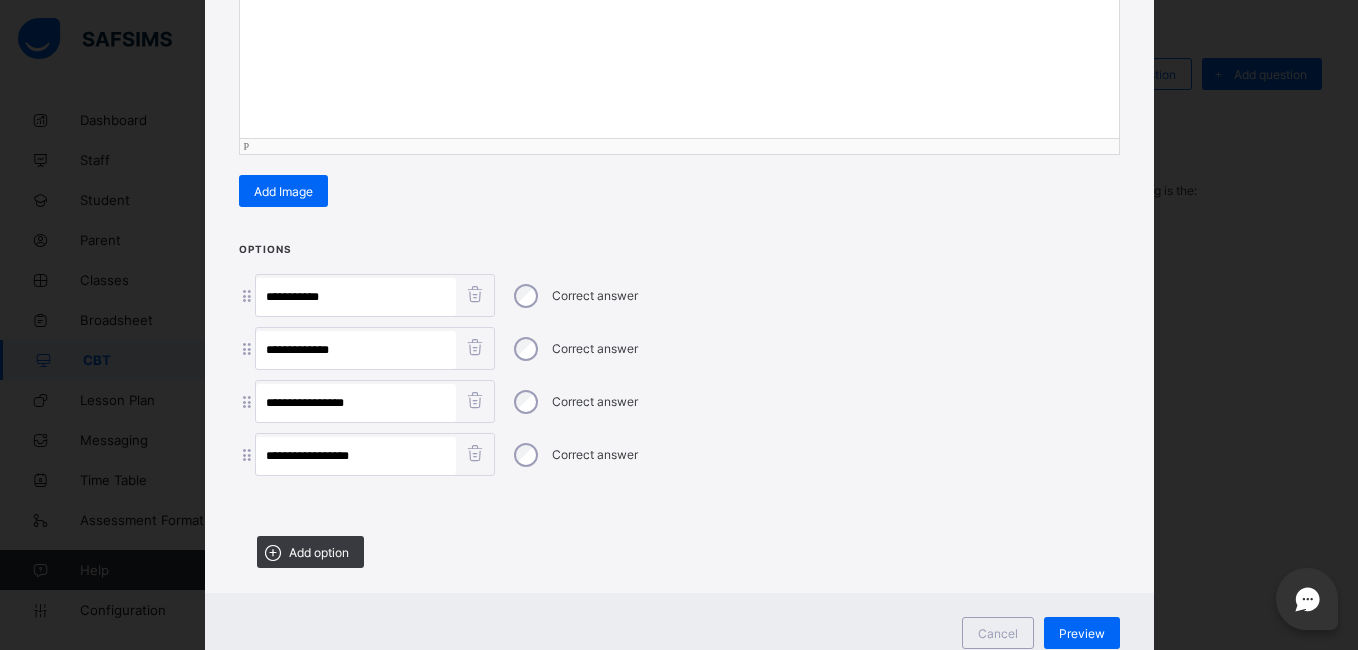 scroll, scrollTop: 455, scrollLeft: 0, axis: vertical 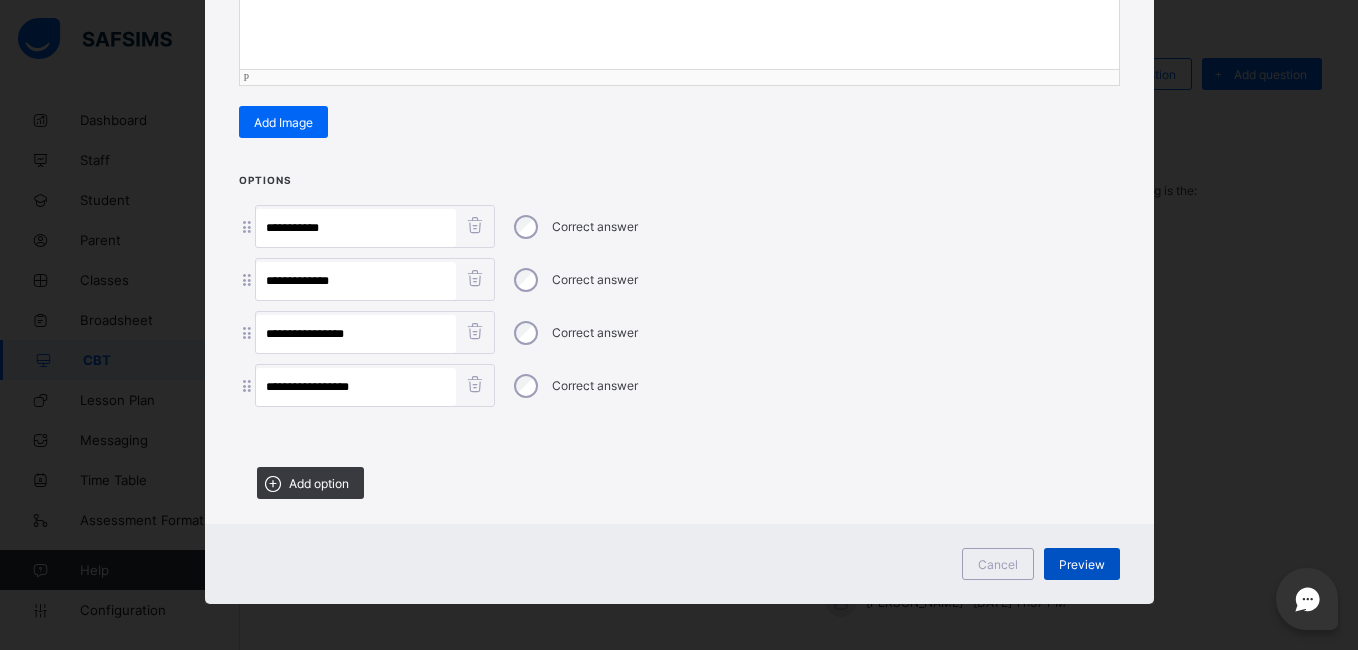 click on "Preview" at bounding box center [1082, 564] 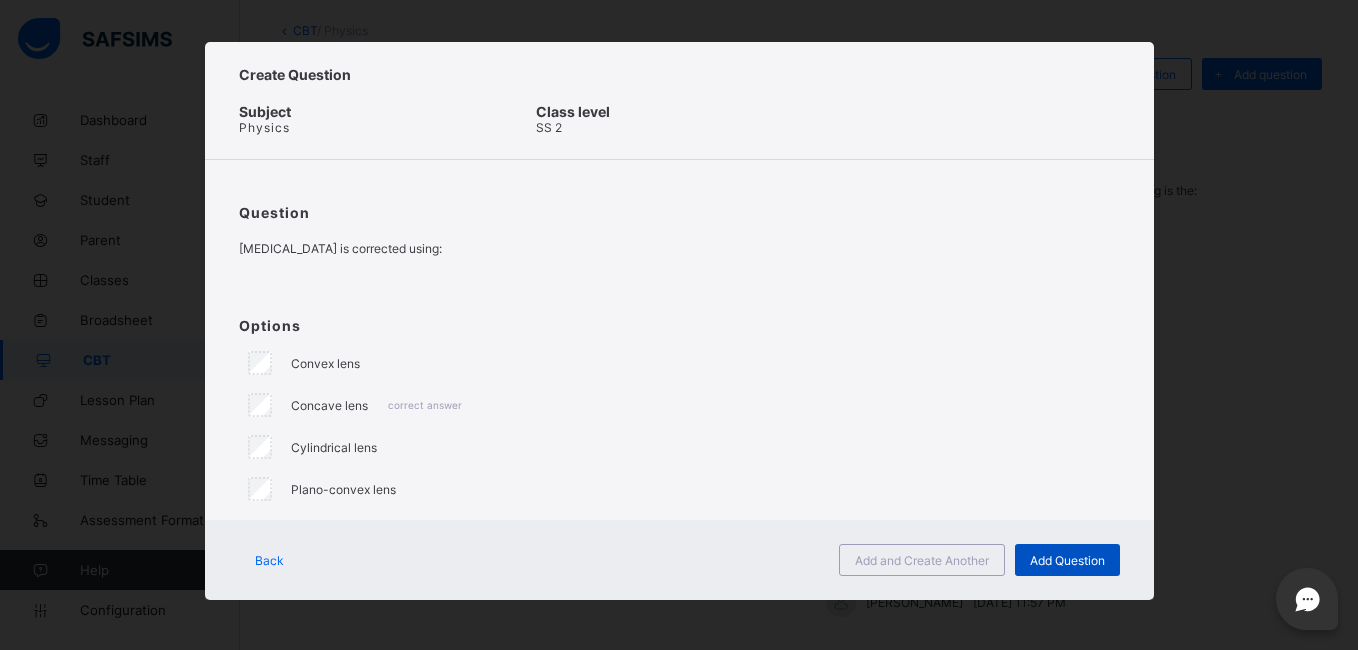 scroll, scrollTop: 8, scrollLeft: 0, axis: vertical 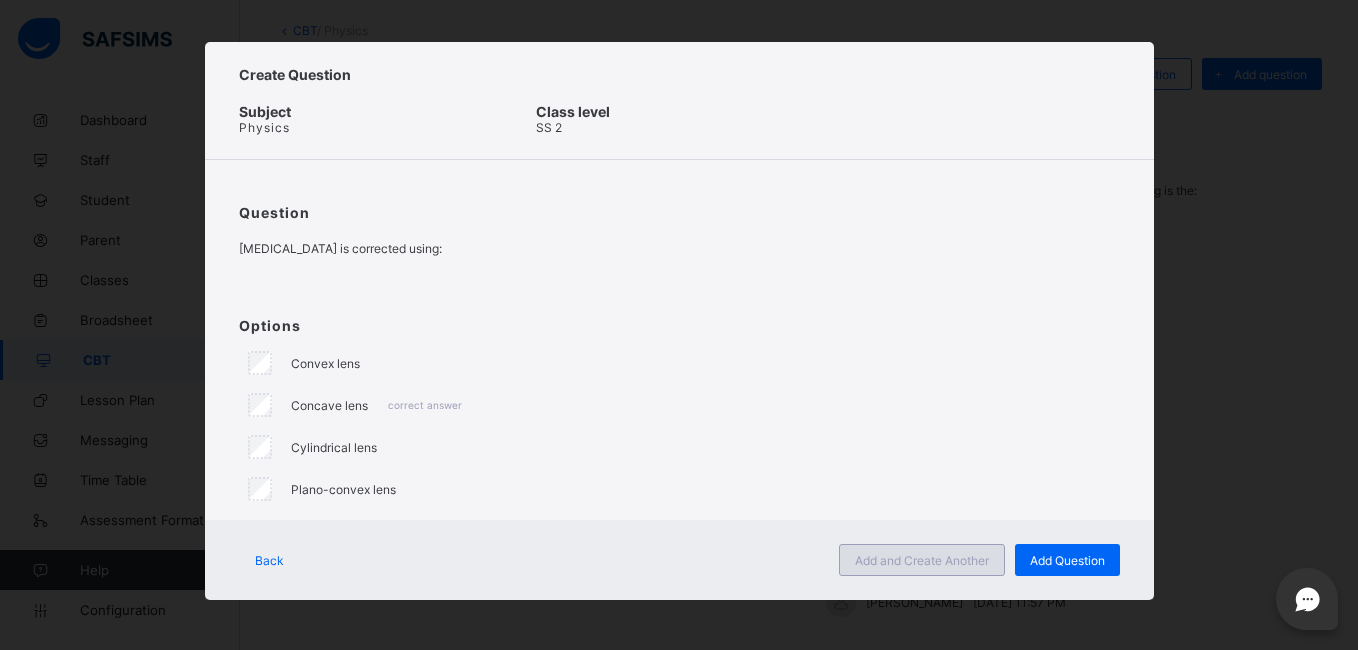click on "Add and Create Another" at bounding box center [922, 560] 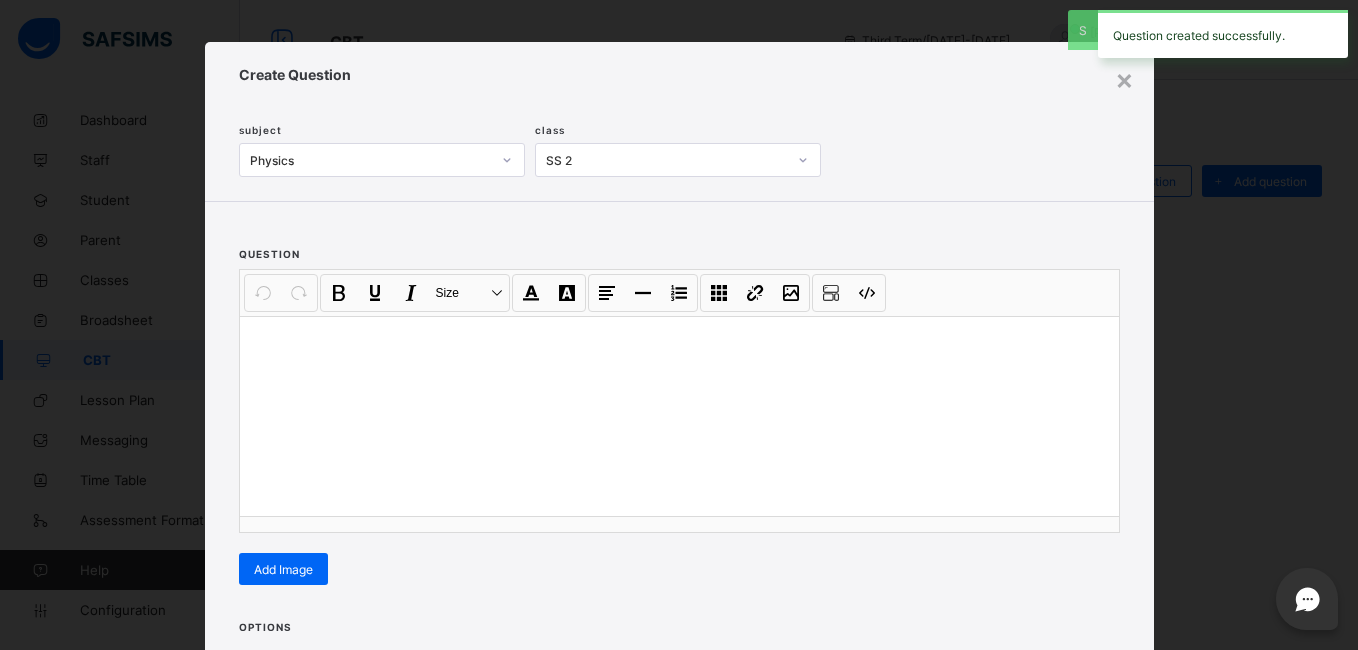 scroll, scrollTop: 0, scrollLeft: 0, axis: both 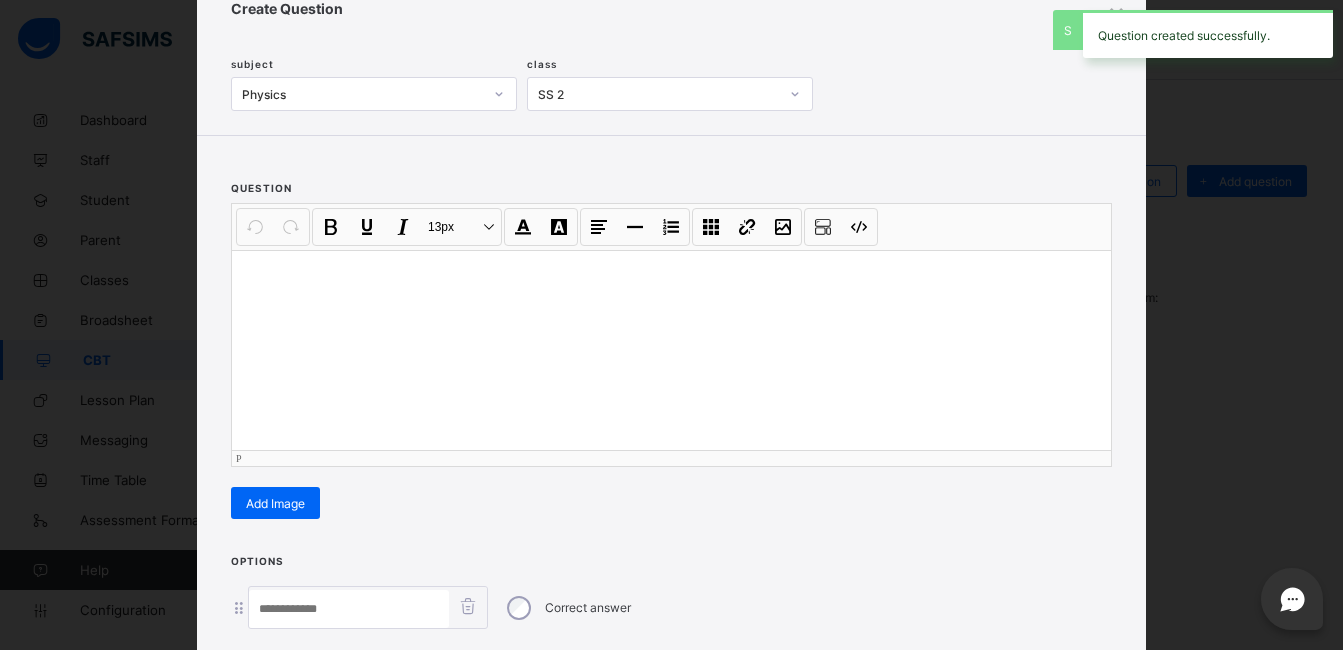 click at bounding box center [671, 350] 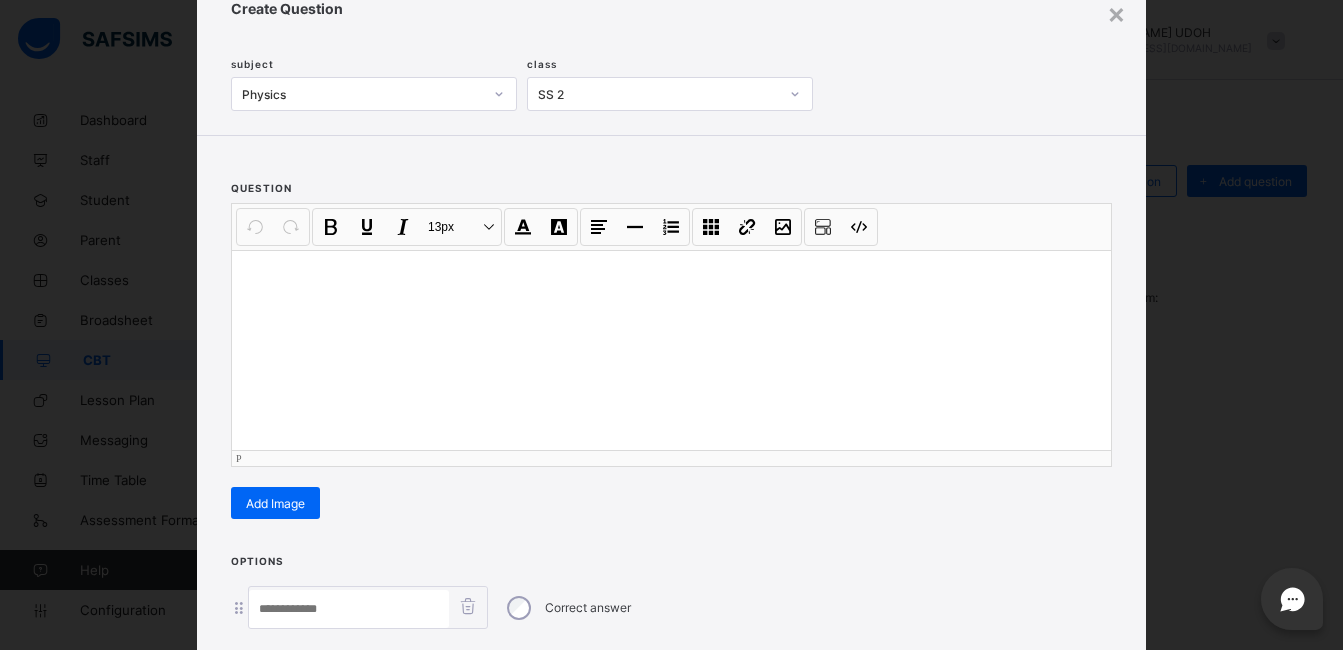 click at bounding box center (671, 276) 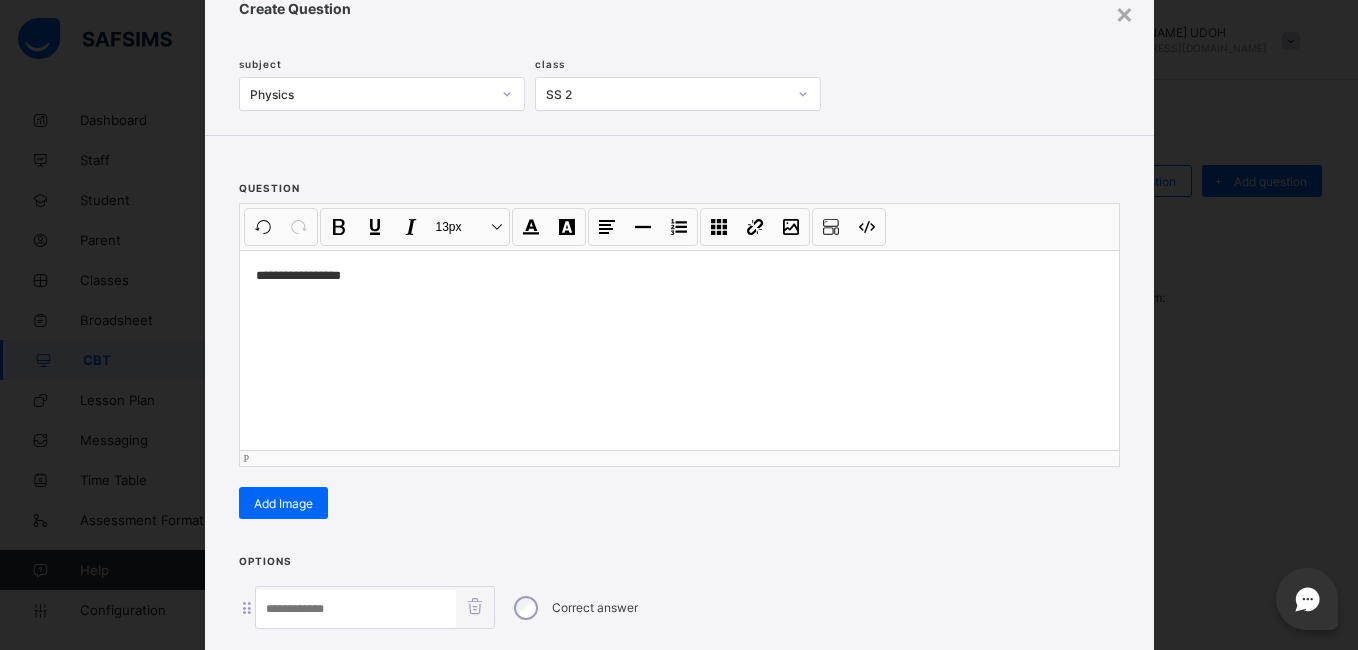 type 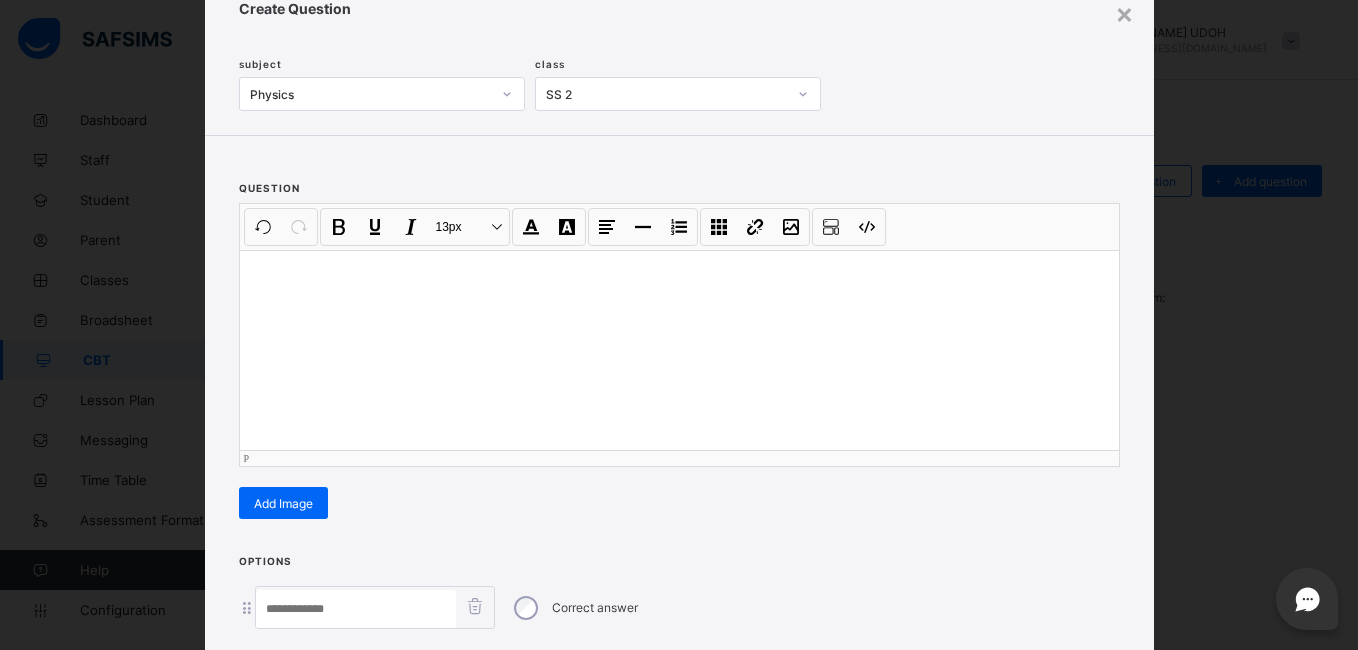 click at bounding box center (679, 276) 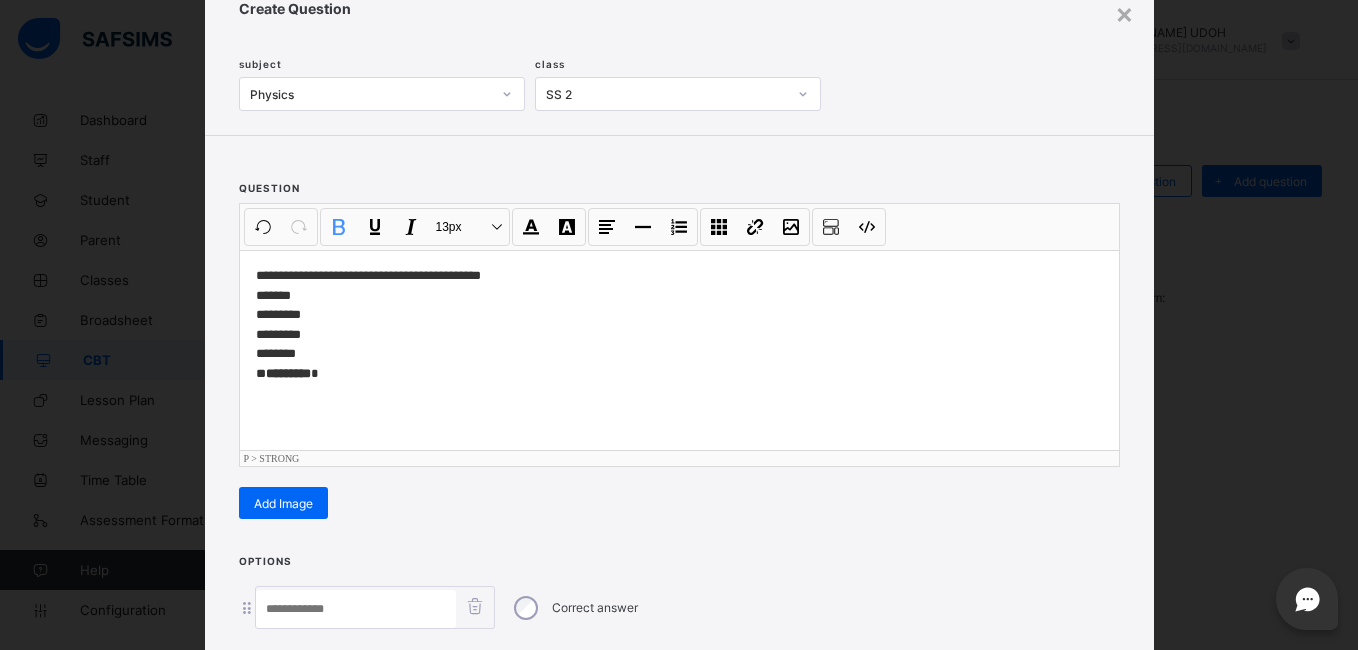 click on "**********" at bounding box center [679, 324] 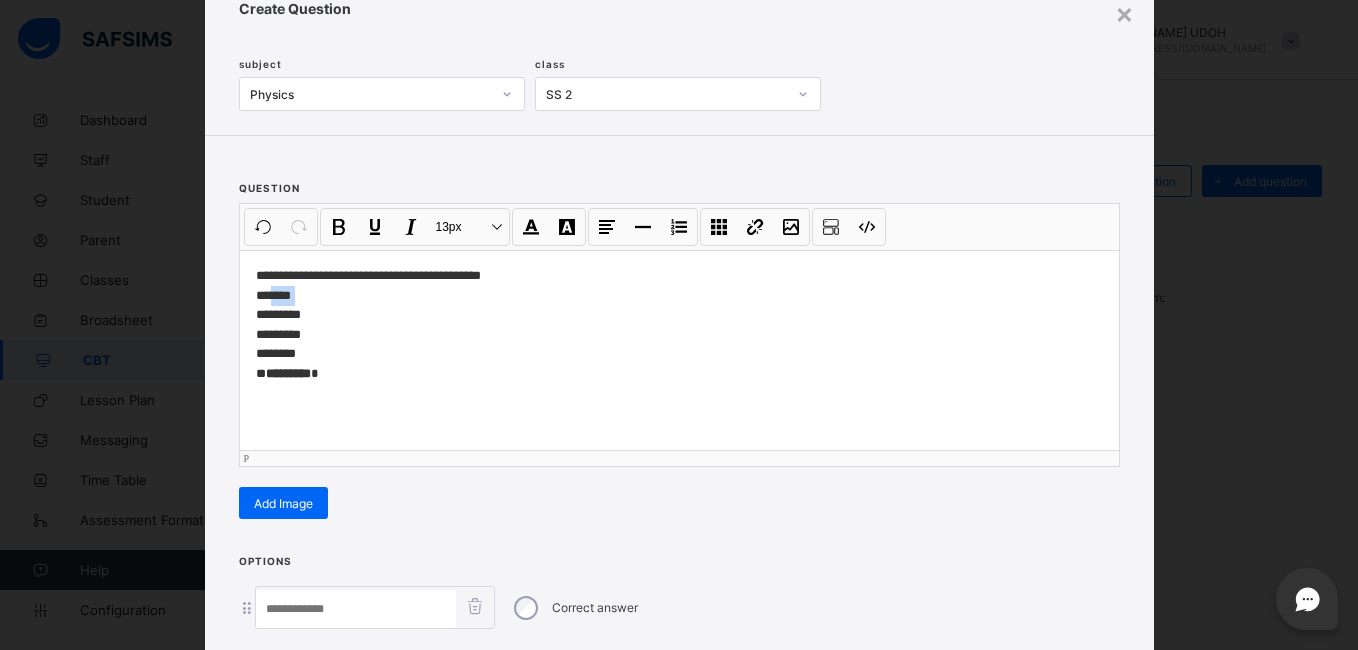 drag, startPoint x: 297, startPoint y: 299, endPoint x: 267, endPoint y: 299, distance: 30 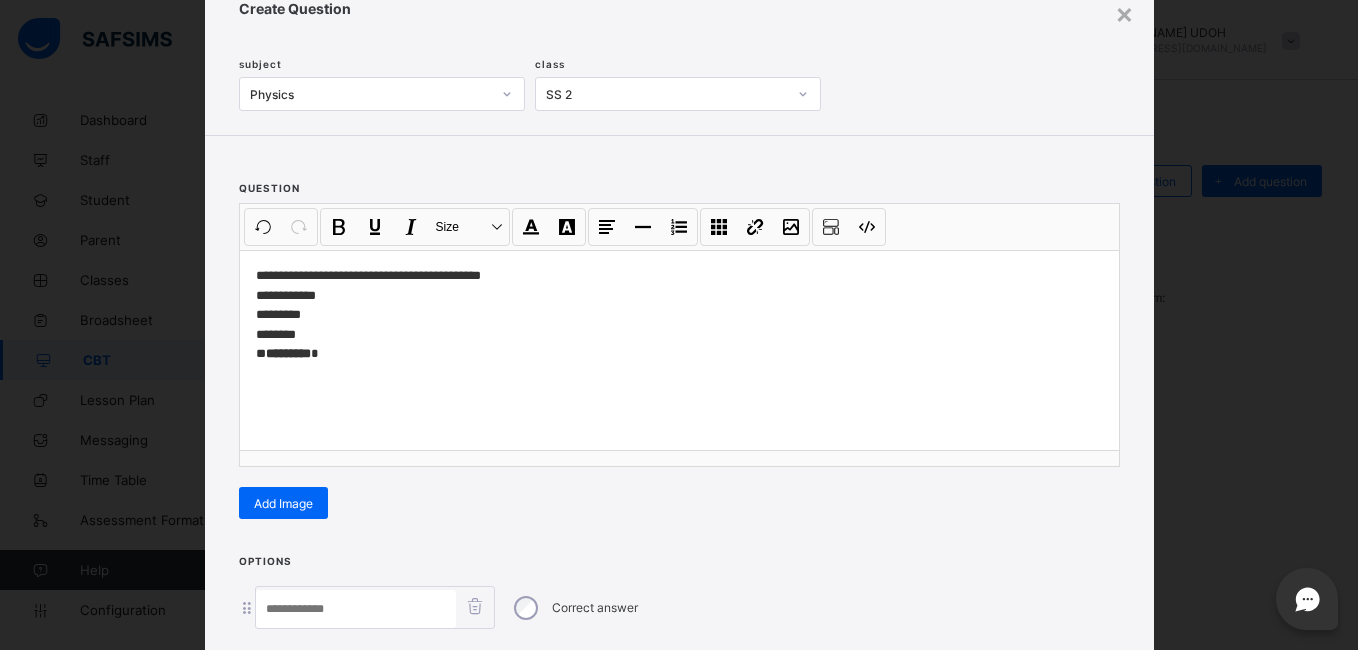 click on "**********" at bounding box center (679, 339) 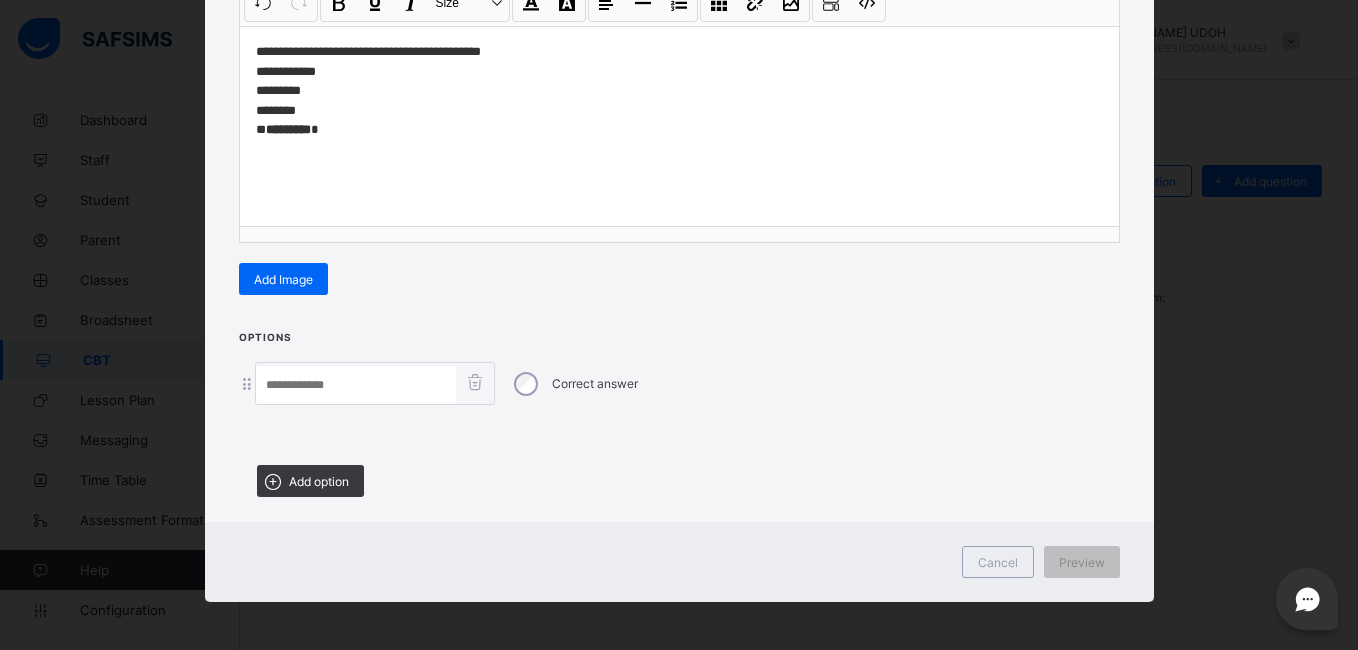 scroll, scrollTop: 299, scrollLeft: 0, axis: vertical 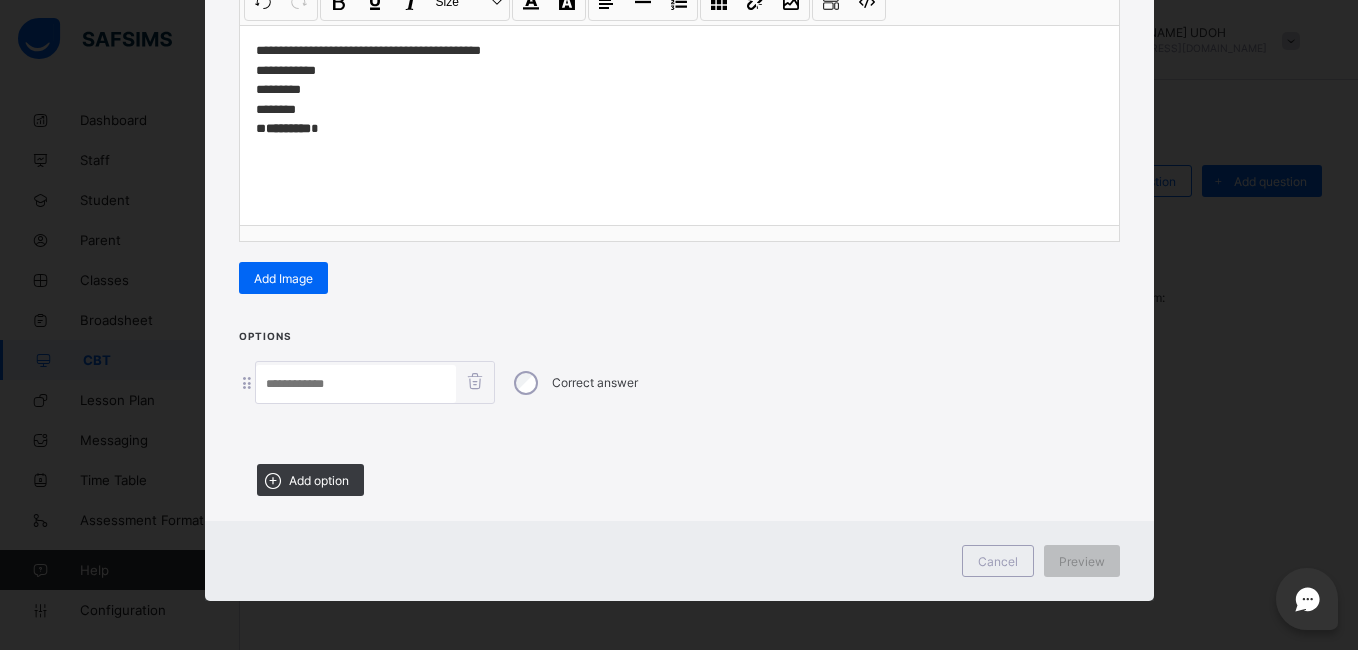click at bounding box center [356, 384] 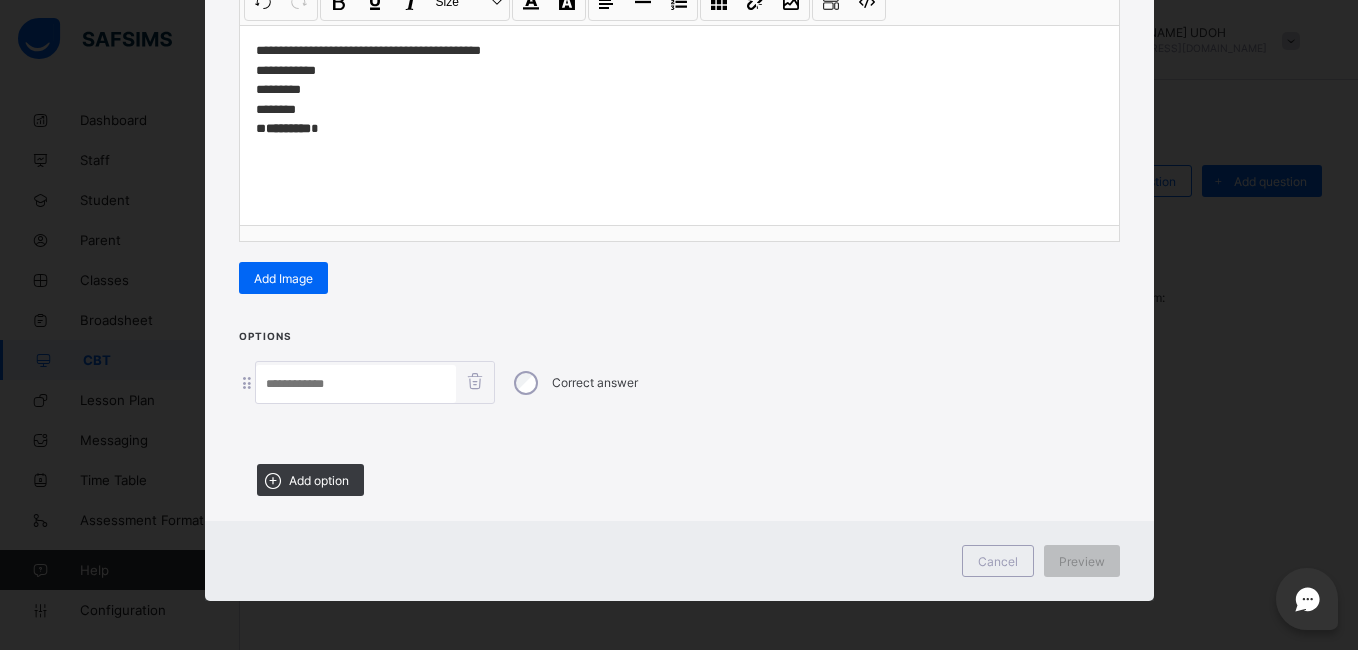 paste on "****" 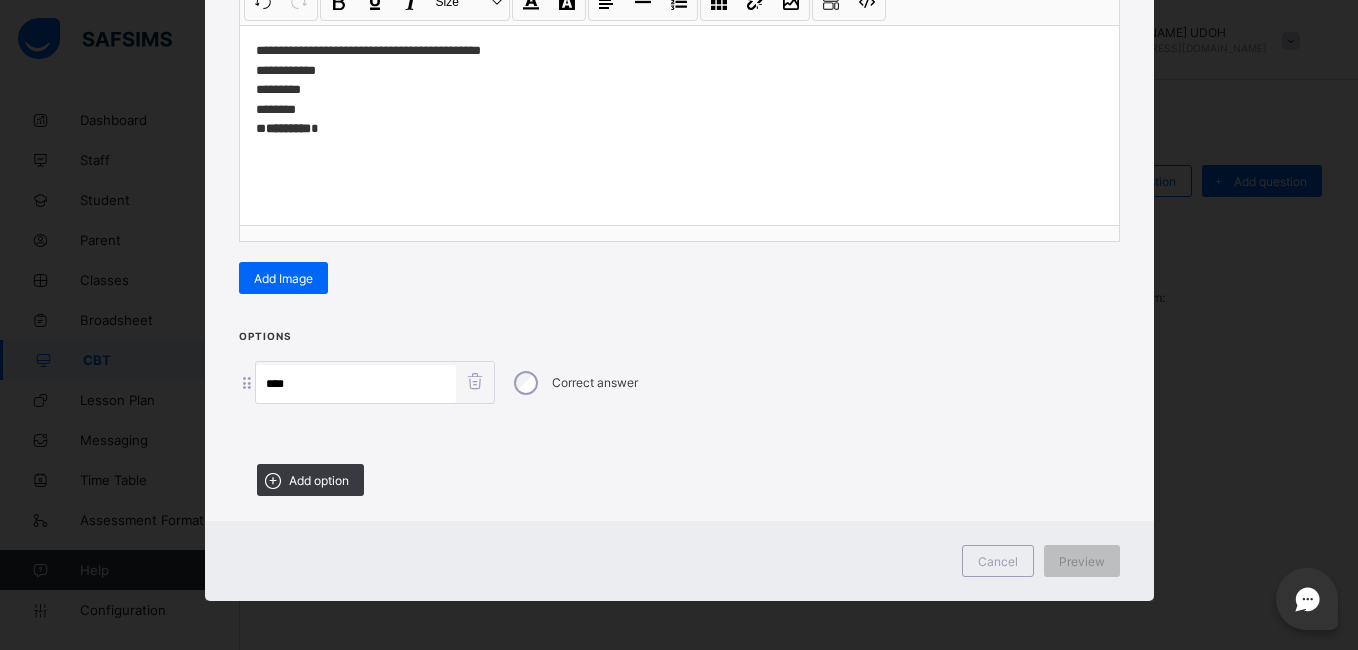 type on "****" 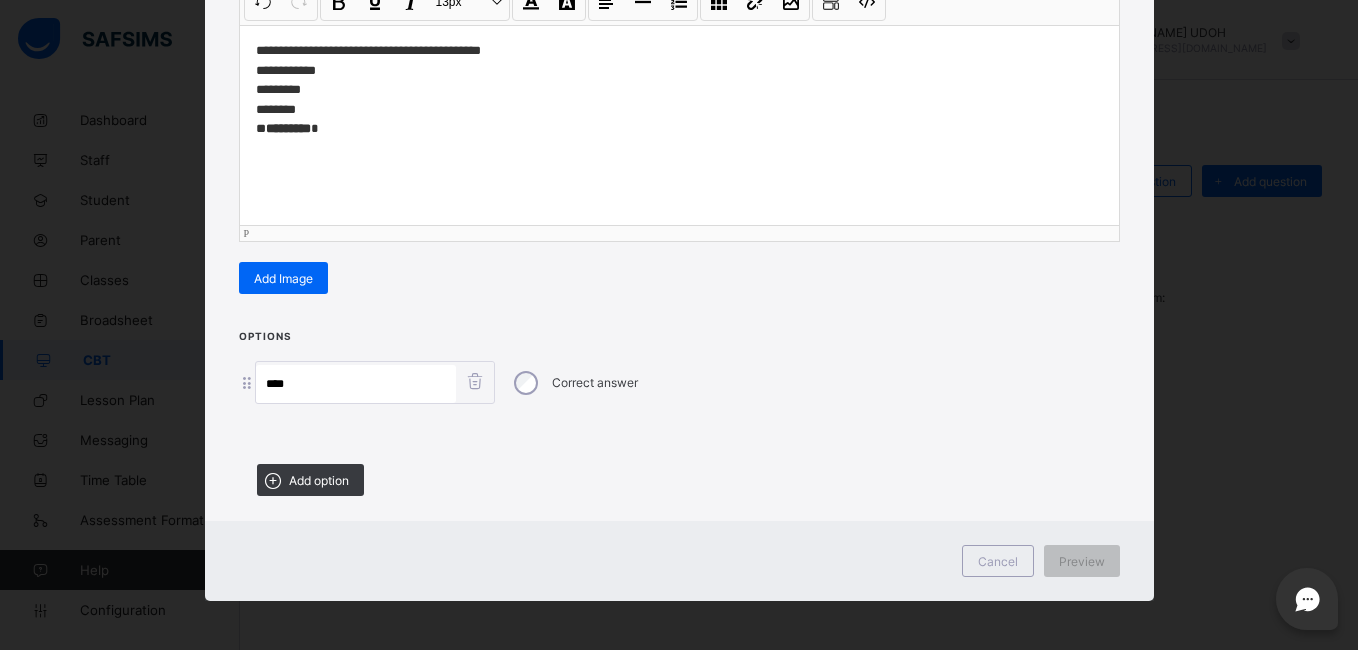 click on "**********" at bounding box center (679, 90) 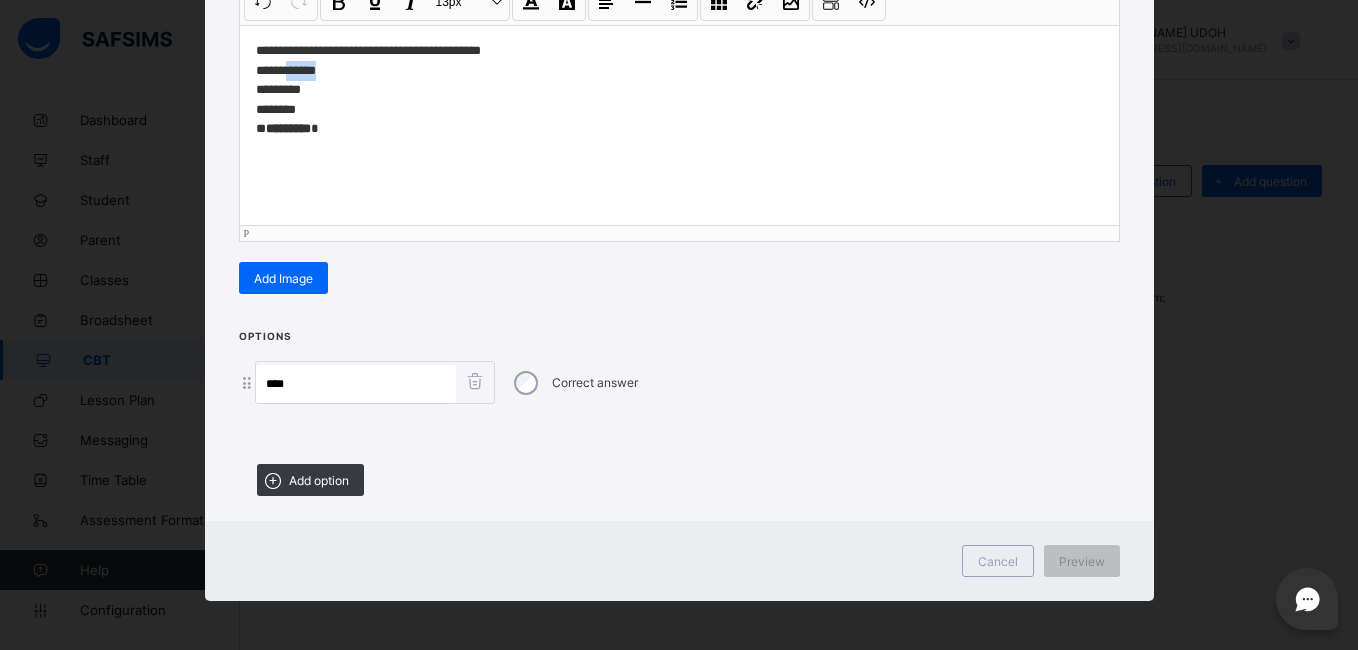 drag, startPoint x: 317, startPoint y: 75, endPoint x: 281, endPoint y: 71, distance: 36.221542 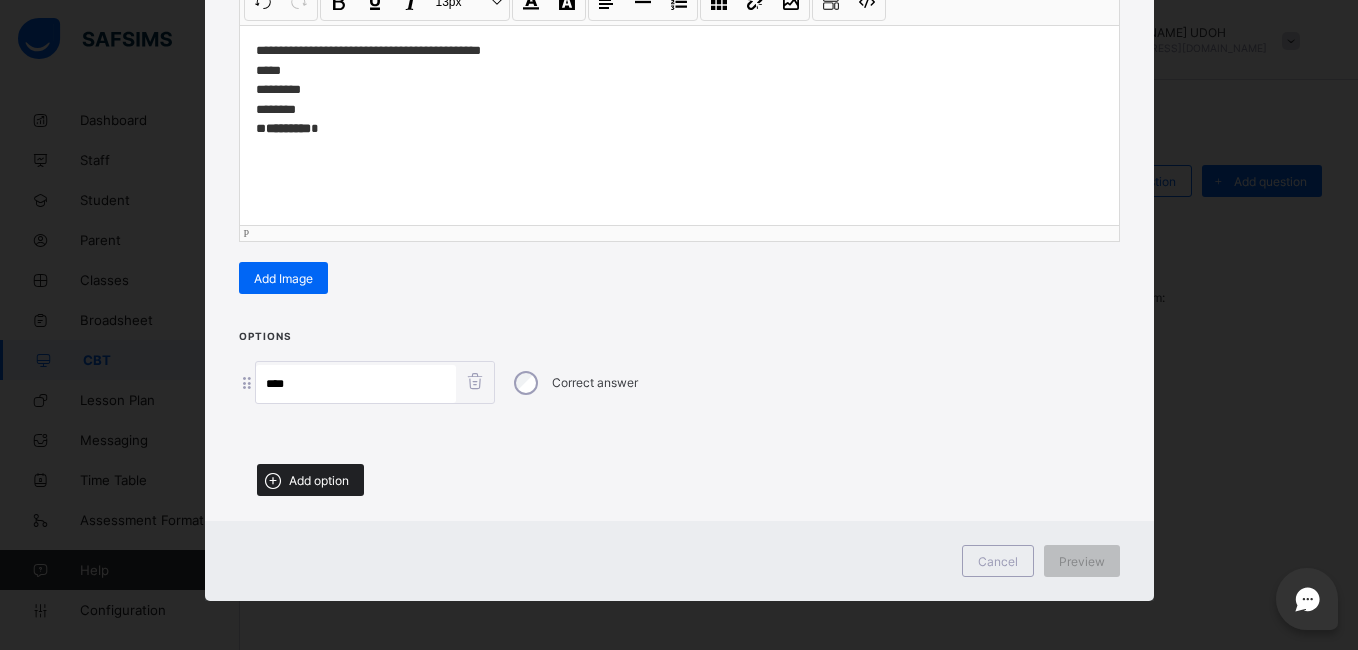 click on "Add option" at bounding box center (310, 480) 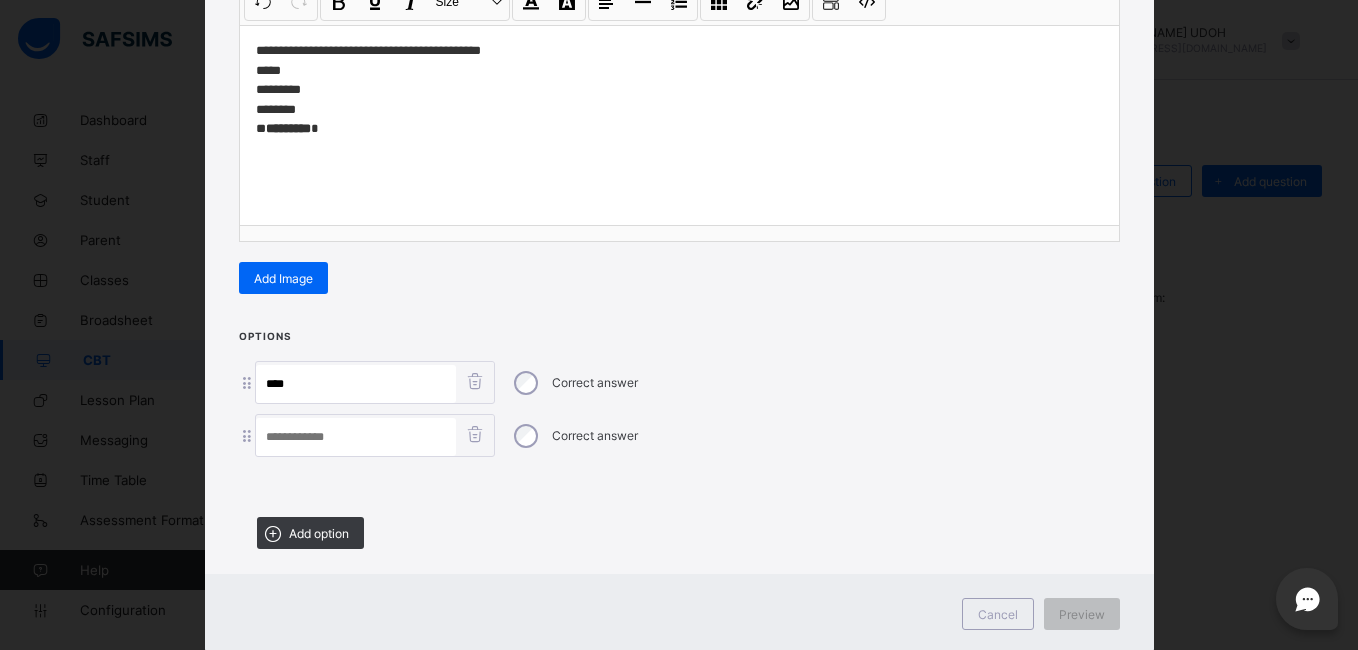 click at bounding box center [356, 437] 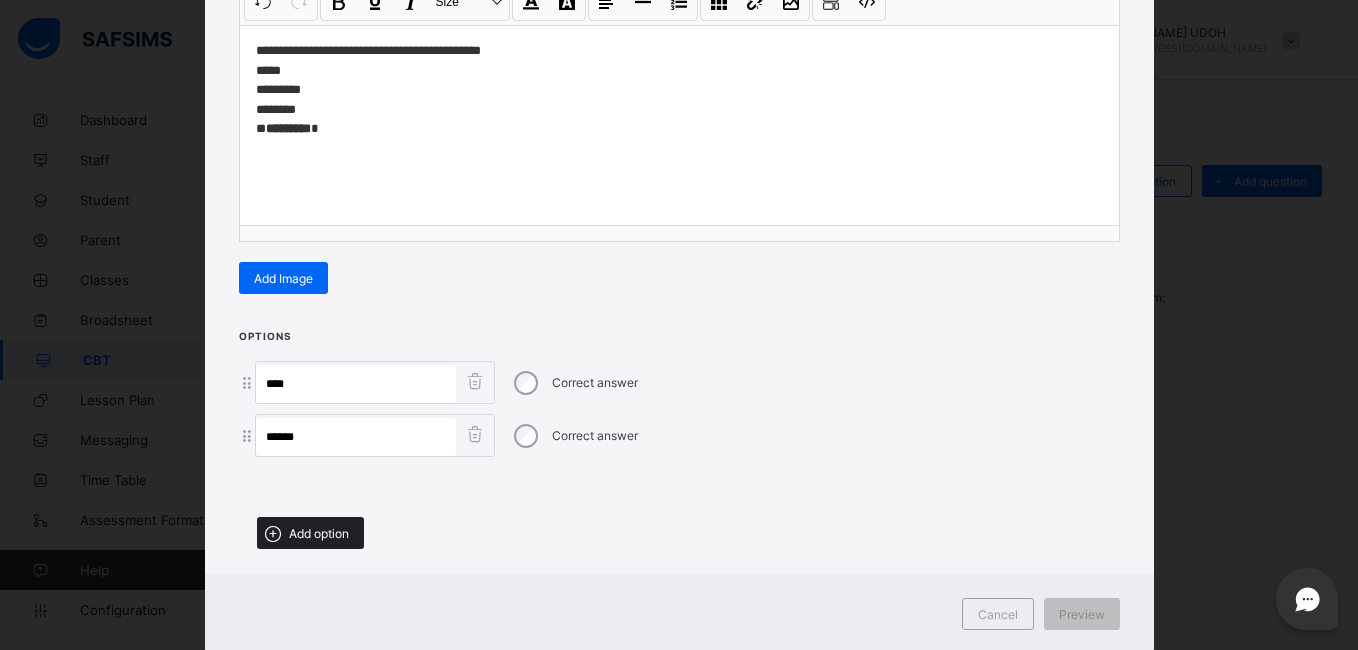 type on "******" 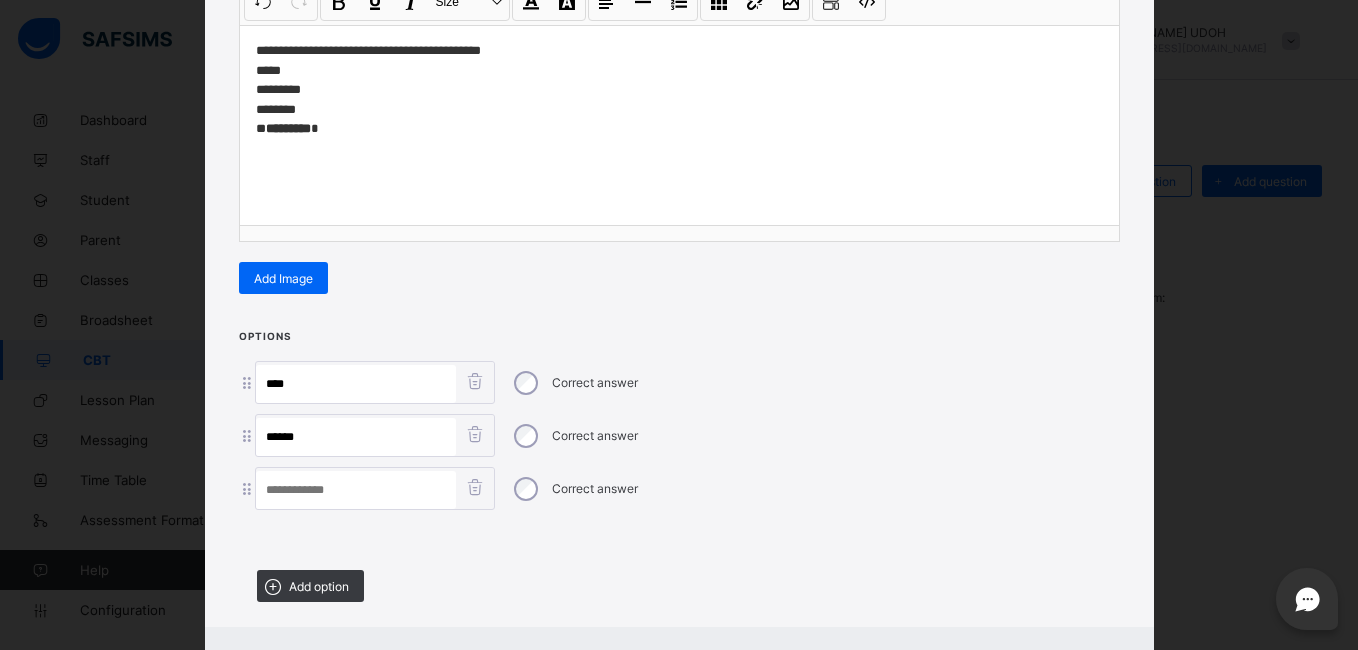 click on "**********" at bounding box center (679, 90) 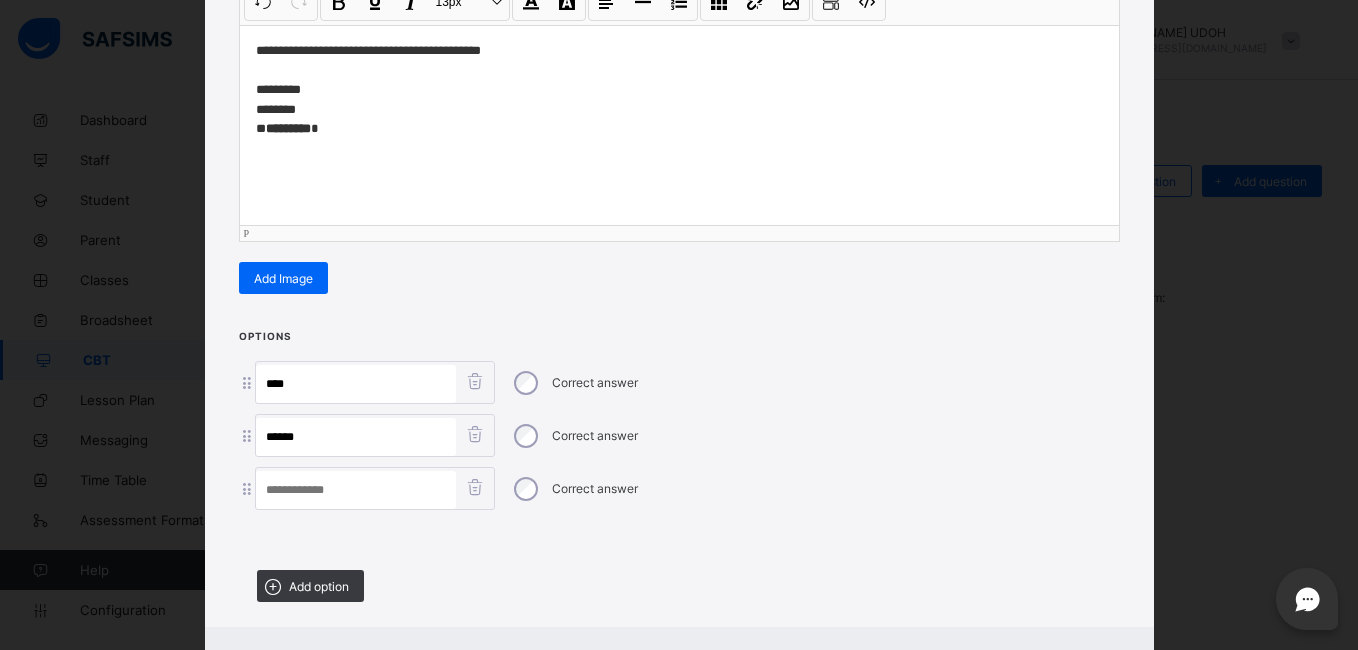 click on "**********" at bounding box center (679, 90) 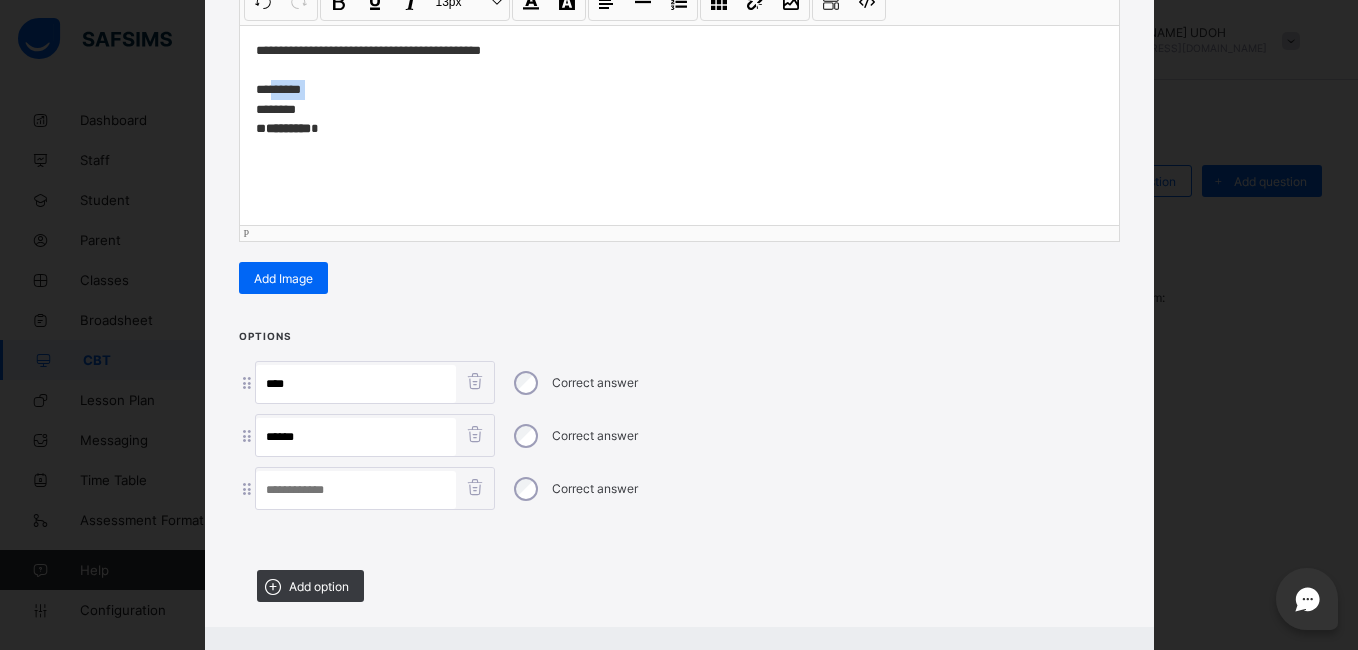 drag, startPoint x: 301, startPoint y: 88, endPoint x: 279, endPoint y: 94, distance: 22.803509 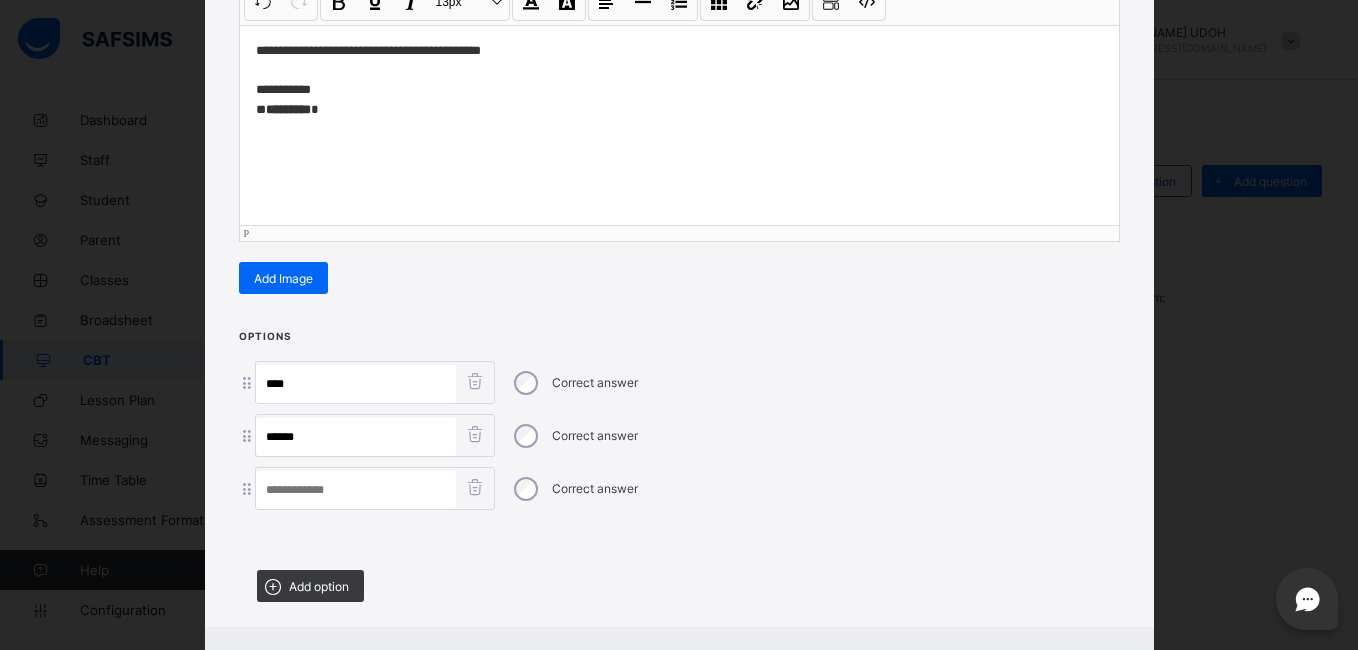 click at bounding box center (356, 490) 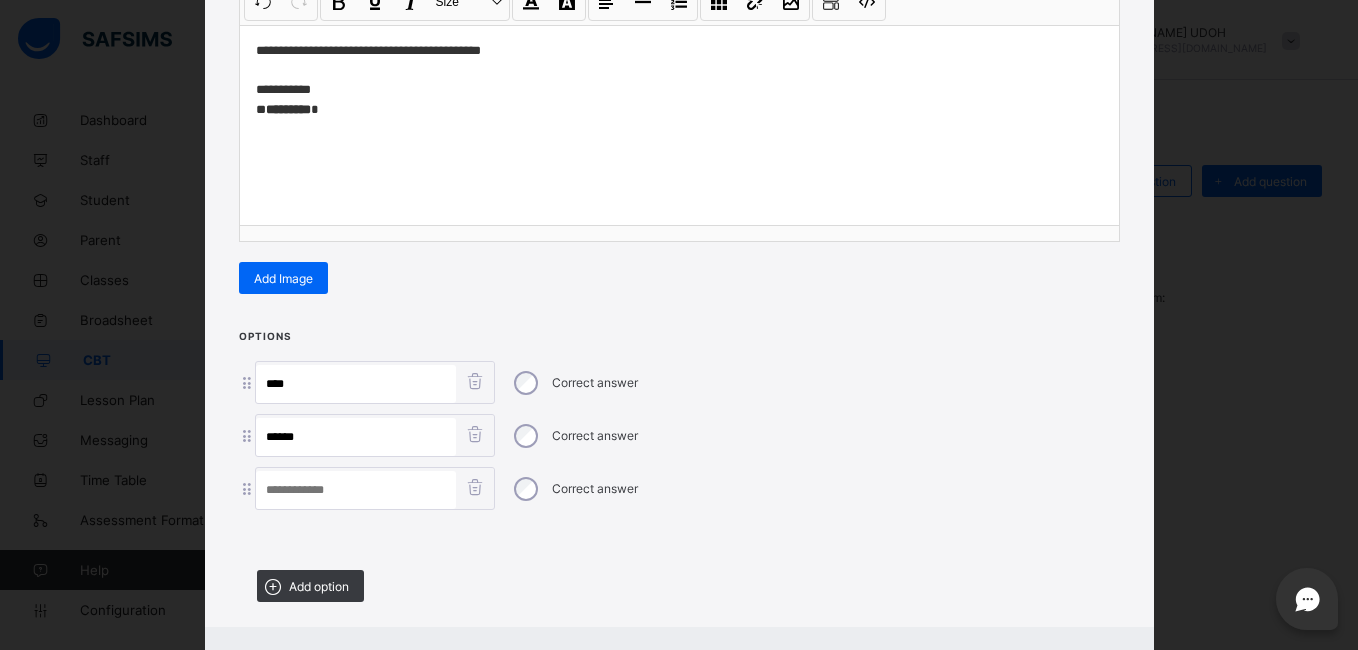 paste on "******" 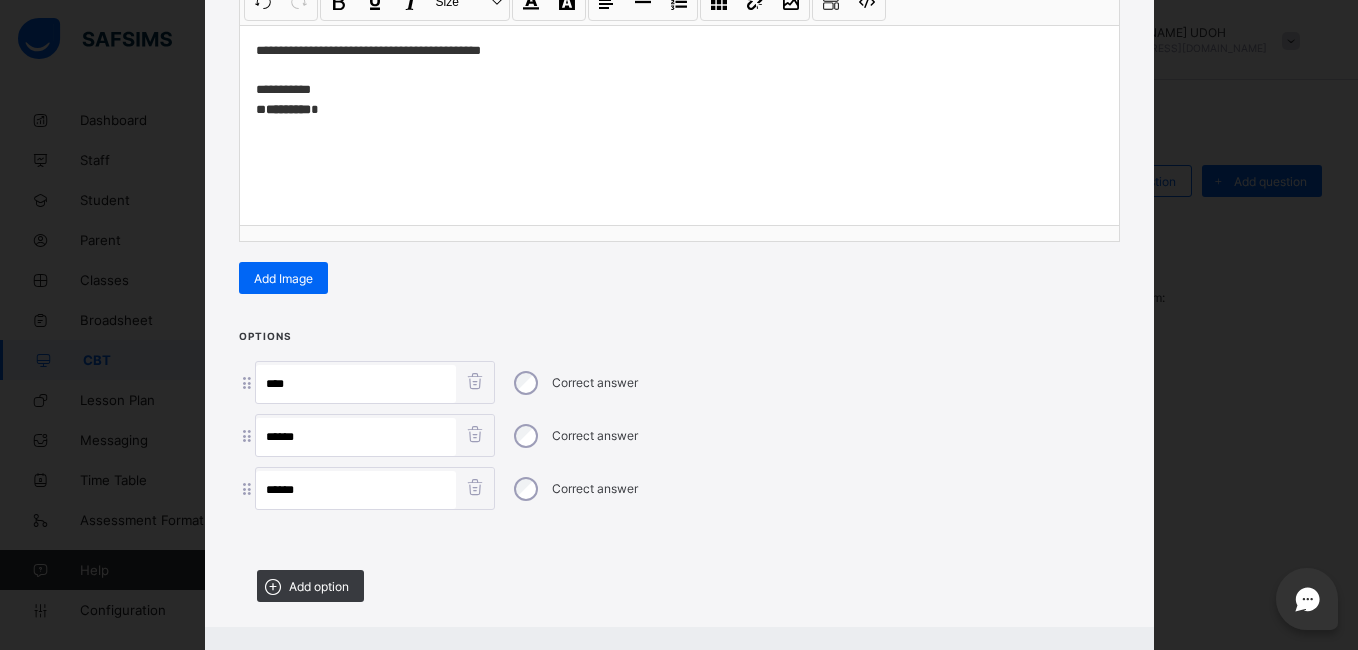 type on "******" 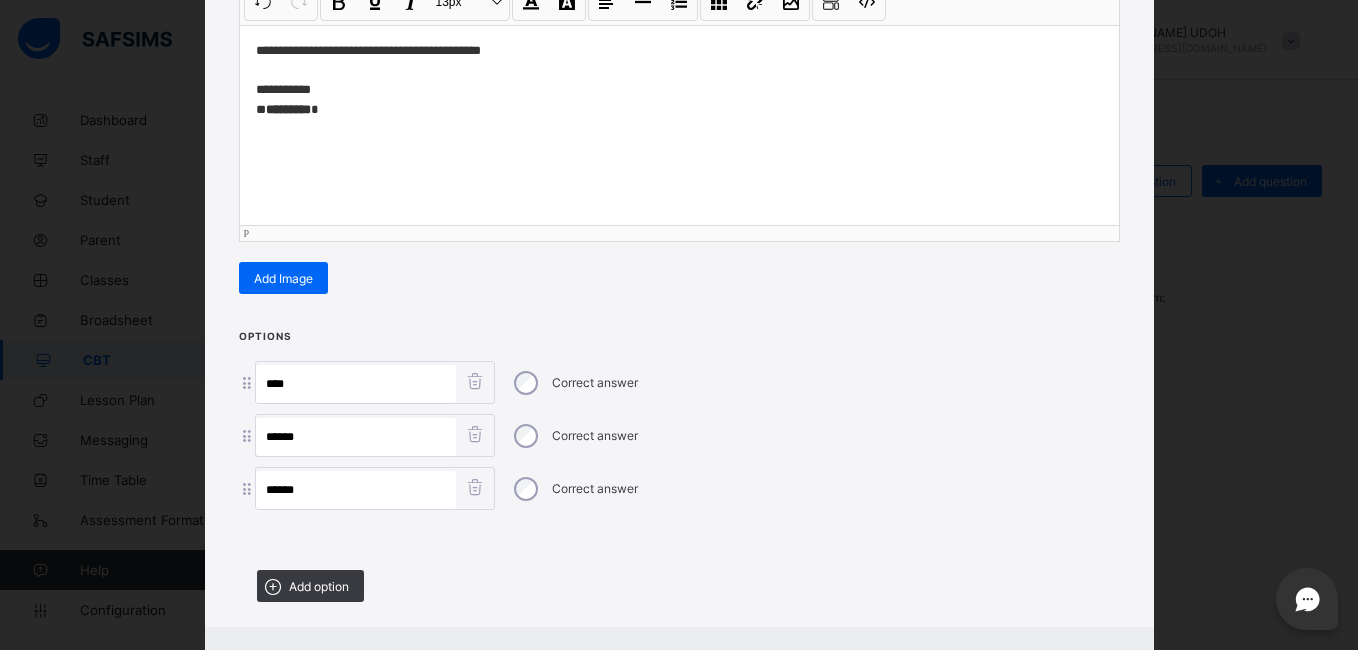 click on "**********" at bounding box center [679, 80] 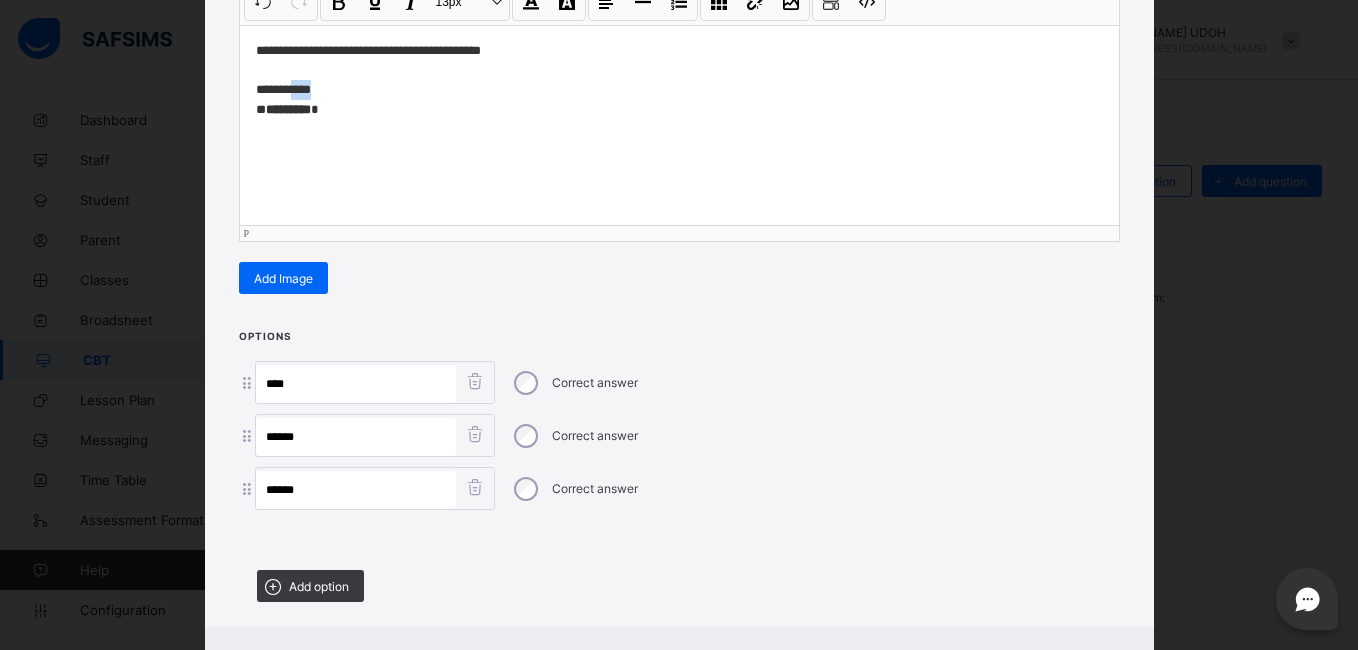 drag, startPoint x: 317, startPoint y: 93, endPoint x: 286, endPoint y: 93, distance: 31 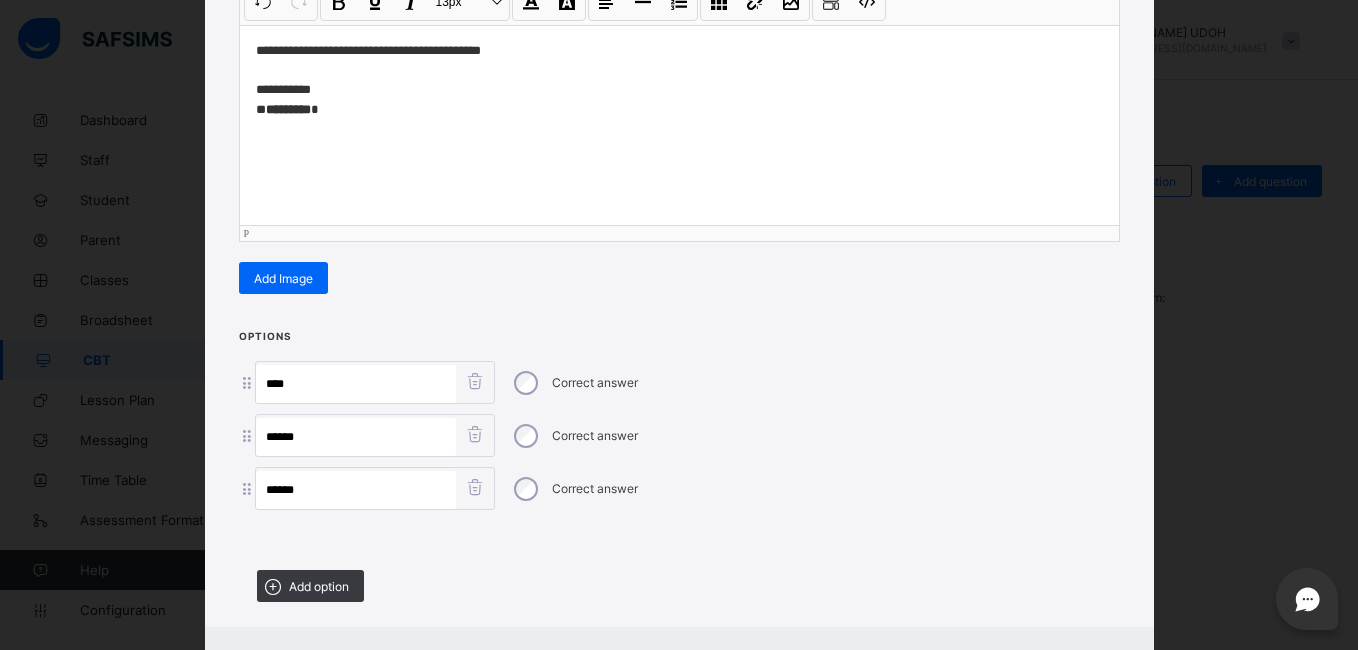 click on "**********" at bounding box center (679, 80) 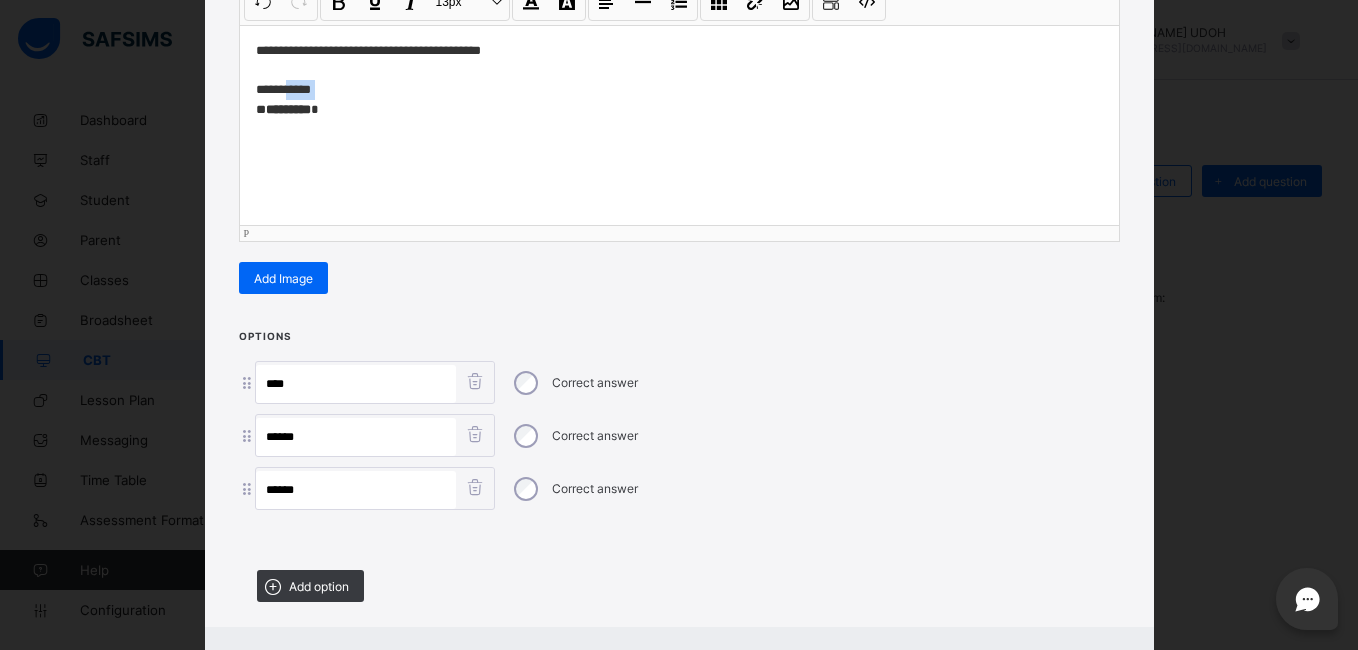 drag, startPoint x: 310, startPoint y: 90, endPoint x: 294, endPoint y: 90, distance: 16 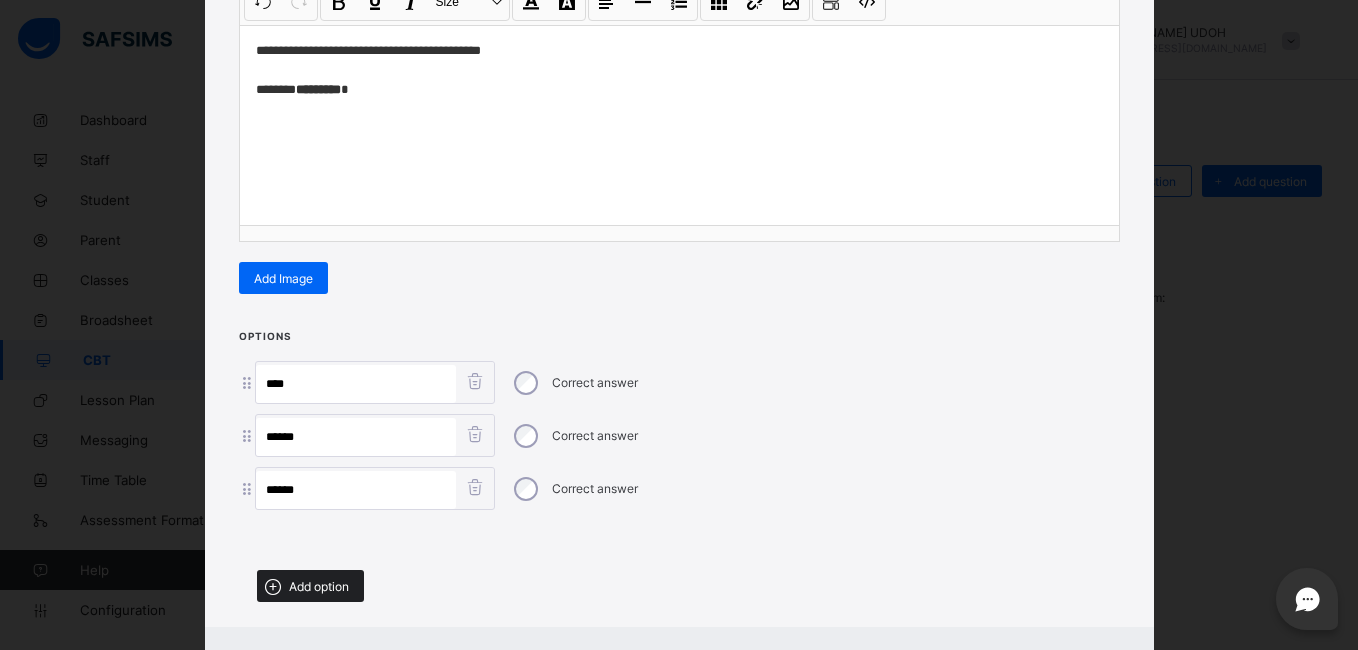 click on "Add option" at bounding box center [319, 586] 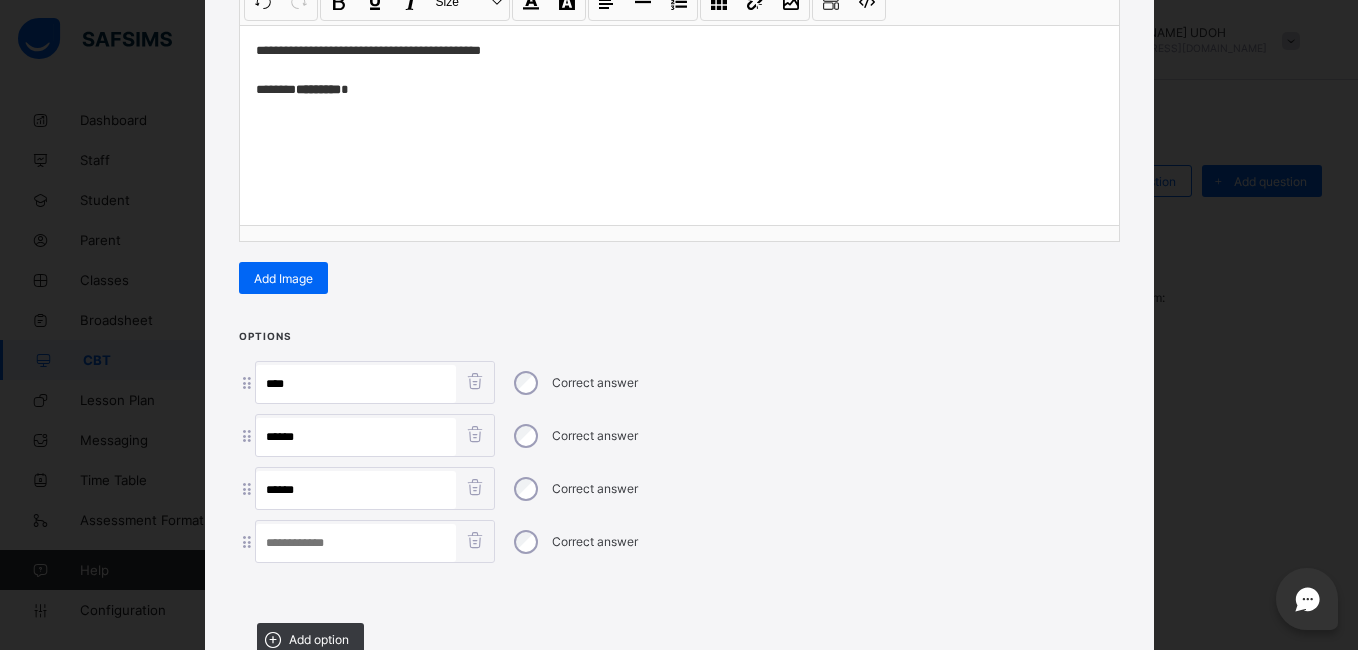 click at bounding box center (356, 543) 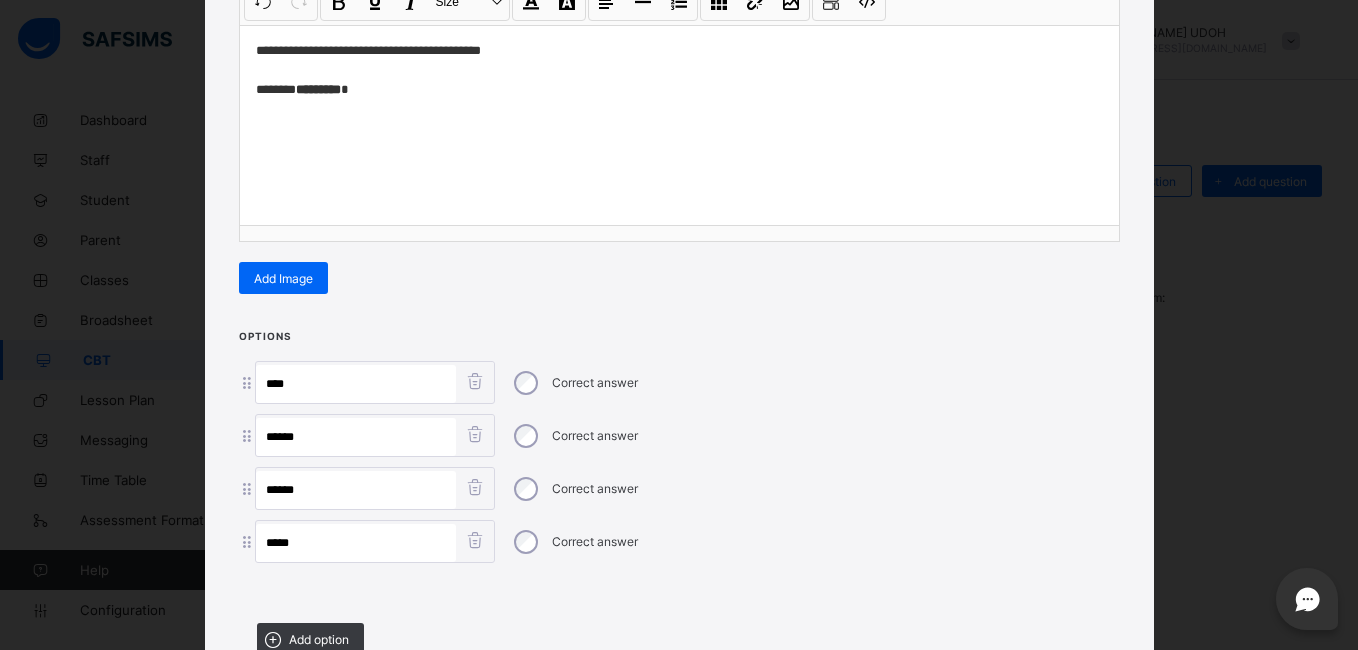type on "*****" 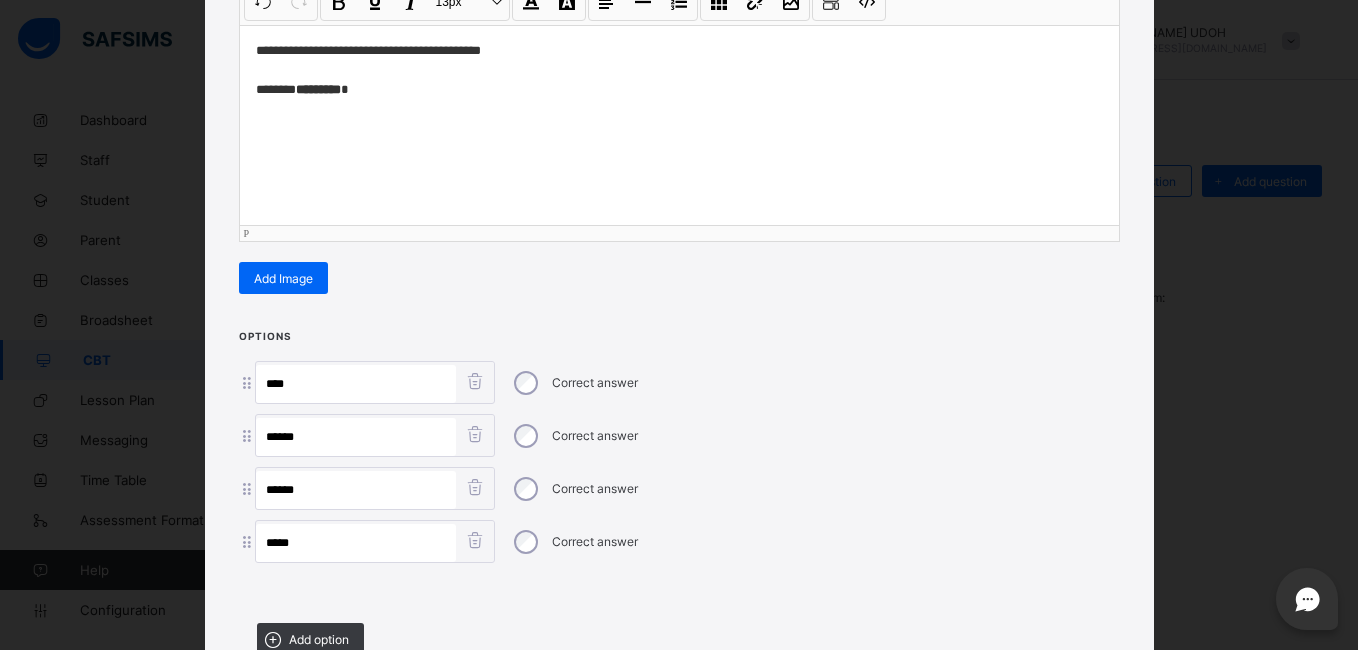 click on "**********" at bounding box center (679, 70) 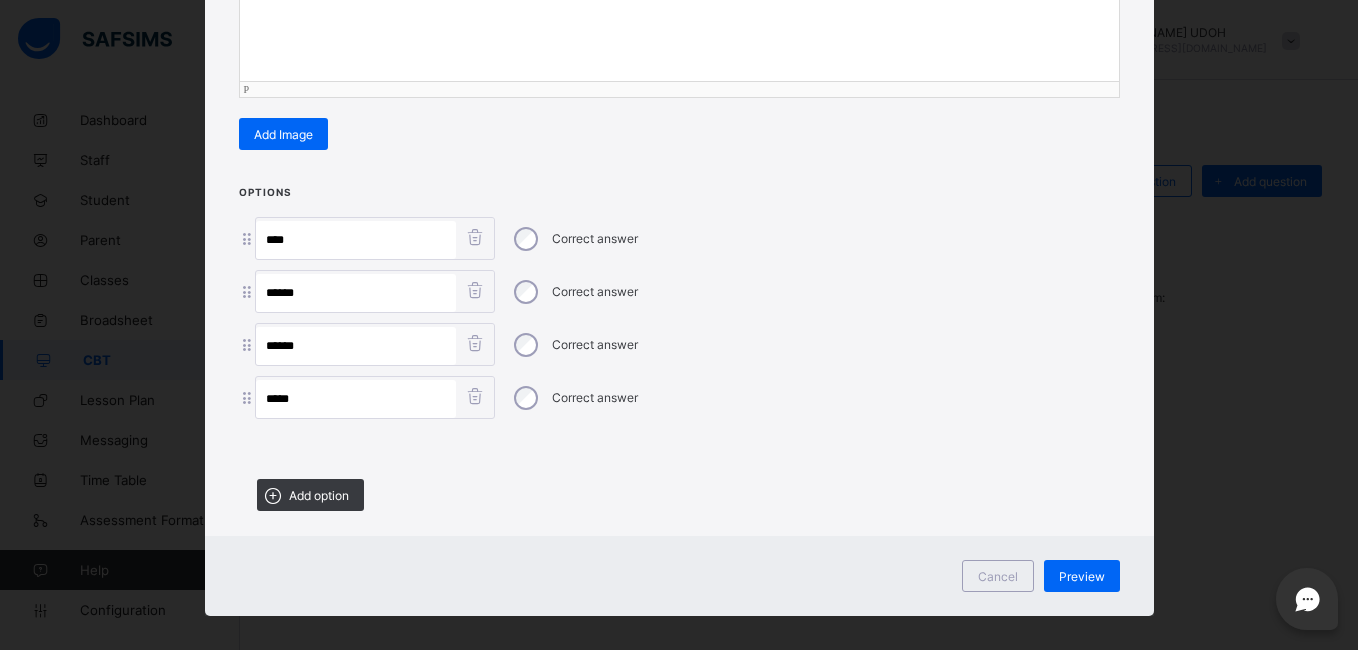 scroll, scrollTop: 448, scrollLeft: 0, axis: vertical 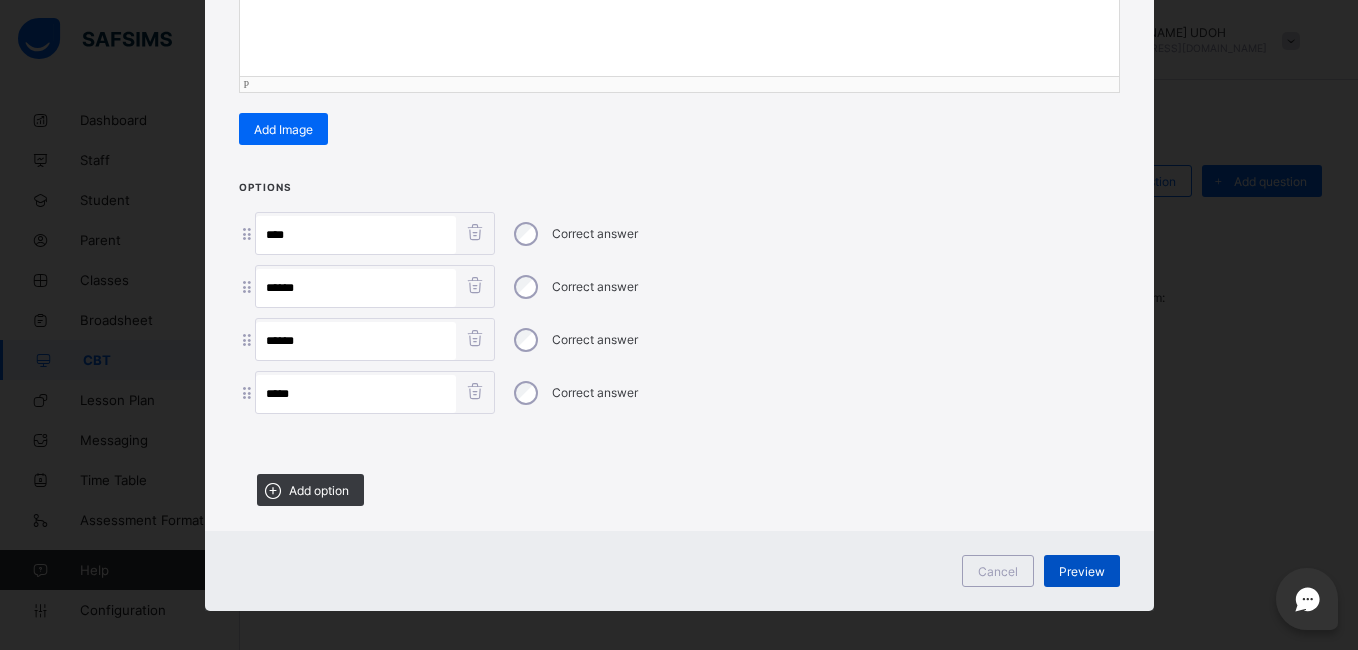 click on "Preview" at bounding box center (1082, 571) 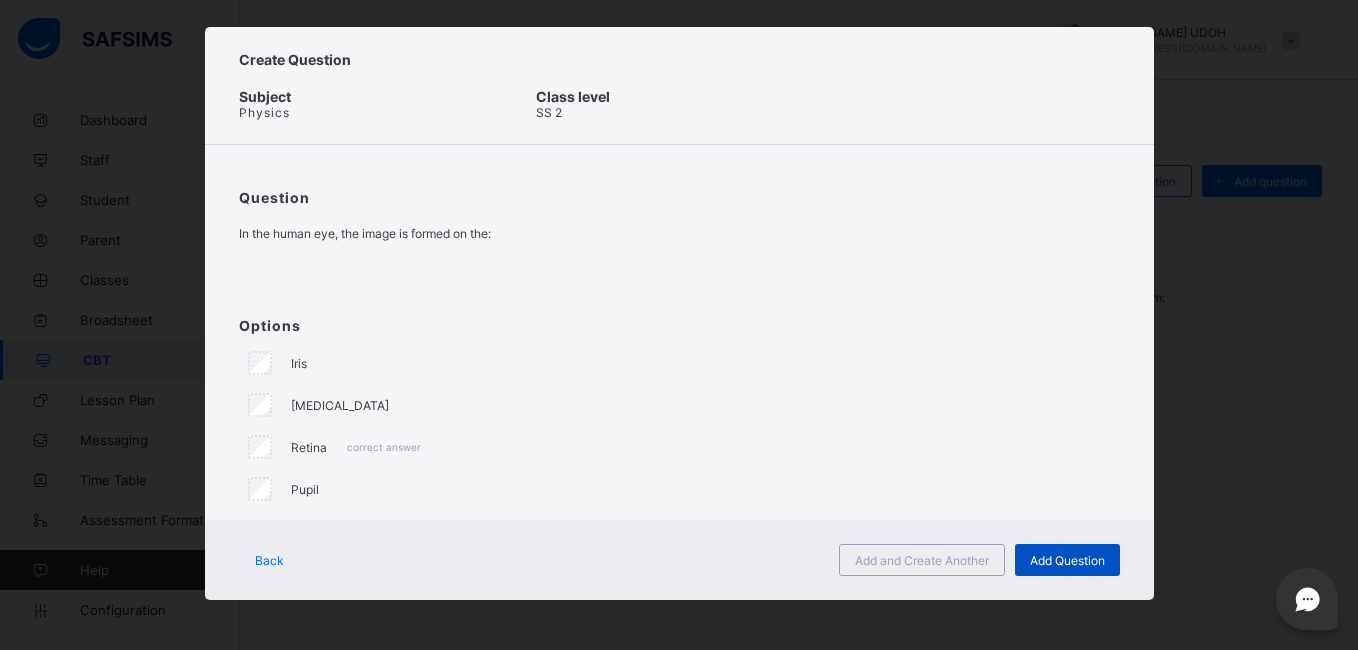 scroll, scrollTop: 23, scrollLeft: 0, axis: vertical 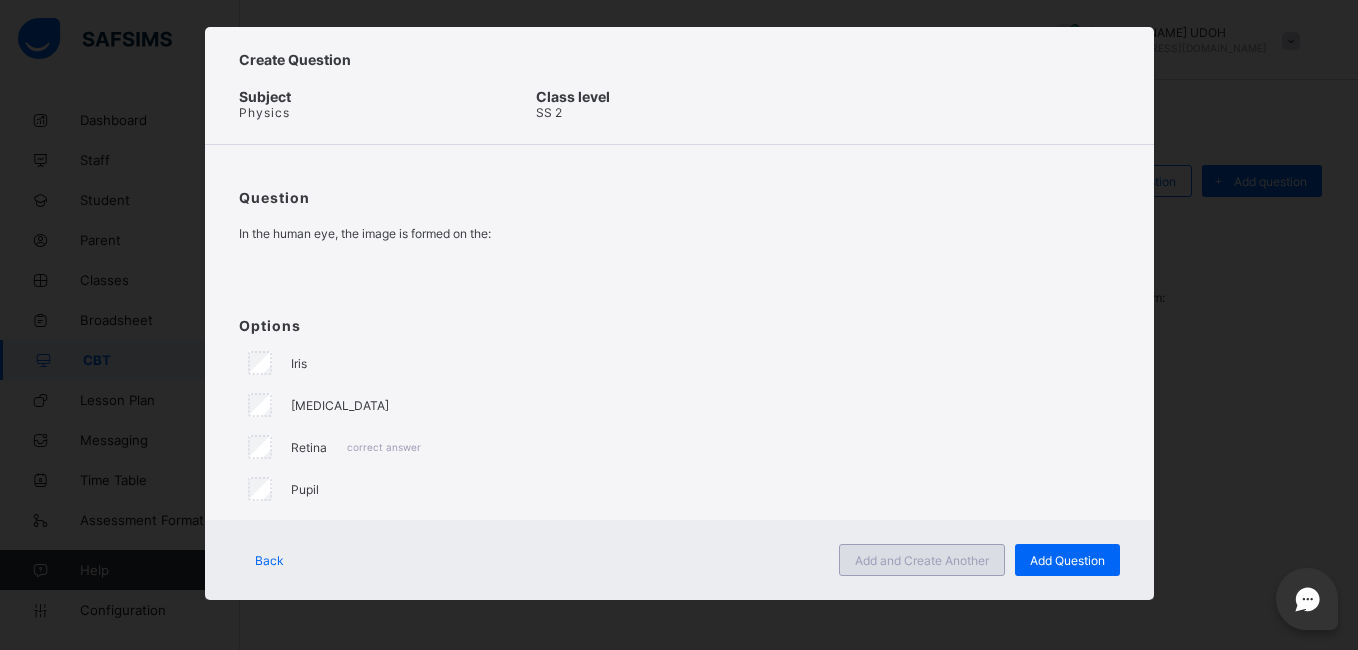 click on "Add and Create Another" at bounding box center (922, 560) 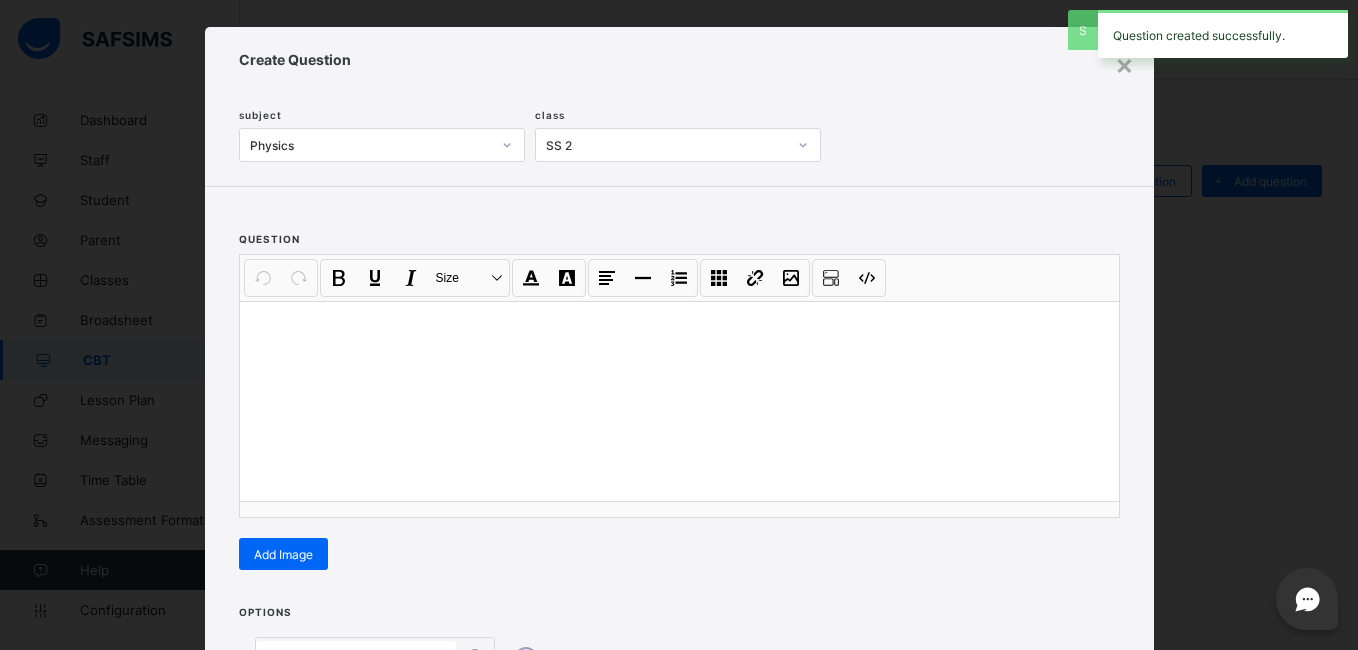 scroll, scrollTop: 74, scrollLeft: 0, axis: vertical 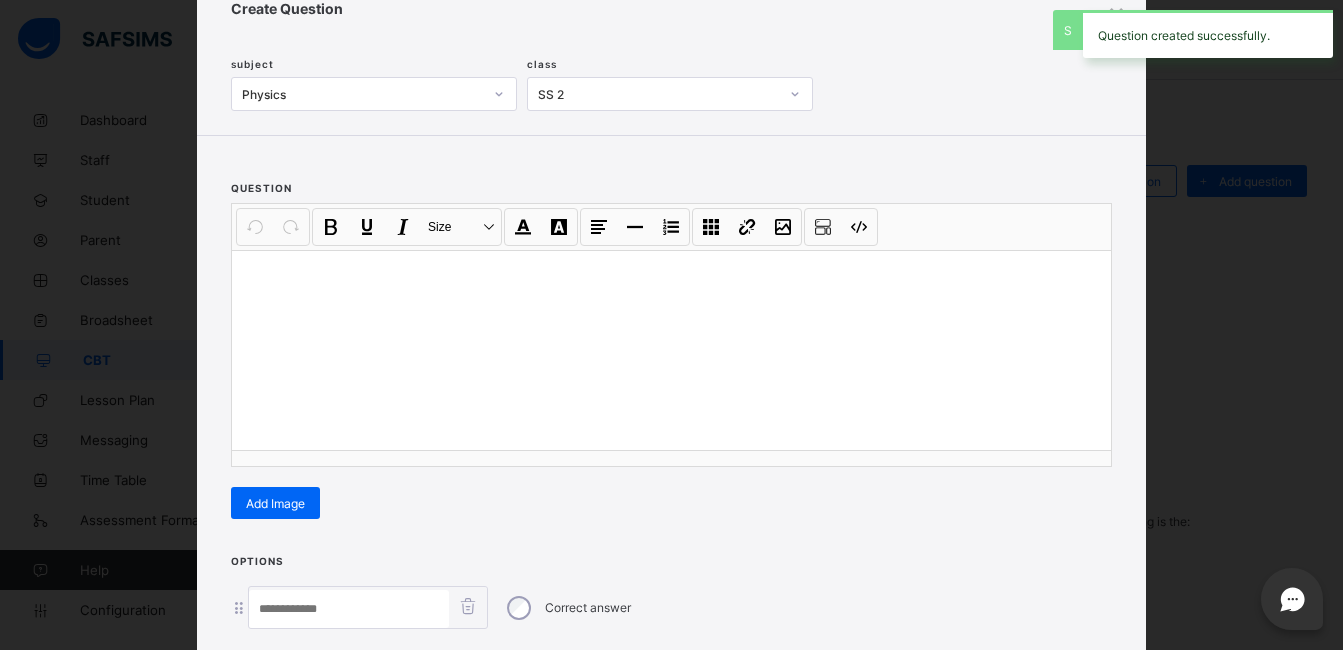 click at bounding box center [671, 276] 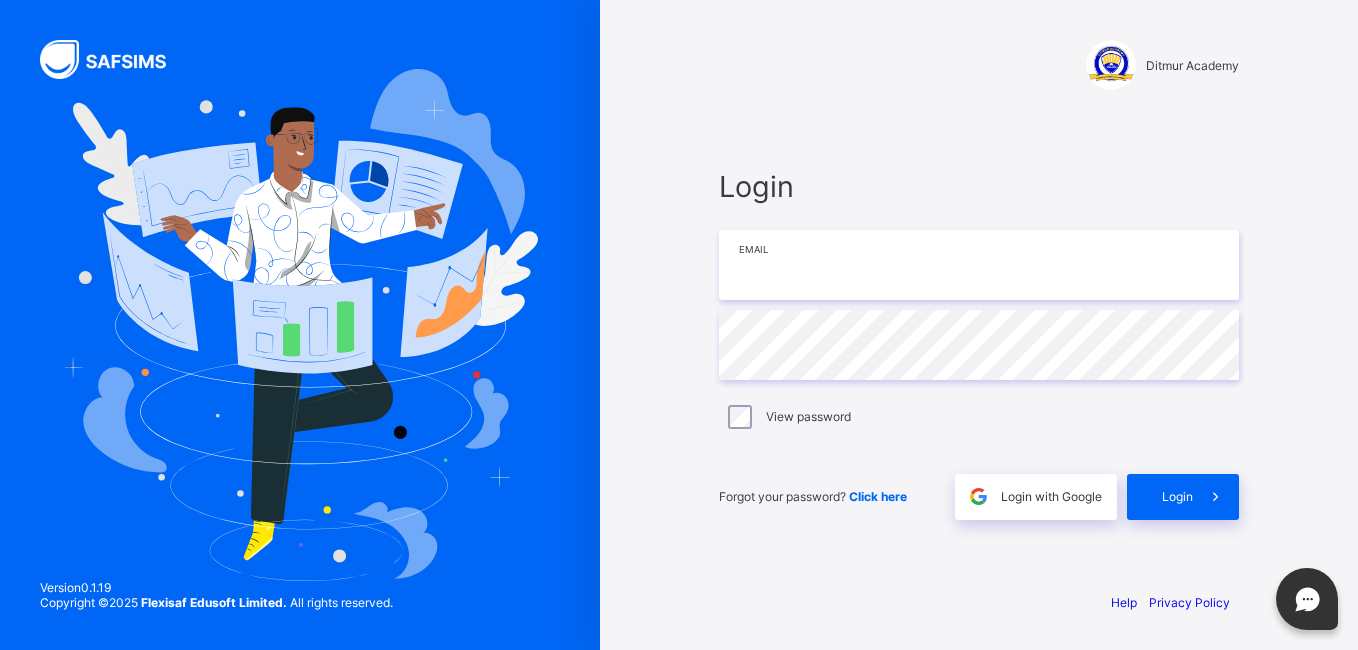 click at bounding box center [979, 265] 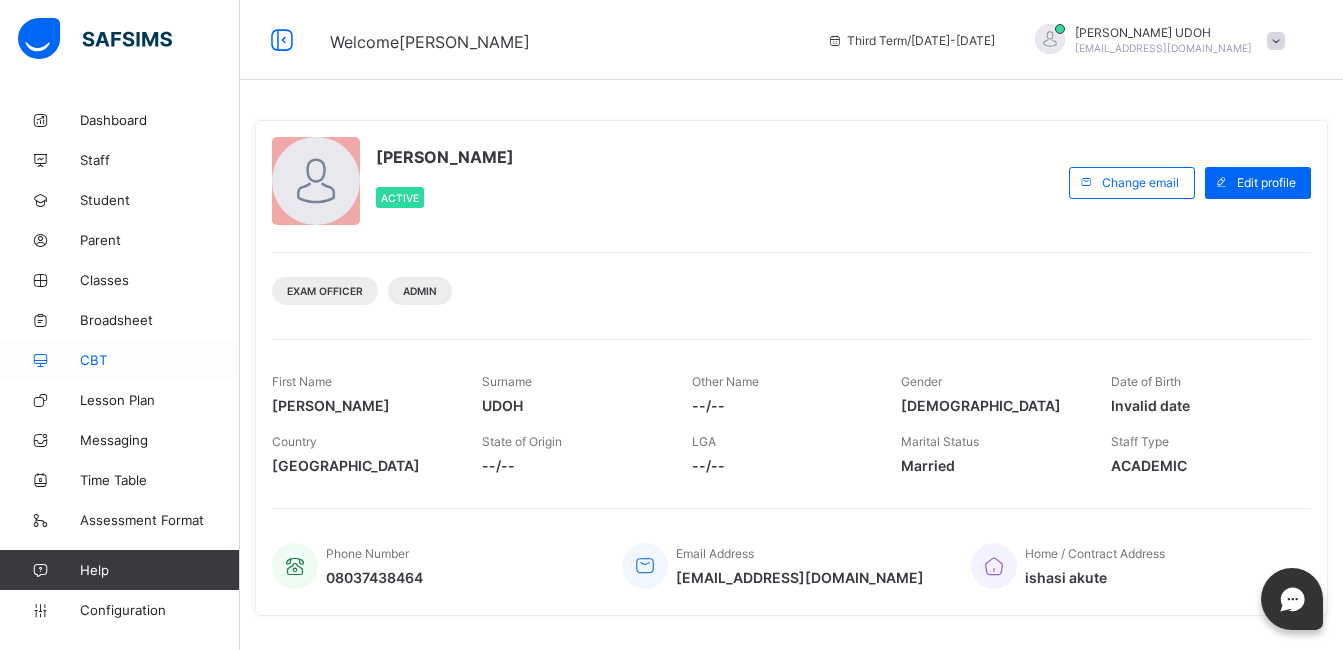 click on "CBT" at bounding box center (160, 360) 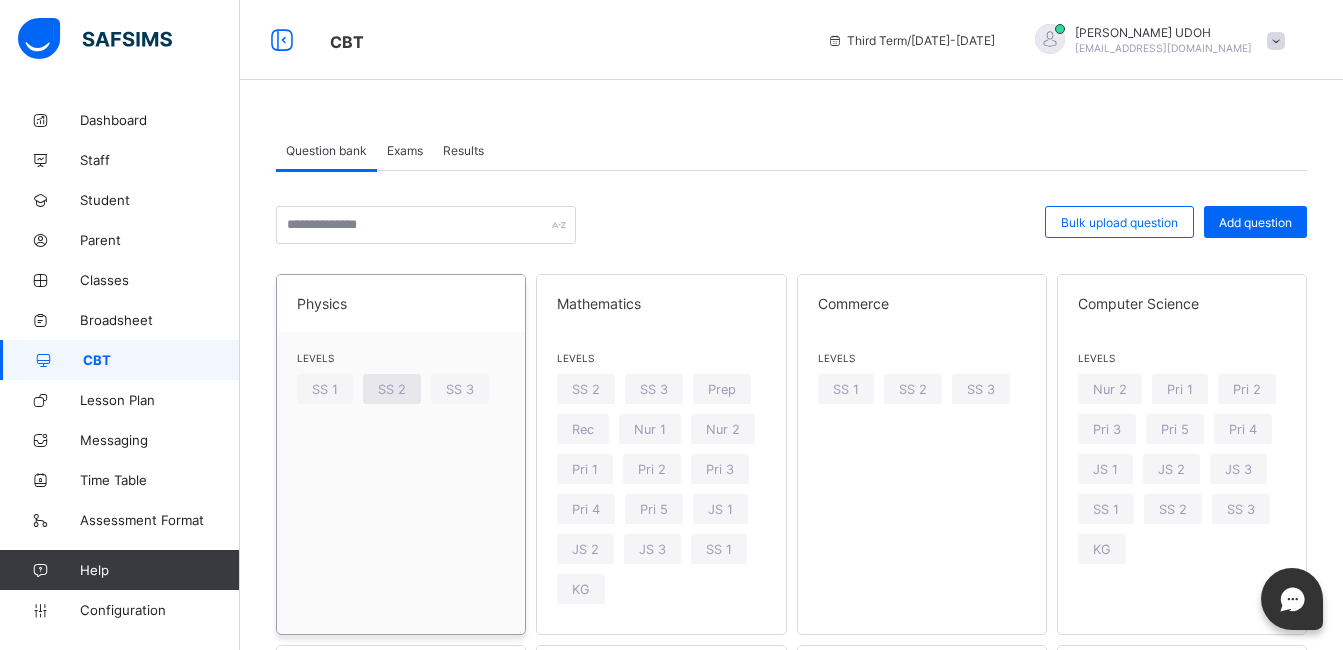 click on "SS 2" at bounding box center [392, 389] 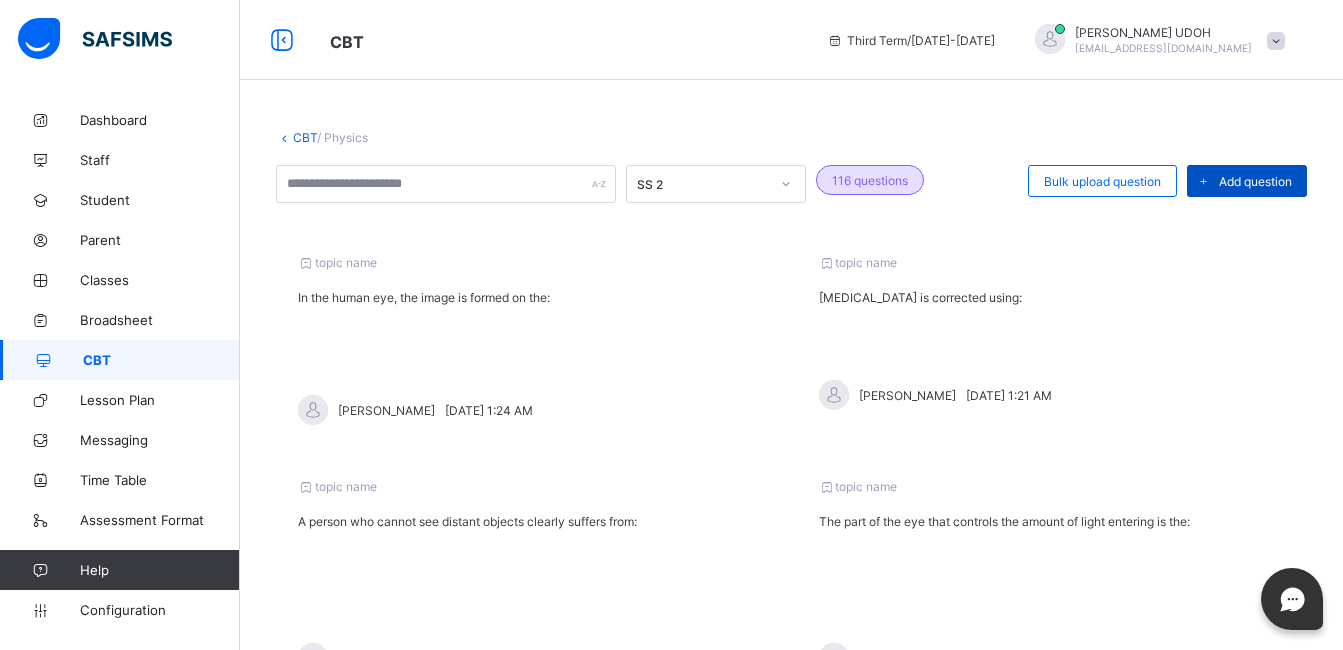 click on "Add question" at bounding box center (1255, 181) 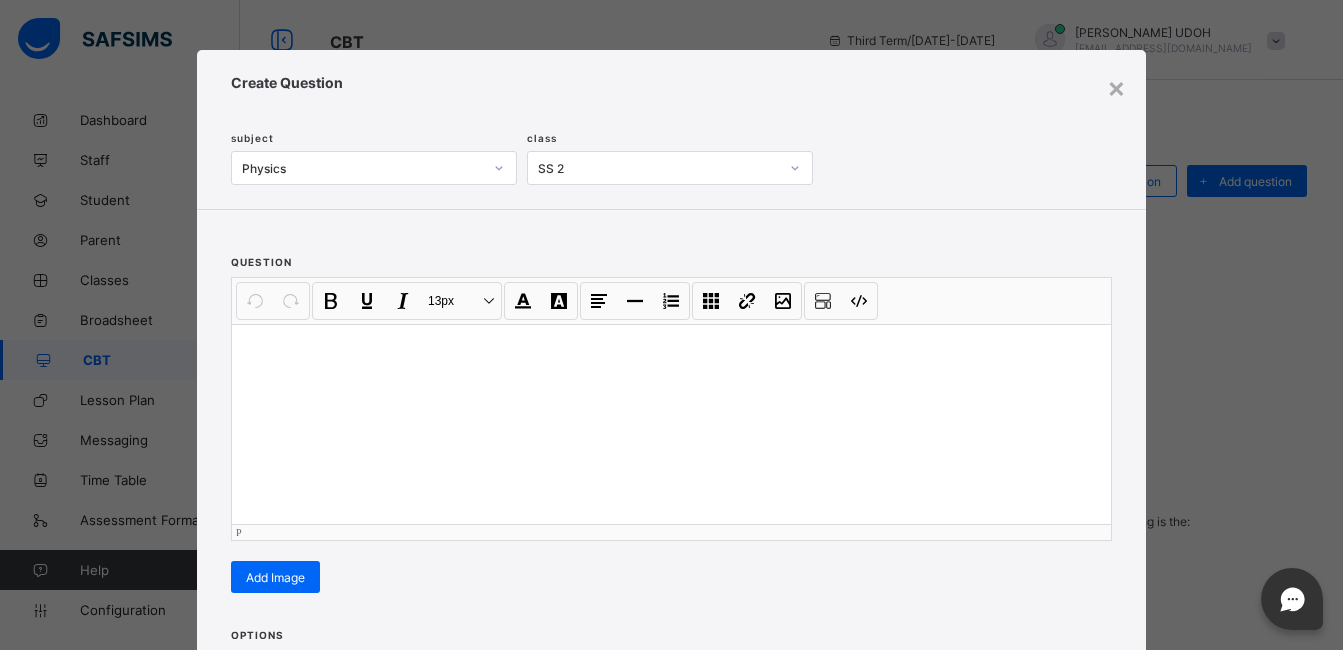 click at bounding box center [671, 424] 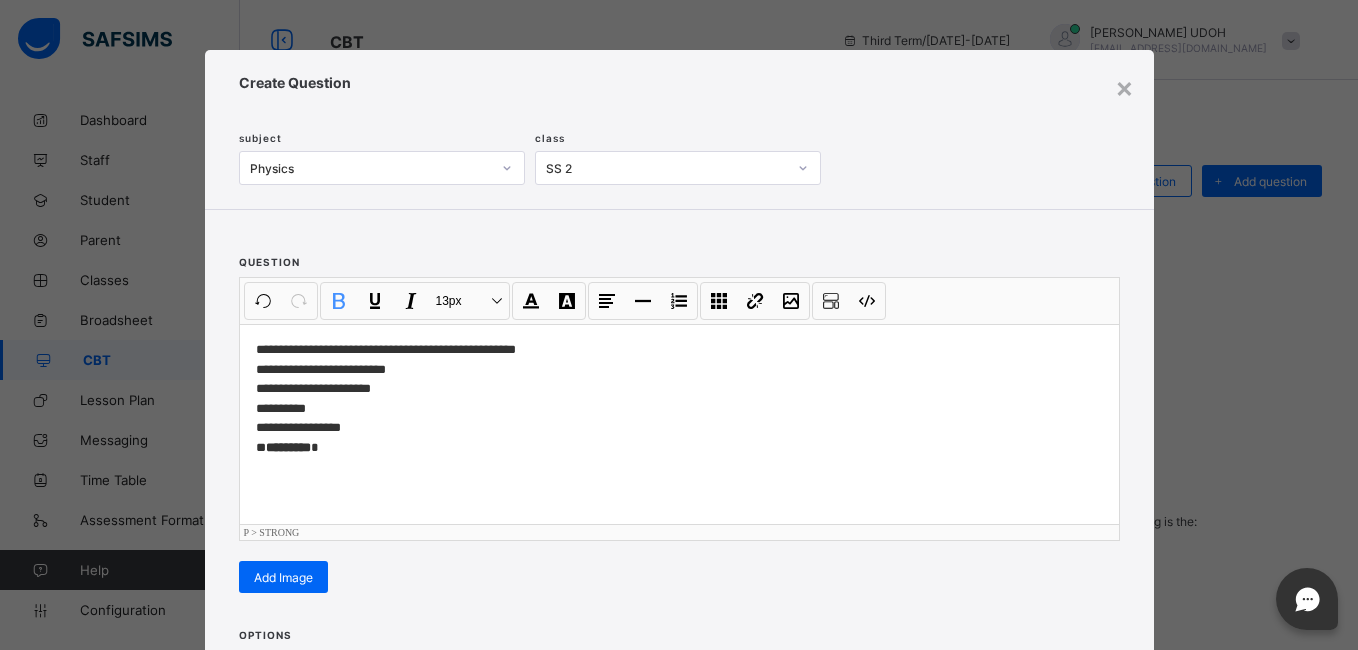 click on "**********" at bounding box center (679, 398) 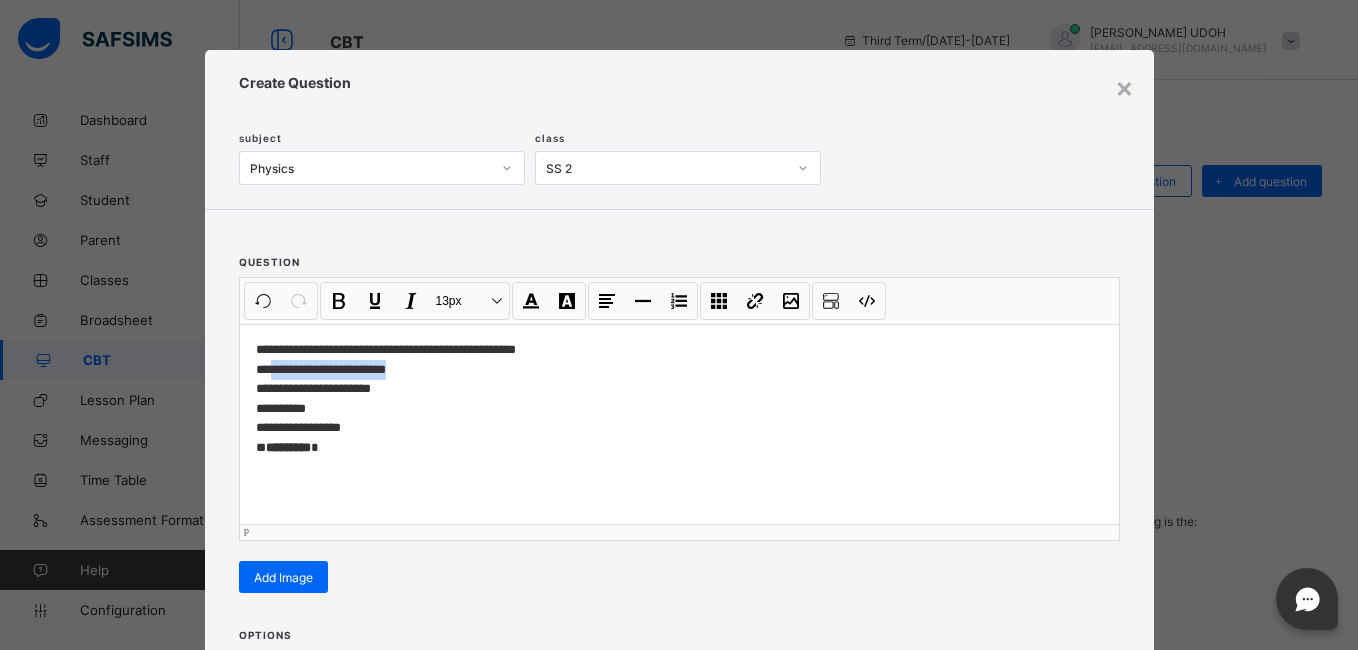 drag, startPoint x: 380, startPoint y: 372, endPoint x: 267, endPoint y: 374, distance: 113.0177 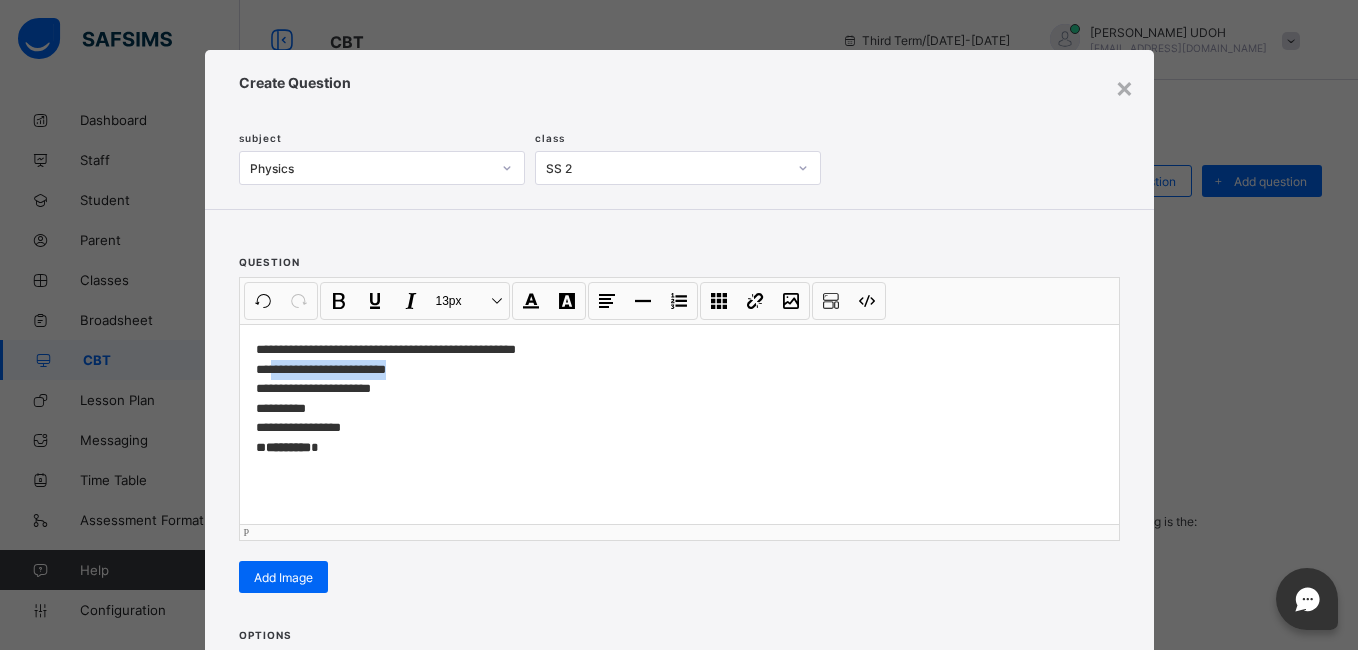 type 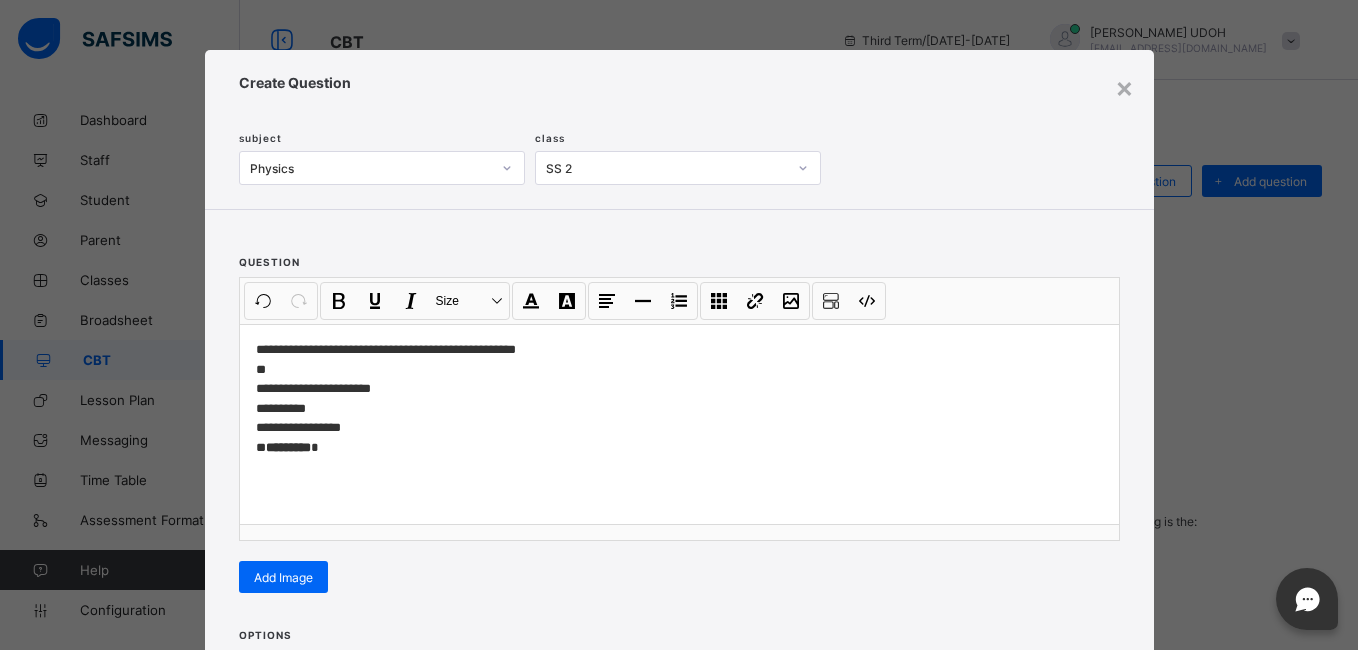 click on "**********" at bounding box center [679, 413] 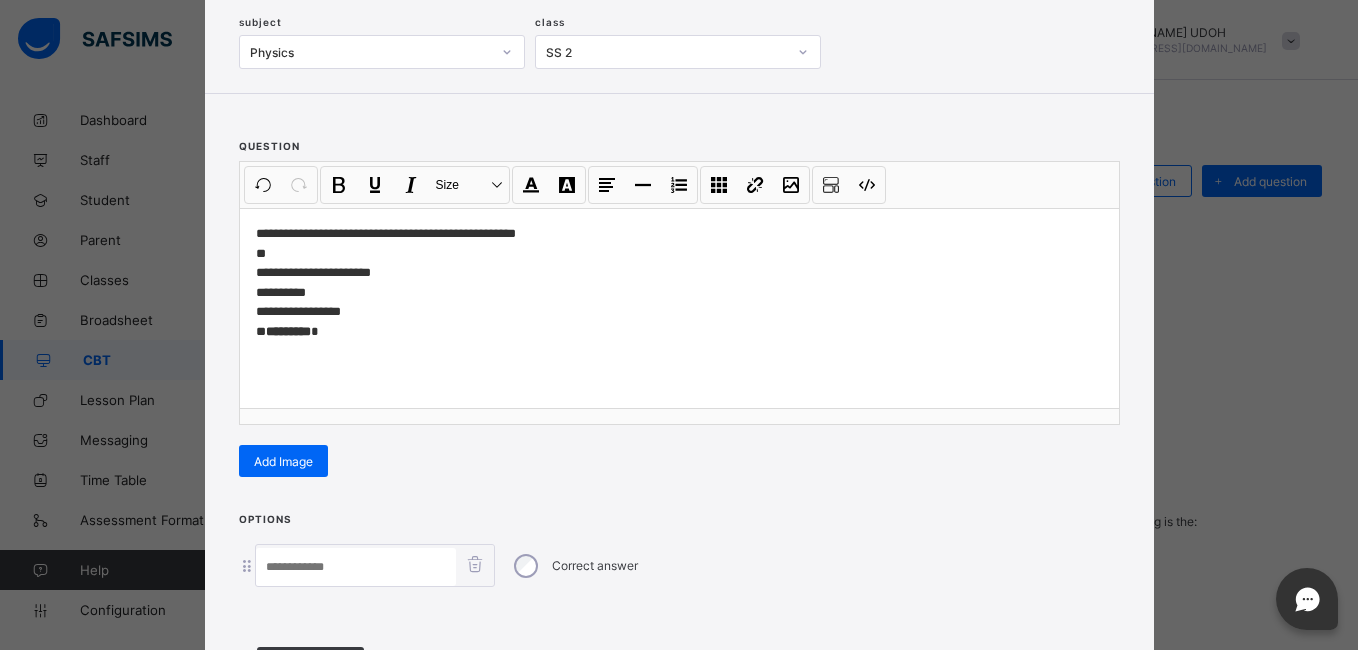 scroll, scrollTop: 120, scrollLeft: 0, axis: vertical 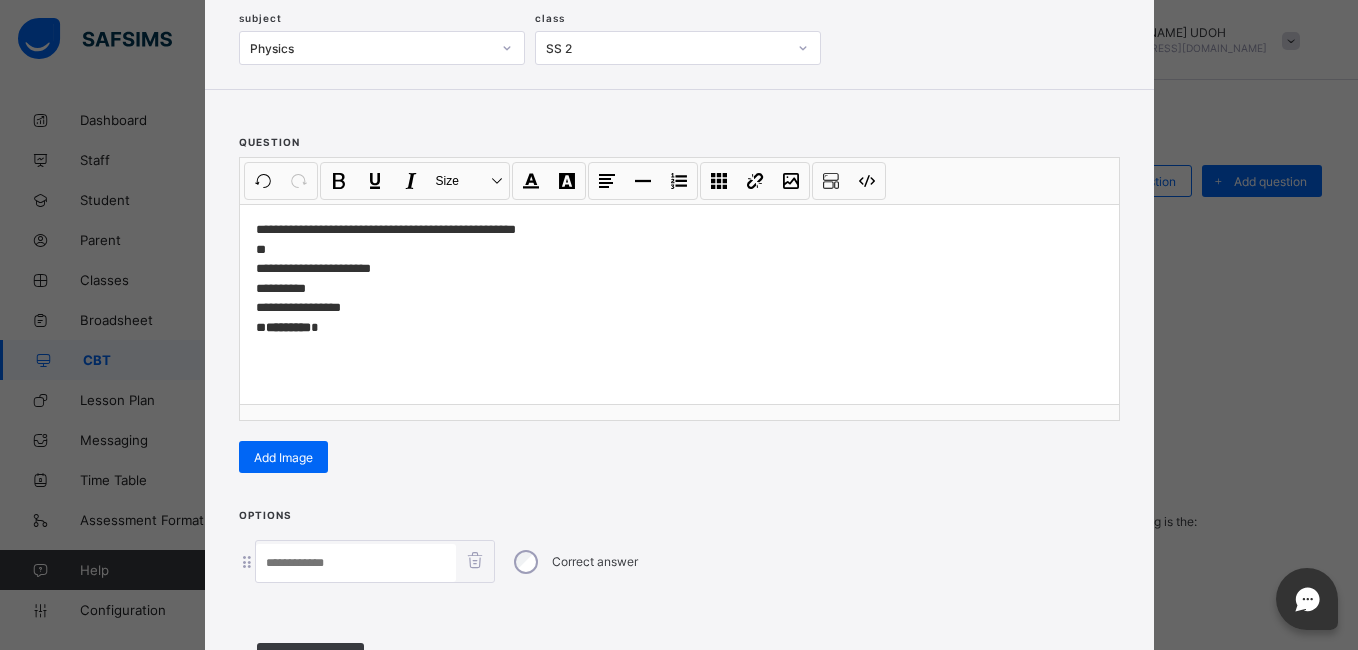 click at bounding box center (356, 563) 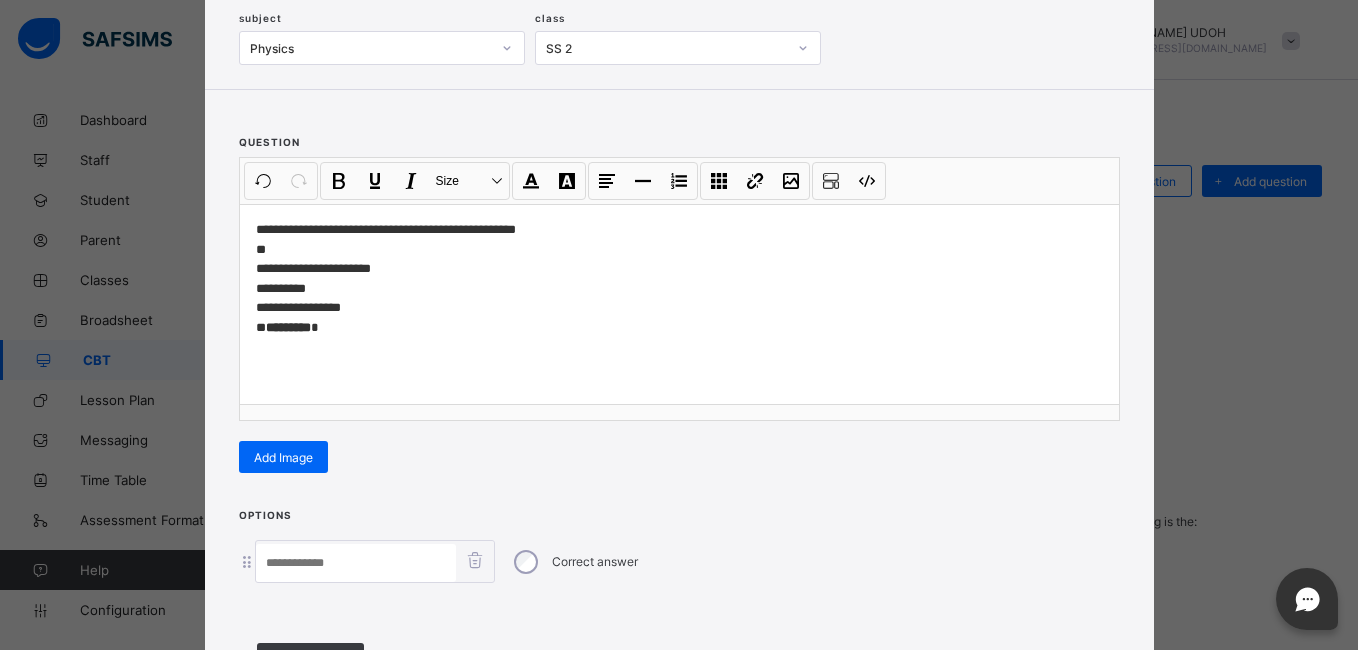 paste on "**********" 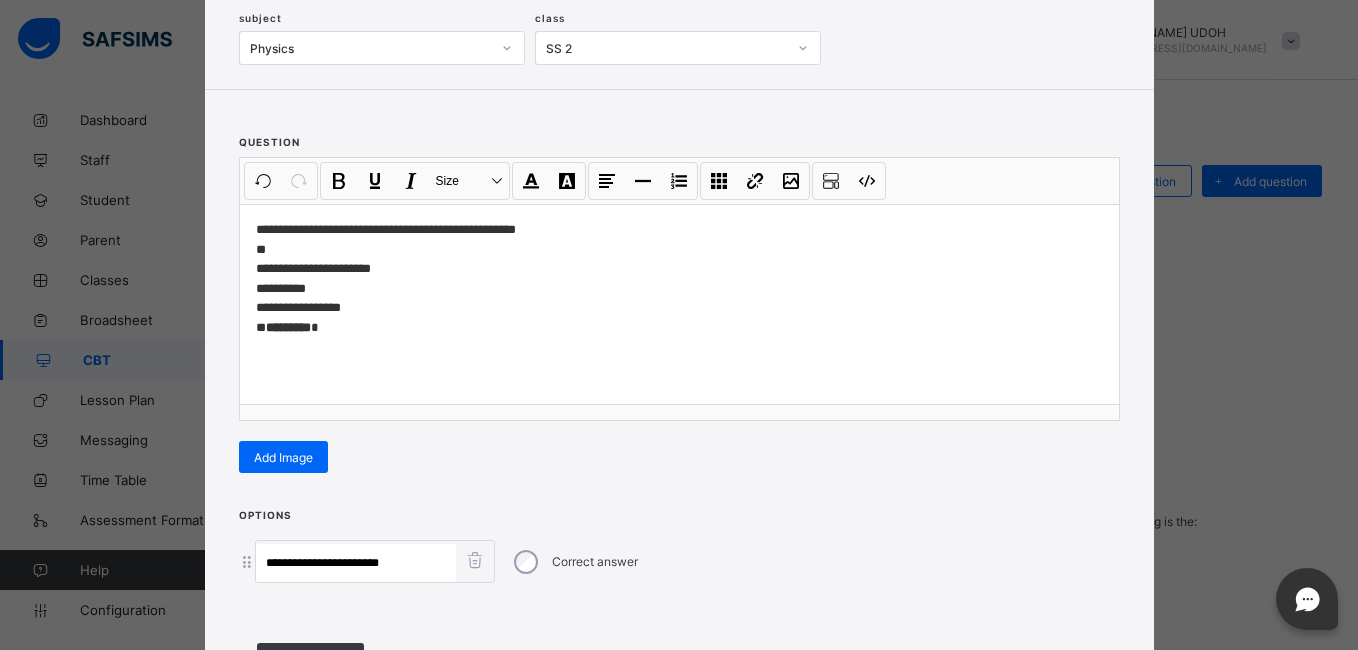 type on "**********" 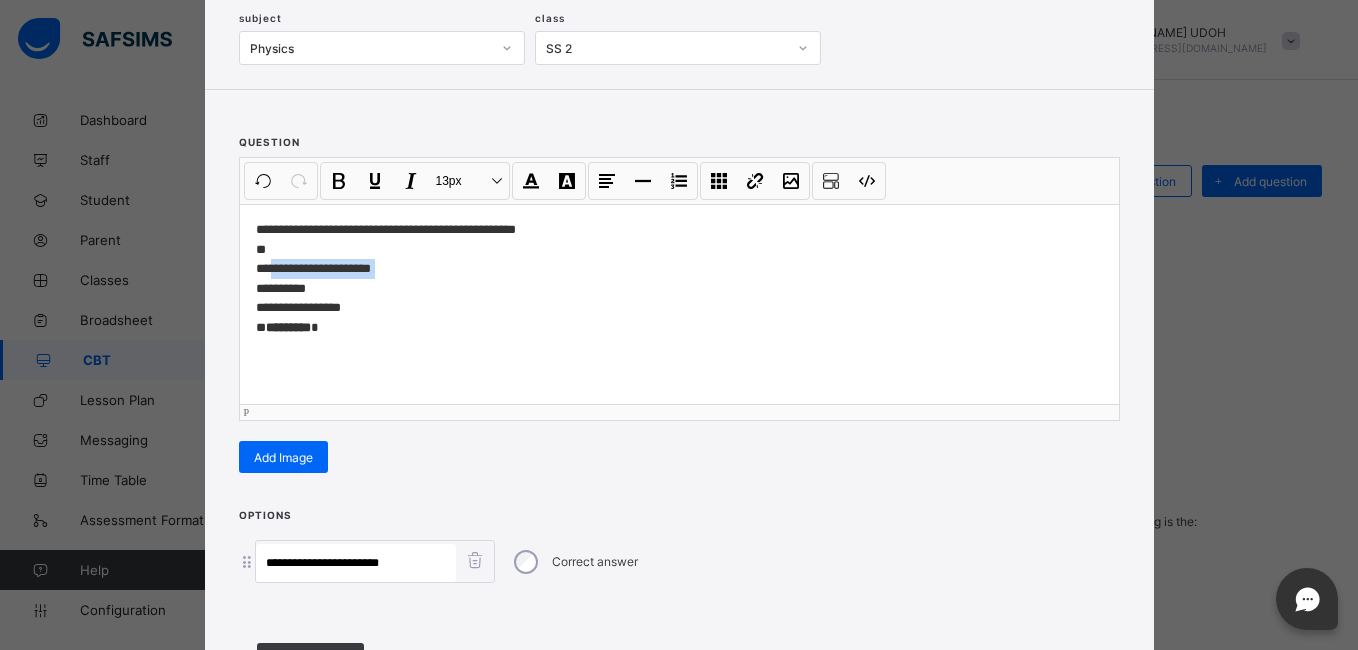 drag, startPoint x: 376, startPoint y: 270, endPoint x: 278, endPoint y: 260, distance: 98.50888 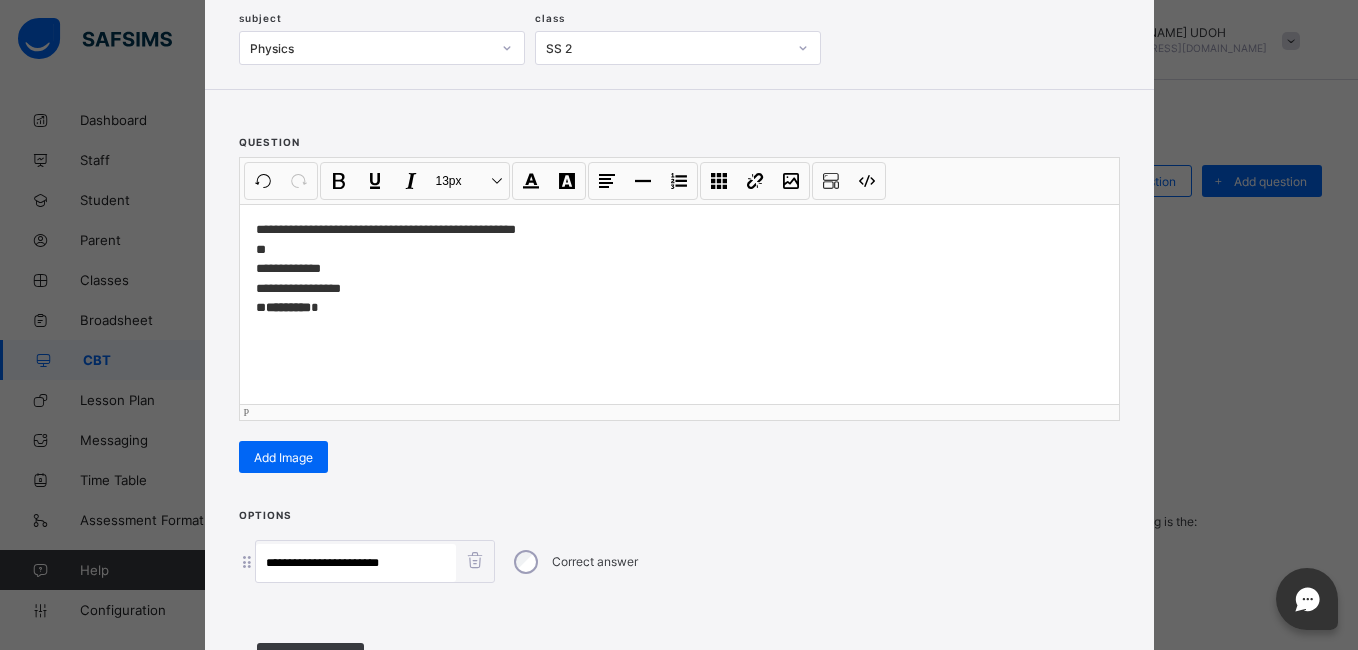 click on "**********" at bounding box center [679, 561] 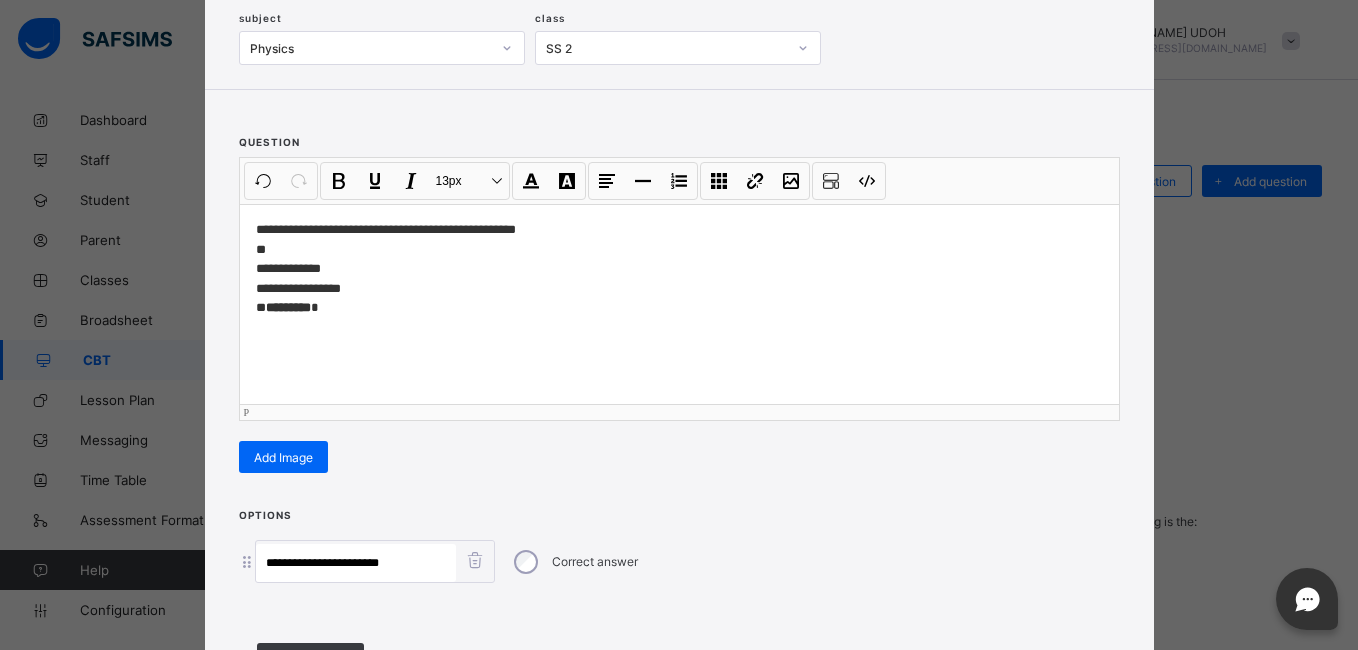 click on "**********" at bounding box center [679, 304] 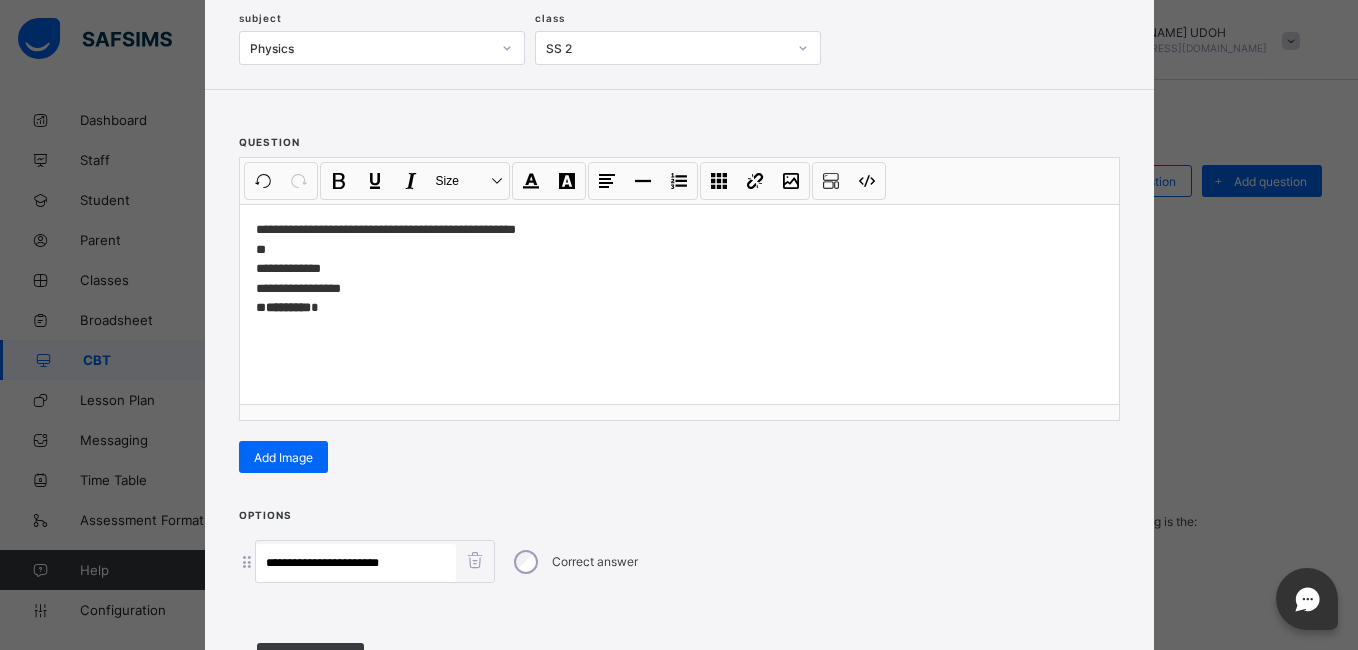click on "**********" at bounding box center [679, 293] 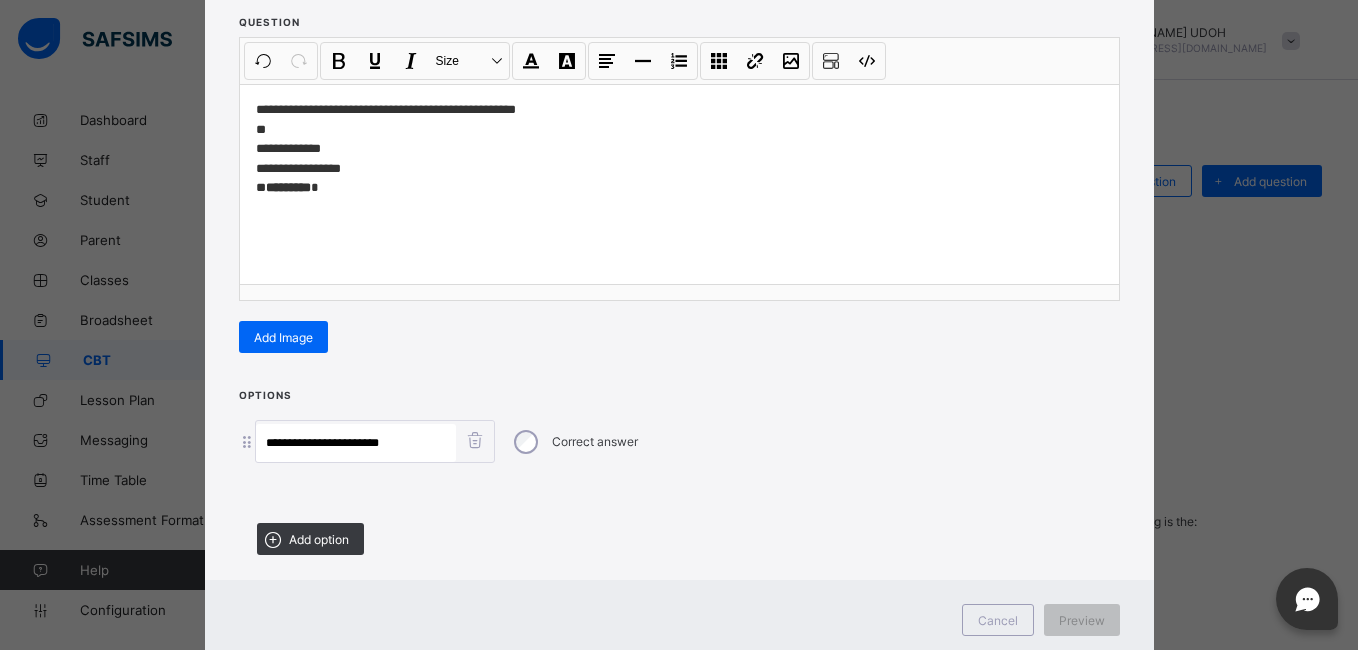 scroll, scrollTop: 280, scrollLeft: 0, axis: vertical 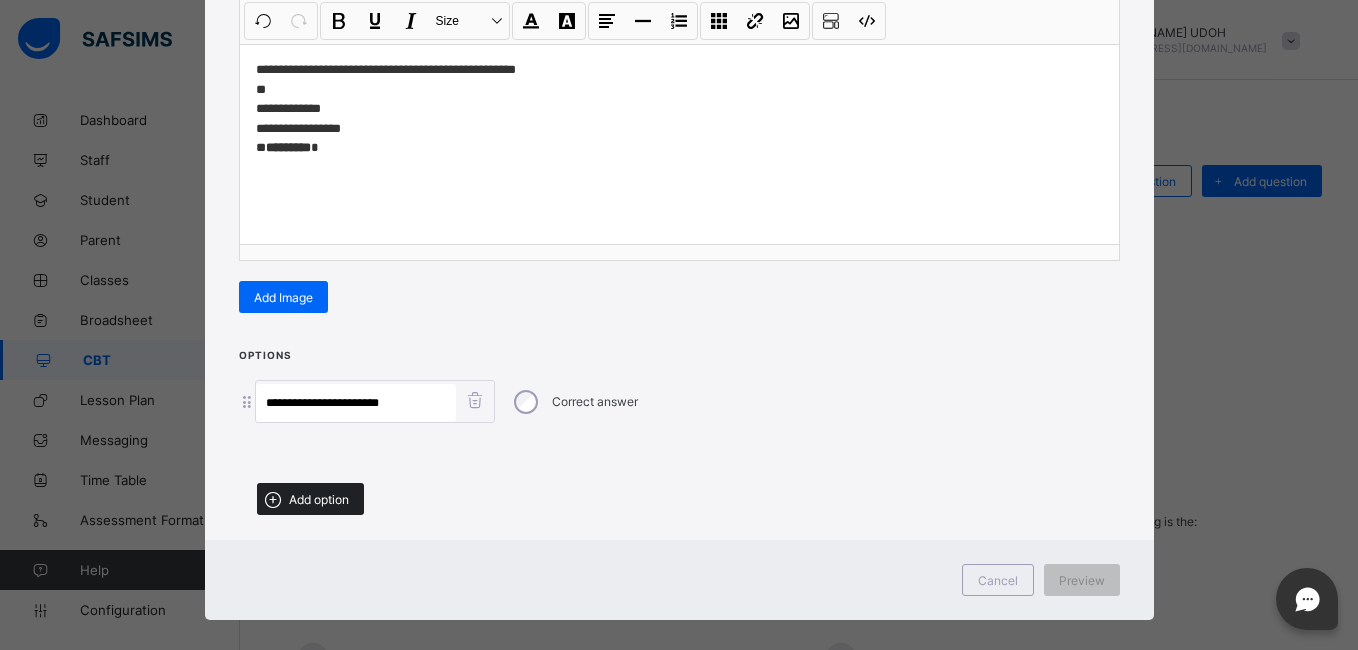 click on "Add option" at bounding box center [319, 499] 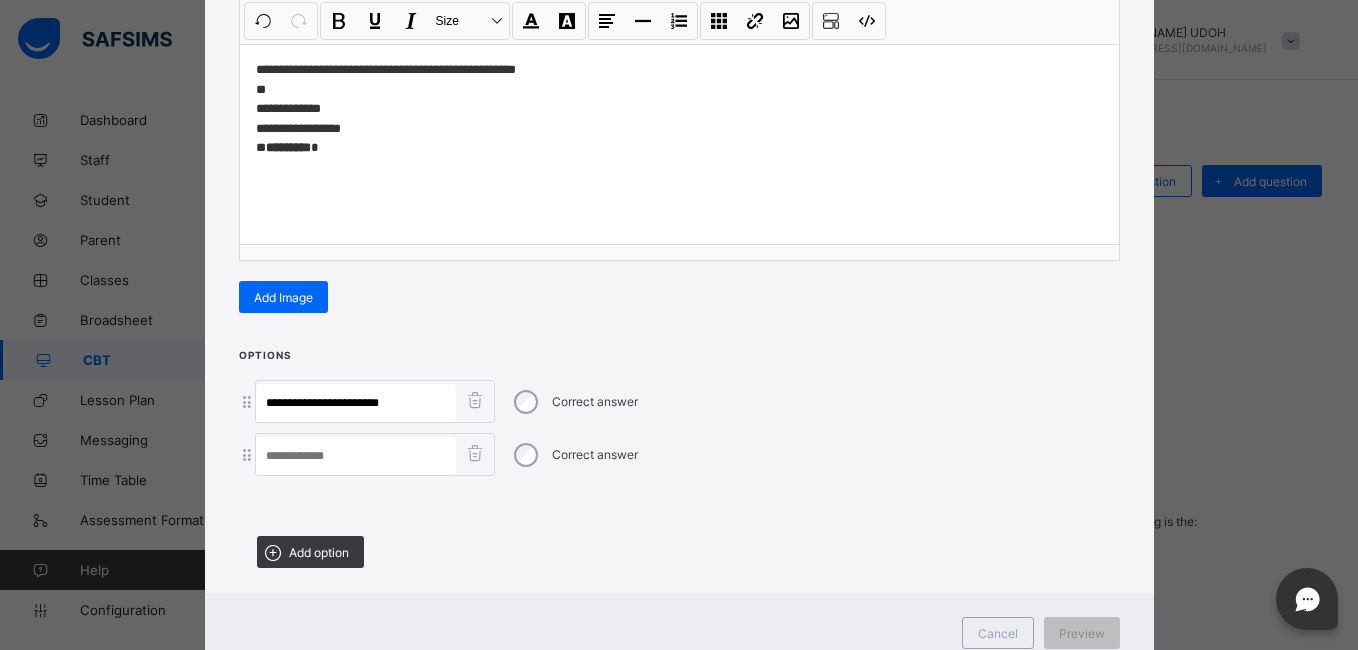 click at bounding box center [356, 456] 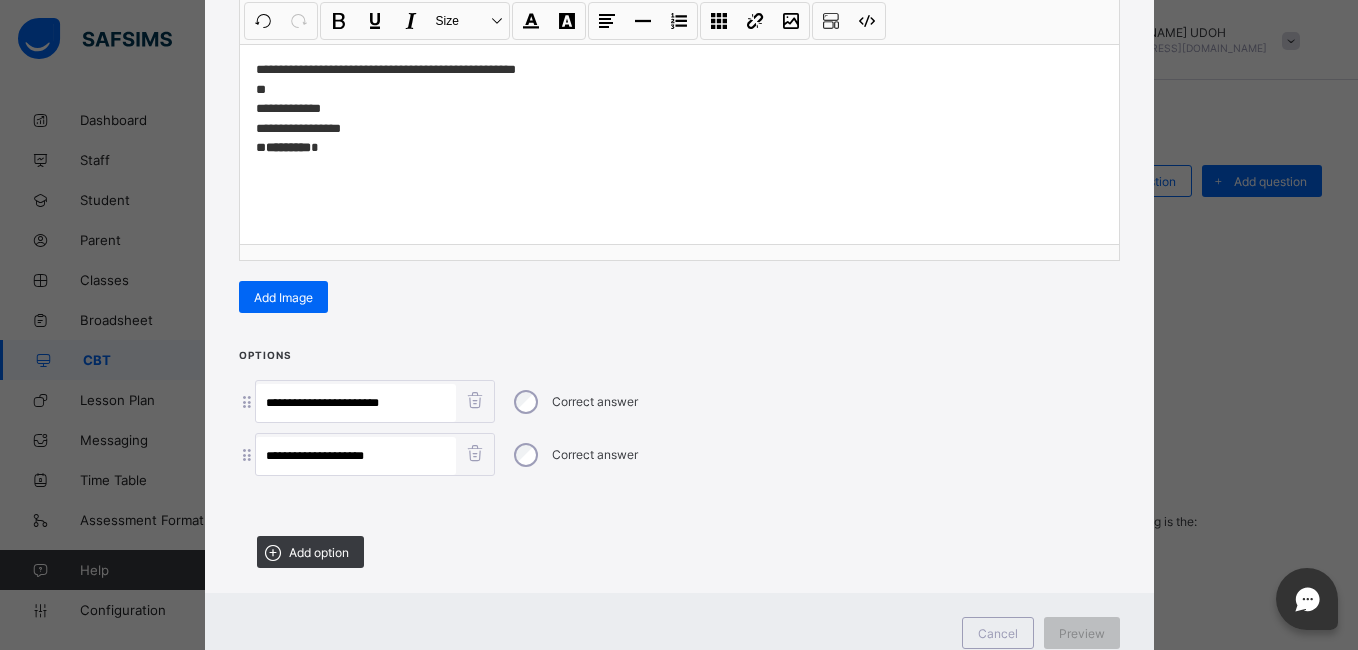 type on "**********" 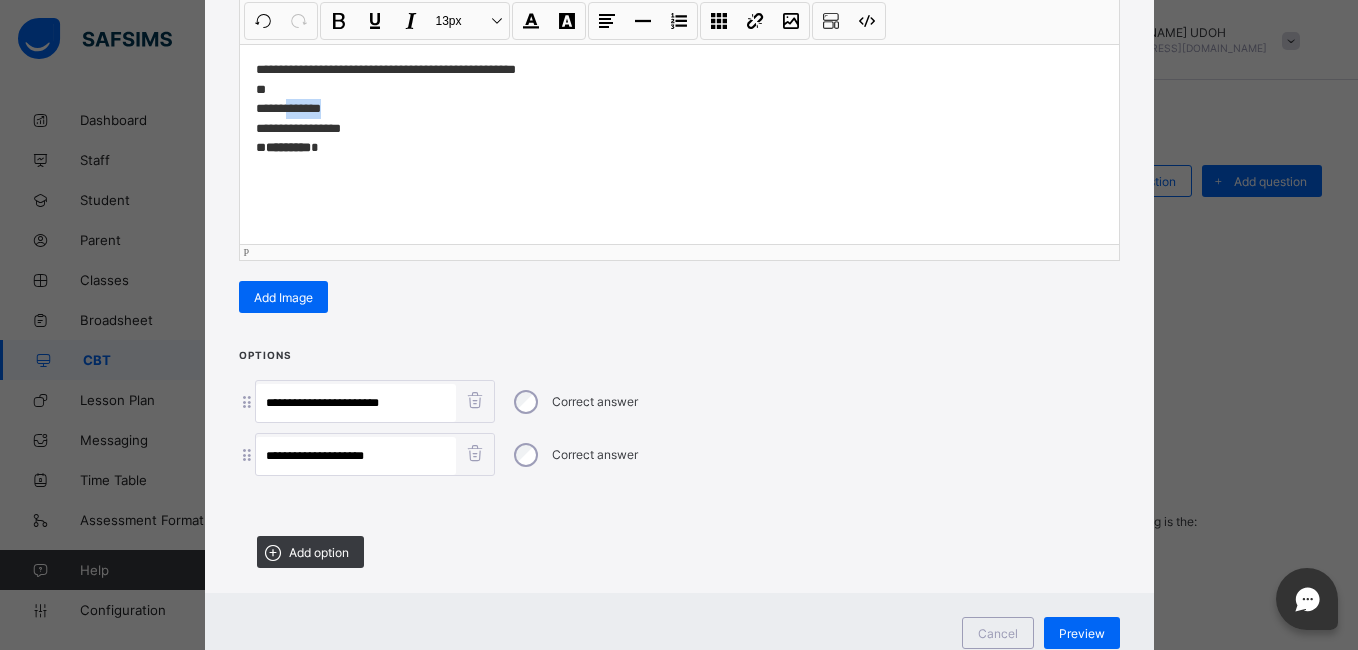 drag, startPoint x: 334, startPoint y: 107, endPoint x: 280, endPoint y: 107, distance: 54 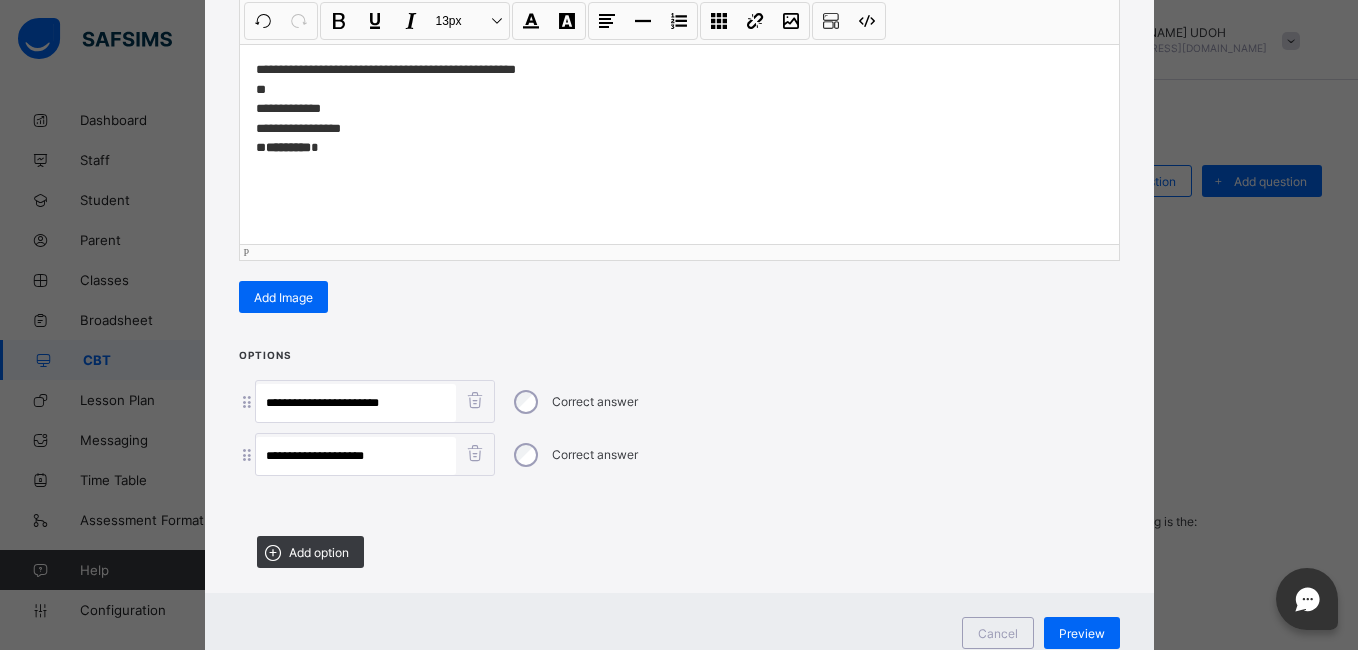 drag, startPoint x: 280, startPoint y: 107, endPoint x: 517, endPoint y: 147, distance: 240.35182 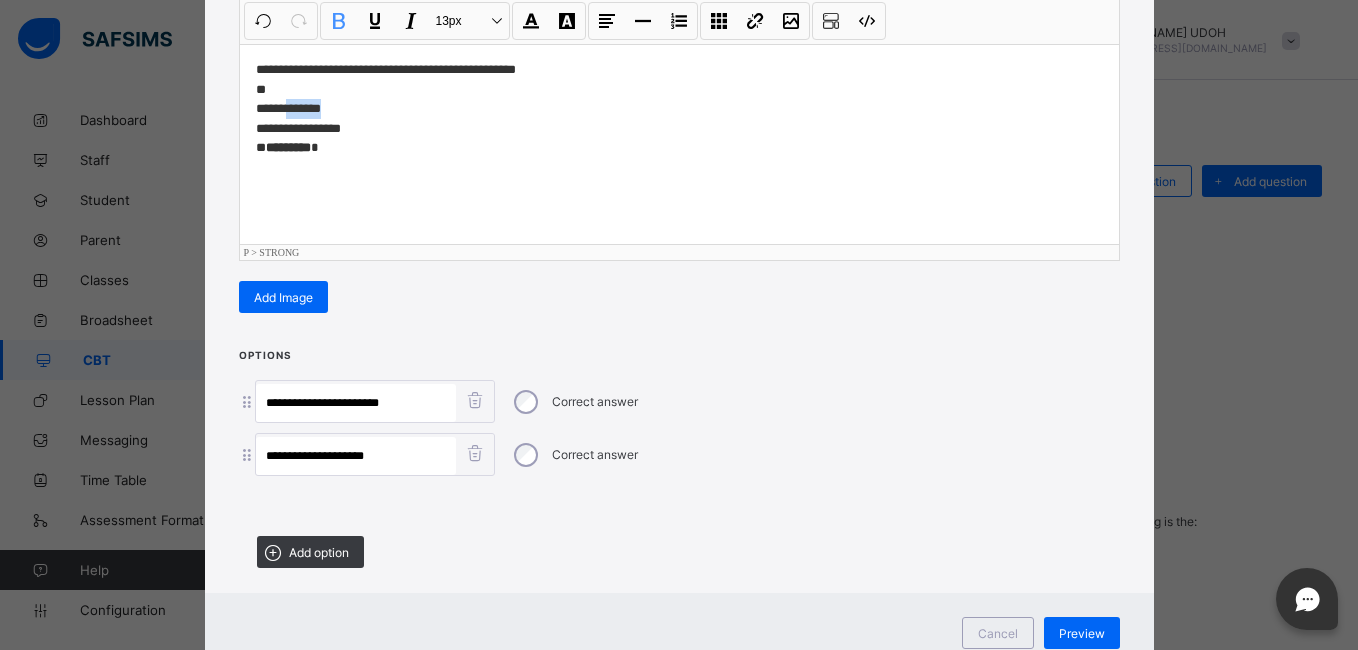 drag, startPoint x: 324, startPoint y: 112, endPoint x: 281, endPoint y: 109, distance: 43.104523 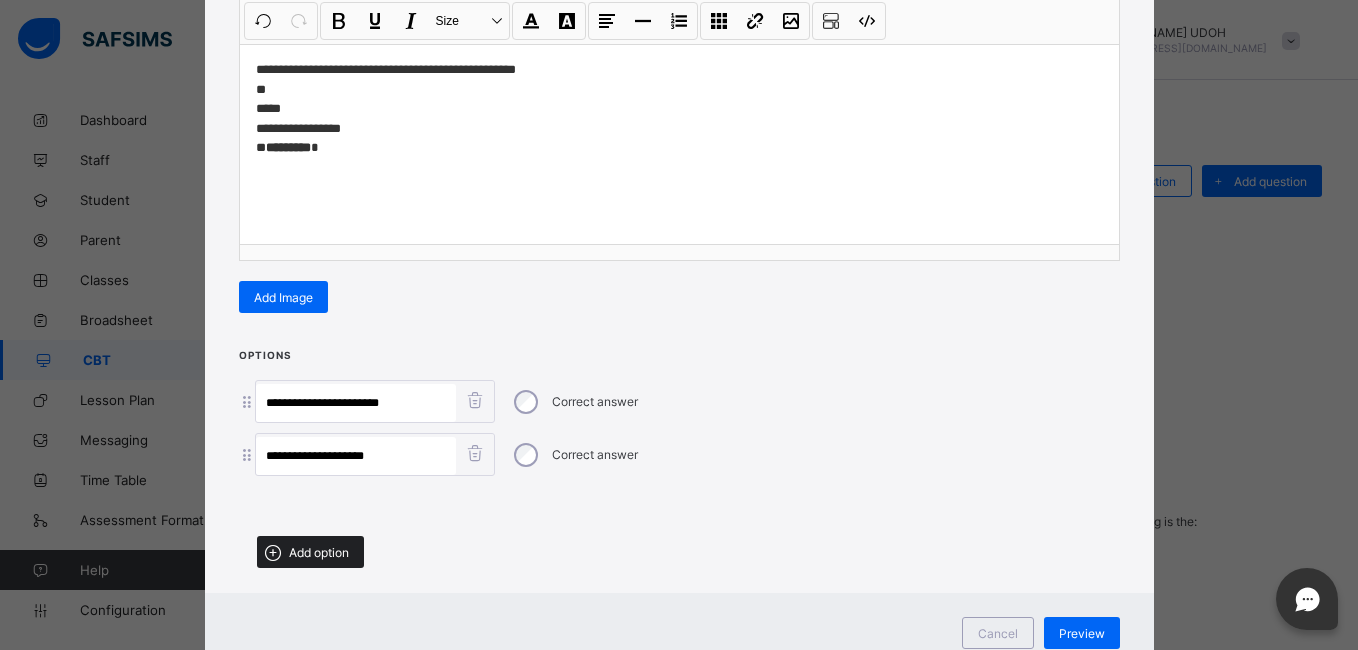 click on "Add option" at bounding box center [319, 552] 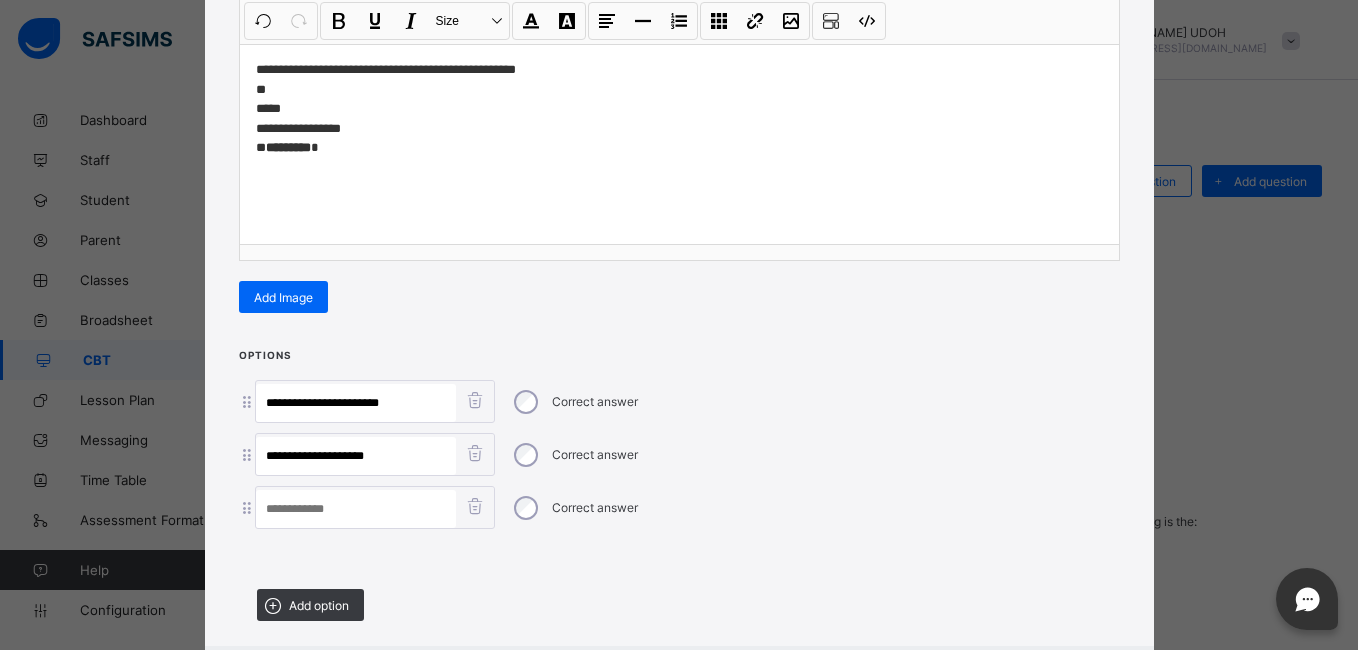 click at bounding box center (356, 509) 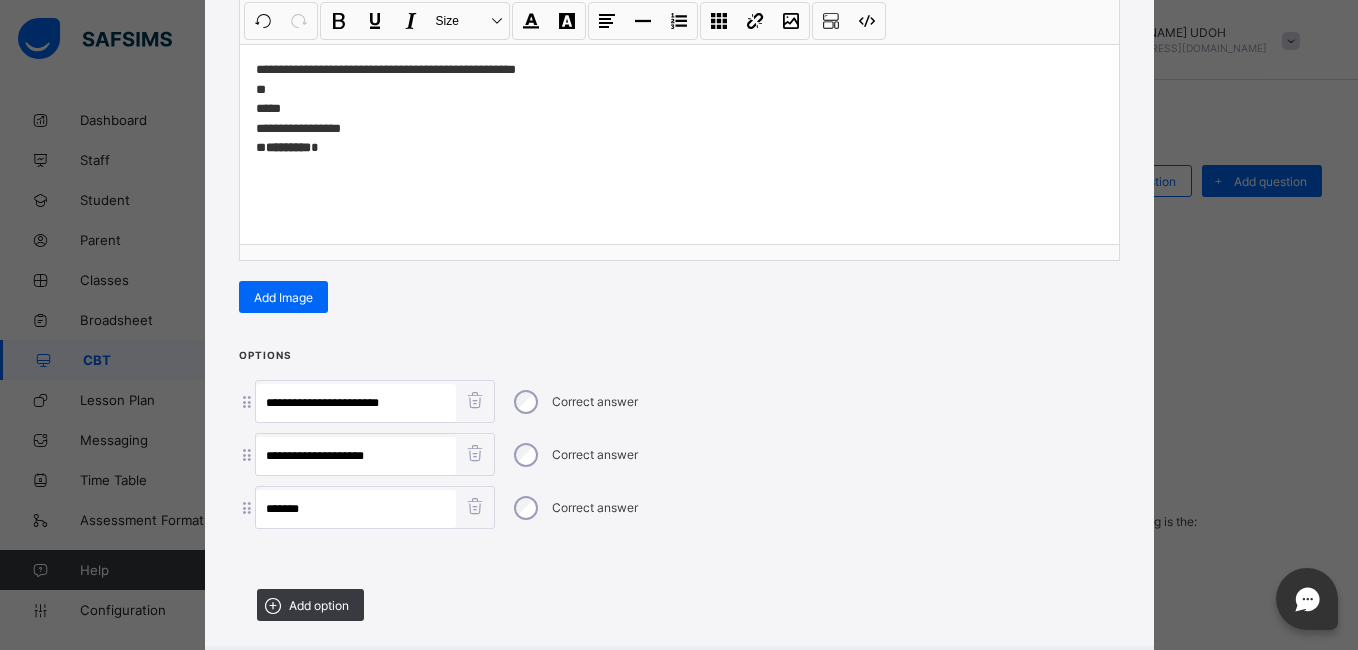 type on "*******" 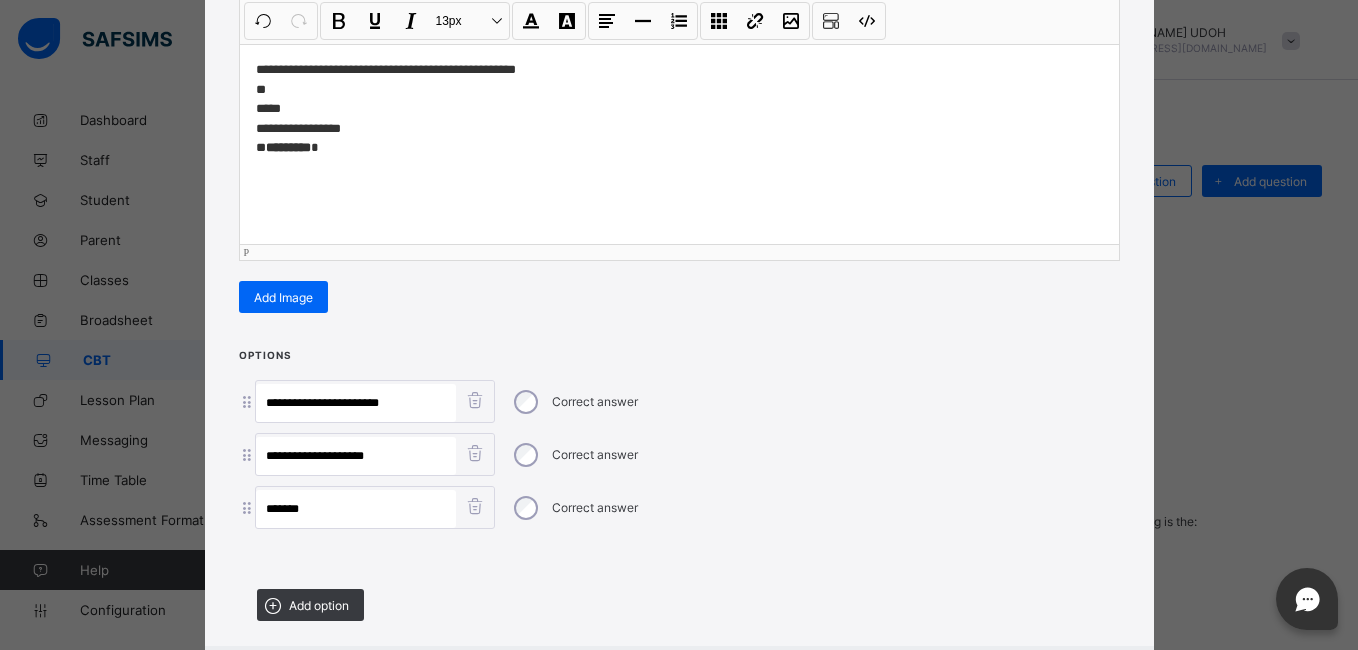 click on "**********" at bounding box center (679, 109) 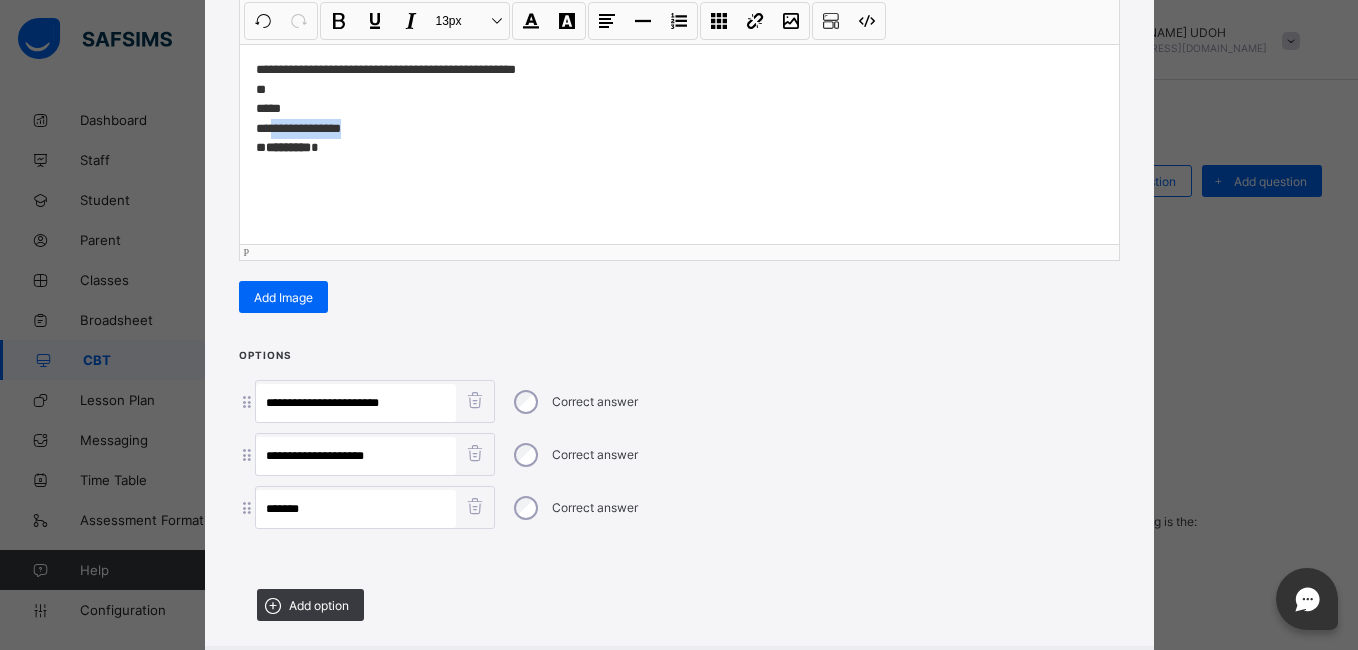 drag, startPoint x: 365, startPoint y: 120, endPoint x: 268, endPoint y: 126, distance: 97.18539 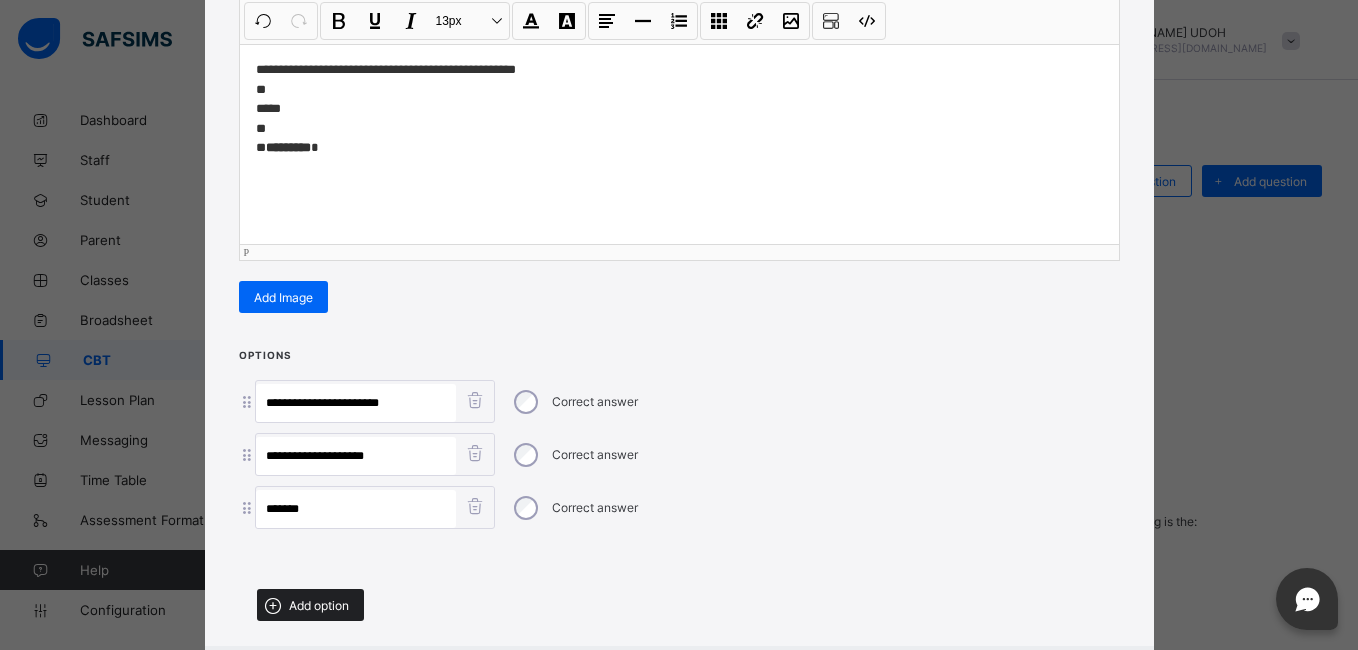 click on "Add option" at bounding box center (319, 605) 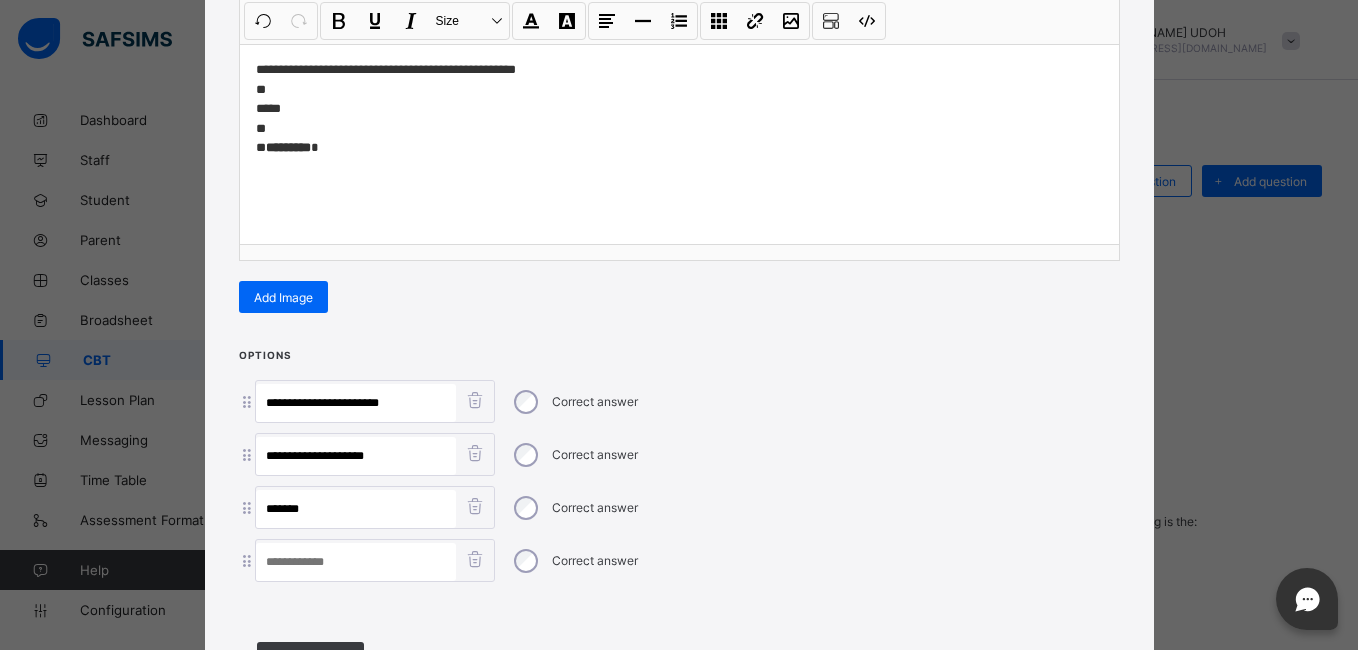 click at bounding box center (356, 562) 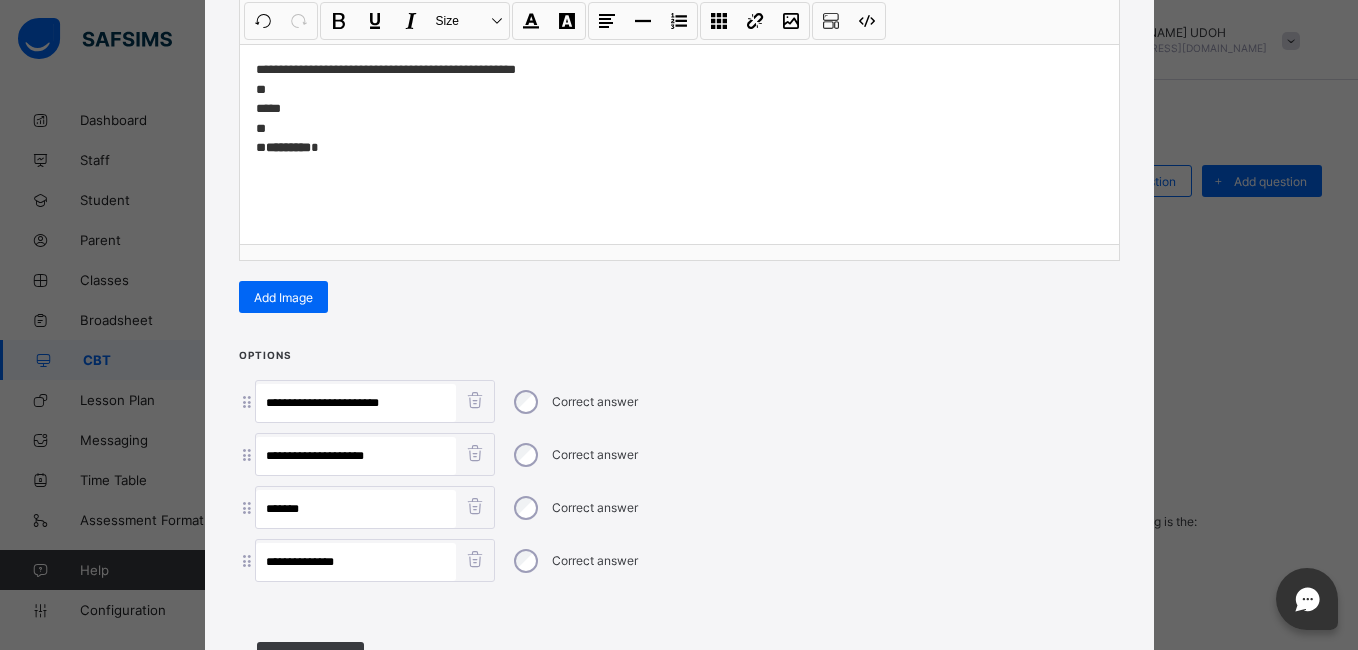 type on "**********" 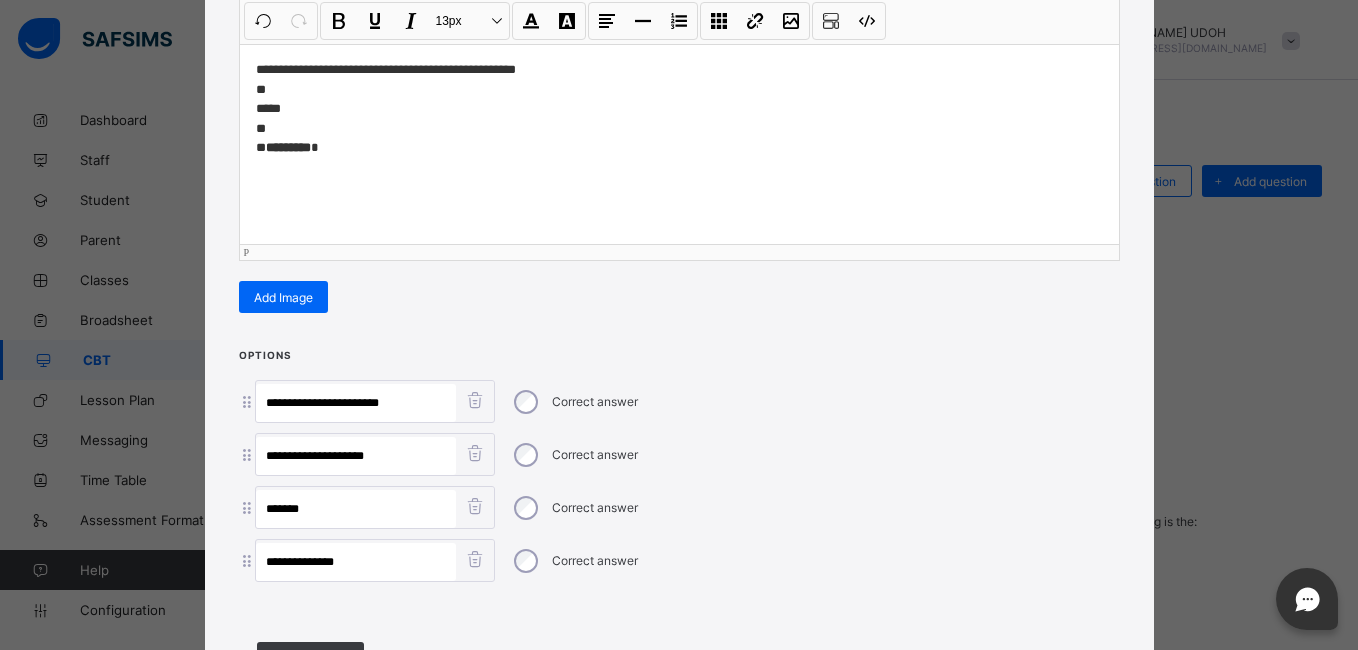 click on "**********" at bounding box center [679, 109] 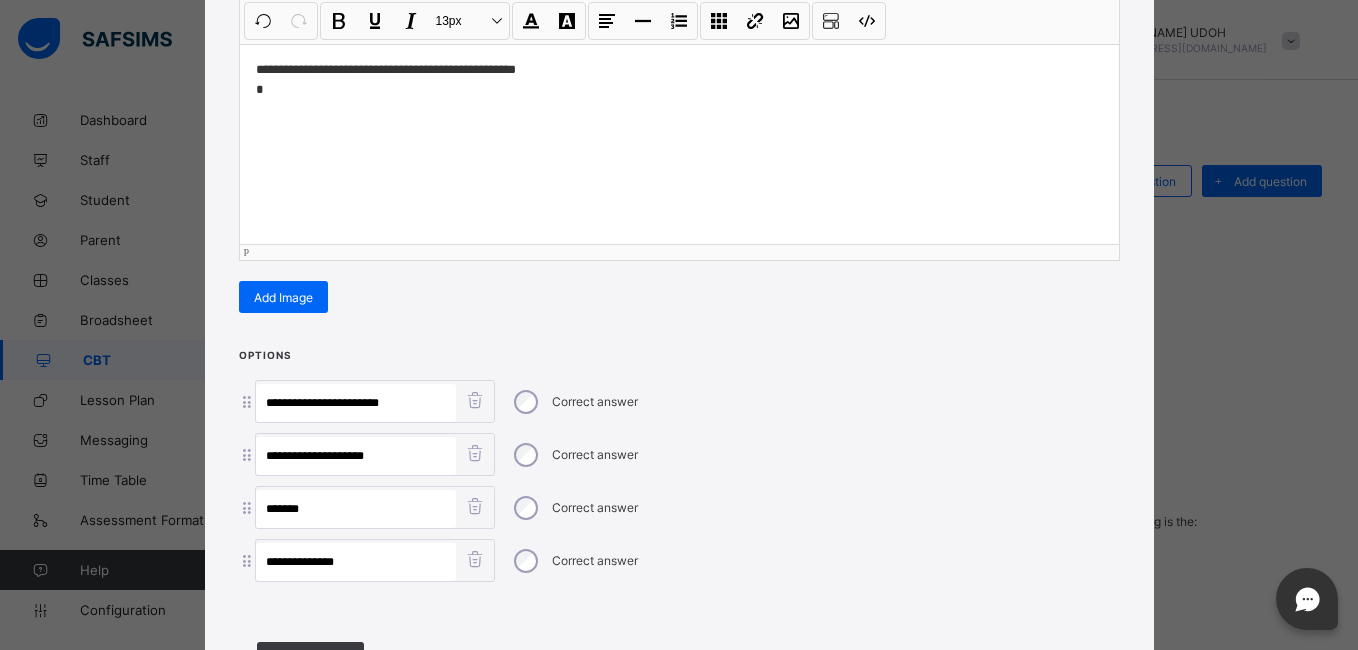 click at bounding box center (679, 366) 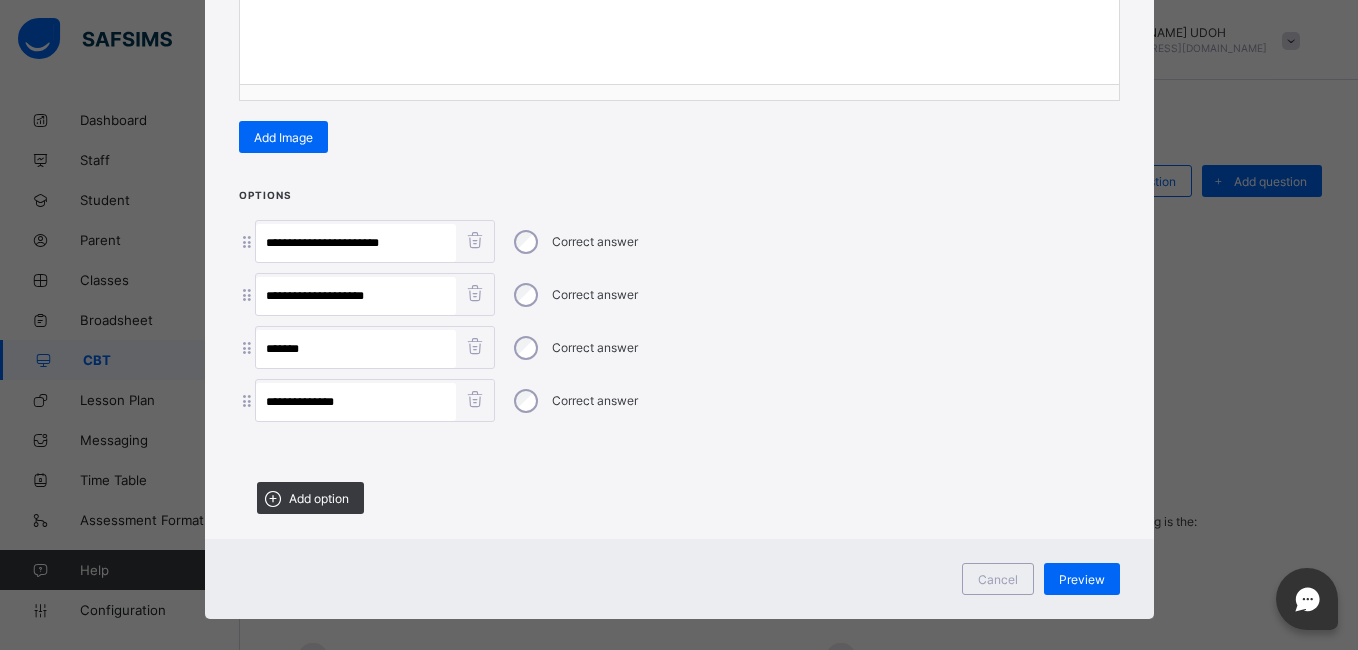 scroll, scrollTop: 455, scrollLeft: 0, axis: vertical 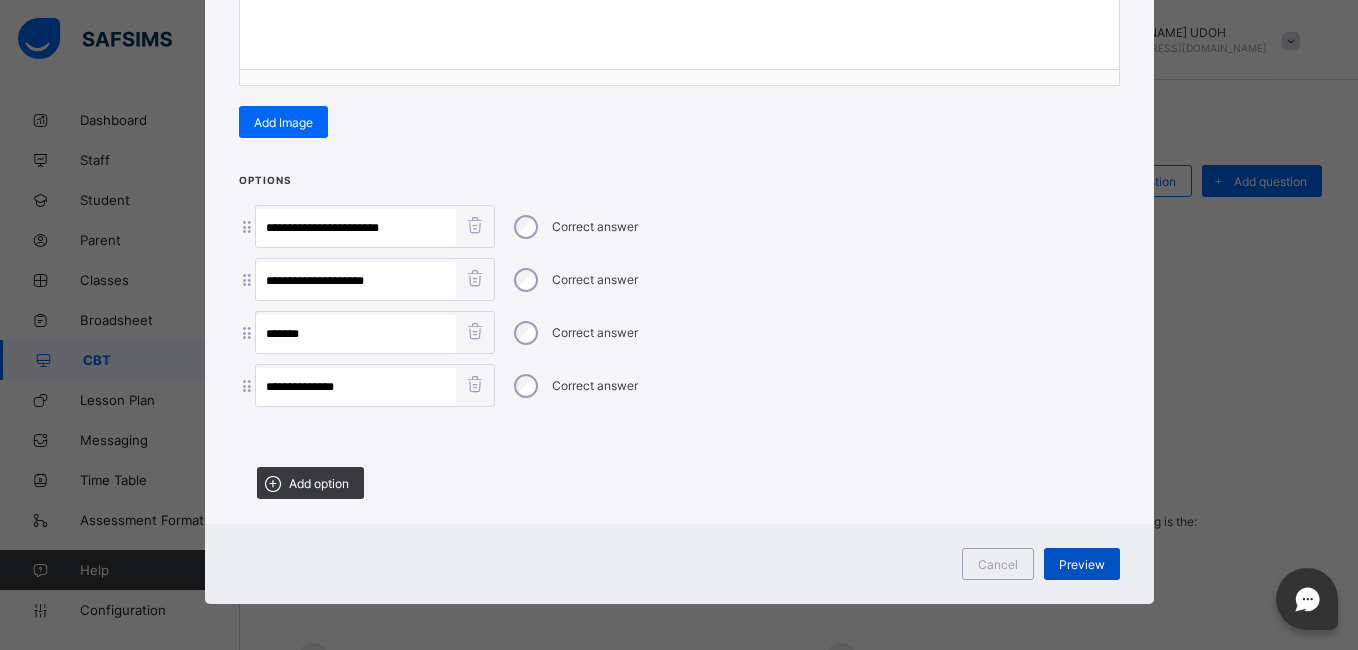click on "Preview" at bounding box center (1082, 564) 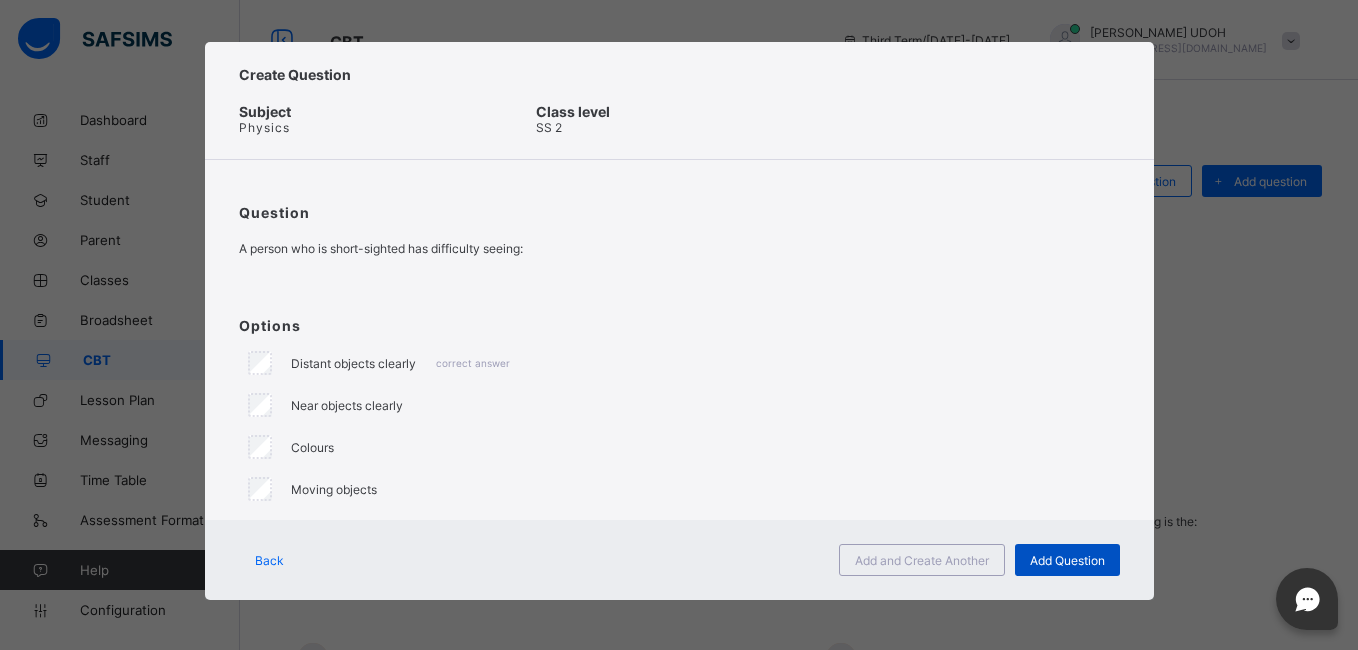 scroll, scrollTop: 8, scrollLeft: 0, axis: vertical 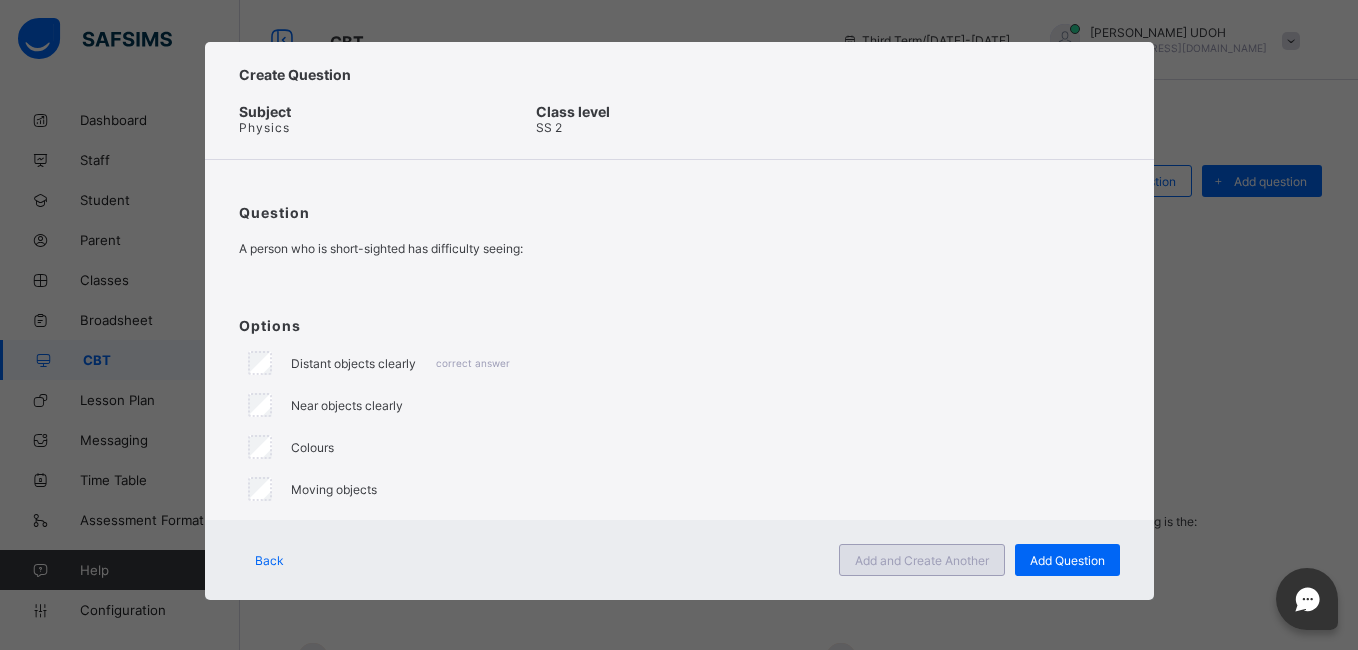 click on "Add and Create Another" at bounding box center [922, 560] 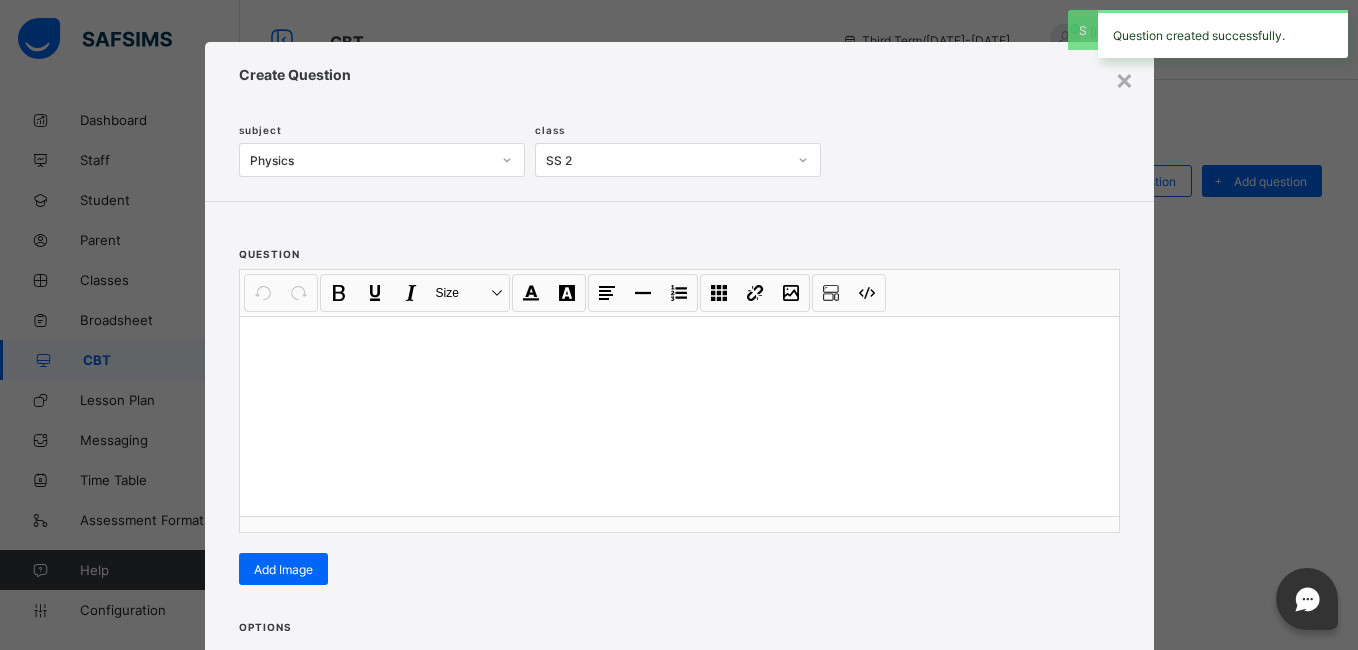 scroll, scrollTop: 74, scrollLeft: 0, axis: vertical 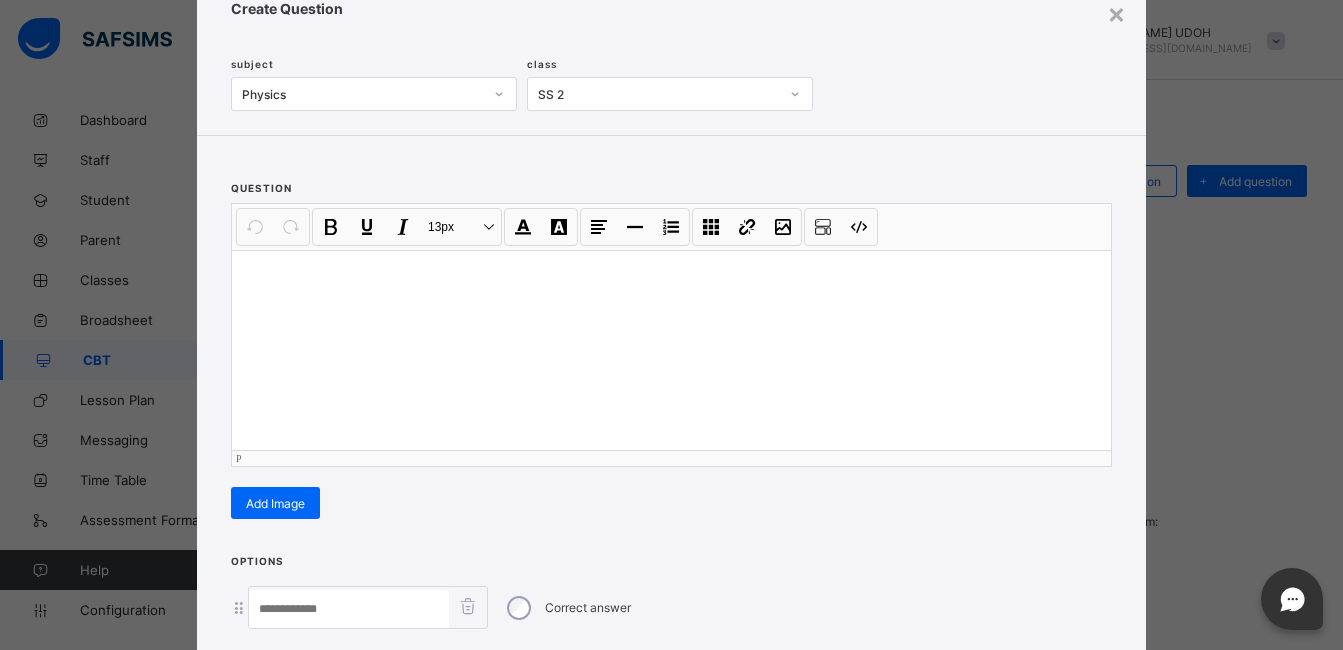 click at bounding box center [671, 276] 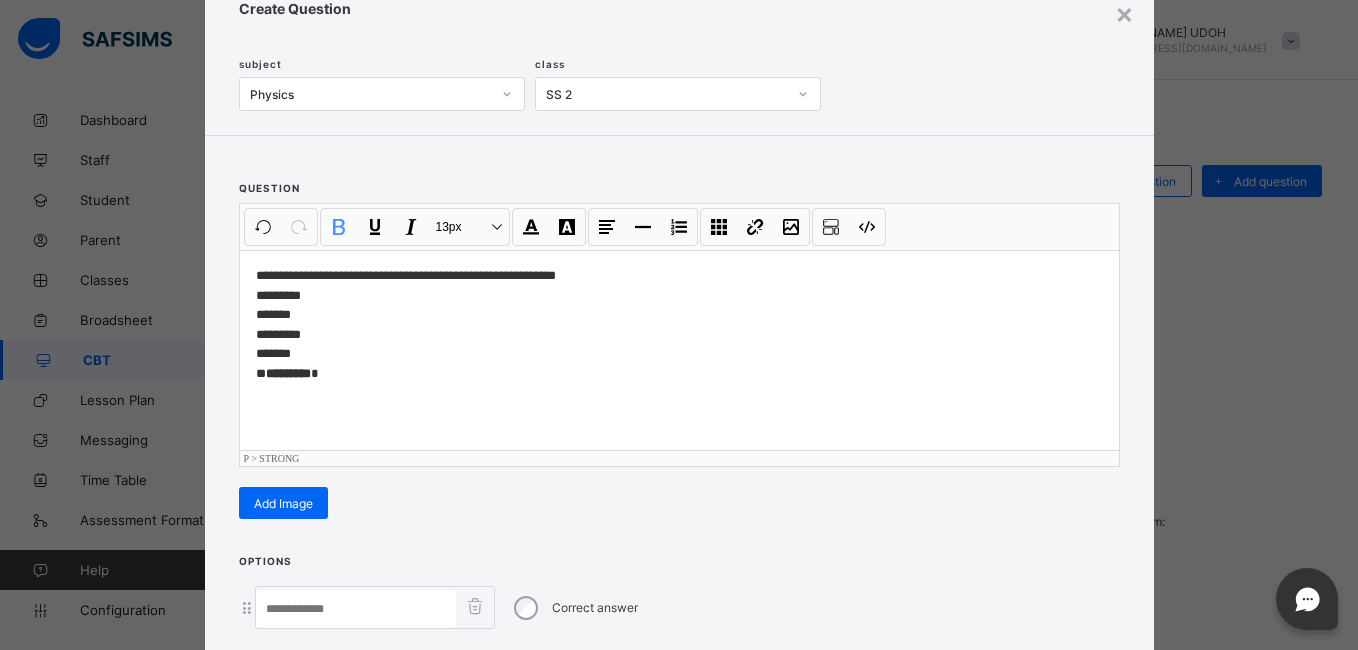 click on "Correct answer" at bounding box center (679, 607) 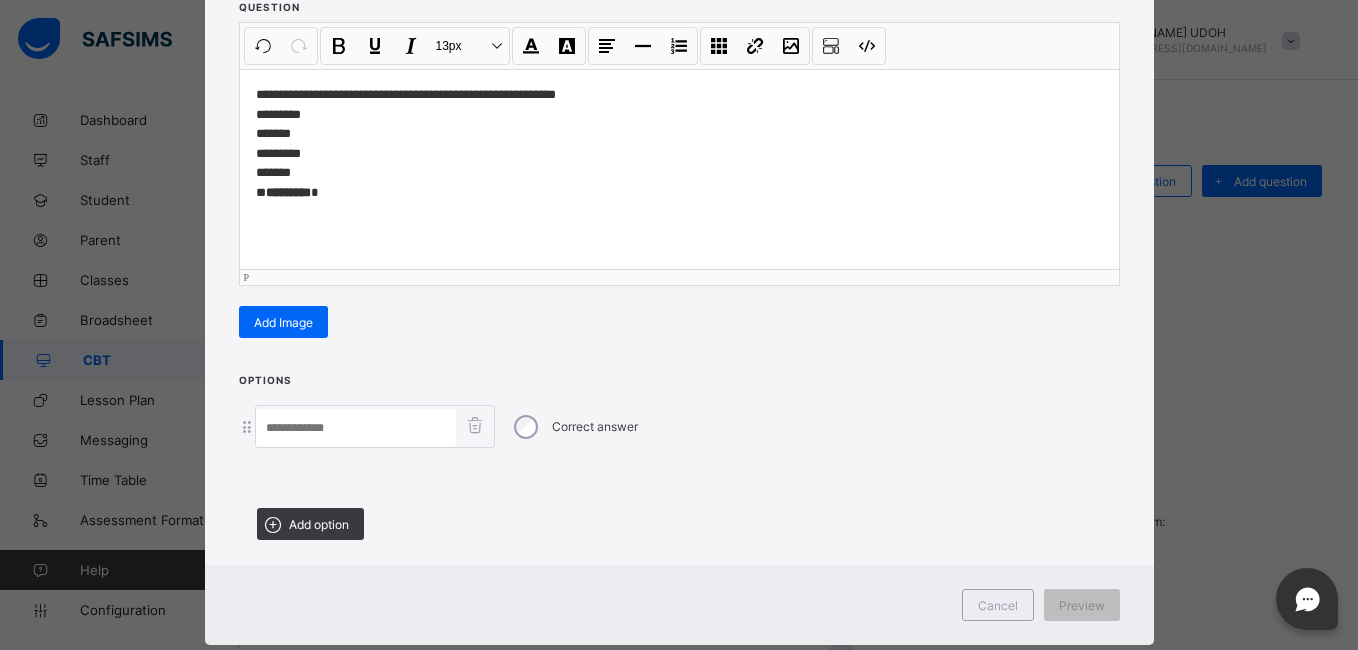 scroll, scrollTop: 261, scrollLeft: 0, axis: vertical 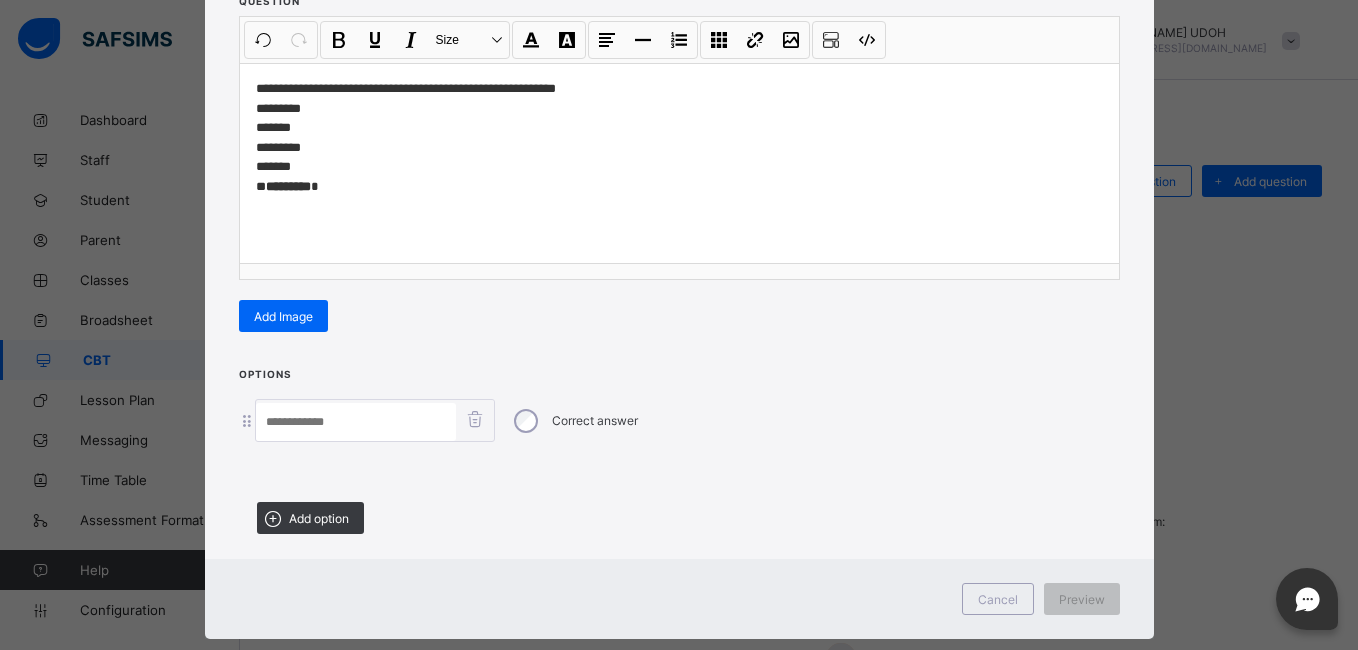 click at bounding box center [356, 422] 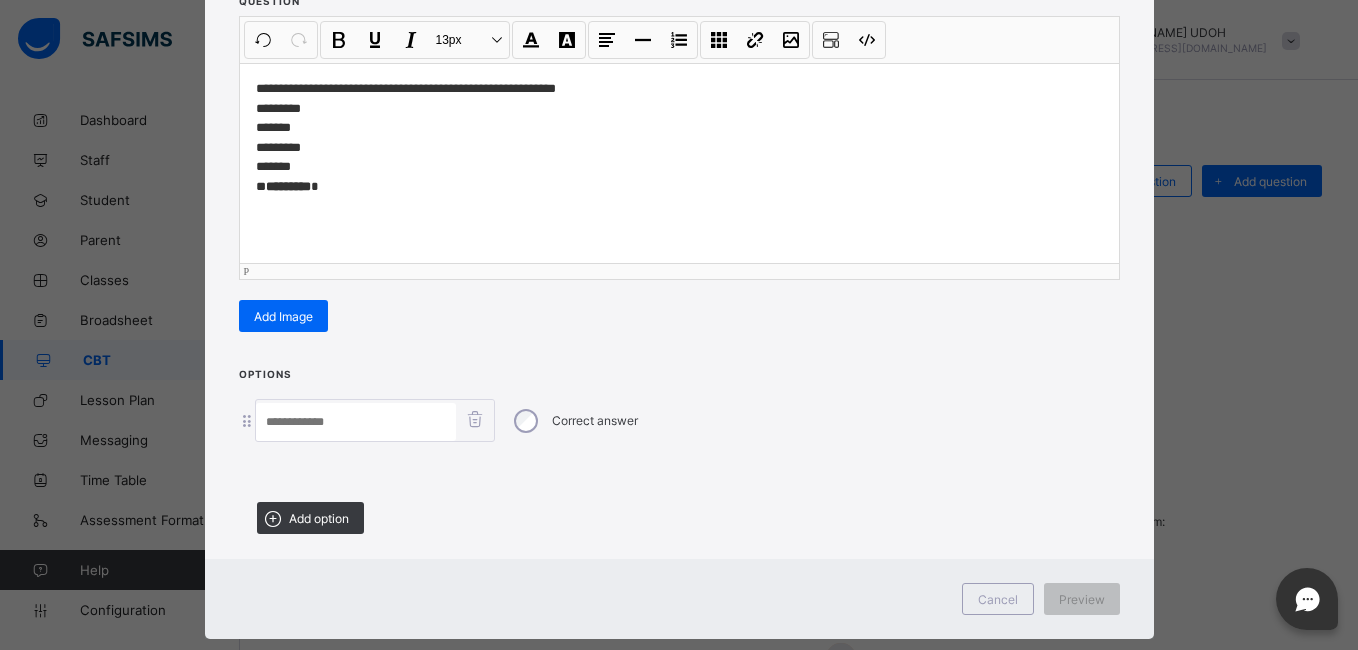 click on "**********" at bounding box center (679, 137) 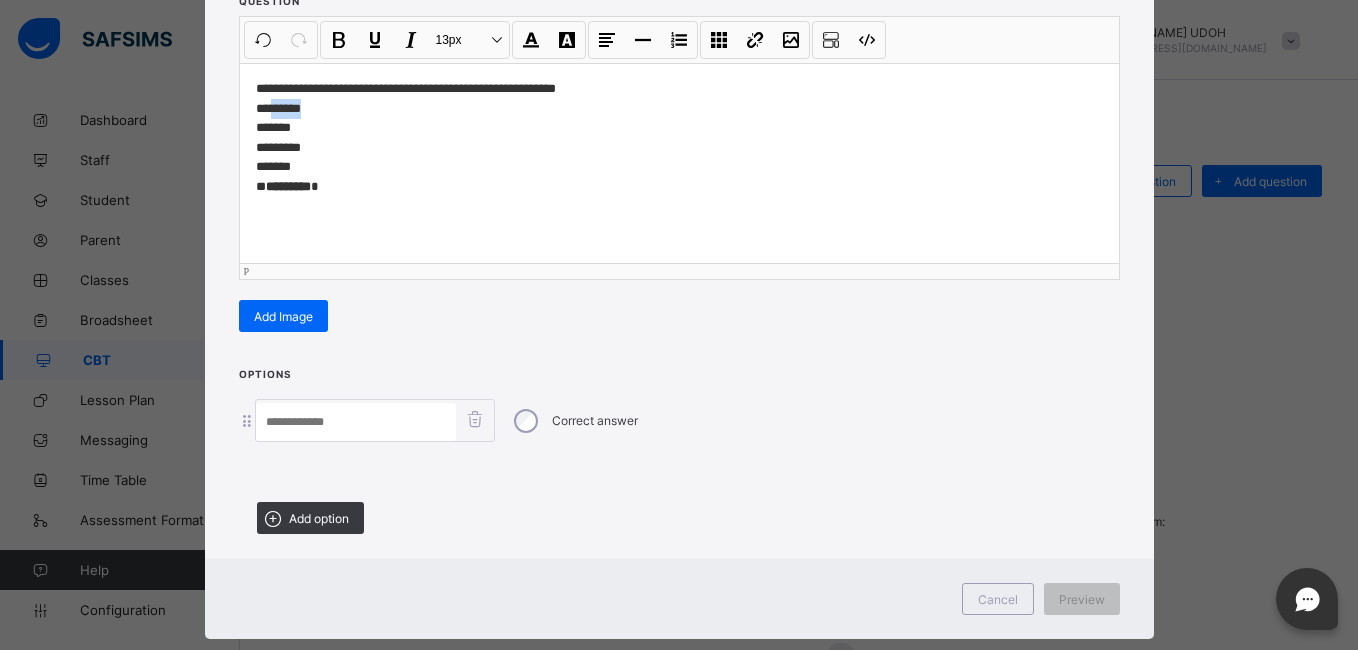 drag, startPoint x: 316, startPoint y: 113, endPoint x: 267, endPoint y: 117, distance: 49.162994 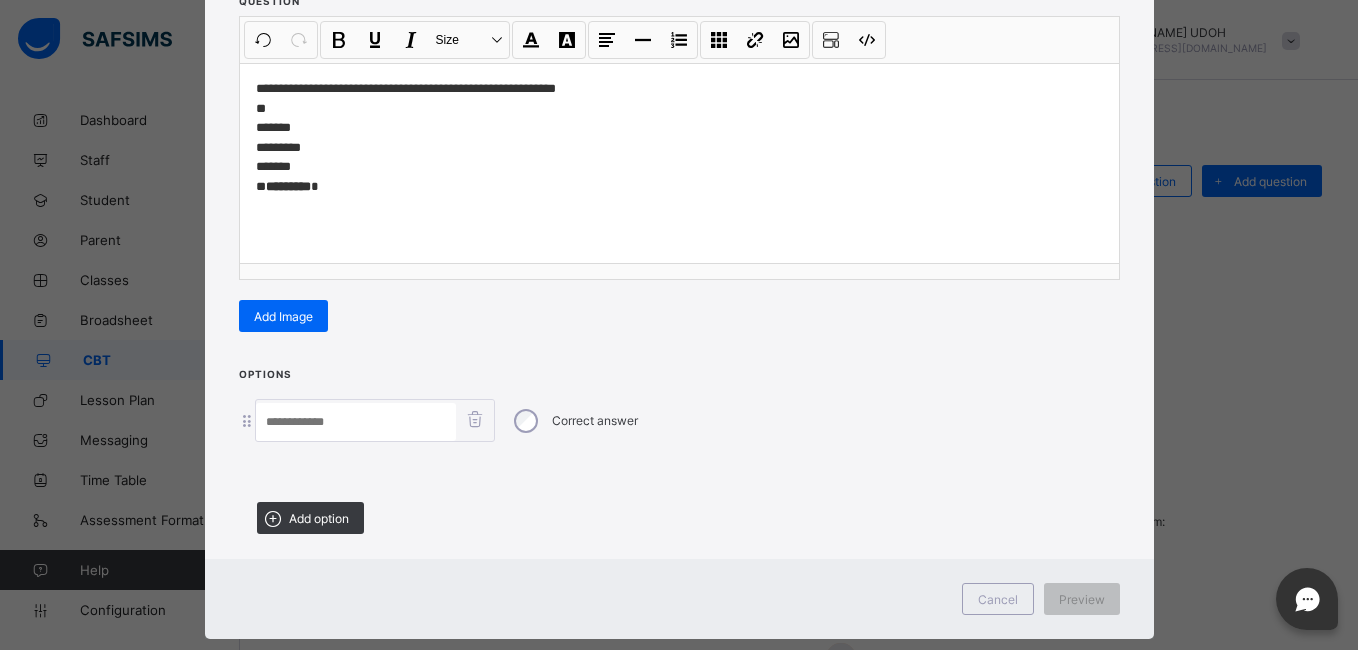 click at bounding box center [356, 422] 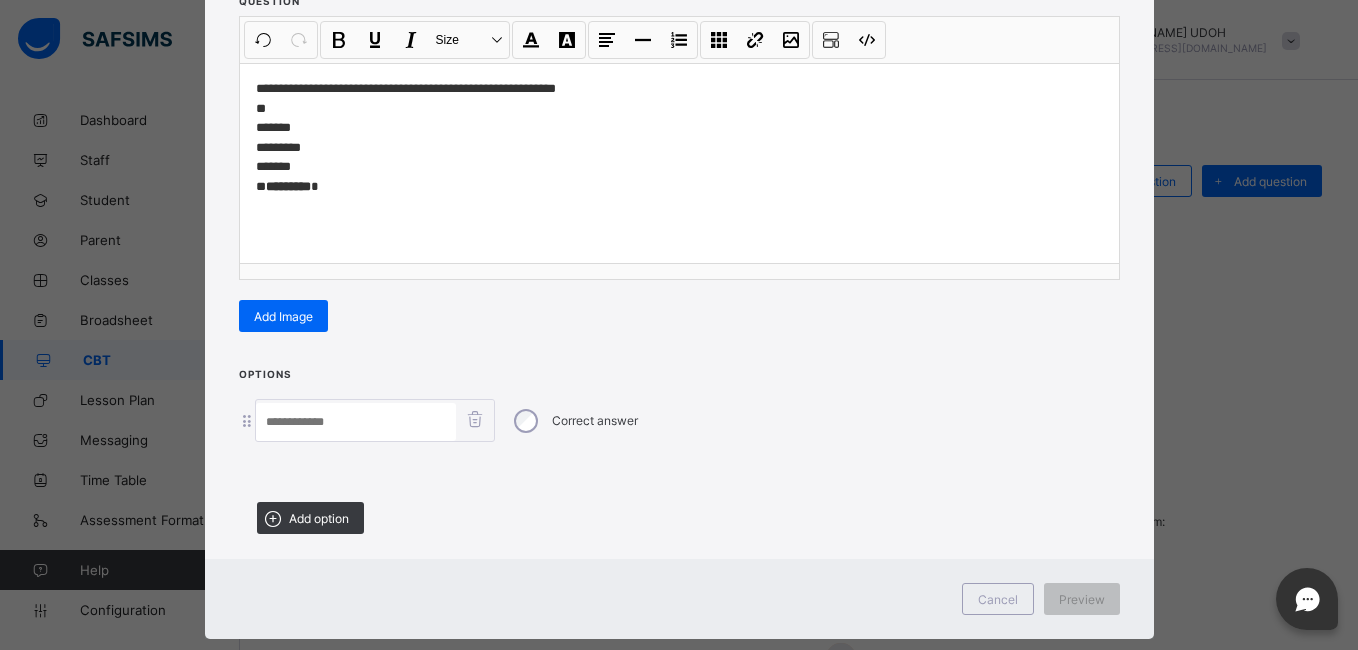 paste on "******" 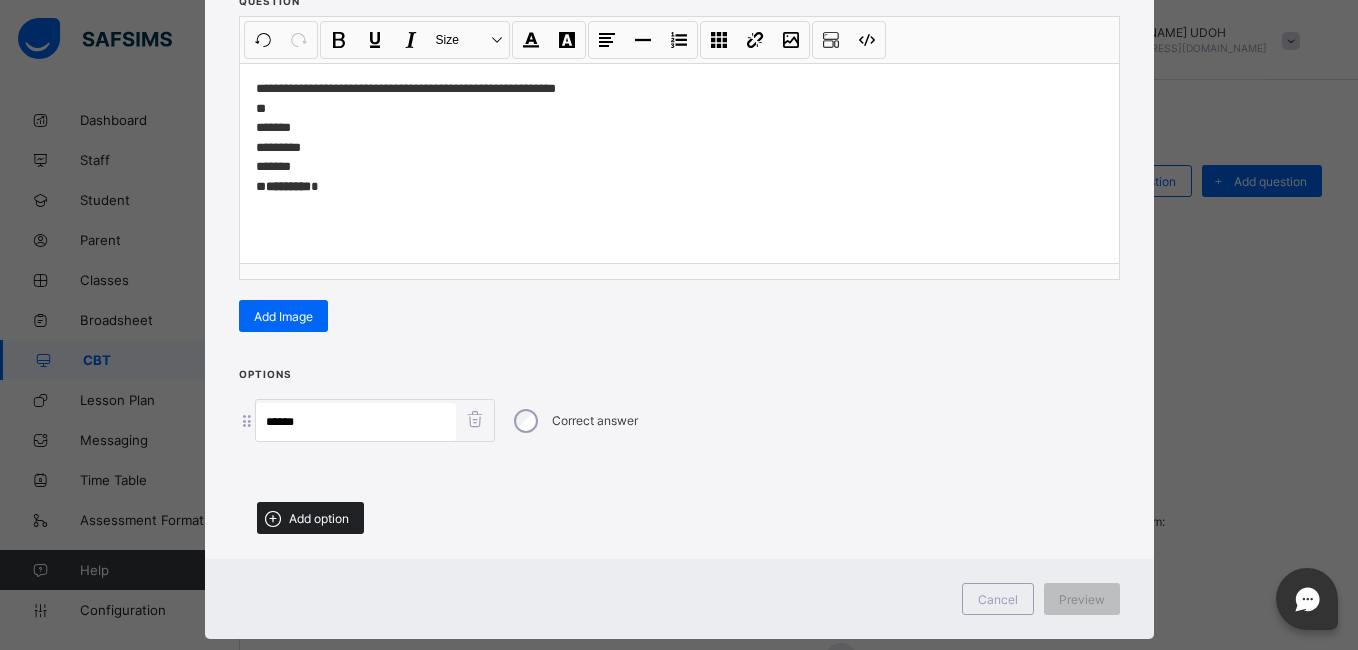 type on "******" 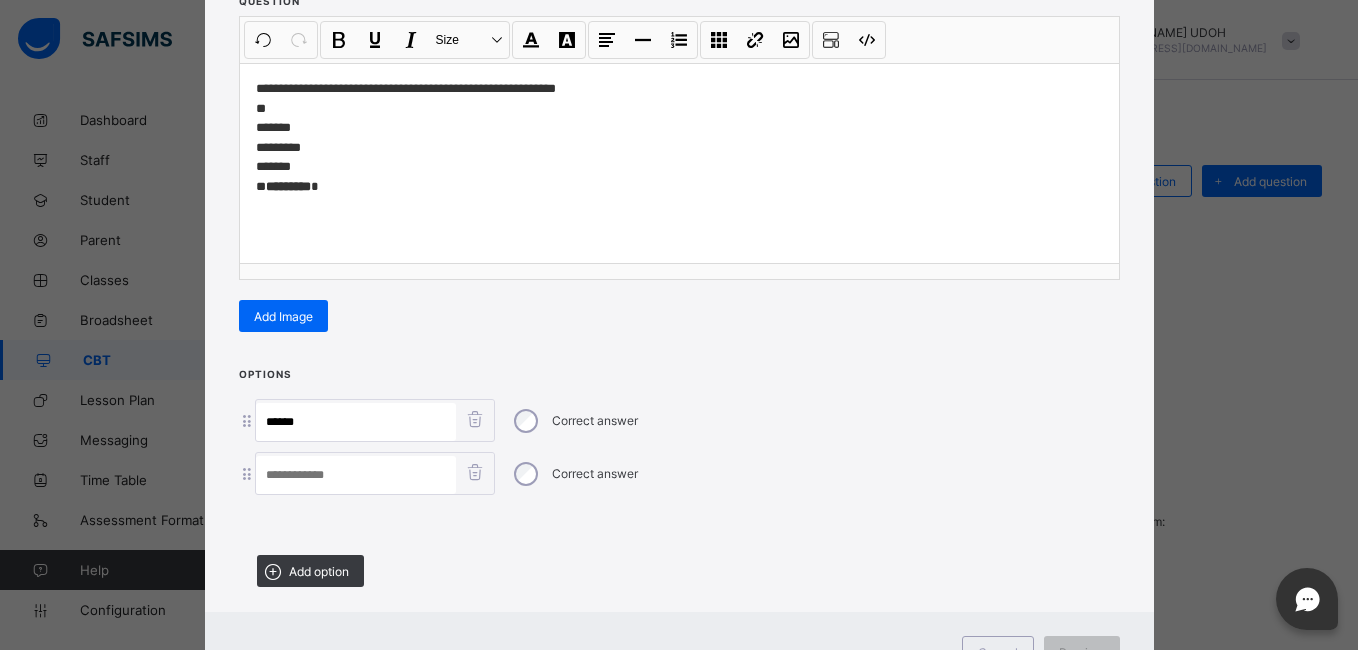 click at bounding box center [356, 475] 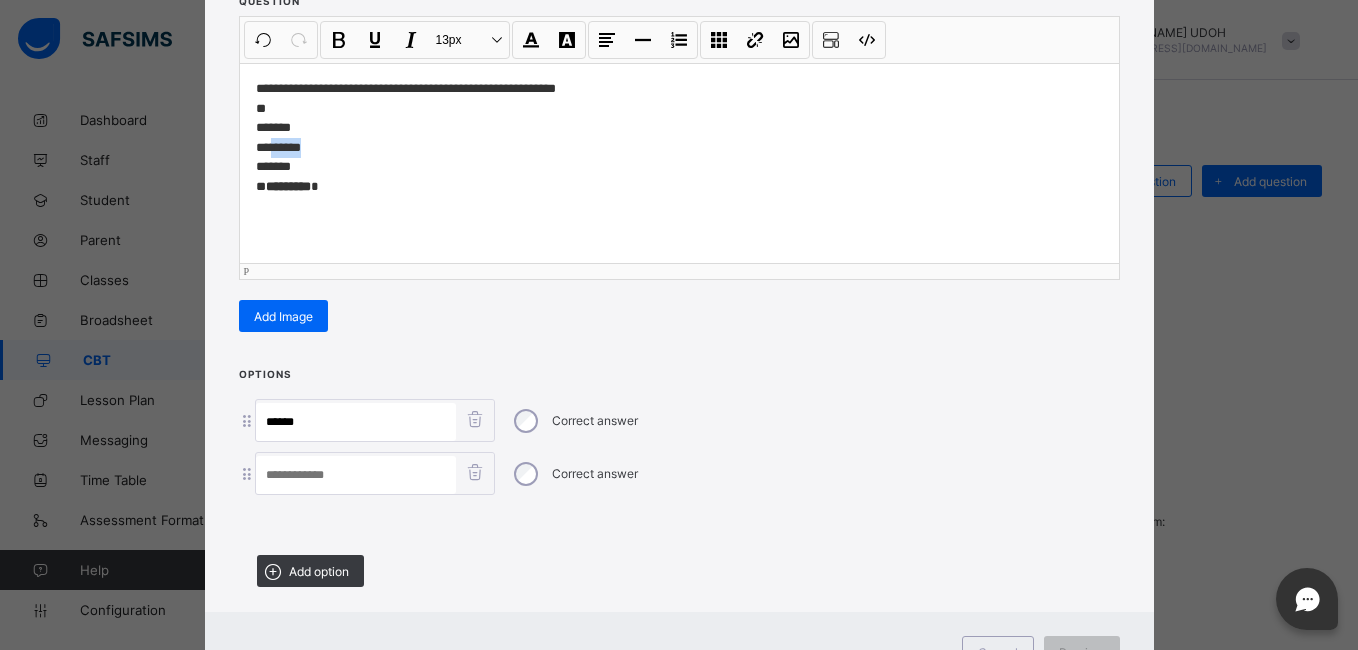 drag, startPoint x: 310, startPoint y: 149, endPoint x: 268, endPoint y: 149, distance: 42 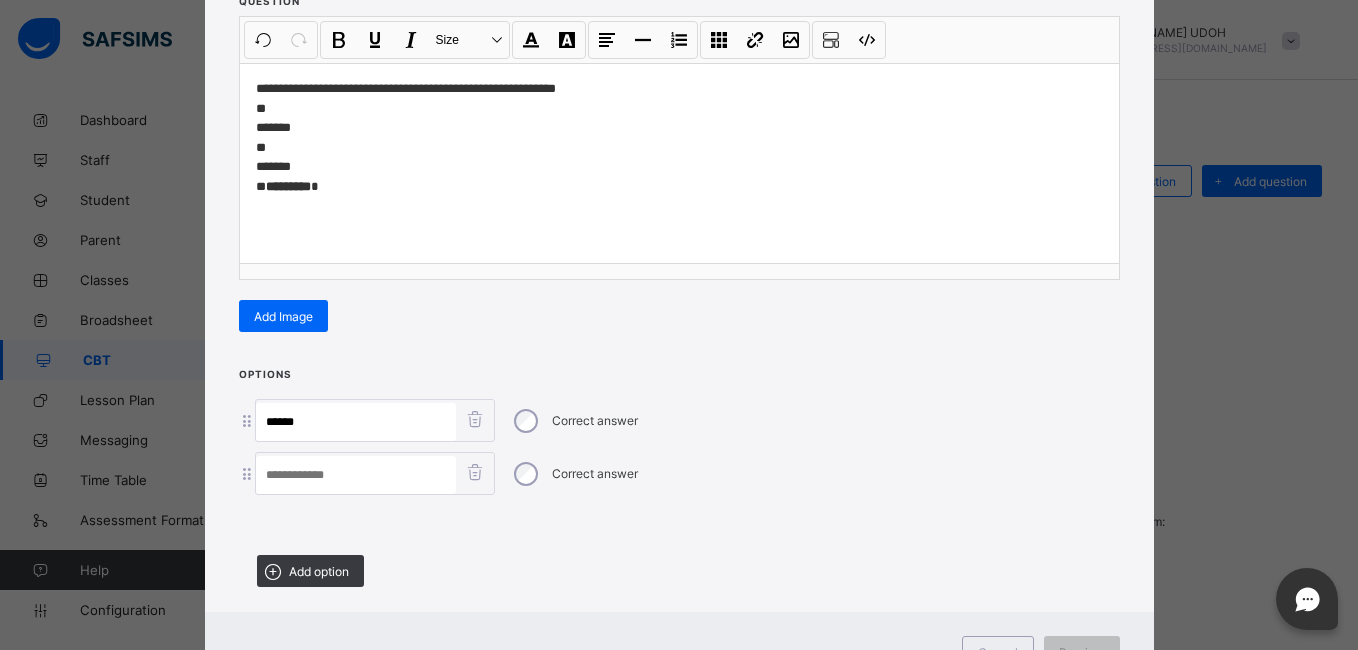 click at bounding box center (356, 475) 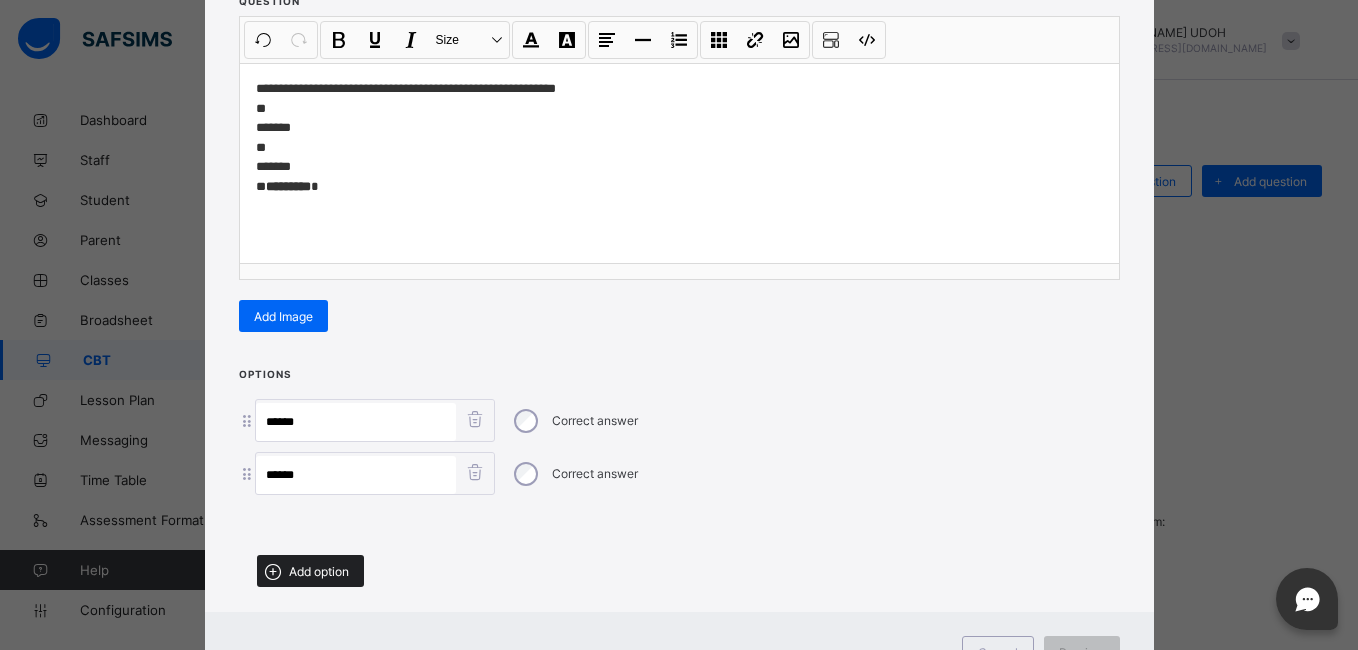 type on "******" 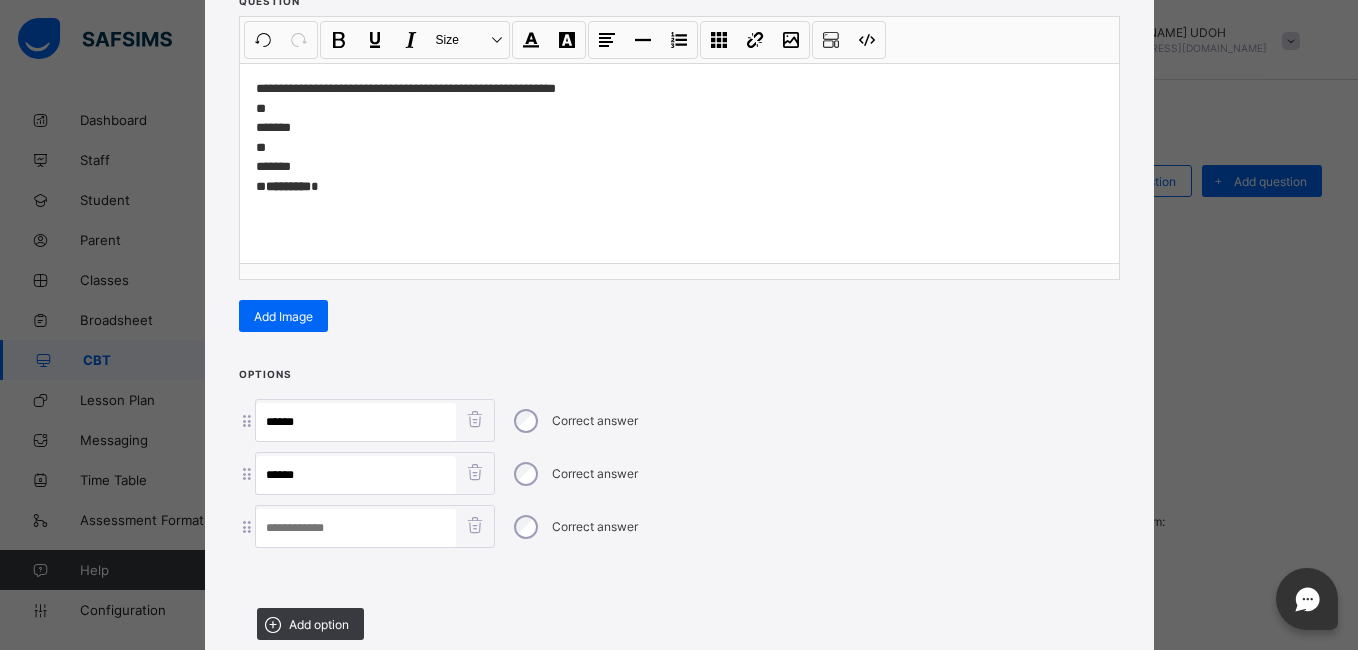 click at bounding box center [356, 528] 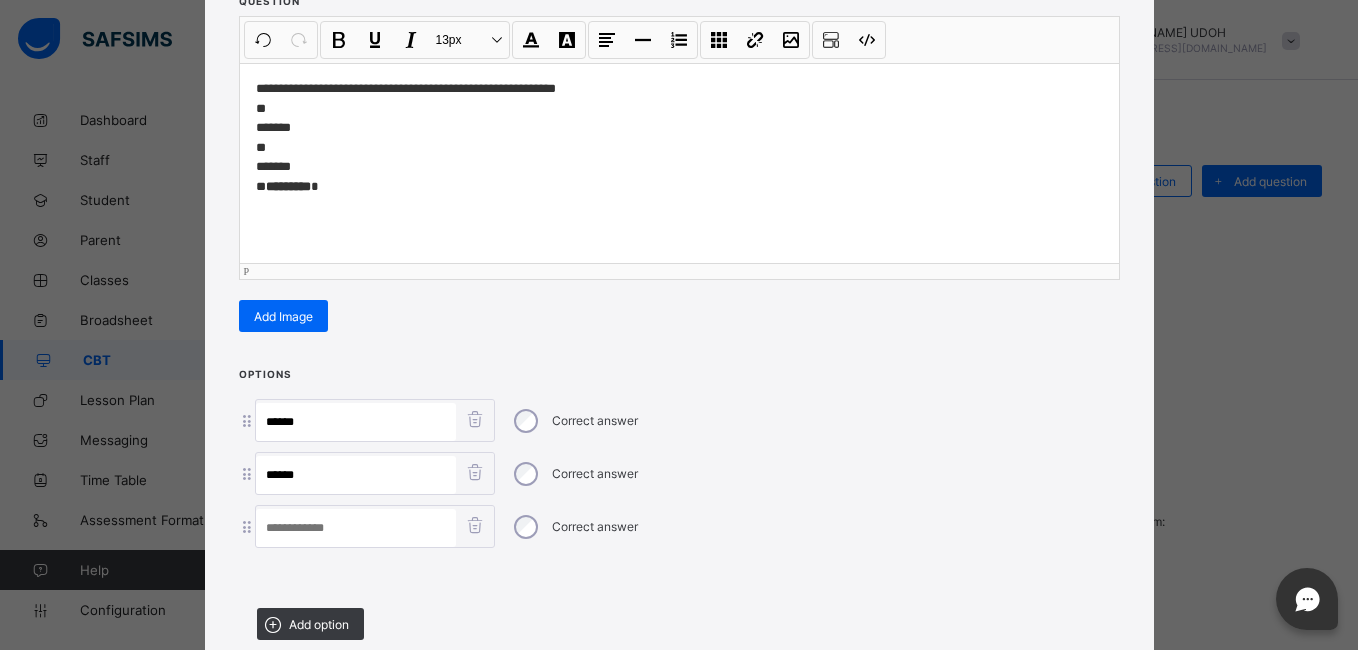 click on "**********" at bounding box center (679, 137) 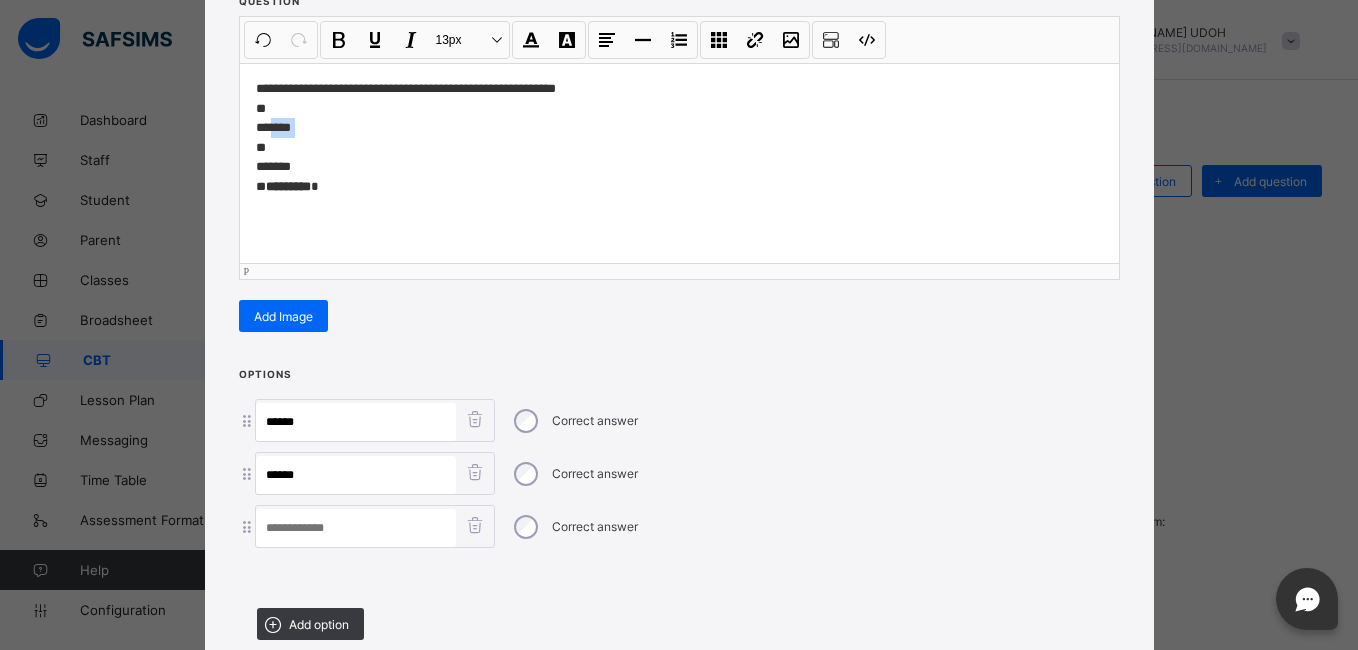 drag, startPoint x: 301, startPoint y: 131, endPoint x: 276, endPoint y: 131, distance: 25 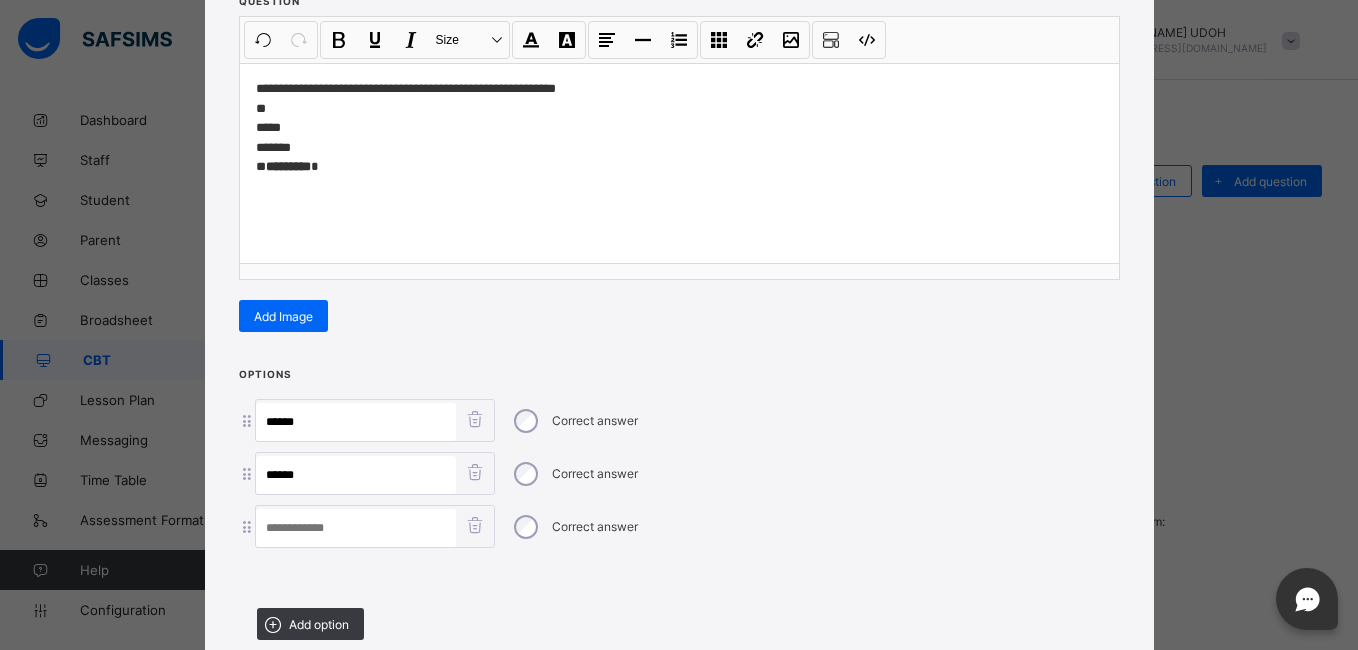 click at bounding box center (356, 528) 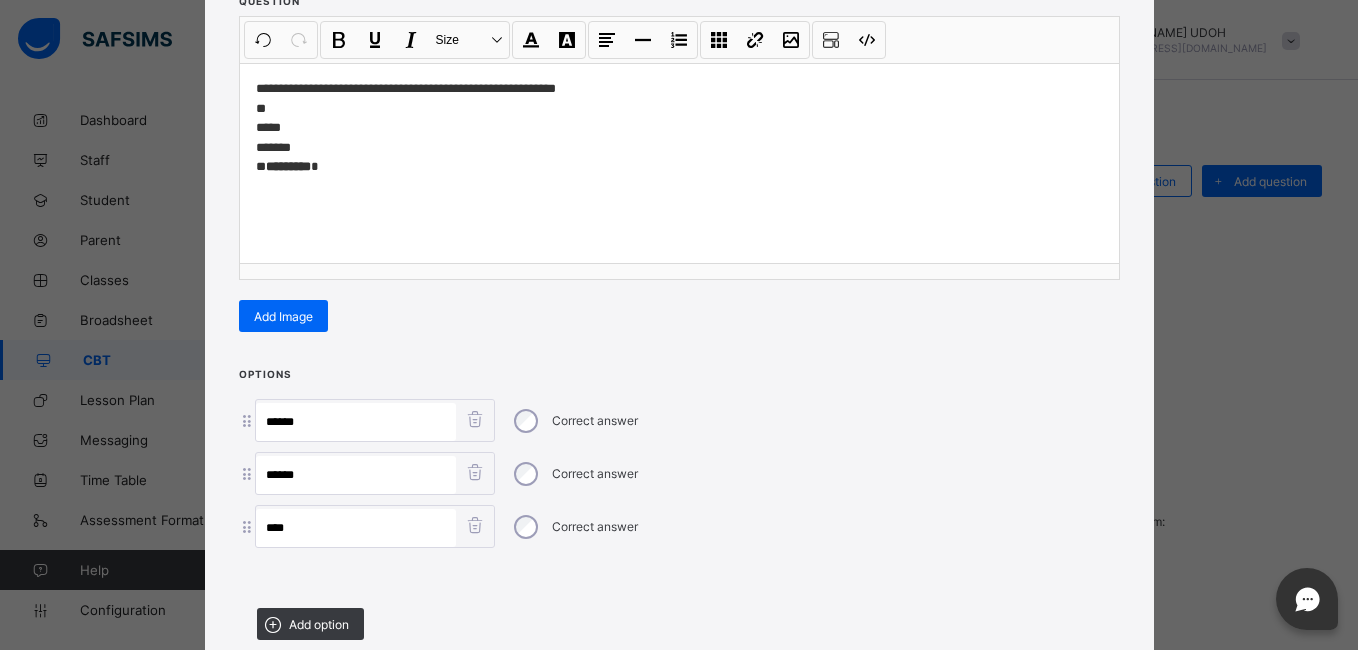 type on "****" 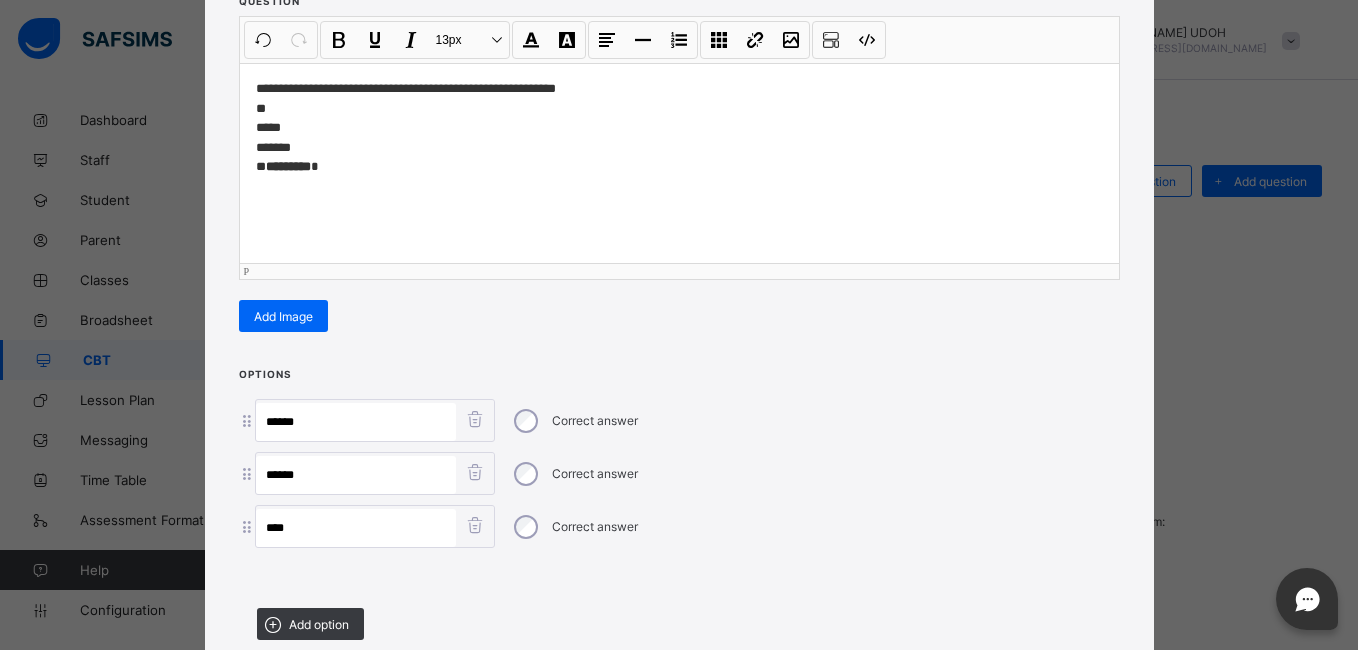 click on "**********" at bounding box center [679, 128] 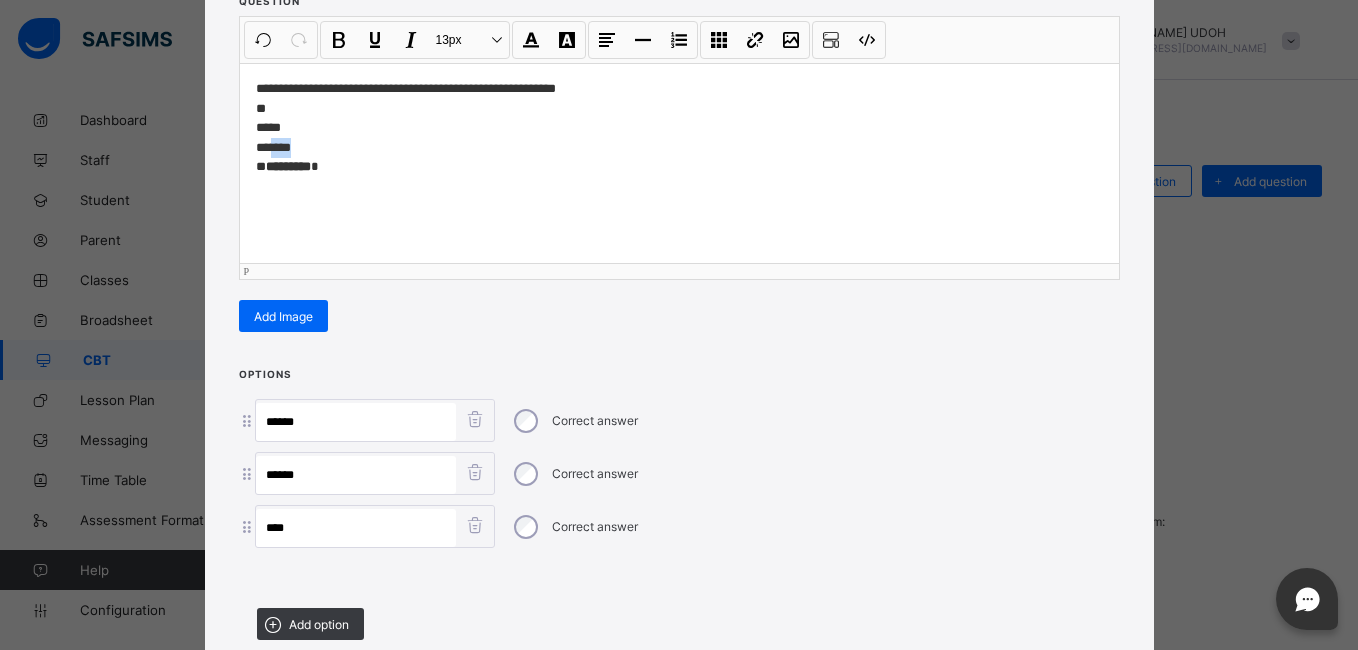 drag, startPoint x: 301, startPoint y: 155, endPoint x: 267, endPoint y: 152, distance: 34.132095 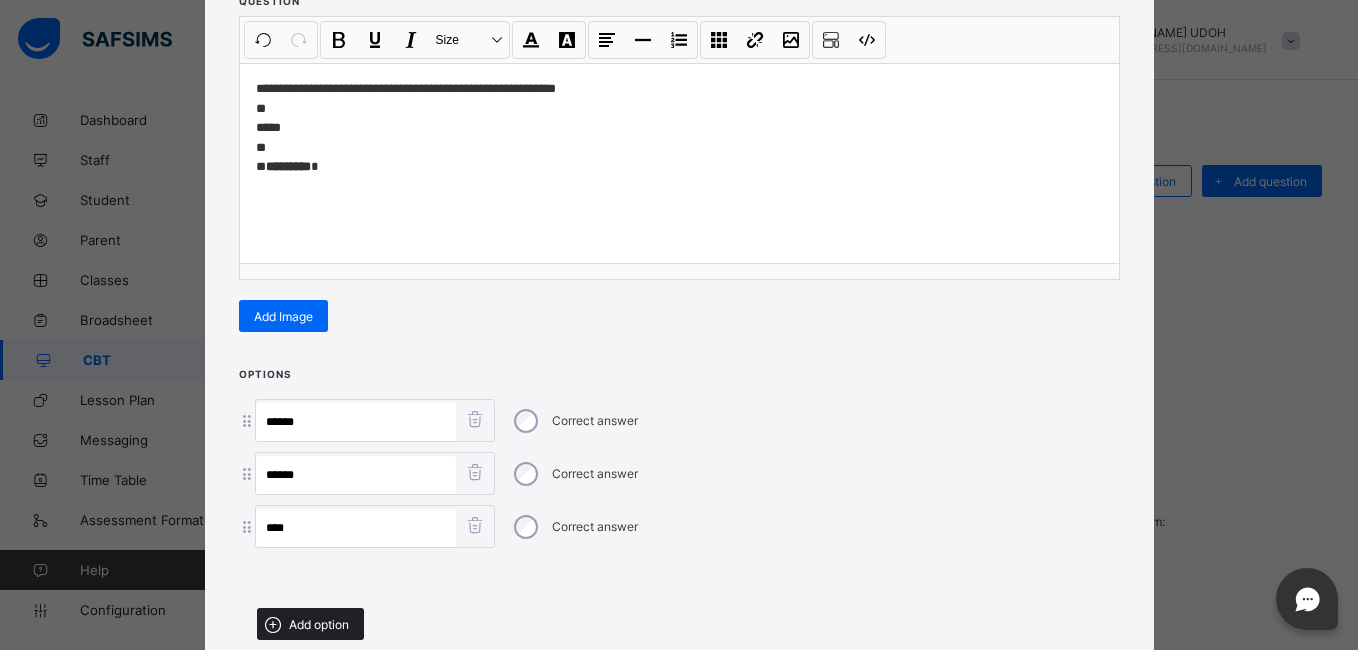 click on "Add option" at bounding box center (319, 624) 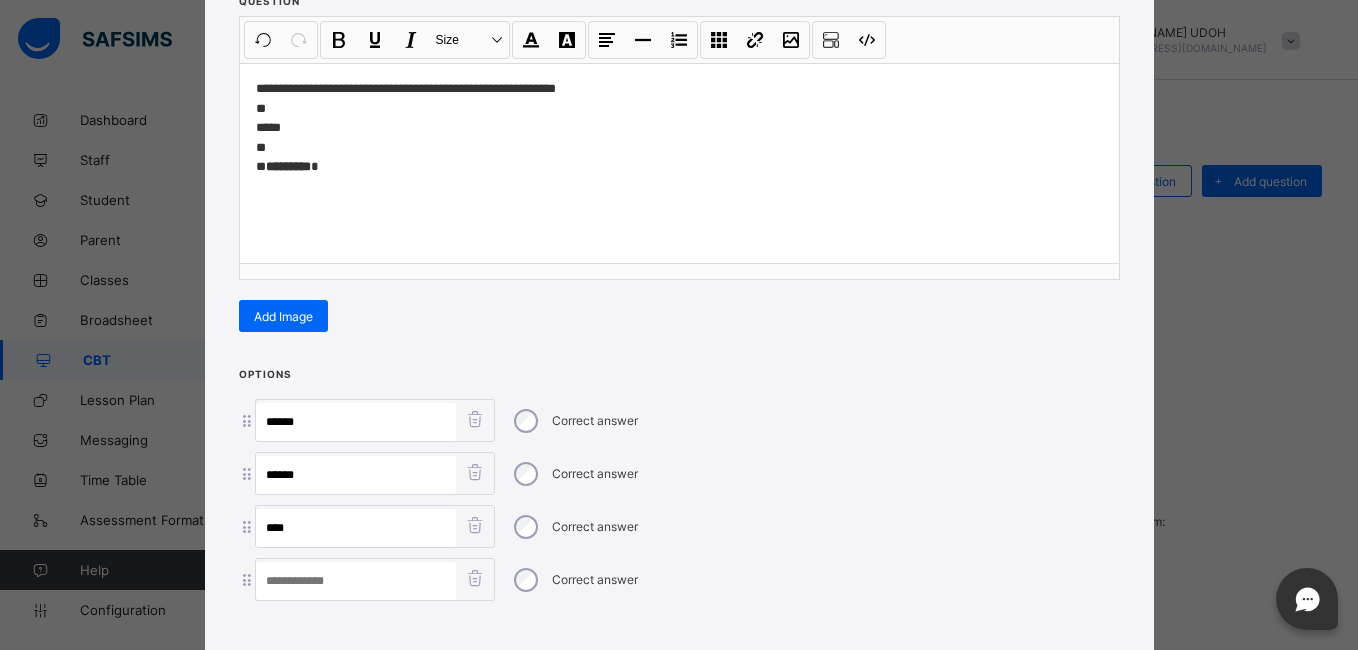 click at bounding box center [356, 581] 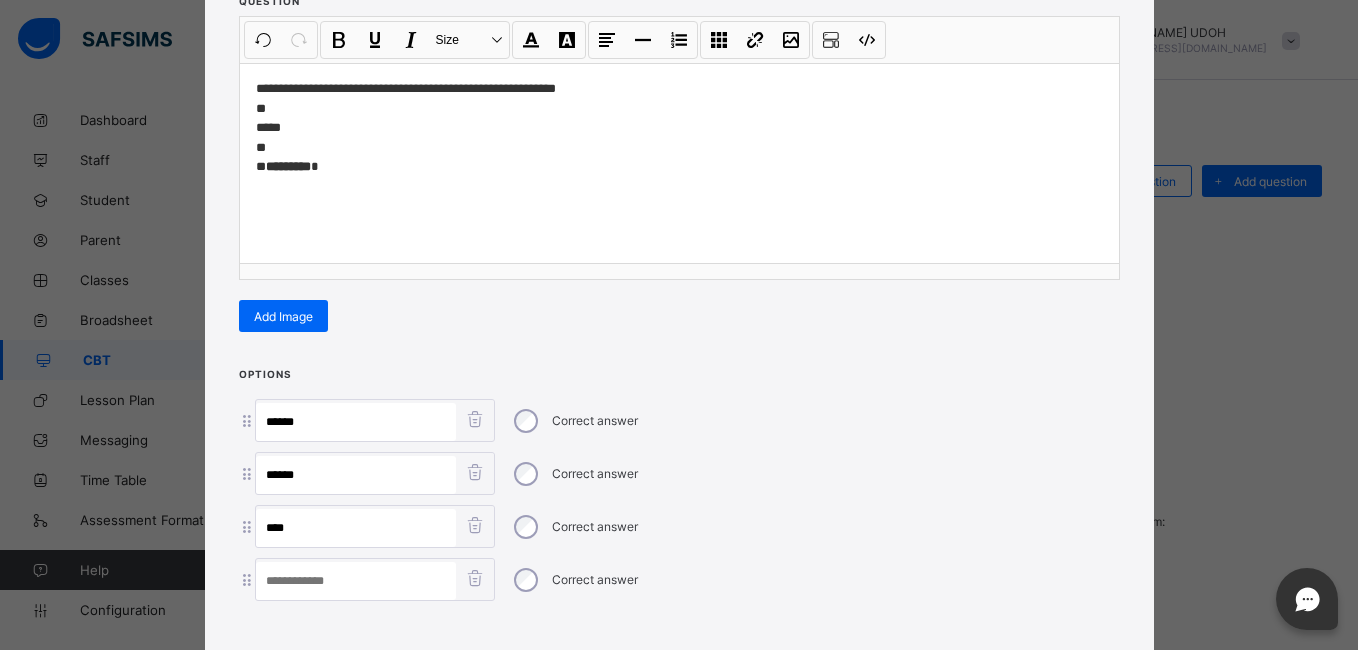 paste on "****" 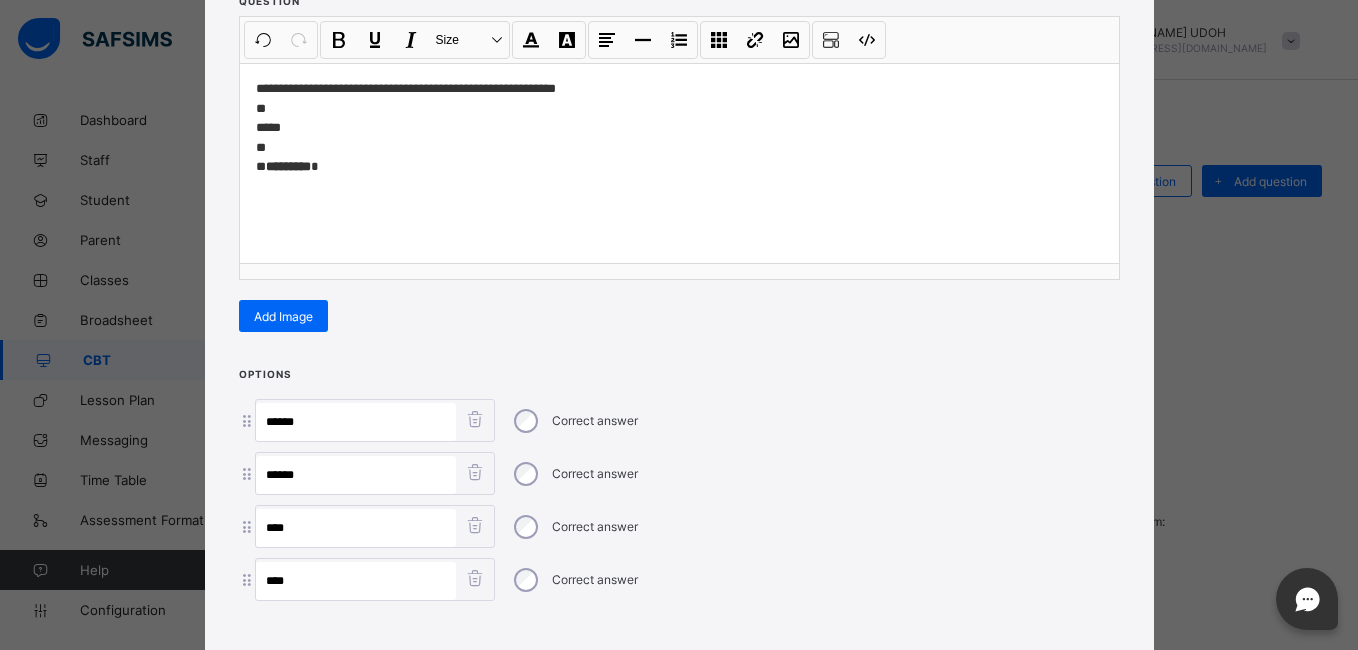 type on "****" 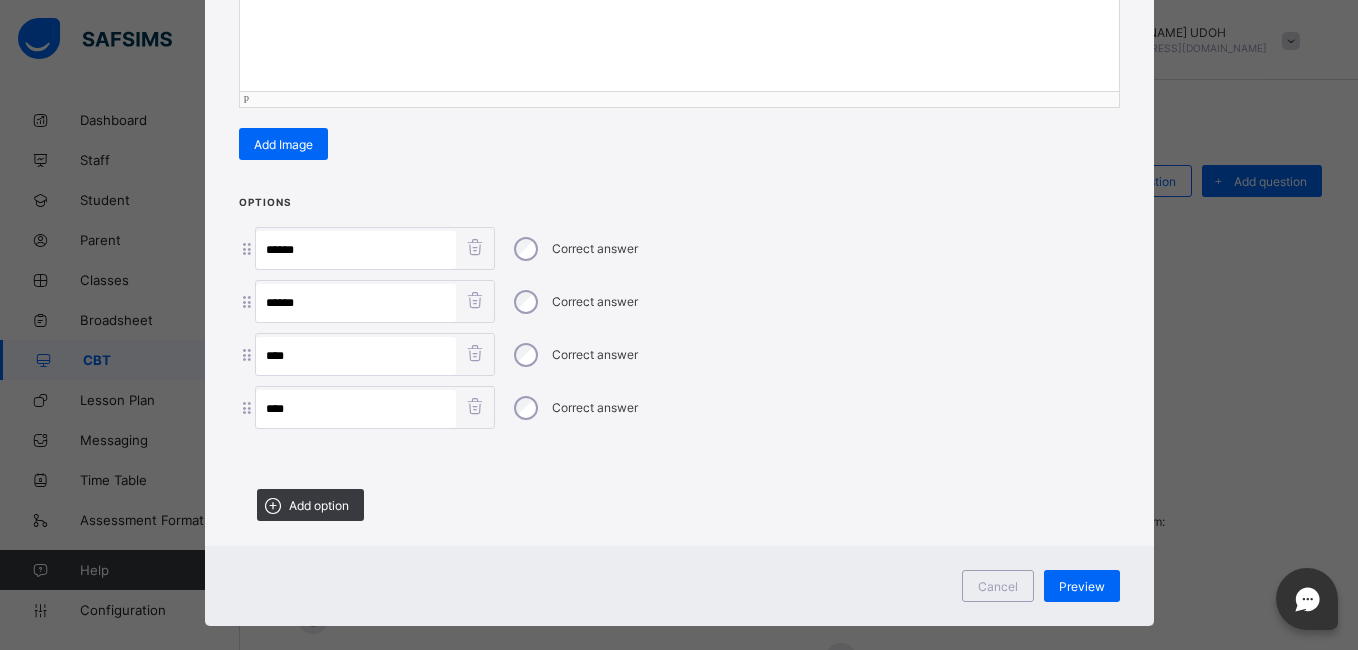 scroll, scrollTop: 455, scrollLeft: 0, axis: vertical 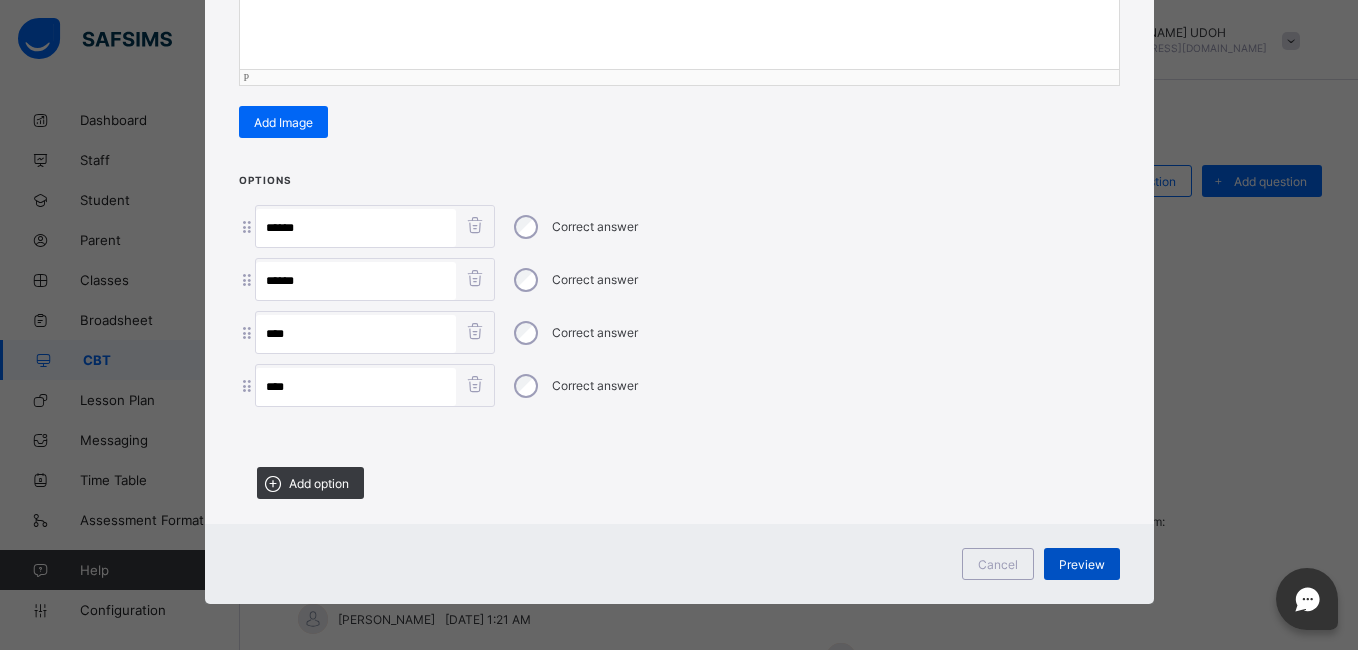 click on "Preview" at bounding box center [1082, 564] 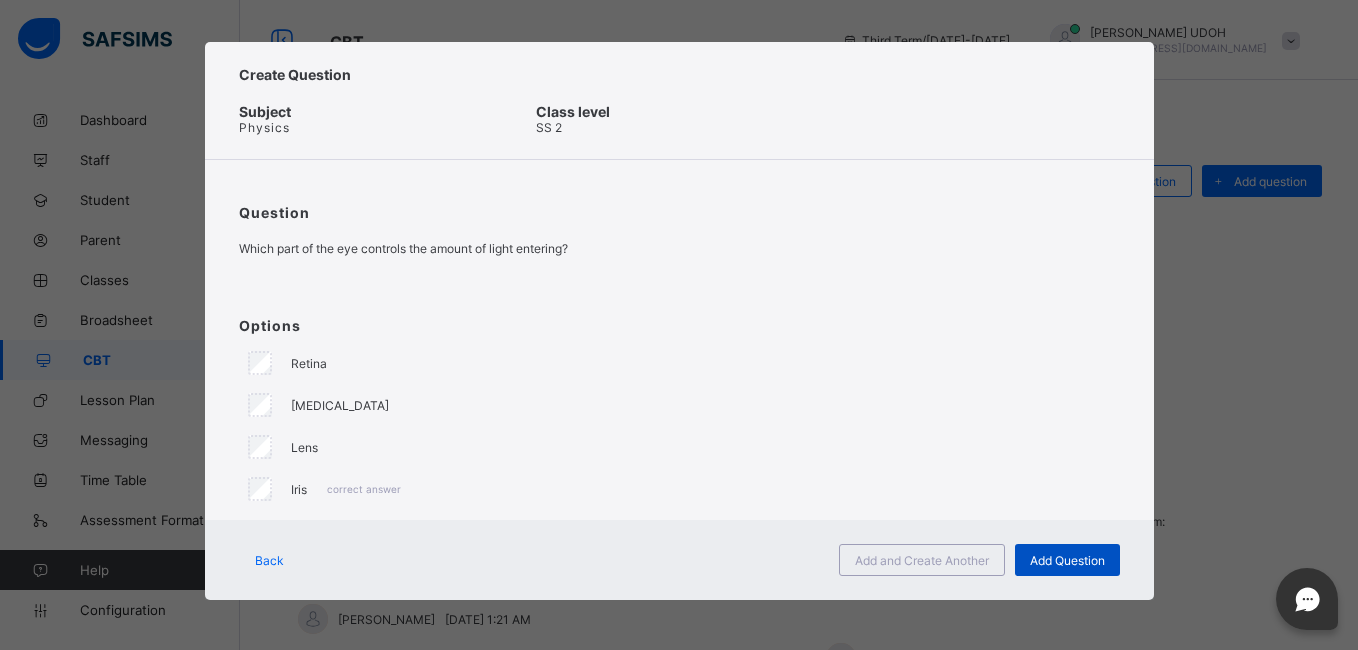 scroll, scrollTop: 8, scrollLeft: 0, axis: vertical 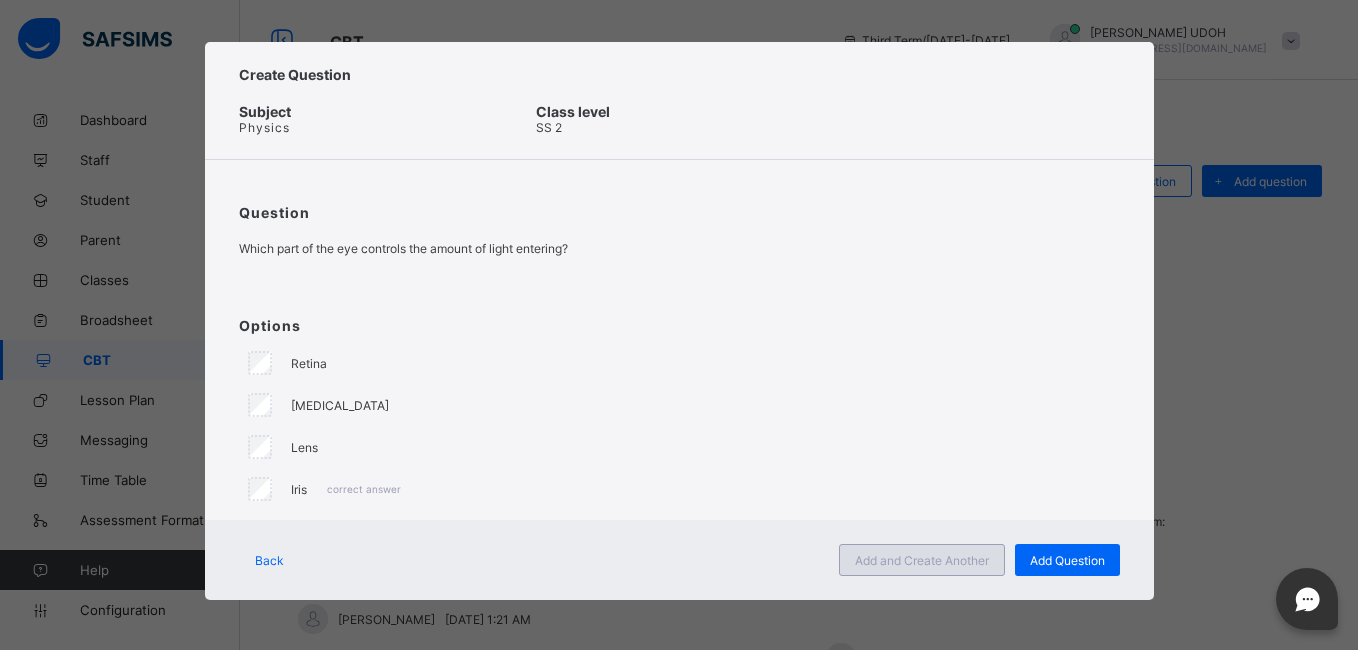 click on "Add and Create Another" at bounding box center (922, 560) 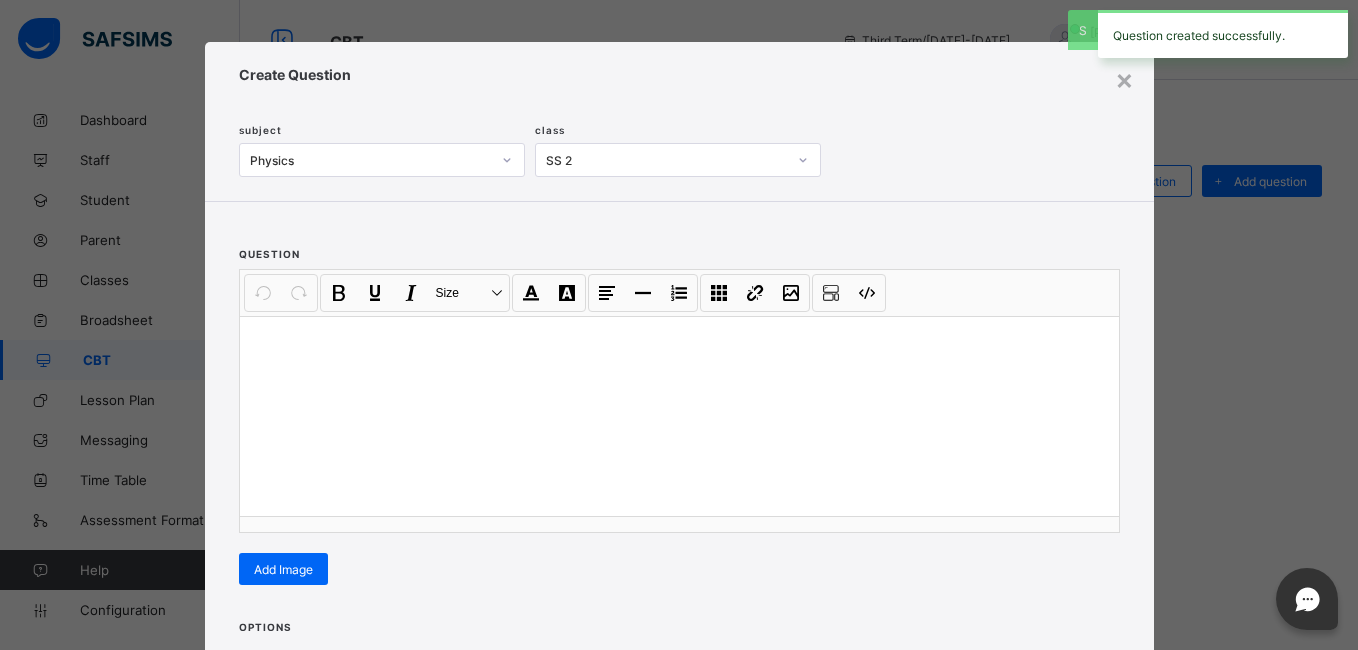 scroll, scrollTop: 74, scrollLeft: 0, axis: vertical 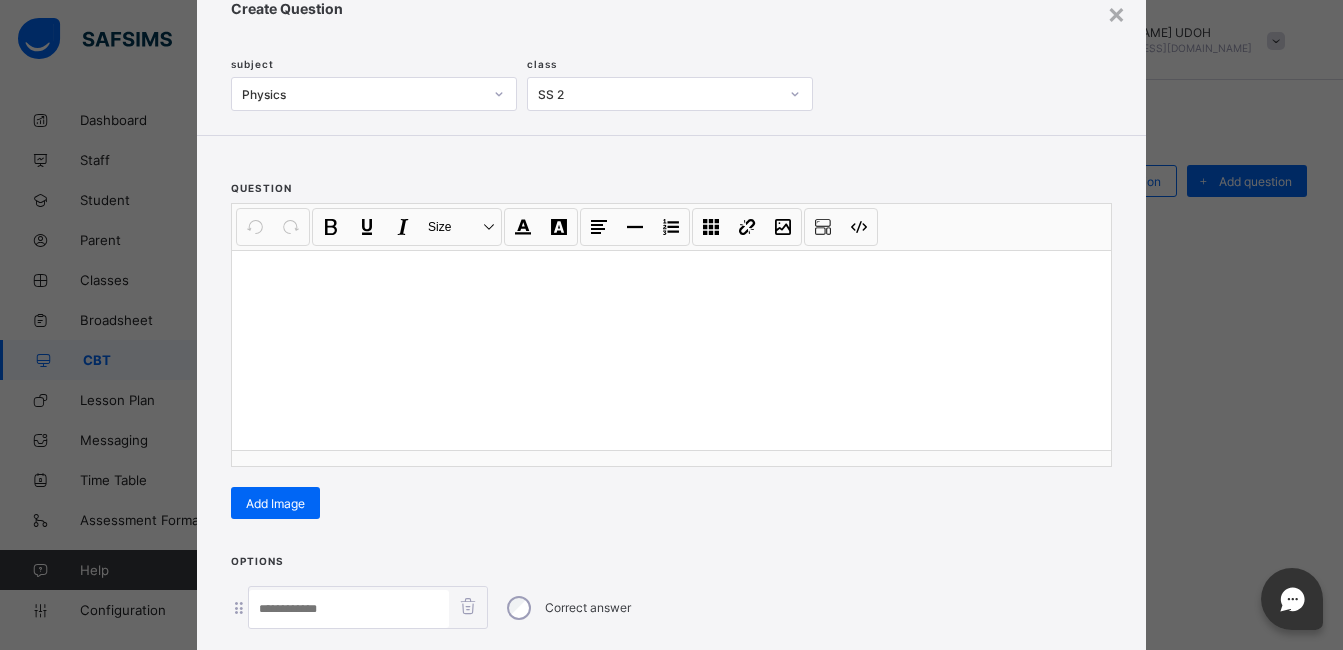 click at bounding box center (671, 276) 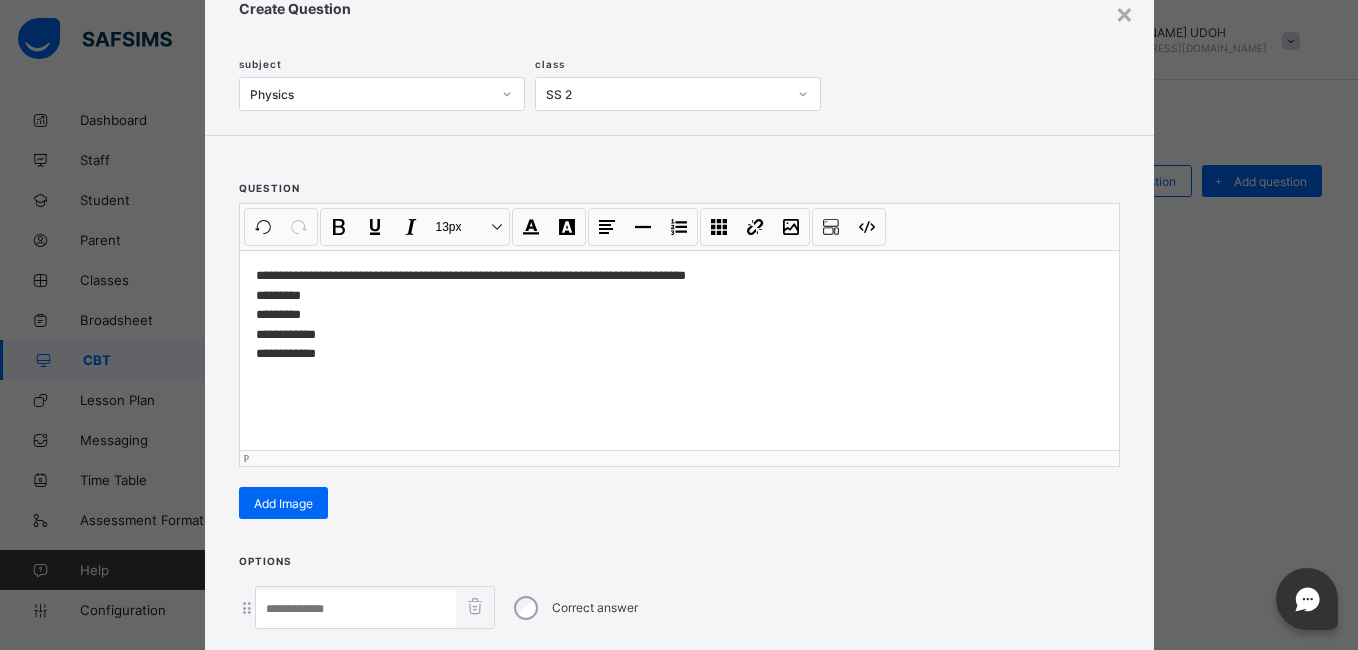 click on "Options Correct answer Add option" at bounding box center [679, 644] 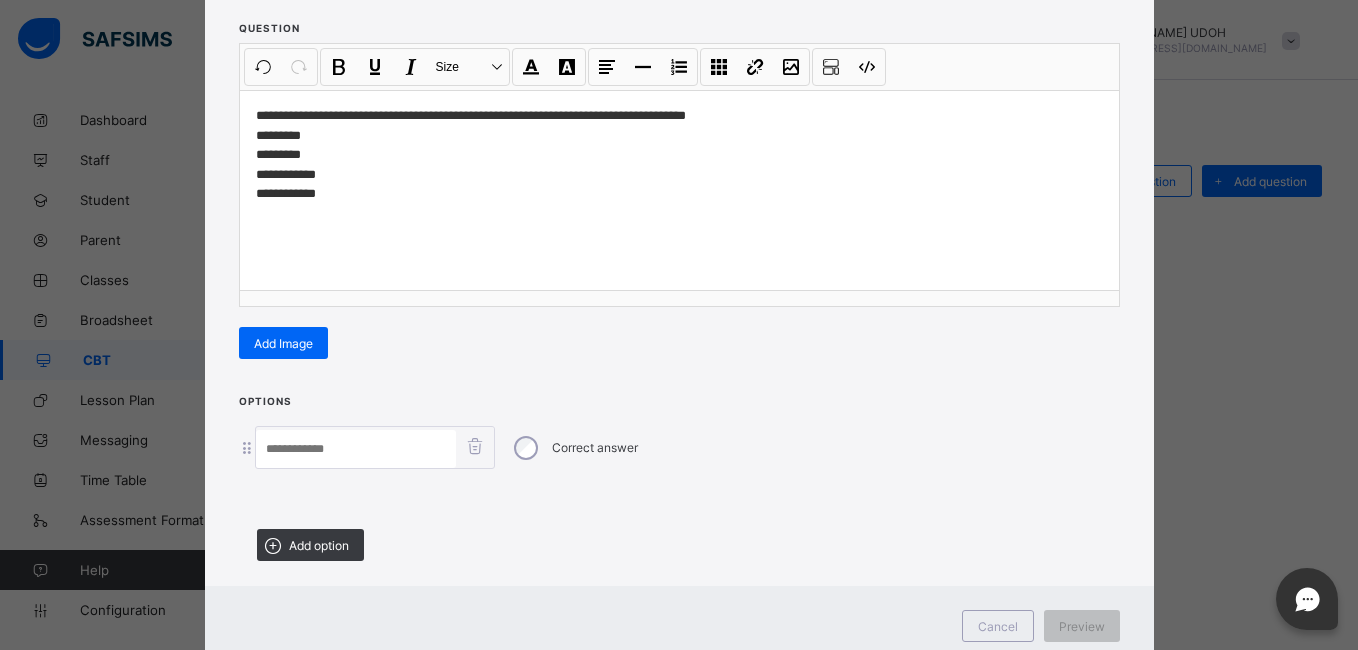 scroll, scrollTop: 274, scrollLeft: 0, axis: vertical 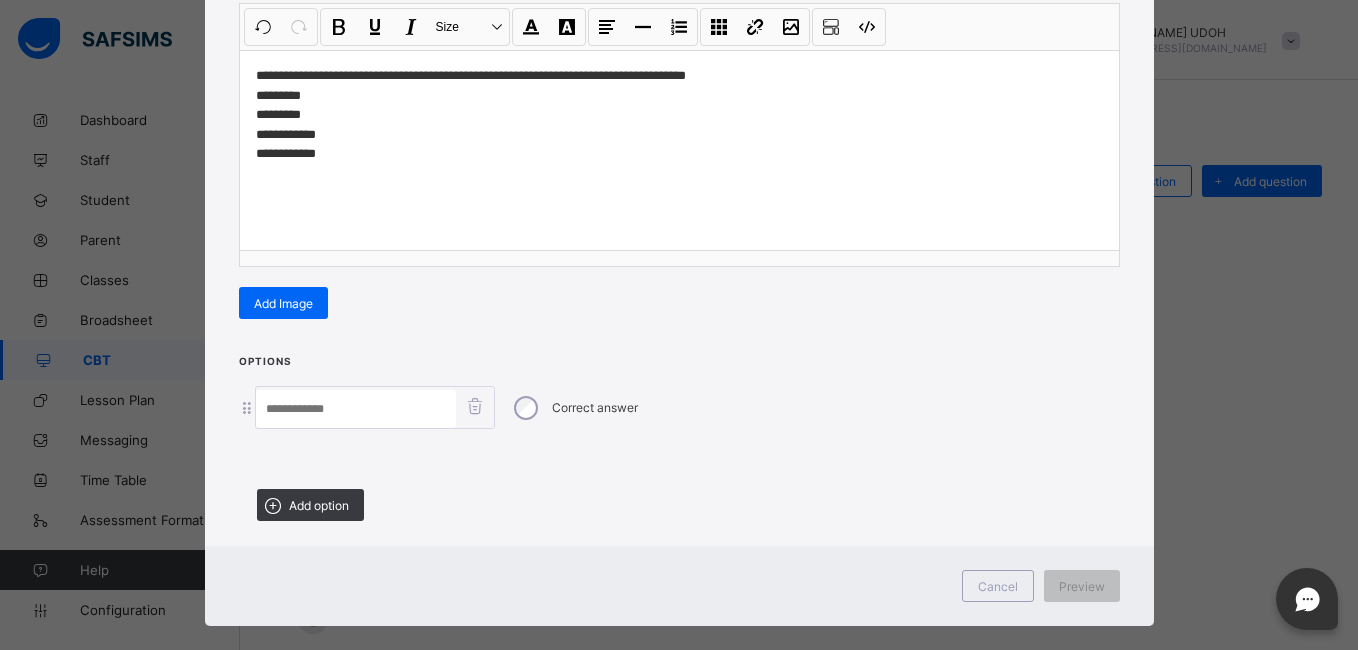 click at bounding box center [356, 409] 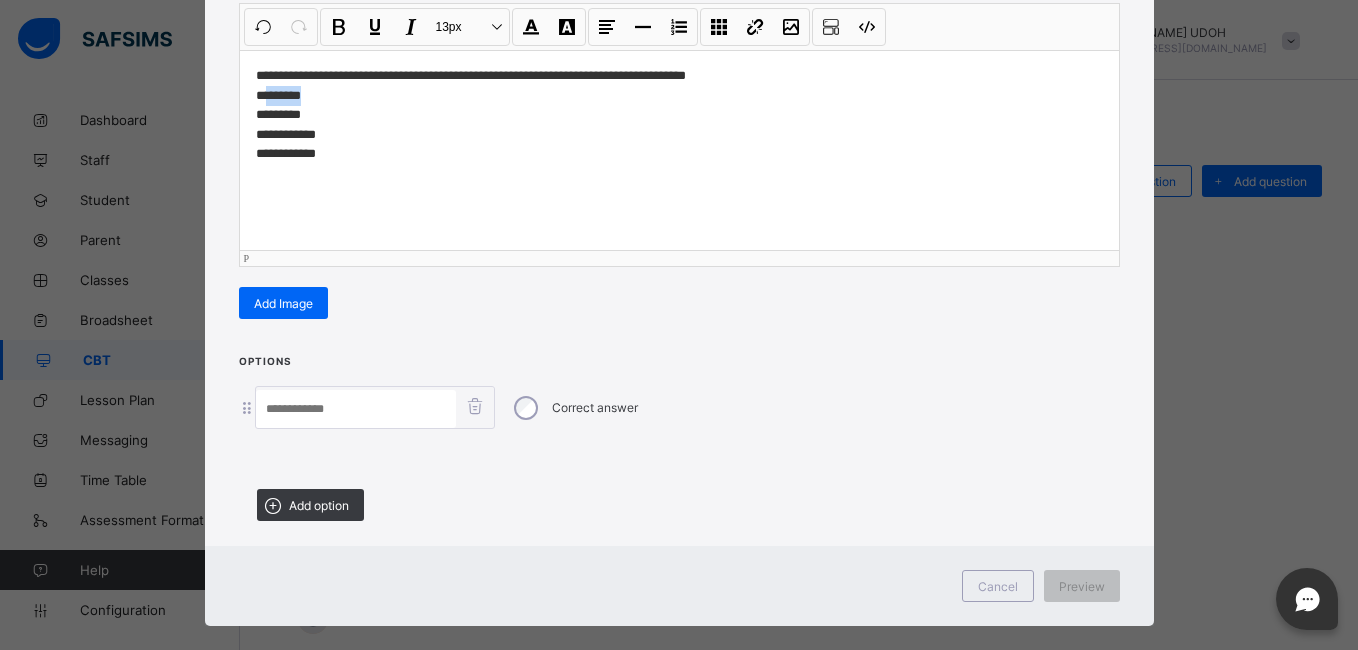 drag, startPoint x: 310, startPoint y: 94, endPoint x: 263, endPoint y: 100, distance: 47.38143 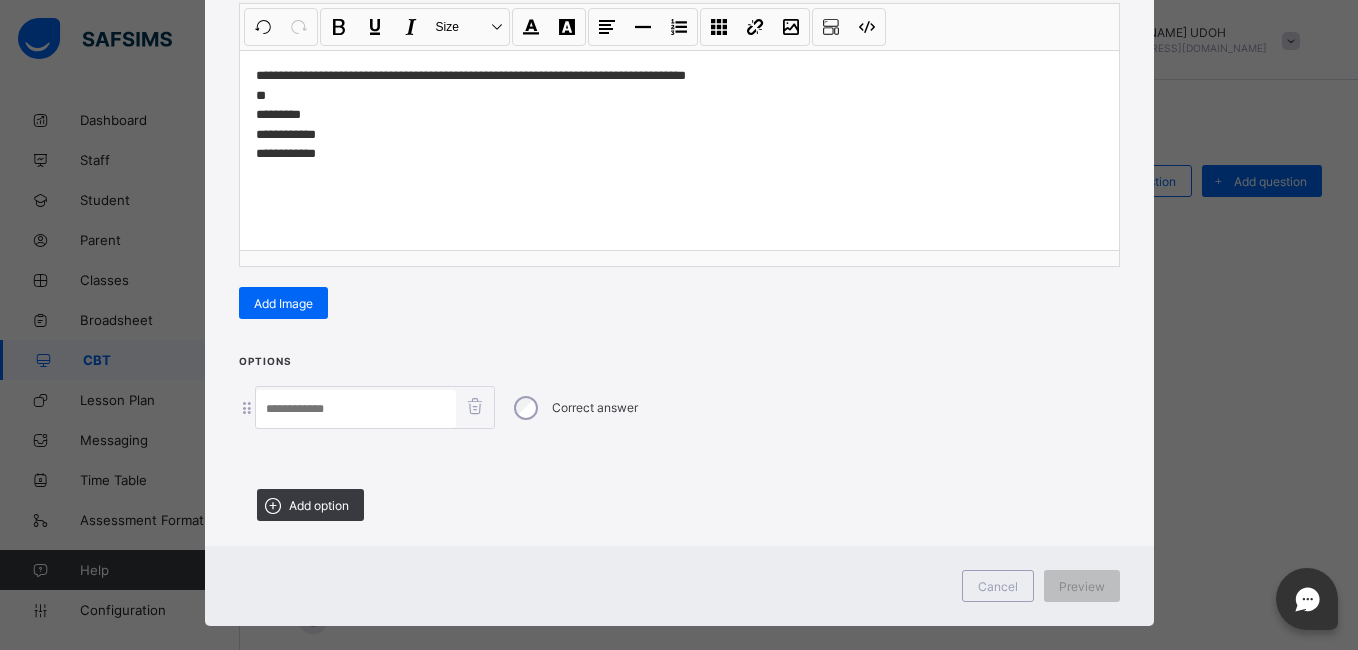 click at bounding box center (356, 409) 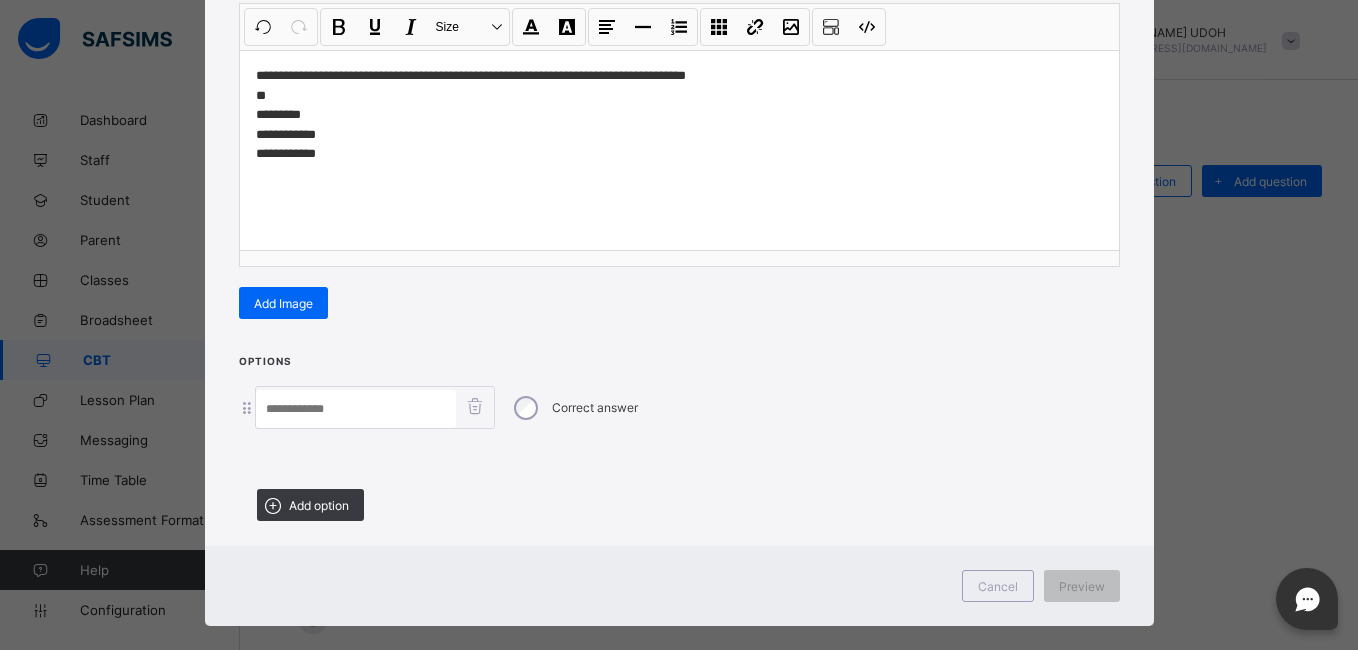 paste on "******" 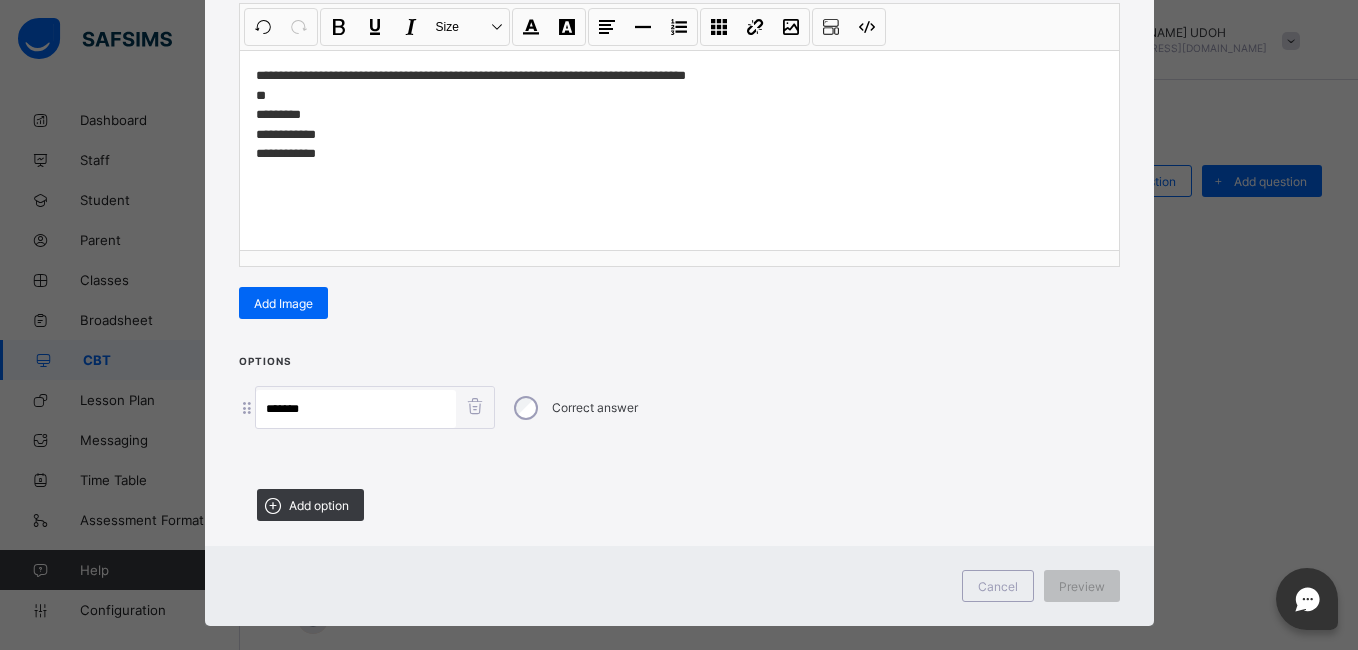 type on "******" 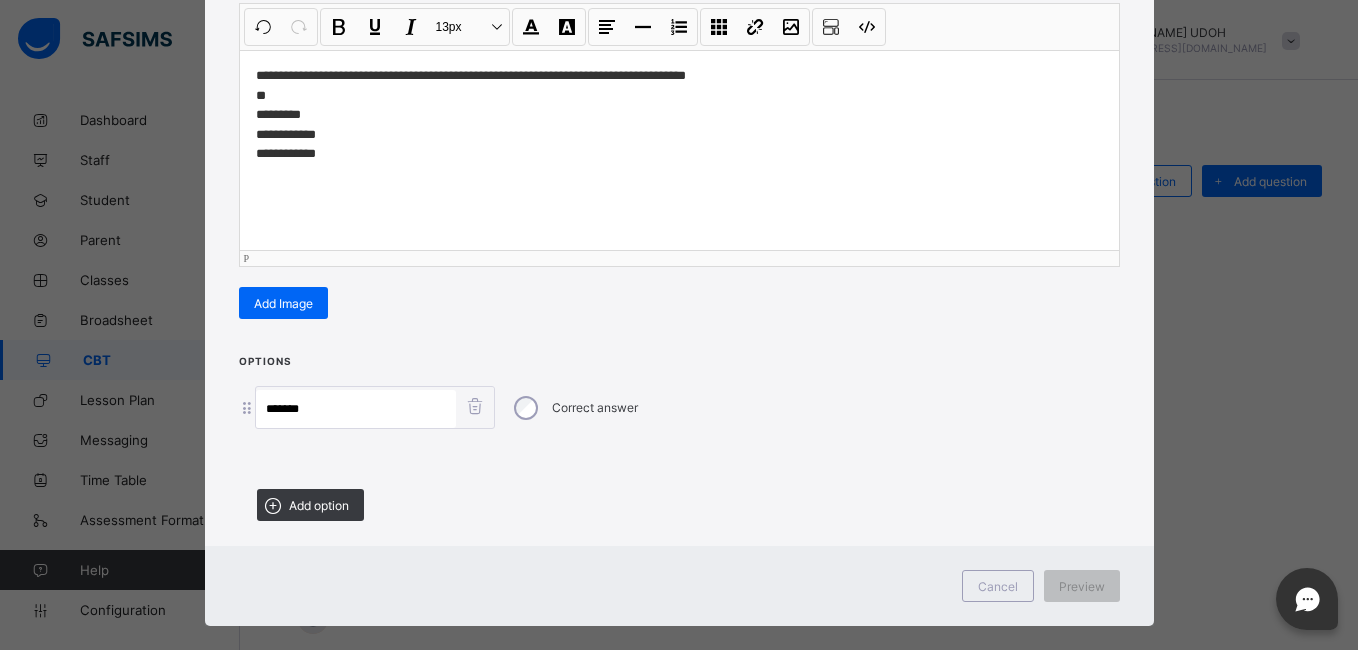 click on "**********" at bounding box center [679, 115] 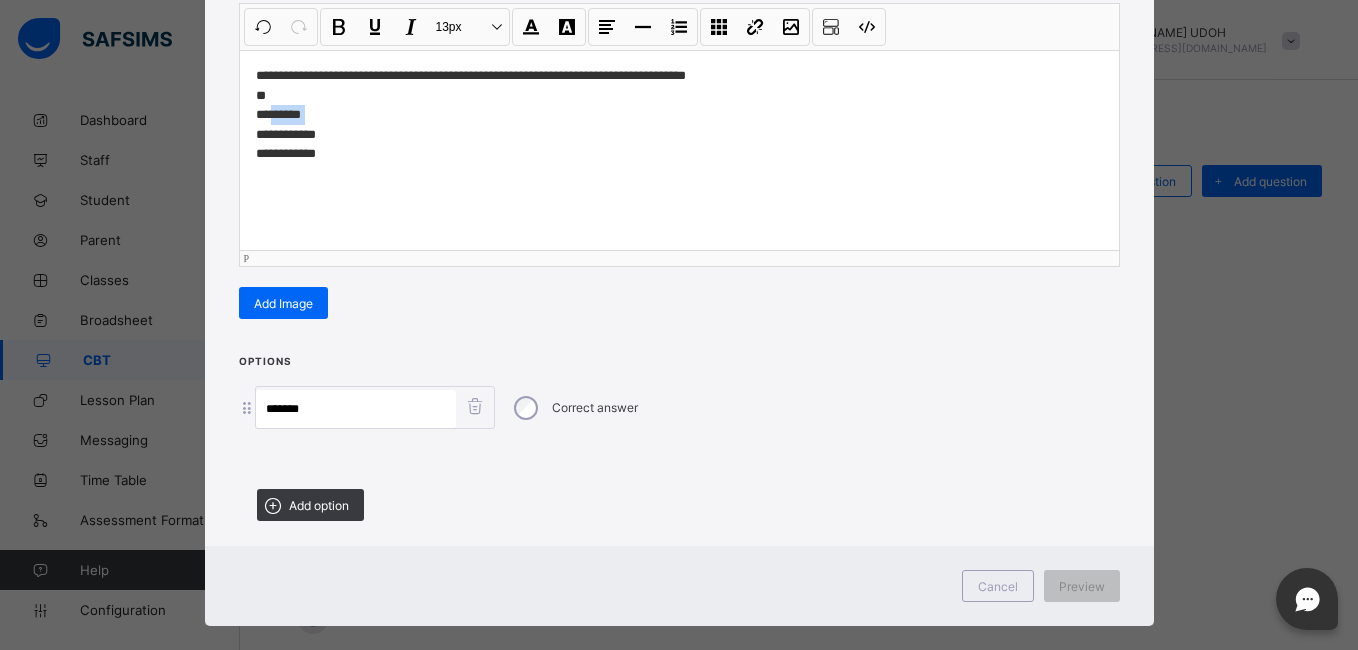 drag, startPoint x: 309, startPoint y: 109, endPoint x: 268, endPoint y: 116, distance: 41.59327 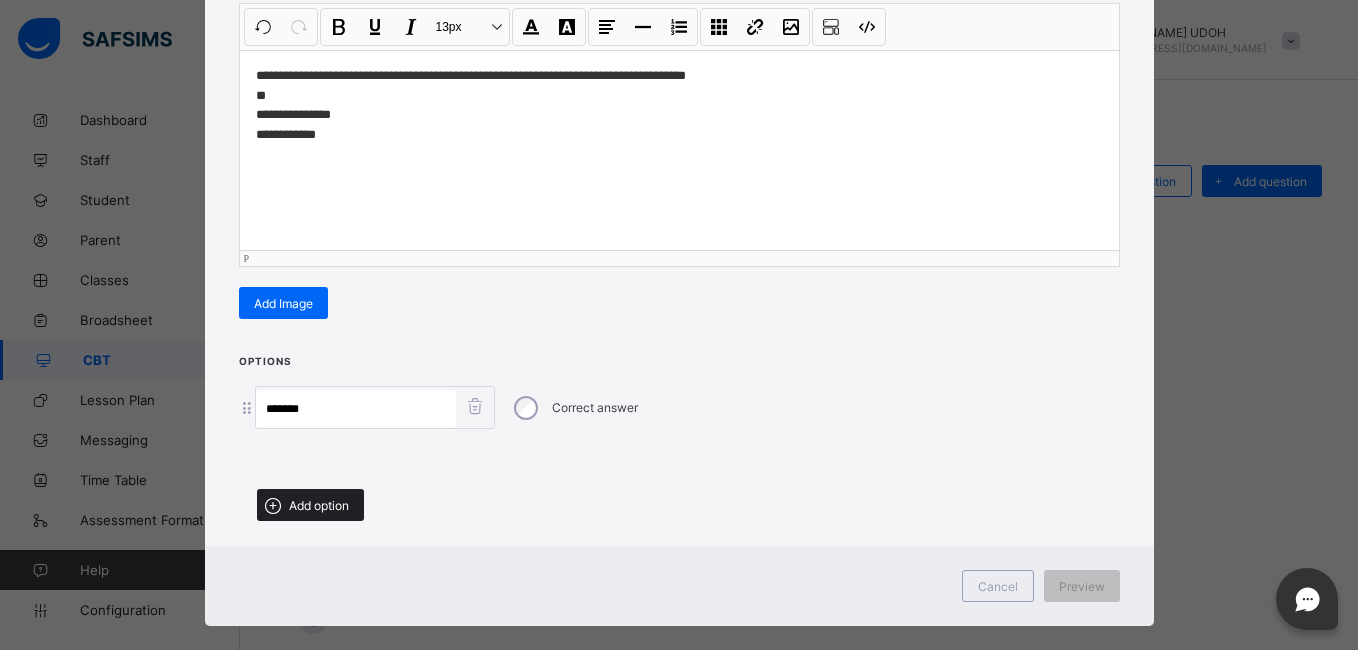 click on "Add option" at bounding box center [319, 505] 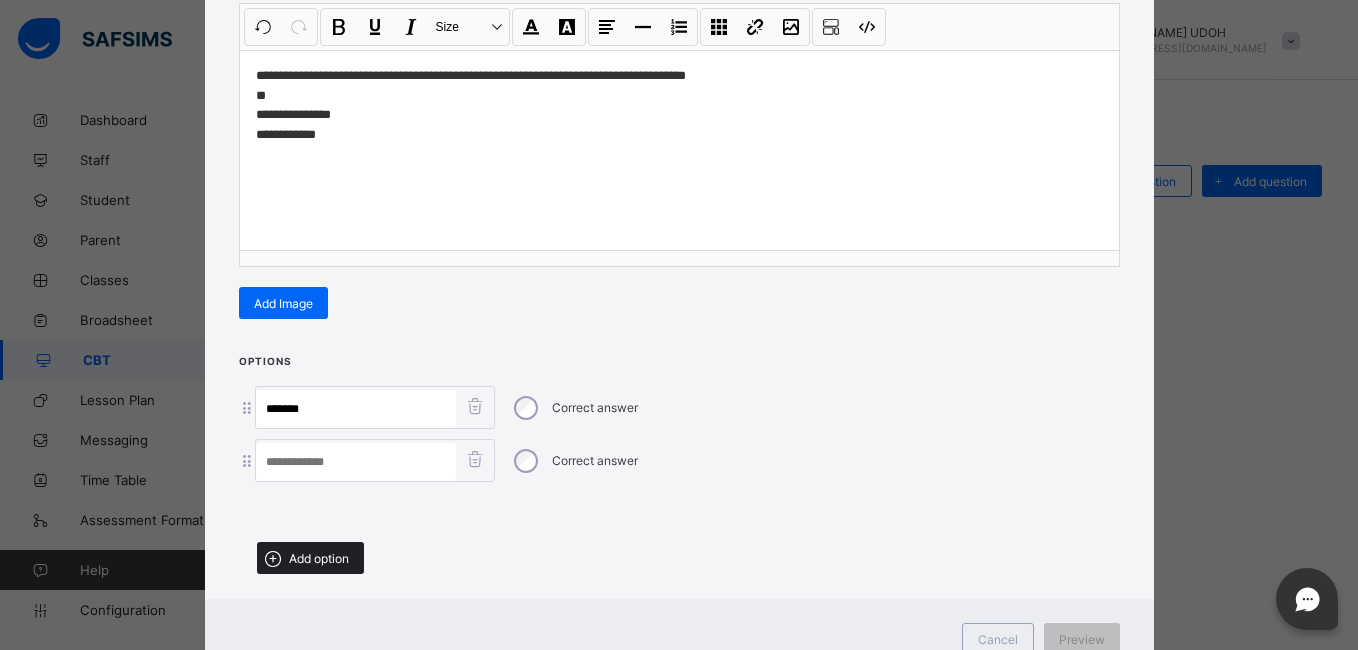 click at bounding box center [679, 509] 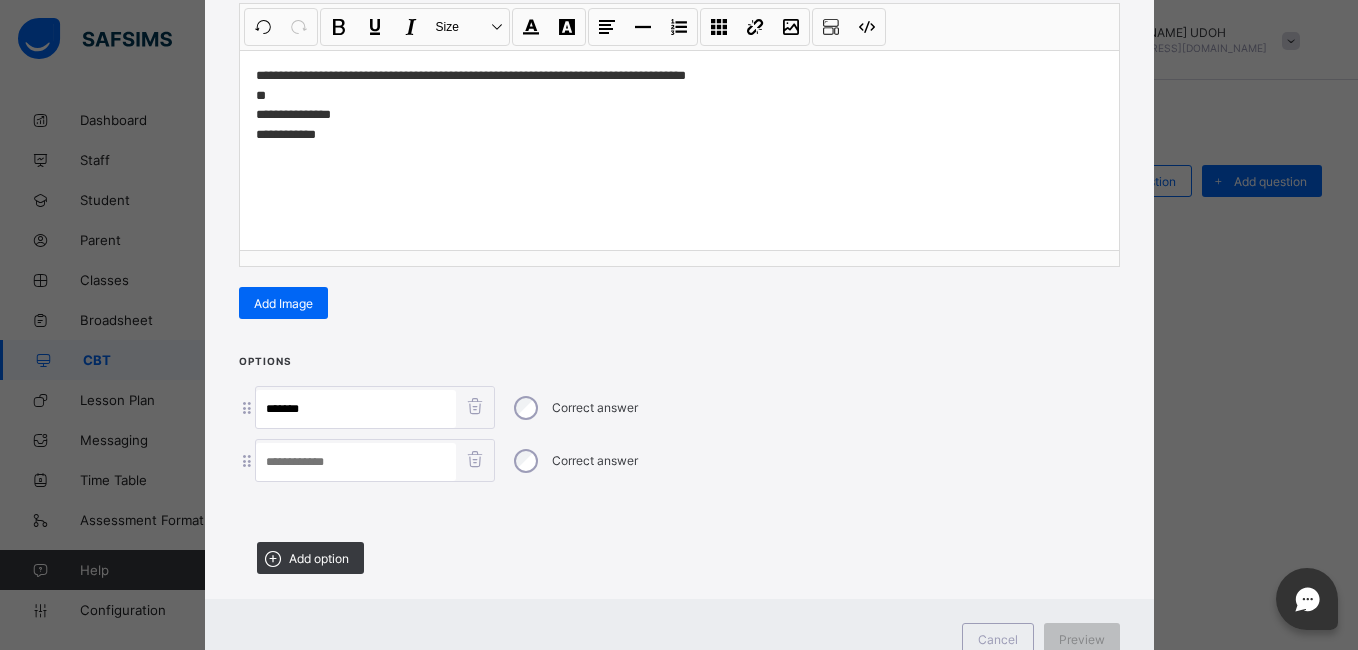 click at bounding box center (356, 462) 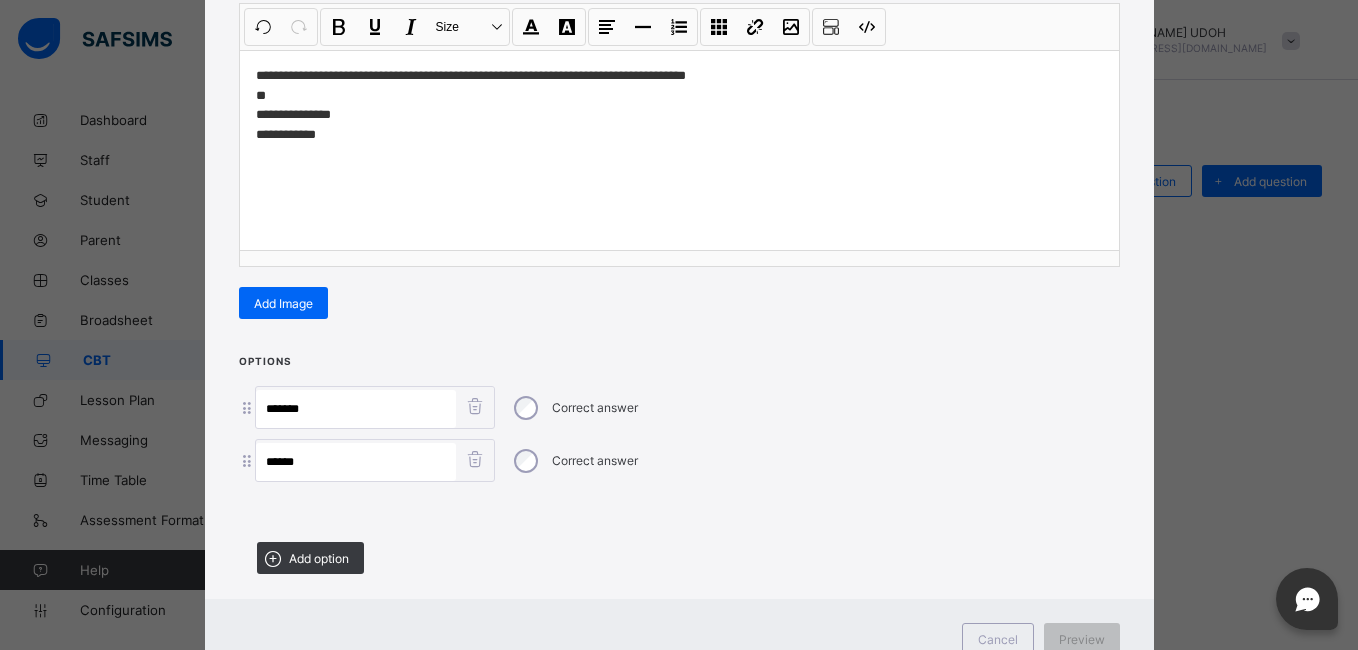 type on "******" 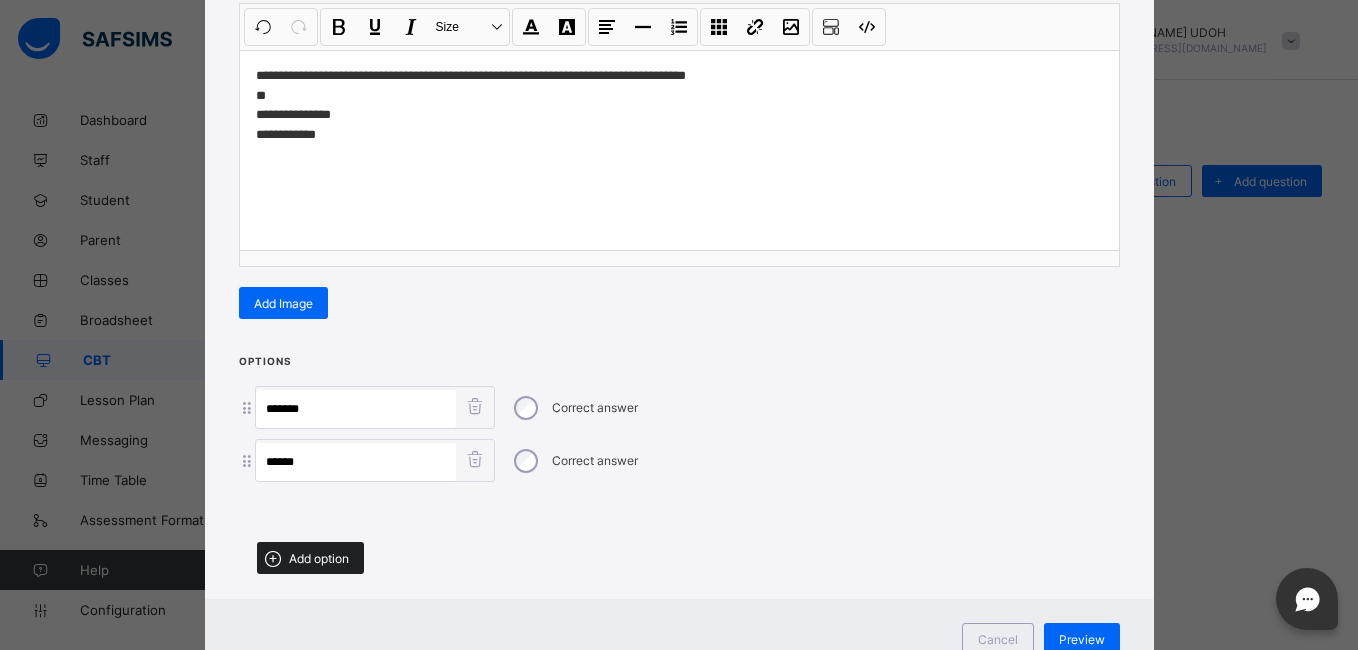 click on "Add option" at bounding box center [319, 558] 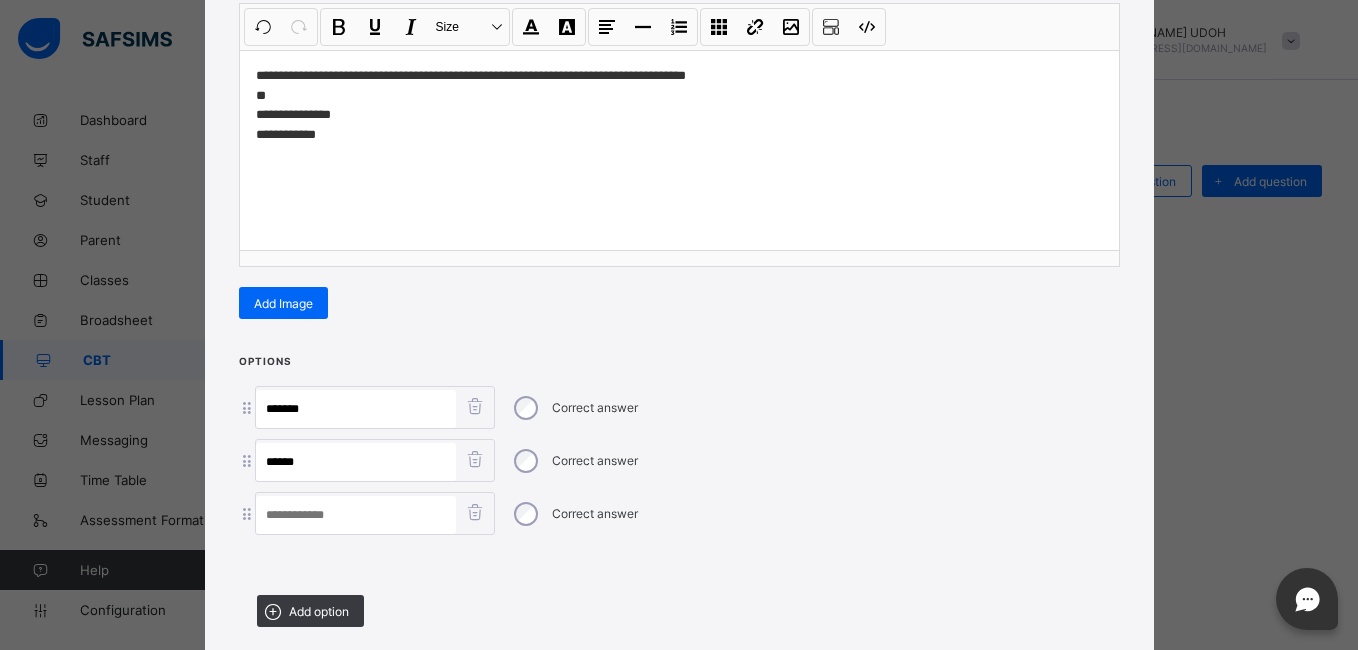 click at bounding box center [356, 515] 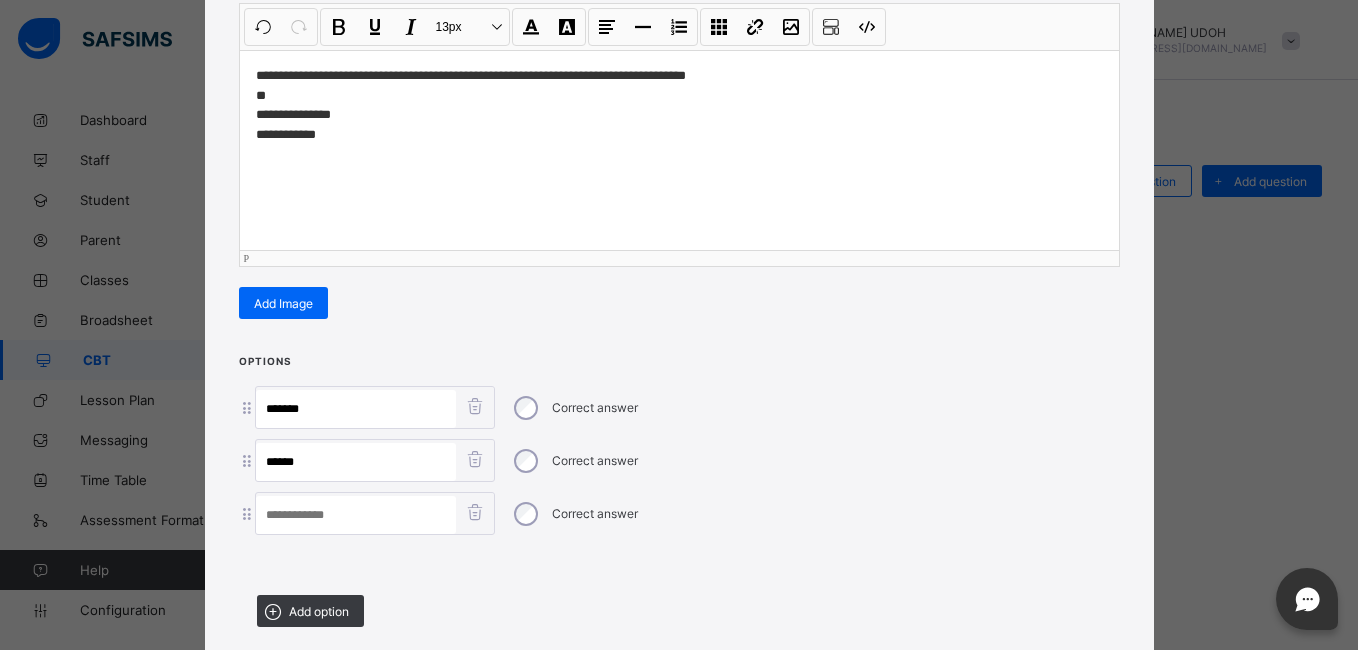 click on "**********" at bounding box center (679, 105) 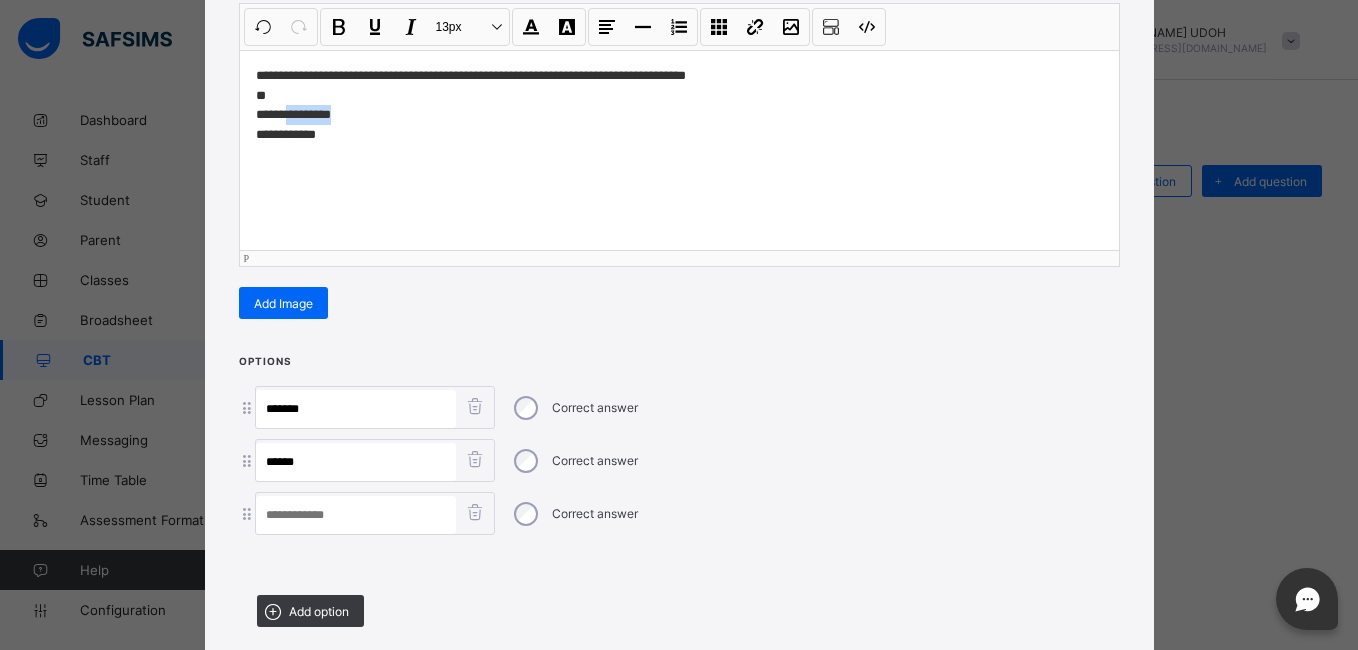 drag, startPoint x: 329, startPoint y: 117, endPoint x: 281, endPoint y: 118, distance: 48.010414 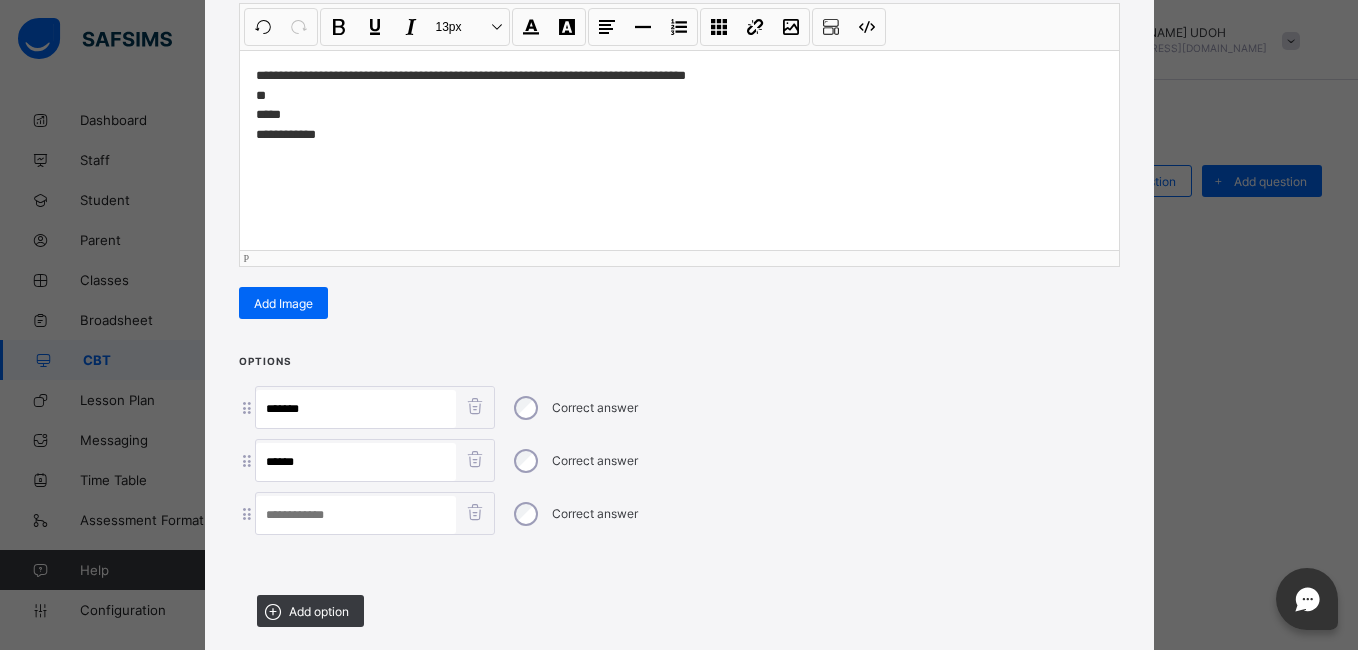 click at bounding box center [356, 515] 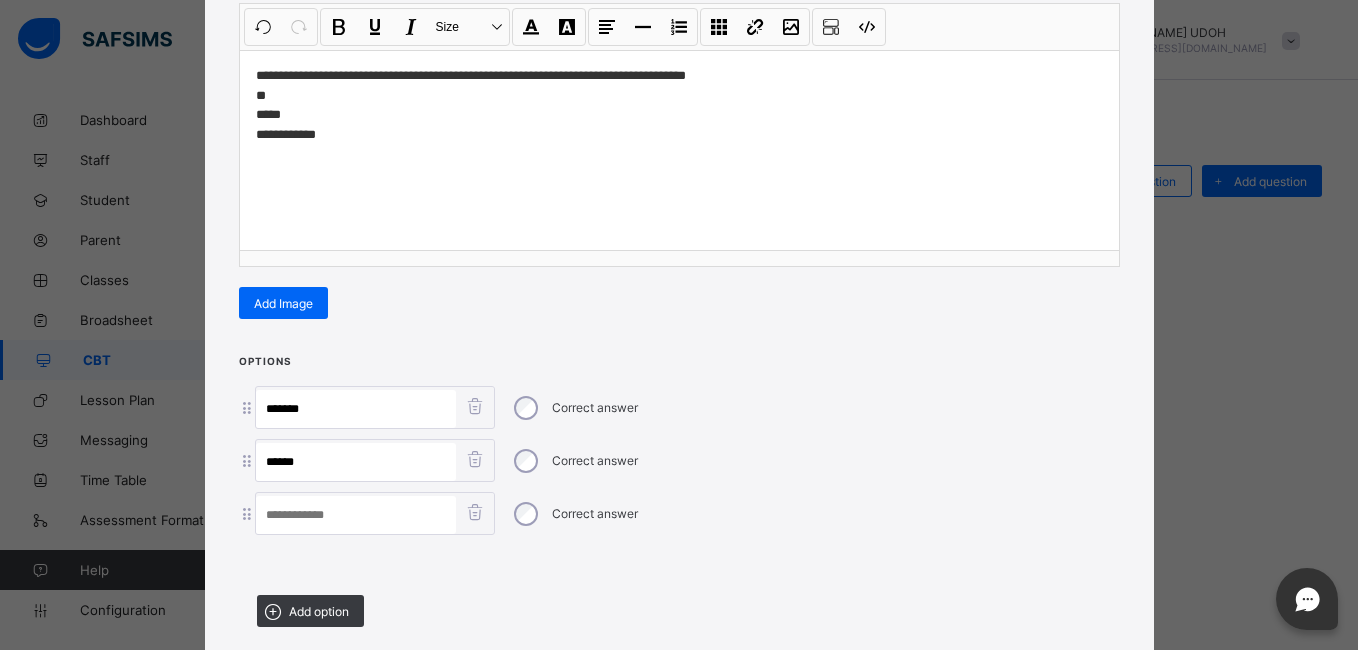 paste on "*********" 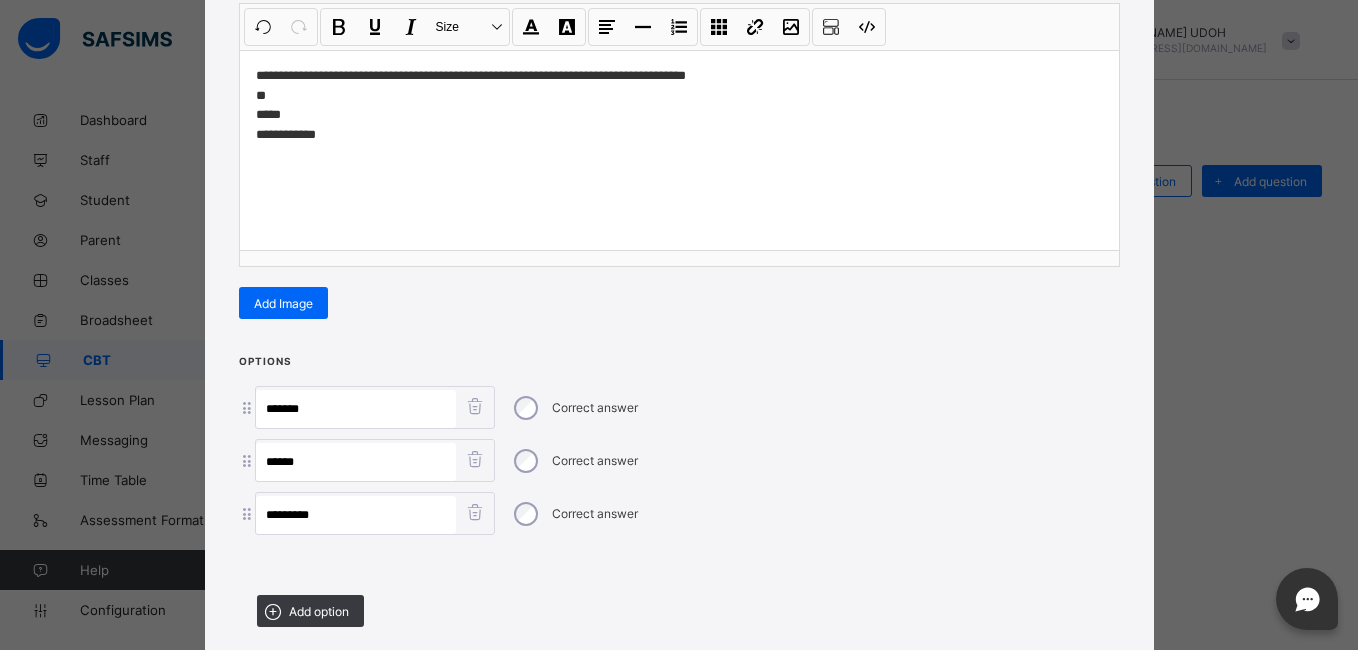 type on "*********" 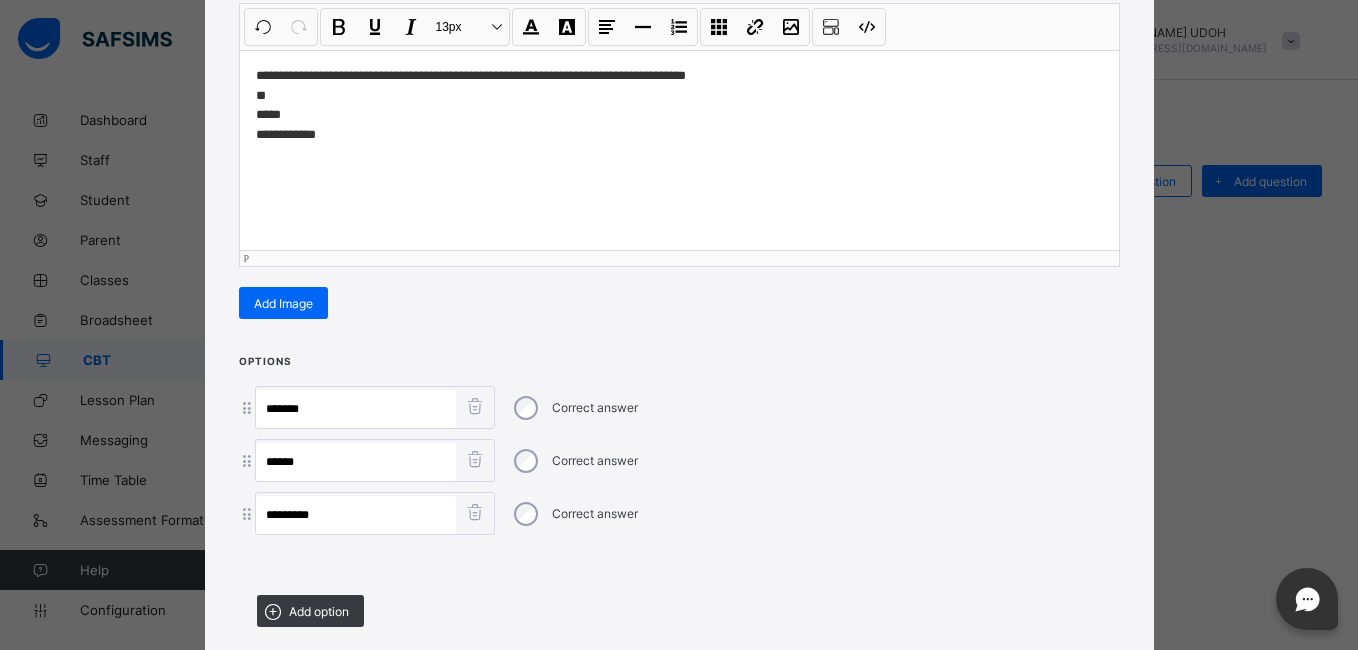 click on "**********" at bounding box center (679, 105) 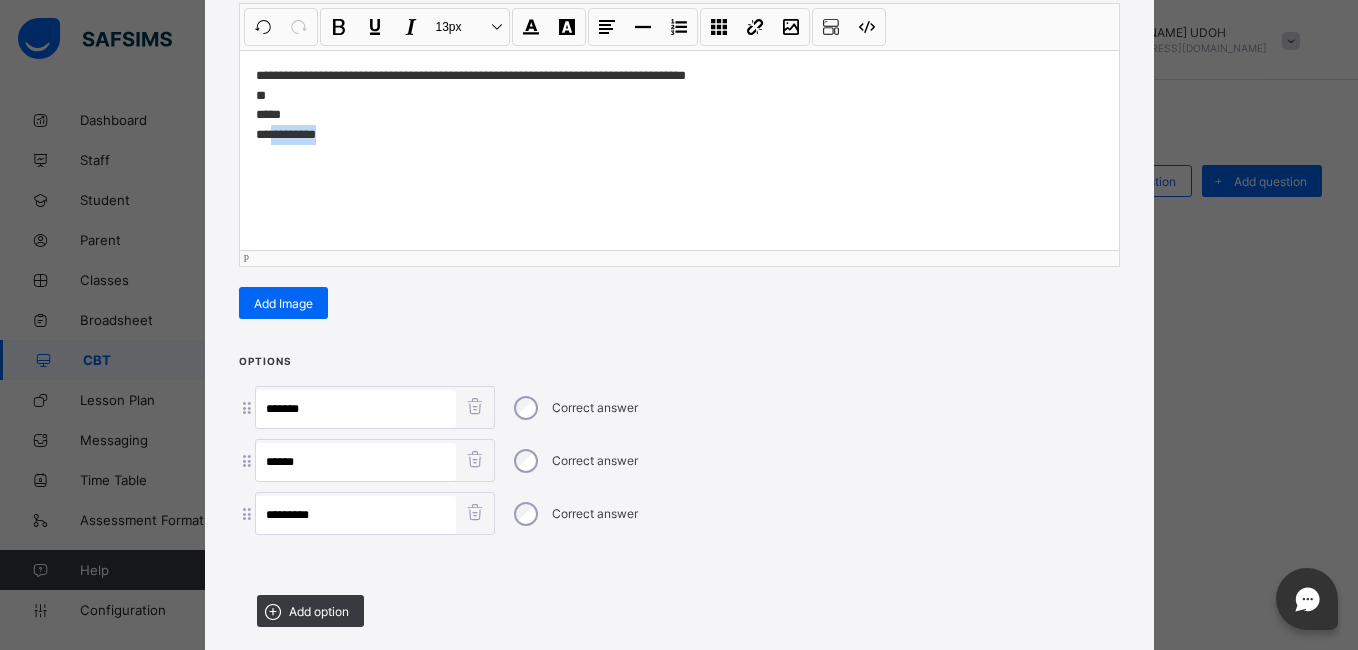 drag, startPoint x: 326, startPoint y: 141, endPoint x: 268, endPoint y: 141, distance: 58 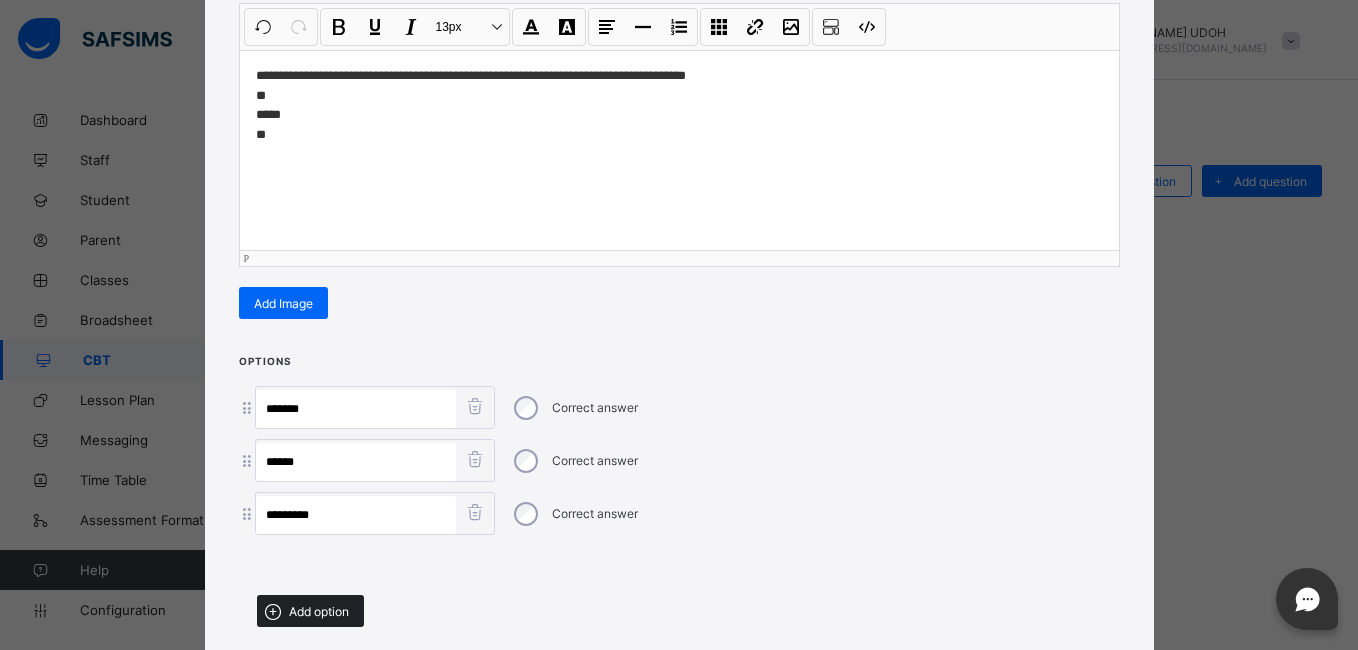 click on "Add option" at bounding box center [319, 611] 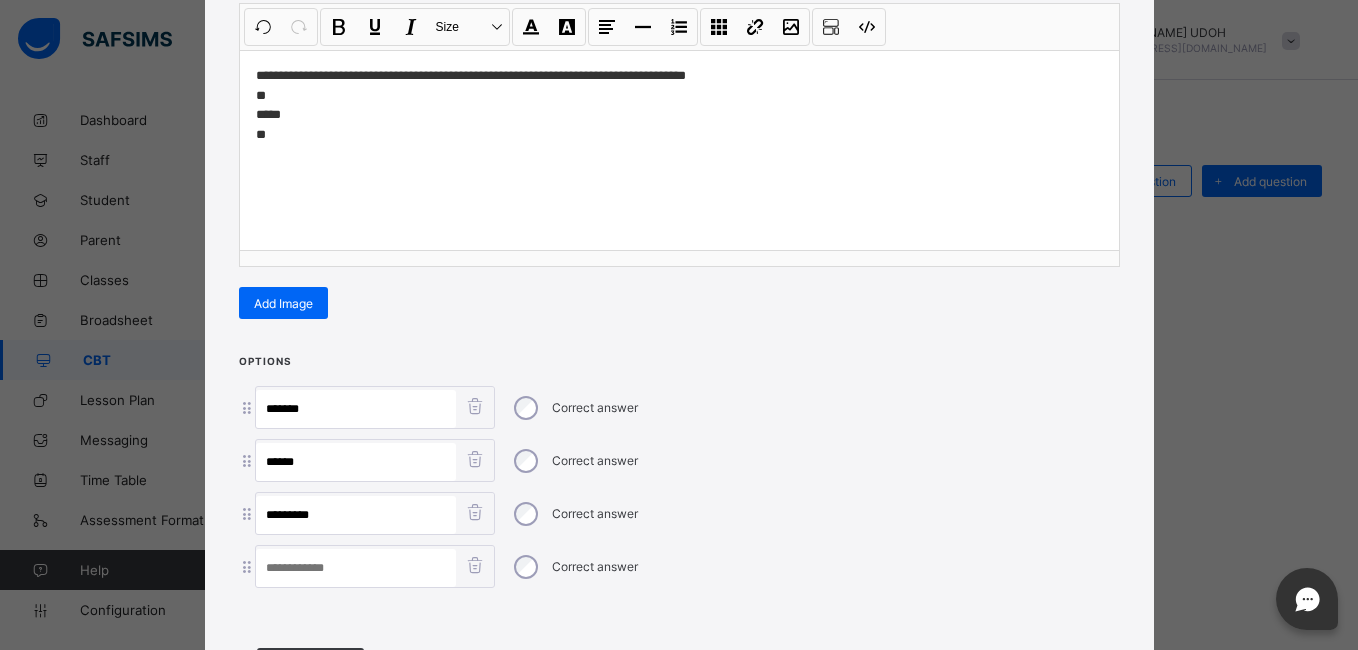 click at bounding box center (356, 568) 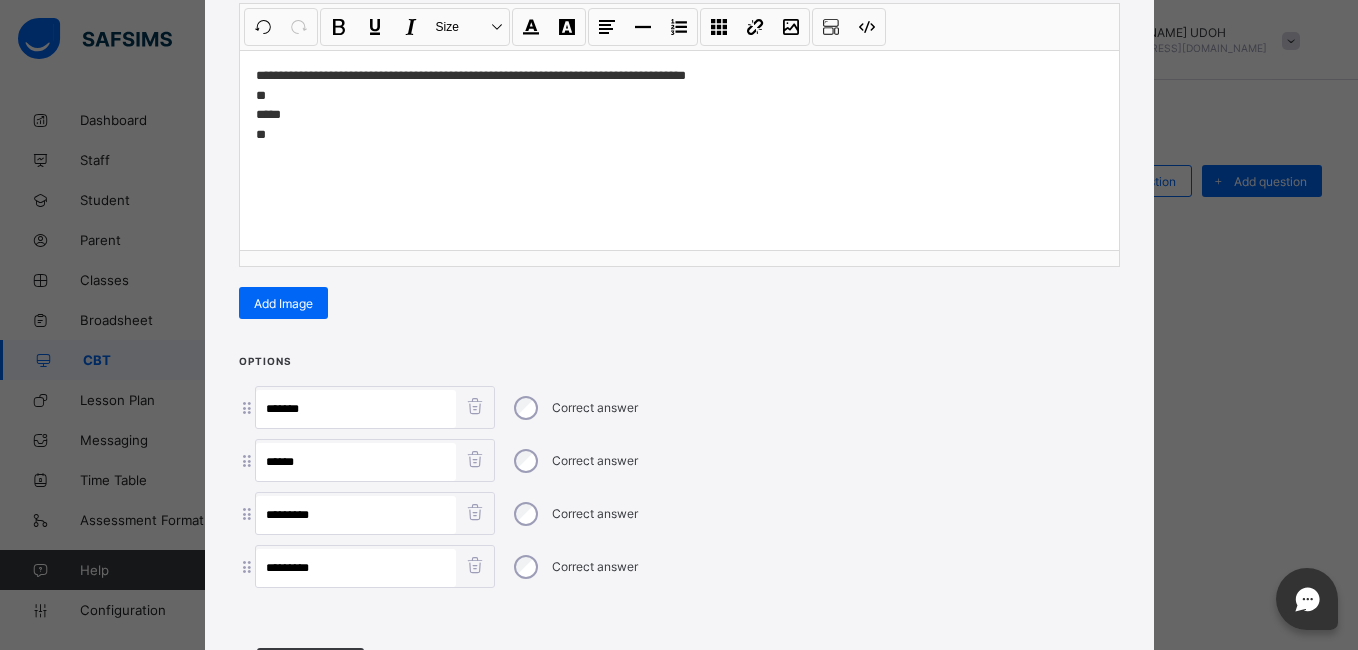 type on "*********" 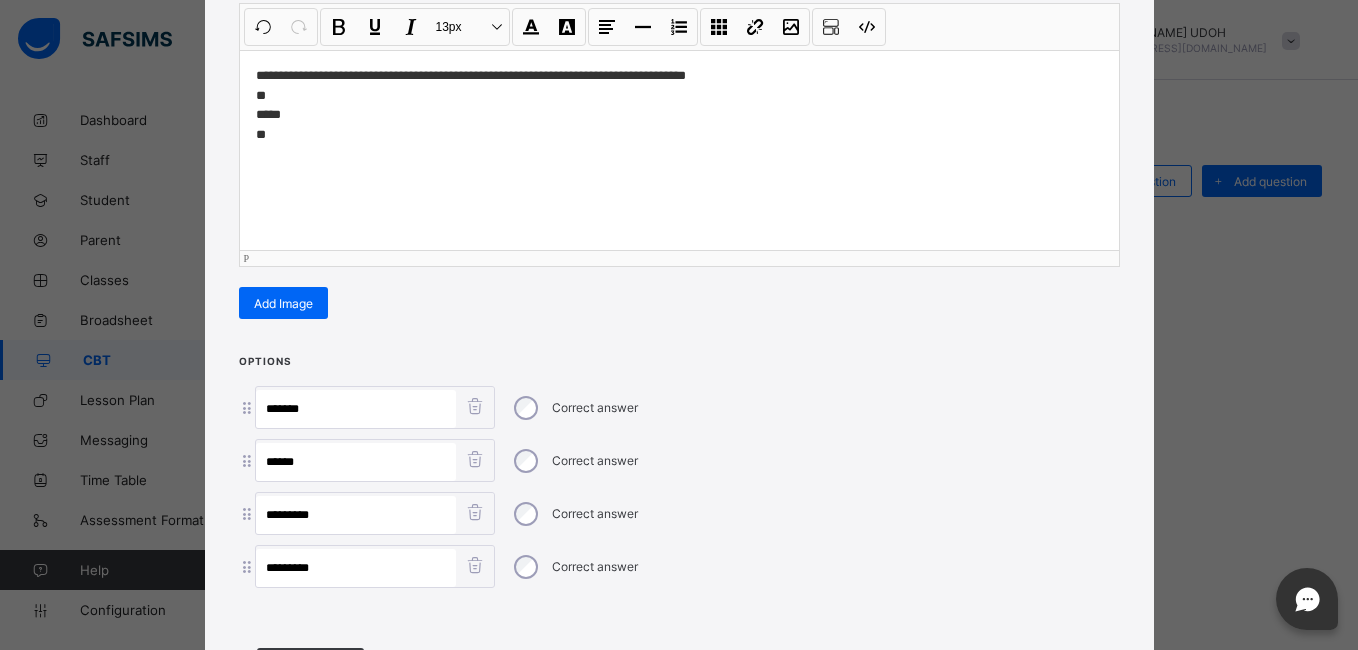click on "**********" at bounding box center [679, 105] 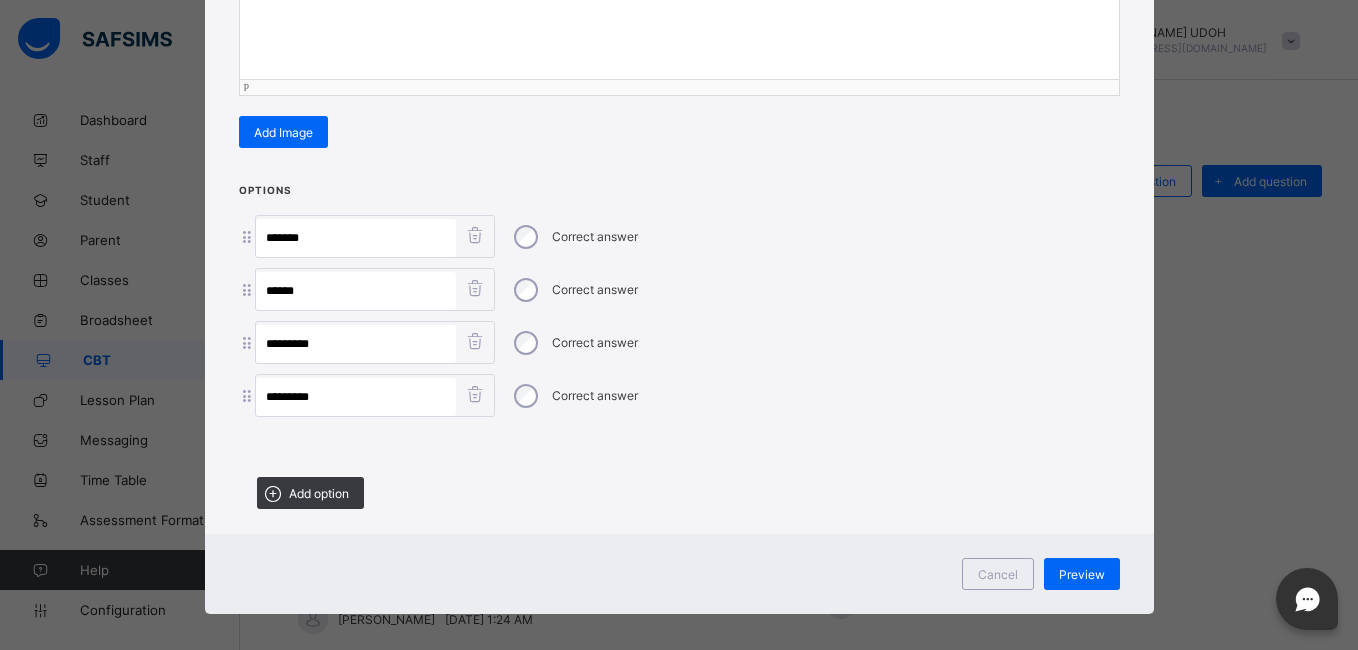 scroll, scrollTop: 447, scrollLeft: 0, axis: vertical 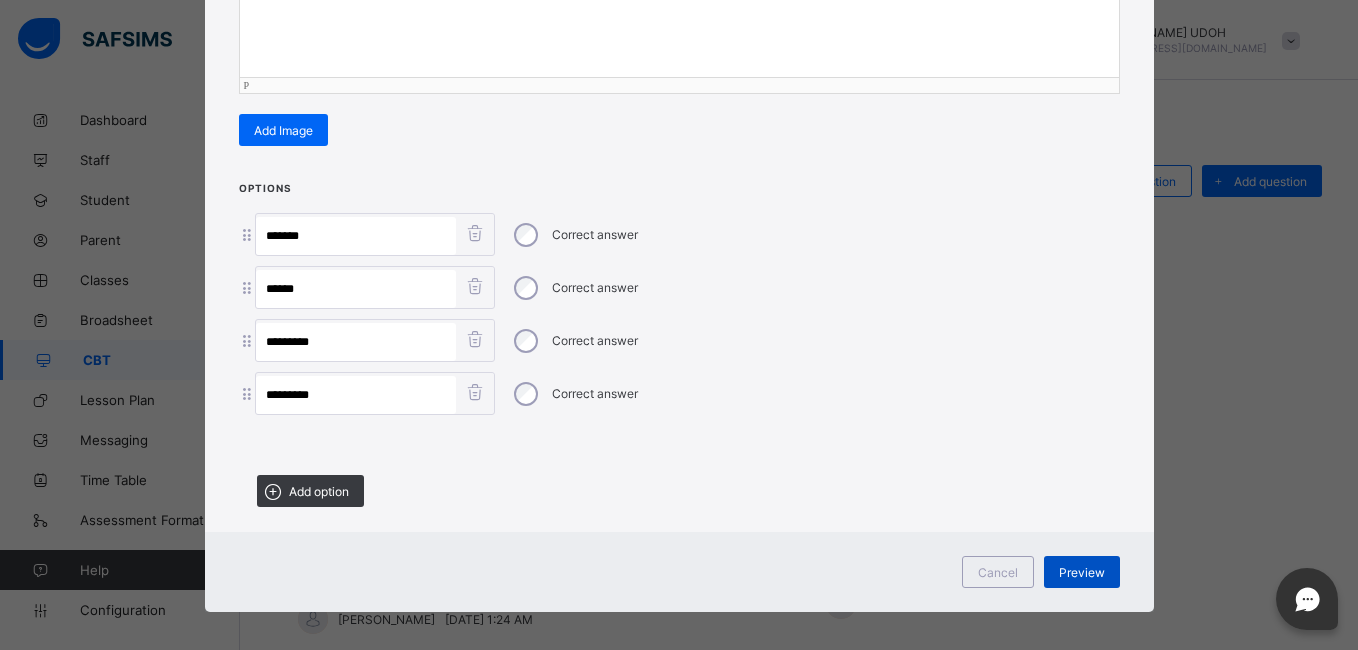 click on "Preview" at bounding box center [1082, 572] 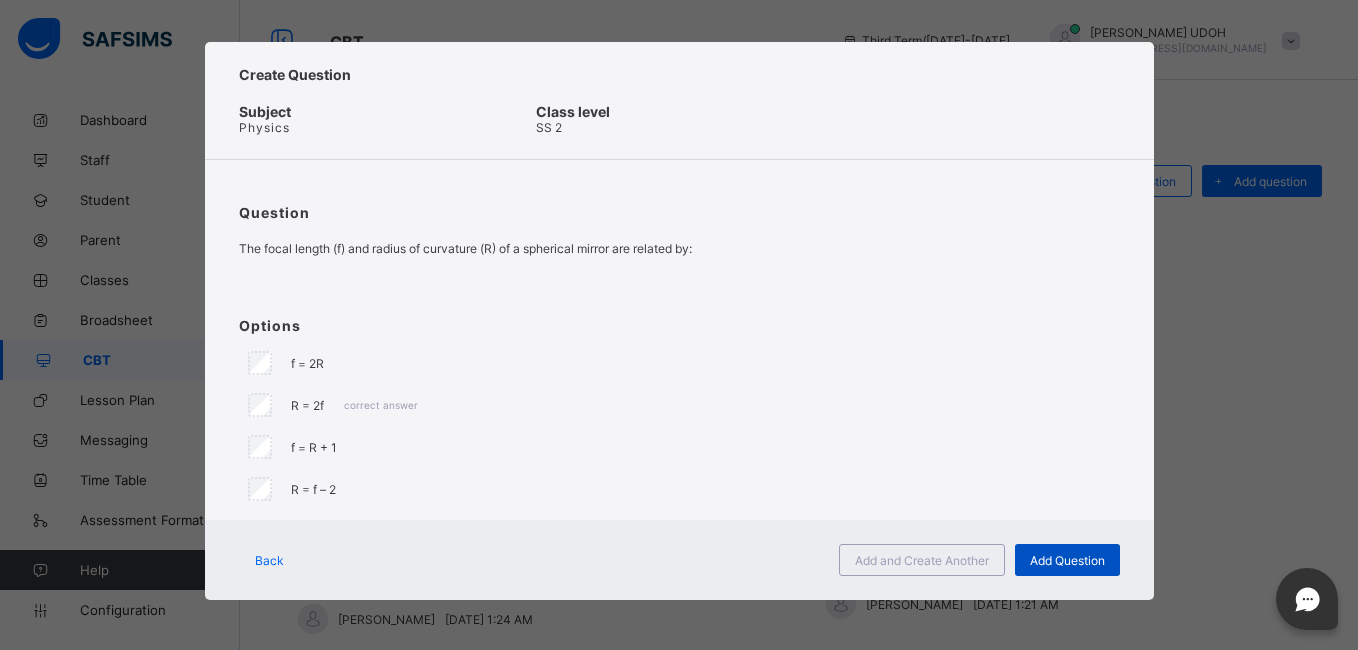 scroll, scrollTop: 8, scrollLeft: 0, axis: vertical 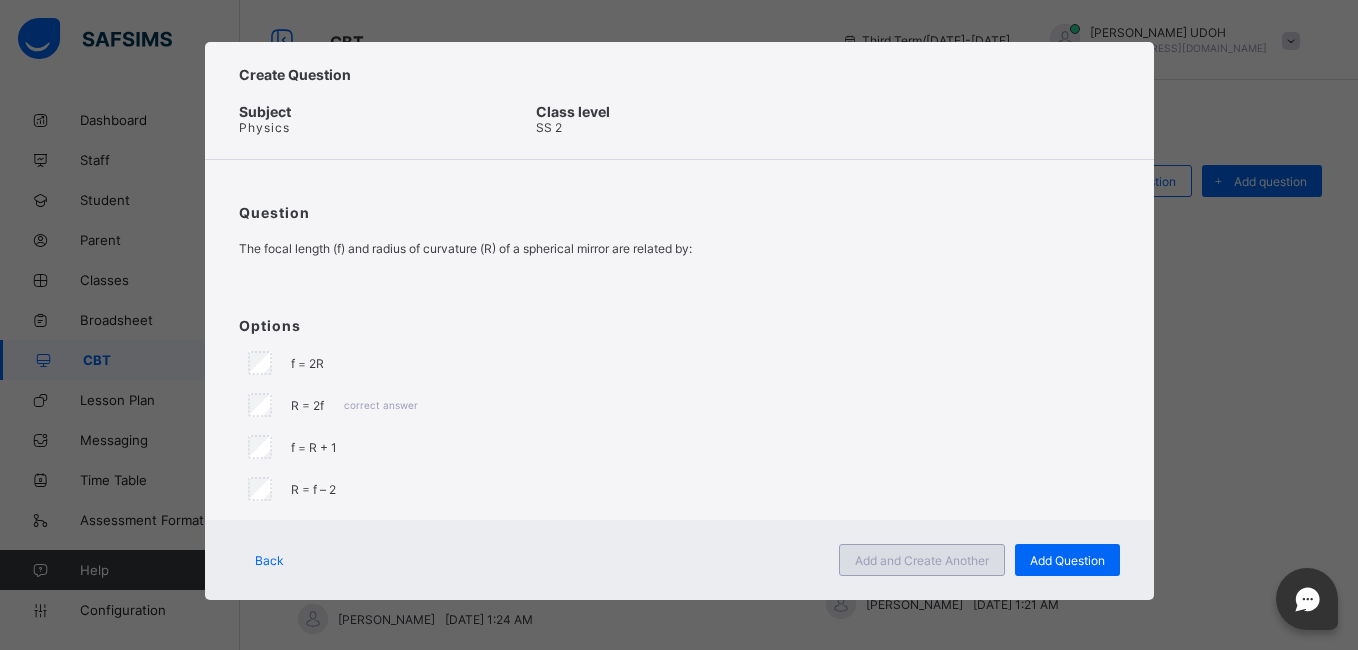 click on "Add and Create Another" at bounding box center (922, 560) 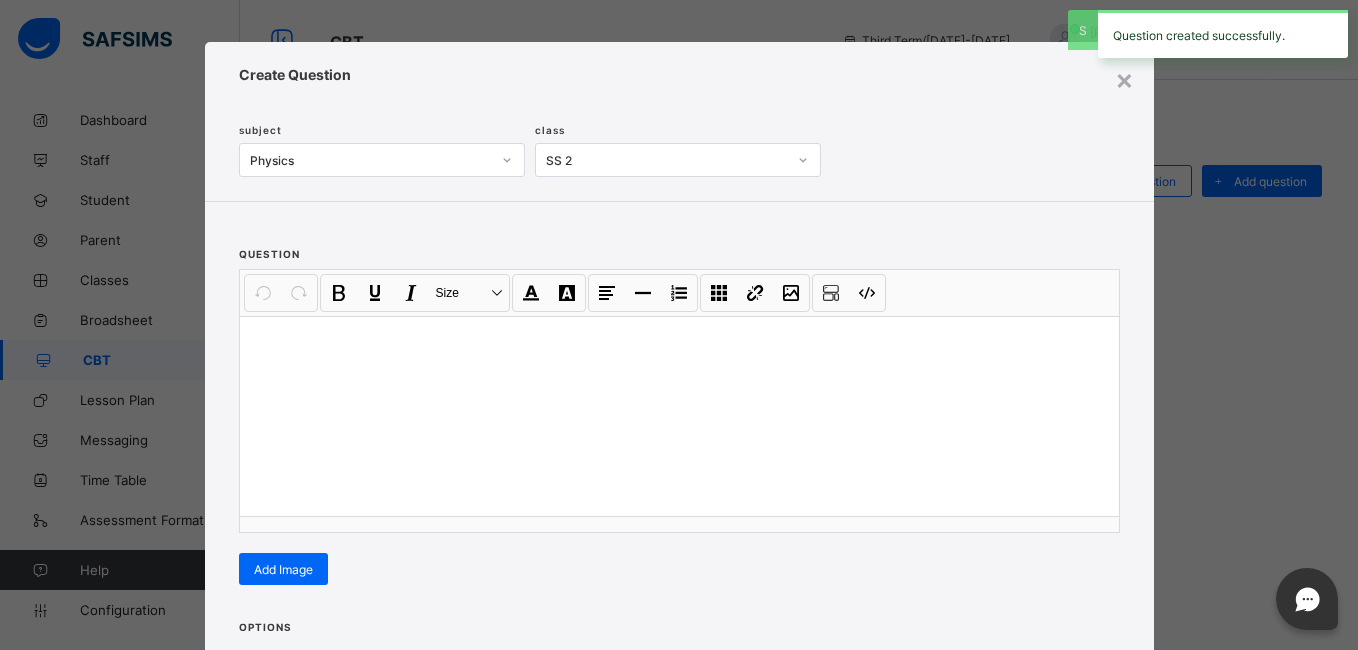 scroll, scrollTop: 74, scrollLeft: 0, axis: vertical 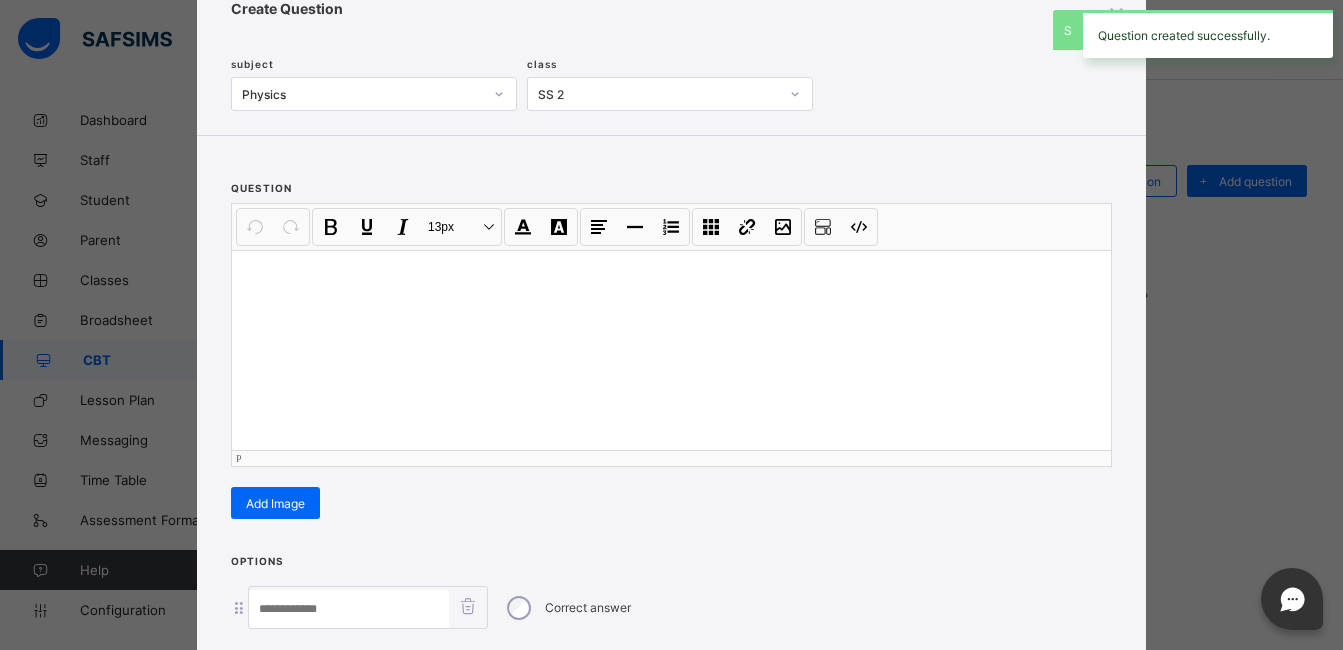 click at bounding box center (671, 350) 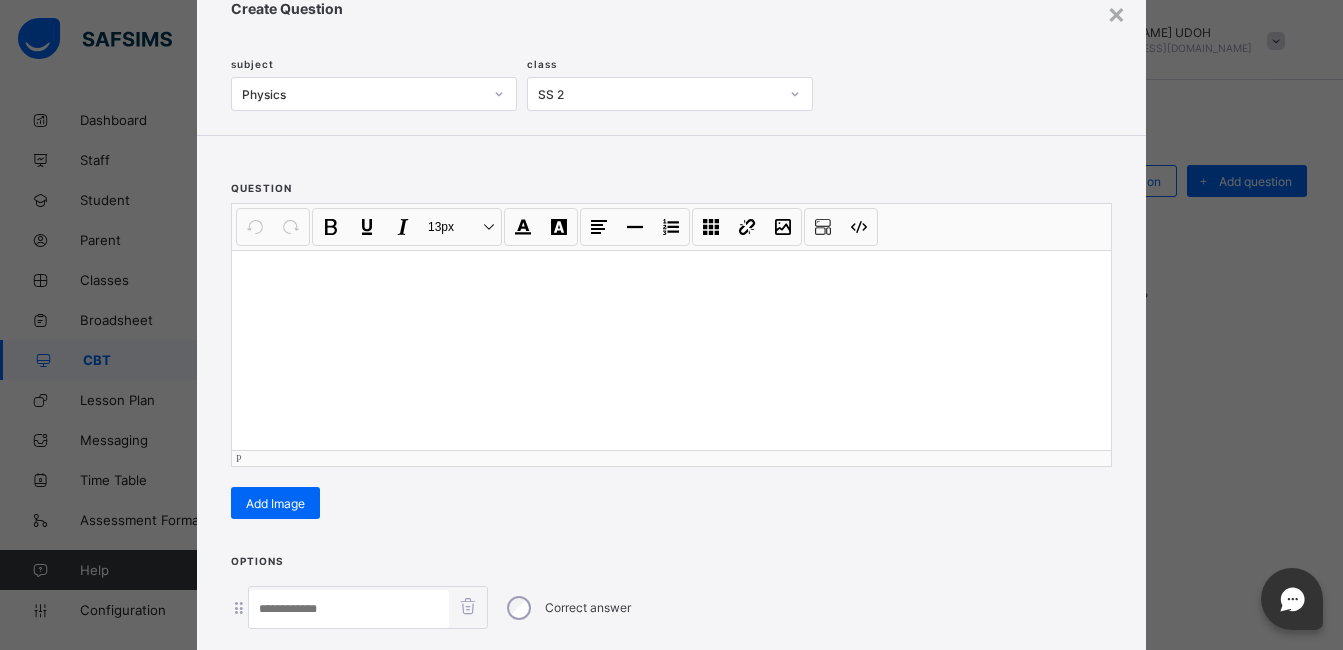 click at bounding box center (671, 276) 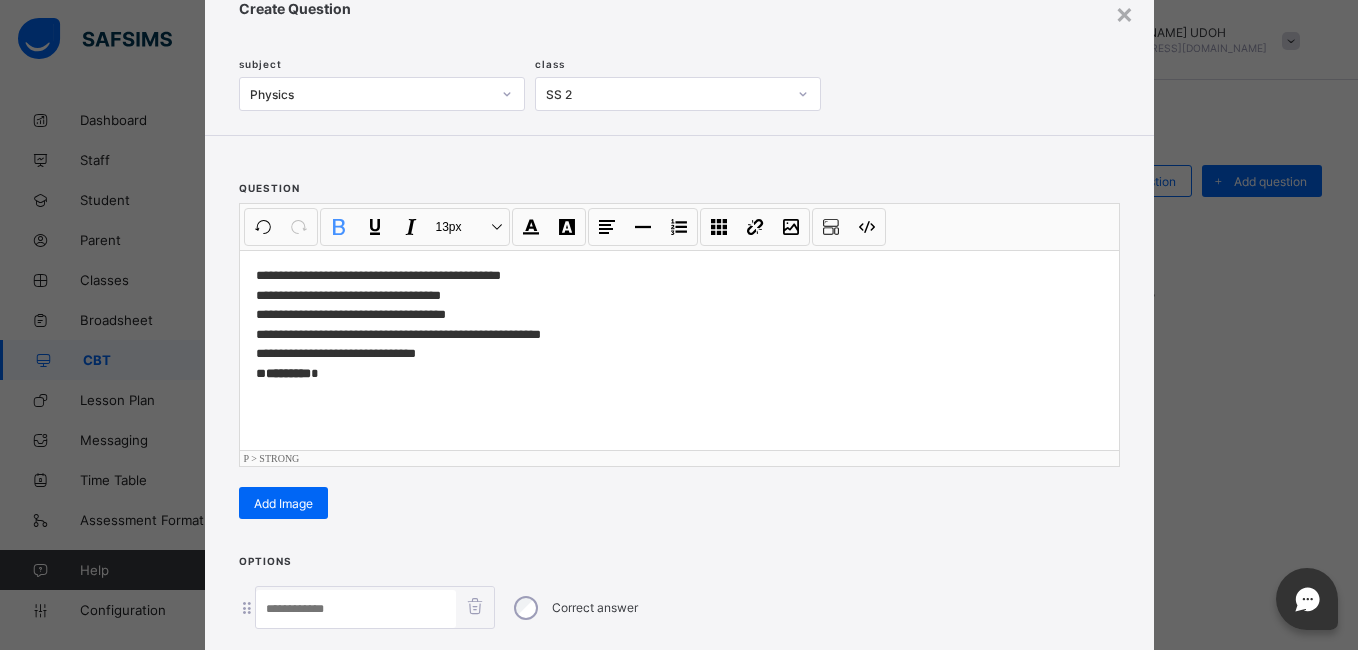 click on "**********" at bounding box center [679, 324] 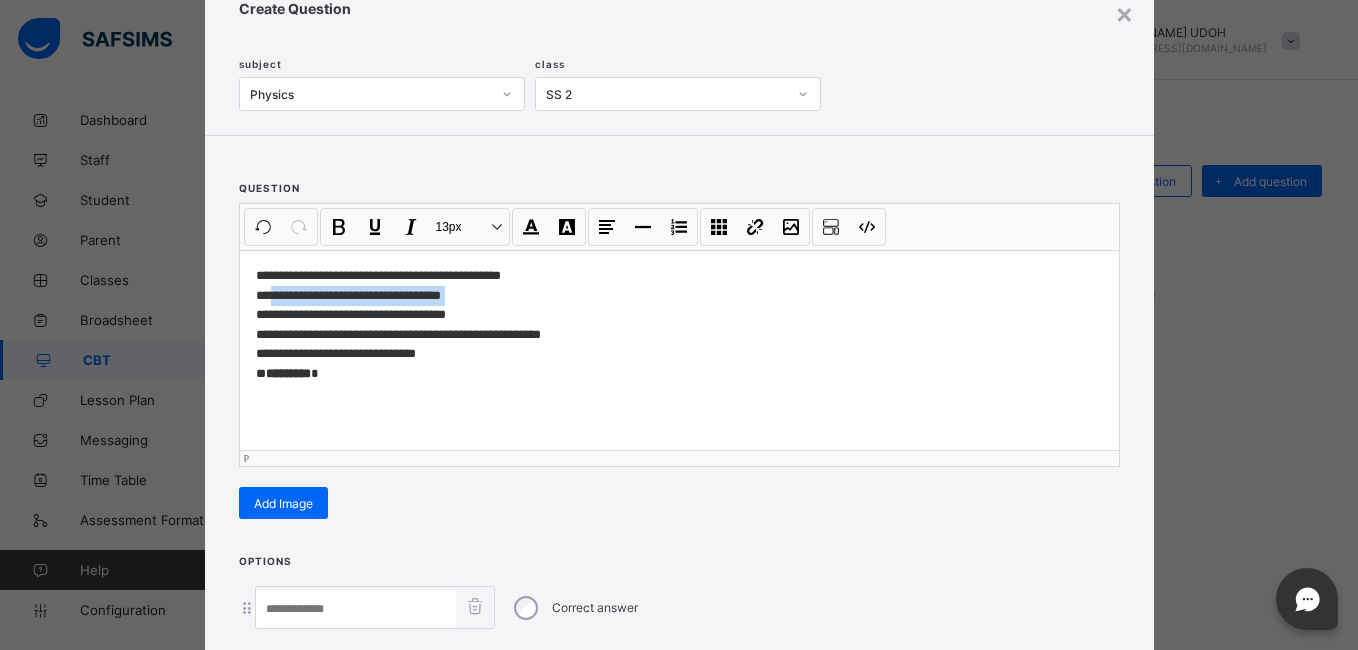 drag, startPoint x: 451, startPoint y: 299, endPoint x: 277, endPoint y: 298, distance: 174.00287 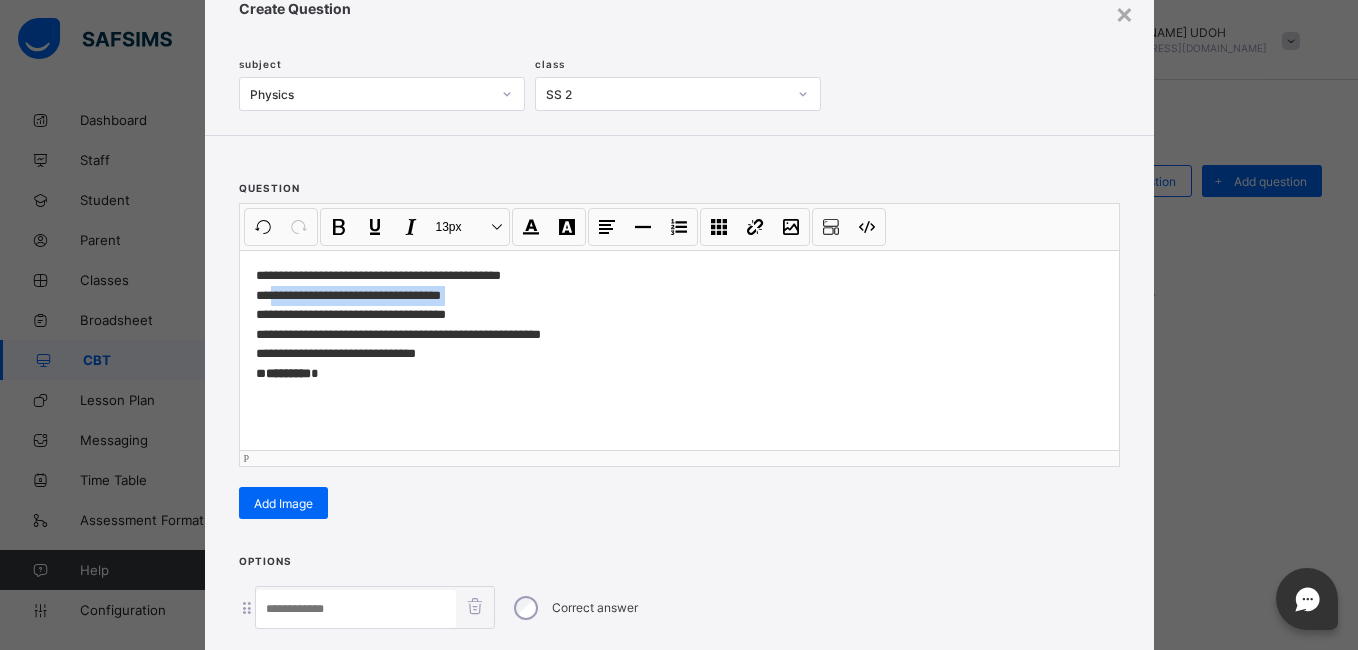 type 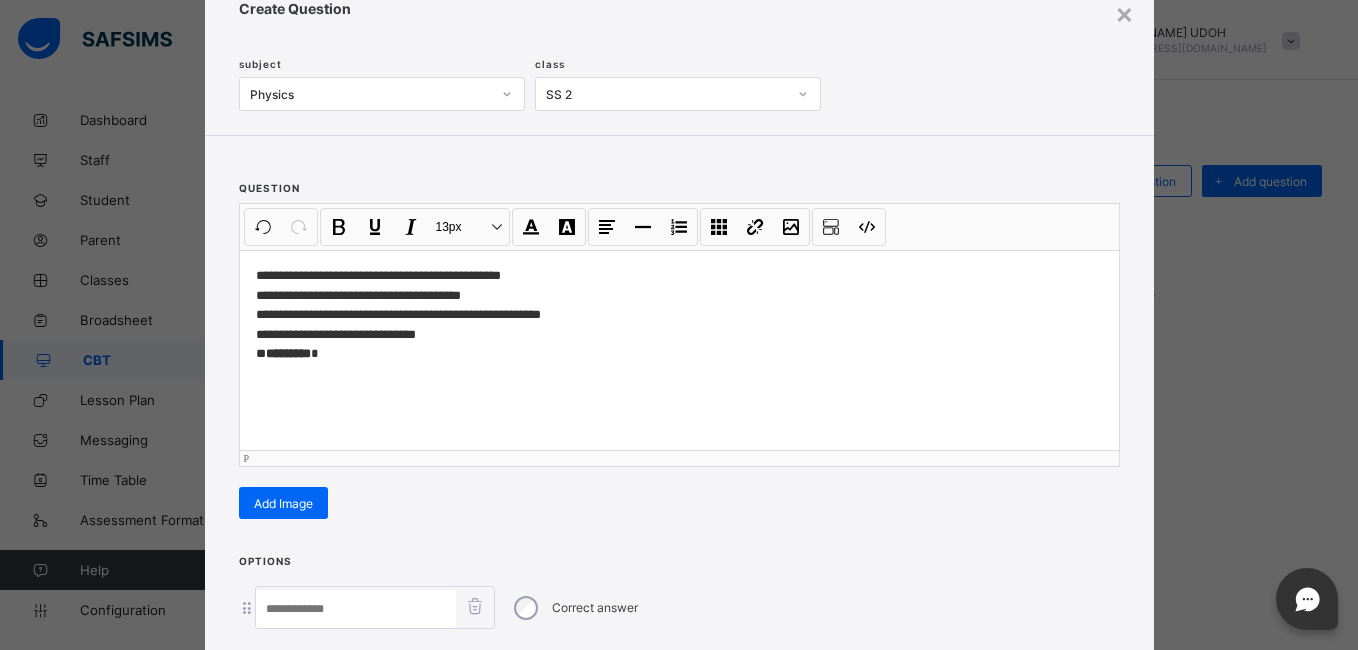 click at bounding box center [356, 609] 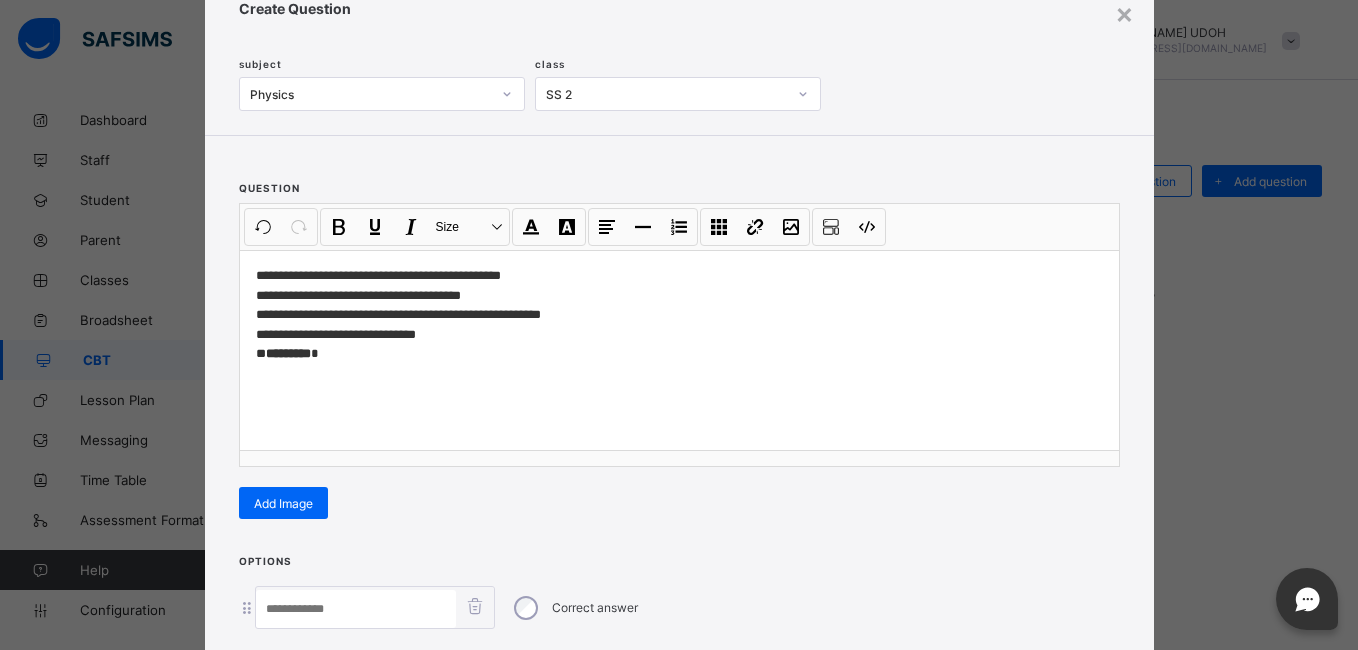 paste on "**********" 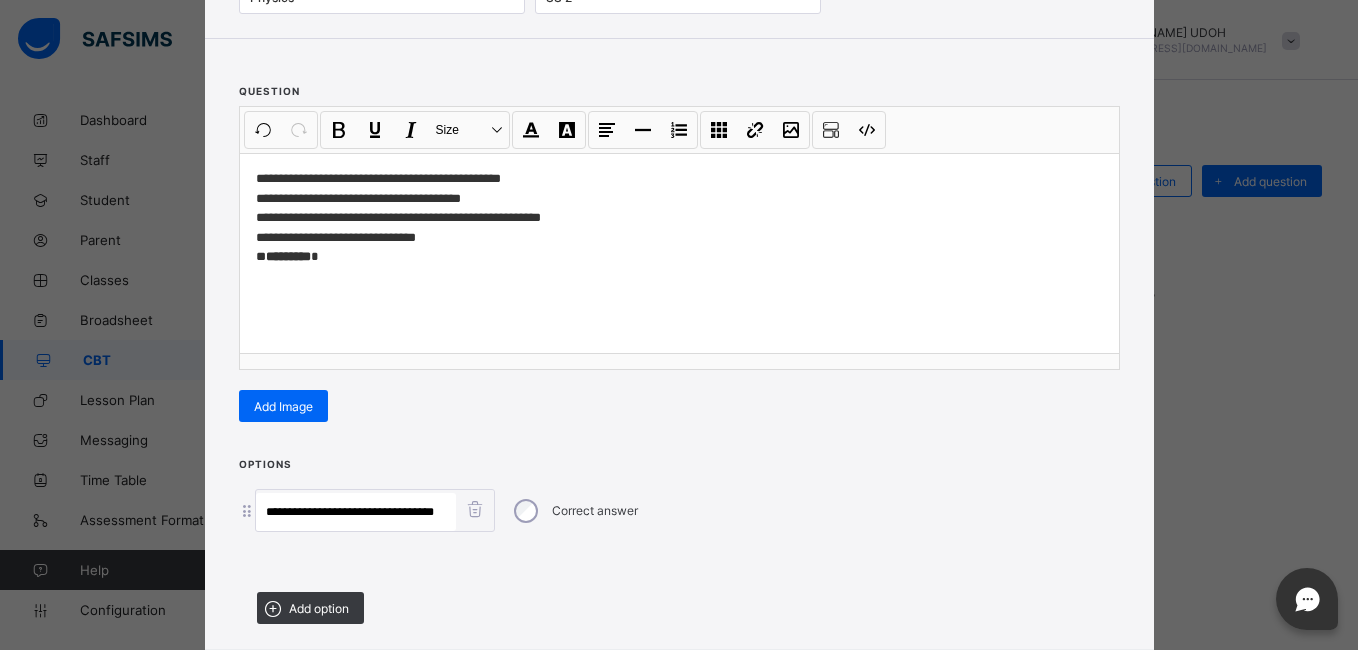 scroll, scrollTop: 197, scrollLeft: 0, axis: vertical 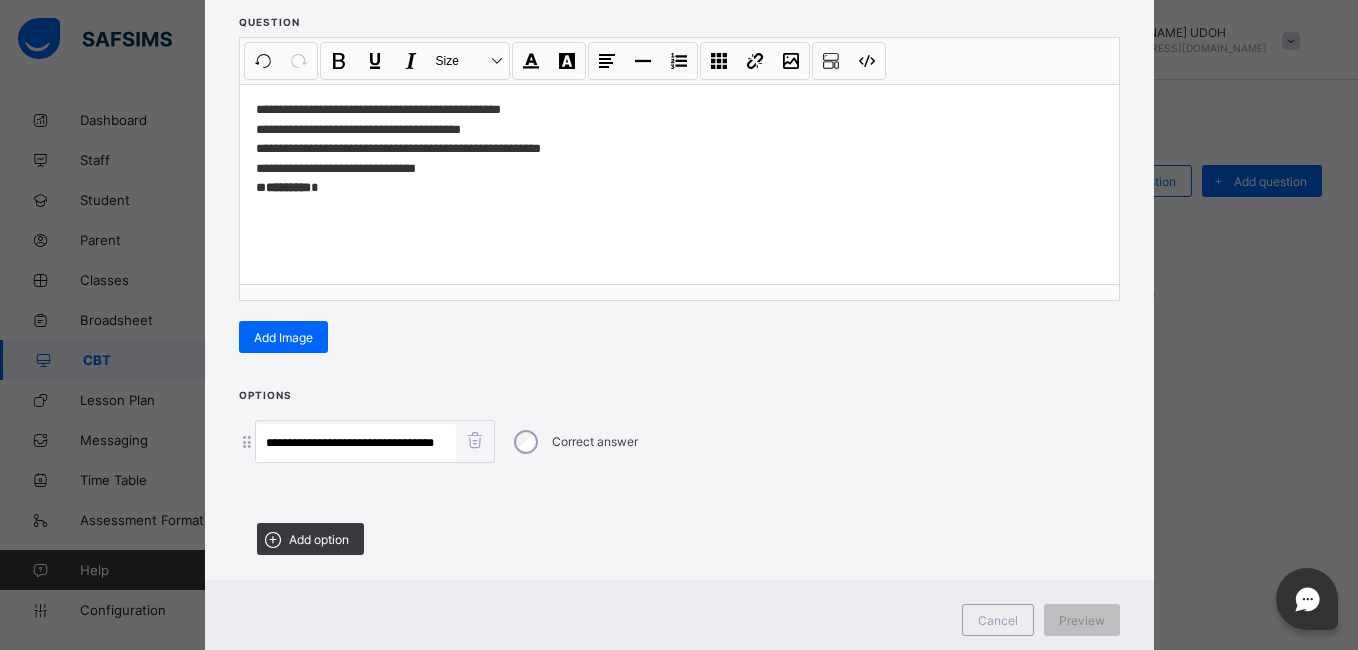 type on "**********" 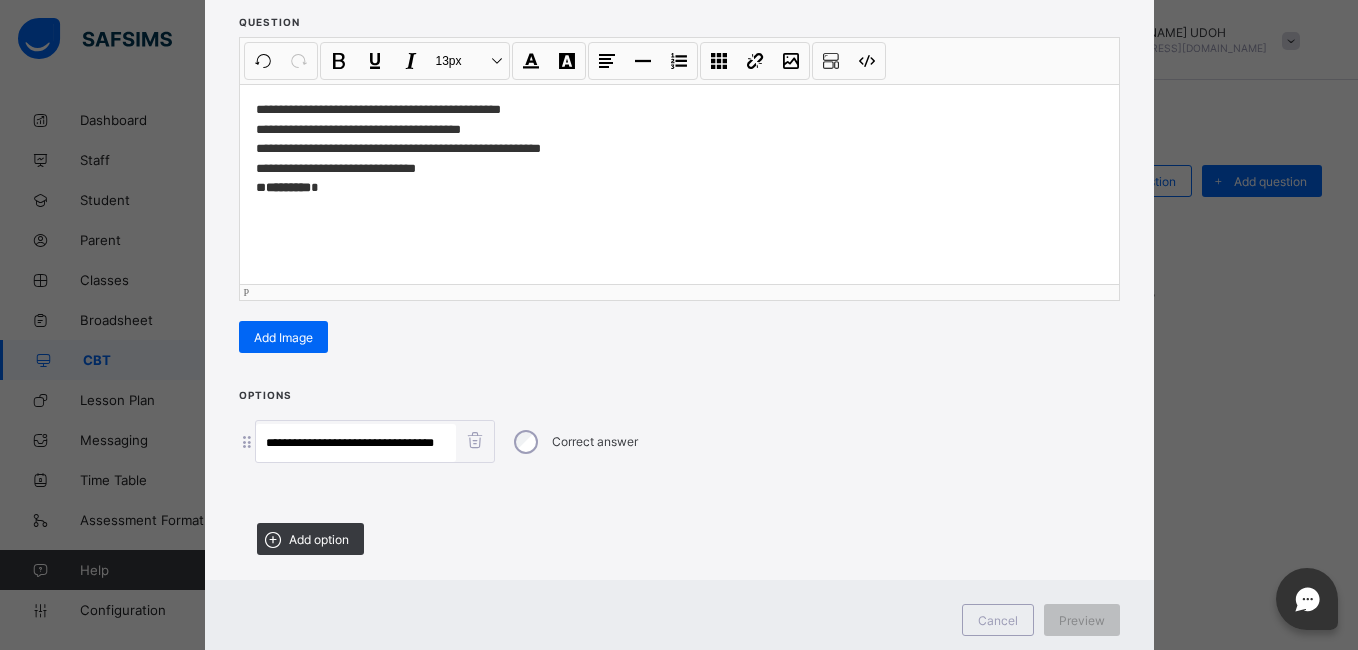 click on "**********" at bounding box center (679, 149) 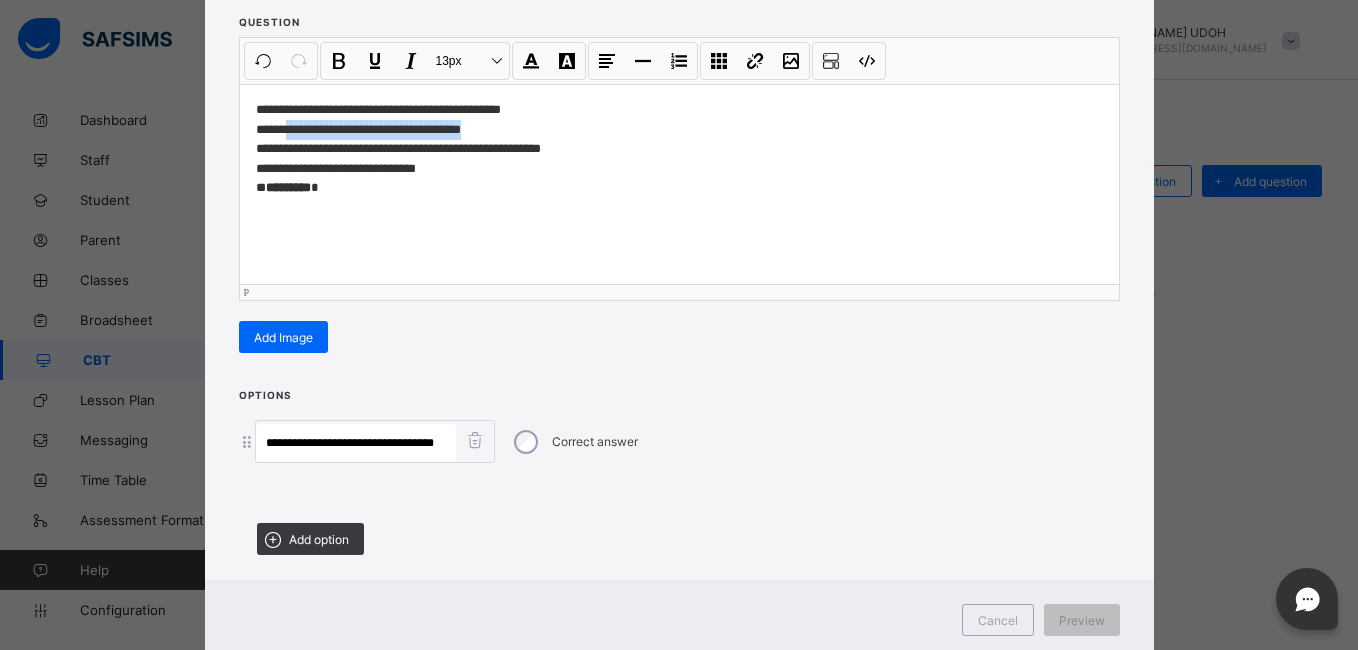 drag, startPoint x: 493, startPoint y: 128, endPoint x: 280, endPoint y: 131, distance: 213.02112 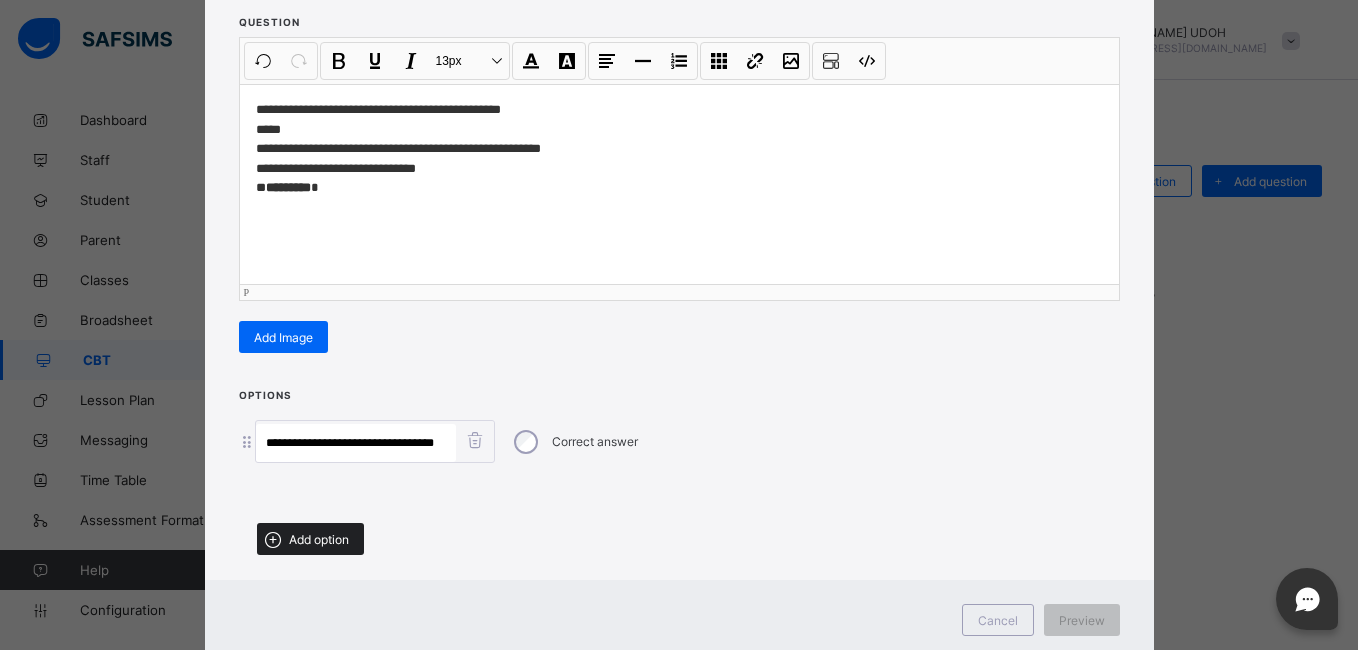 click on "Add option" at bounding box center [319, 539] 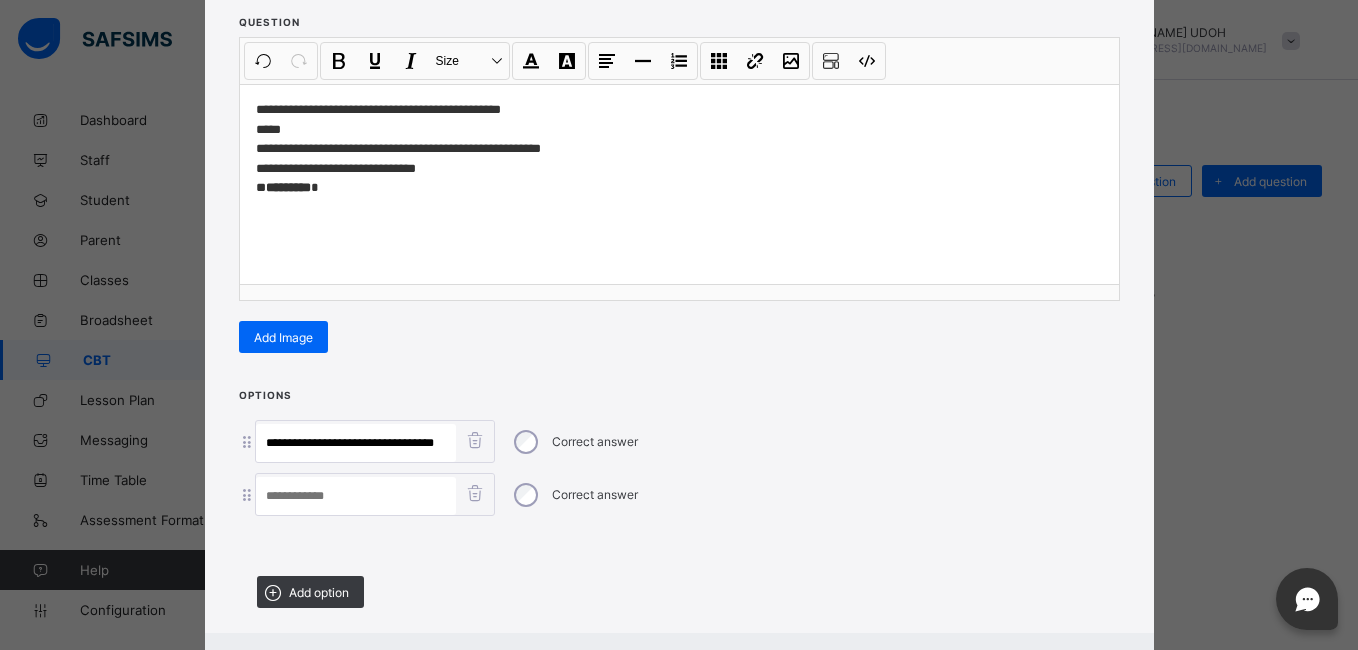 click at bounding box center (356, 496) 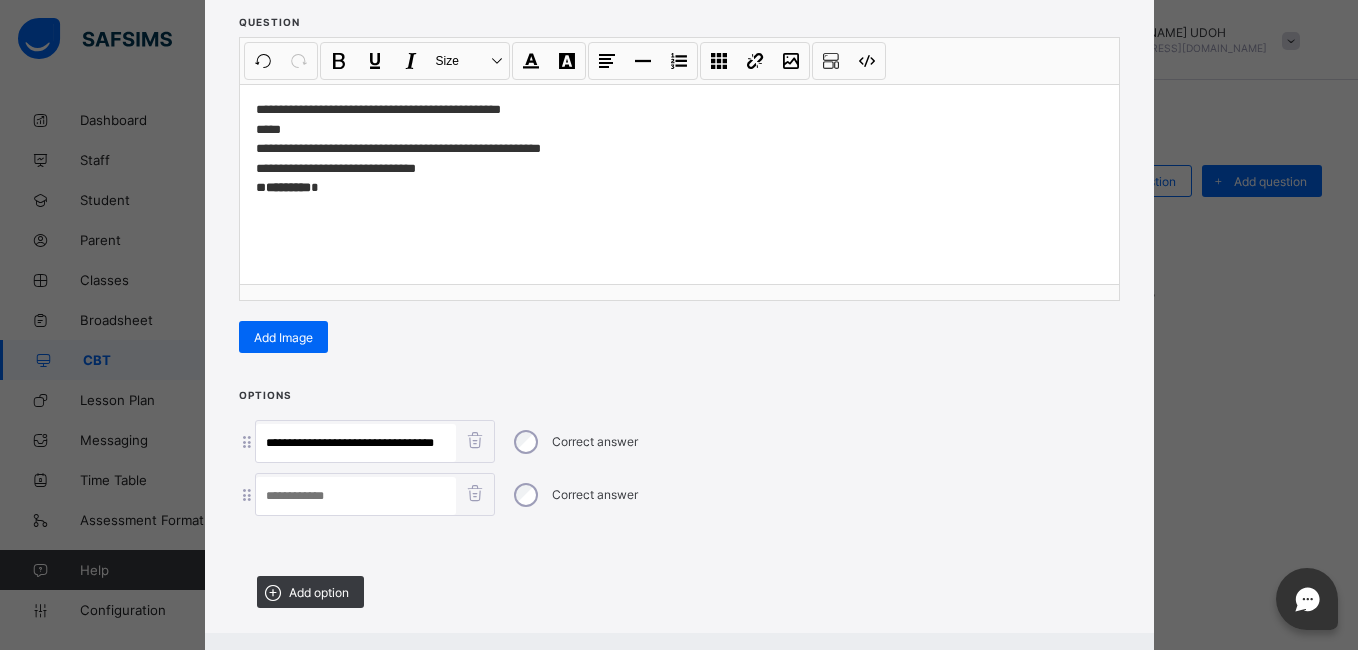 paste on "**********" 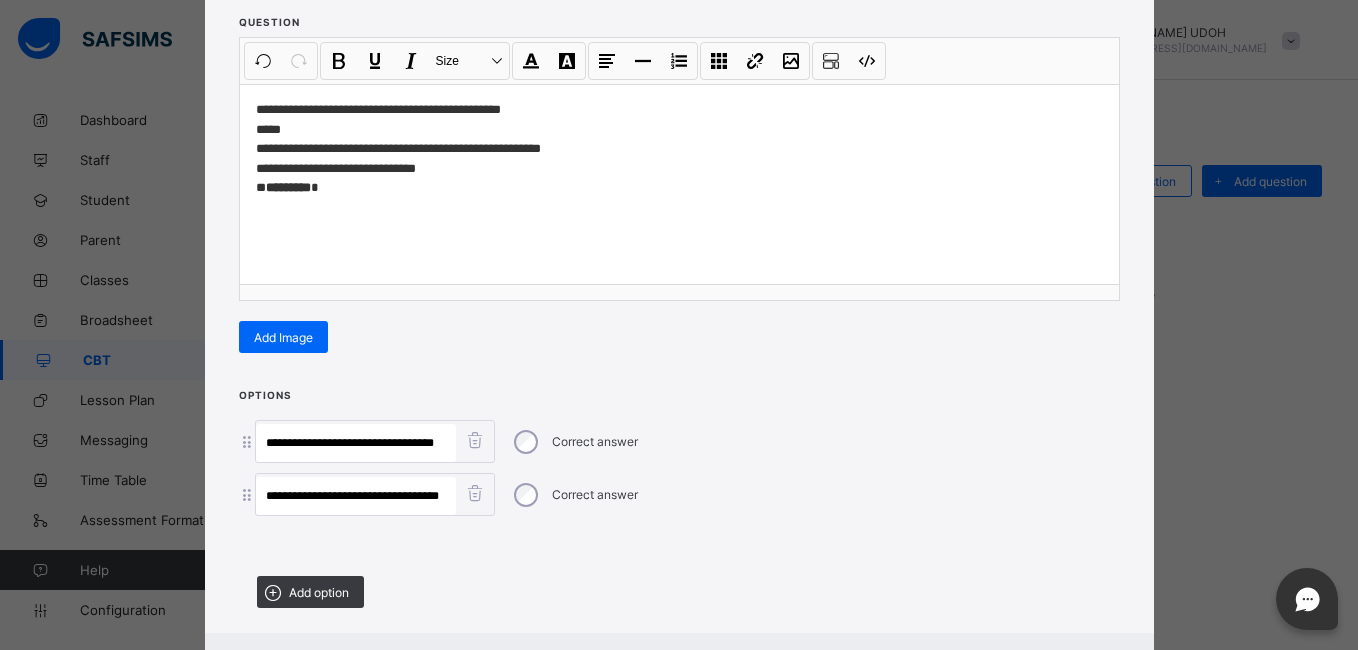 scroll, scrollTop: 0, scrollLeft: 15, axis: horizontal 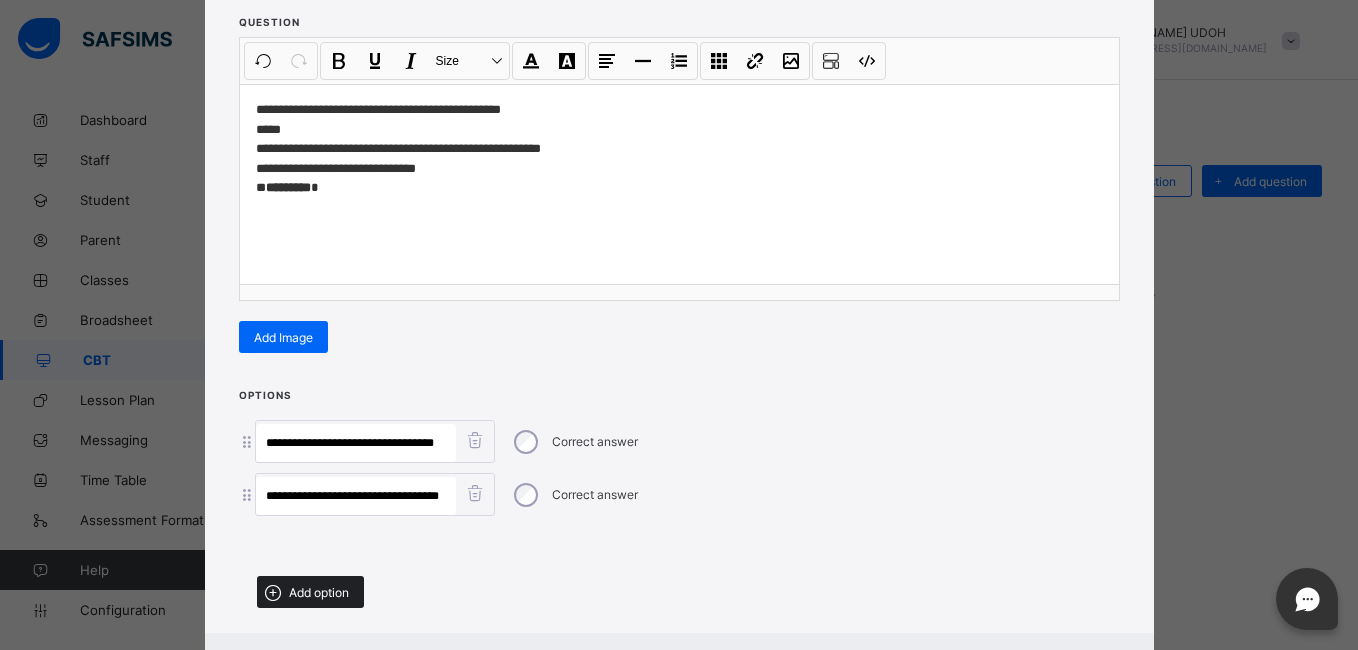 type on "**********" 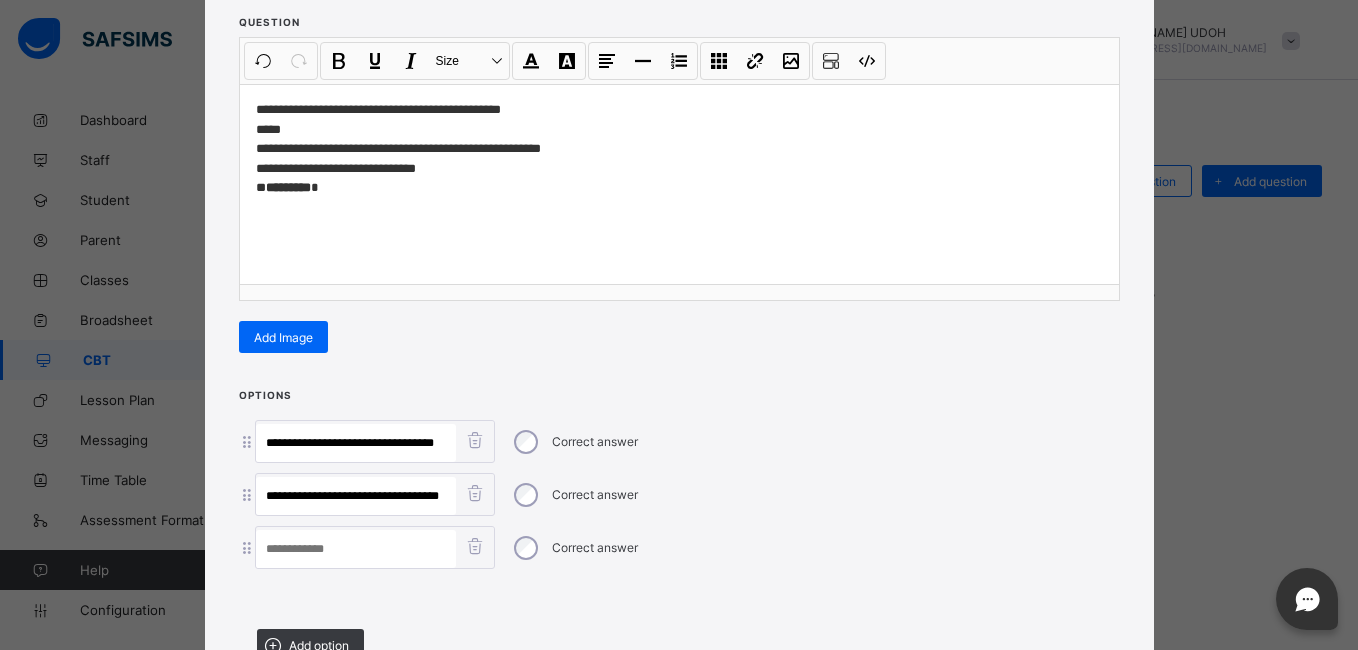 click at bounding box center (356, 549) 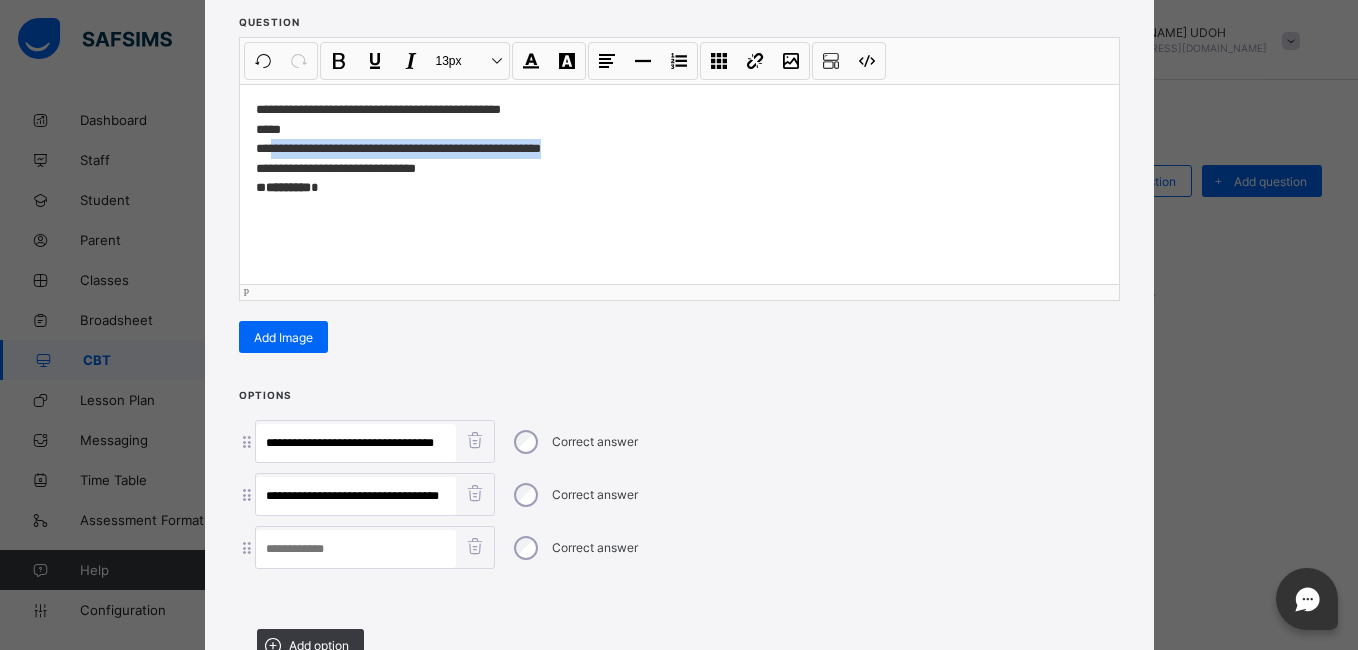 drag, startPoint x: 558, startPoint y: 151, endPoint x: 266, endPoint y: 149, distance: 292.00684 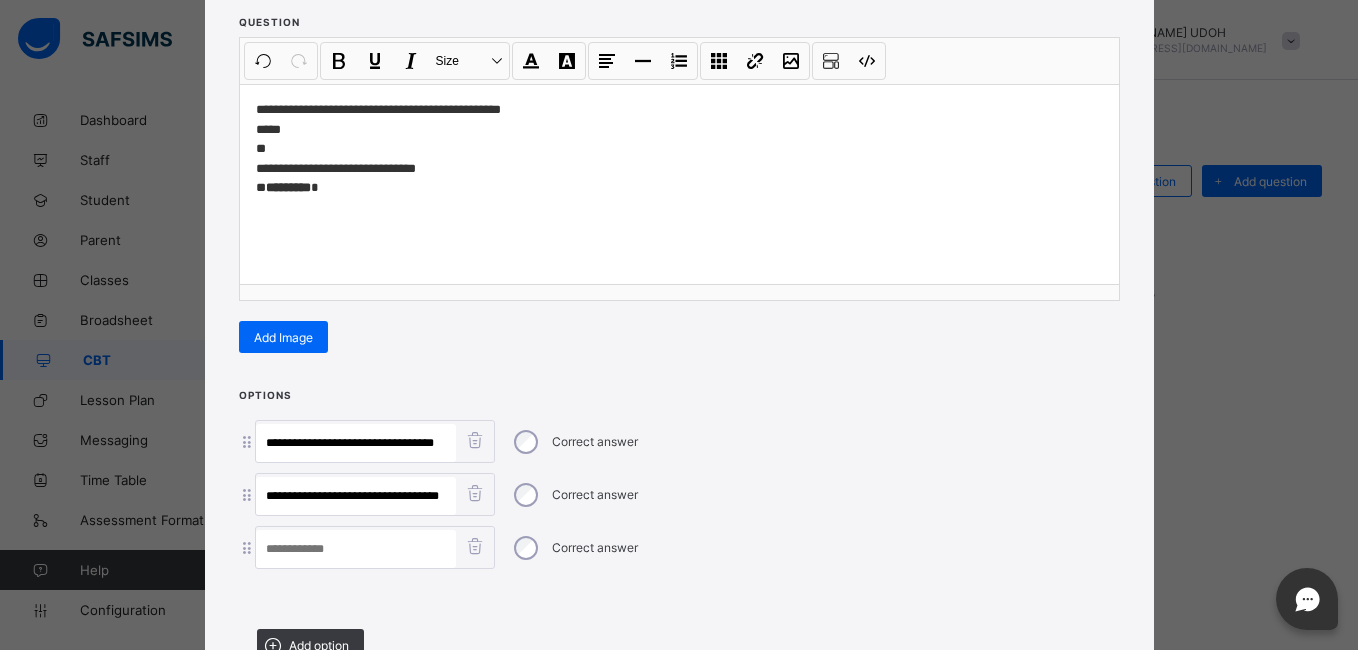click at bounding box center [356, 549] 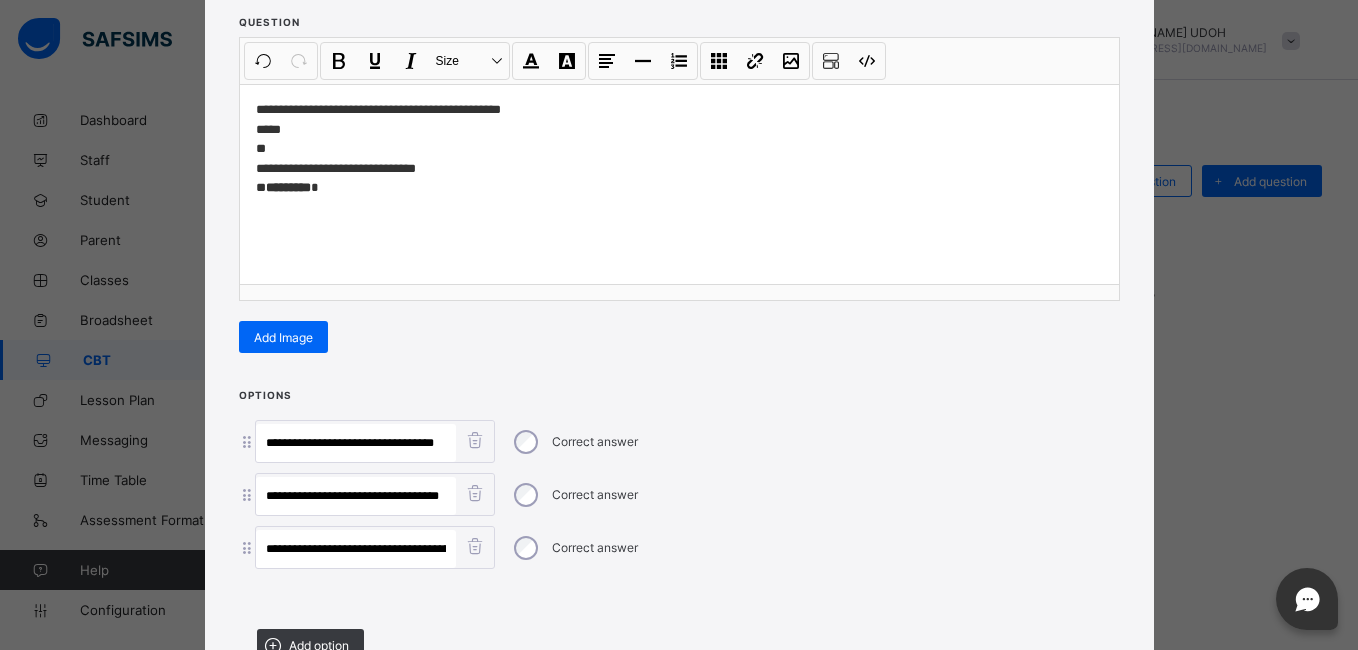 scroll, scrollTop: 0, scrollLeft: 111, axis: horizontal 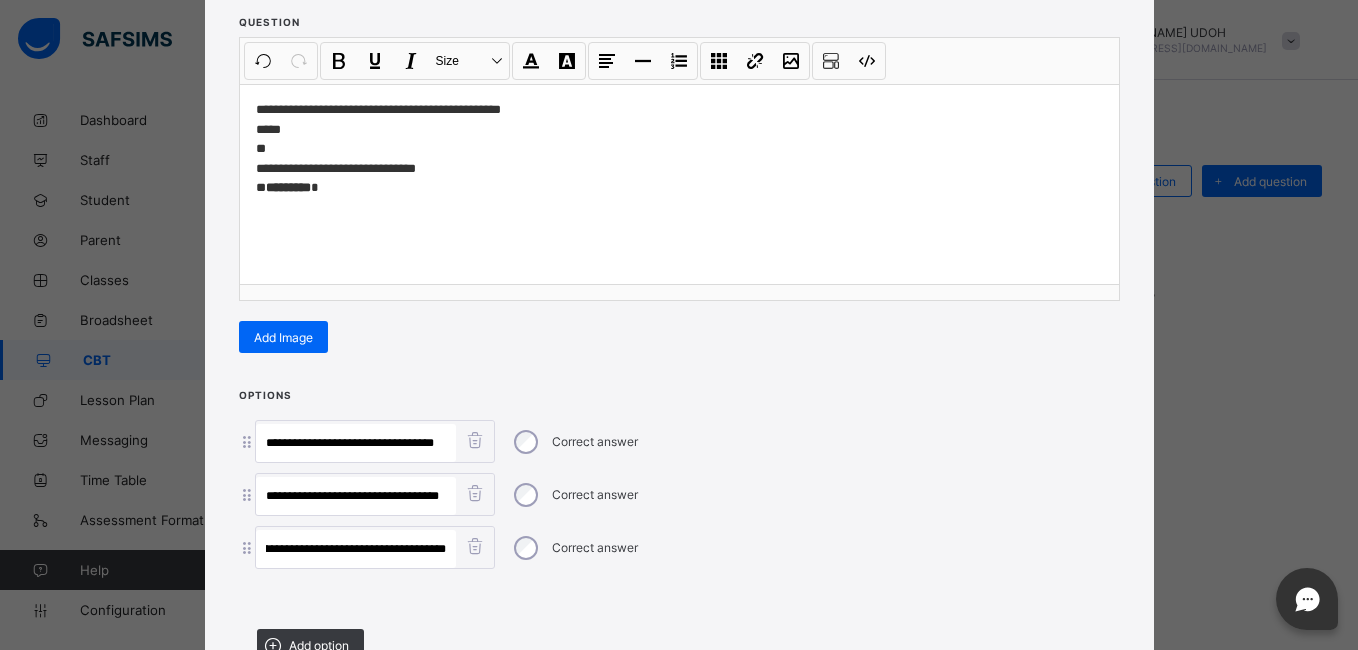 type on "**********" 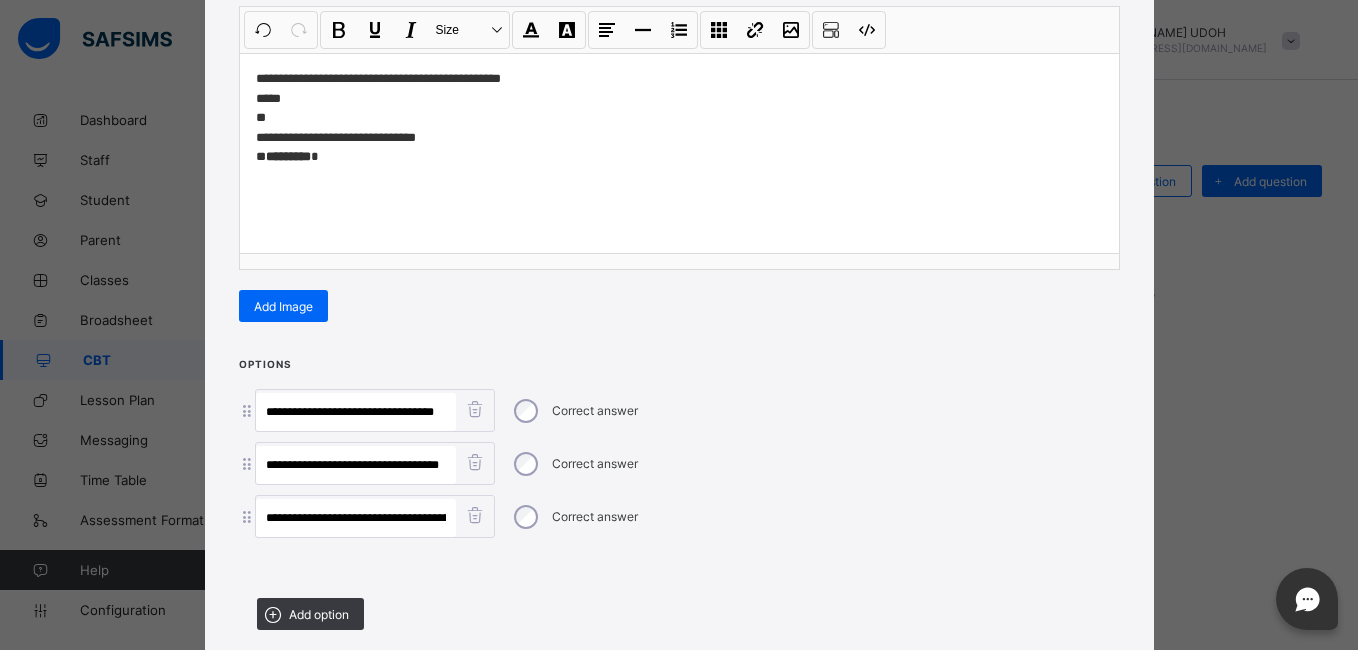scroll, scrollTop: 275, scrollLeft: 0, axis: vertical 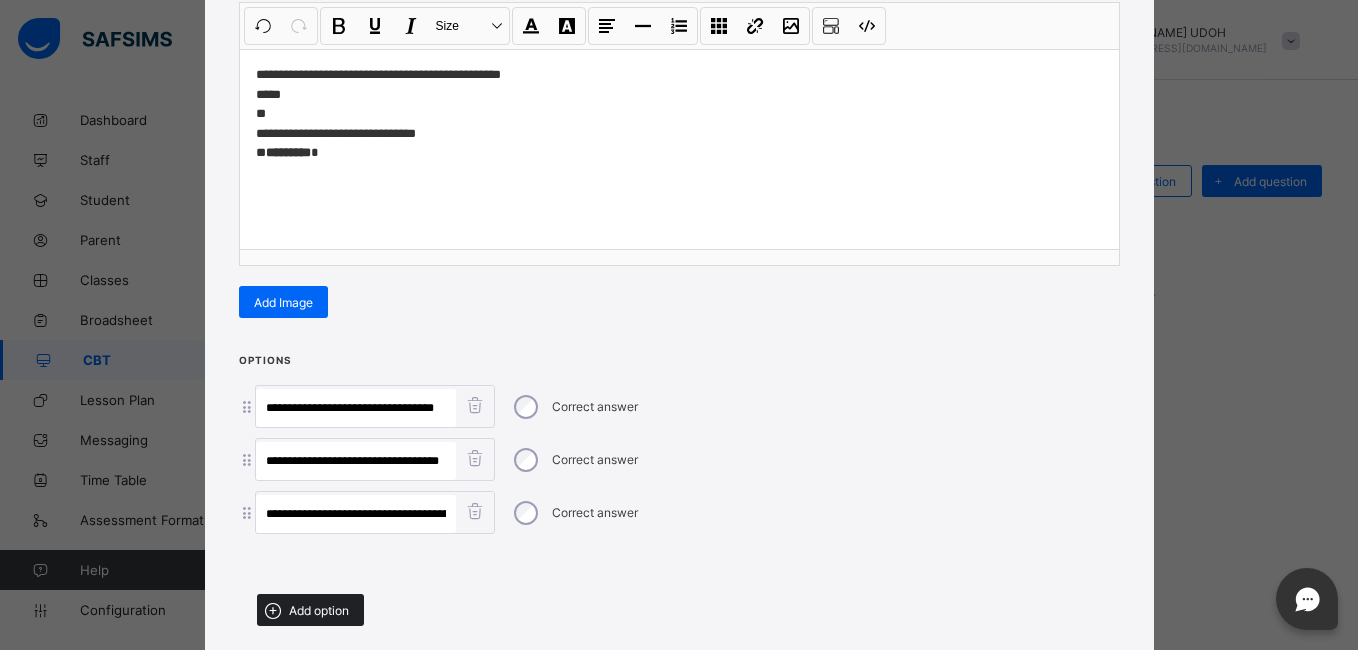 click on "Add option" at bounding box center (319, 610) 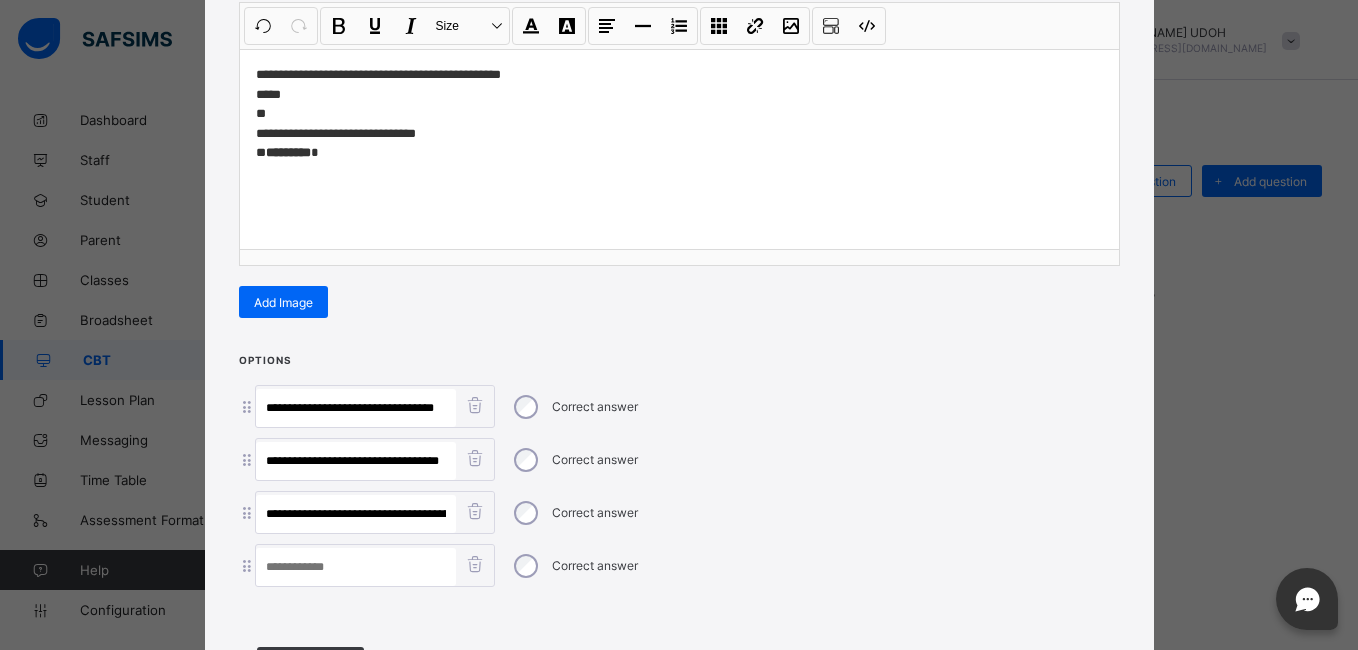 click at bounding box center (356, 567) 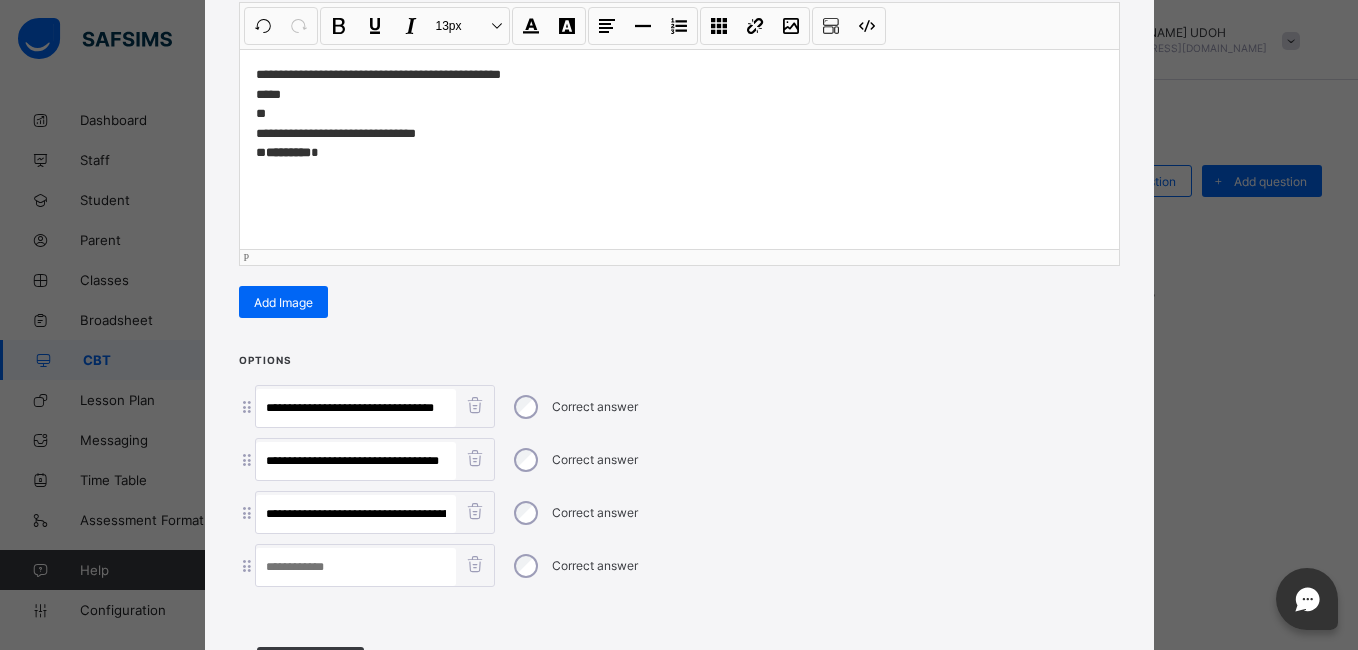 click on "**********" at bounding box center [679, 114] 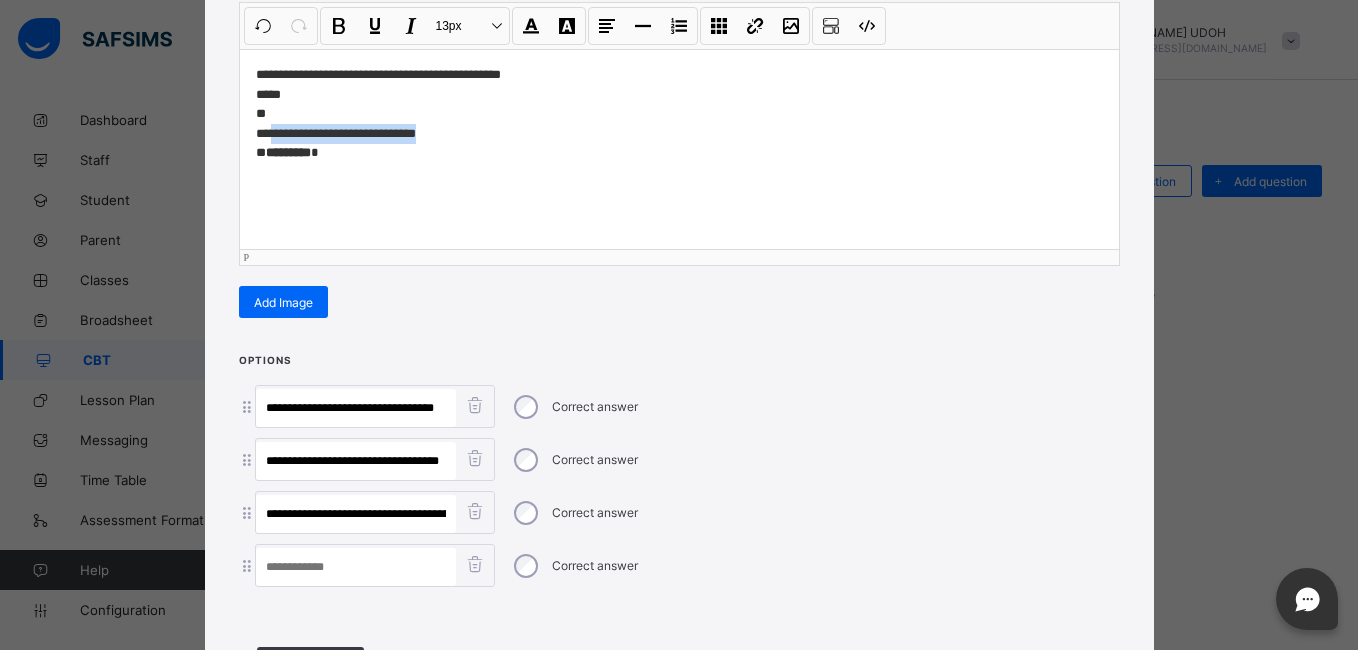 drag, startPoint x: 424, startPoint y: 132, endPoint x: 270, endPoint y: 126, distance: 154.11684 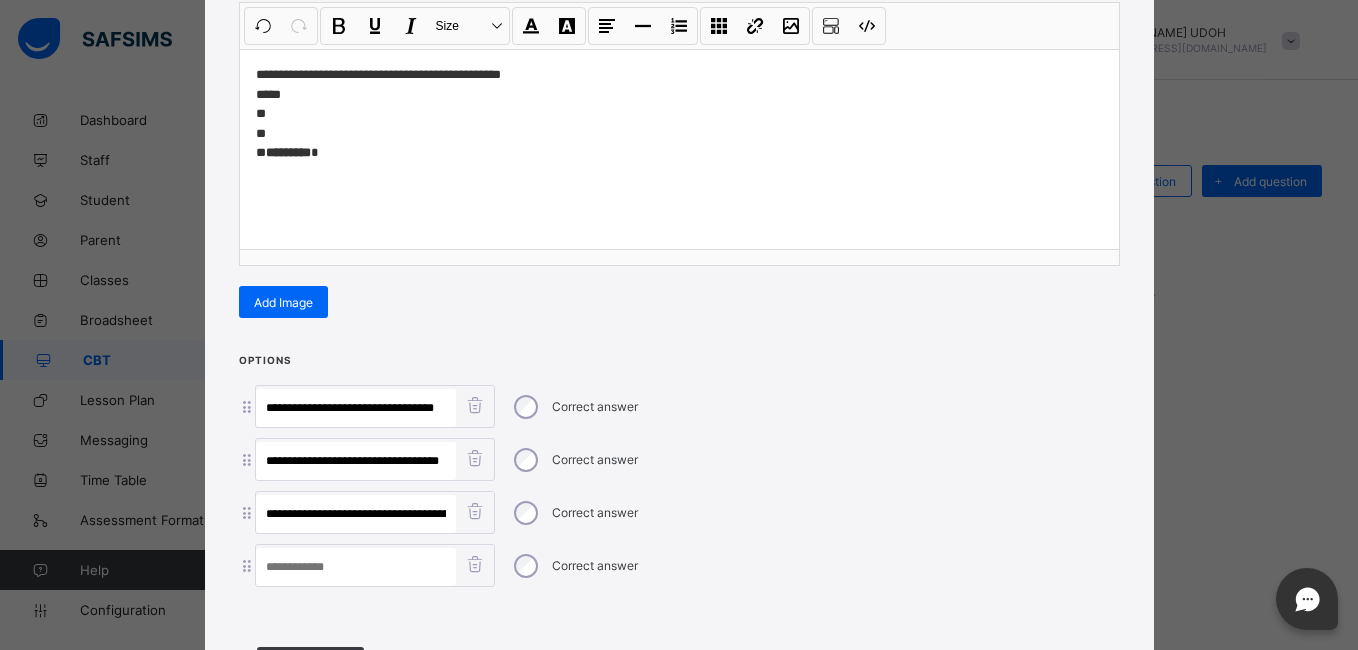 click at bounding box center [356, 567] 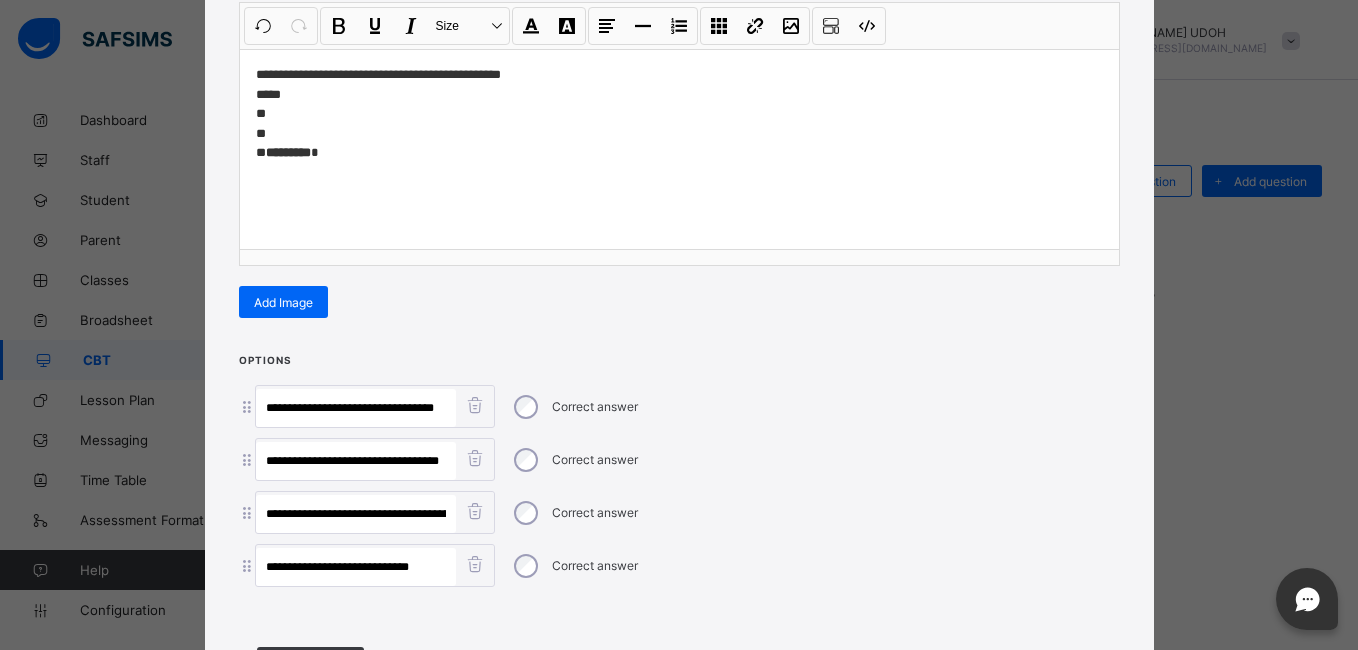 type on "**********" 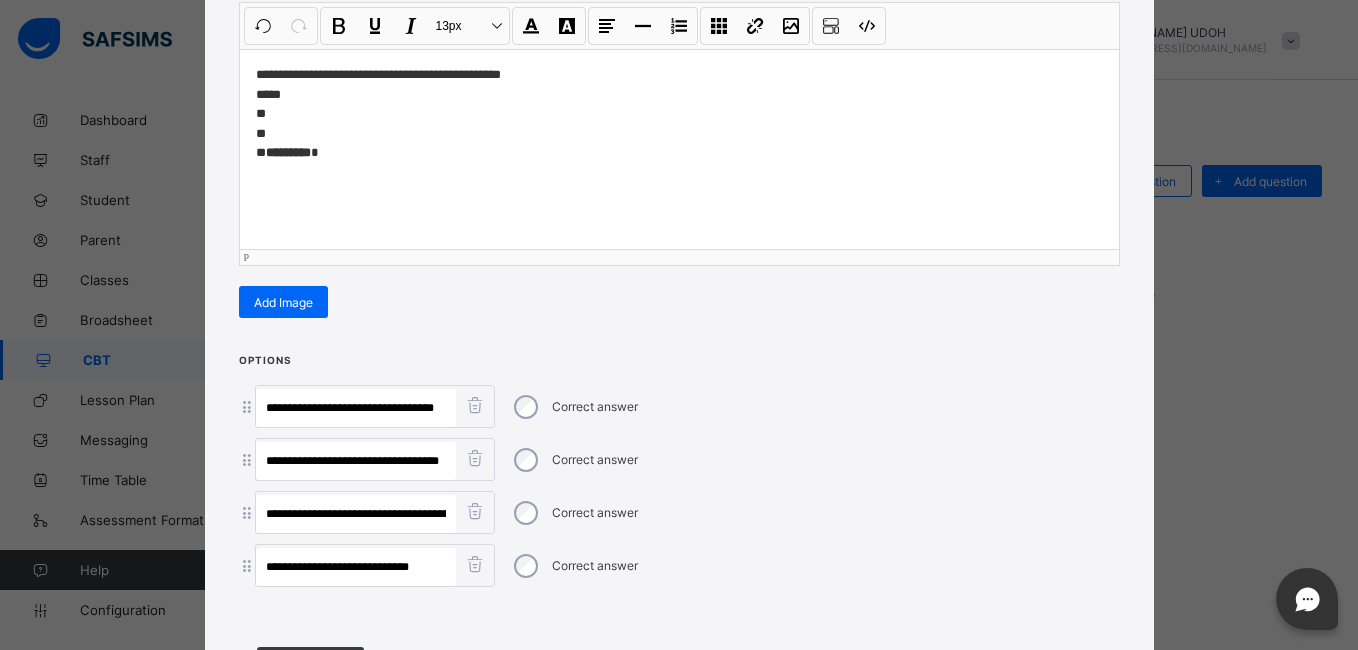 click on "**********" at bounding box center (679, 114) 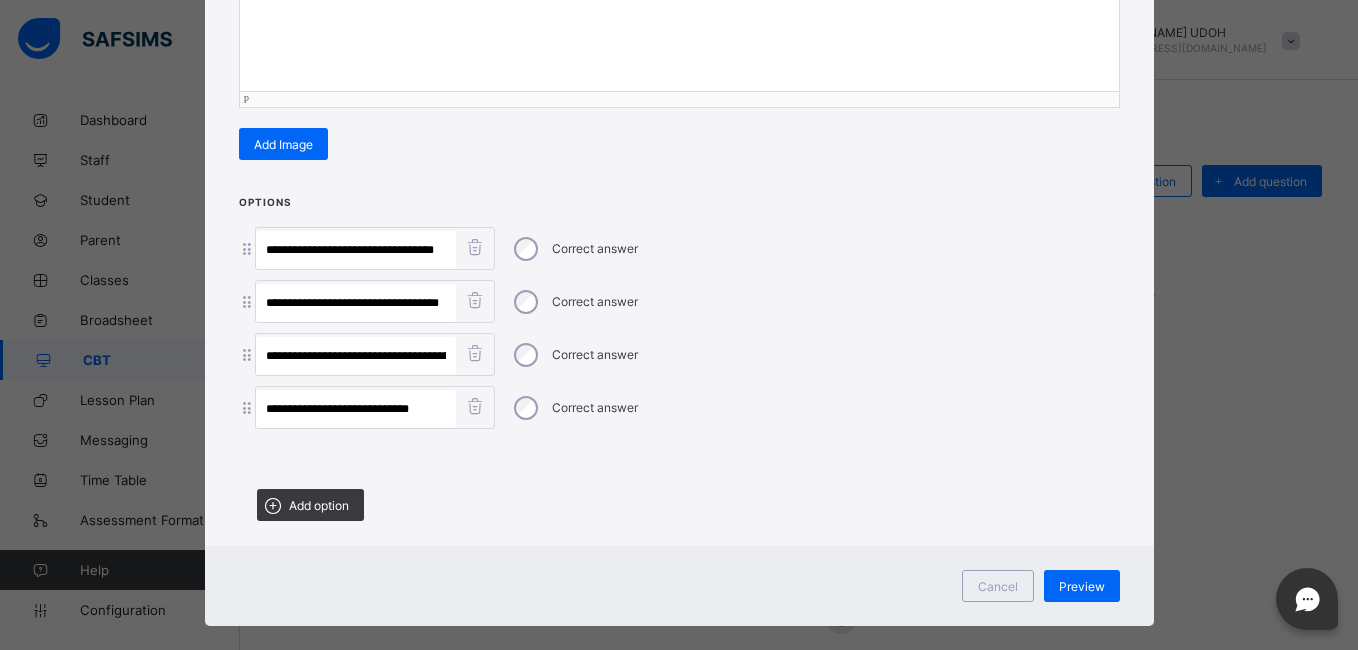 scroll, scrollTop: 455, scrollLeft: 0, axis: vertical 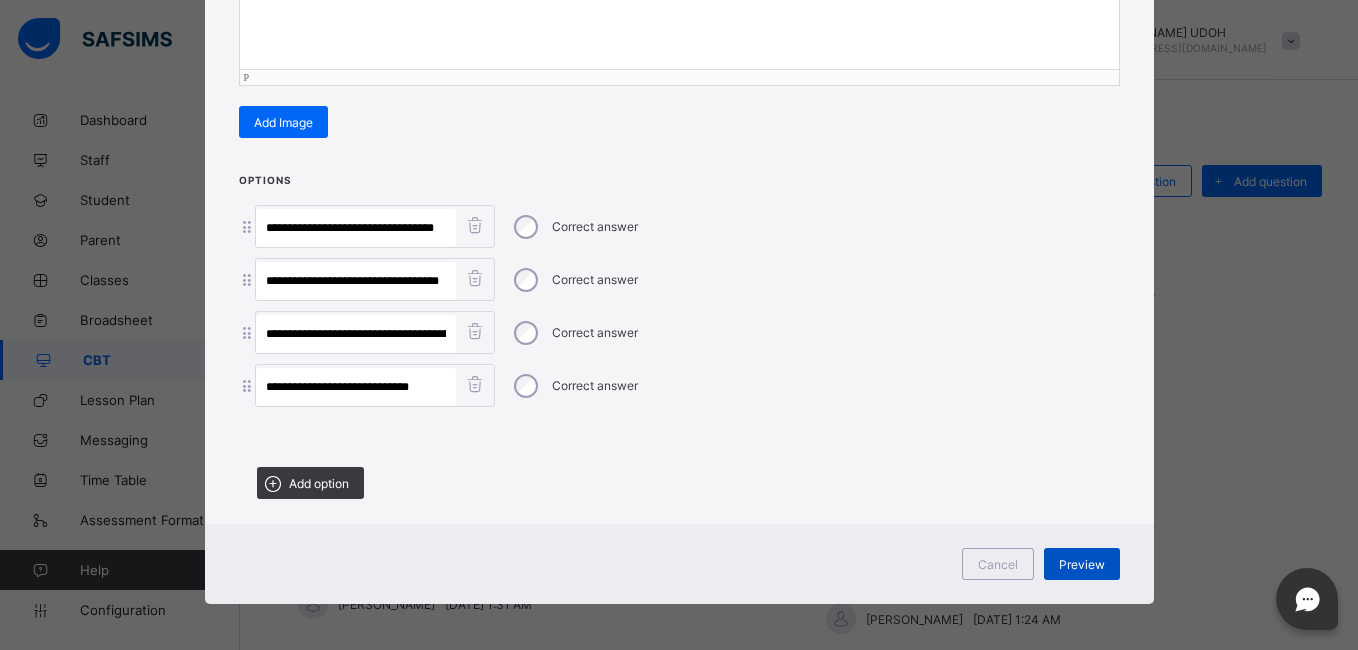 click on "Preview" at bounding box center (1082, 564) 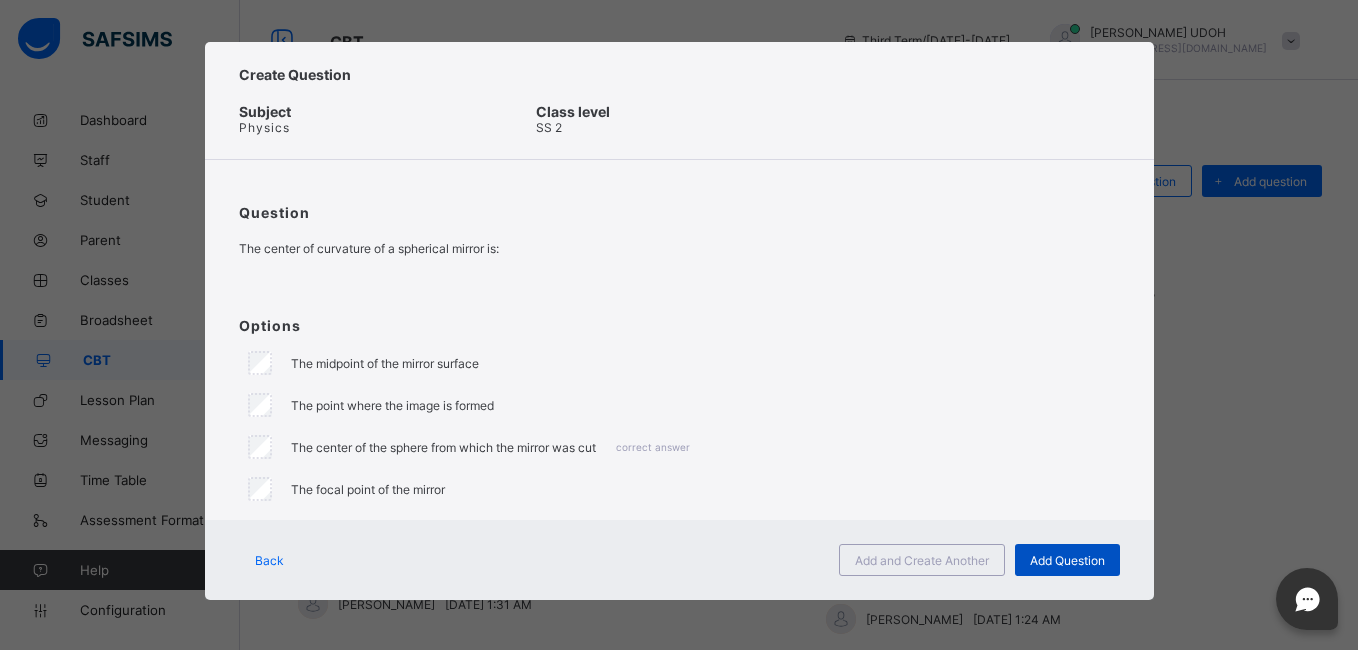 scroll, scrollTop: 8, scrollLeft: 0, axis: vertical 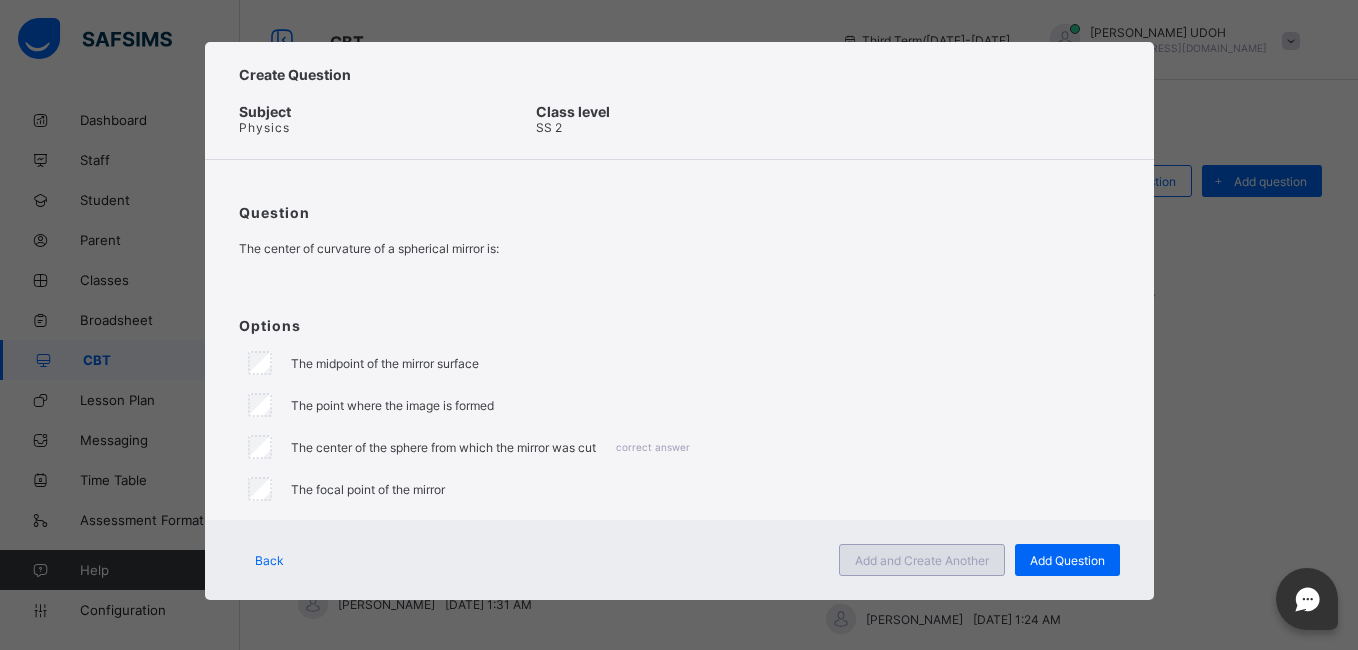 click on "Add and Create Another" at bounding box center [922, 560] 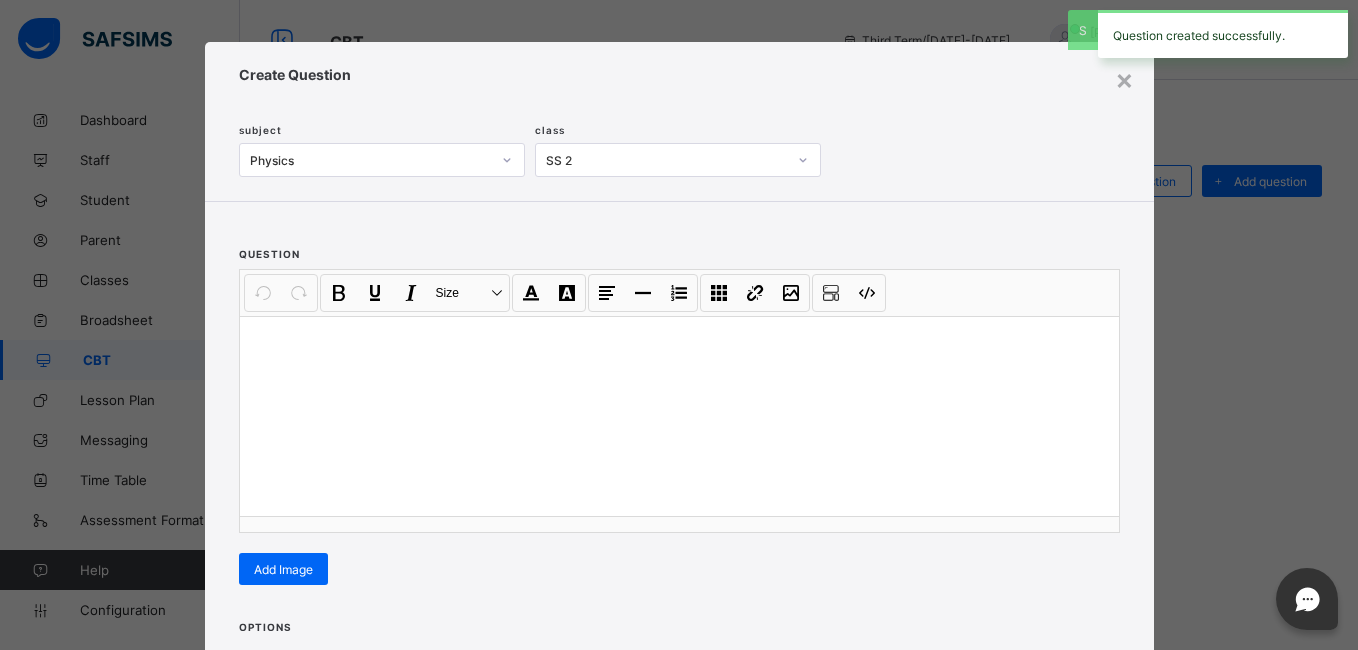 scroll, scrollTop: 74, scrollLeft: 0, axis: vertical 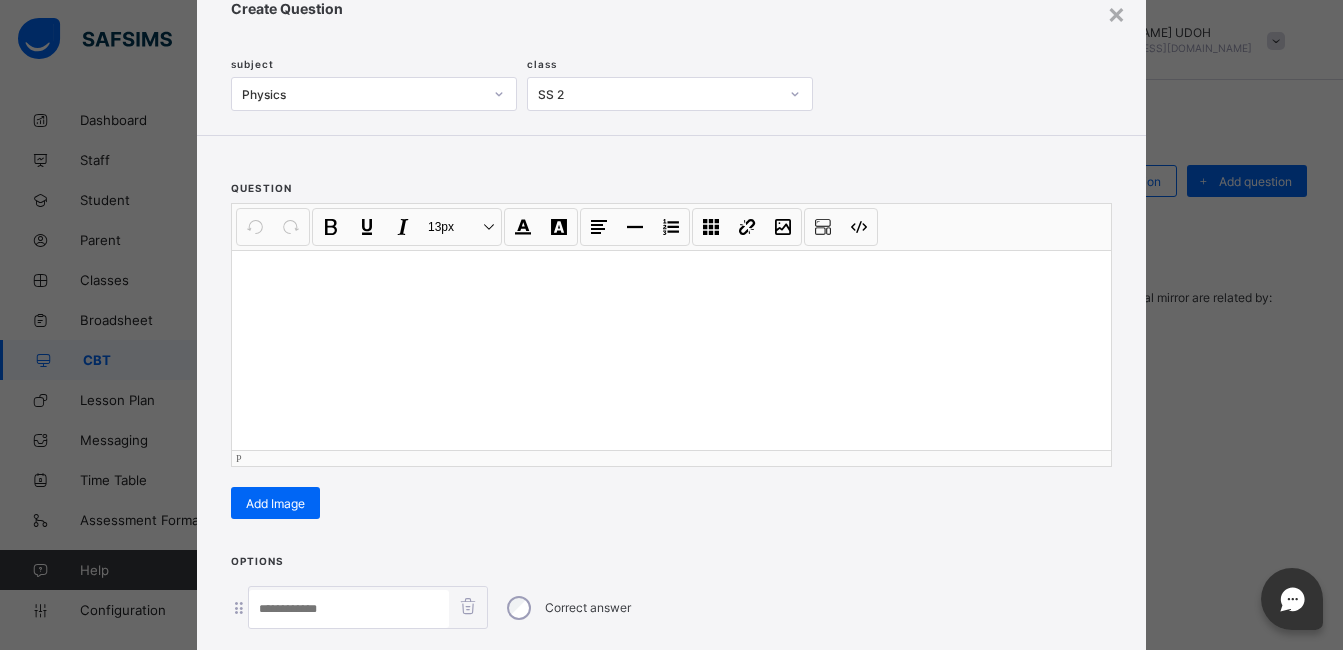 click at bounding box center (671, 276) 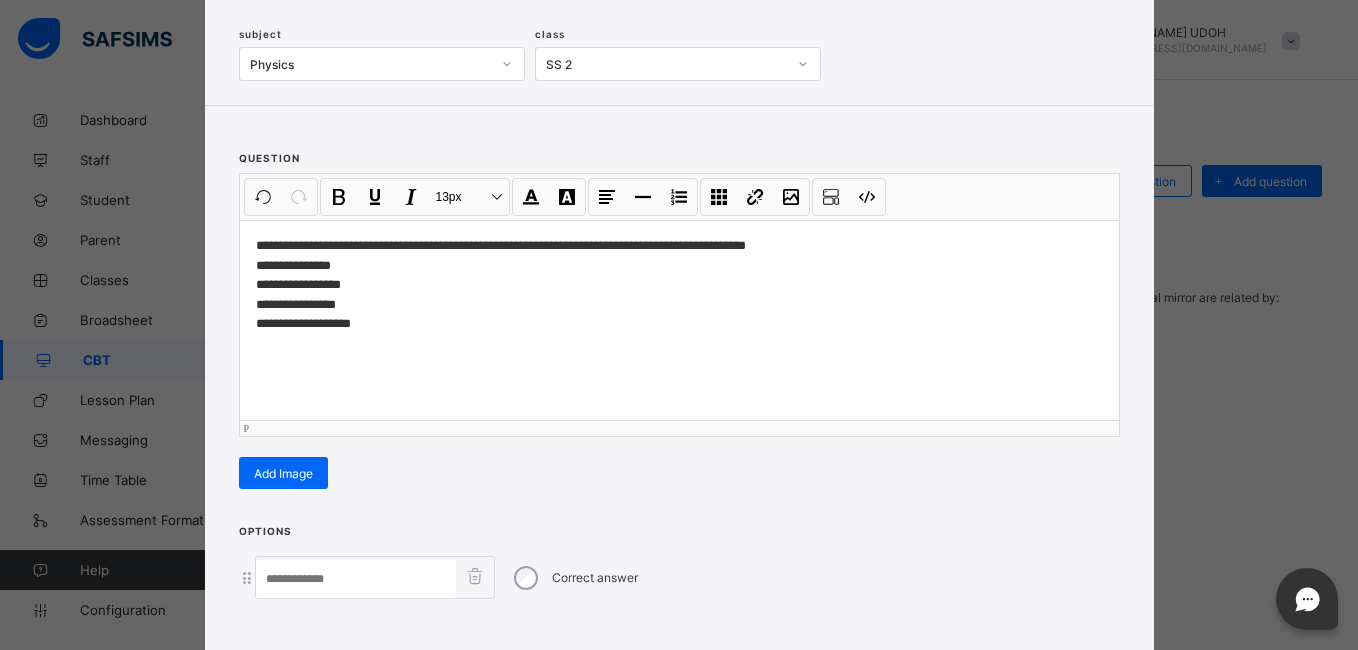 scroll, scrollTop: 106, scrollLeft: 0, axis: vertical 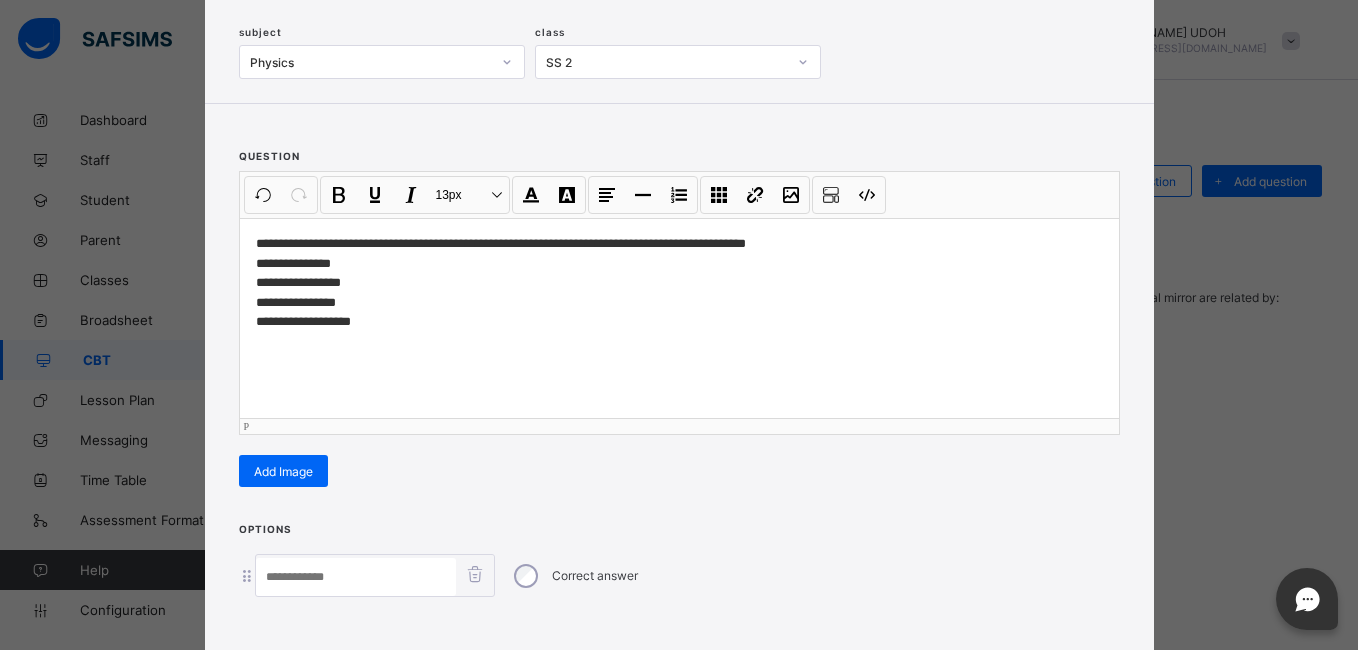 click on "**********" at bounding box center [679, 283] 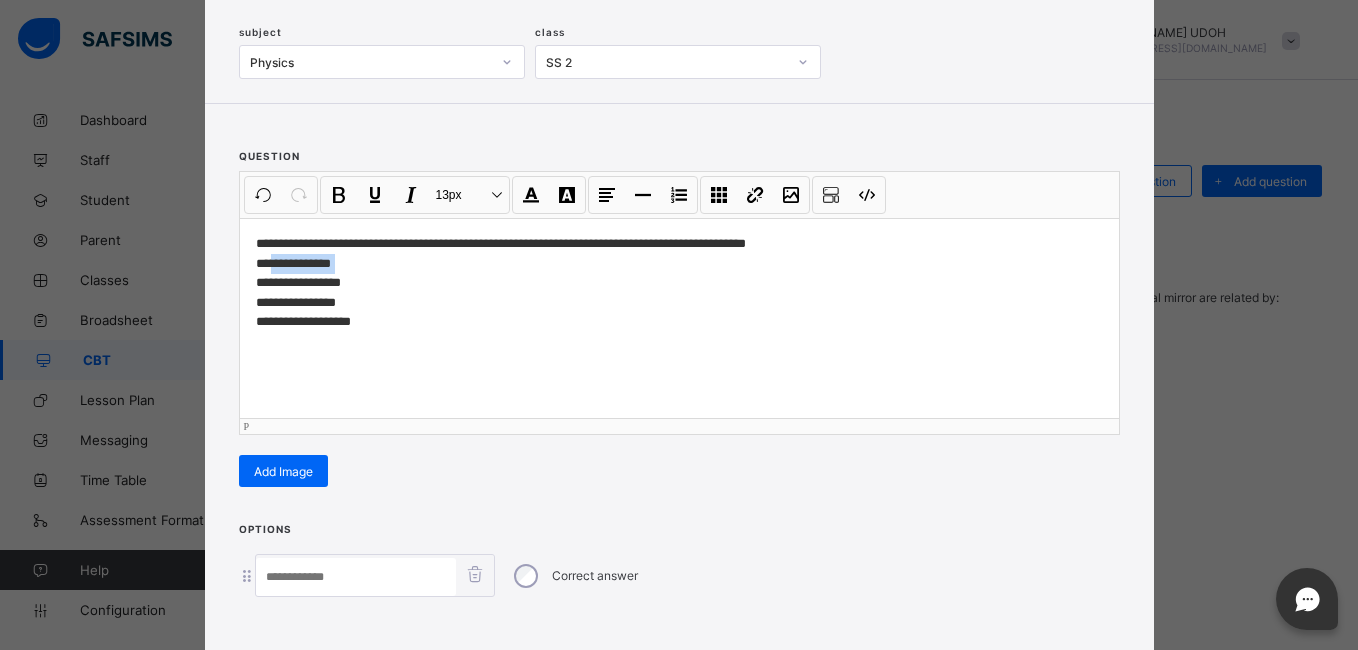 drag, startPoint x: 343, startPoint y: 271, endPoint x: 282, endPoint y: 272, distance: 61.008198 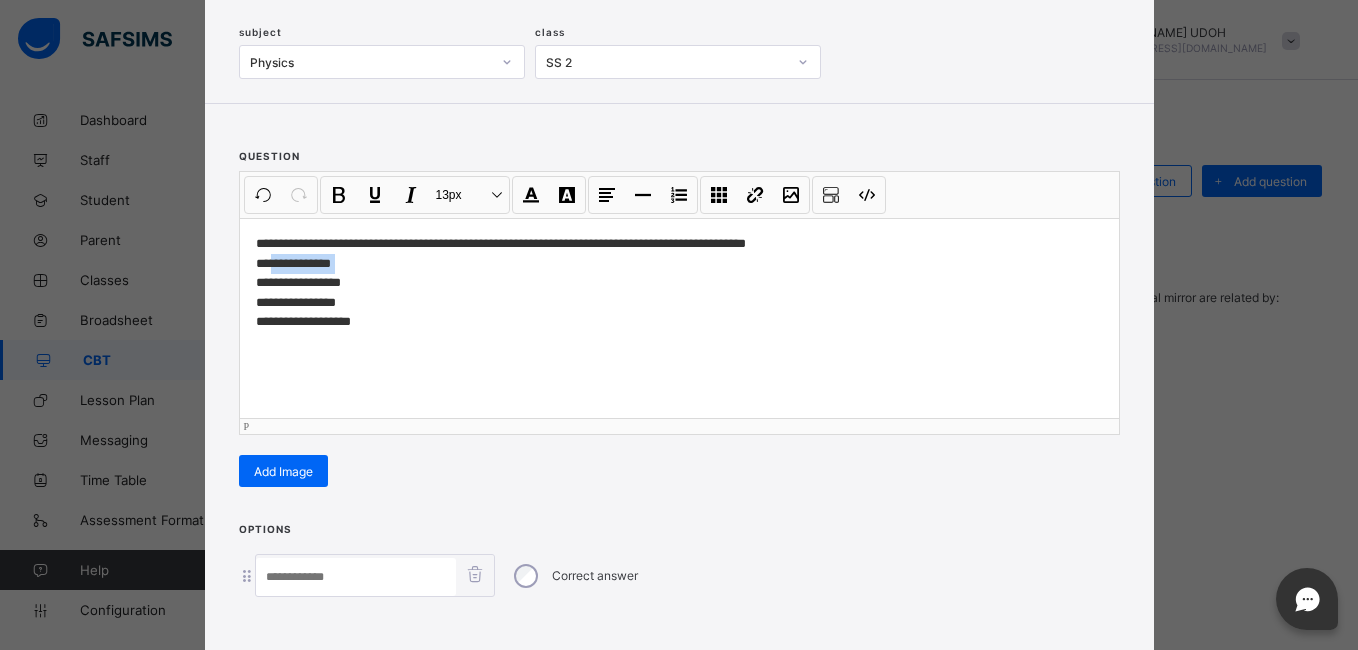 type 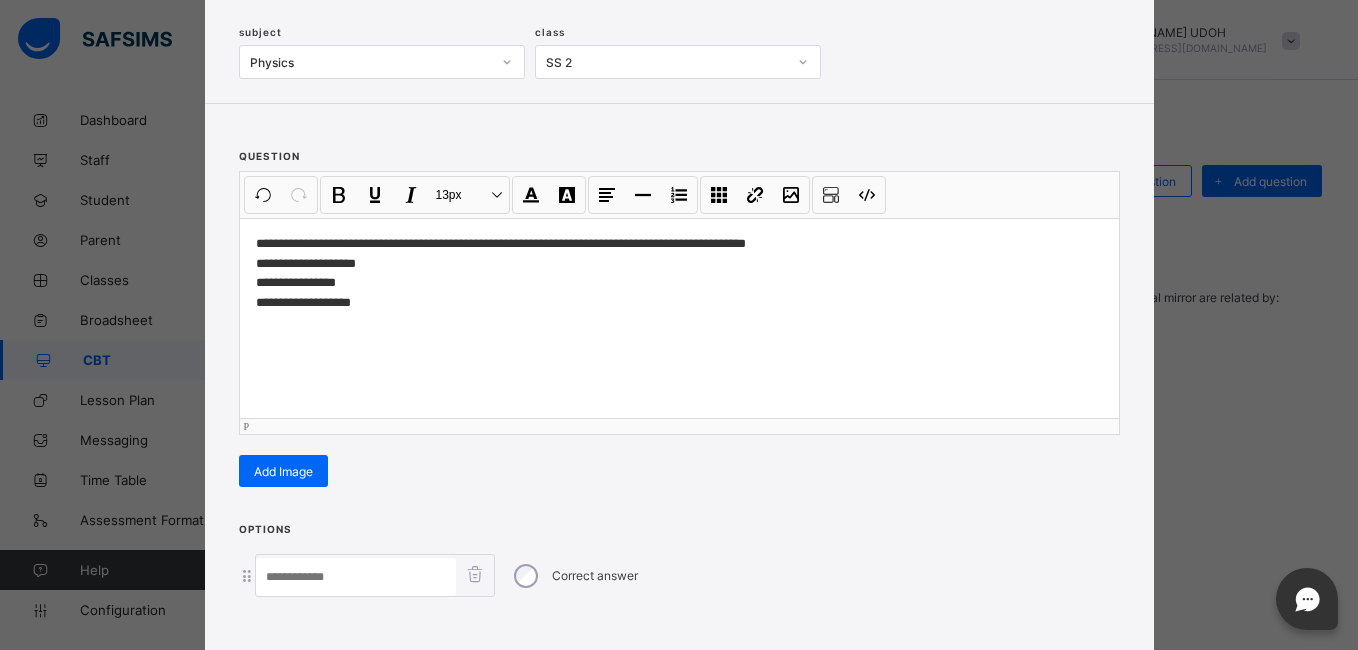 click at bounding box center [356, 577] 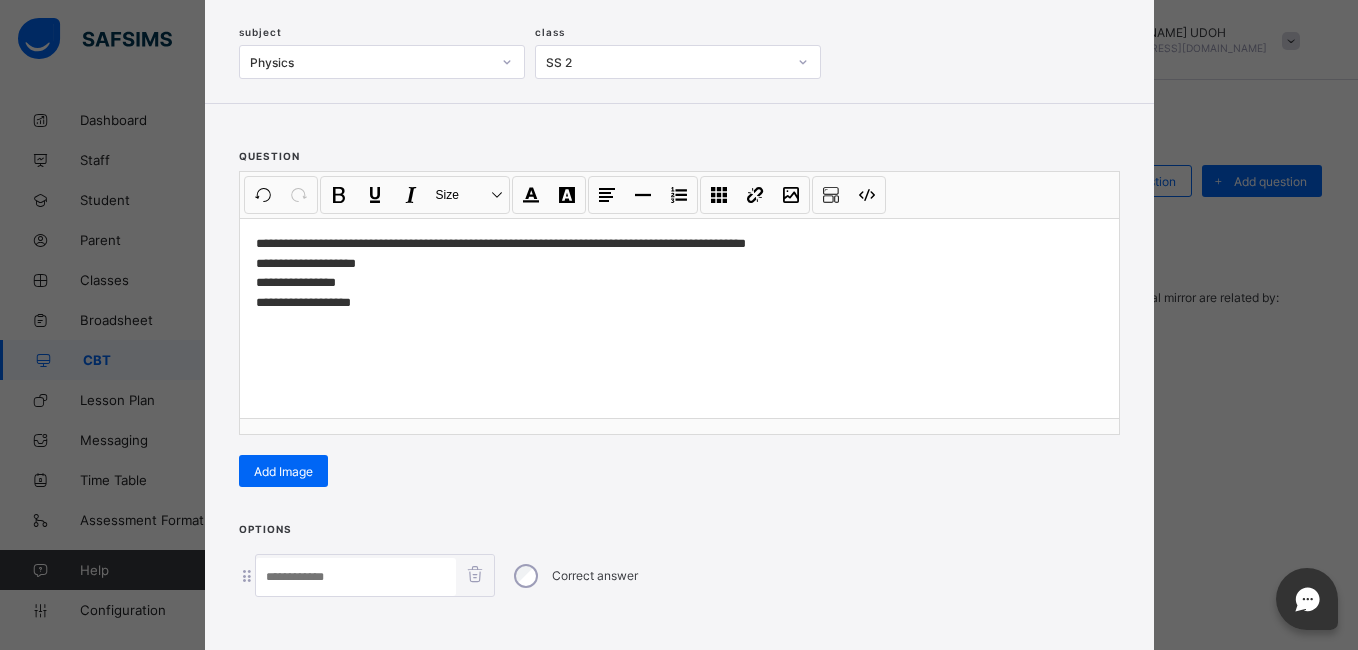 paste on "**********" 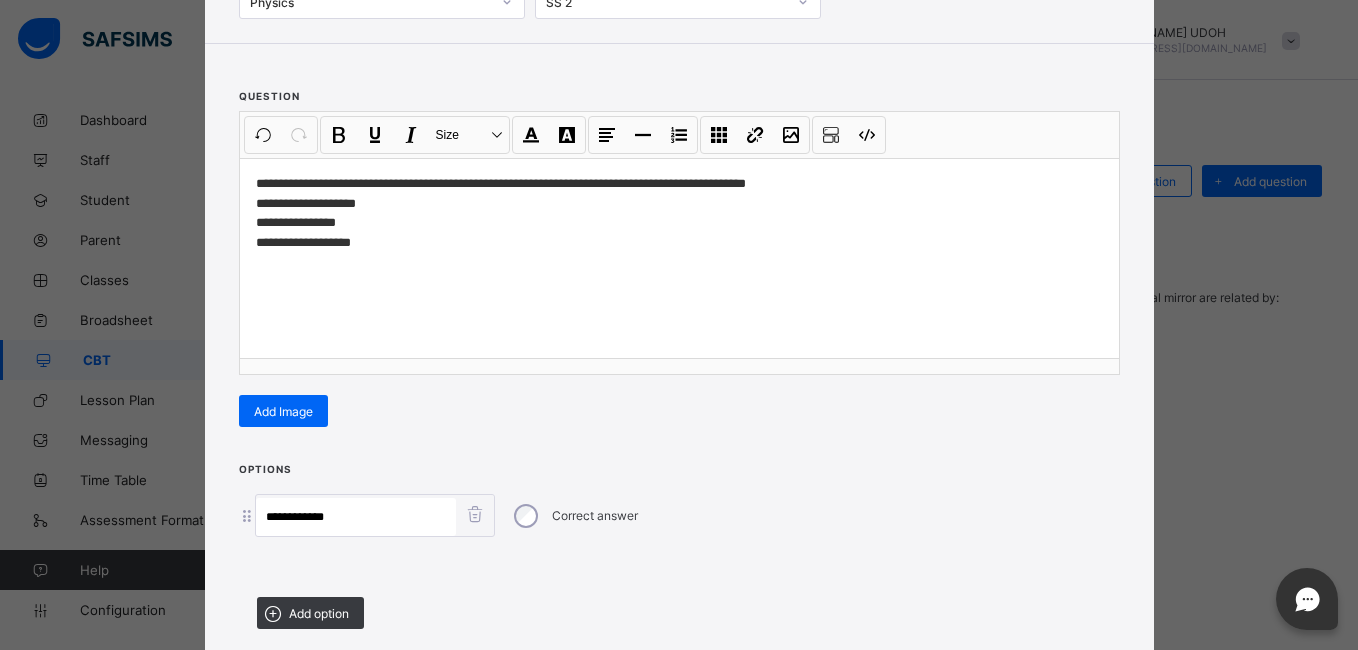 scroll, scrollTop: 168, scrollLeft: 0, axis: vertical 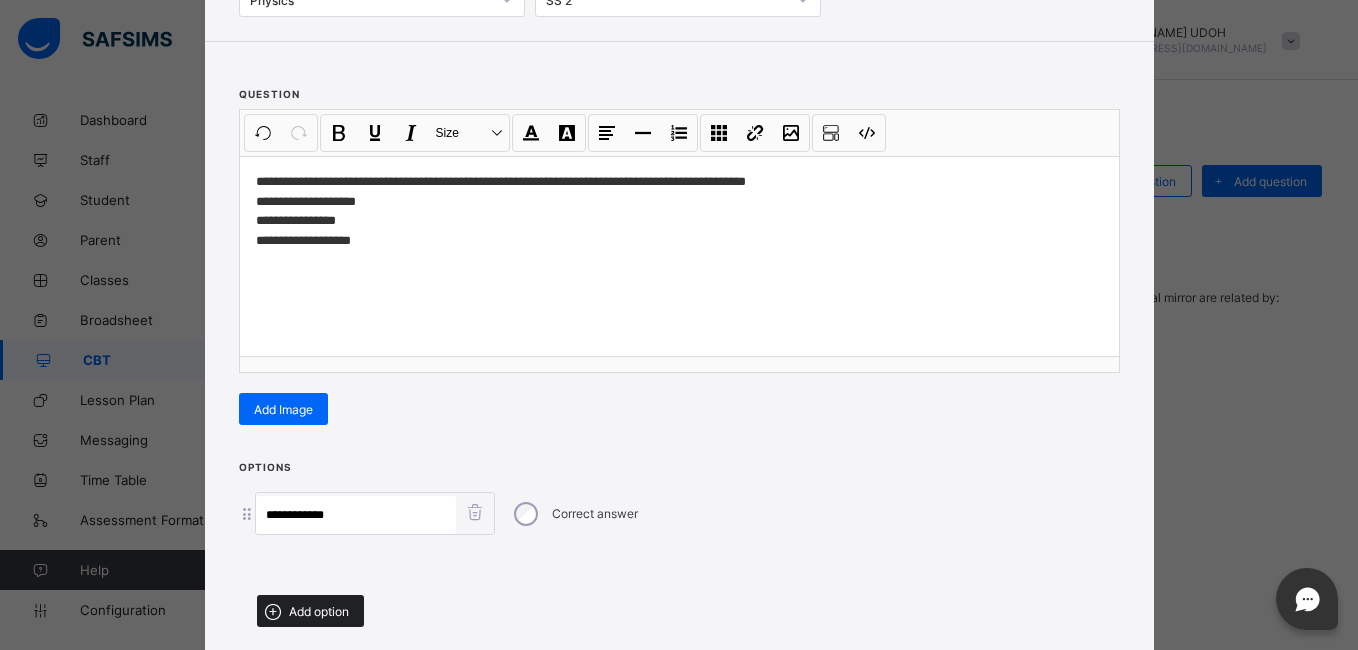 type on "**********" 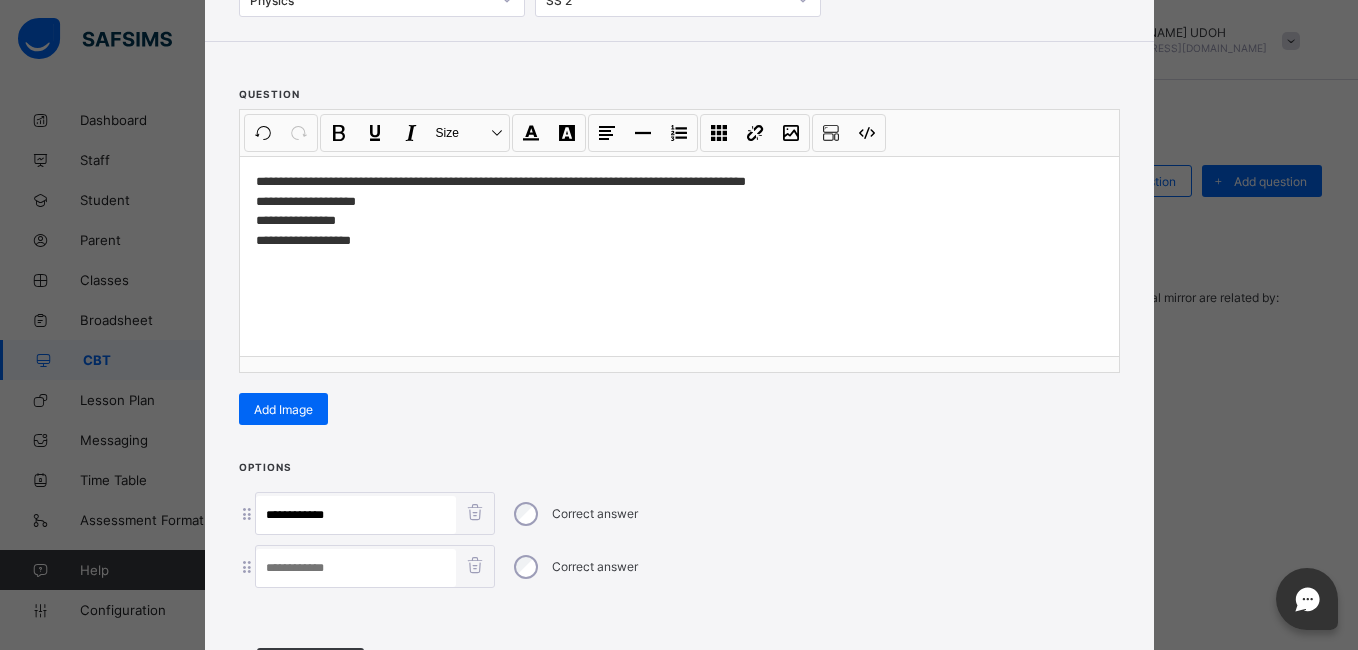 click at bounding box center [356, 568] 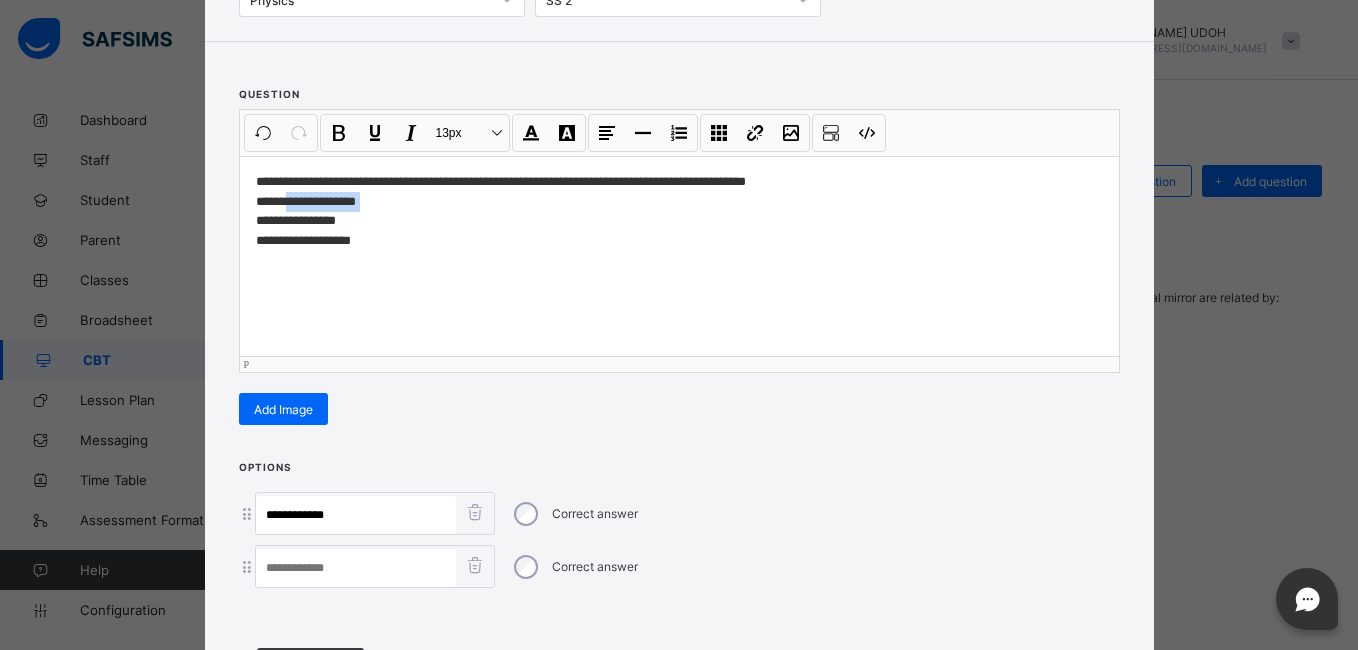 drag, startPoint x: 389, startPoint y: 202, endPoint x: 303, endPoint y: 203, distance: 86.00581 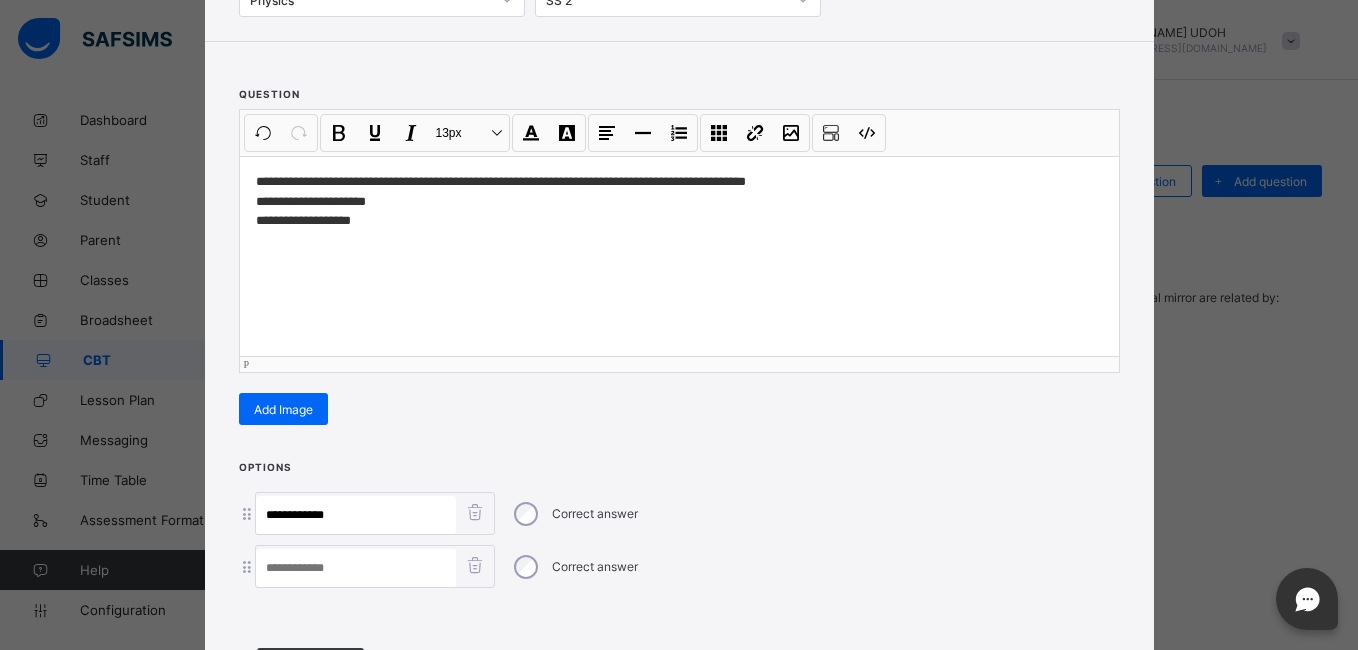 click at bounding box center [356, 568] 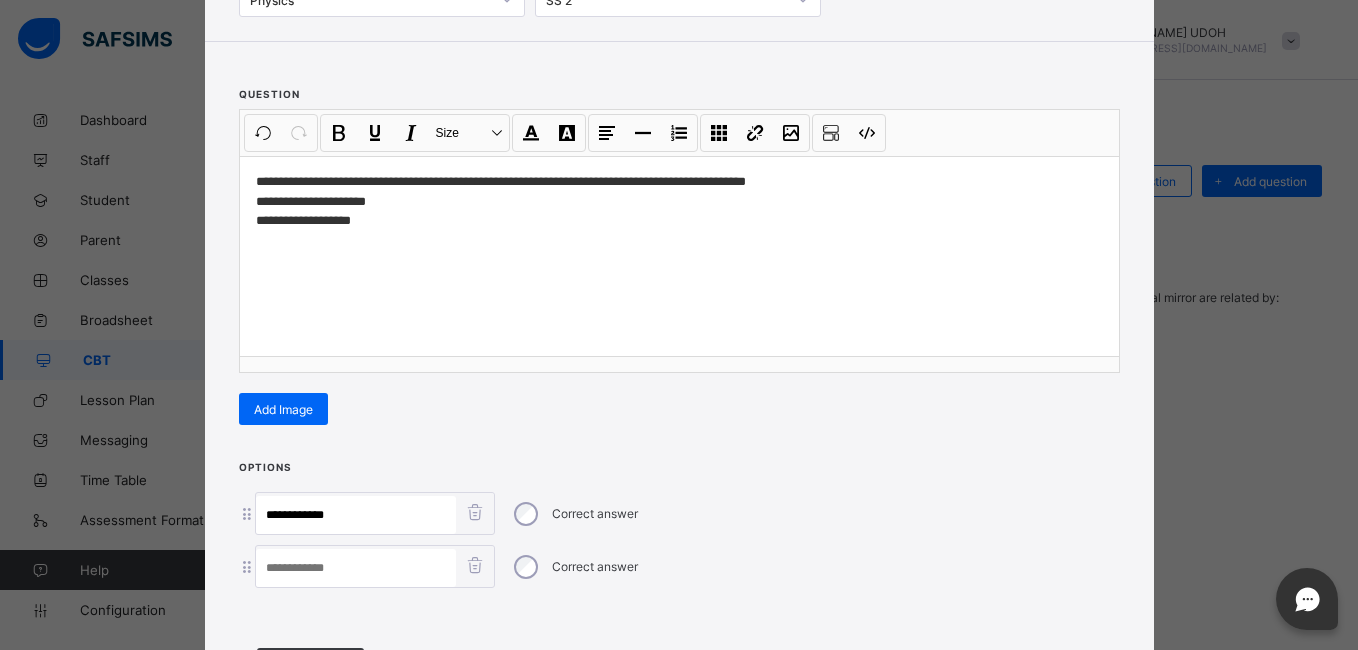 paste on "**********" 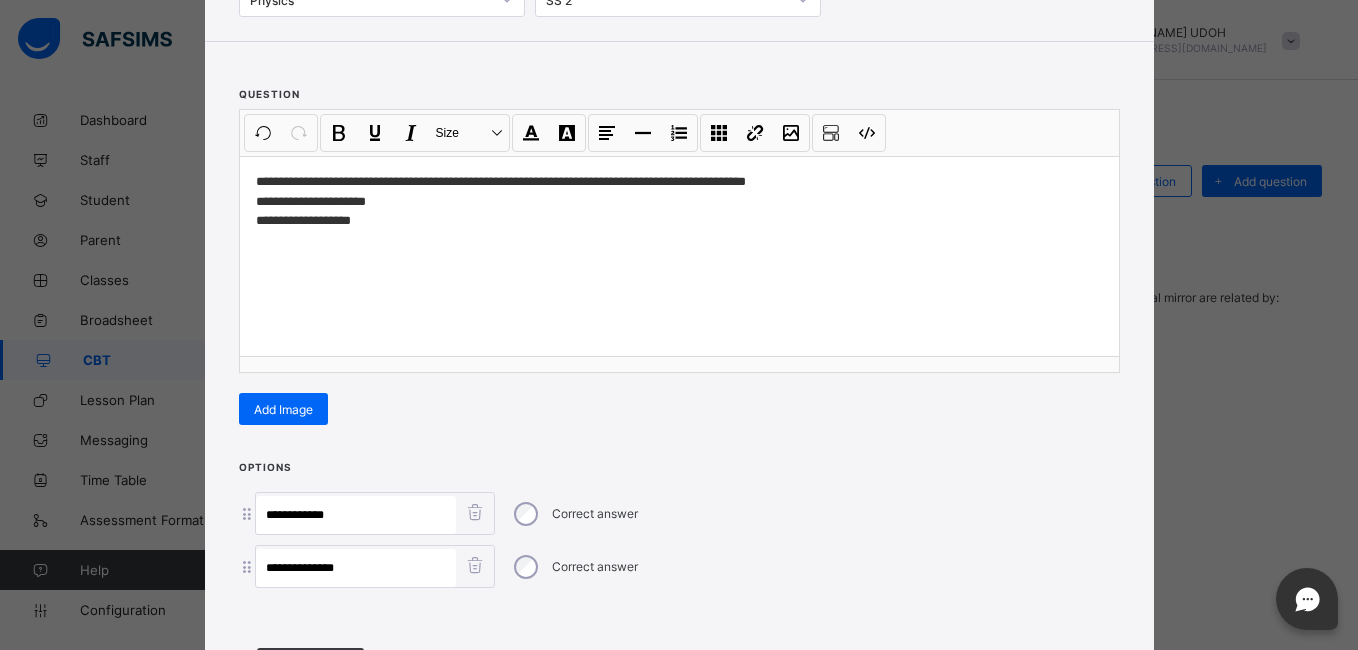 type on "**********" 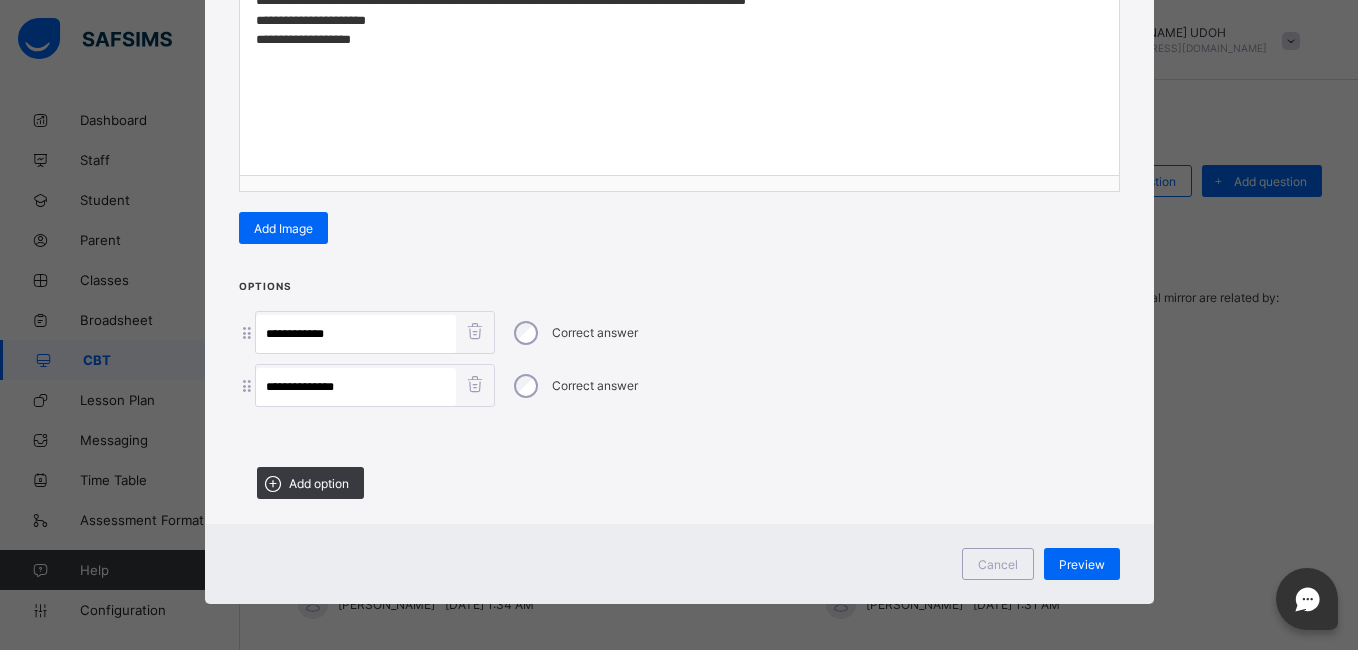 scroll, scrollTop: 351, scrollLeft: 0, axis: vertical 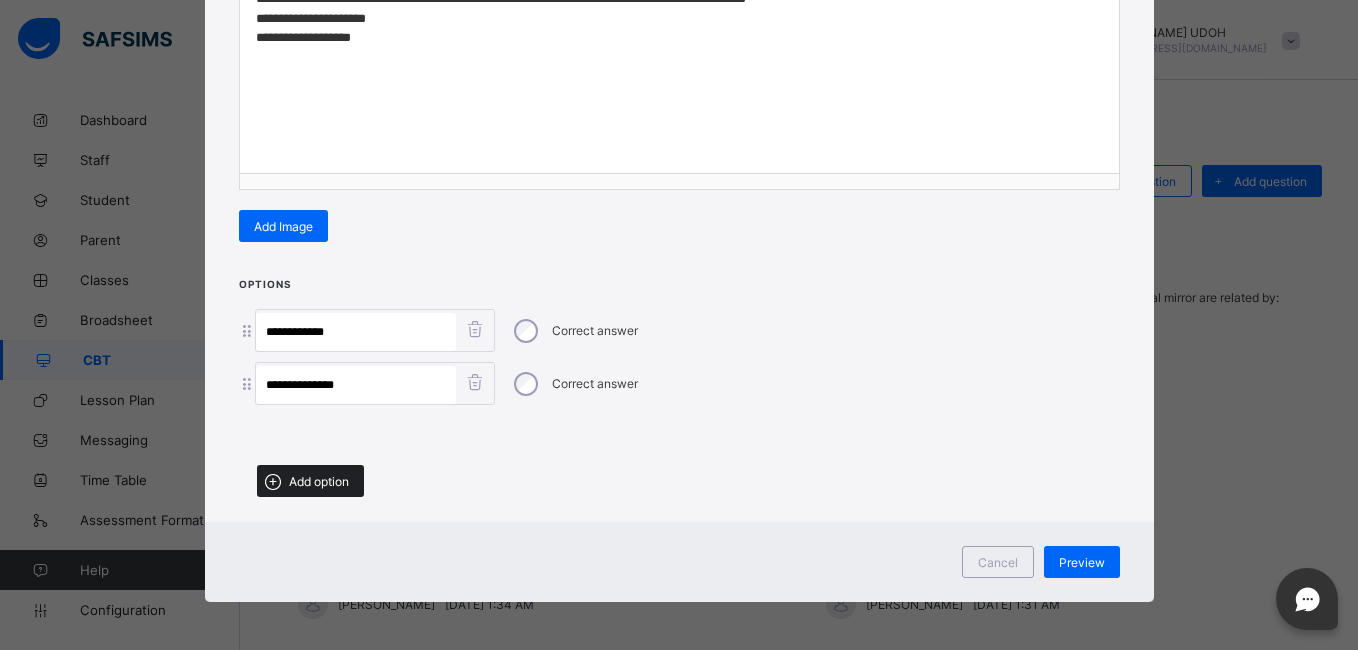 click on "Add option" at bounding box center [310, 481] 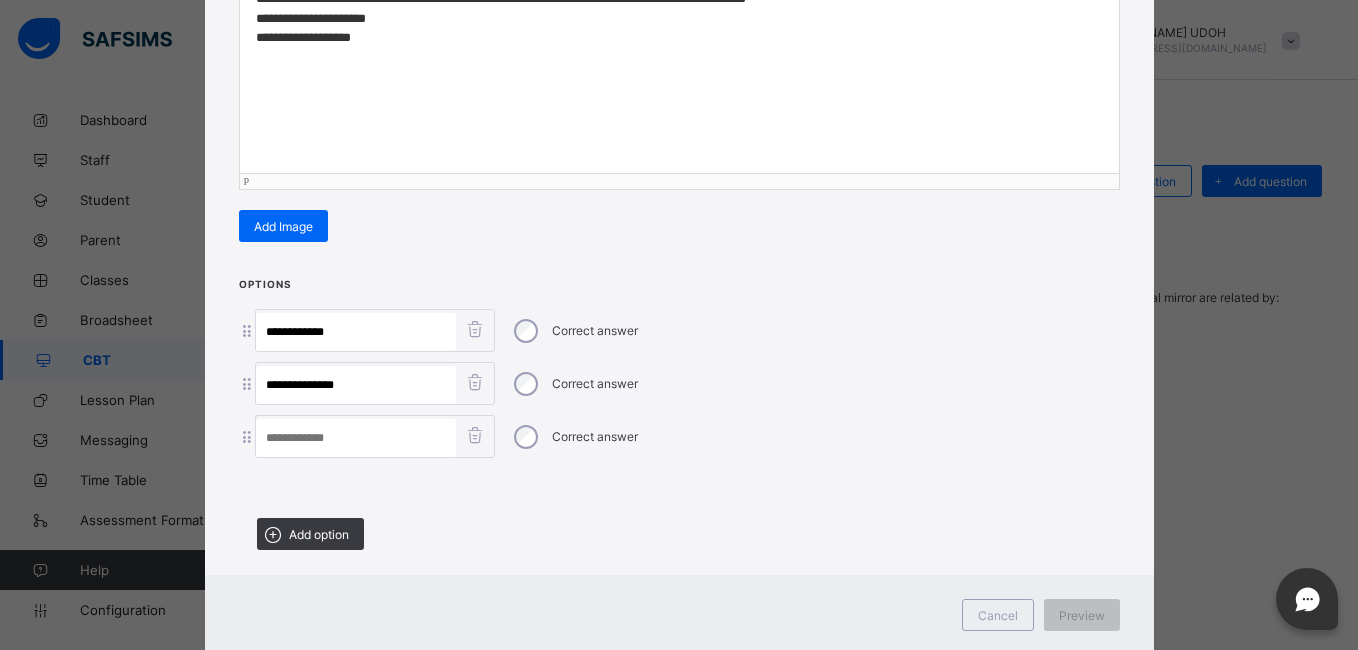 click on "**********" at bounding box center [679, 18] 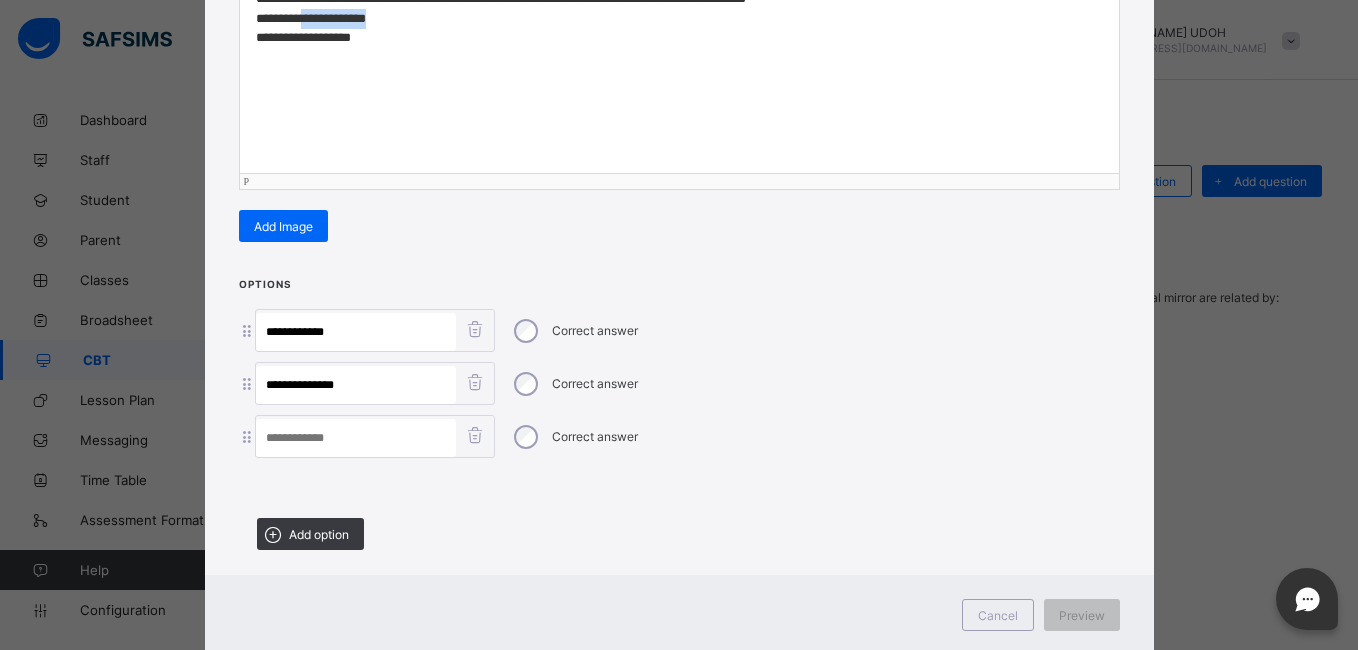 drag, startPoint x: 375, startPoint y: 22, endPoint x: 300, endPoint y: 23, distance: 75.00667 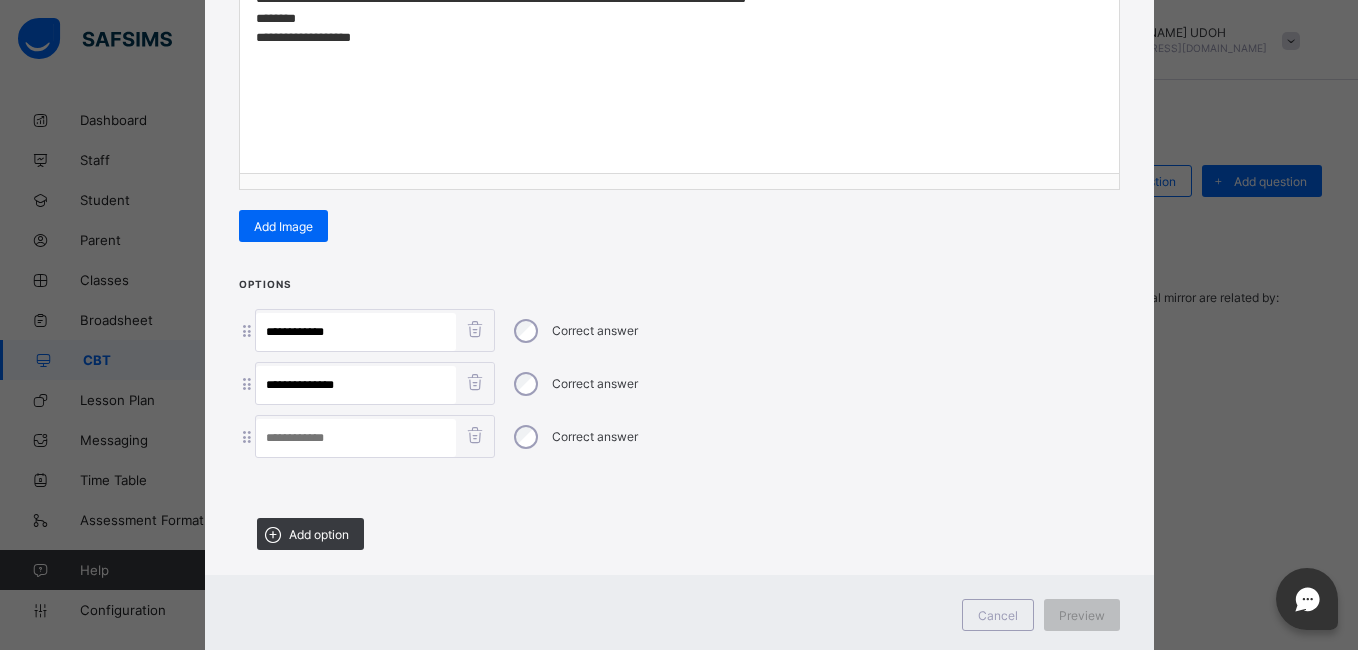 click at bounding box center (356, 438) 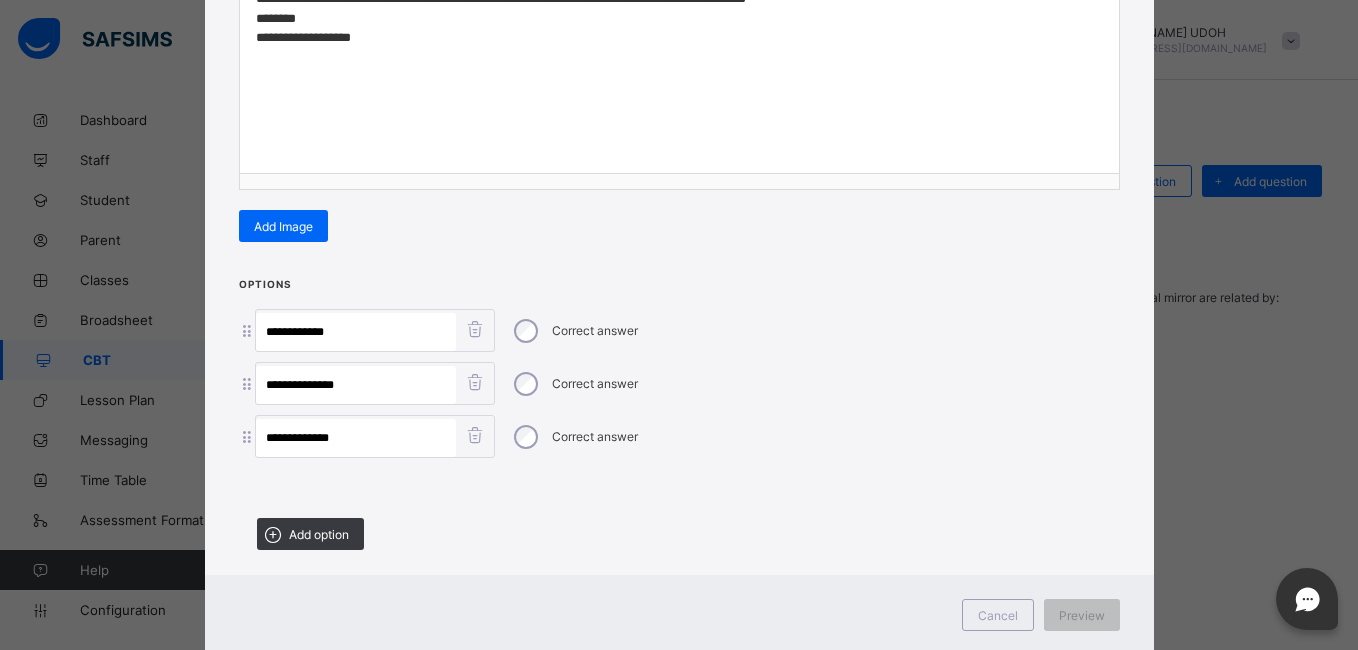 type on "**********" 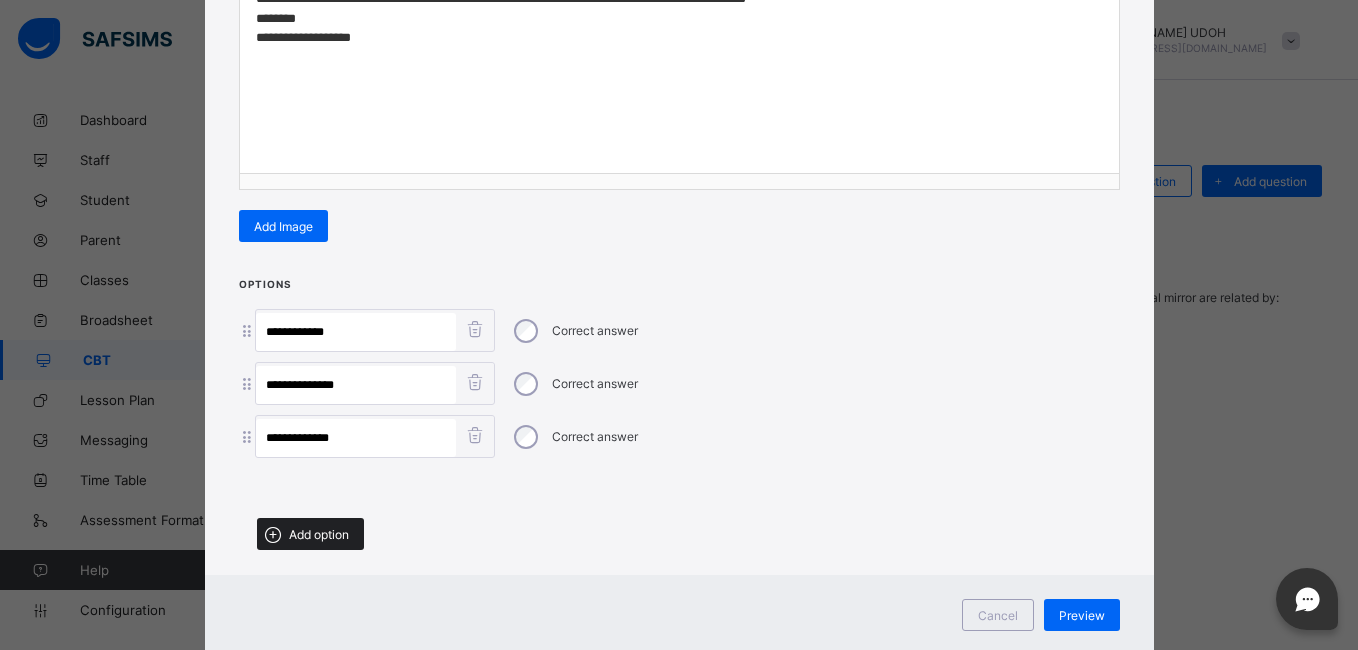 click on "Add option" at bounding box center (319, 534) 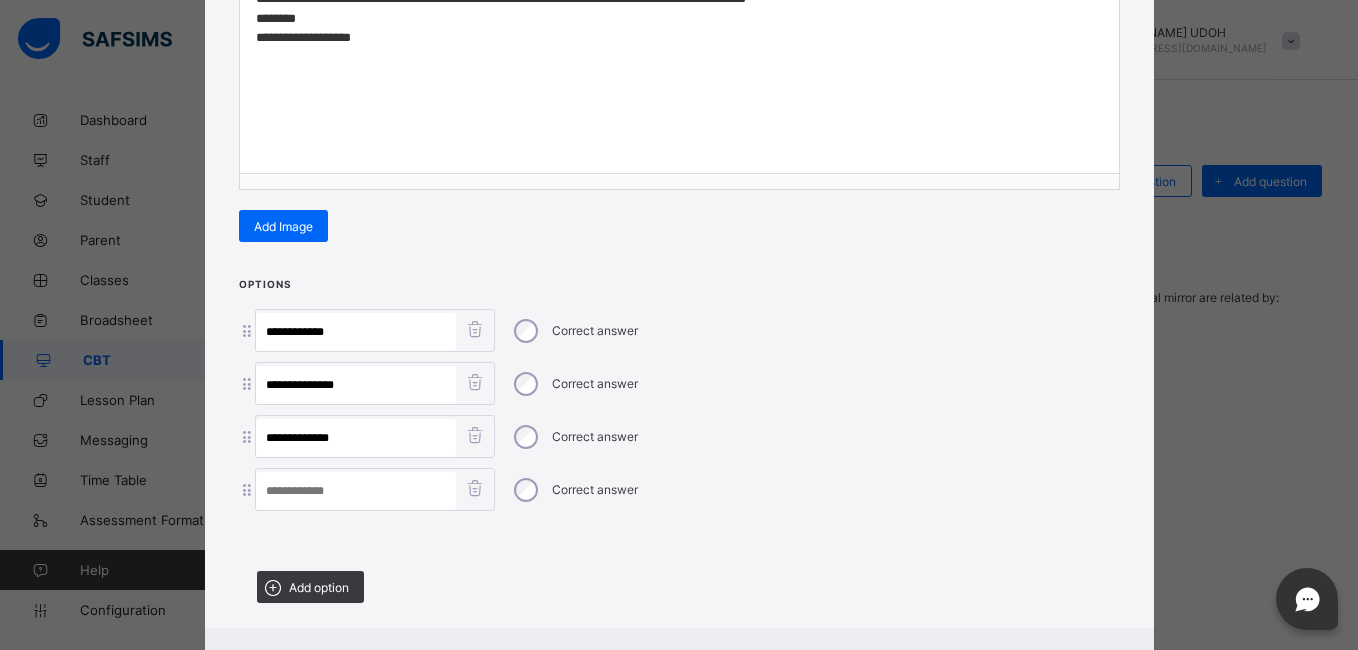 click at bounding box center [356, 491] 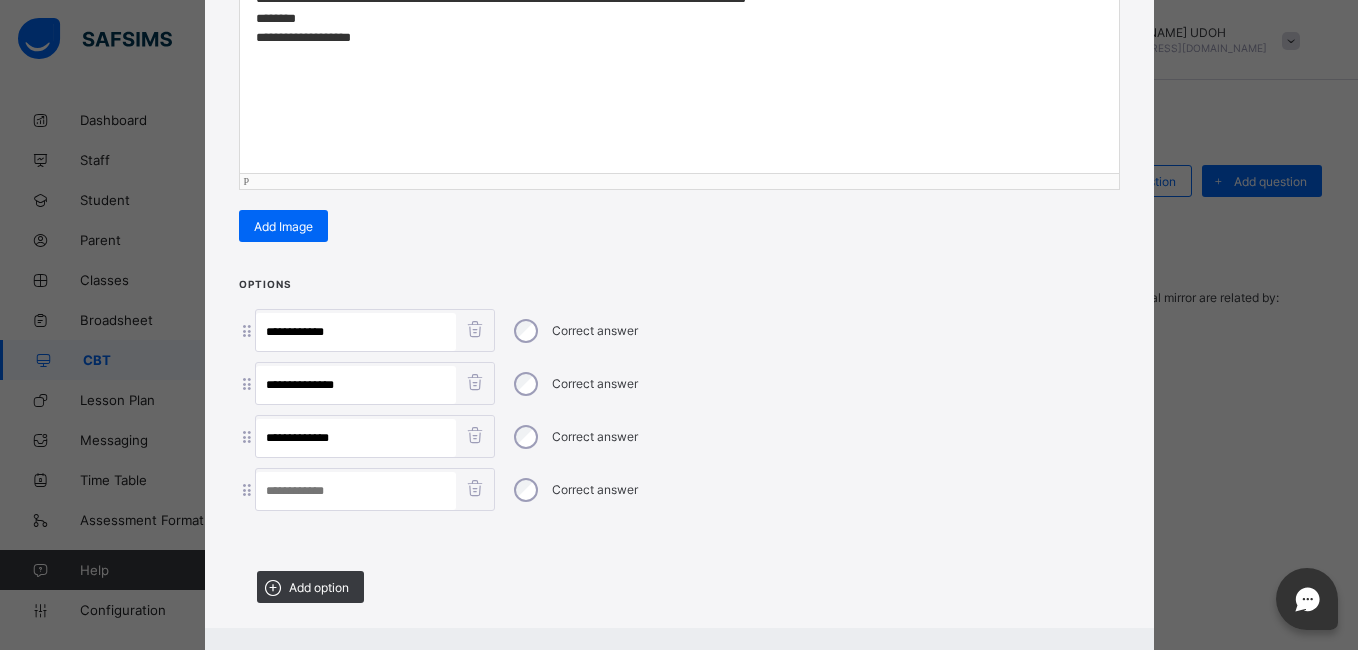 click on "**********" at bounding box center [679, 18] 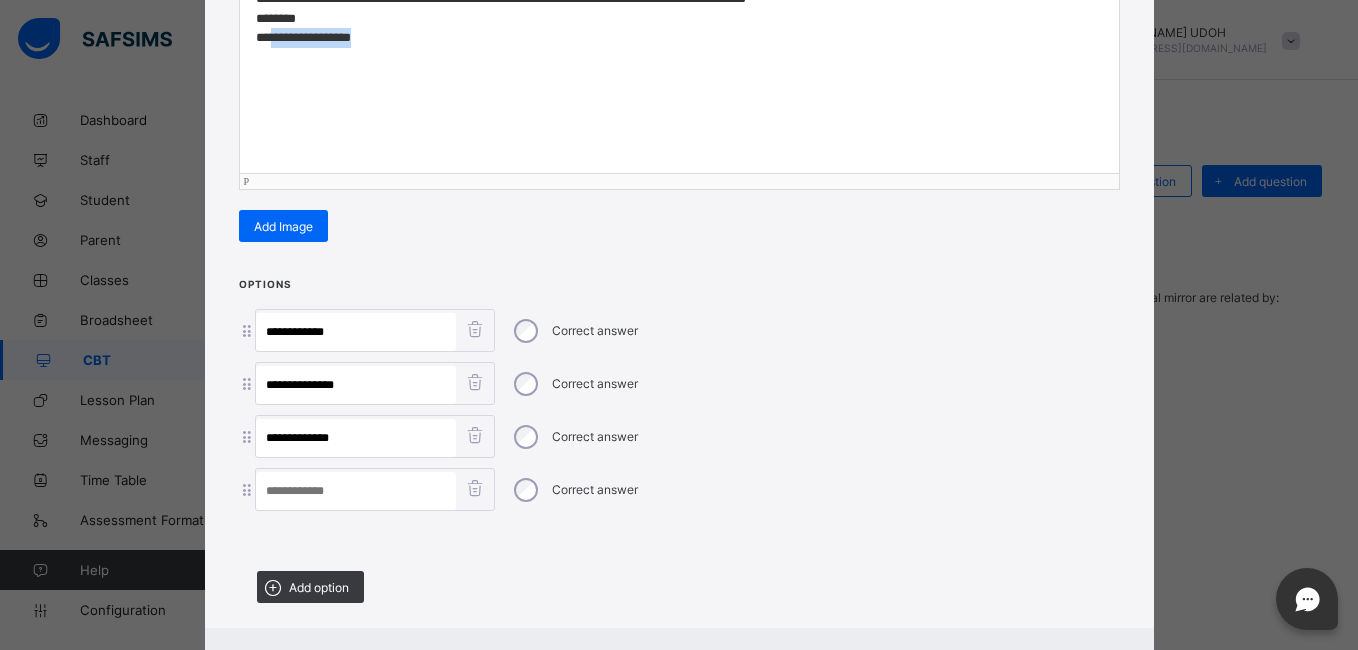 drag, startPoint x: 356, startPoint y: 34, endPoint x: 268, endPoint y: 44, distance: 88.56636 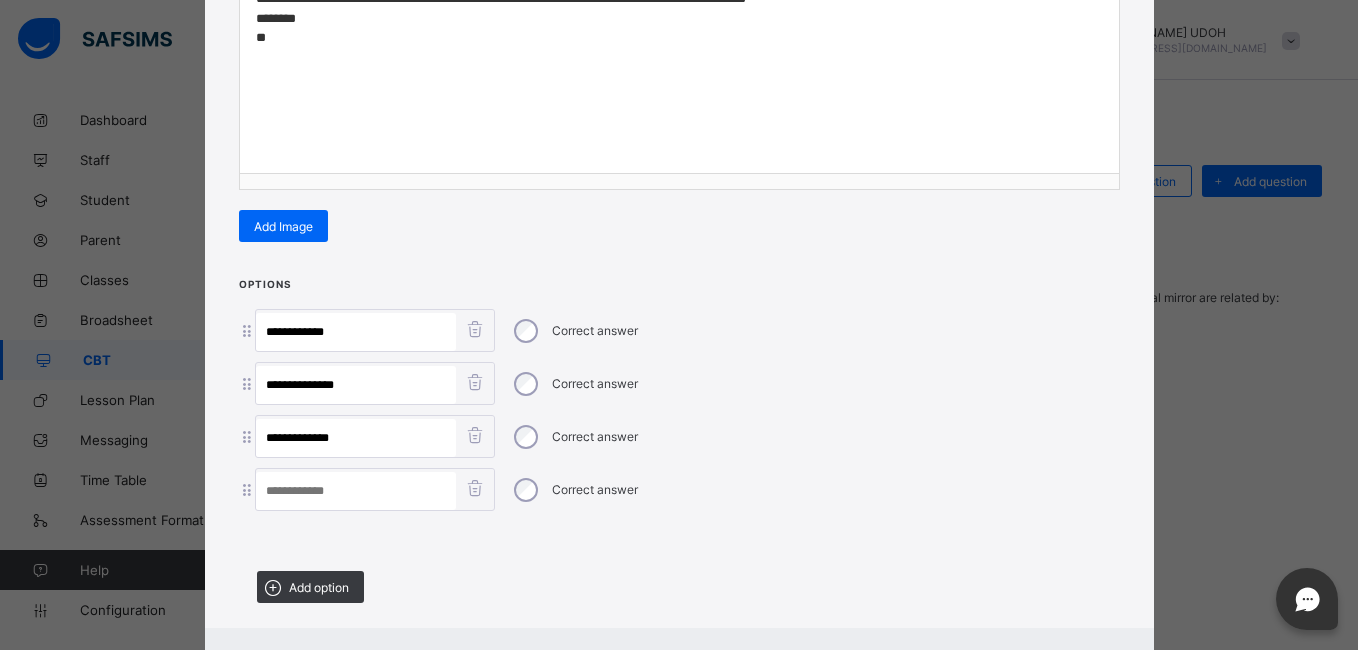 click at bounding box center (356, 491) 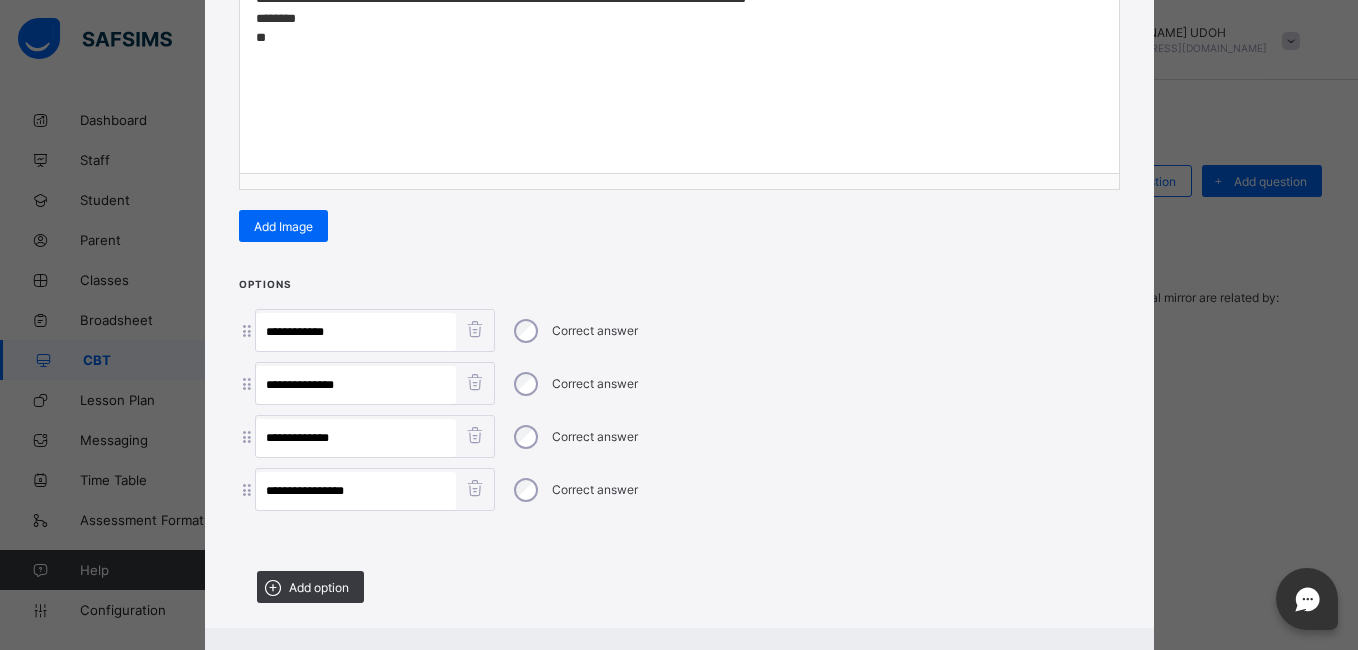 type on "**********" 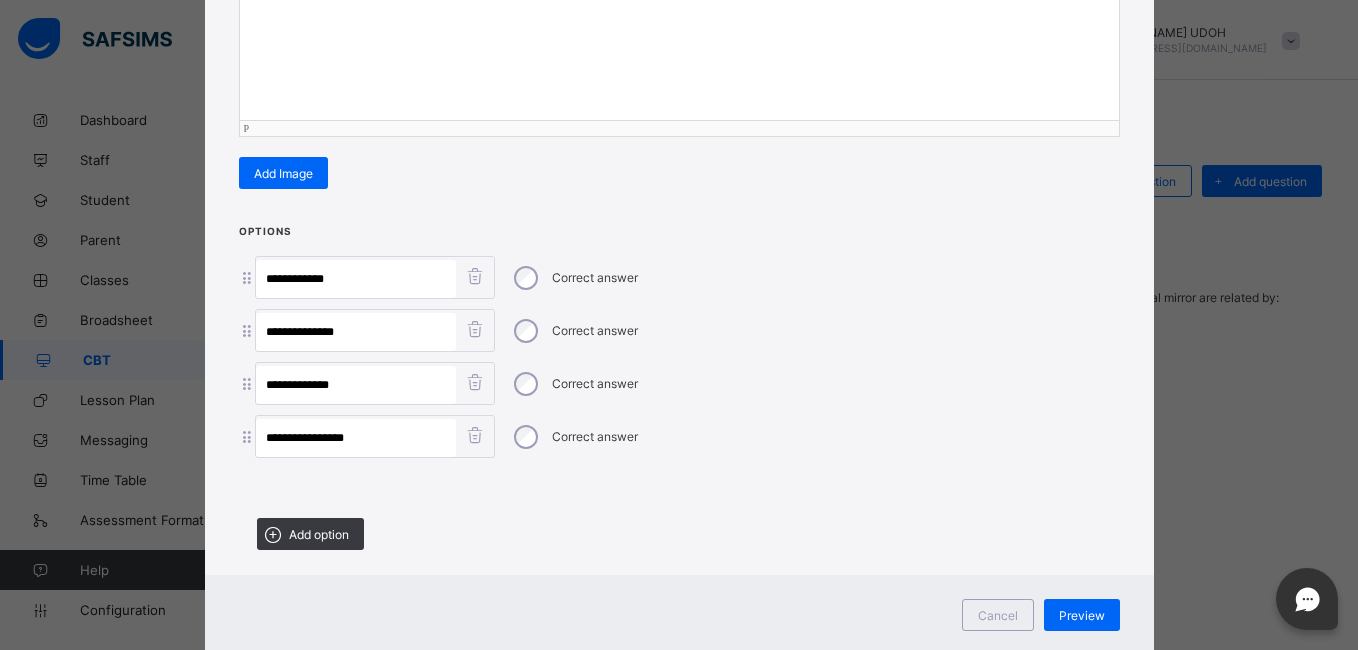 scroll, scrollTop: 455, scrollLeft: 0, axis: vertical 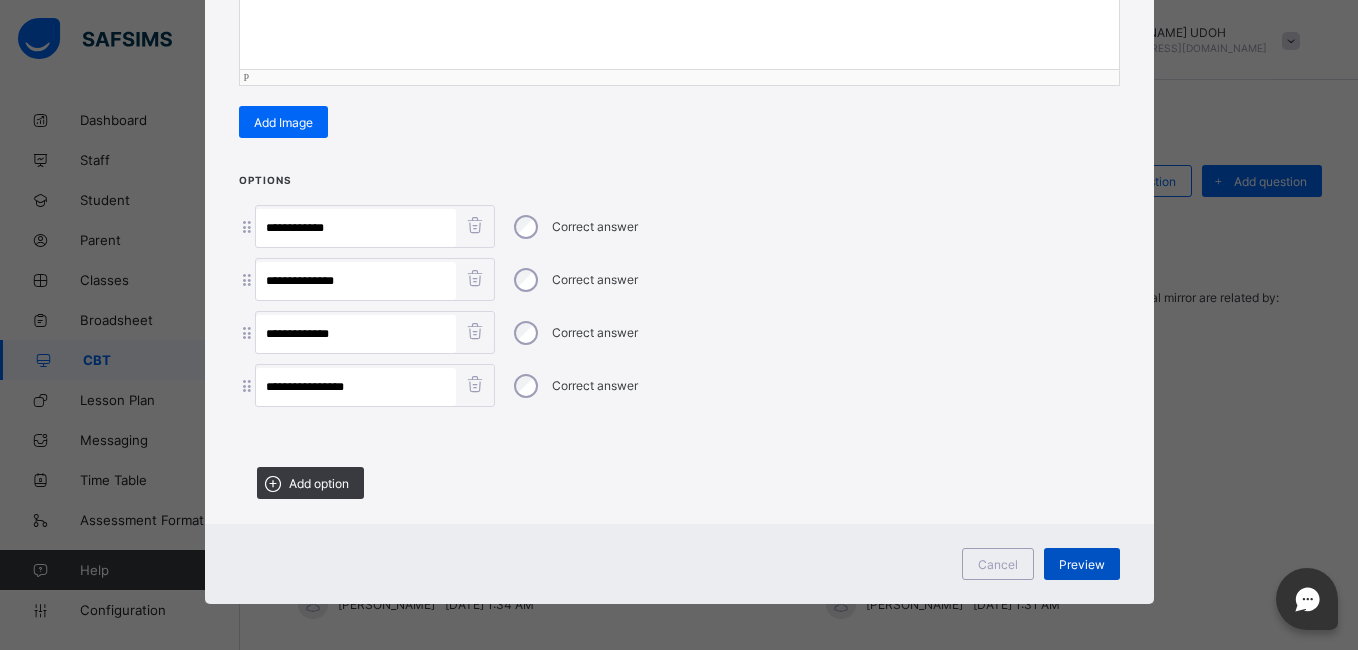 click on "Preview" at bounding box center (1082, 564) 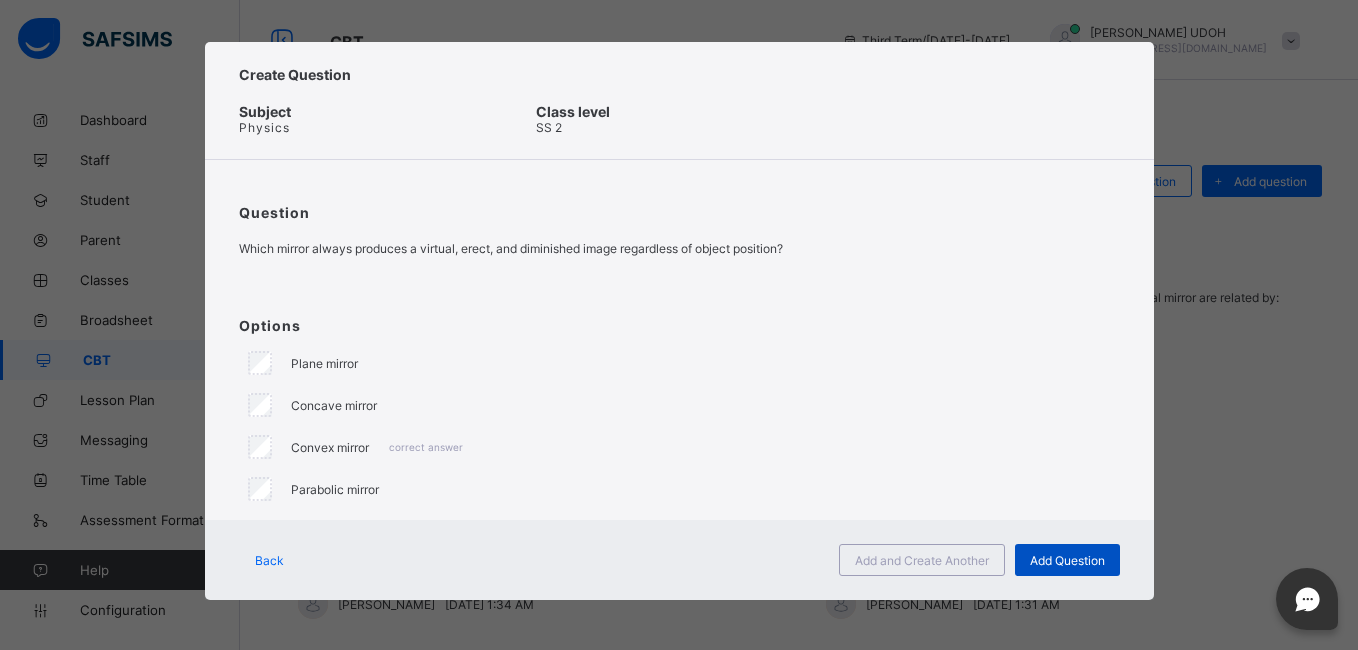 scroll, scrollTop: 8, scrollLeft: 0, axis: vertical 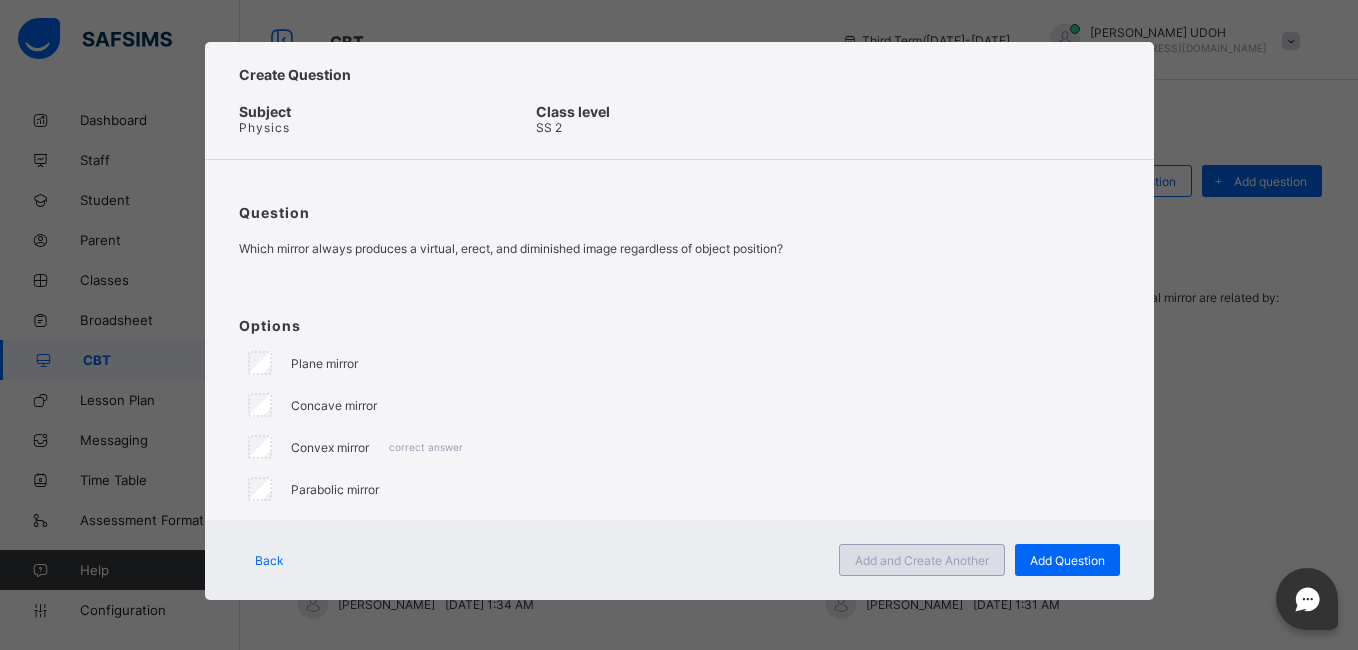 click on "Add and Create Another" at bounding box center [922, 560] 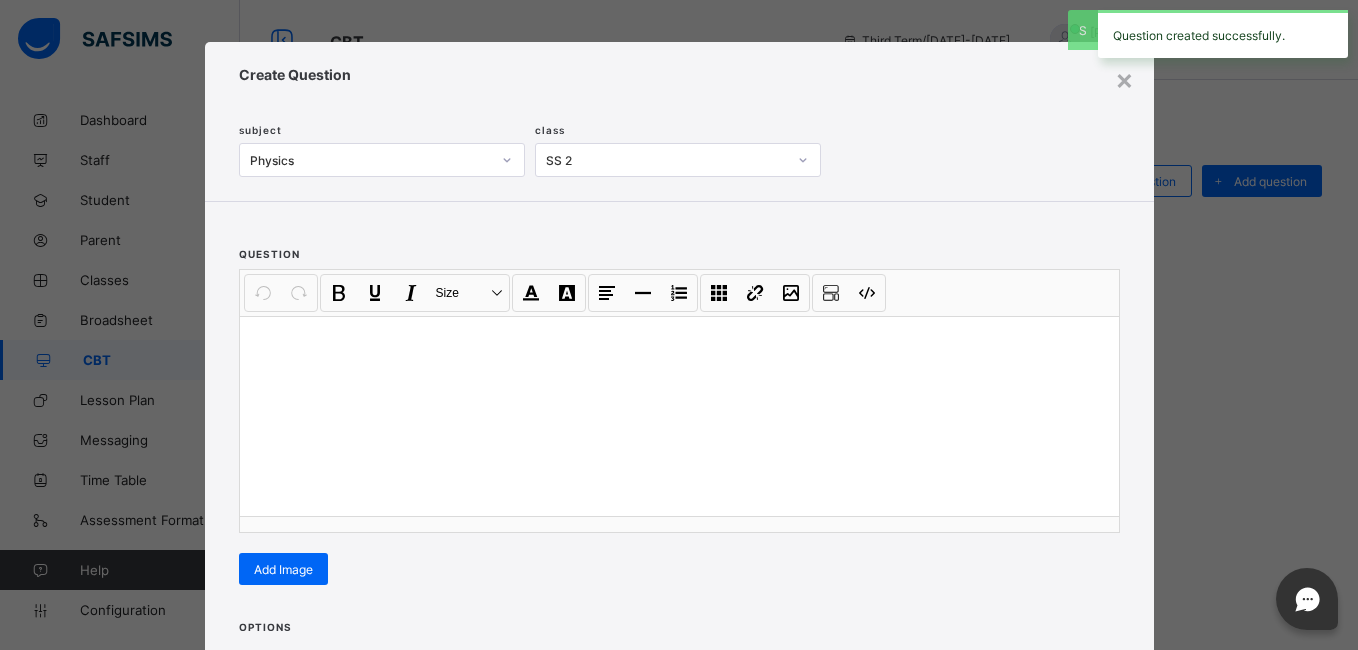 scroll, scrollTop: 74, scrollLeft: 0, axis: vertical 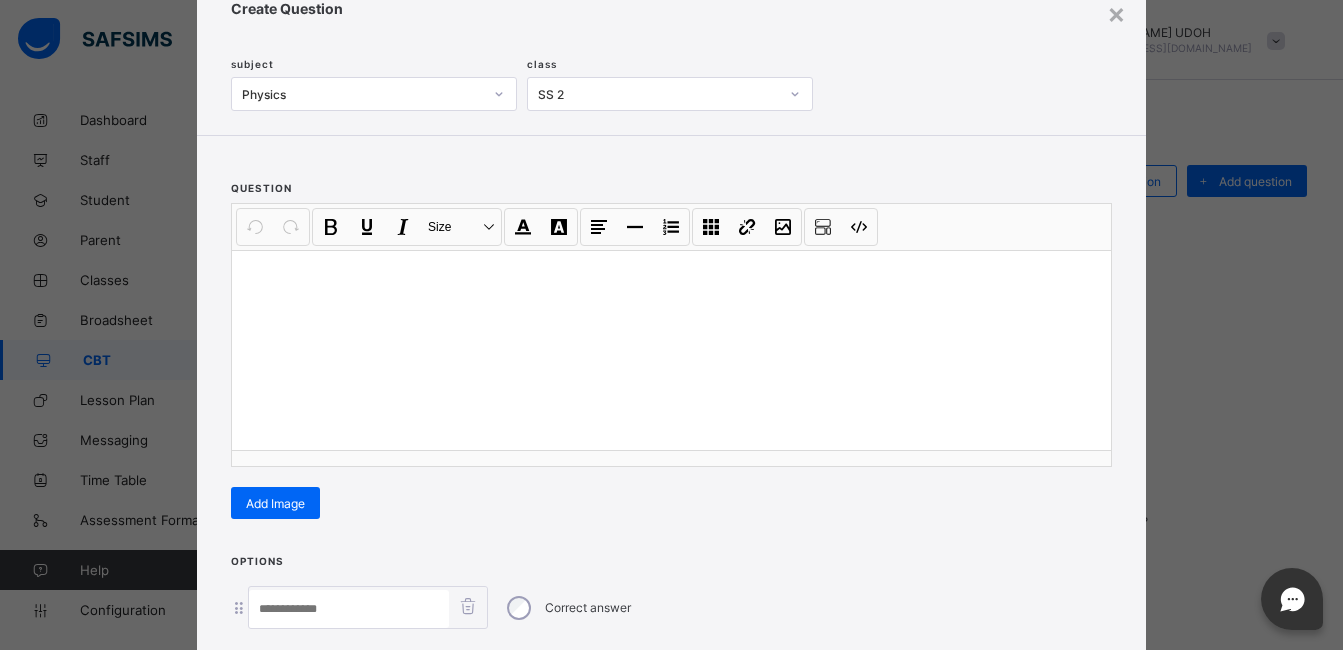 click at bounding box center [671, 276] 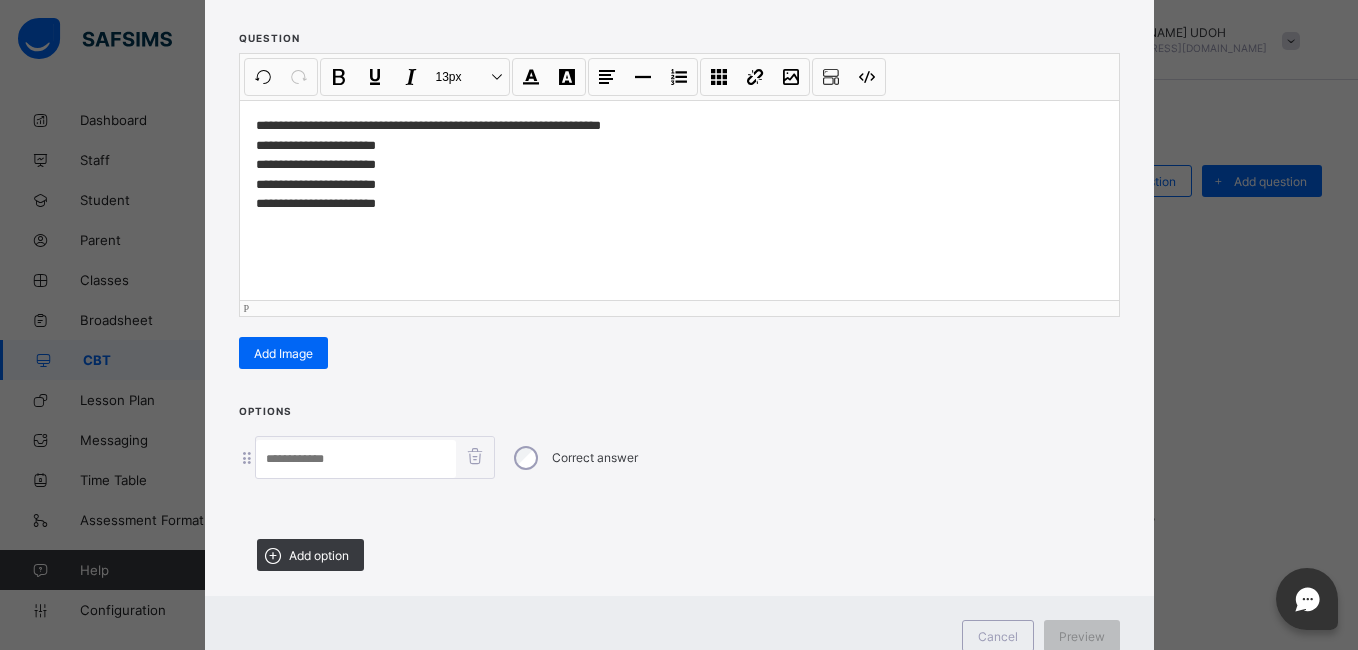 scroll, scrollTop: 250, scrollLeft: 0, axis: vertical 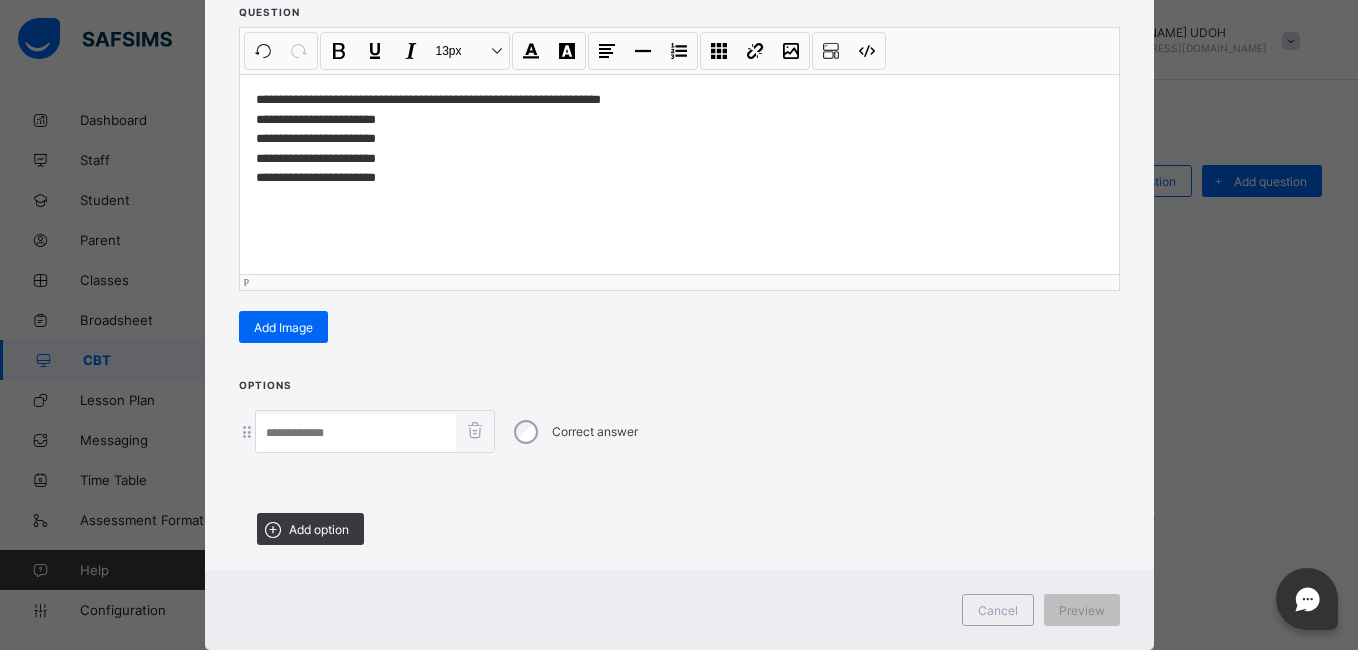 click on "**********" at bounding box center [679, 139] 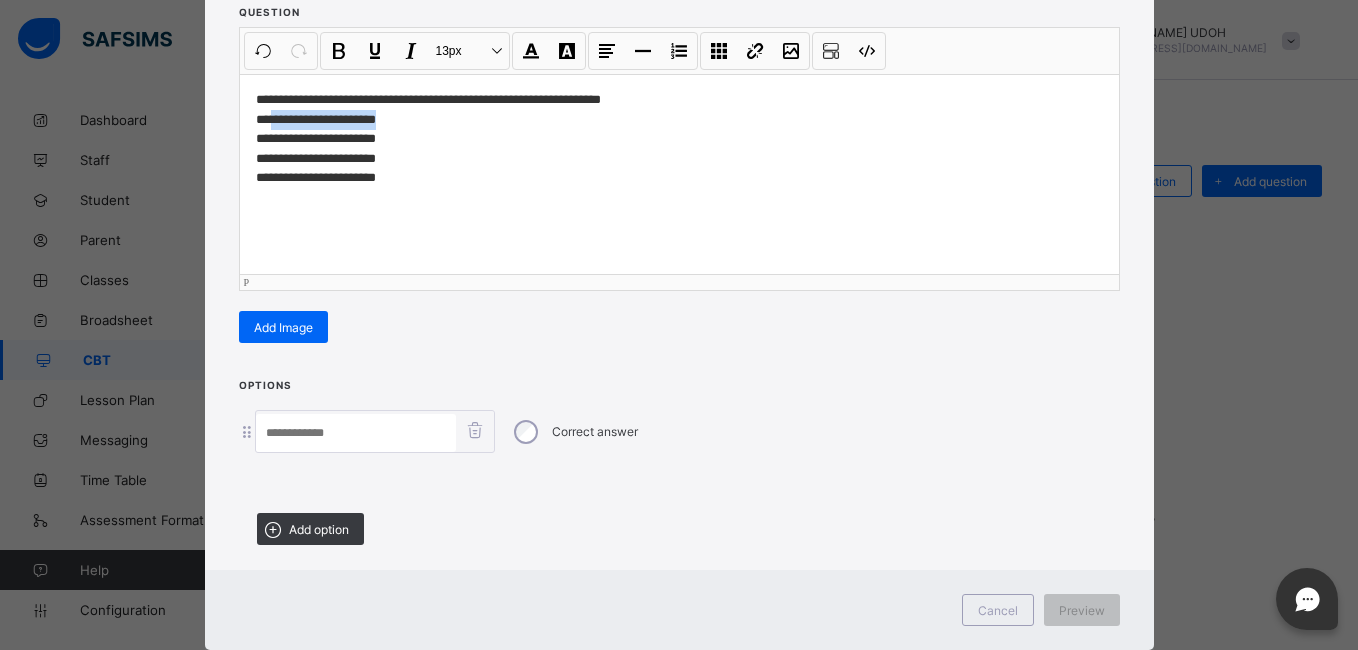 drag, startPoint x: 380, startPoint y: 124, endPoint x: 267, endPoint y: 125, distance: 113.004425 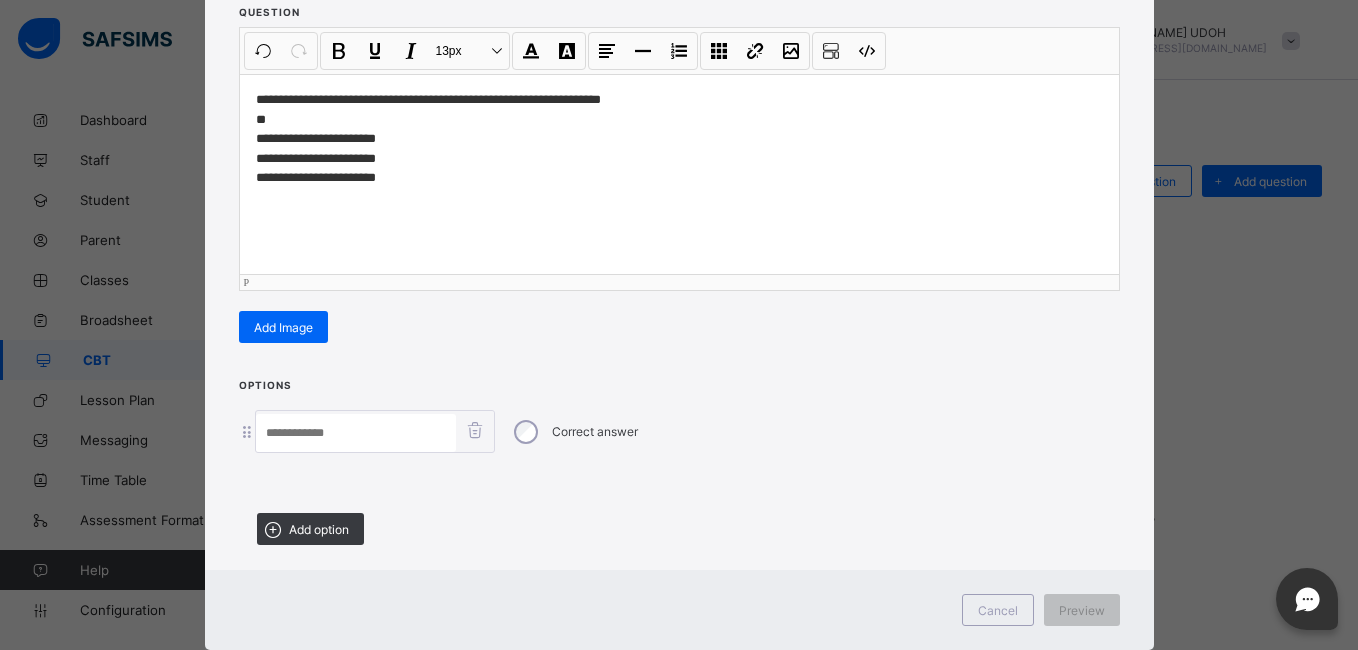 click on "**********" at bounding box center [679, 174] 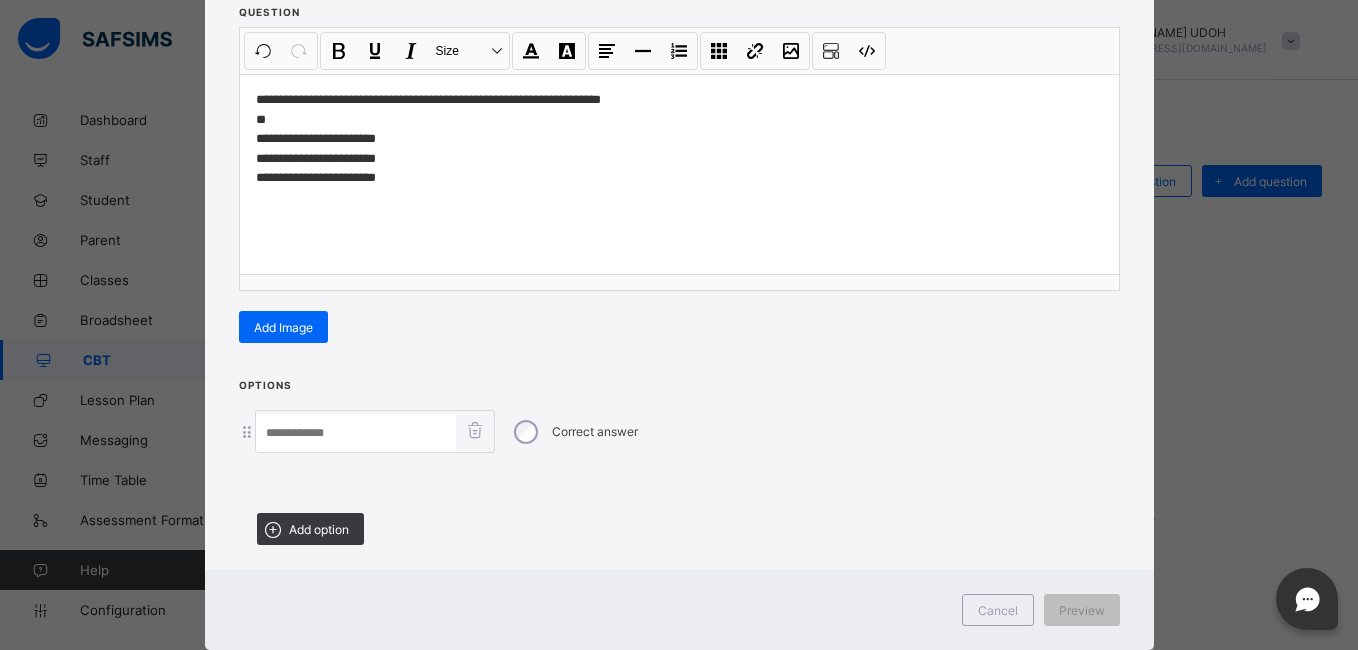 click at bounding box center (356, 433) 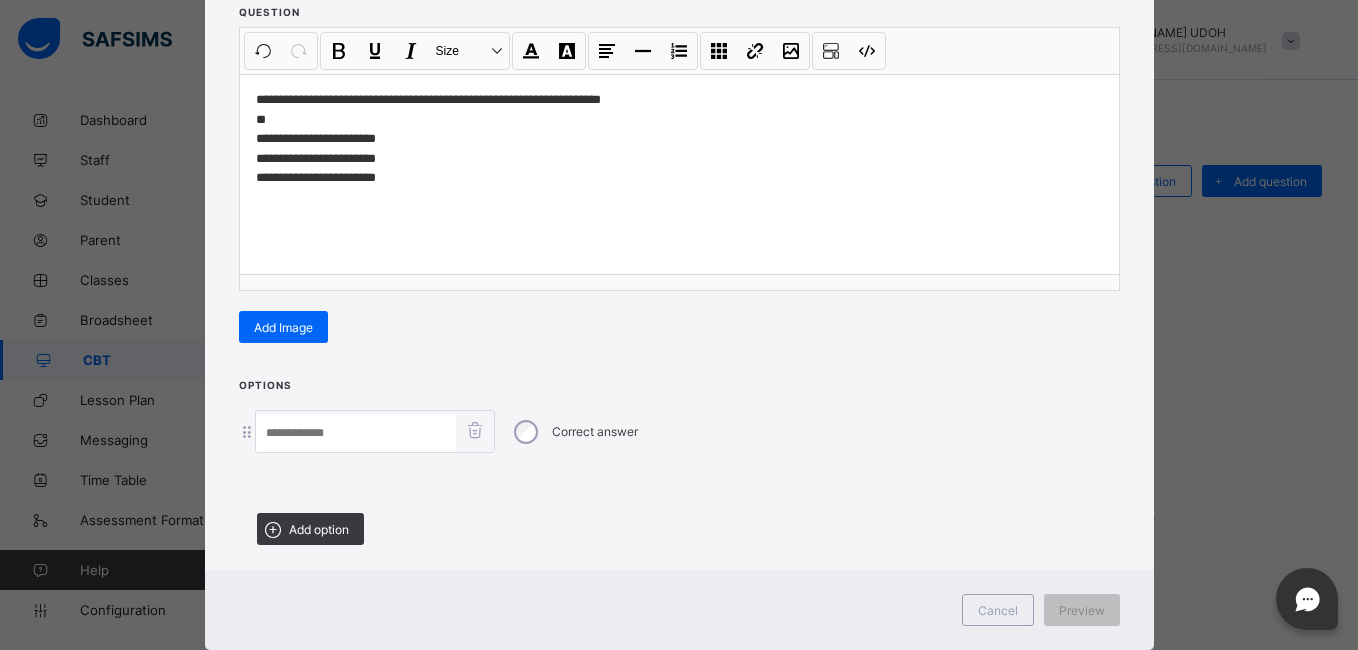 paste on "**********" 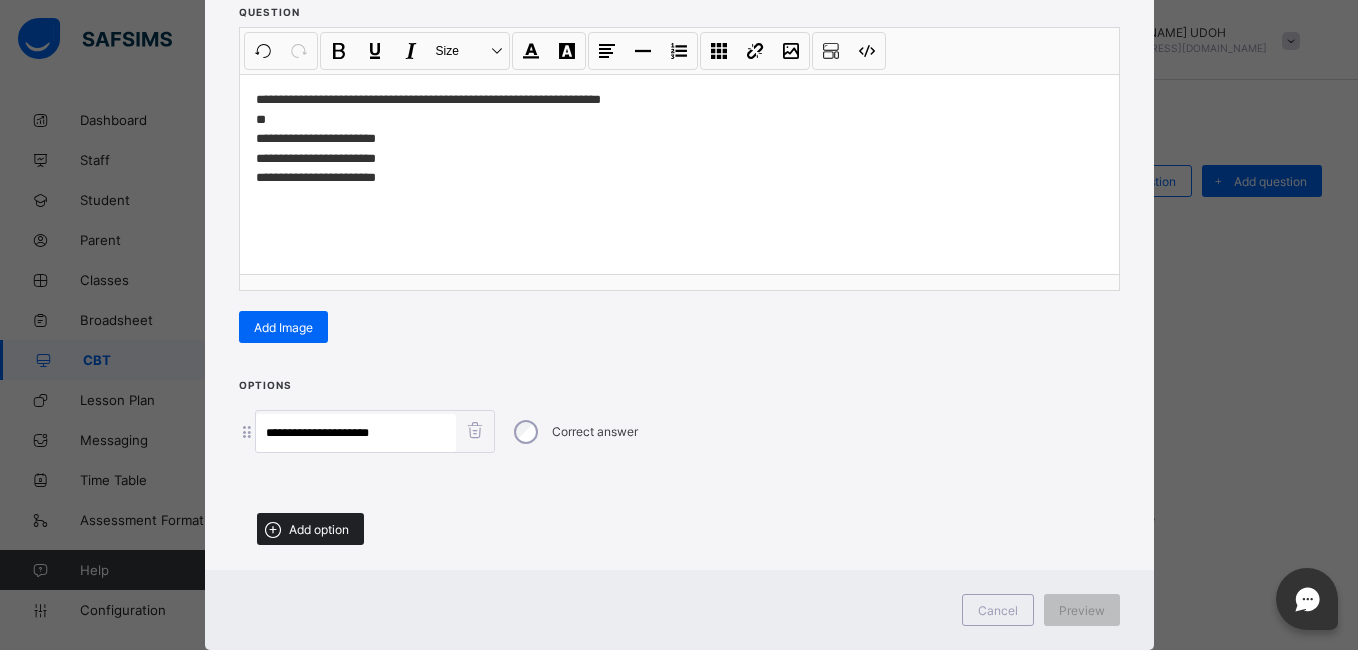 type on "**********" 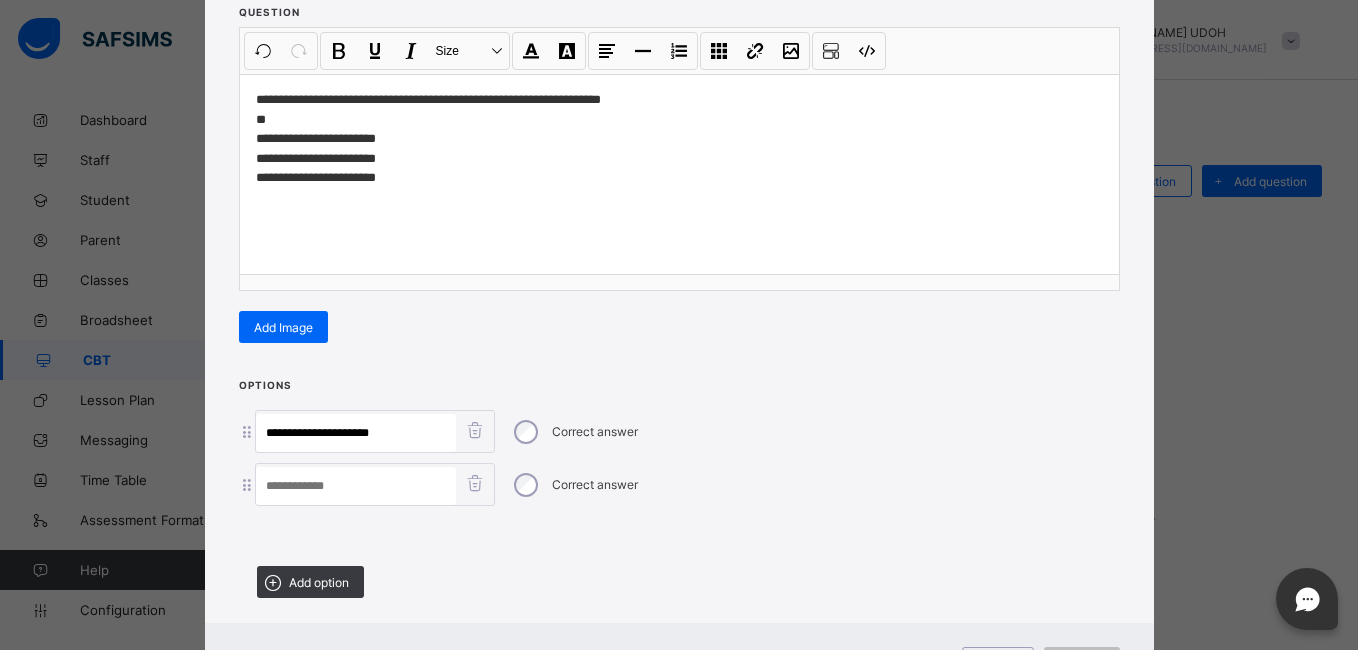 click at bounding box center (356, 486) 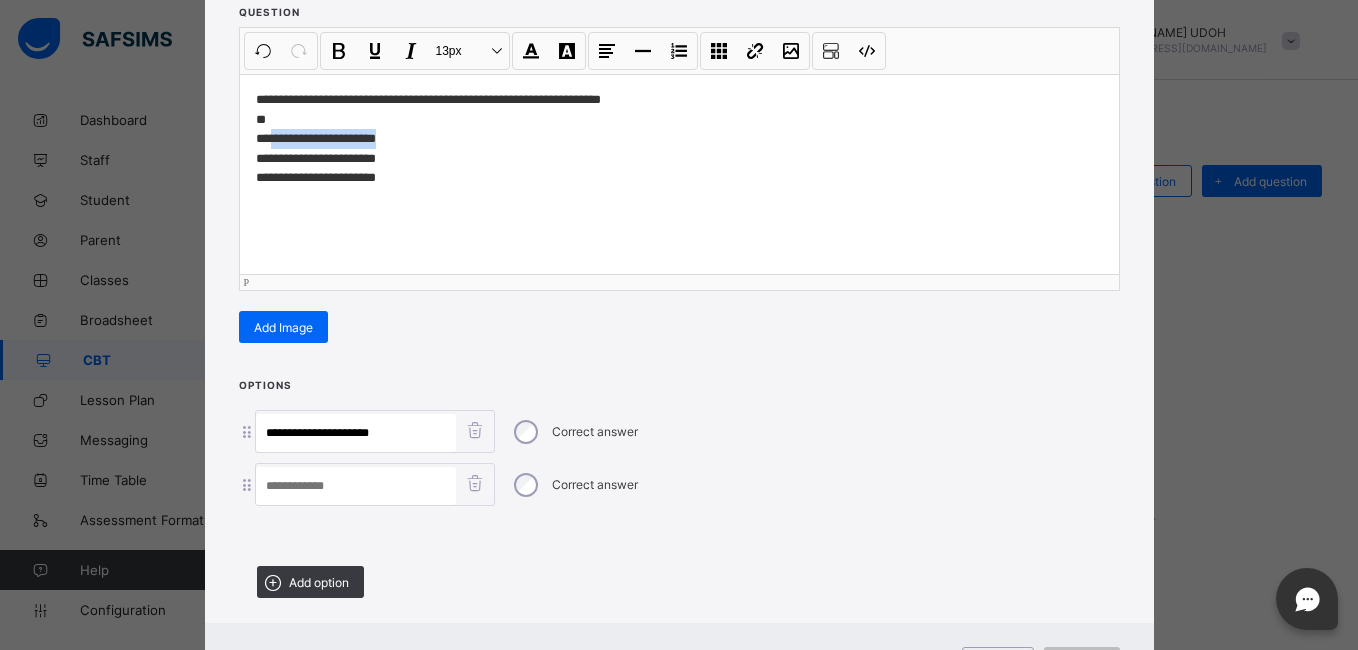drag, startPoint x: 380, startPoint y: 142, endPoint x: 267, endPoint y: 141, distance: 113.004425 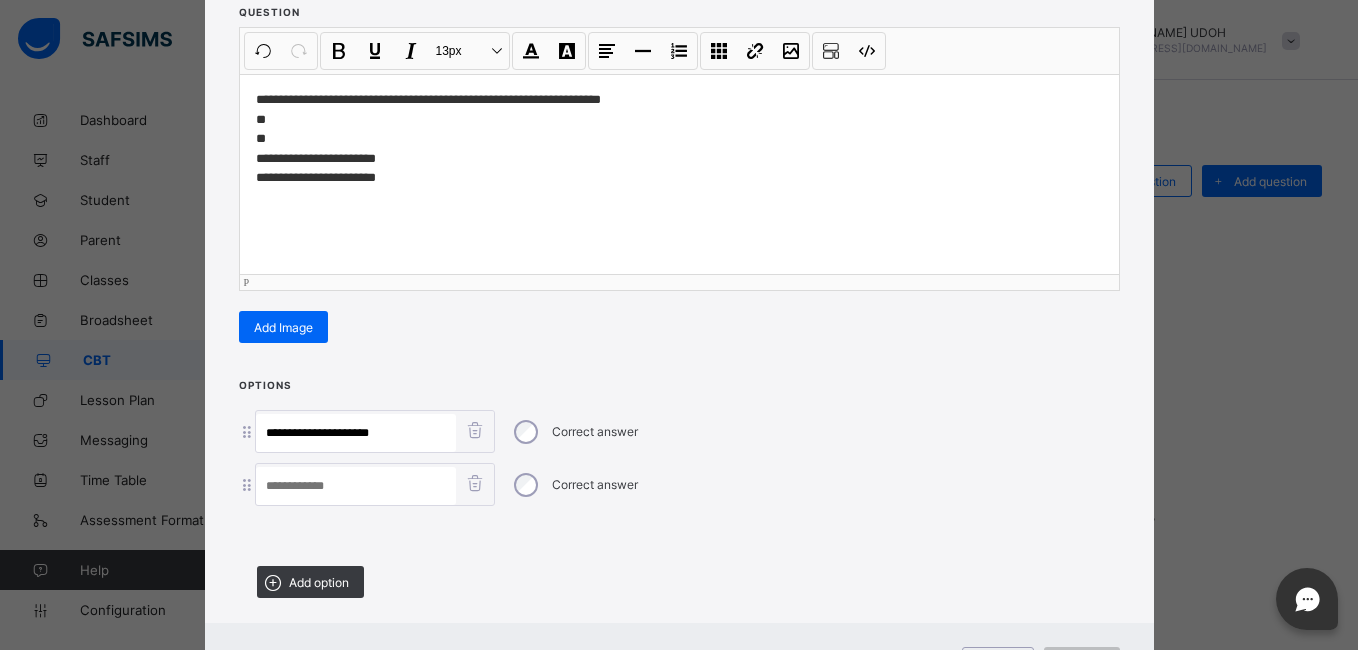 click at bounding box center [356, 486] 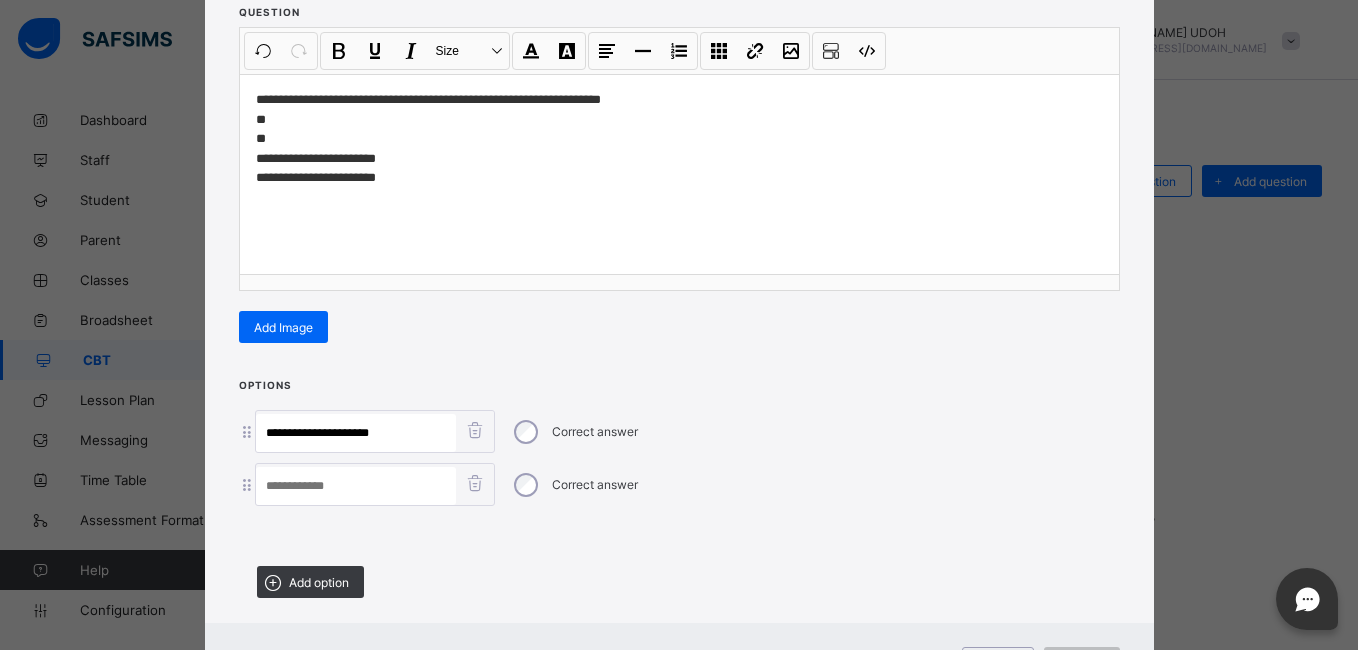 paste on "**********" 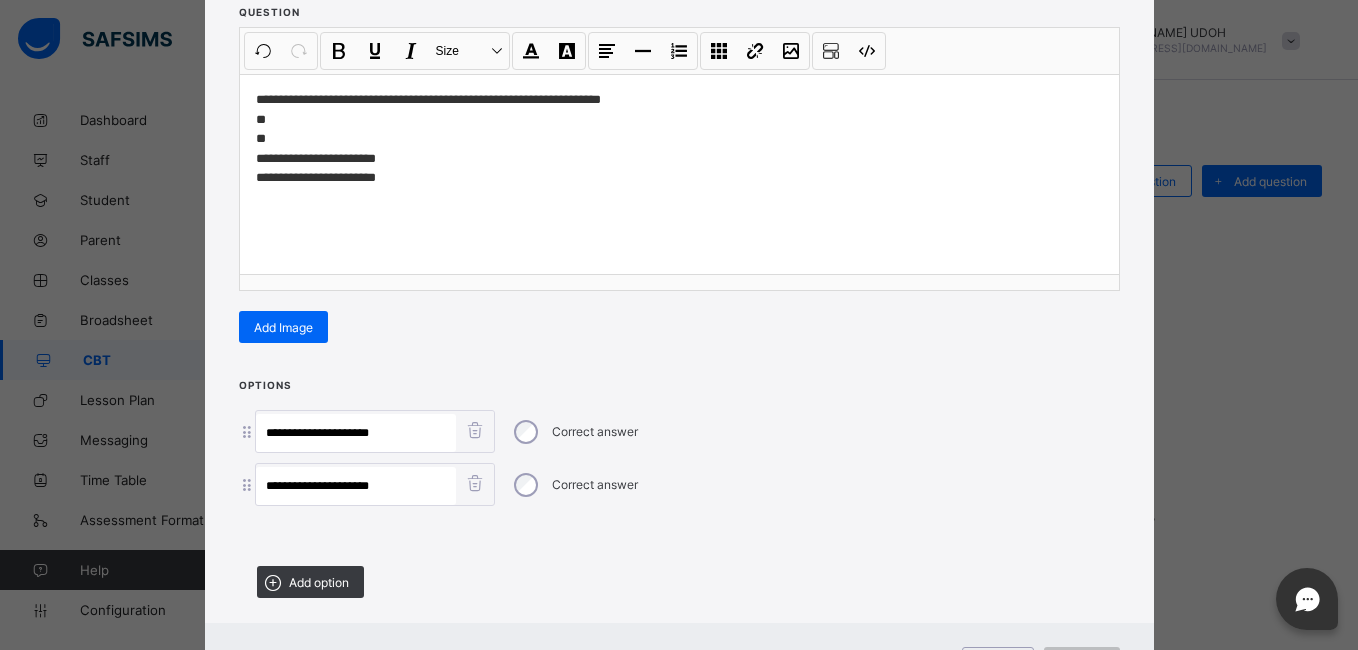 type on "**********" 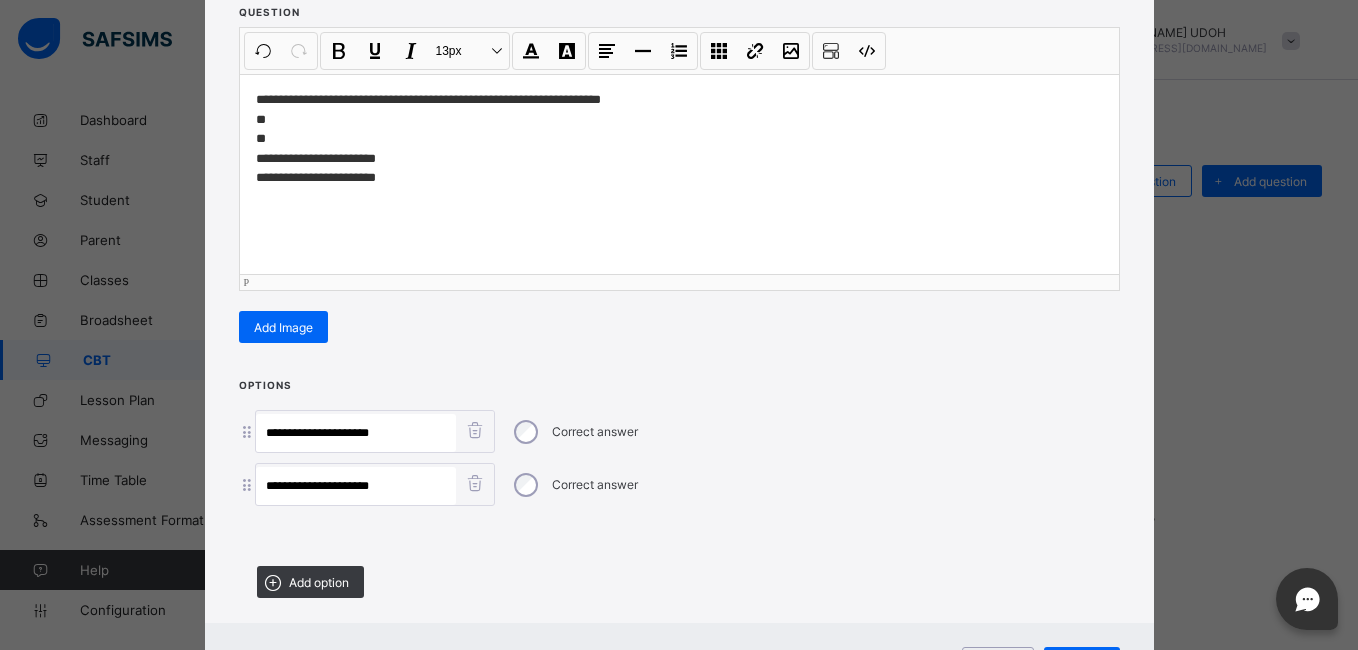click on "**********" at bounding box center [679, 139] 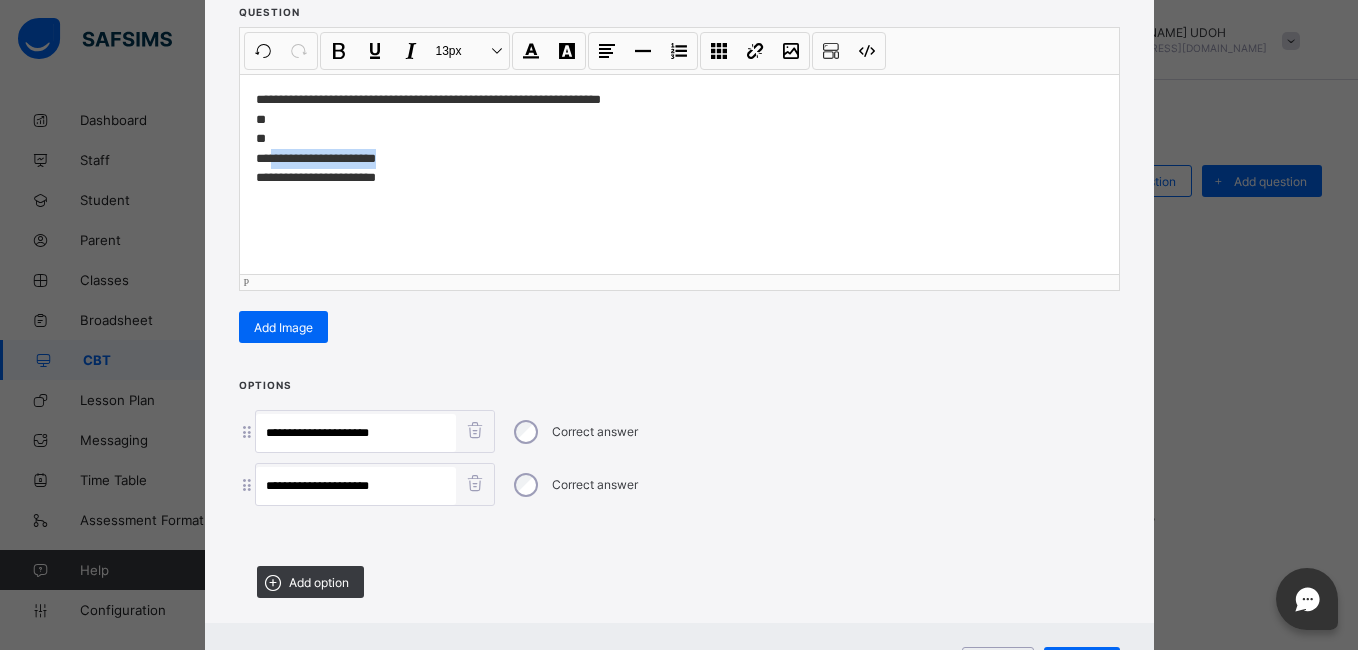 drag, startPoint x: 392, startPoint y: 156, endPoint x: 266, endPoint y: 152, distance: 126.06348 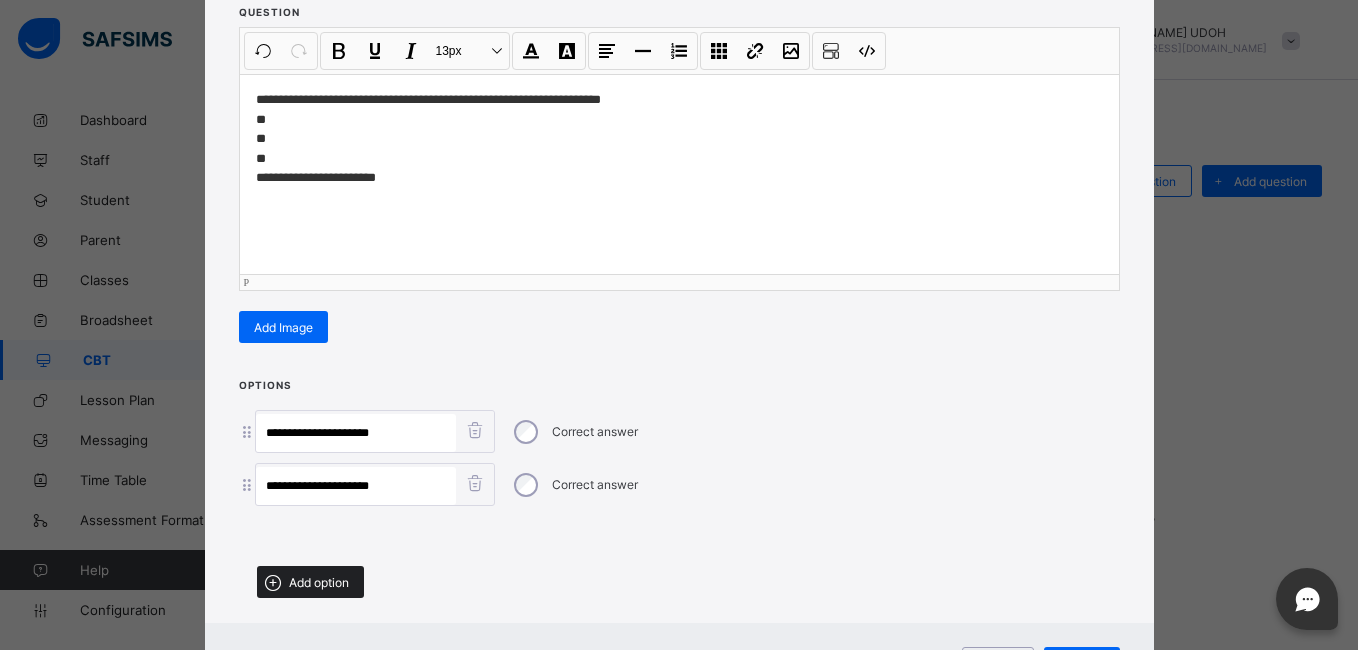 click on "Add option" at bounding box center [319, 582] 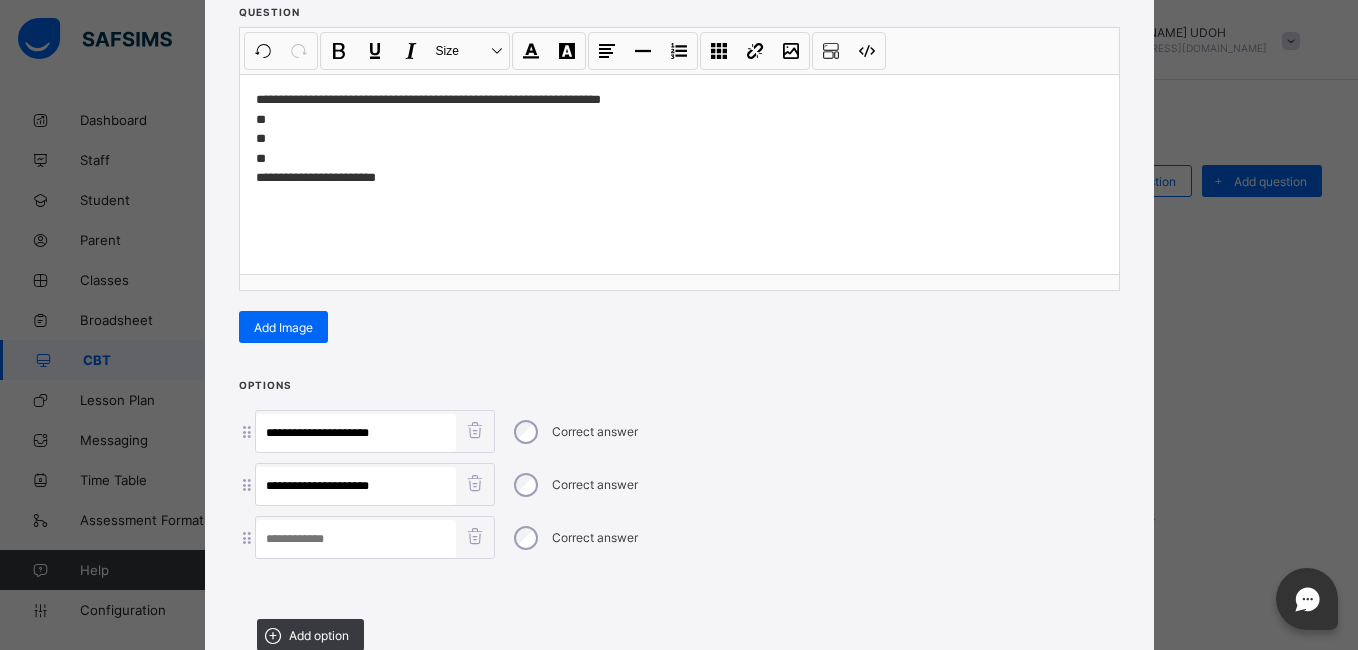 click at bounding box center (356, 539) 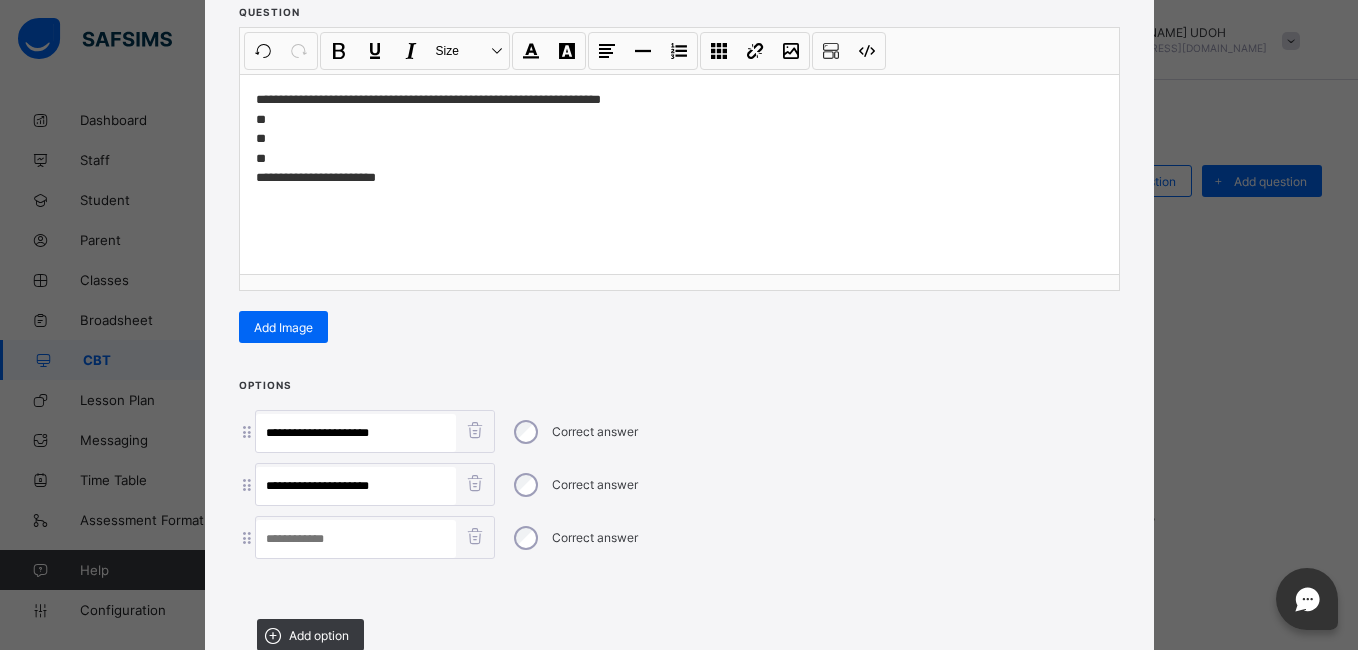 paste on "**********" 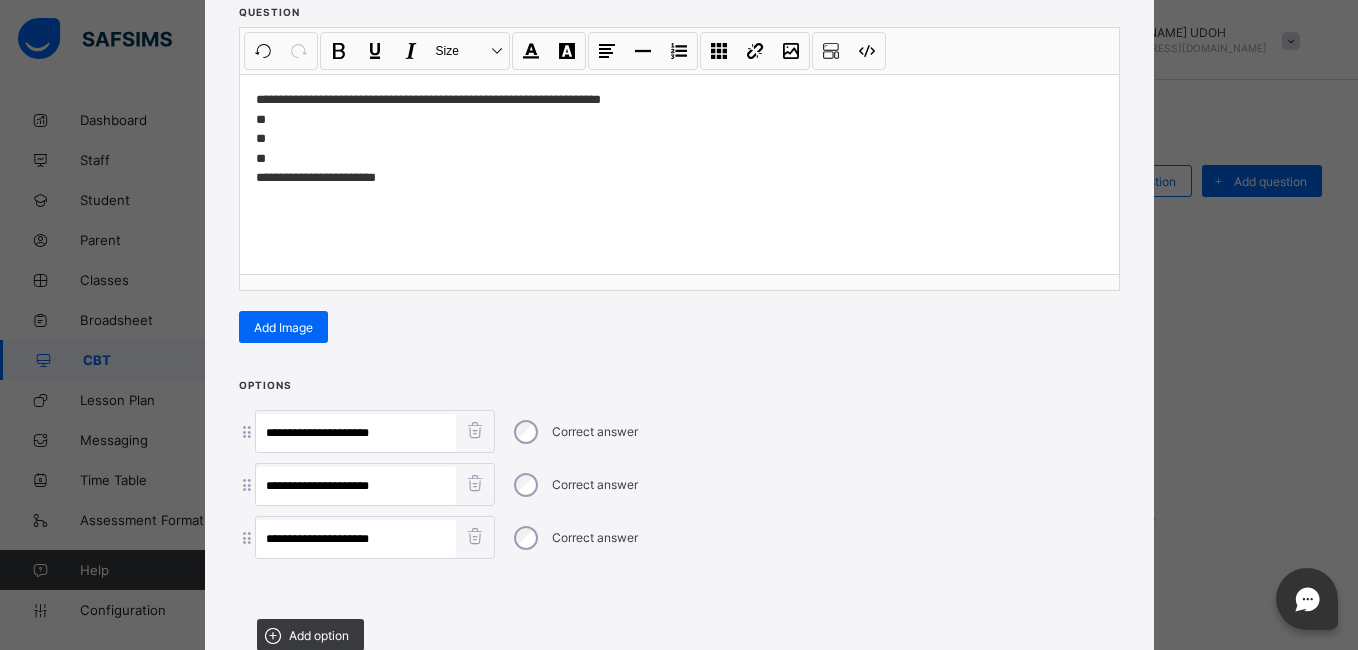 type on "**********" 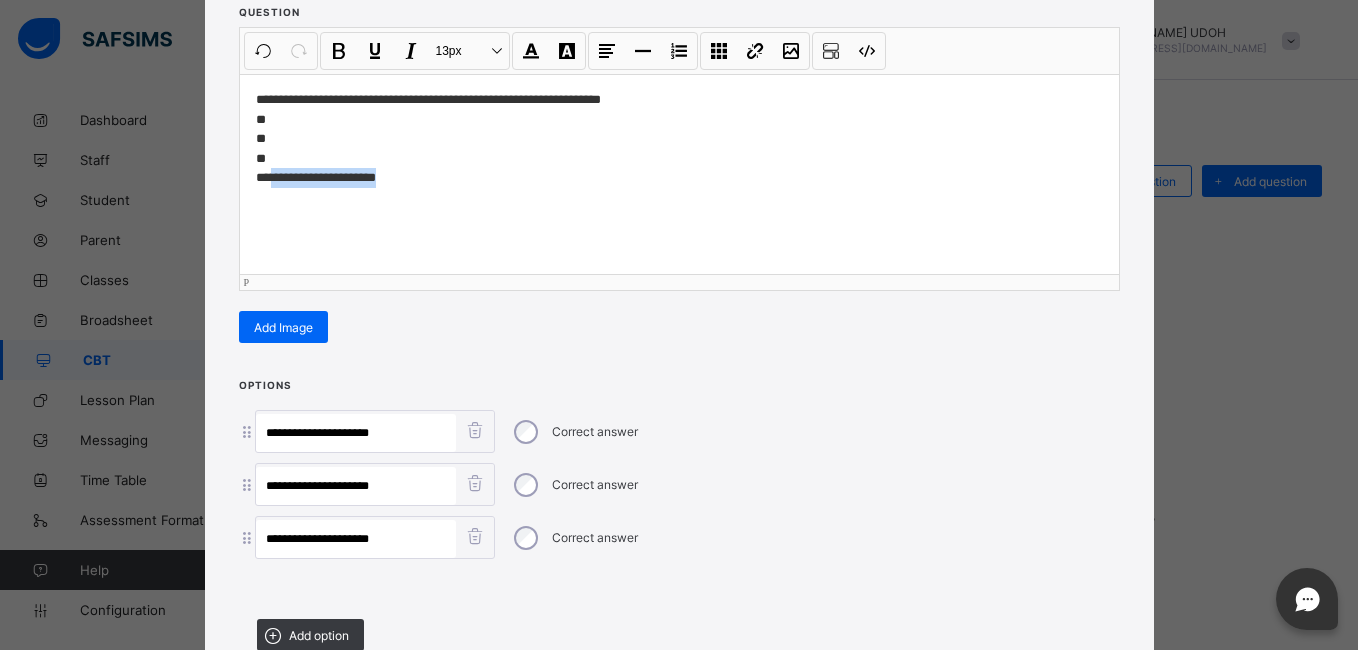 drag, startPoint x: 392, startPoint y: 185, endPoint x: 265, endPoint y: 175, distance: 127.39309 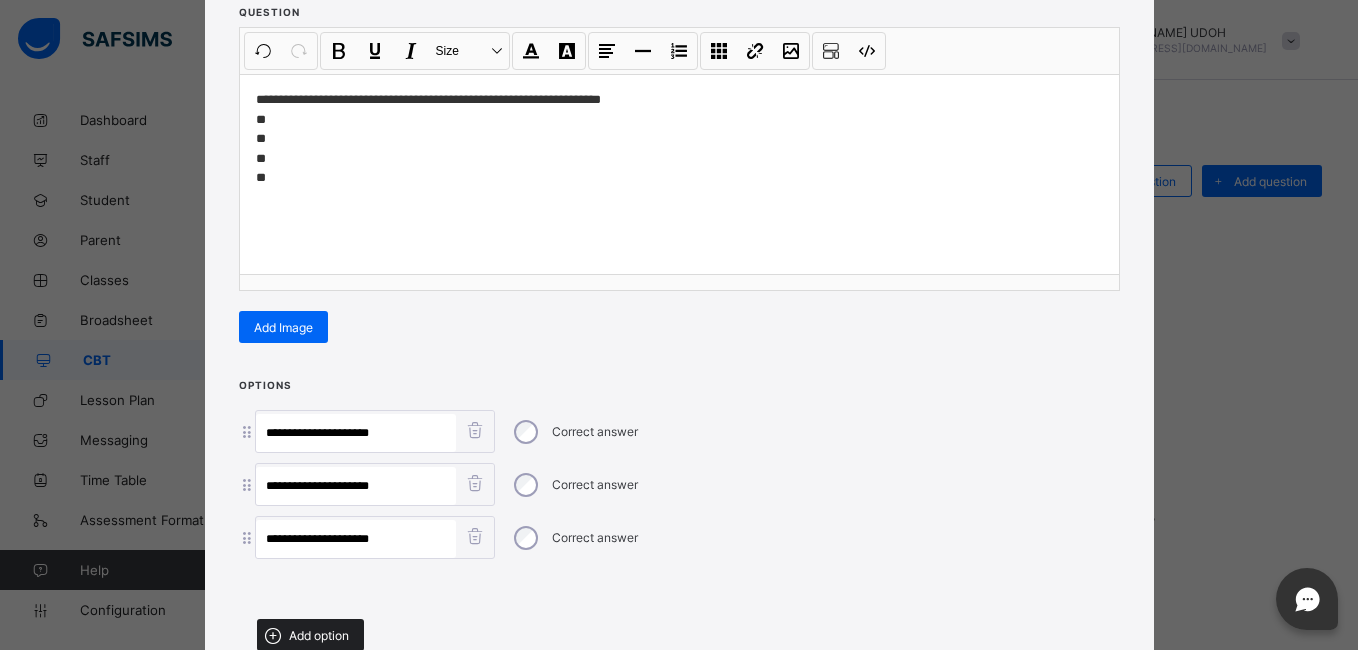 click on "Add option" at bounding box center (310, 635) 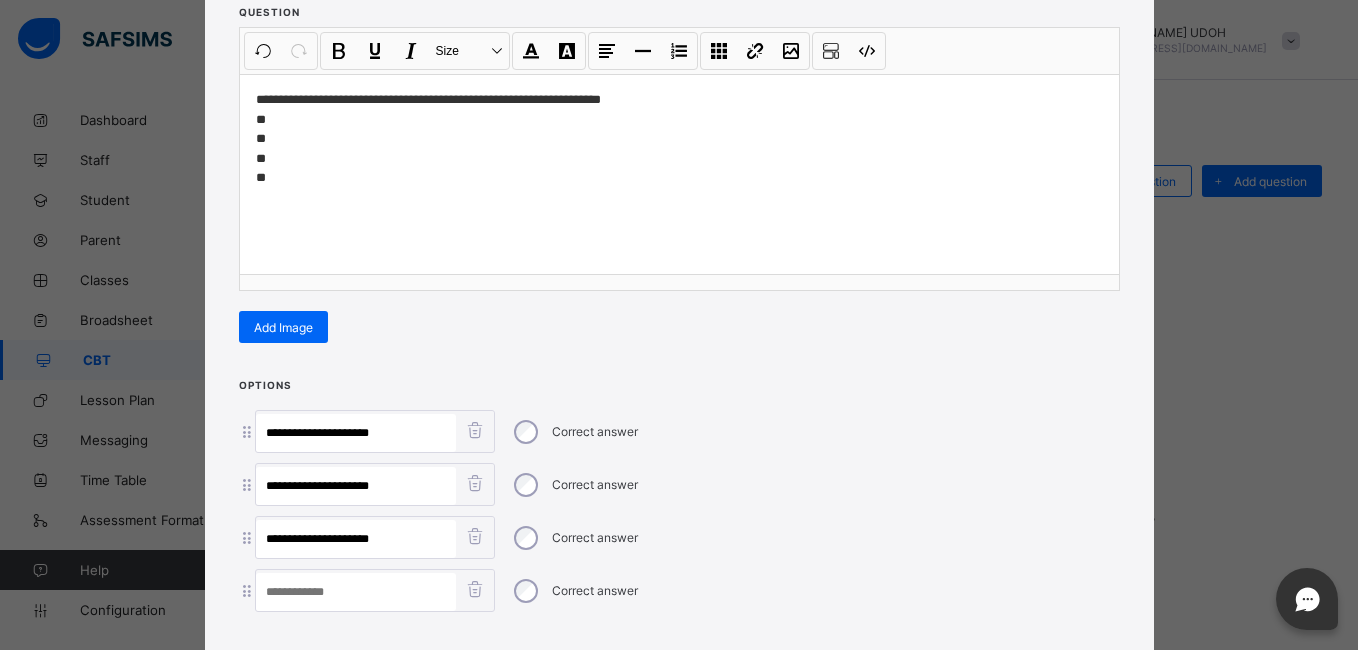click at bounding box center (356, 592) 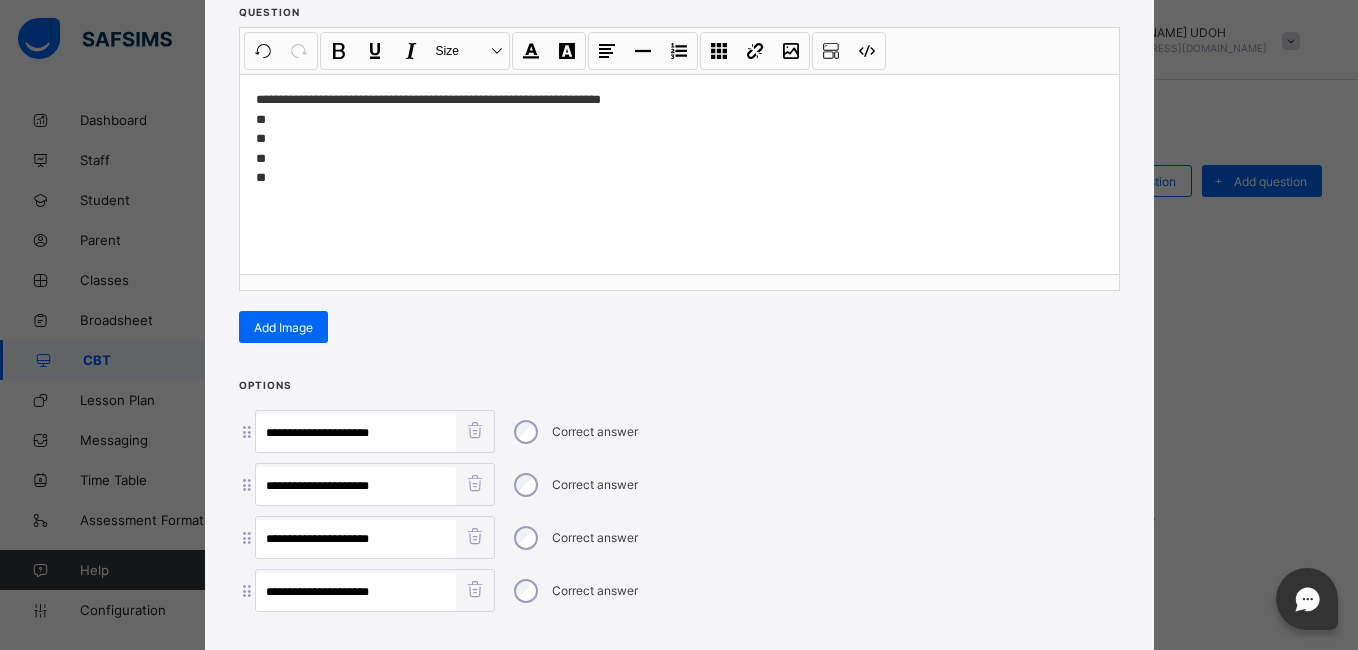type on "**********" 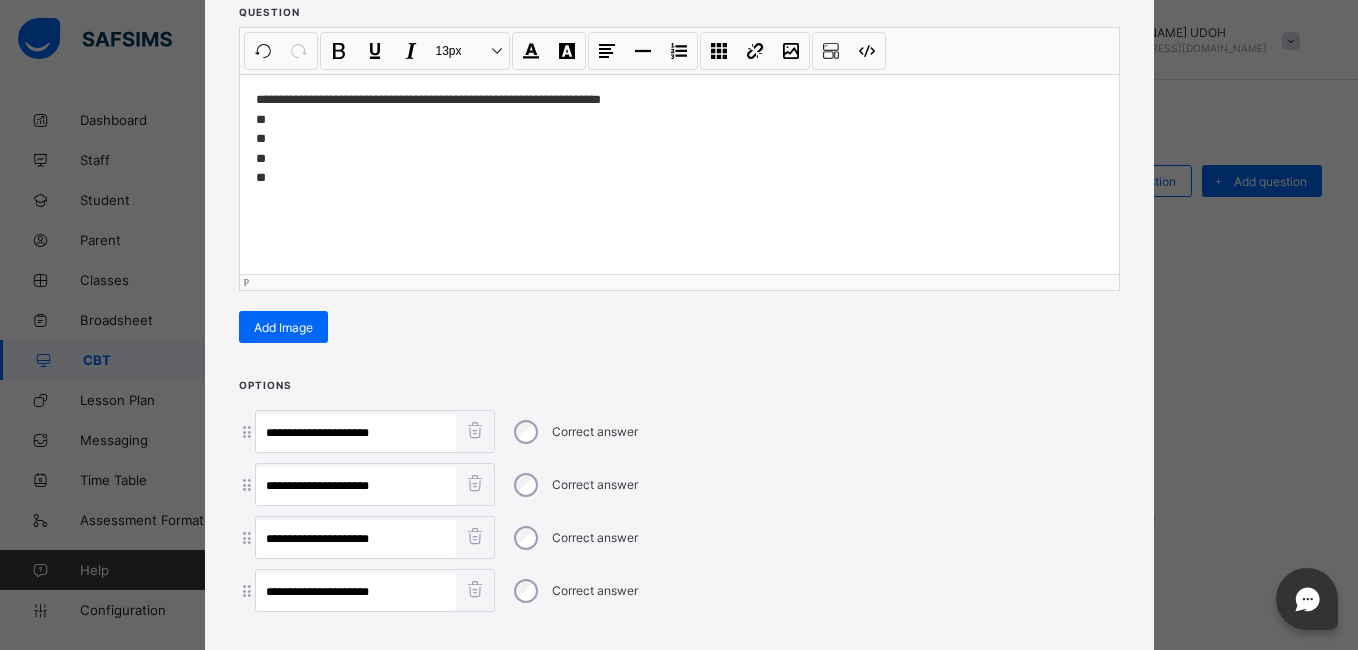 click on "**********" at bounding box center (679, 139) 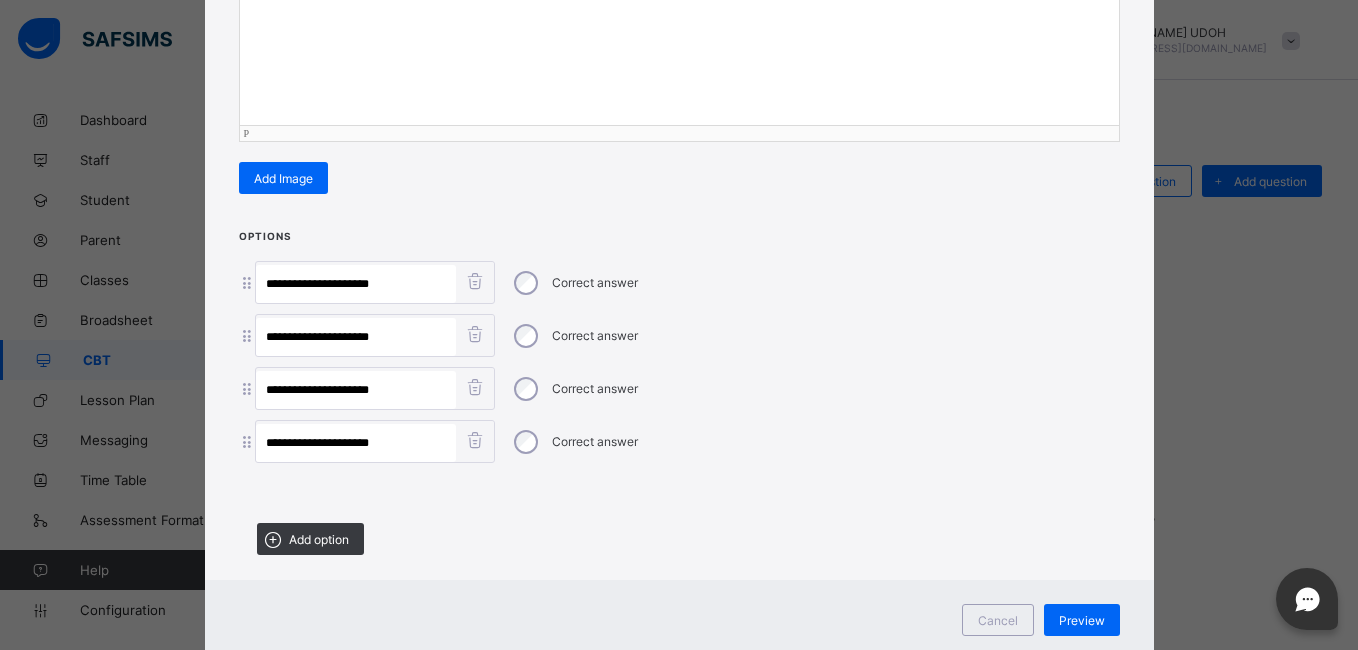 scroll, scrollTop: 451, scrollLeft: 0, axis: vertical 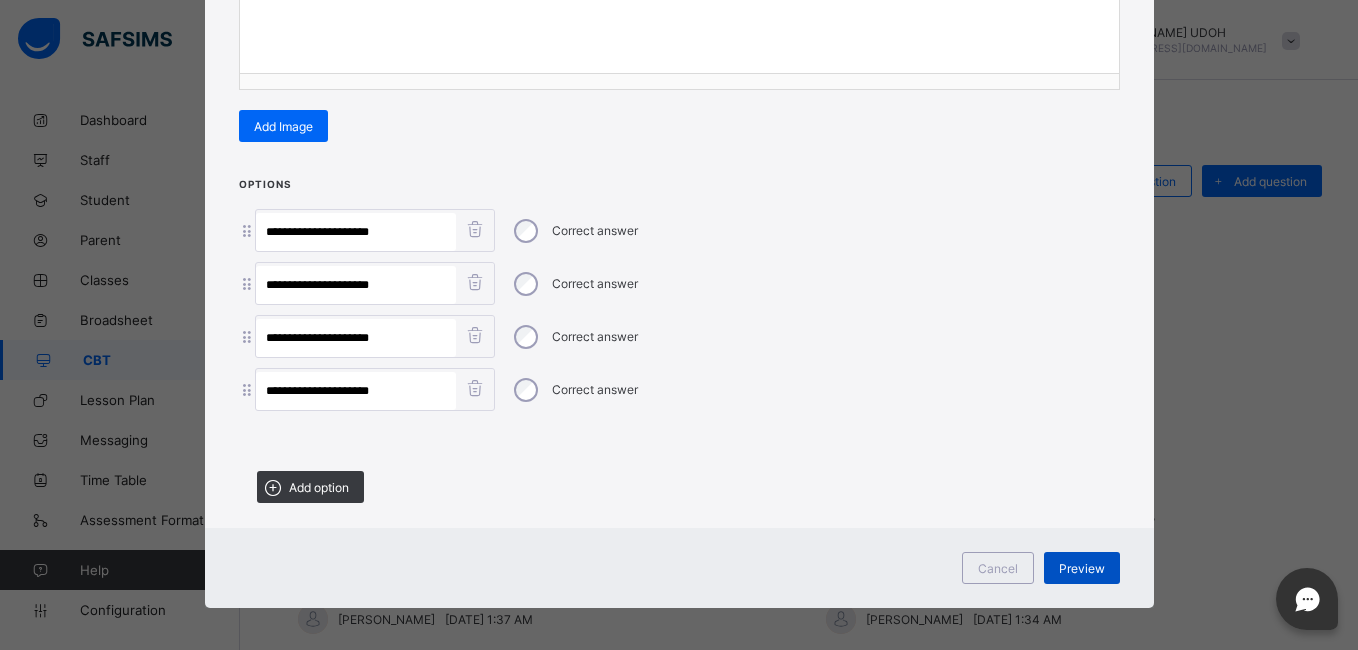 click on "Preview" at bounding box center [1082, 568] 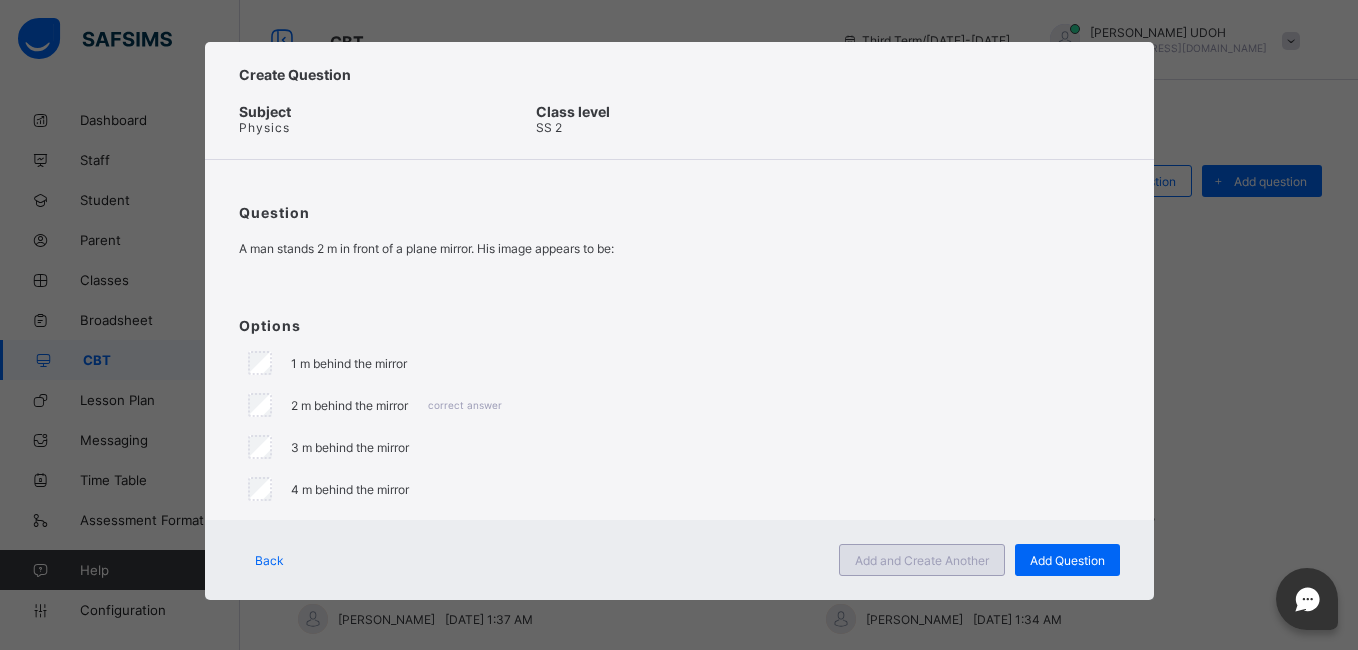 click on "Add and Create Another" at bounding box center (922, 560) 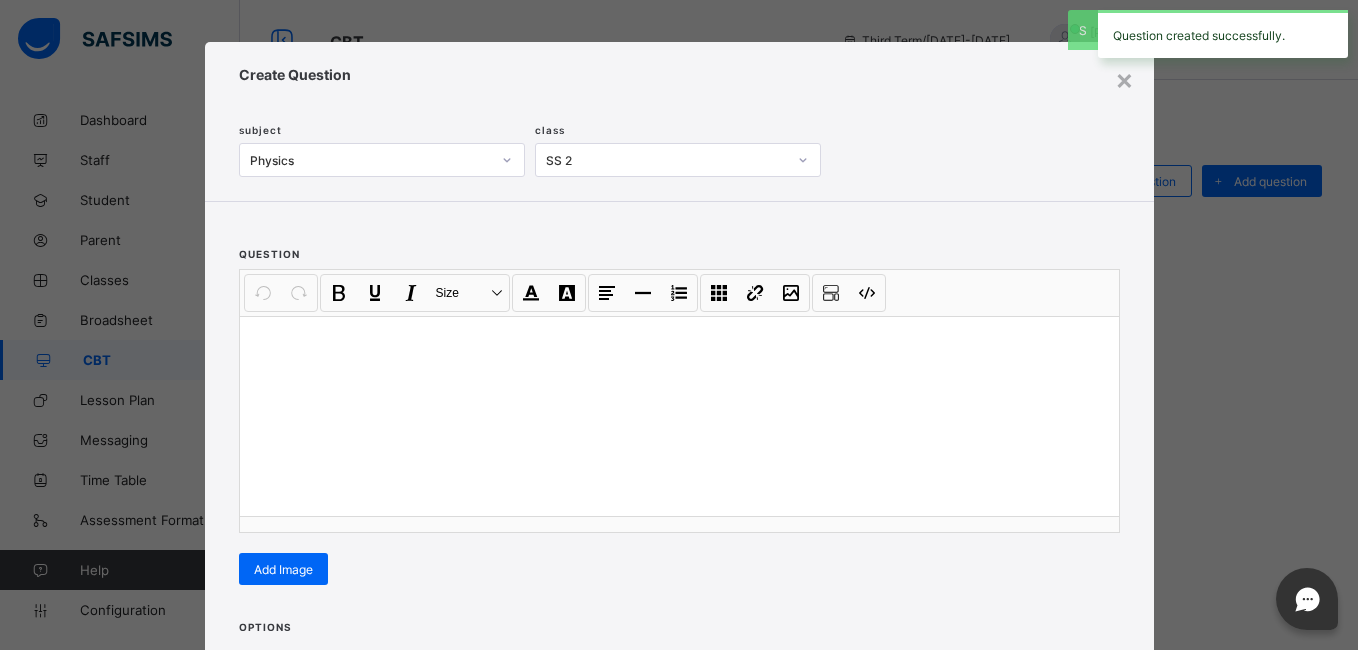 scroll, scrollTop: 74, scrollLeft: 0, axis: vertical 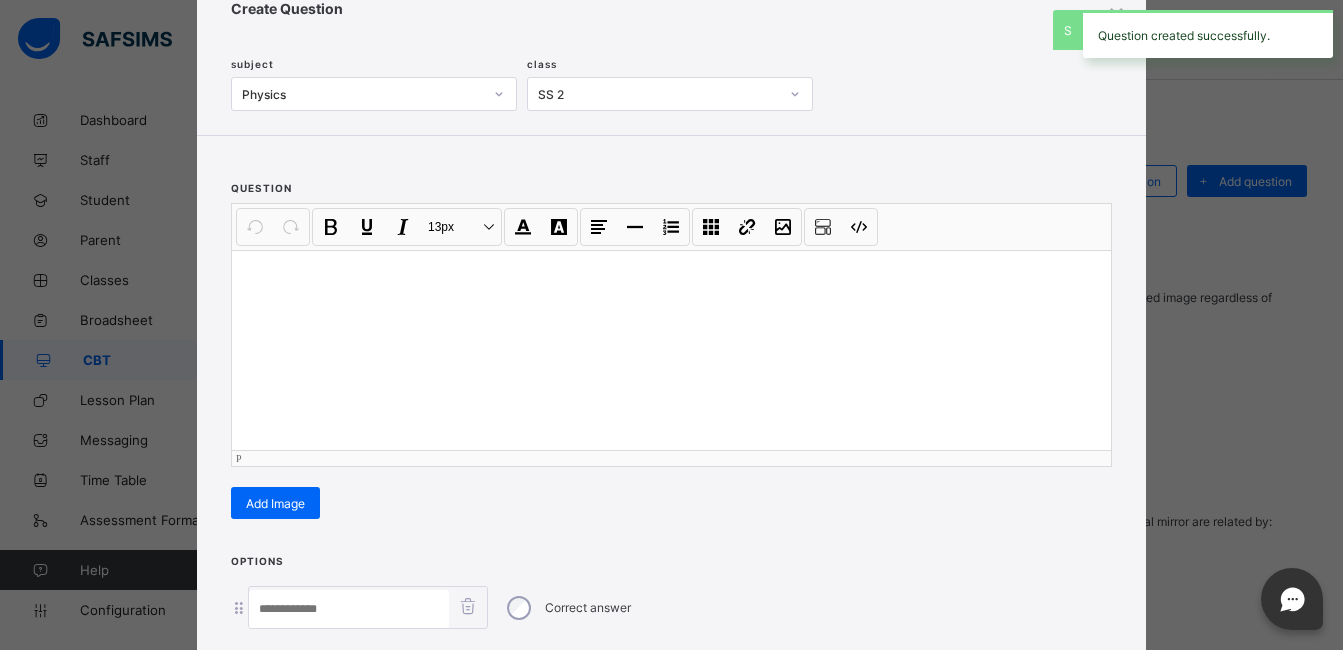 click at bounding box center [671, 276] 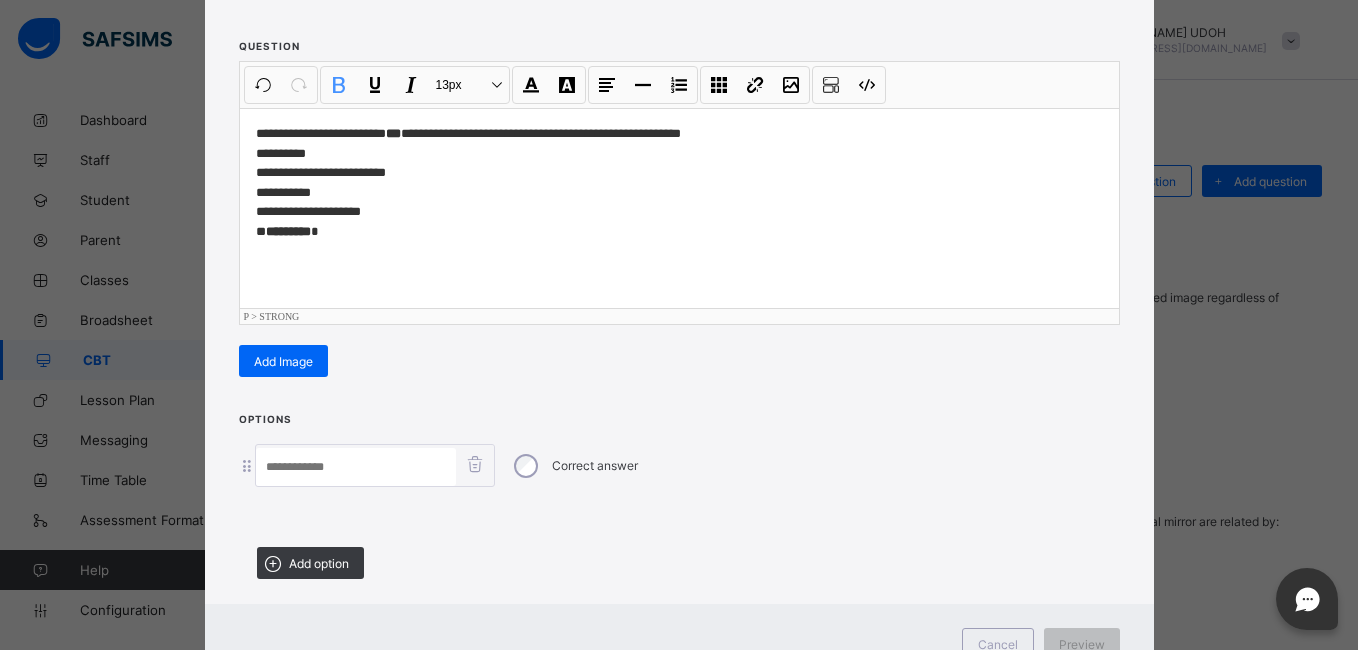 scroll, scrollTop: 219, scrollLeft: 0, axis: vertical 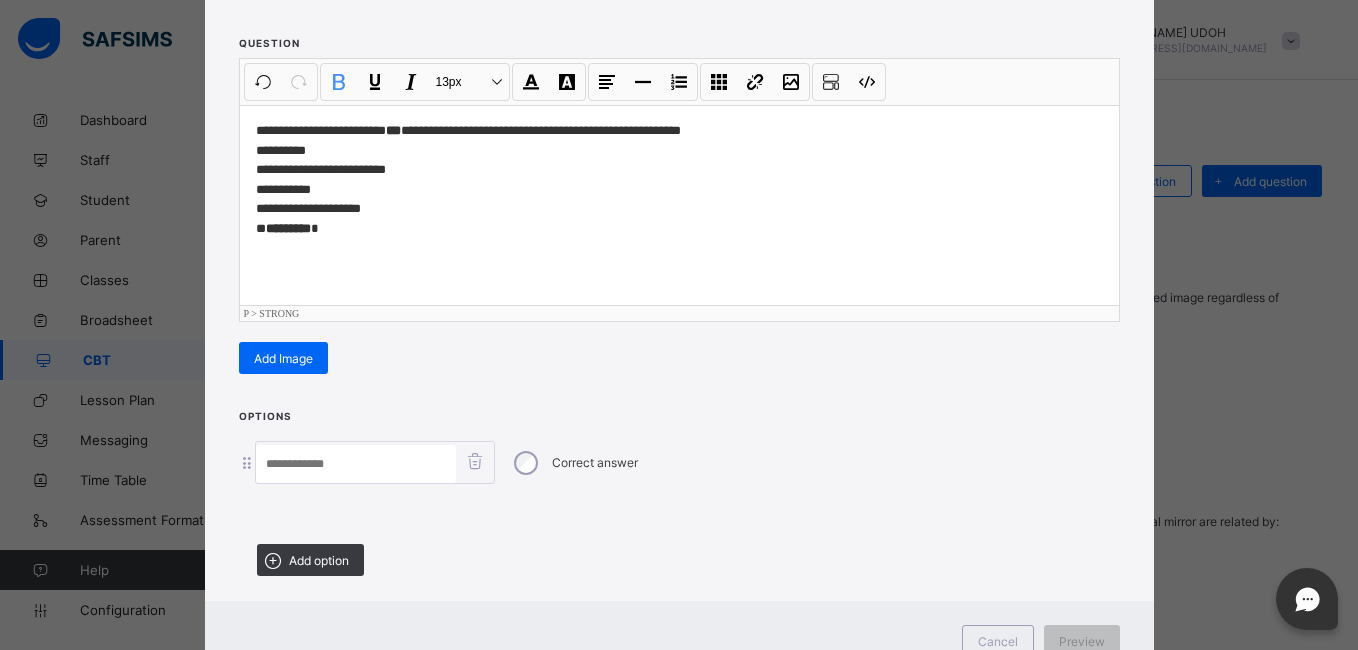 click at bounding box center [356, 464] 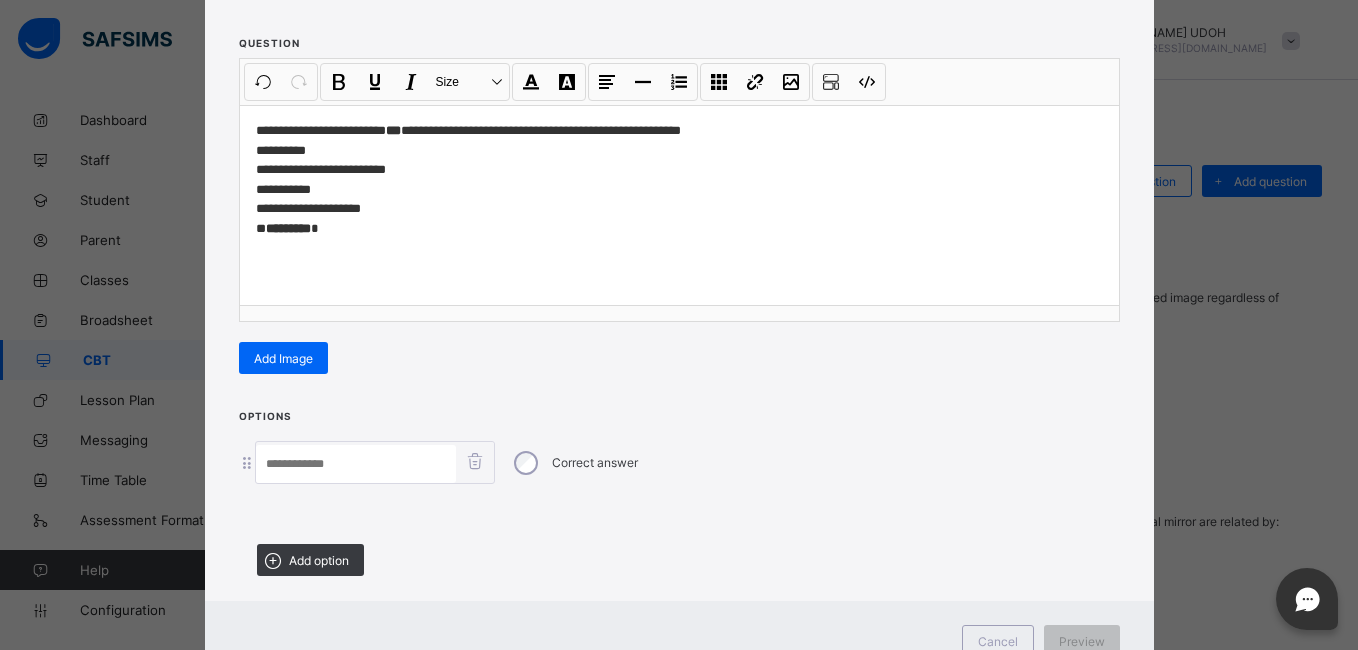 click on "**********" at bounding box center [679, 179] 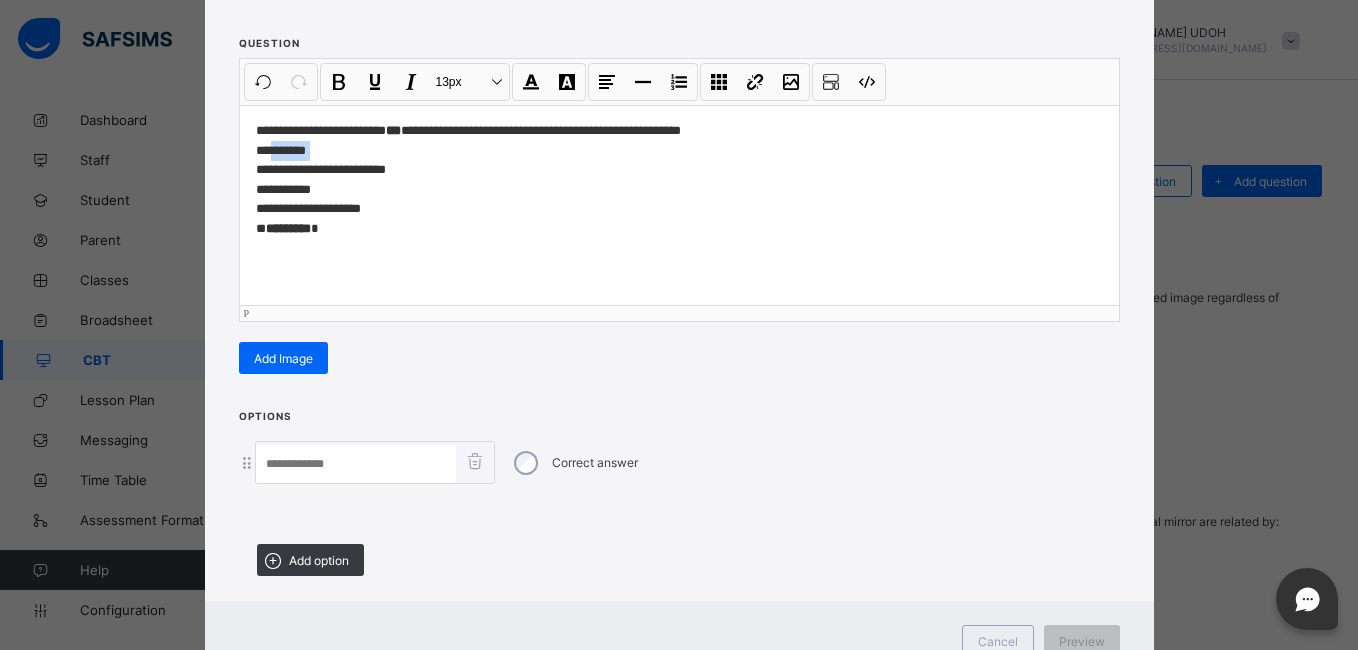 drag, startPoint x: 315, startPoint y: 149, endPoint x: 282, endPoint y: 153, distance: 33.24154 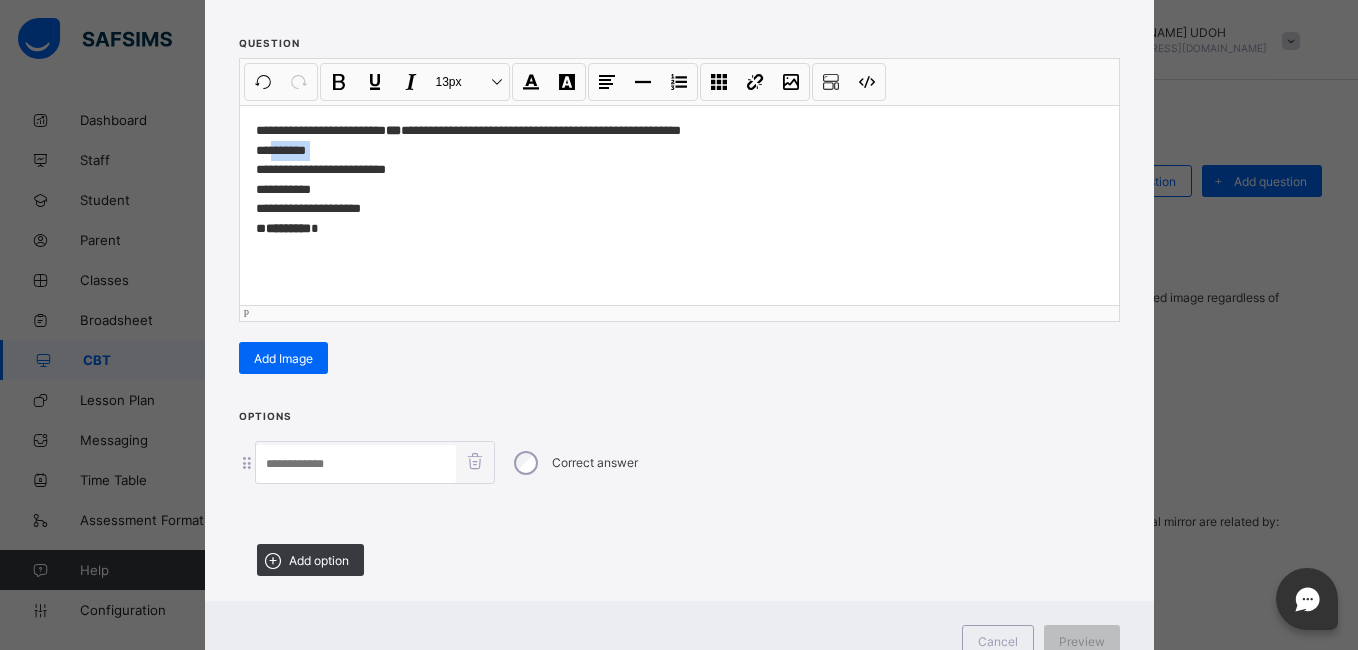 type 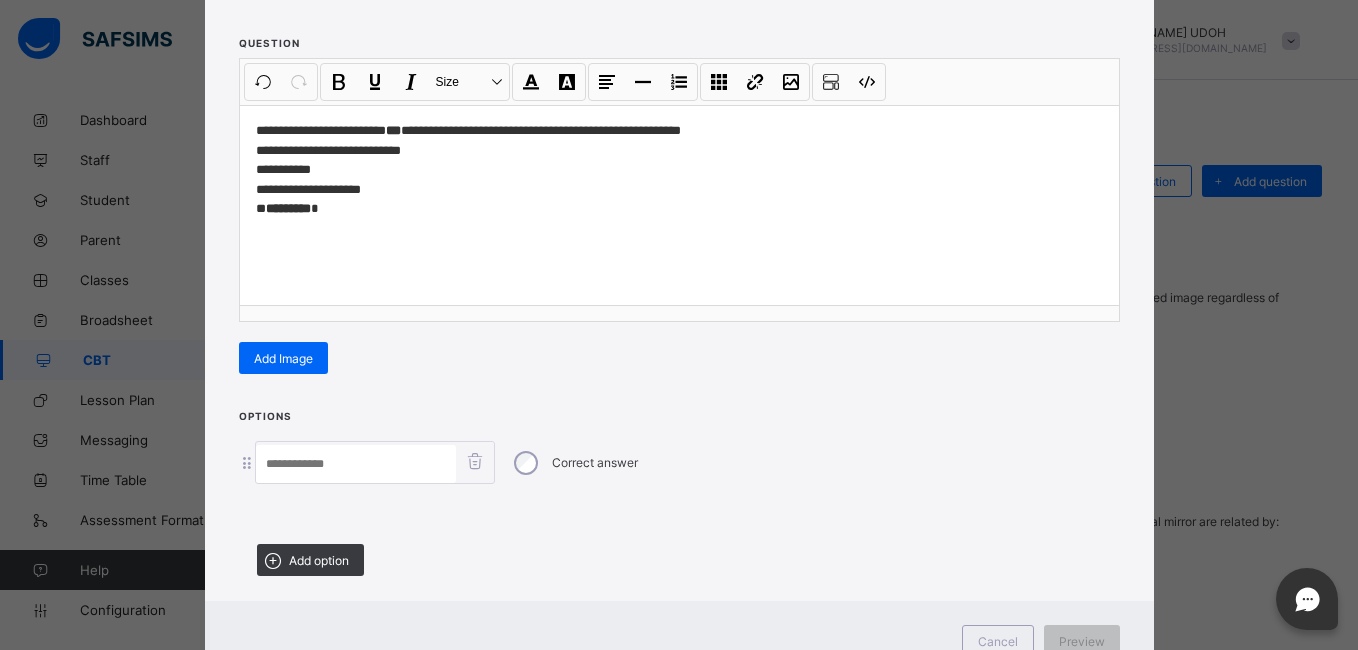 click at bounding box center [356, 464] 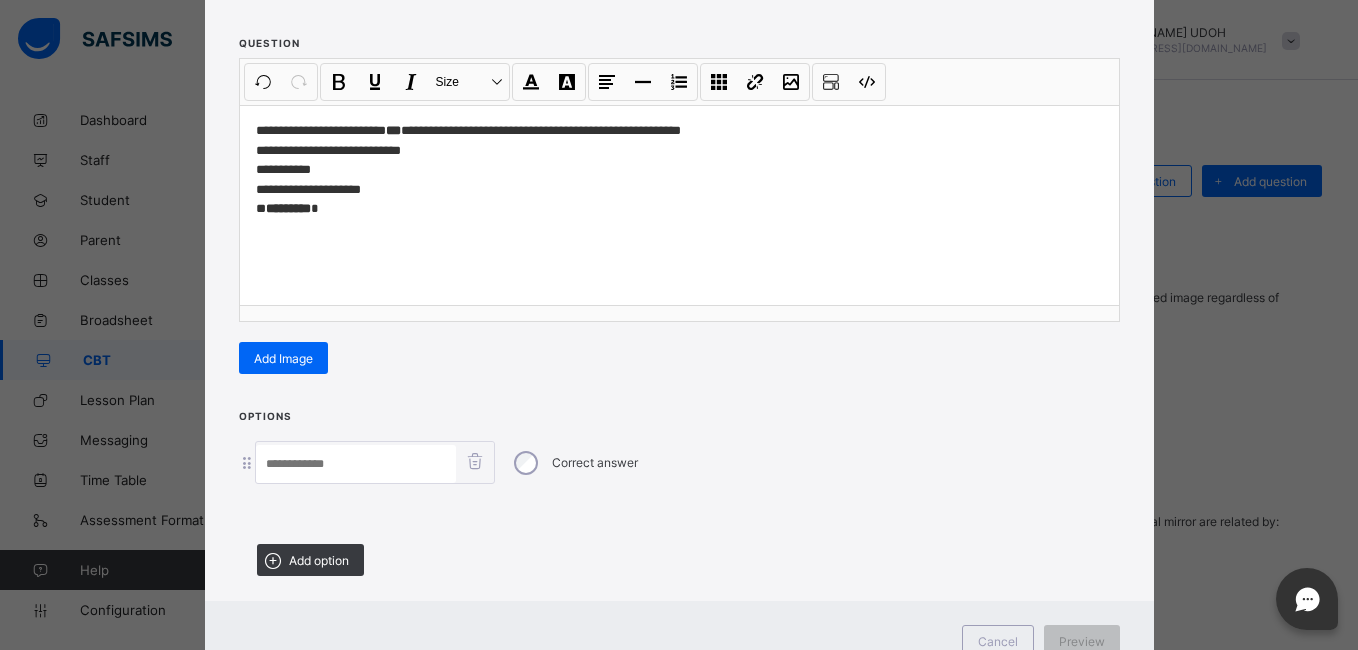 paste on "*******" 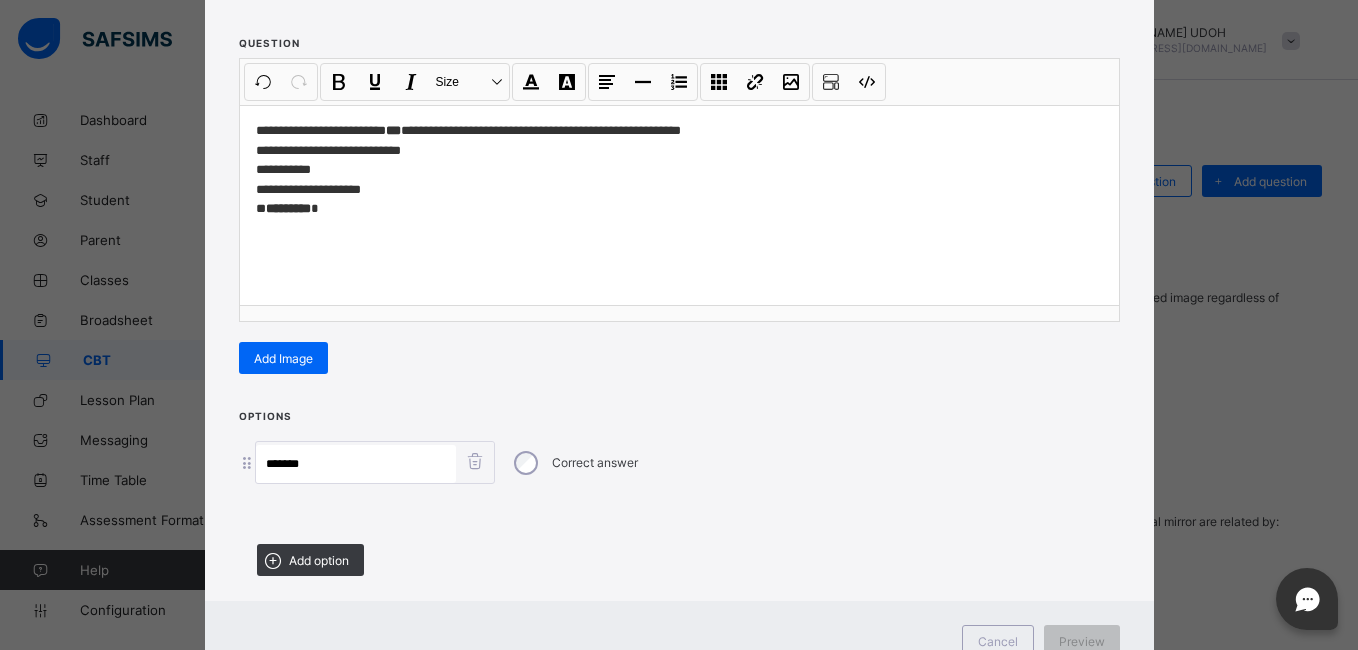 type on "*******" 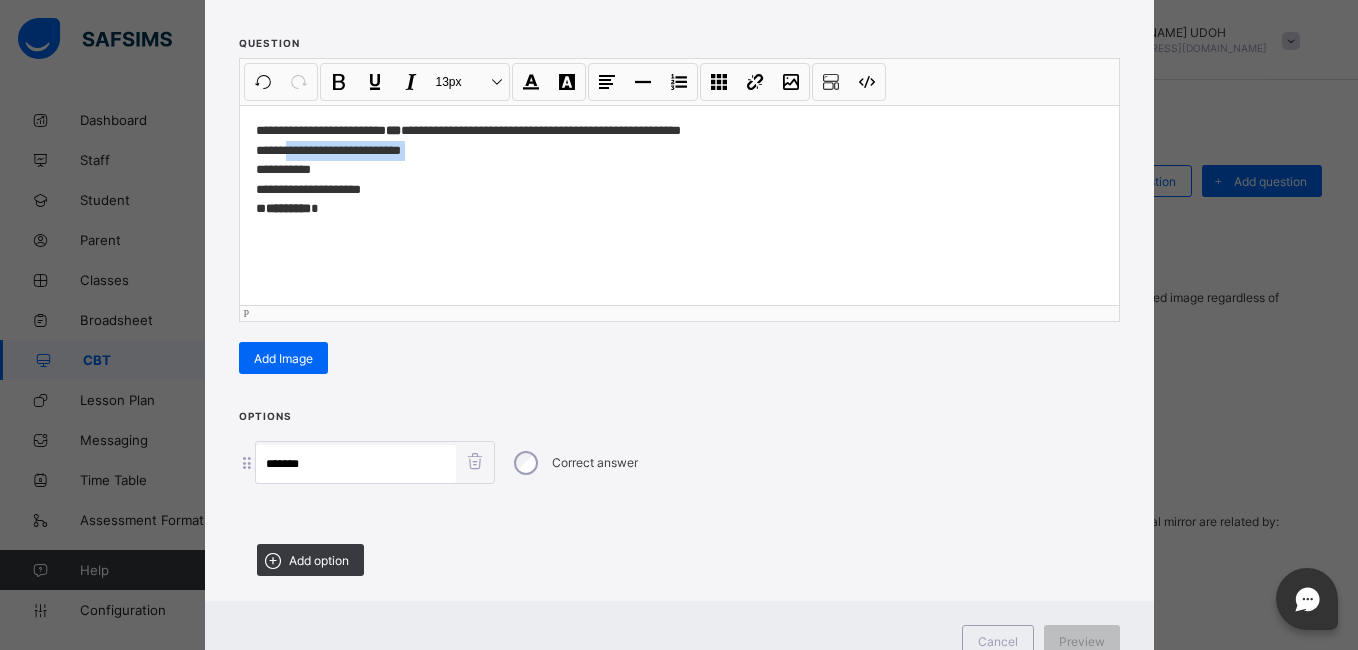 drag, startPoint x: 410, startPoint y: 153, endPoint x: 297, endPoint y: 152, distance: 113.004425 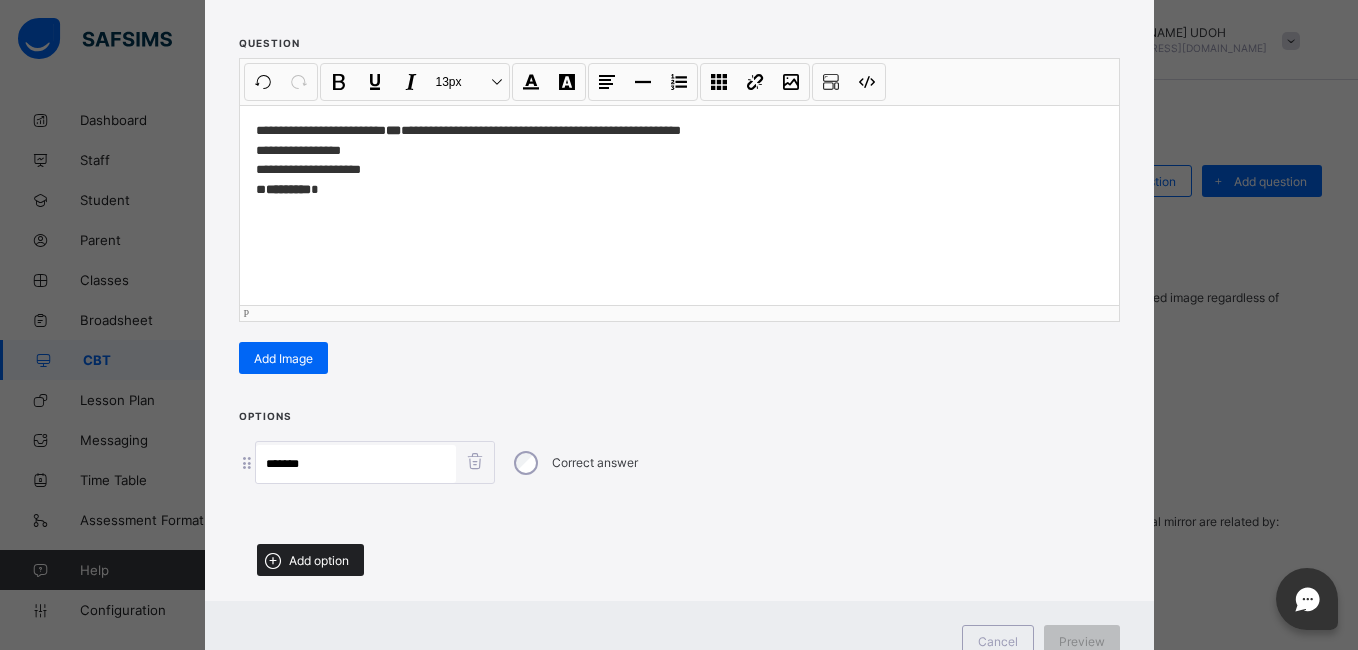 click on "Add option" at bounding box center (310, 560) 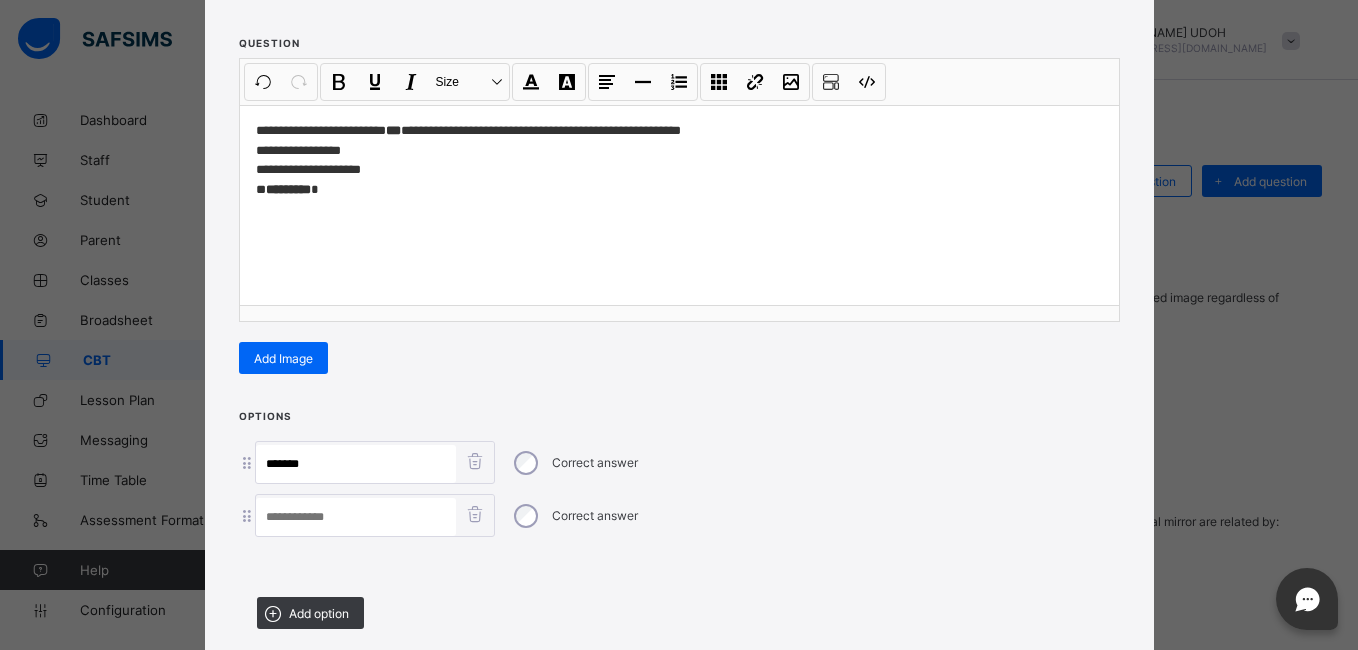 click at bounding box center [356, 517] 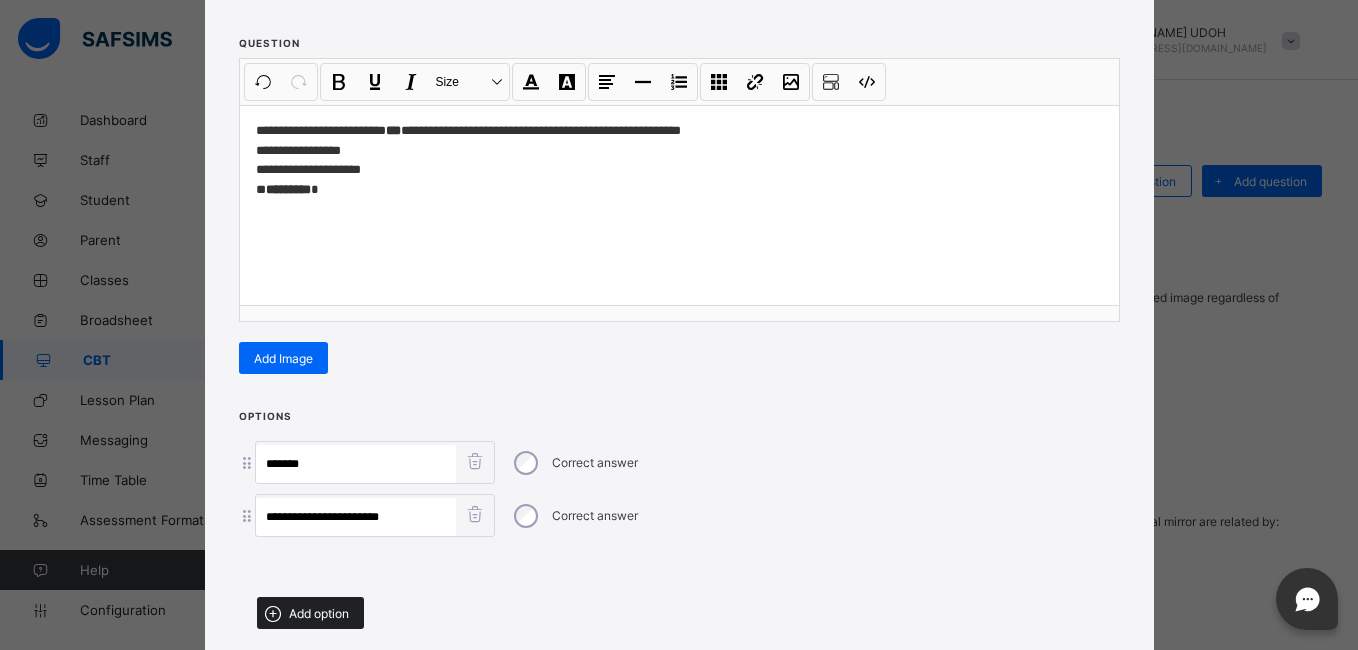 type on "**********" 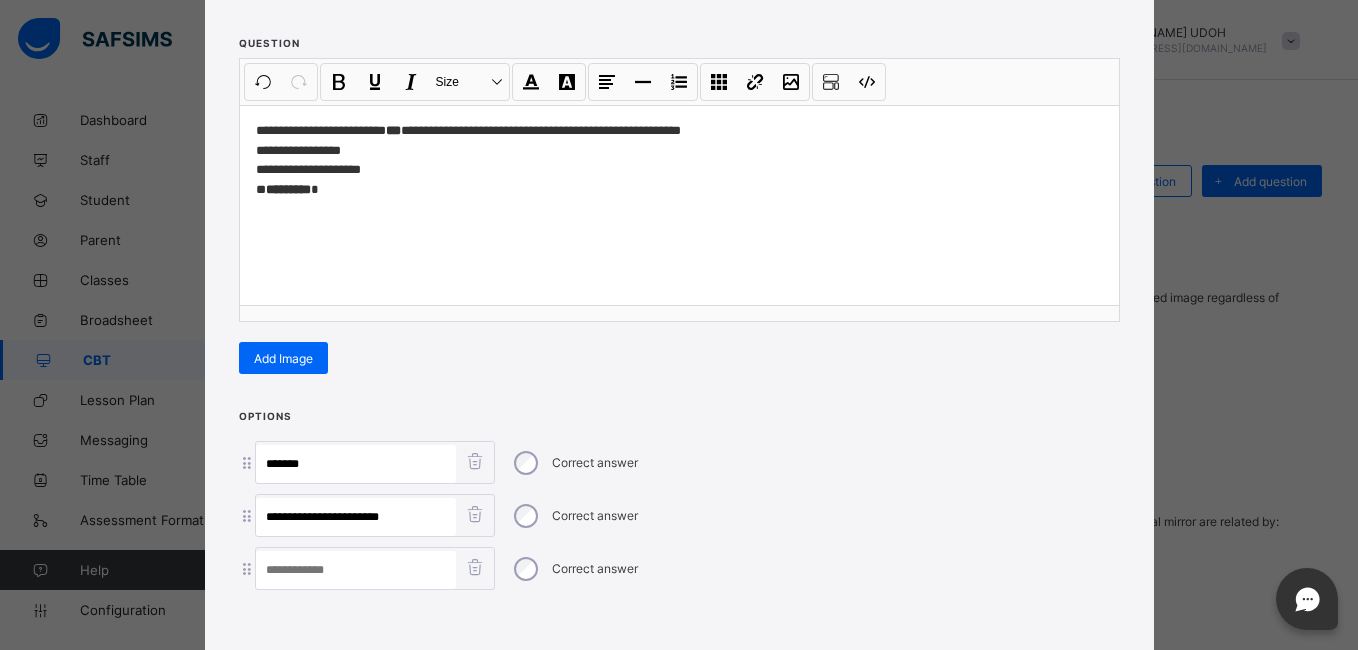 click at bounding box center [356, 570] 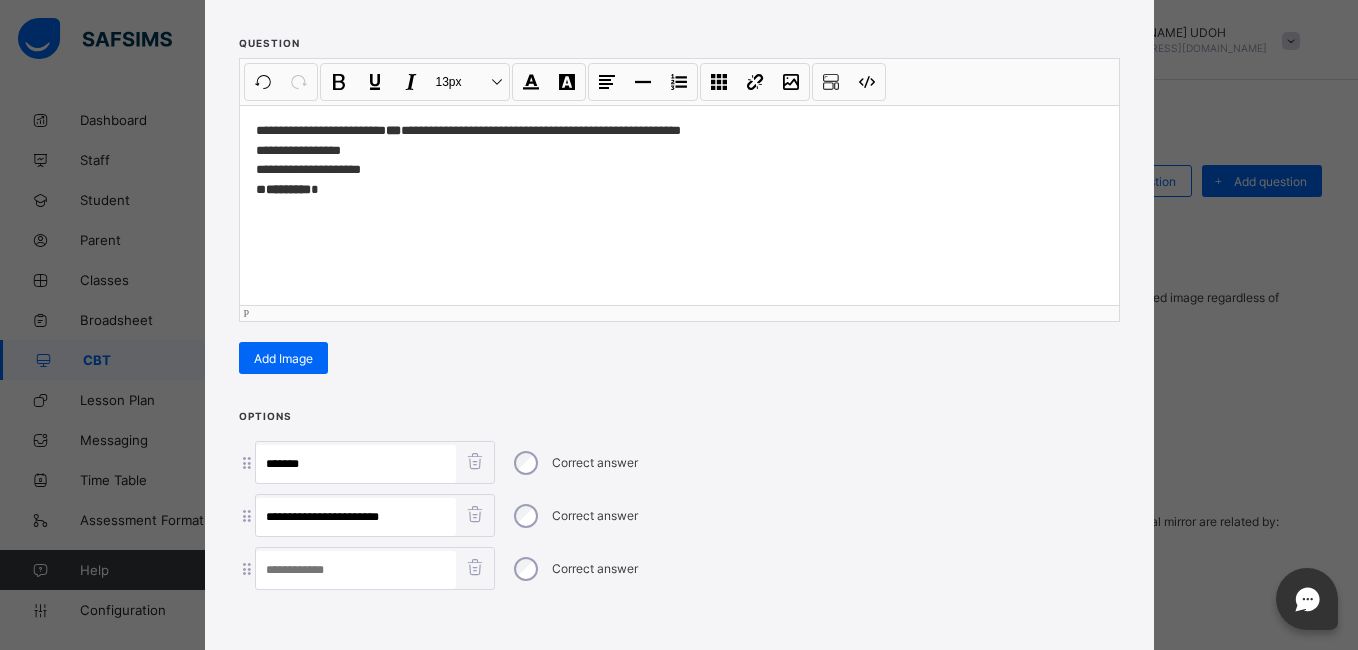 click on "**********" at bounding box center (679, 160) 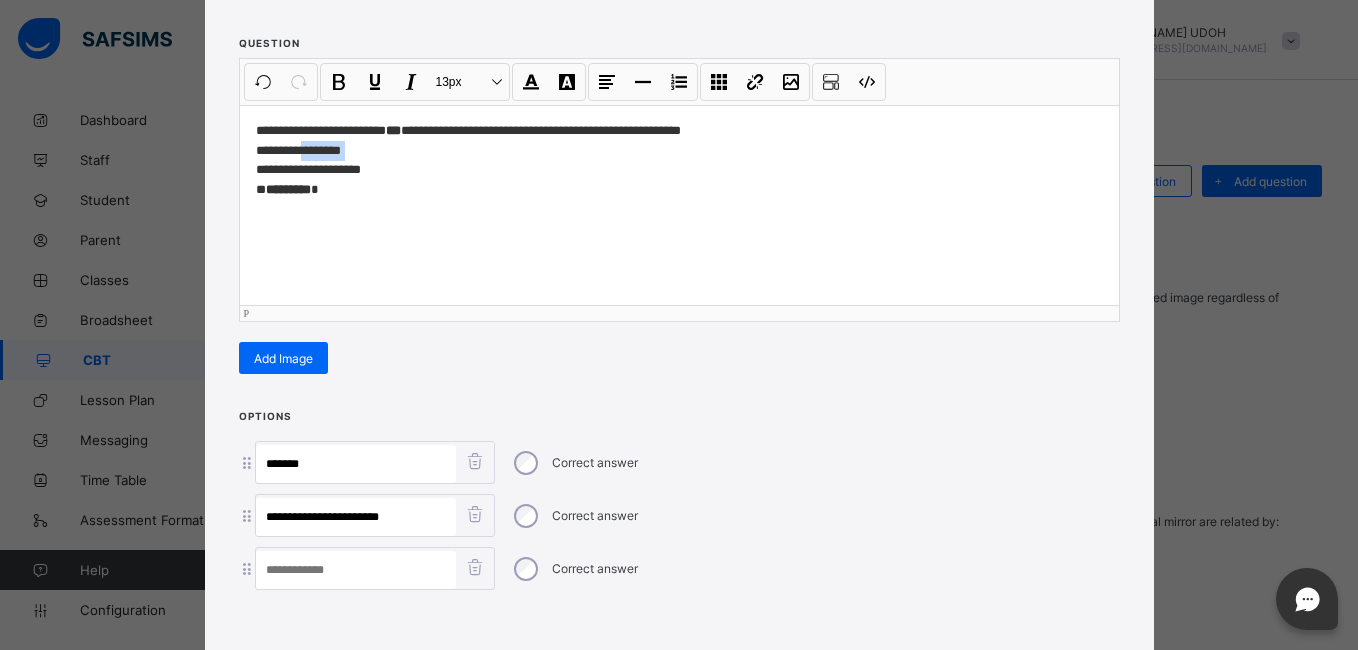drag, startPoint x: 350, startPoint y: 148, endPoint x: 320, endPoint y: 148, distance: 30 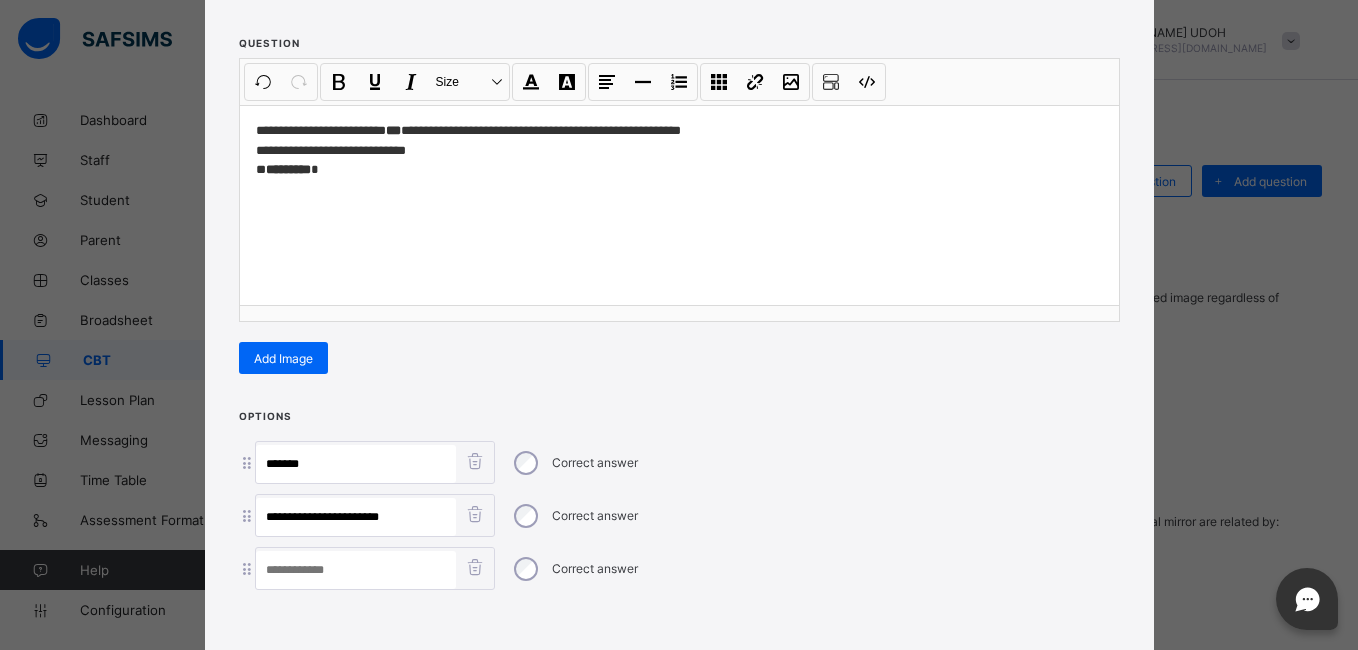 click at bounding box center [356, 570] 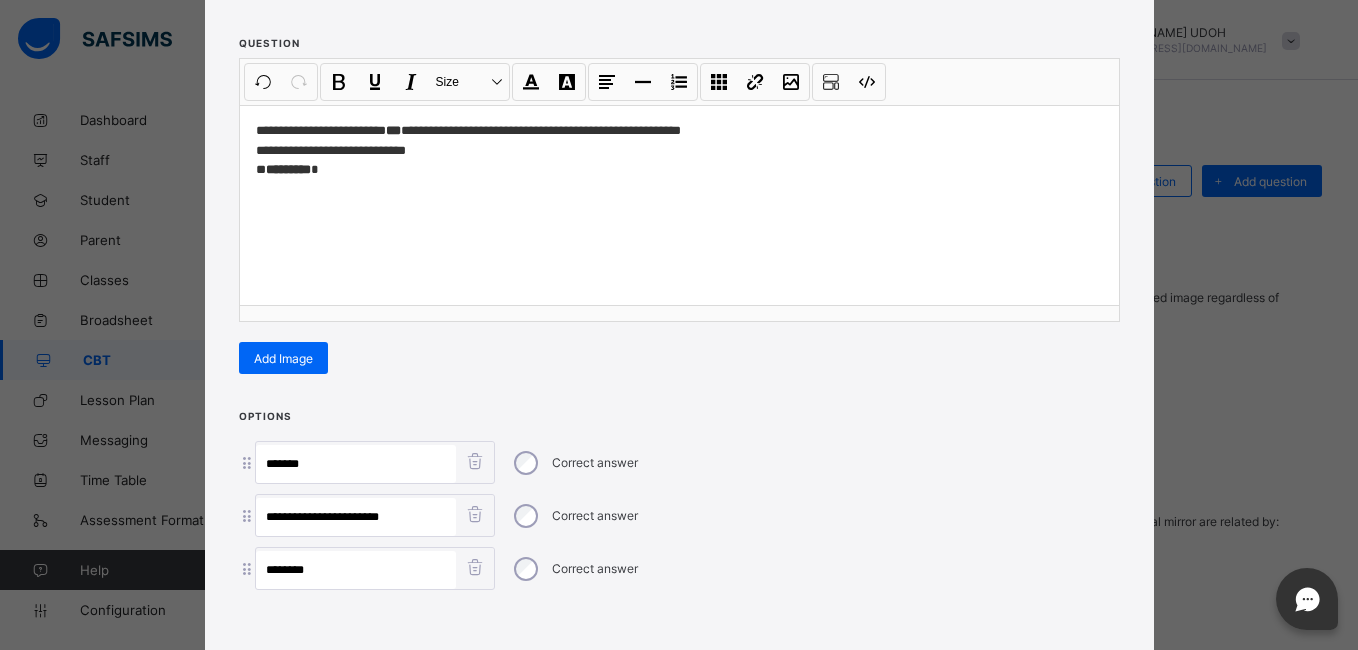 type on "********" 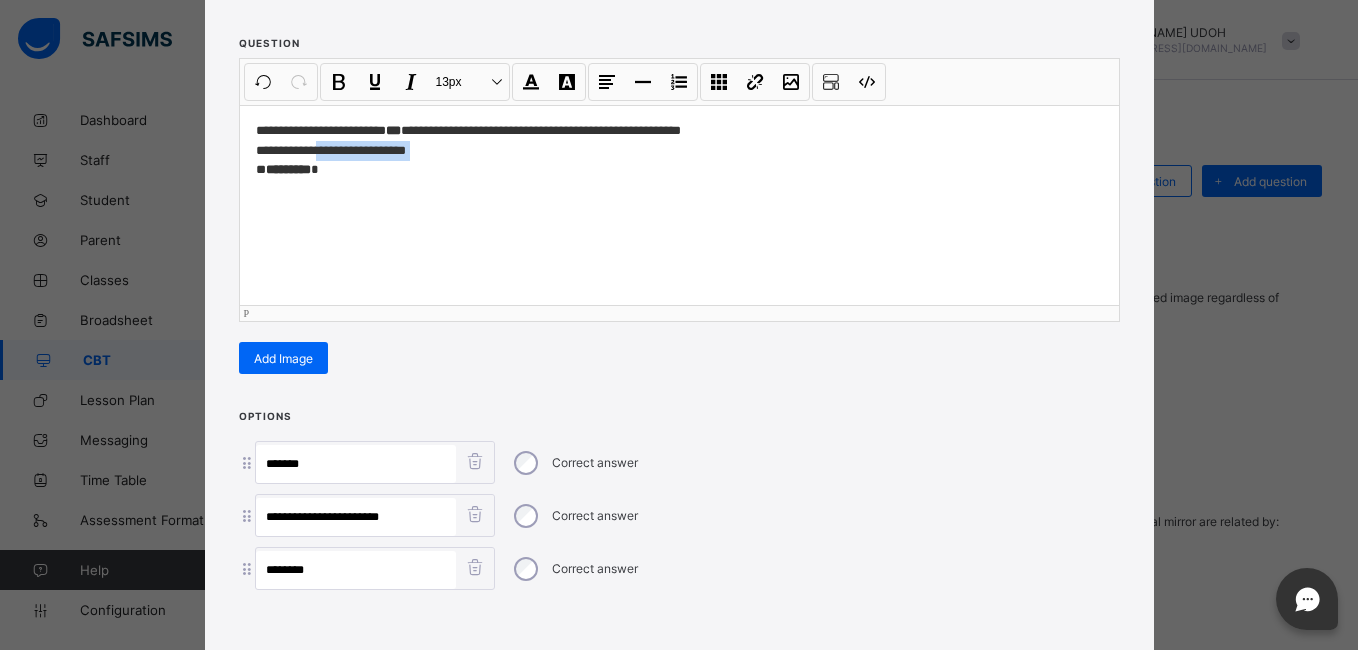 drag, startPoint x: 416, startPoint y: 158, endPoint x: 336, endPoint y: 158, distance: 80 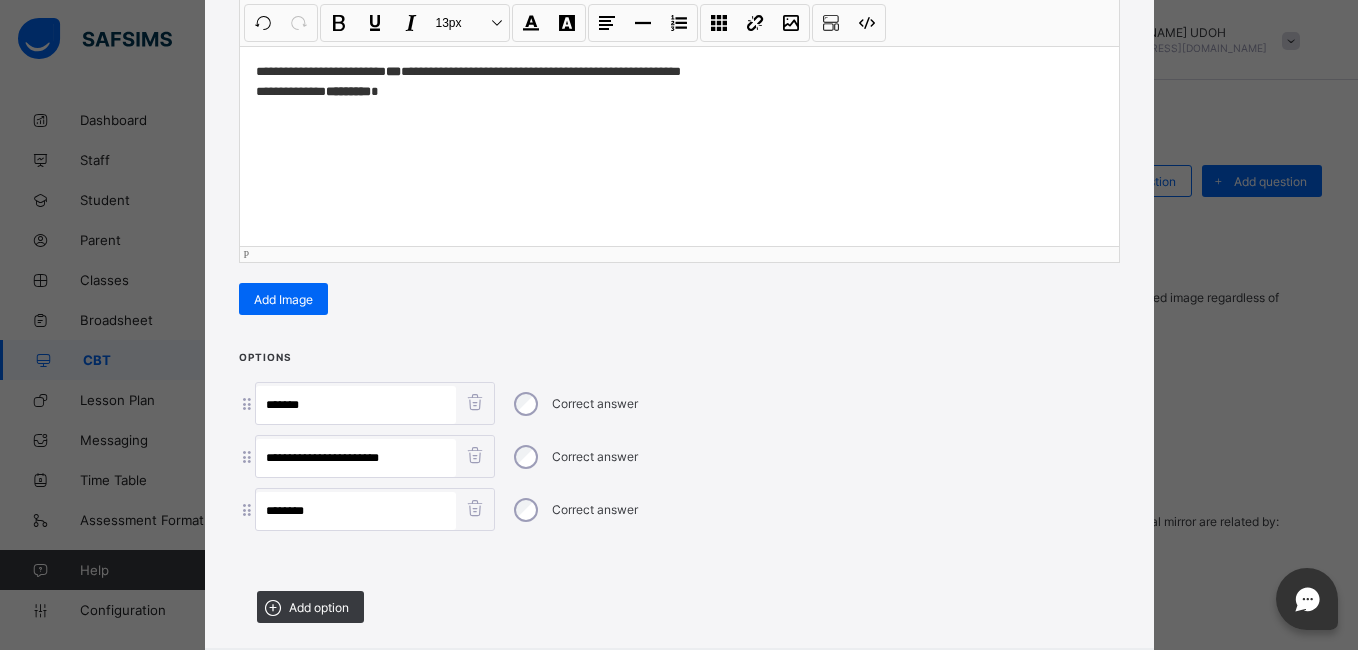 scroll, scrollTop: 300, scrollLeft: 0, axis: vertical 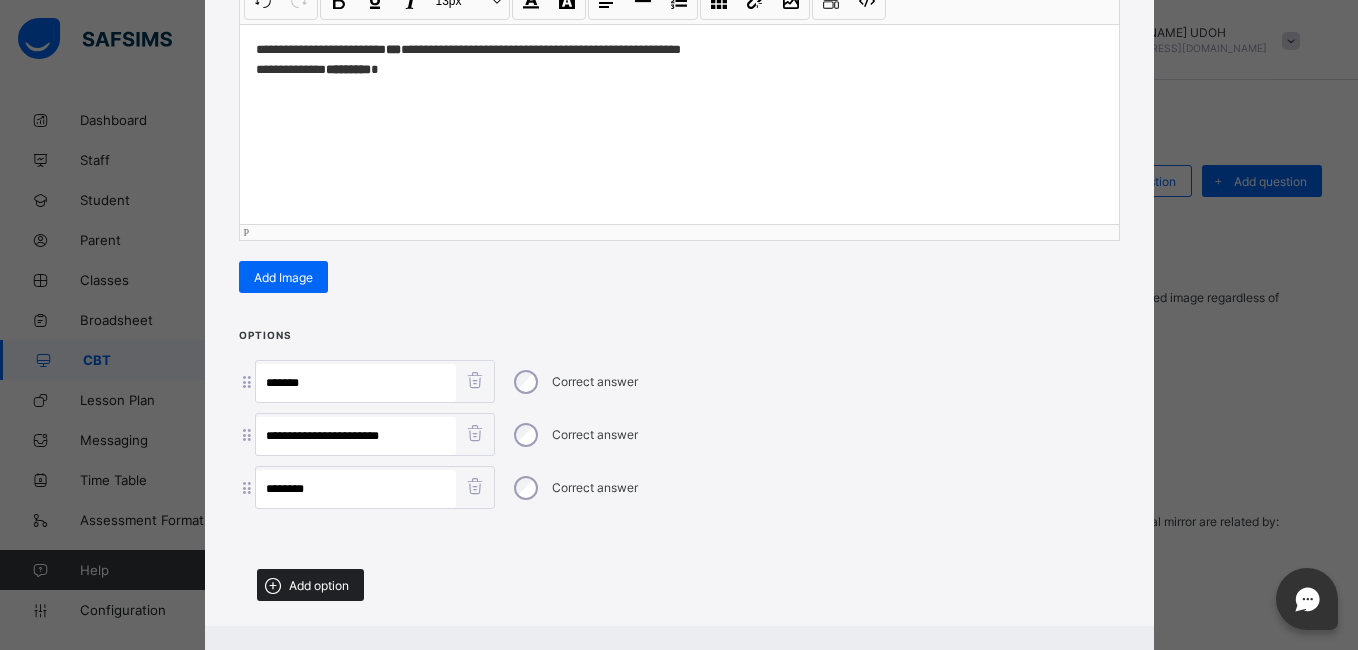 click on "Add option" at bounding box center (310, 585) 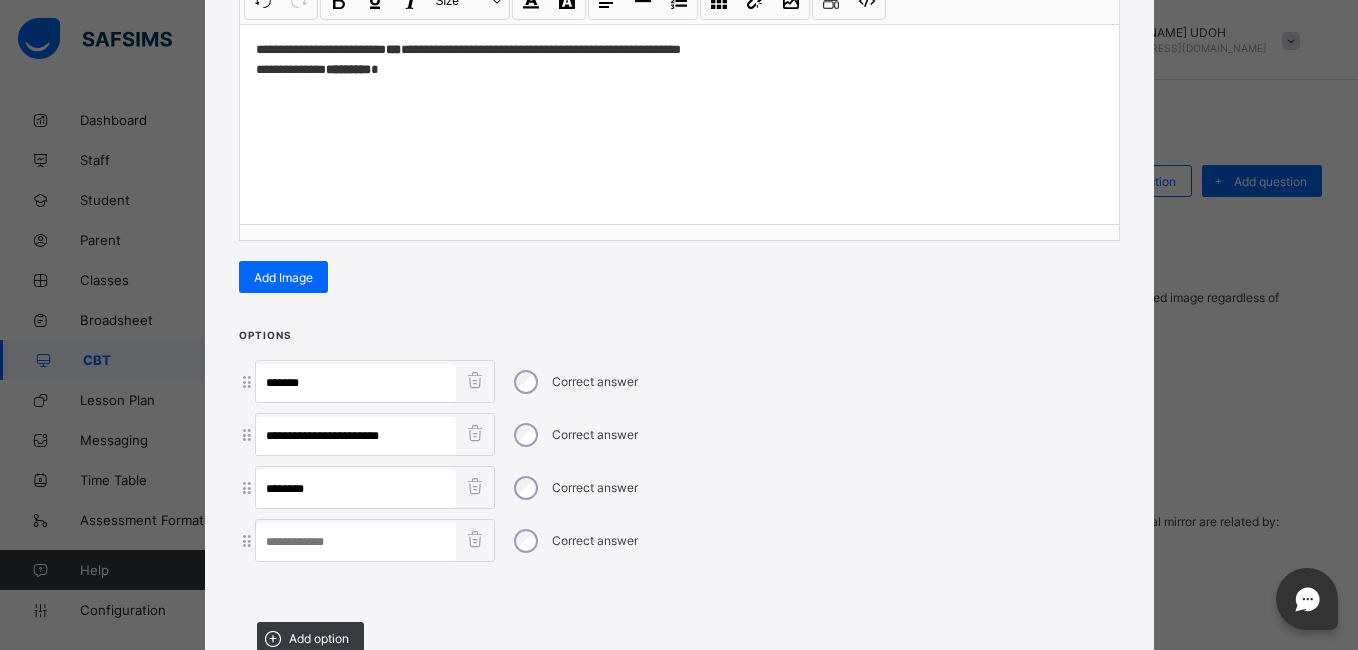 click at bounding box center (356, 542) 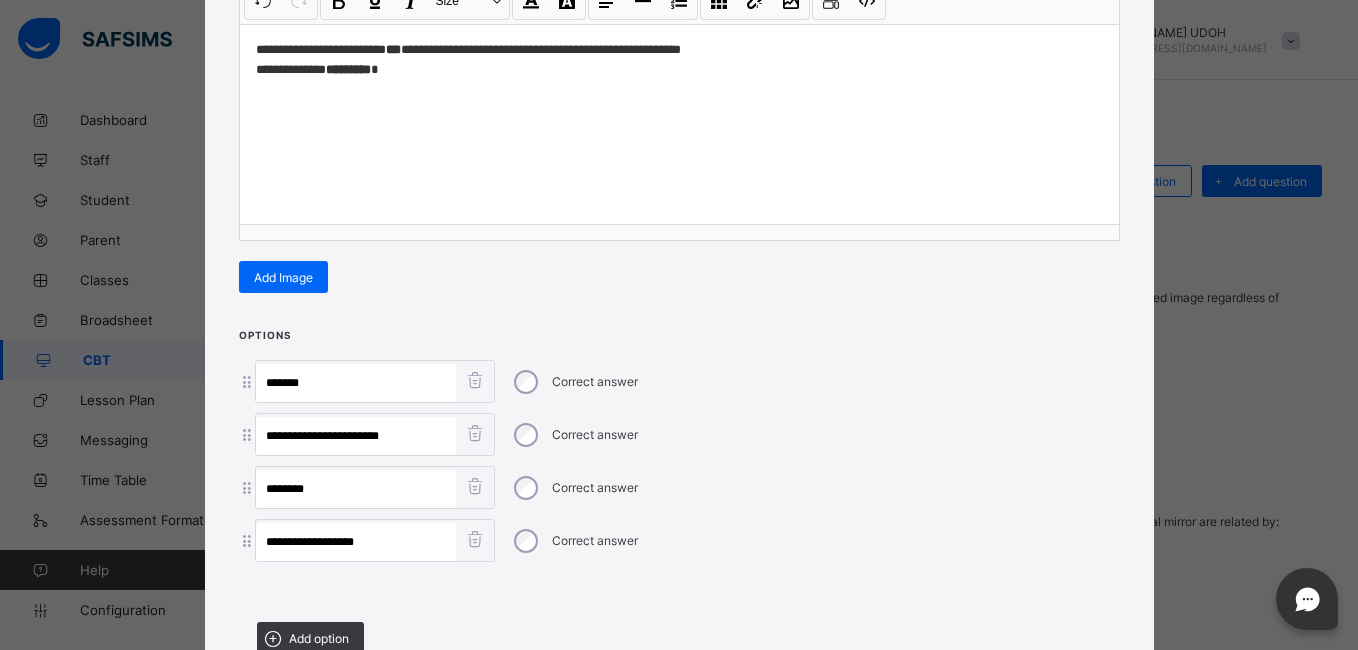 type on "**********" 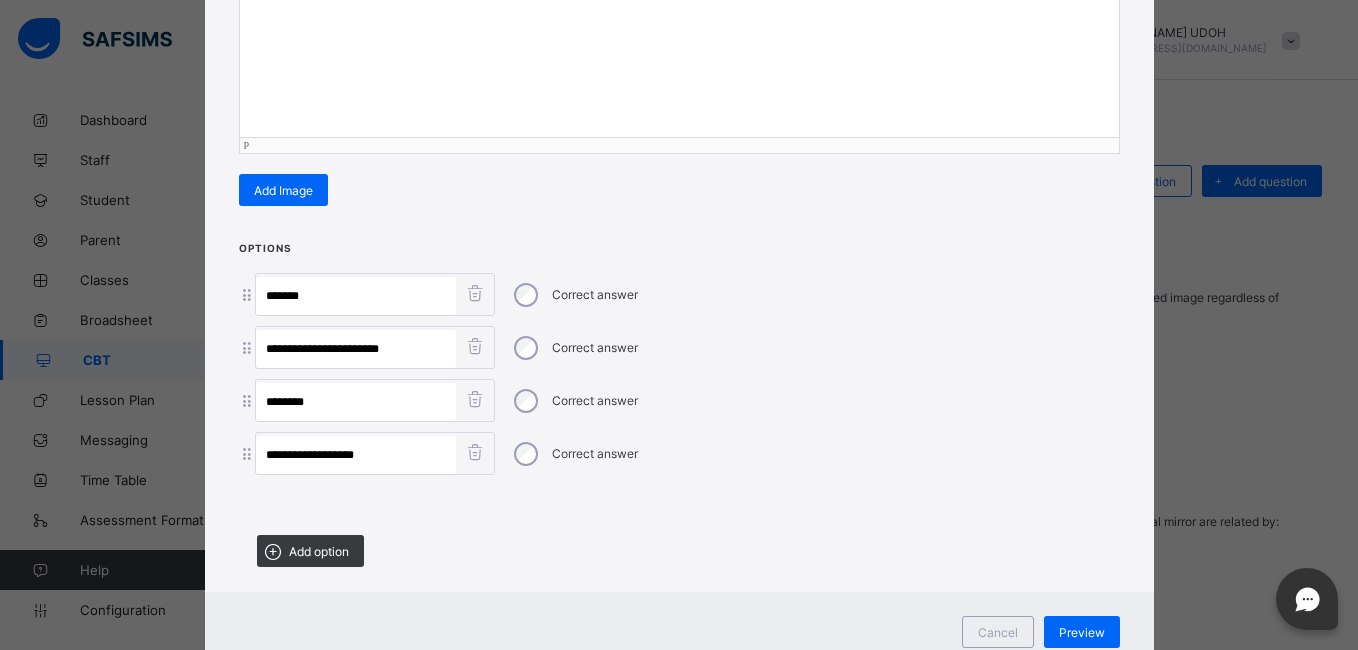 scroll, scrollTop: 455, scrollLeft: 0, axis: vertical 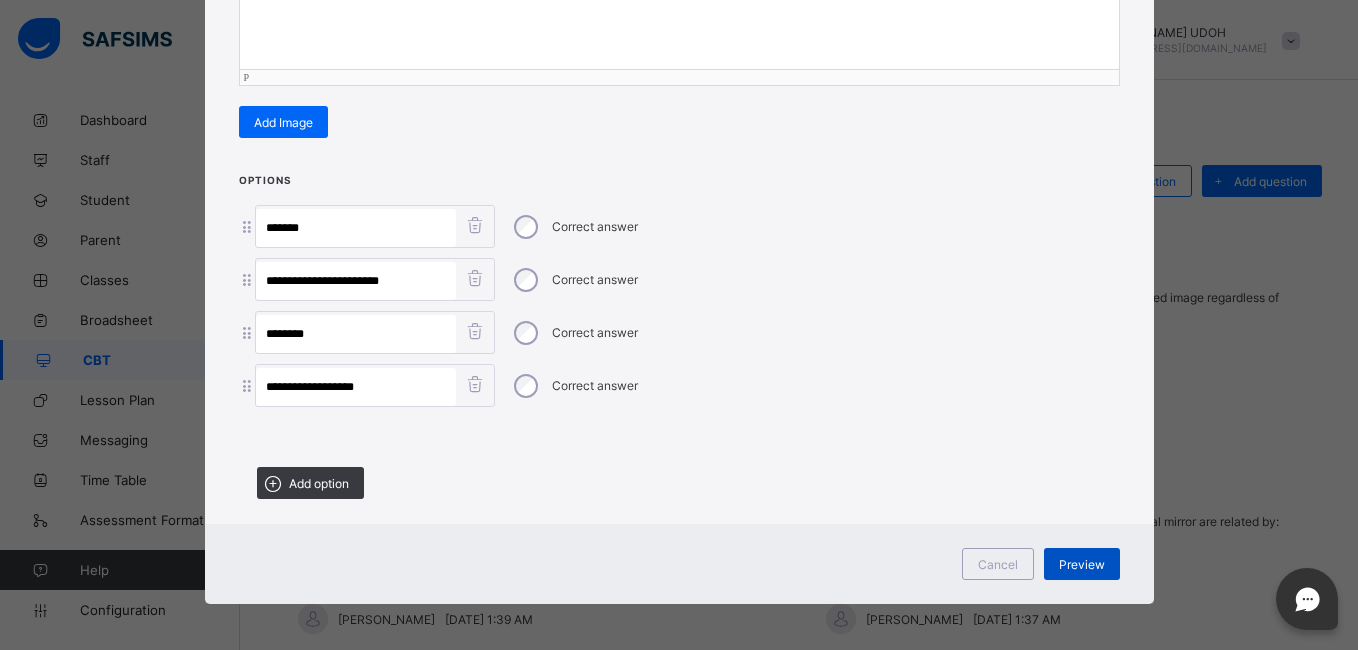 click on "Preview" at bounding box center (1082, 564) 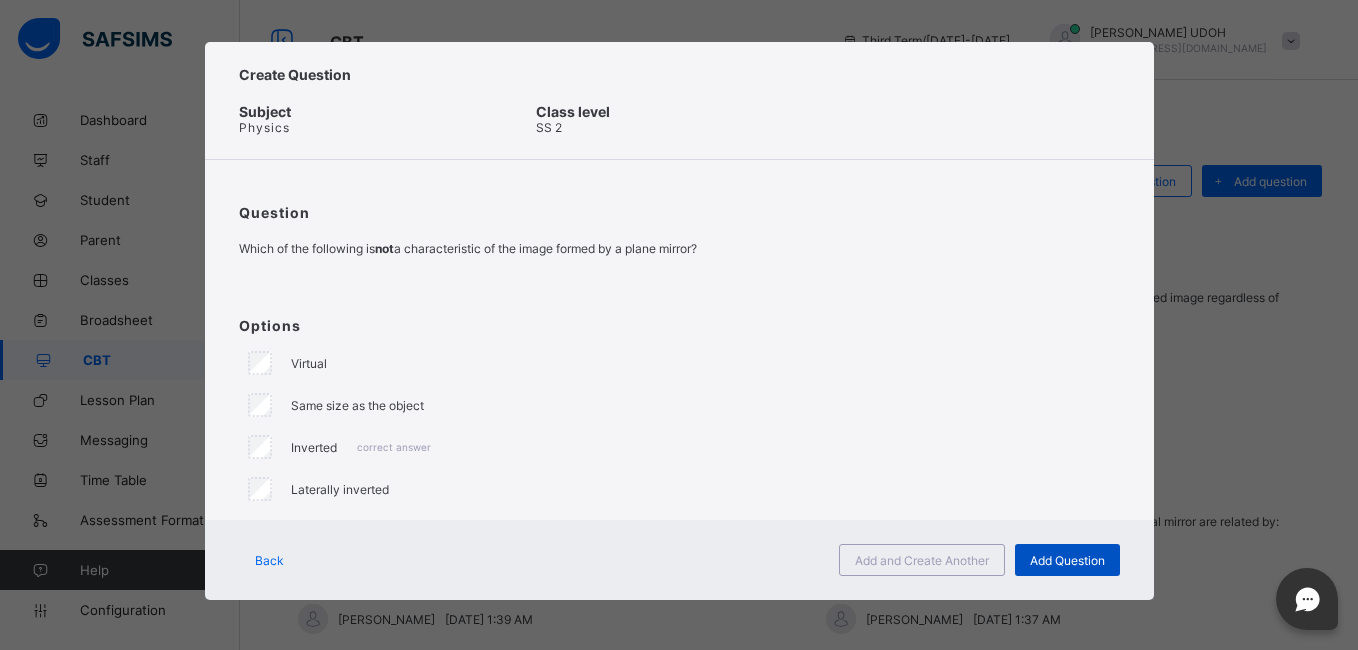 scroll, scrollTop: 8, scrollLeft: 0, axis: vertical 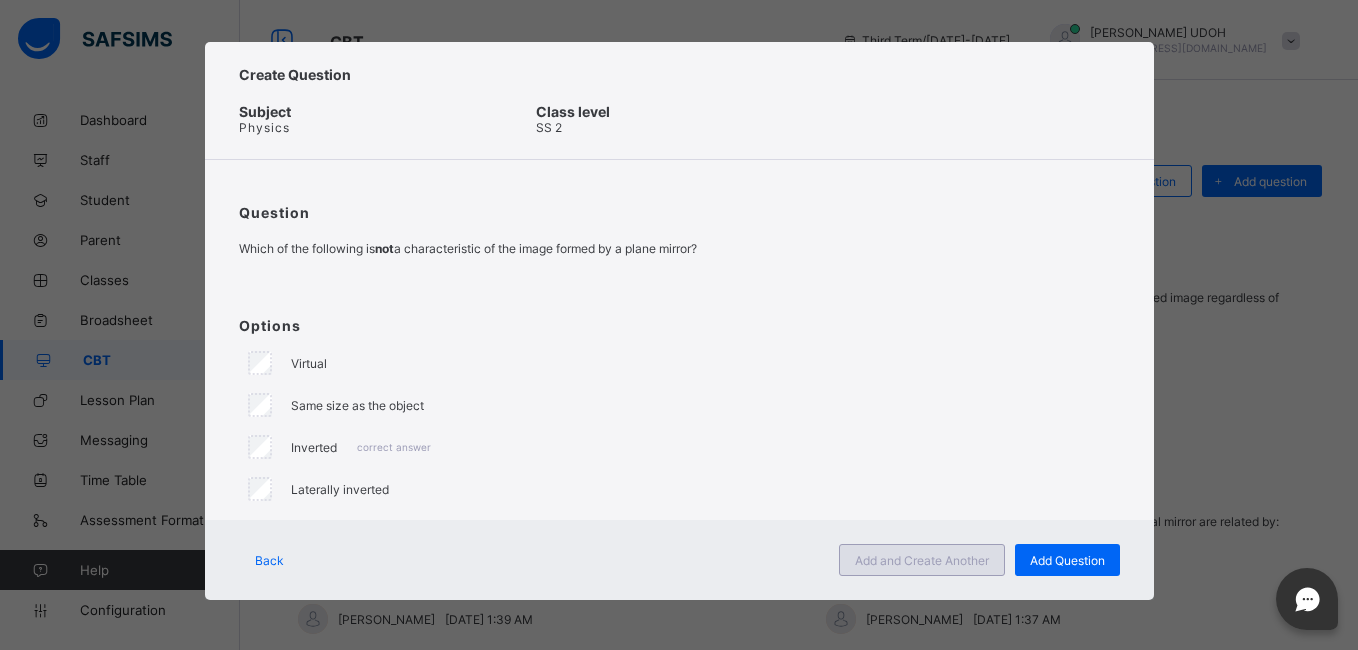 click on "Add and Create Another" at bounding box center (922, 560) 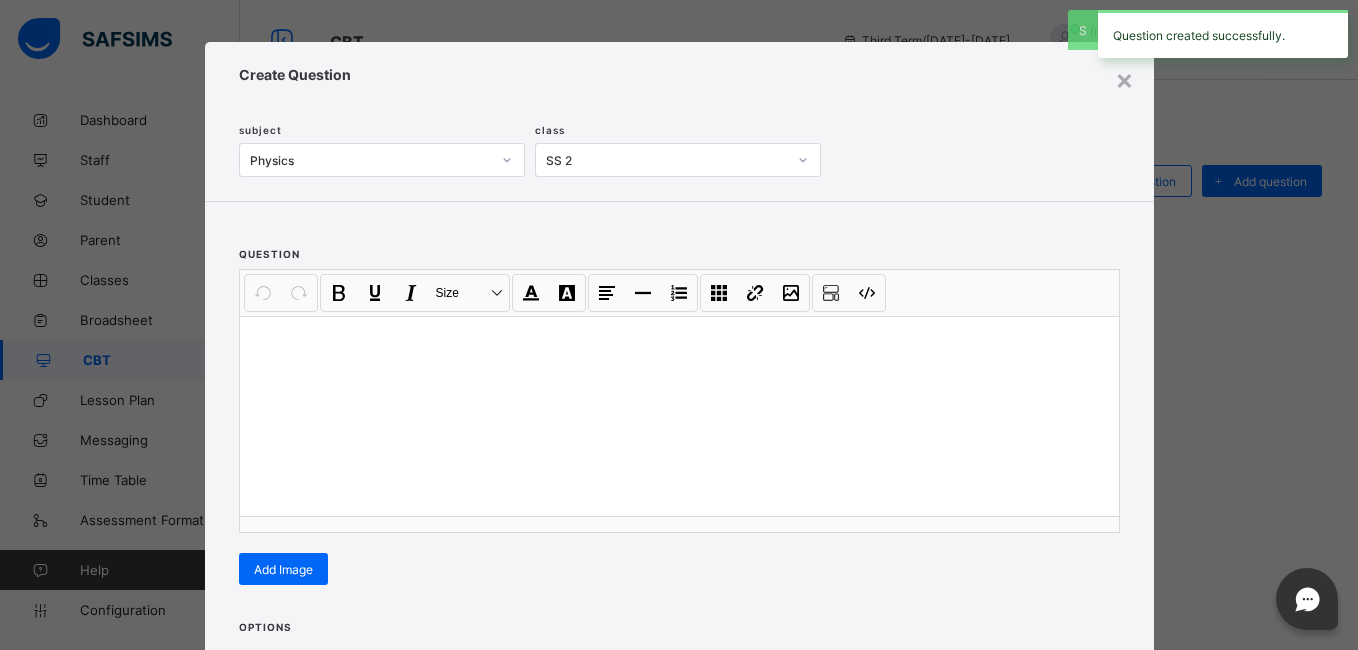 scroll, scrollTop: 74, scrollLeft: 0, axis: vertical 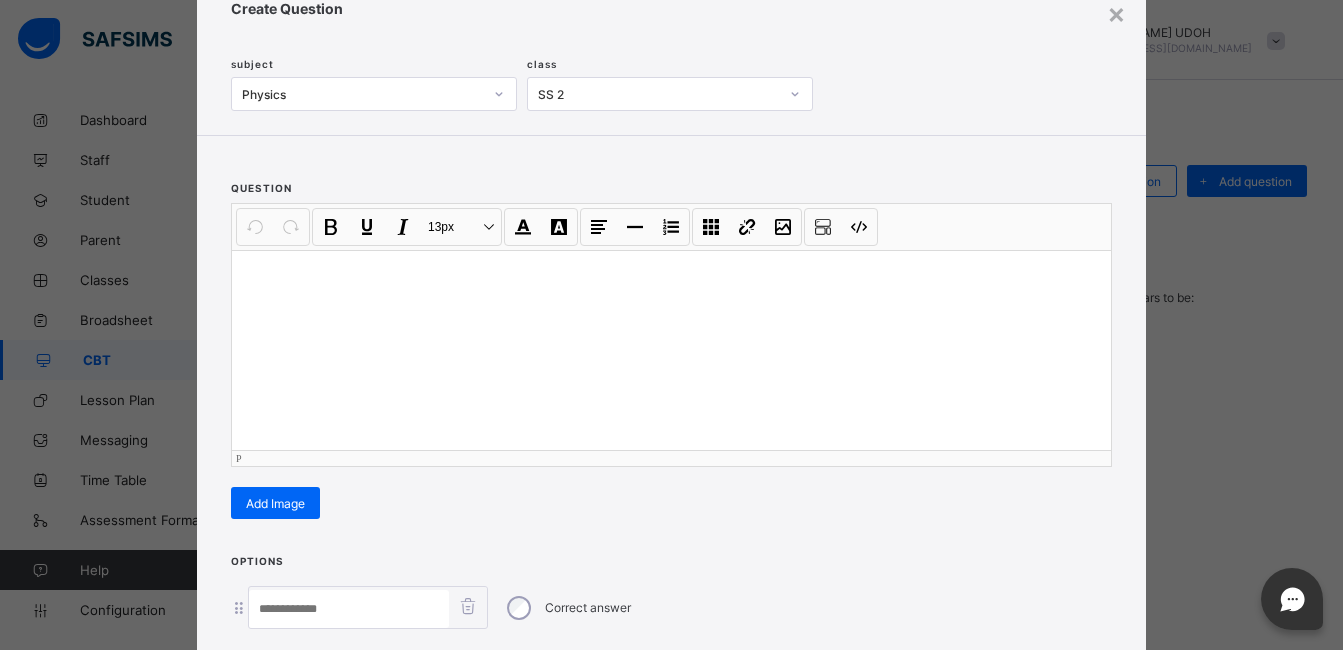 click at bounding box center [671, 350] 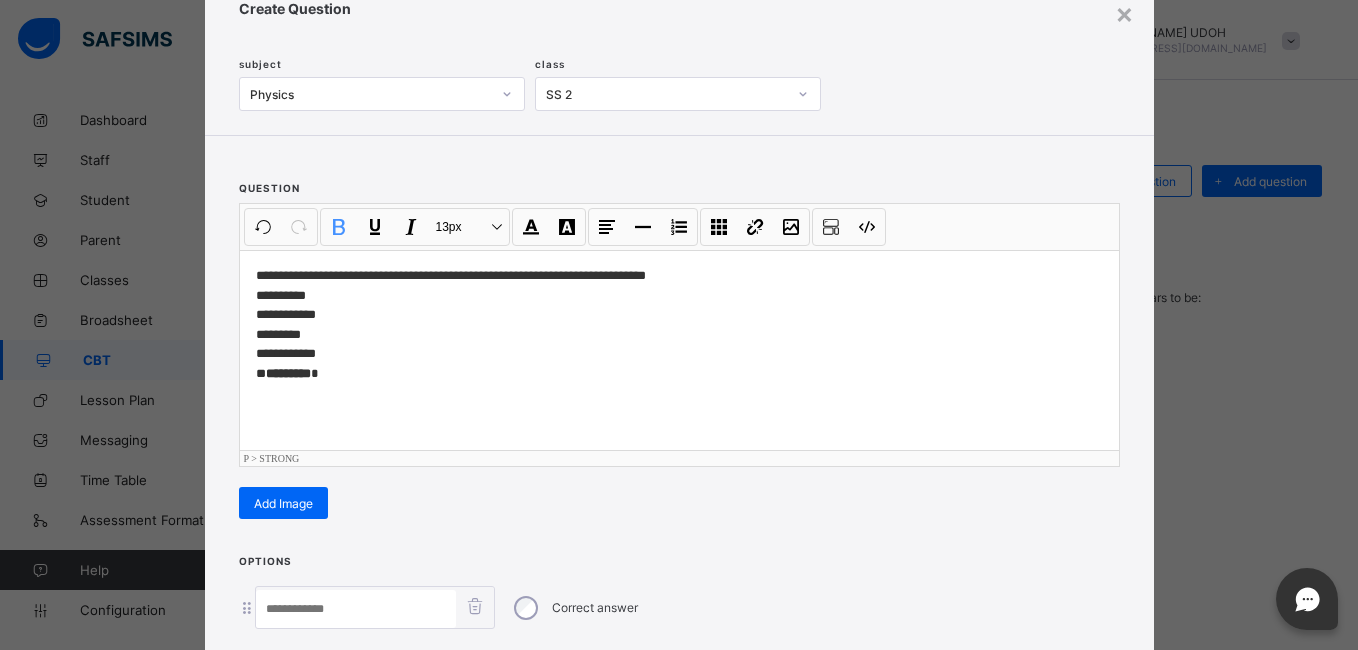 click on "**********" at bounding box center [679, 324] 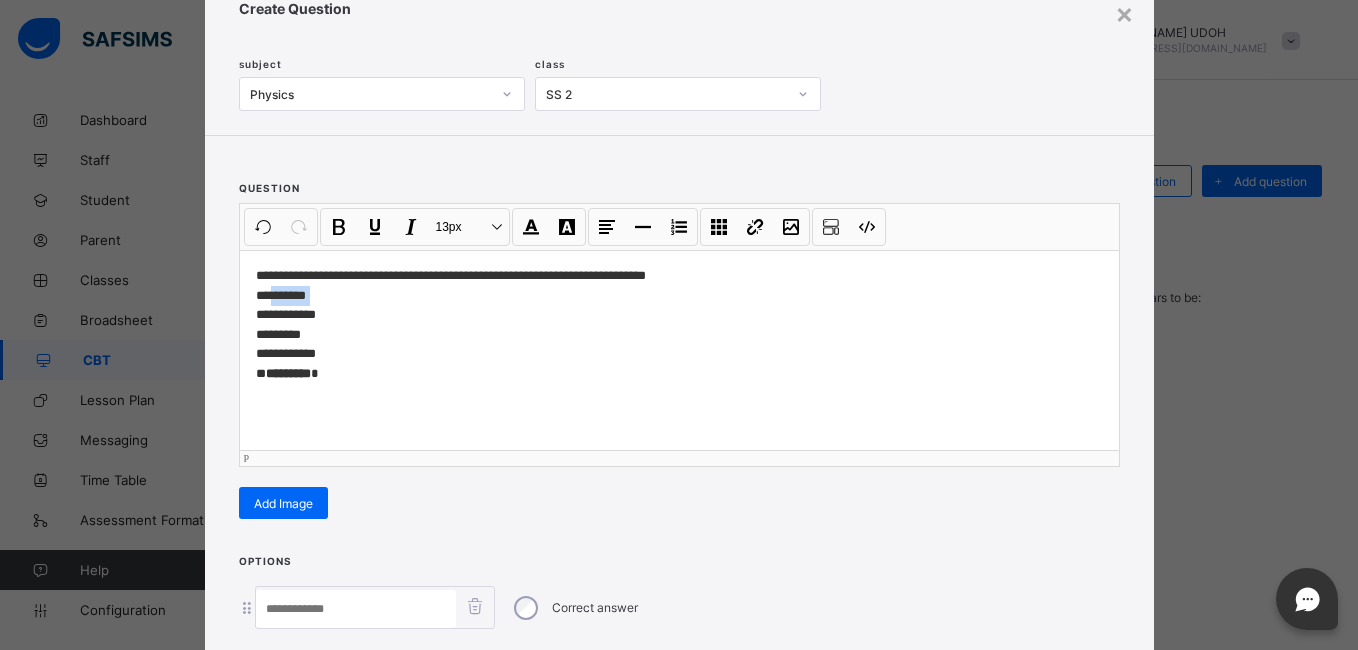 drag, startPoint x: 310, startPoint y: 294, endPoint x: 269, endPoint y: 298, distance: 41.19466 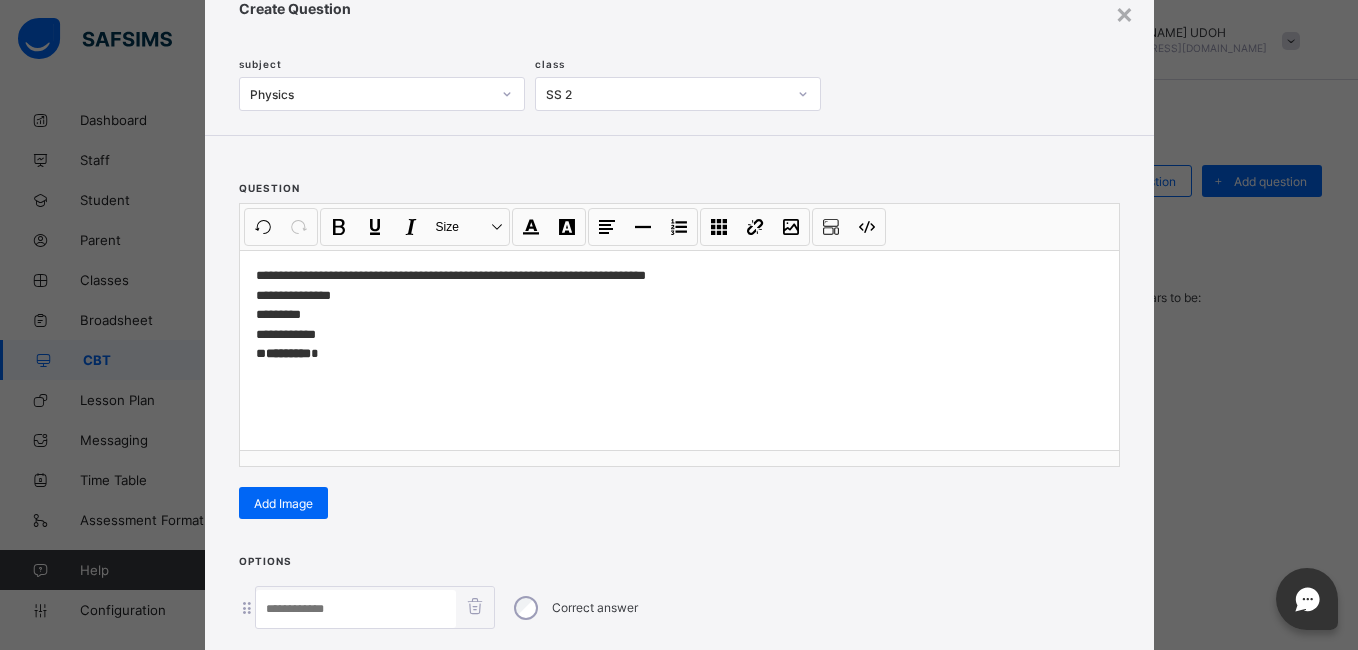 click at bounding box center [356, 609] 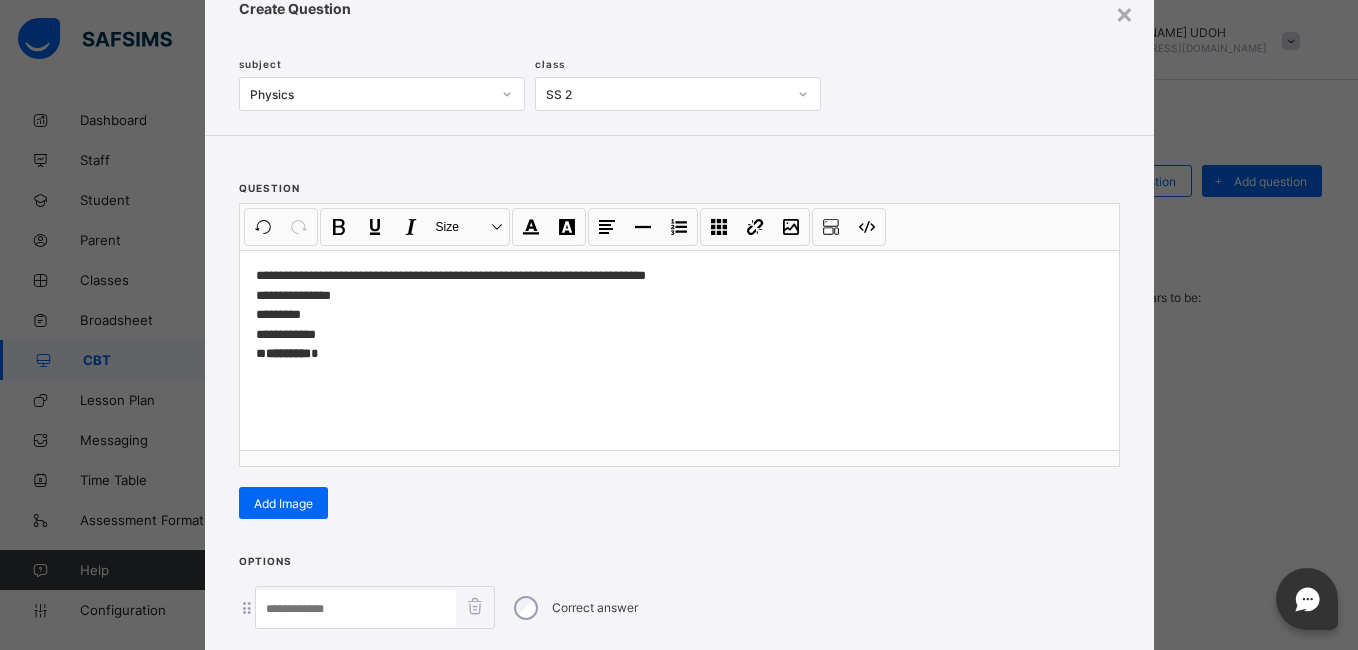 paste on "*******" 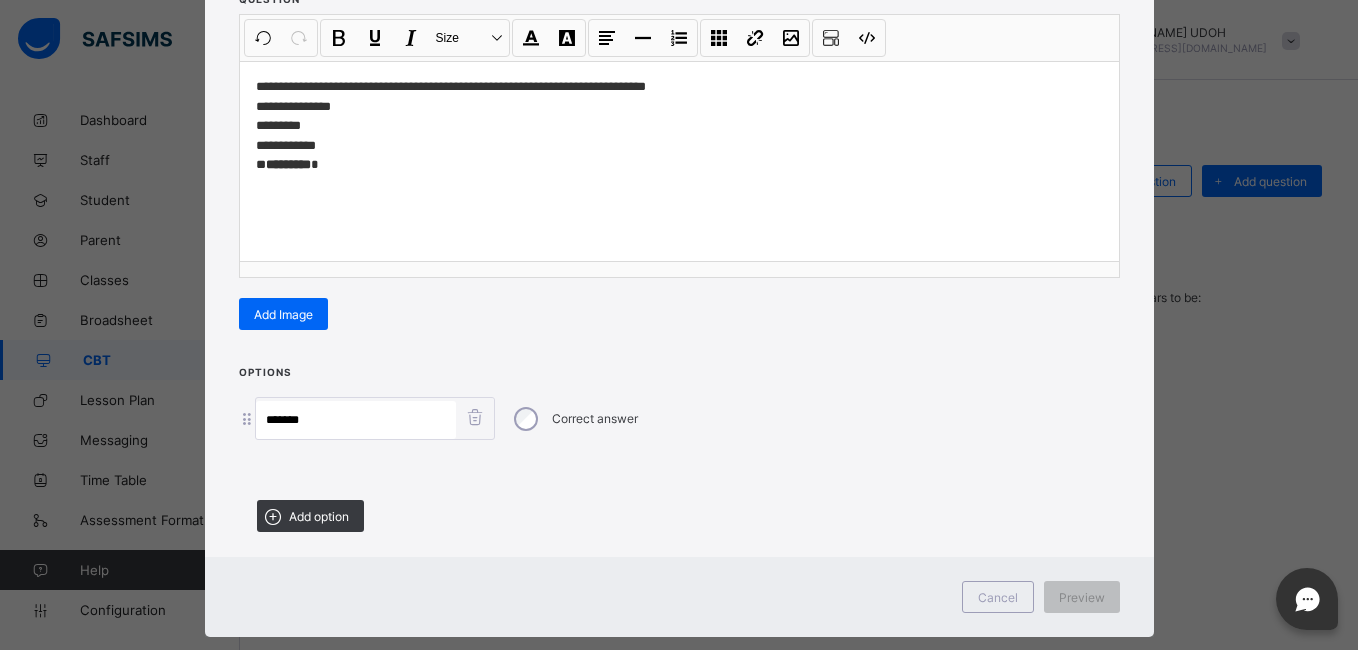 scroll, scrollTop: 265, scrollLeft: 0, axis: vertical 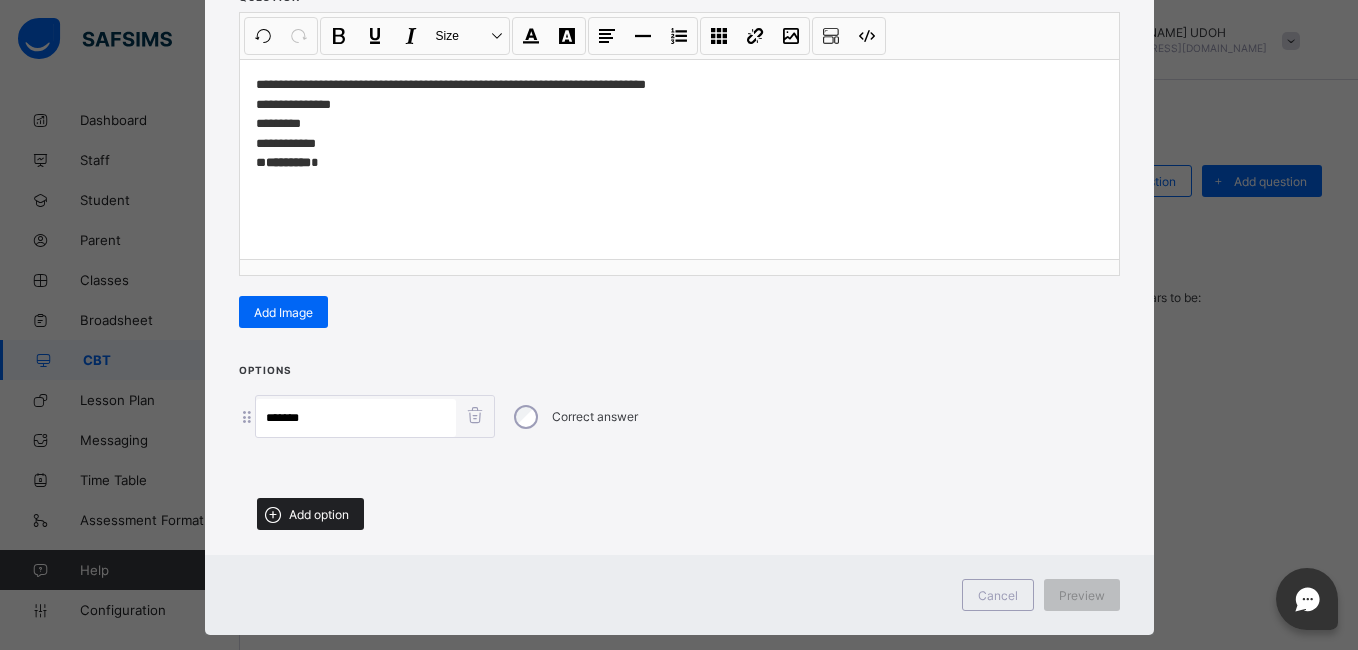 type on "*******" 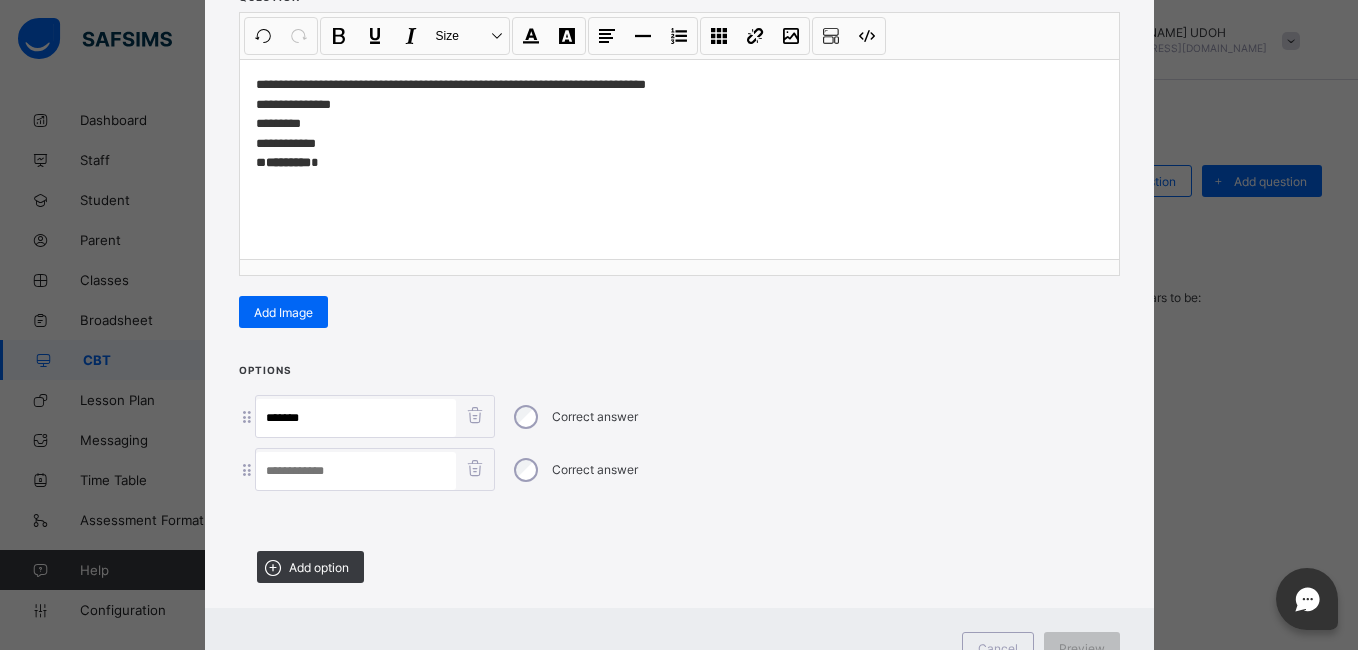 click at bounding box center [356, 471] 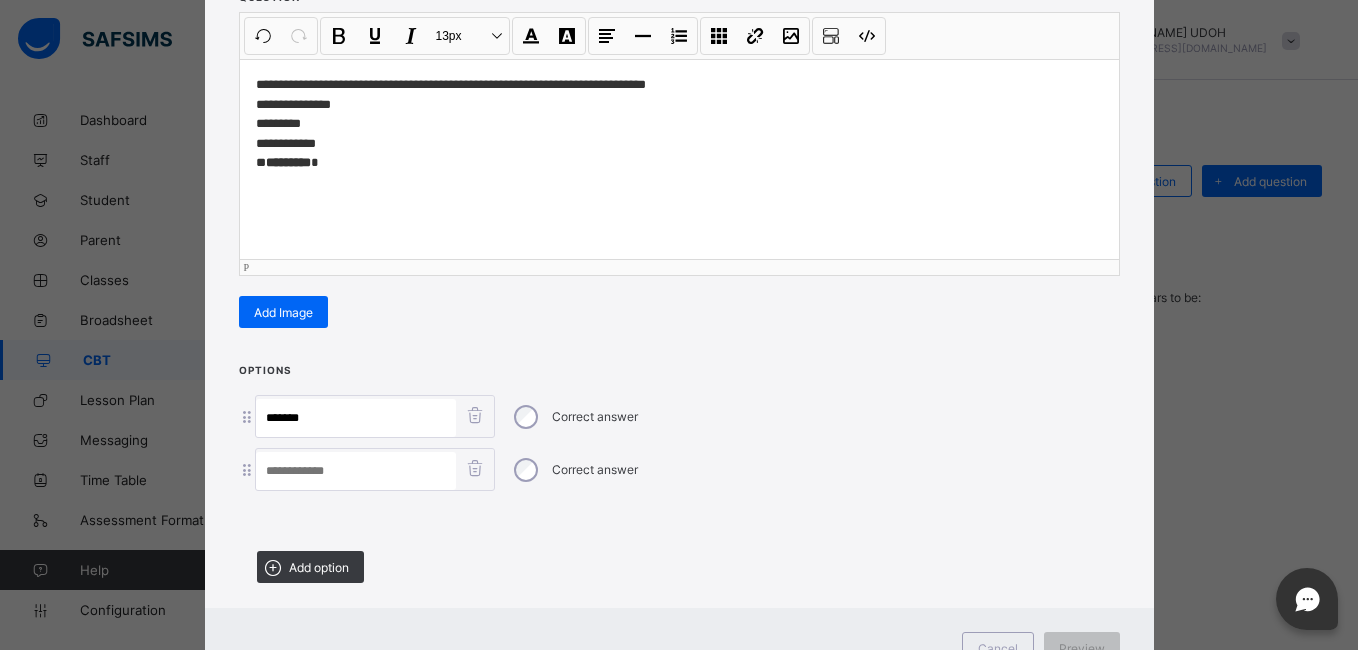 click on "**********" at bounding box center (679, 124) 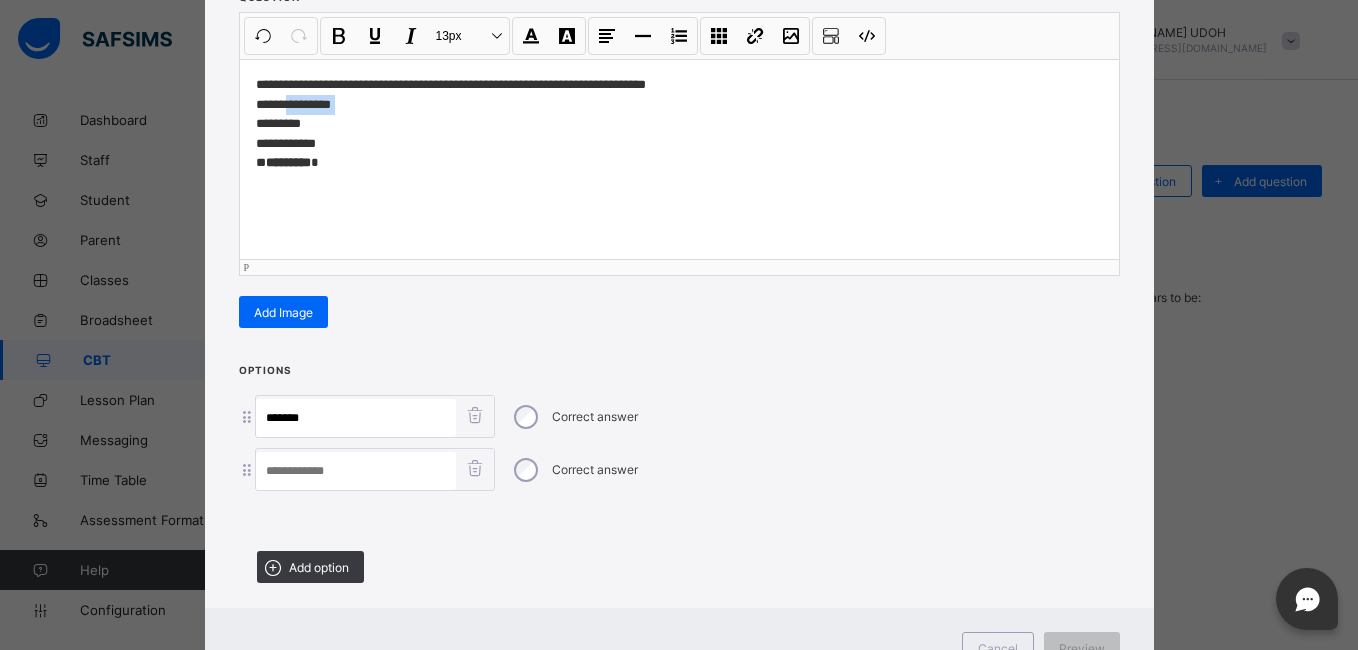 drag, startPoint x: 335, startPoint y: 98, endPoint x: 280, endPoint y: 99, distance: 55.00909 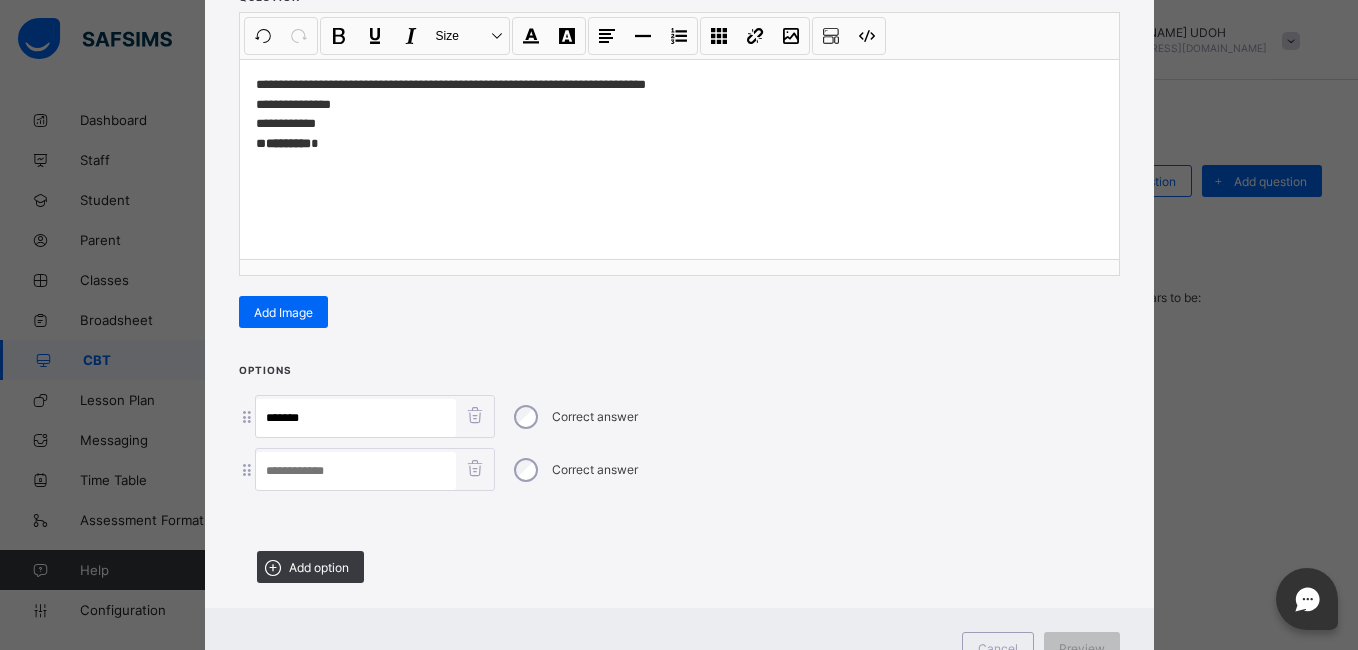 click at bounding box center [356, 471] 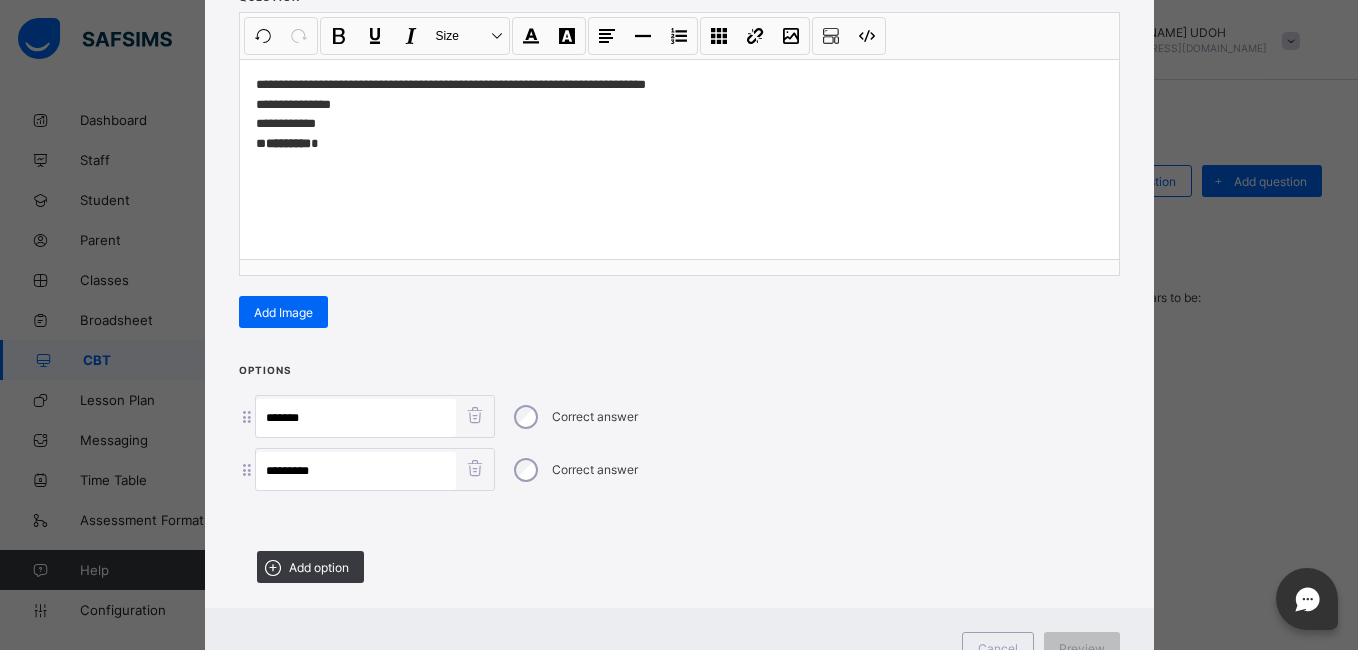 type on "*********" 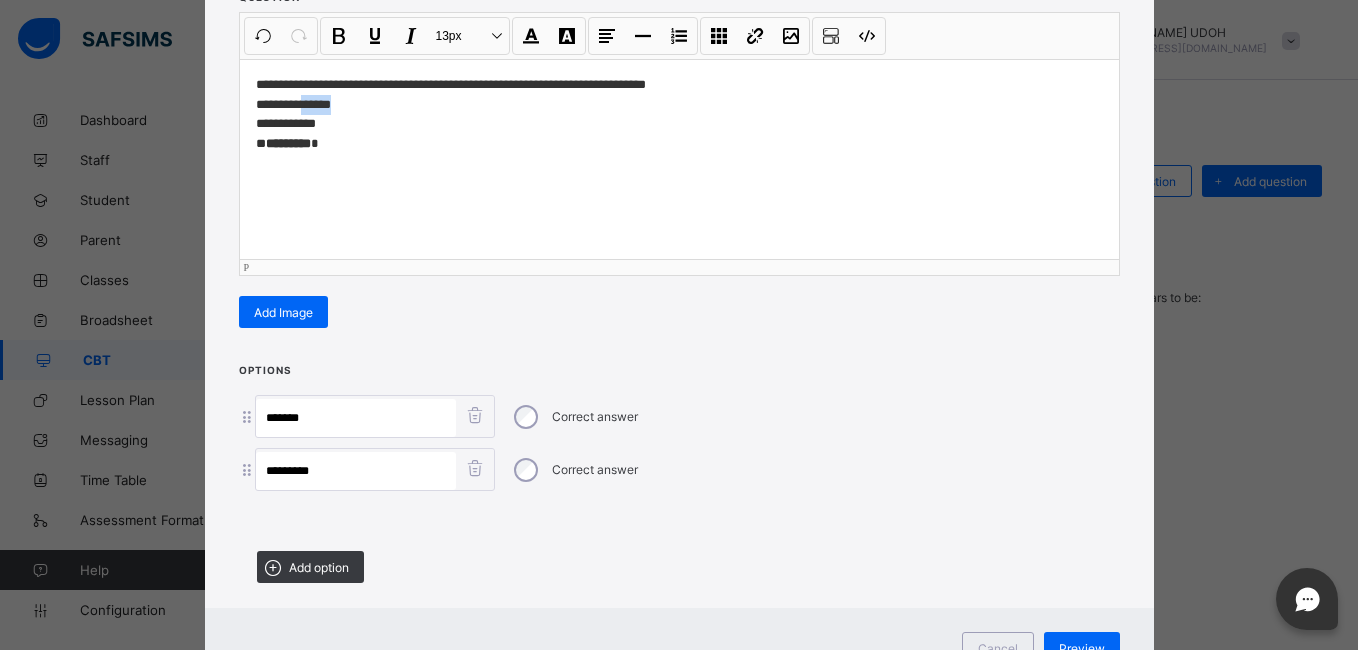 drag, startPoint x: 344, startPoint y: 104, endPoint x: 297, endPoint y: 105, distance: 47.010635 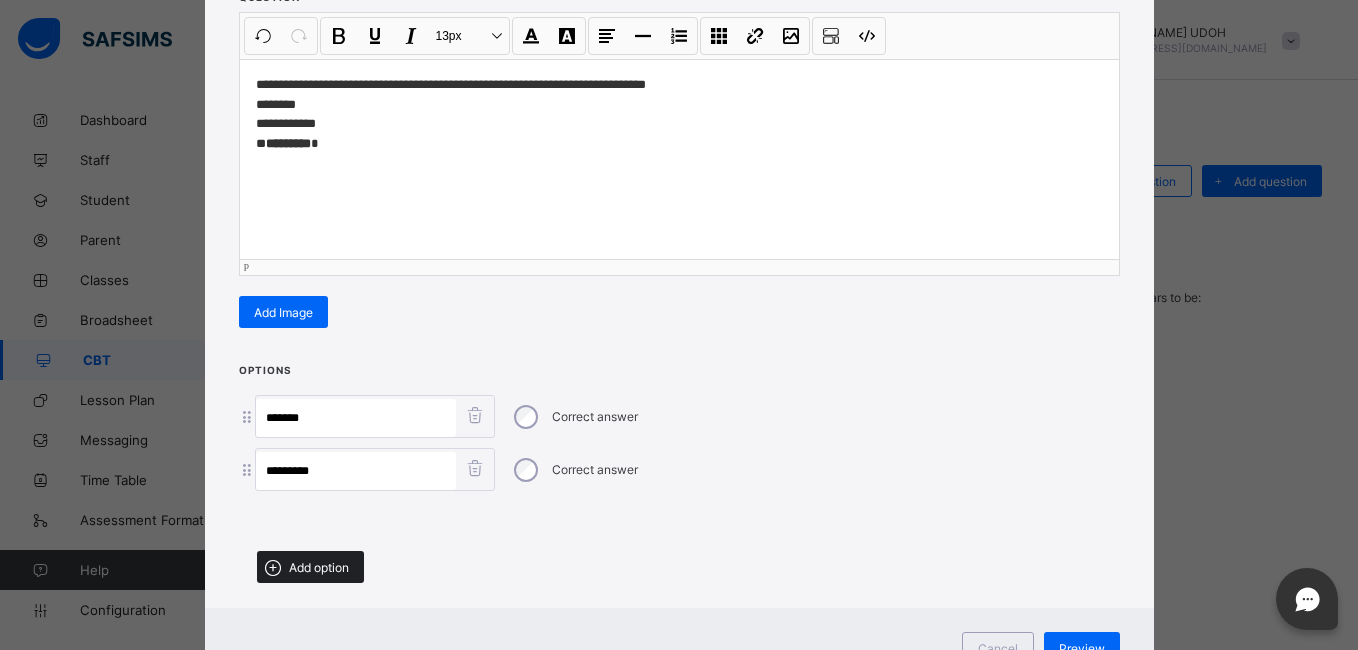 click on "Add option" at bounding box center (319, 567) 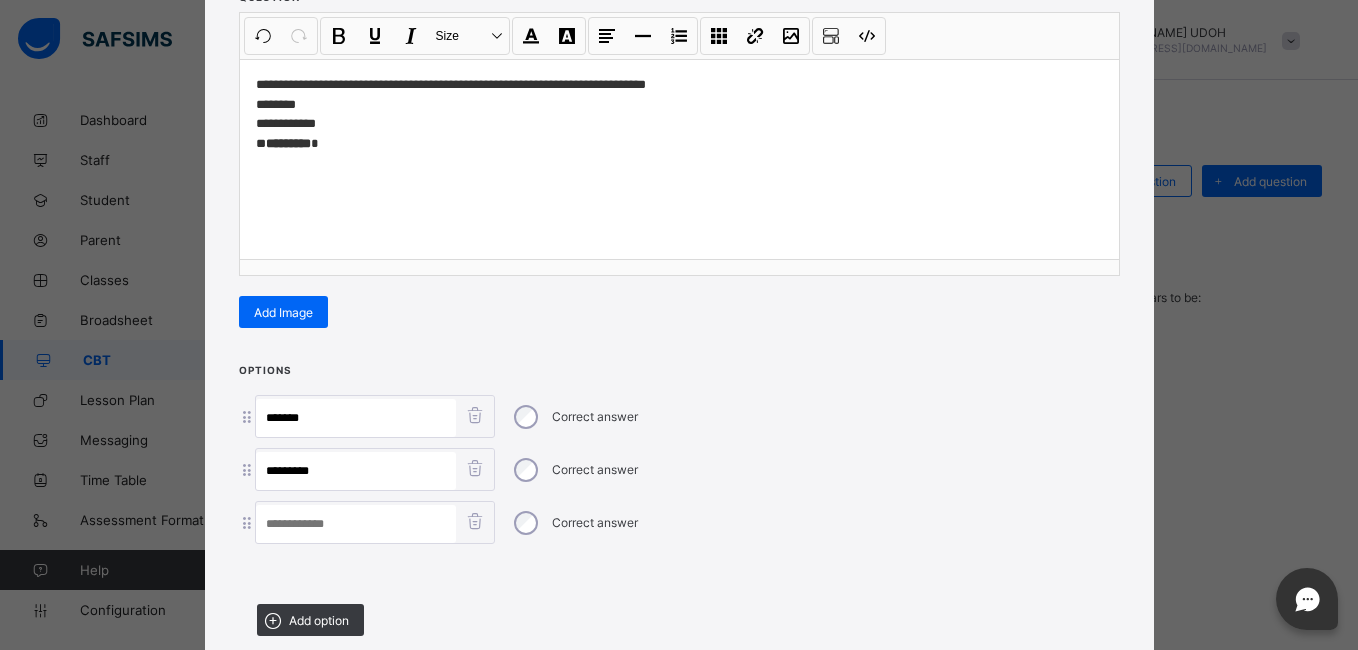 click at bounding box center [356, 524] 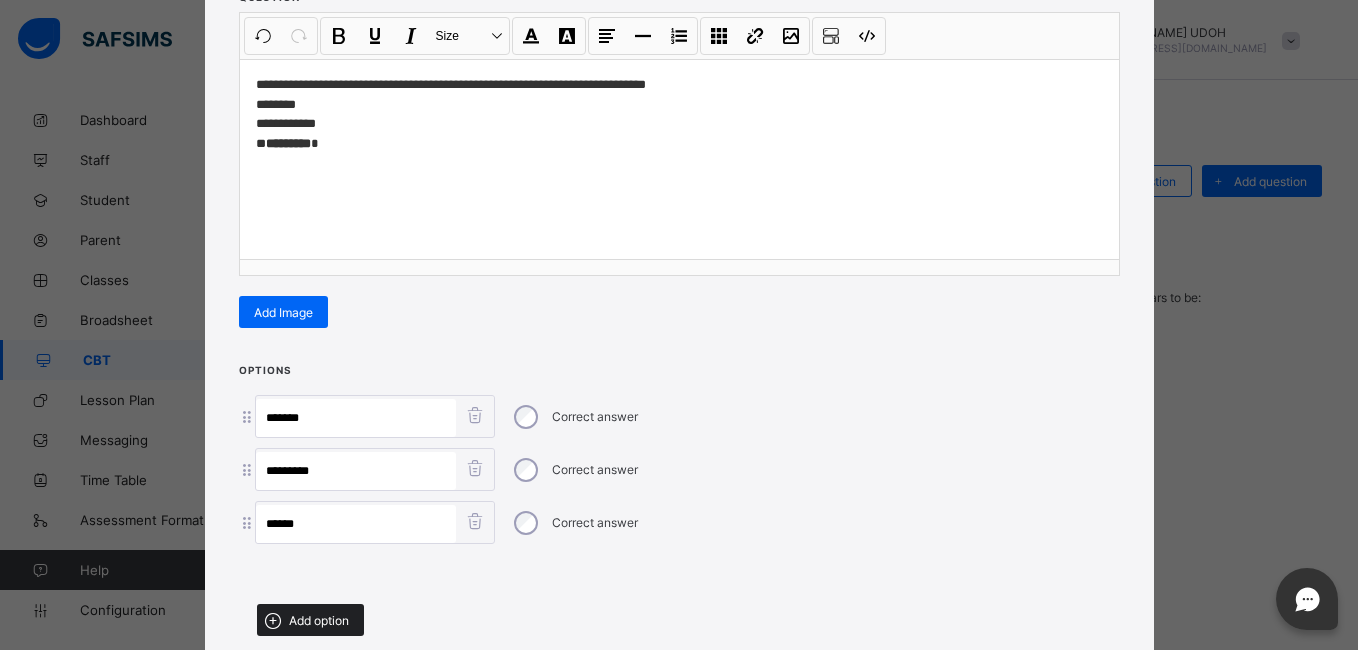 type on "******" 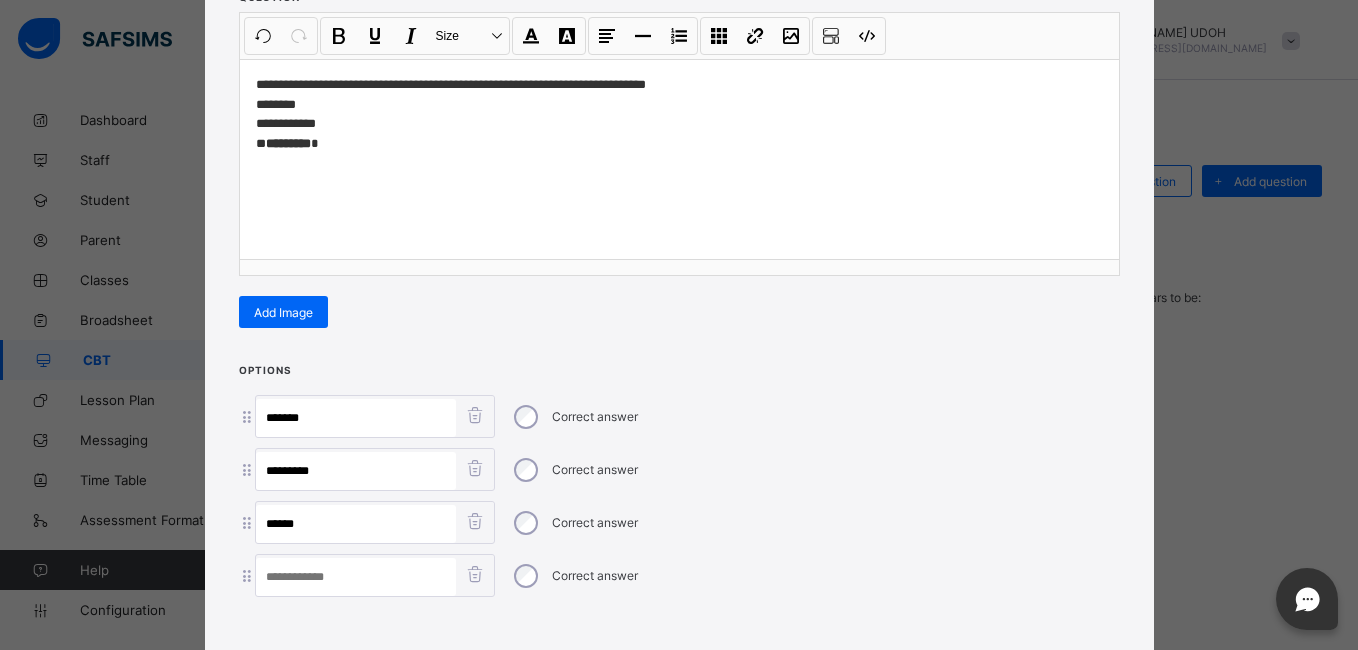 click on "**********" at bounding box center [679, 114] 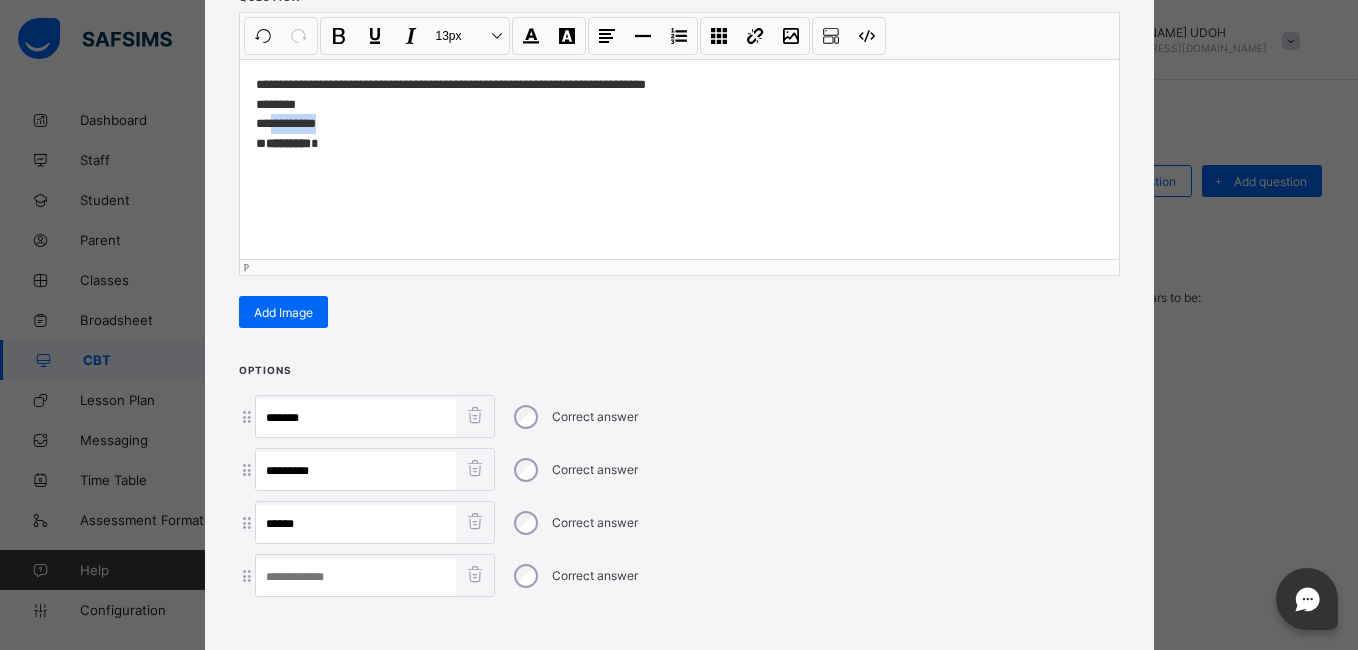 drag, startPoint x: 323, startPoint y: 124, endPoint x: 265, endPoint y: 129, distance: 58.21512 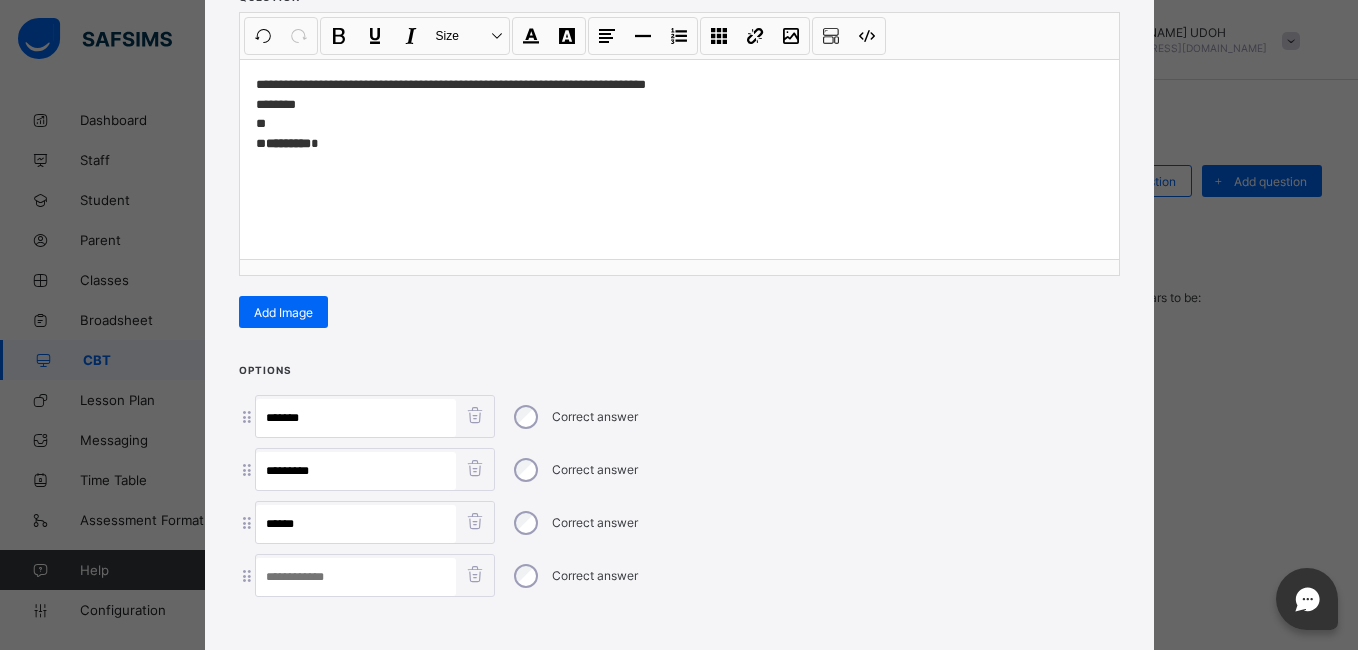 click at bounding box center [356, 577] 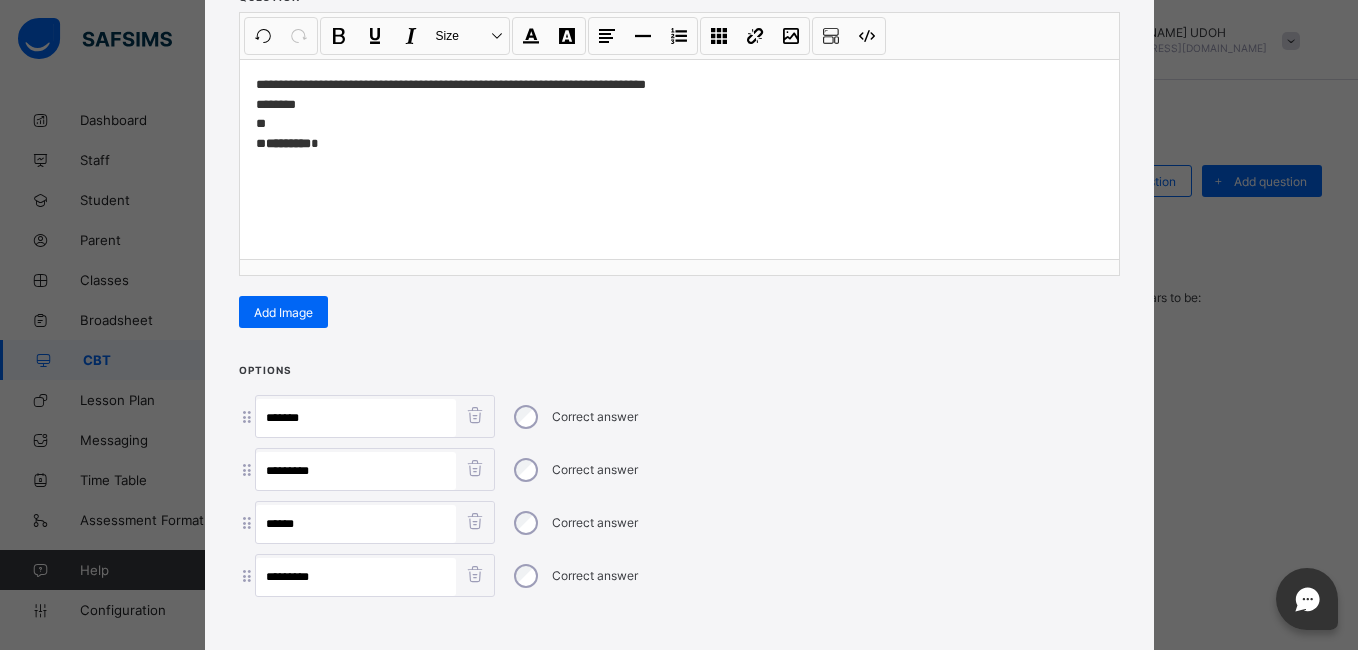 type on "*********" 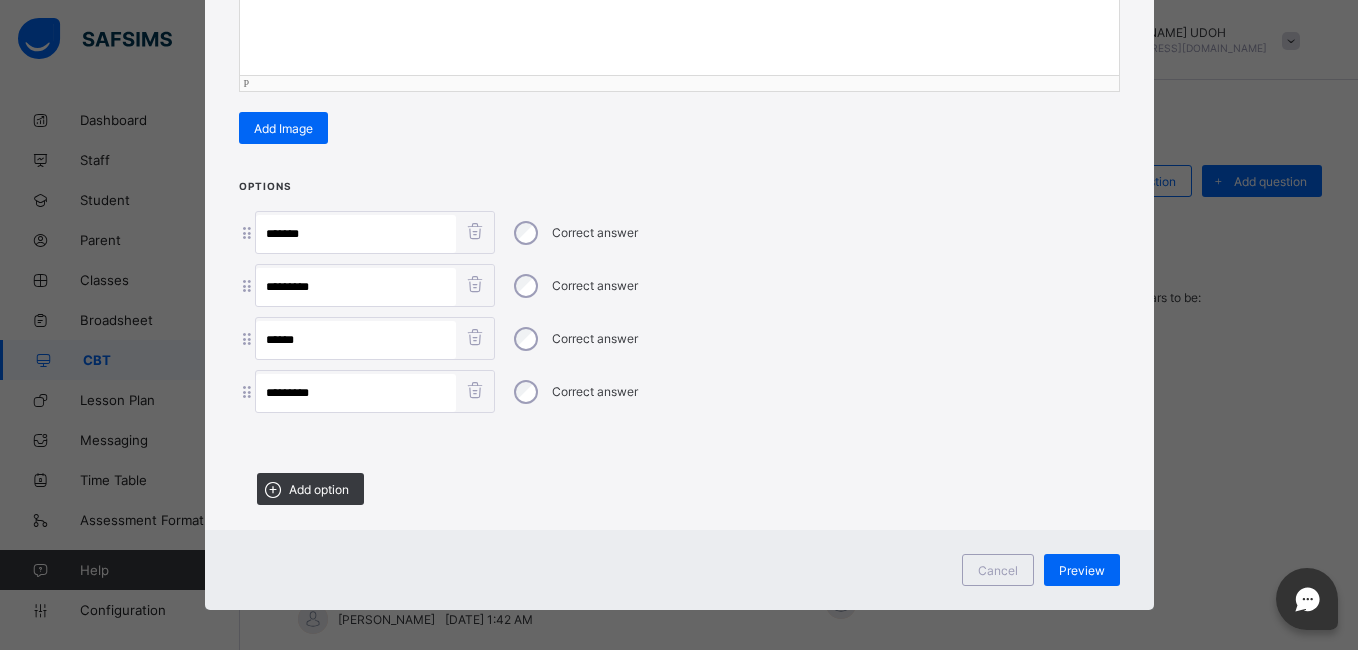 scroll, scrollTop: 455, scrollLeft: 0, axis: vertical 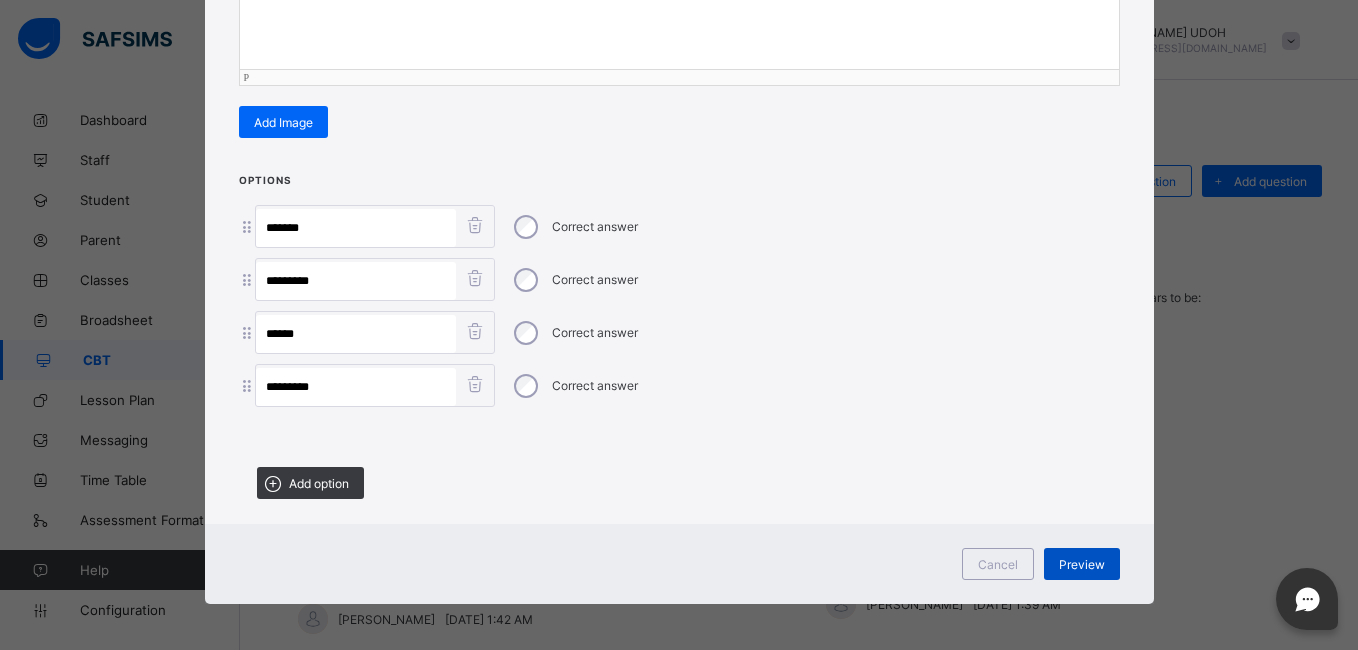 click on "Preview" at bounding box center (1082, 564) 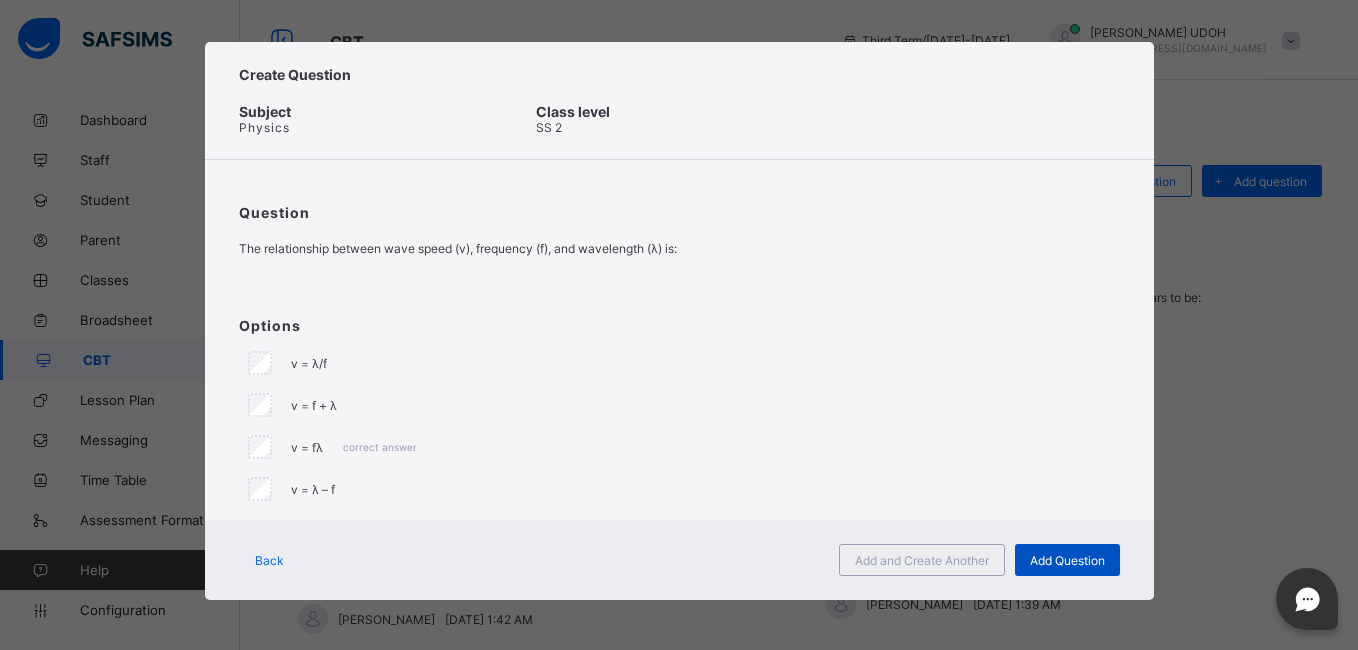 scroll, scrollTop: 8, scrollLeft: 0, axis: vertical 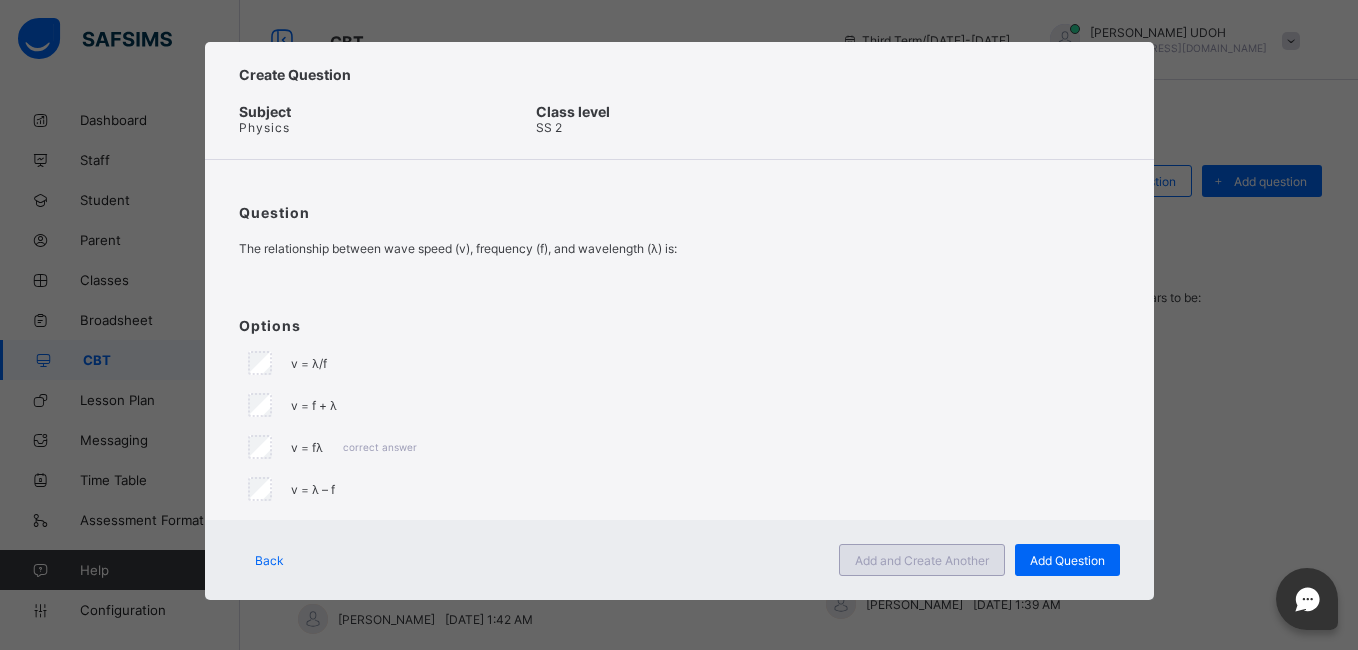 click on "Add and Create Another" at bounding box center [922, 560] 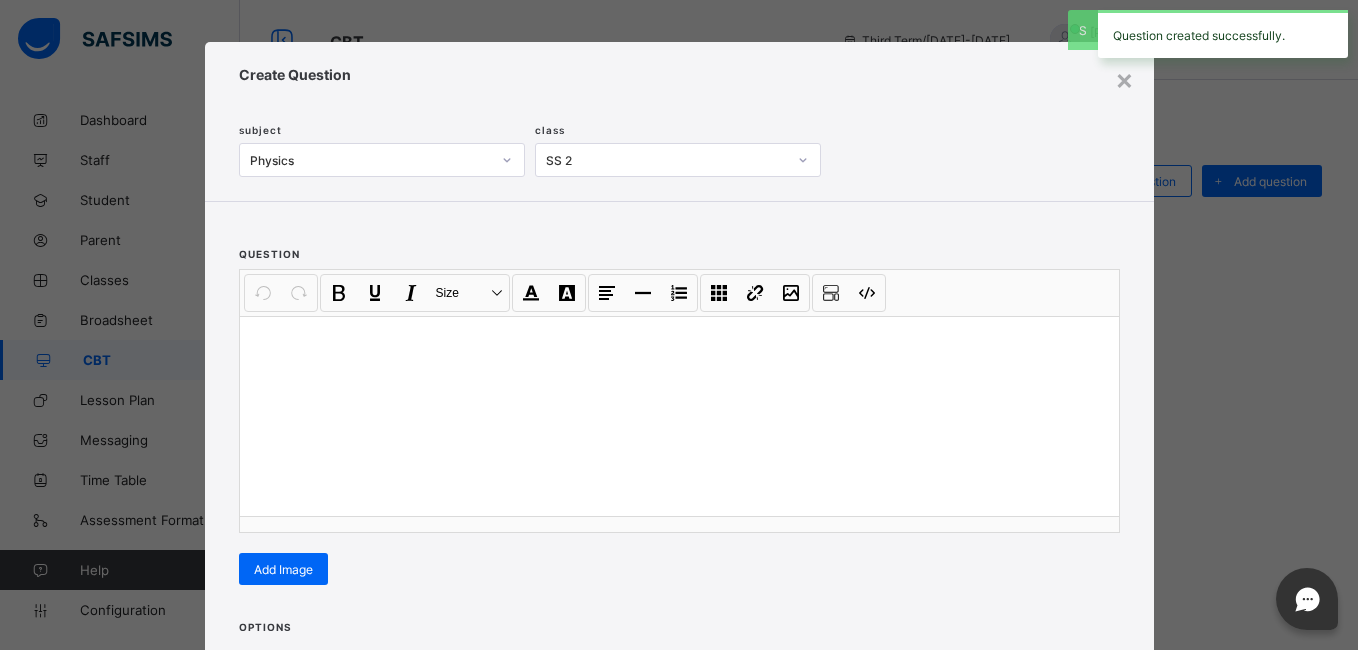 scroll, scrollTop: 74, scrollLeft: 0, axis: vertical 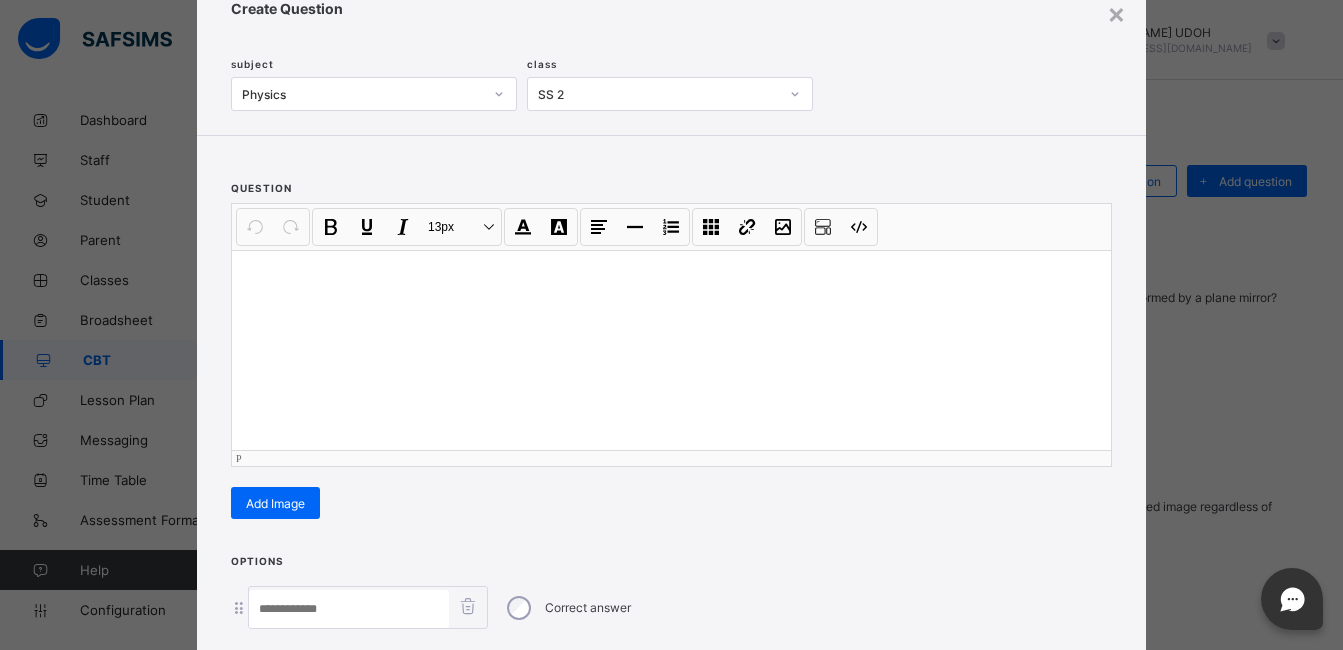 click at bounding box center (671, 276) 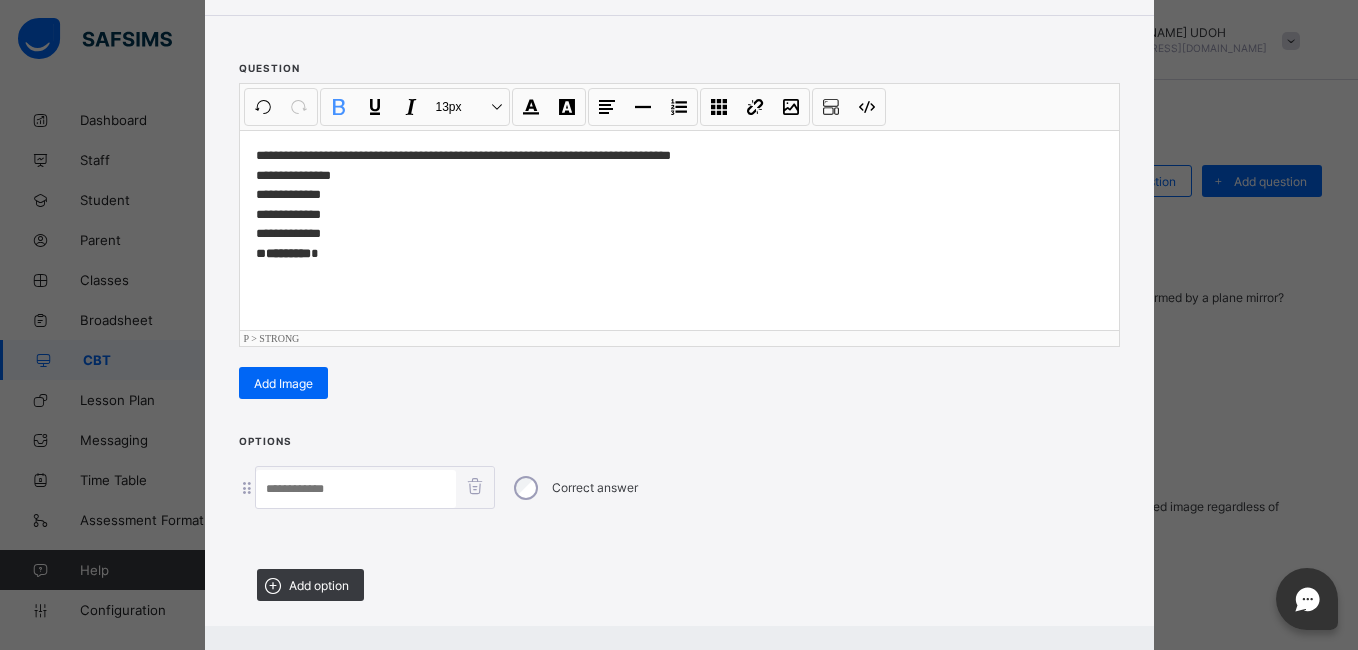 scroll, scrollTop: 243, scrollLeft: 0, axis: vertical 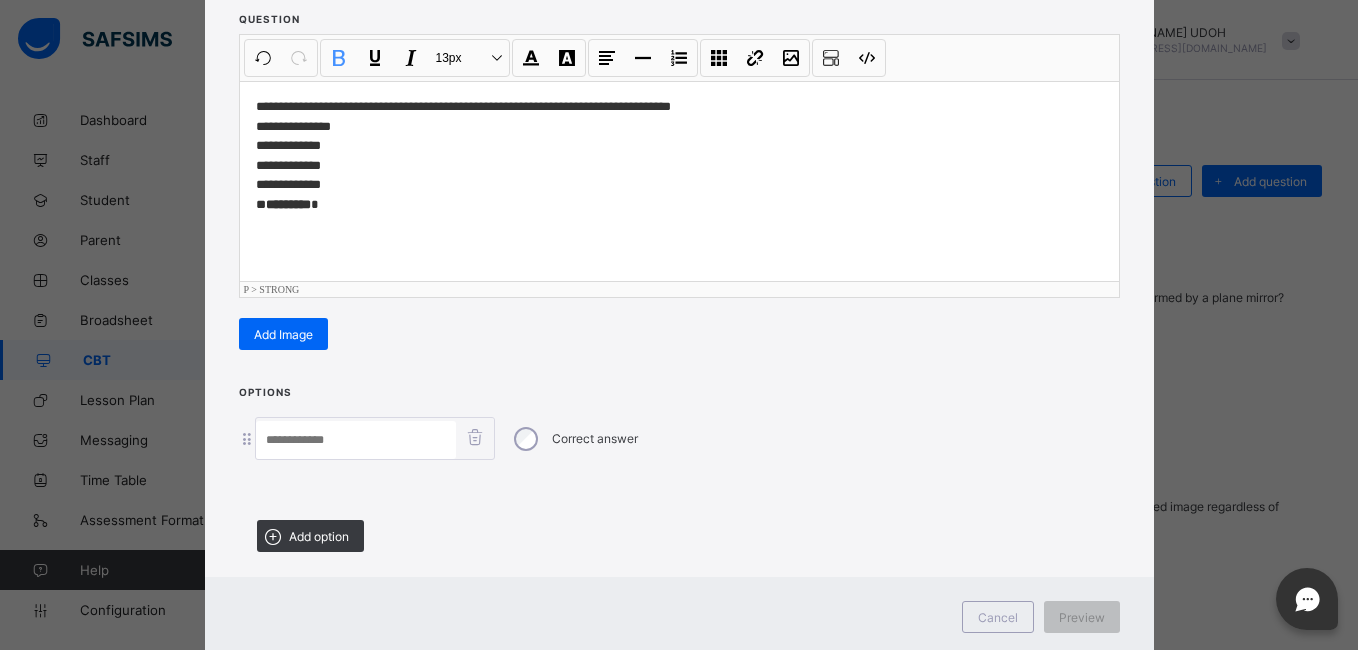 click on "**********" at bounding box center (679, 155) 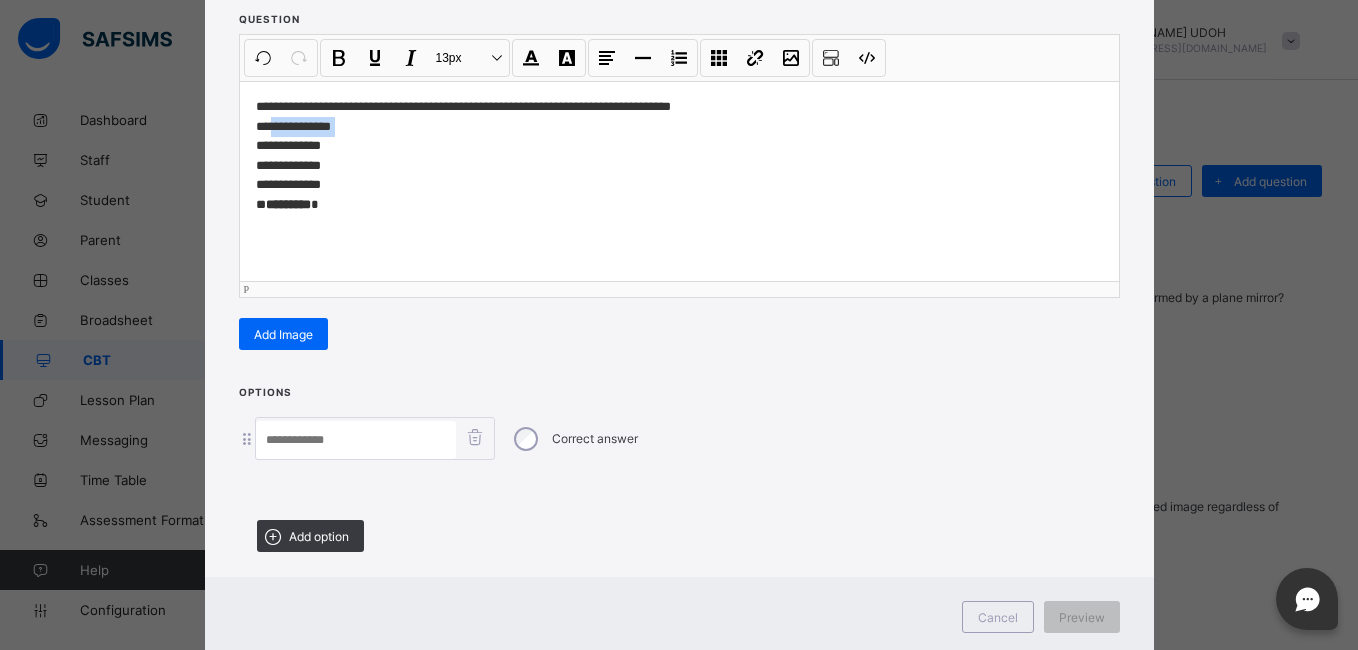 drag, startPoint x: 346, startPoint y: 125, endPoint x: 301, endPoint y: 123, distance: 45.044422 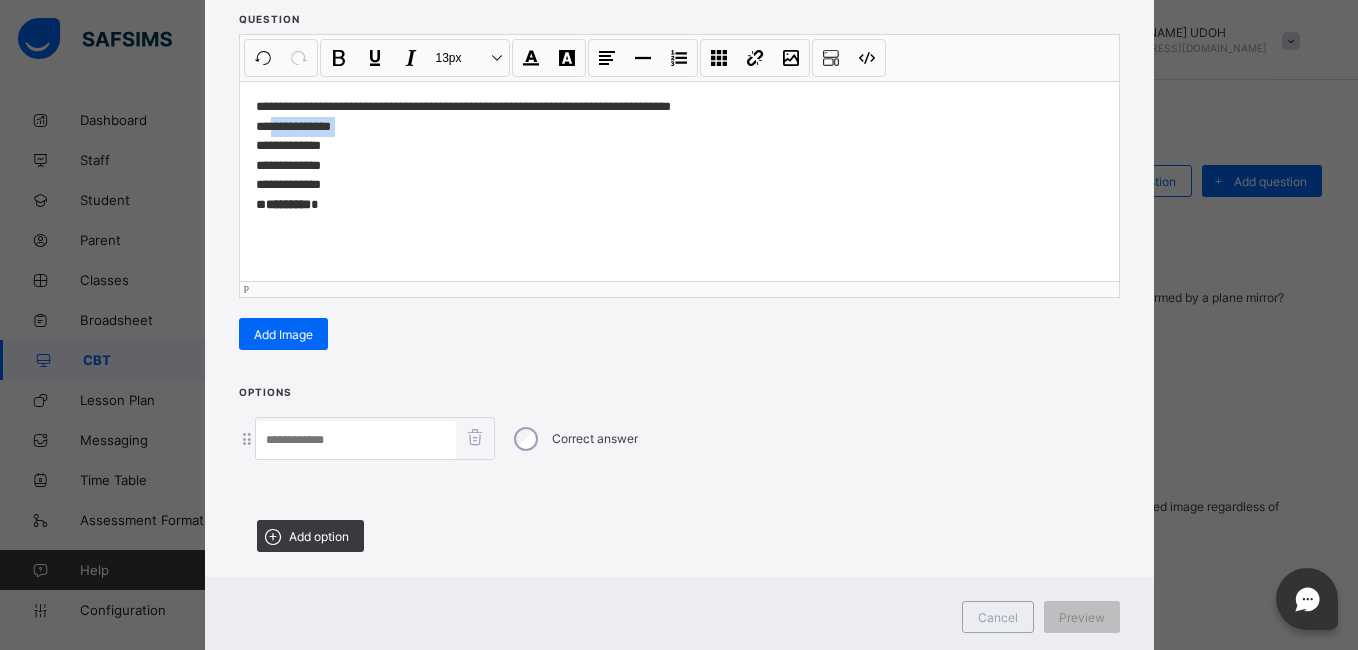 type 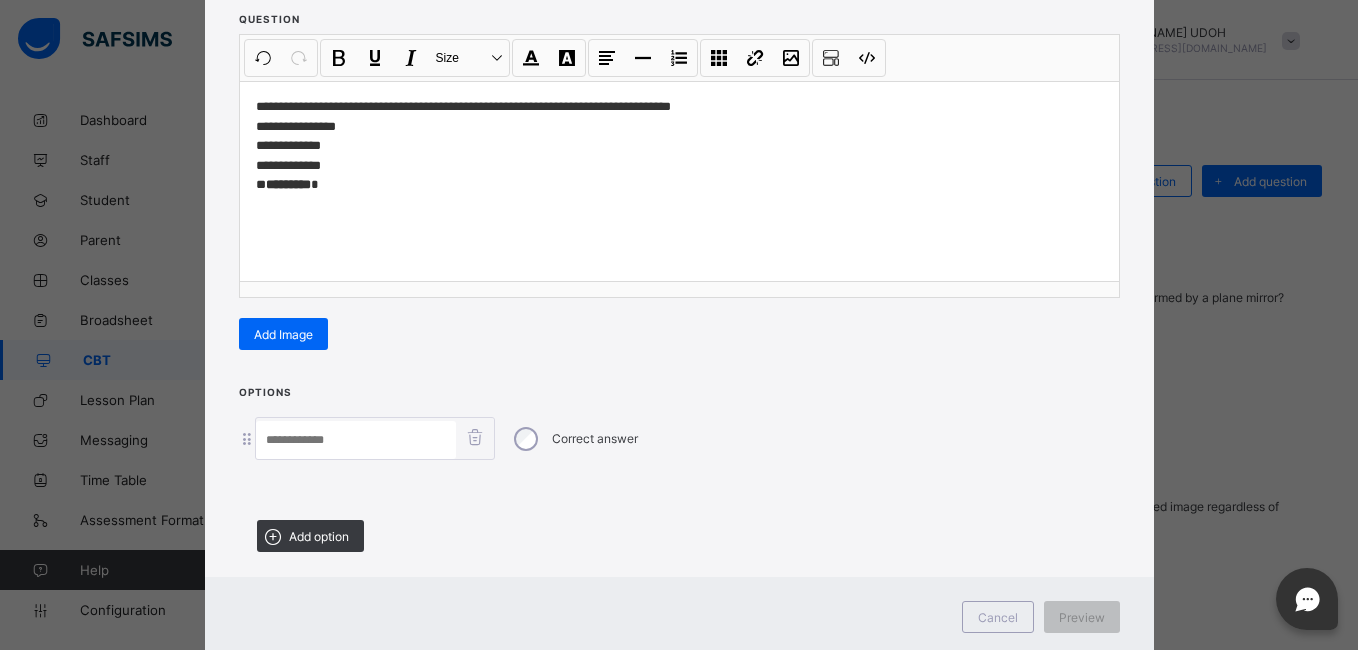 click at bounding box center (356, 440) 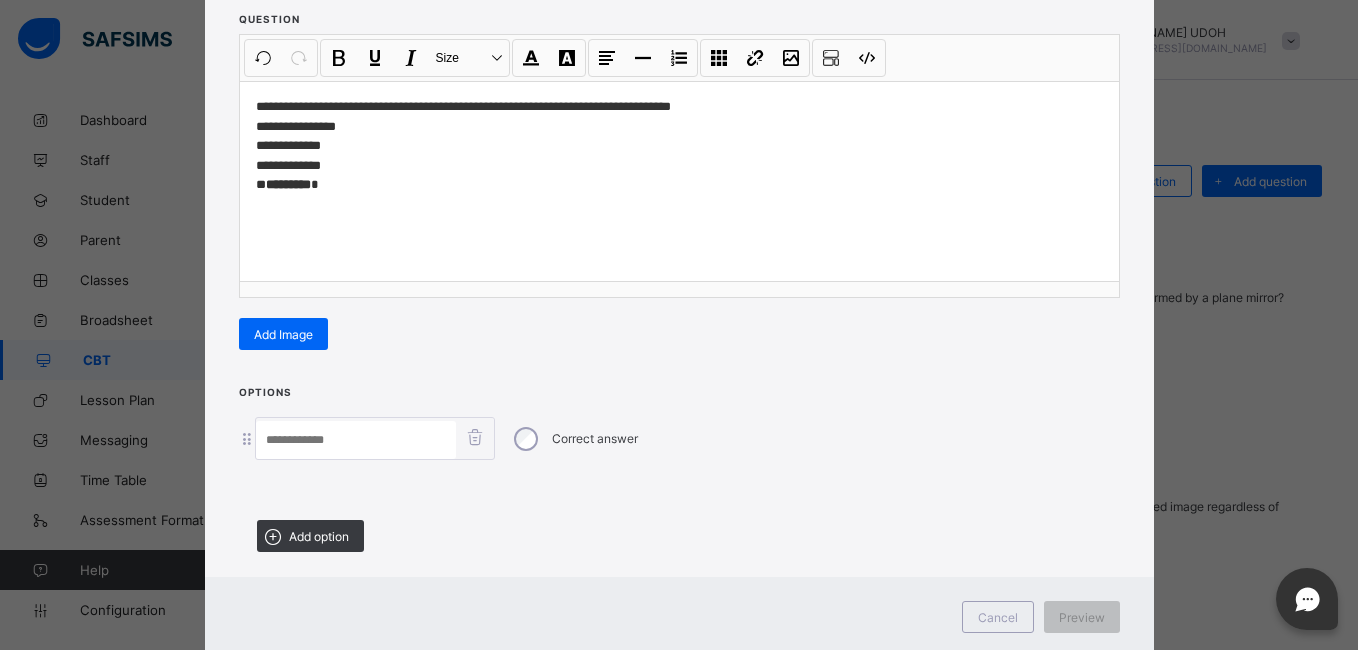 paste on "**********" 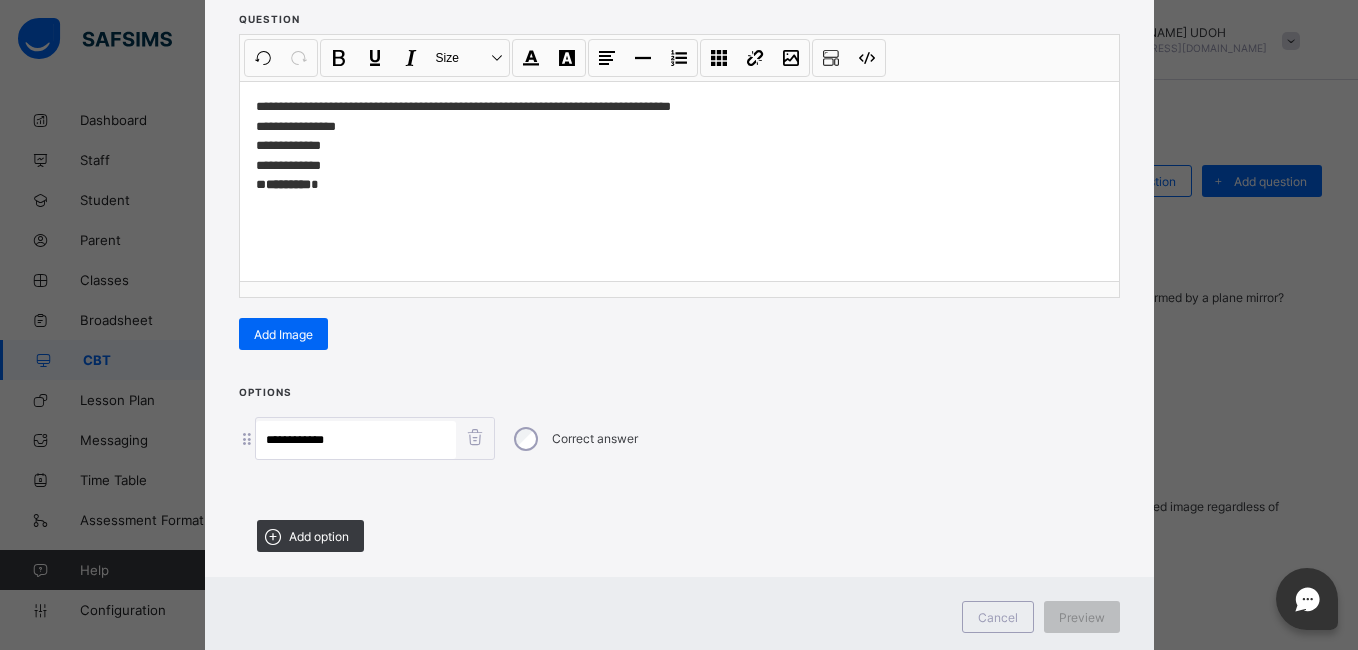 type on "**********" 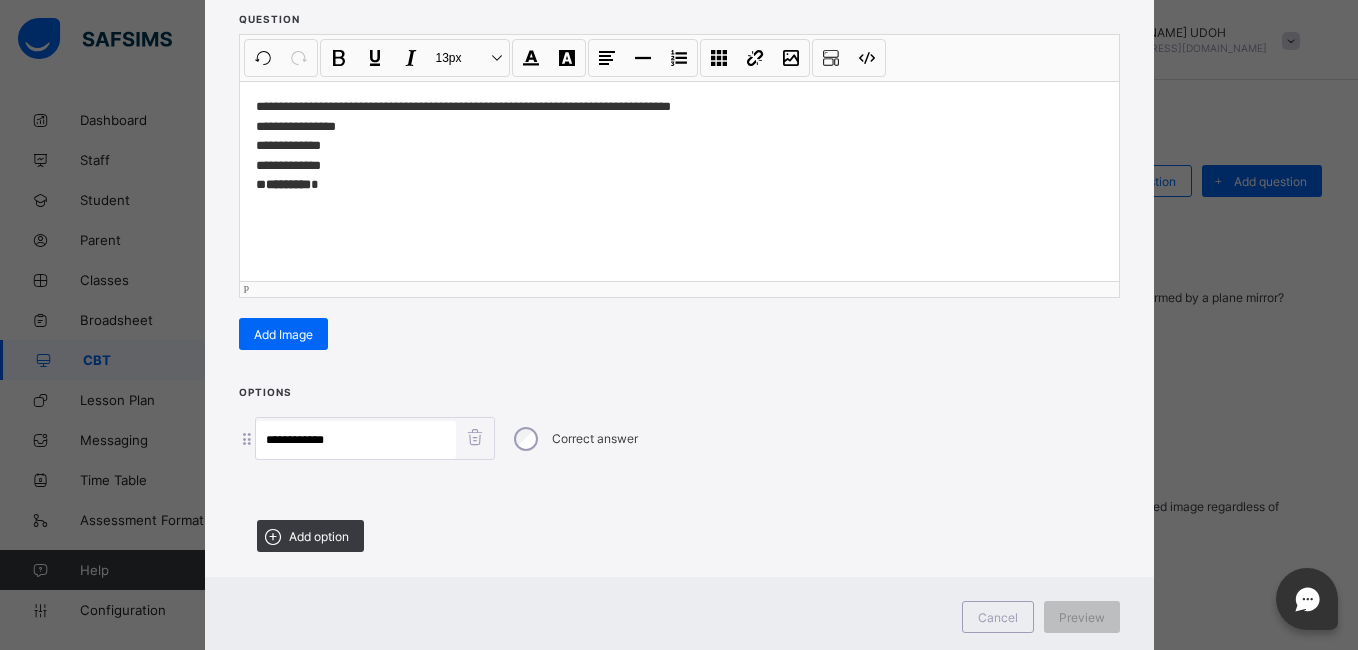 click on "**********" at bounding box center [679, 146] 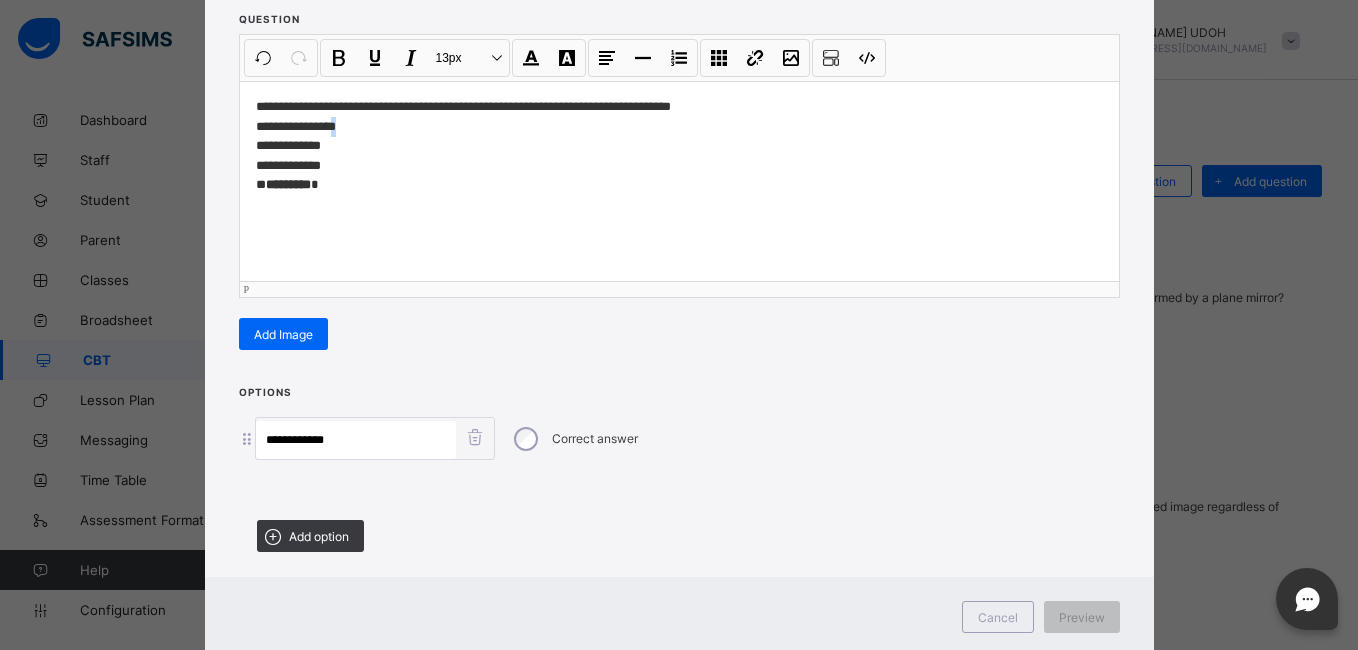 drag, startPoint x: 333, startPoint y: 135, endPoint x: 367, endPoint y: 138, distance: 34.132095 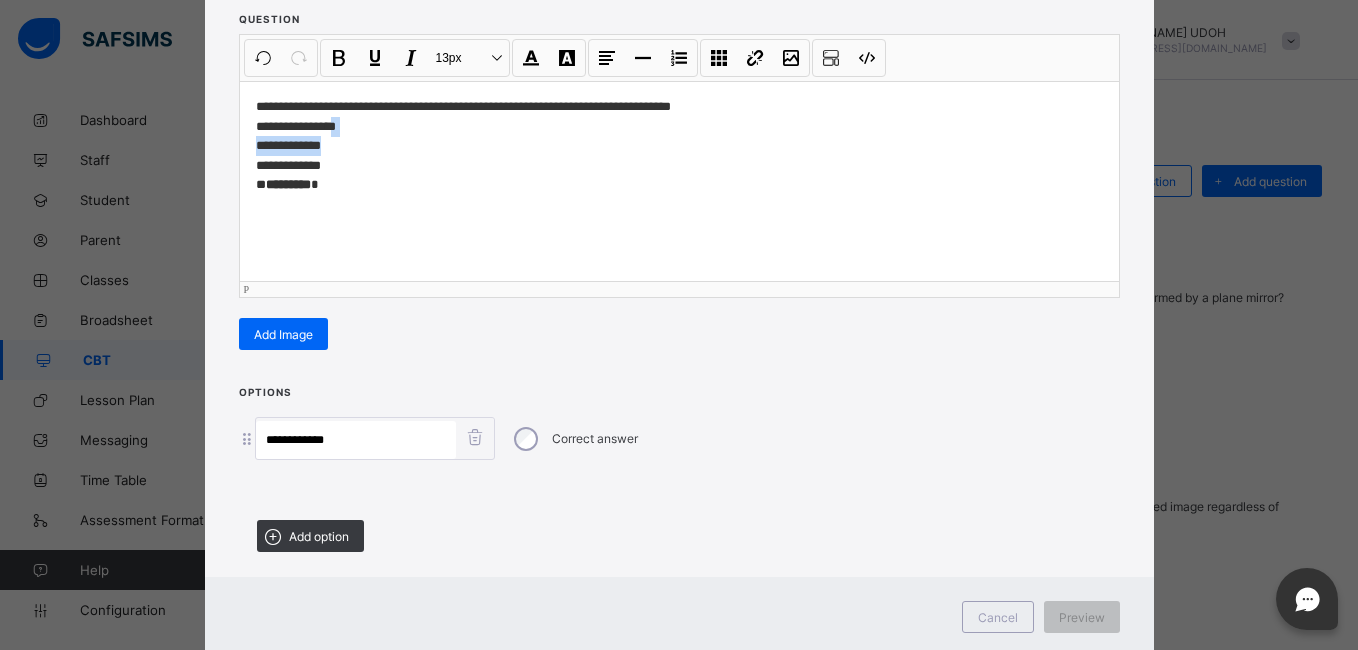 click on "**********" at bounding box center [679, 146] 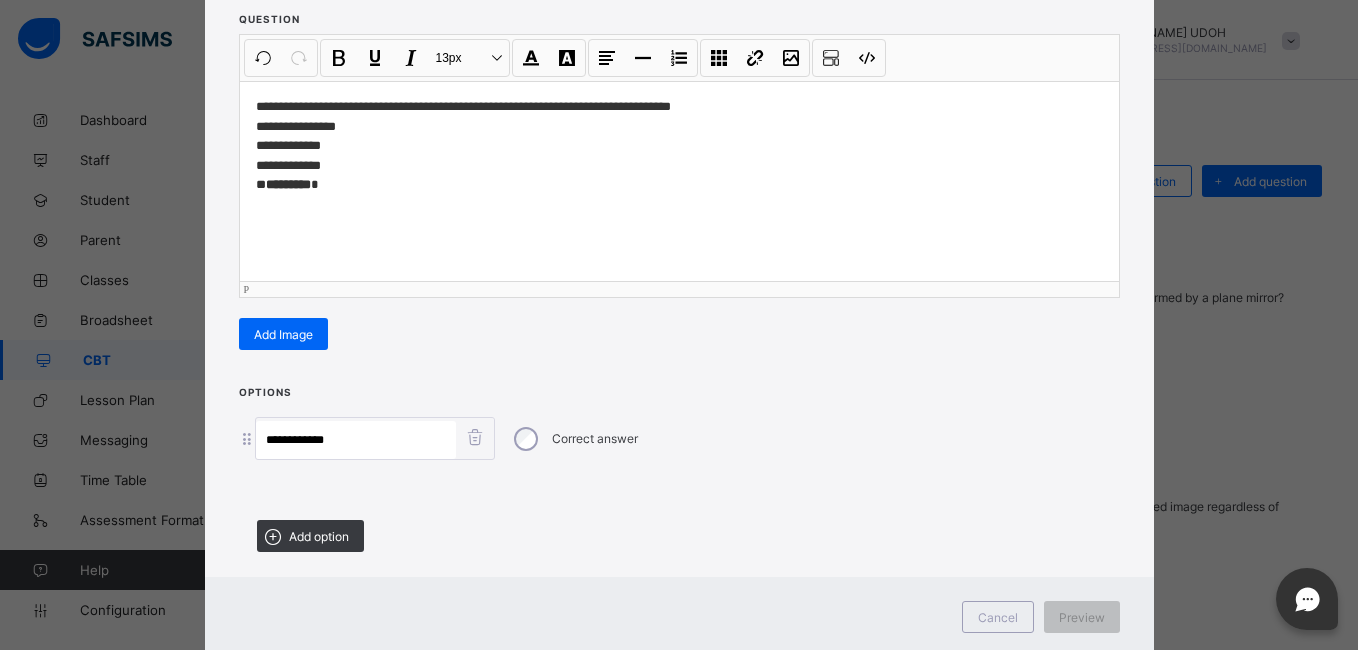 click on "**********" at bounding box center (679, 146) 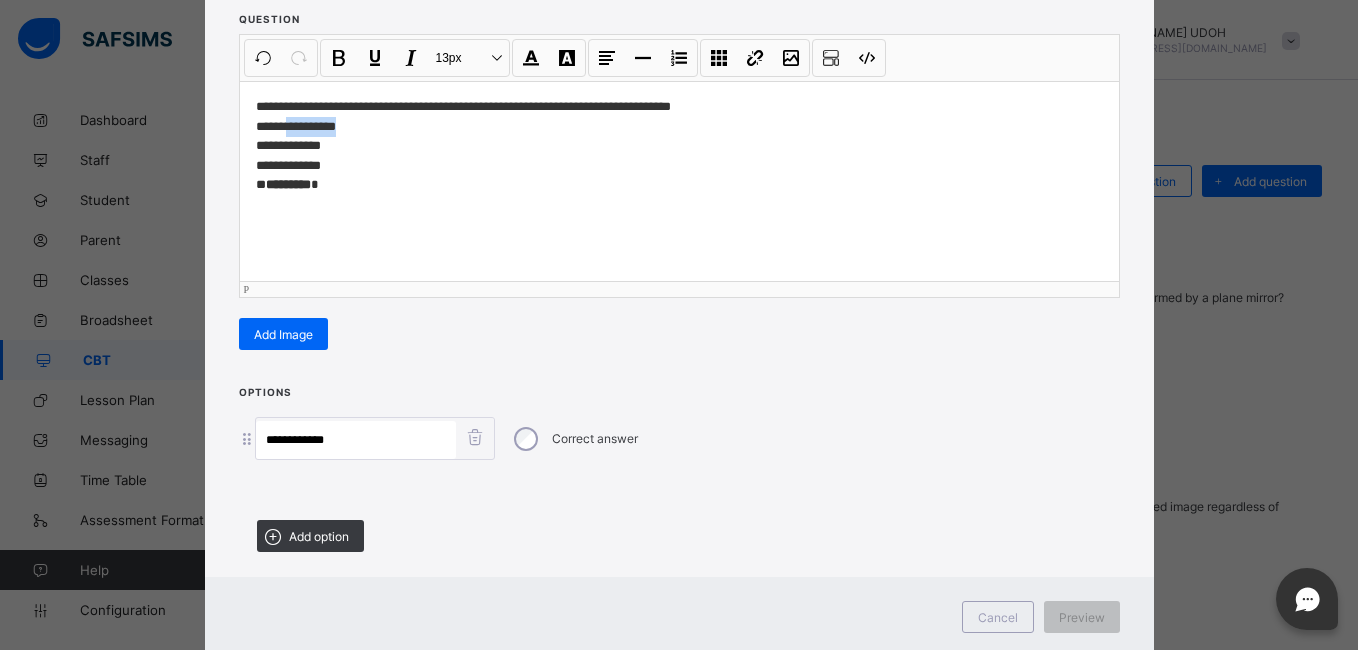 drag, startPoint x: 322, startPoint y: 123, endPoint x: 284, endPoint y: 123, distance: 38 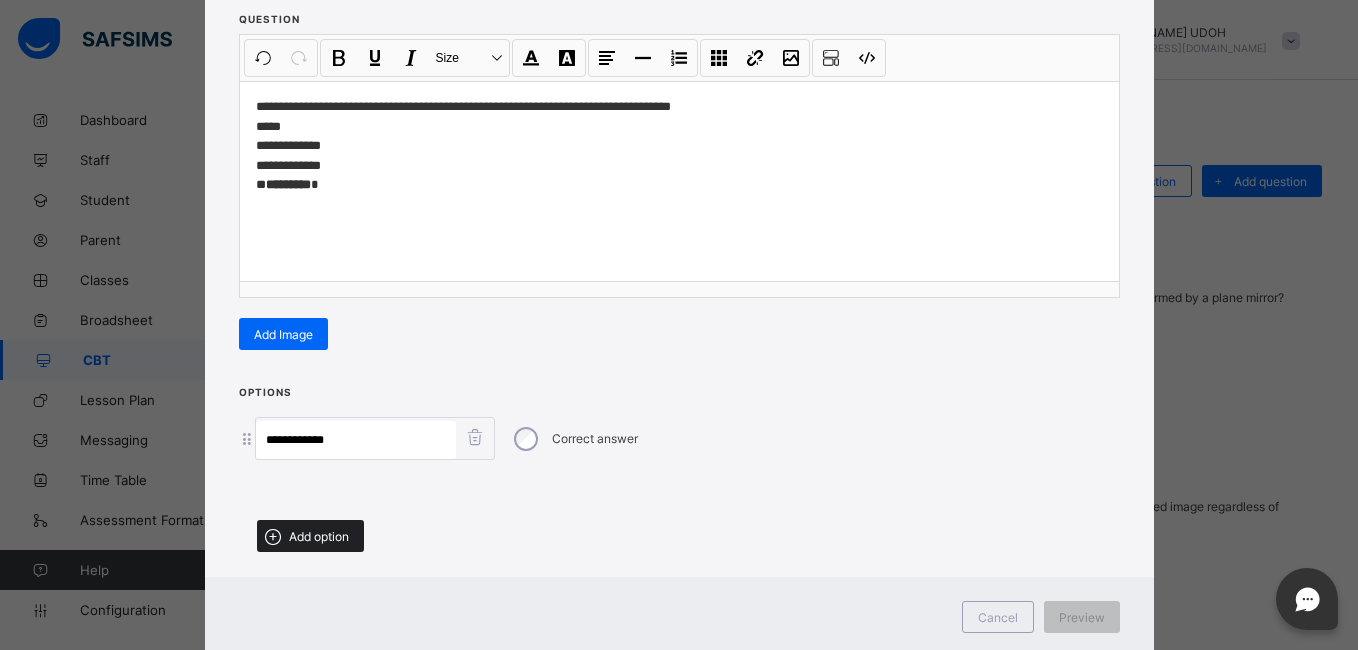 click on "Add option" at bounding box center (310, 536) 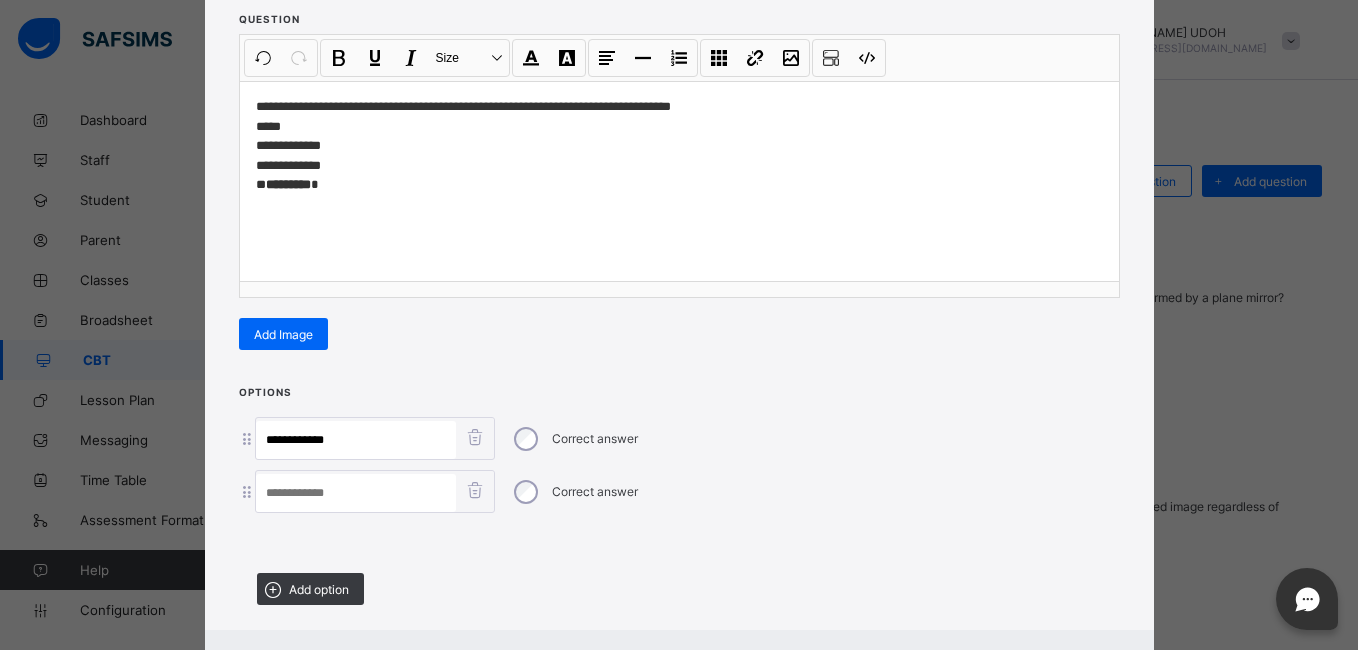 click at bounding box center (356, 493) 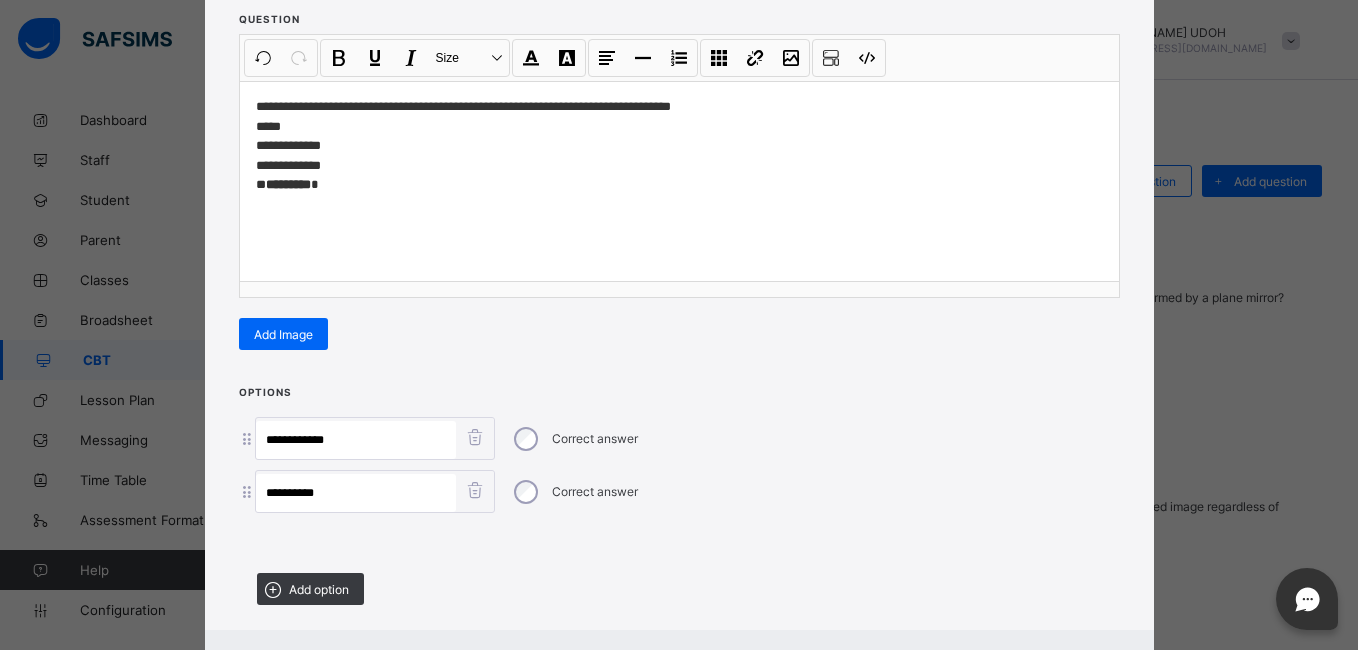 type on "**********" 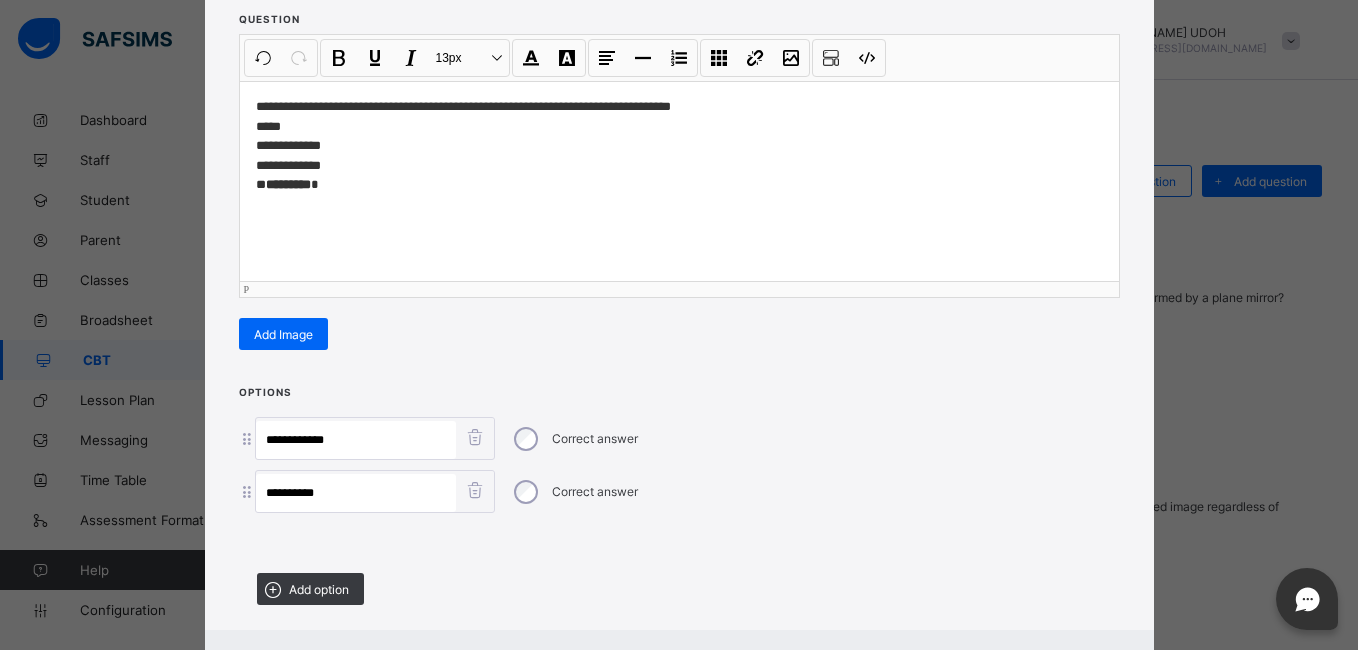 click on "**********" at bounding box center (679, 146) 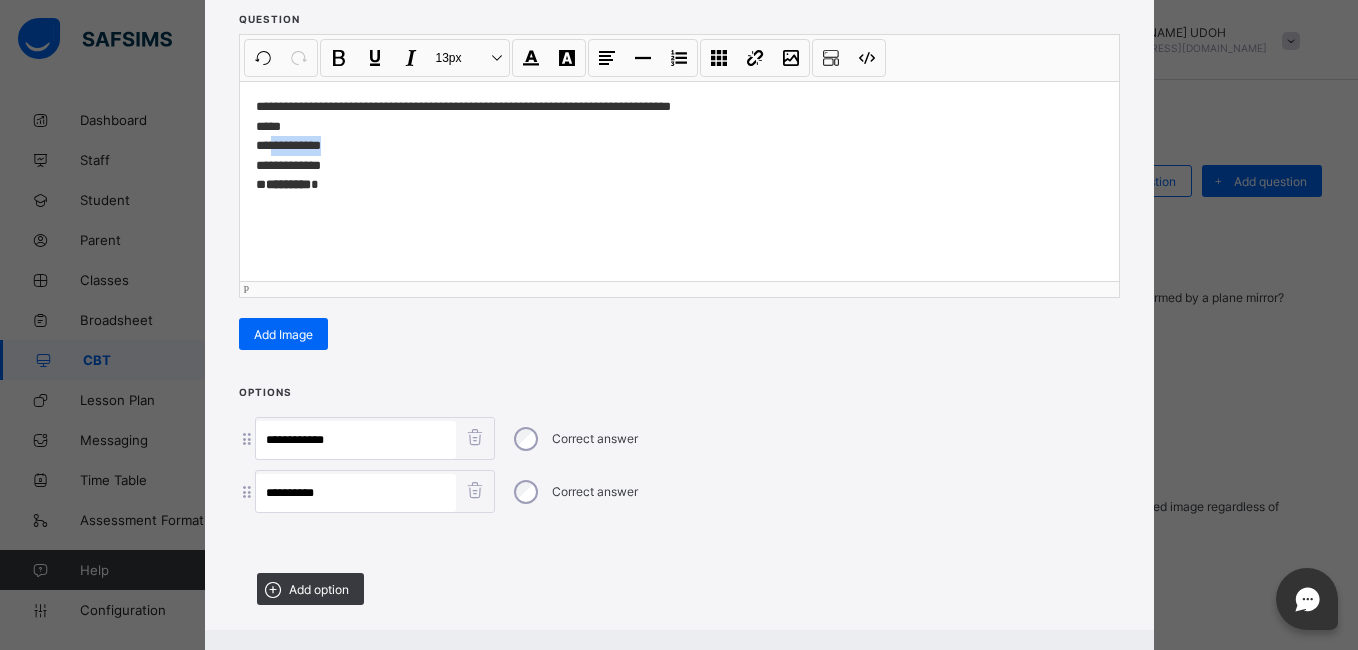 drag, startPoint x: 329, startPoint y: 151, endPoint x: 266, endPoint y: 148, distance: 63.07139 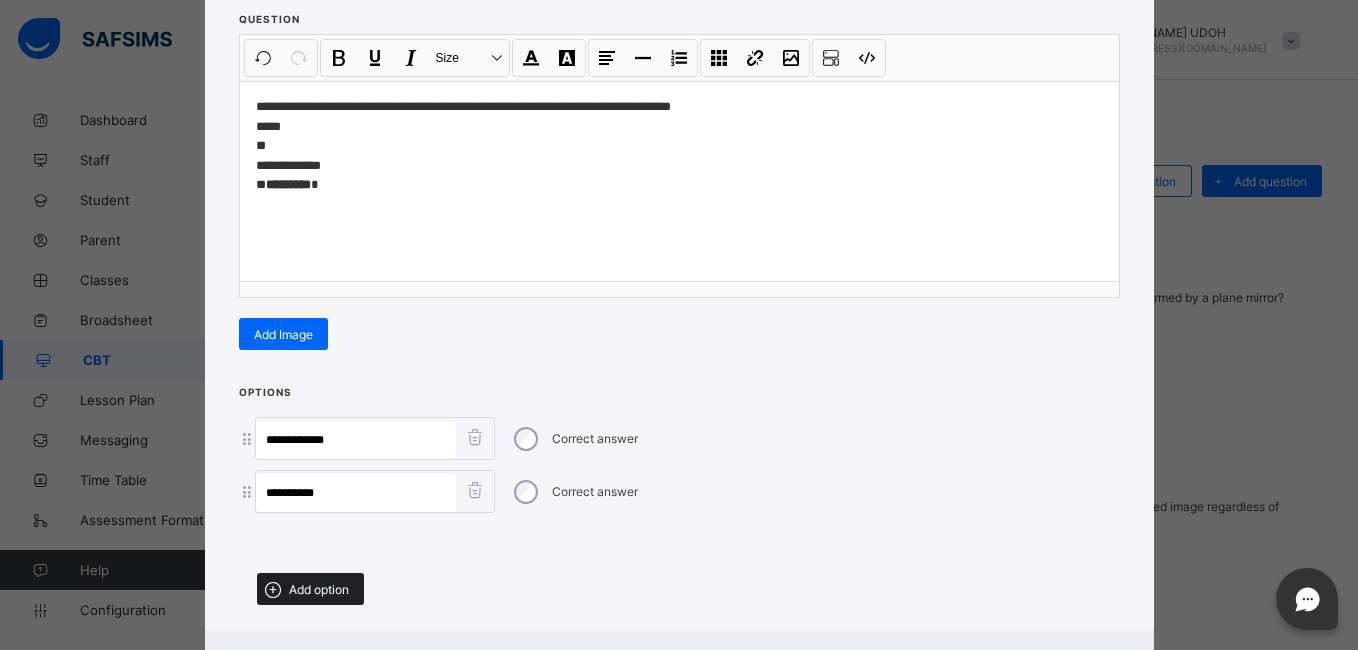 click on "Add option" at bounding box center (319, 589) 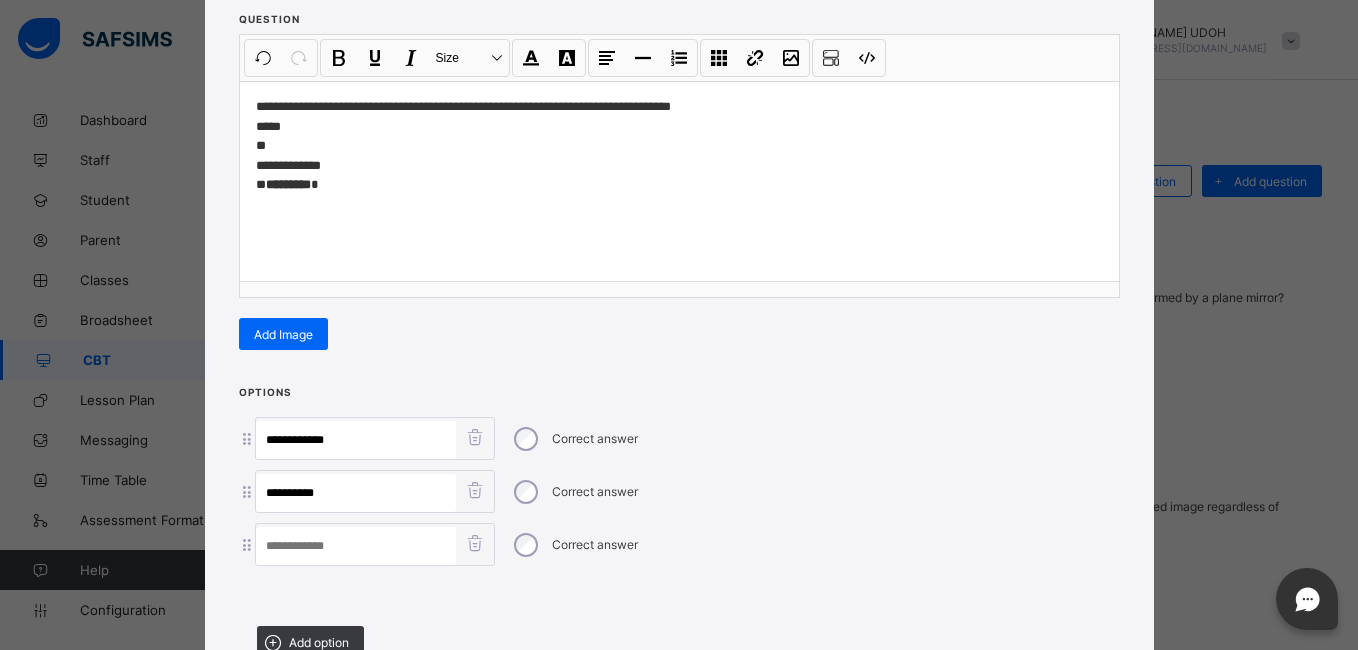 click at bounding box center (356, 546) 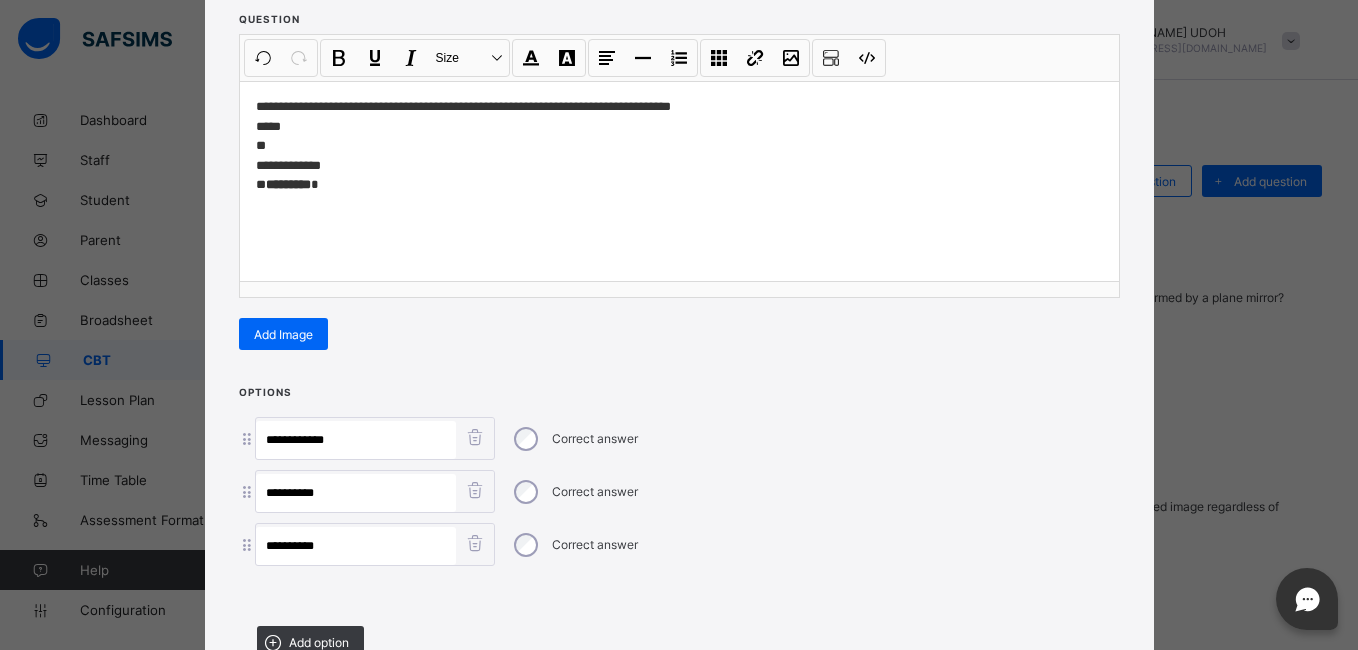 type on "**********" 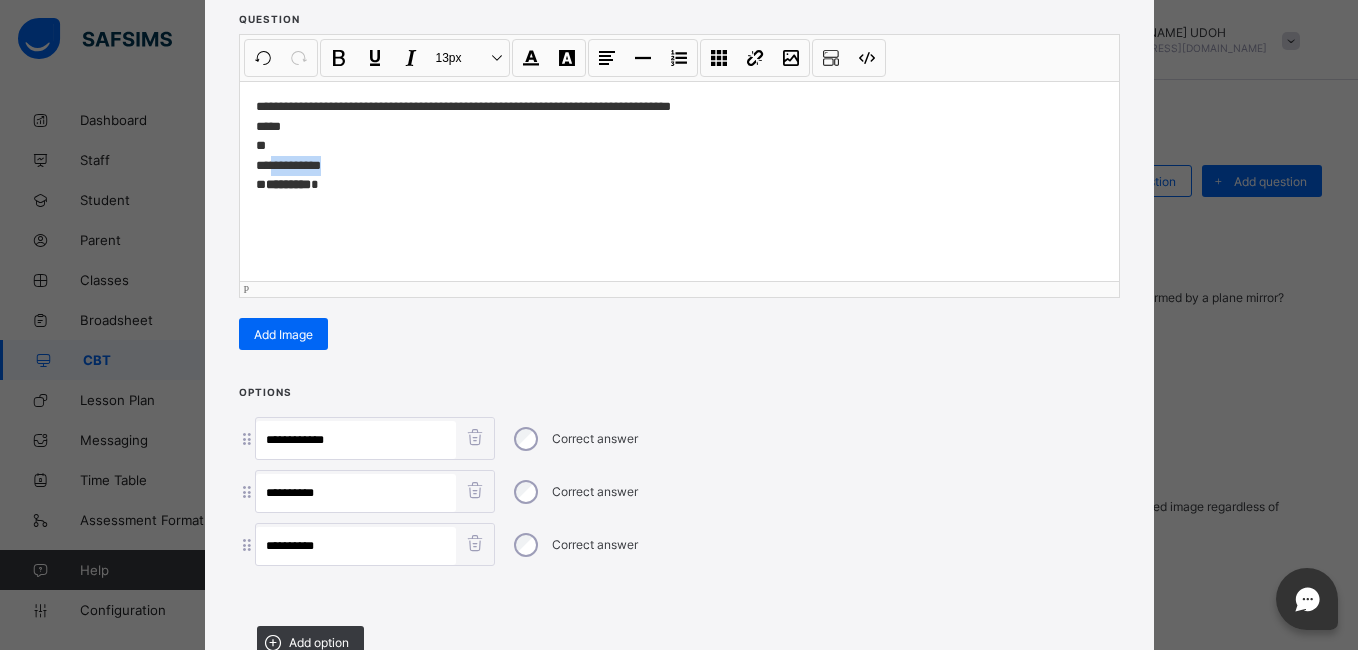 drag, startPoint x: 320, startPoint y: 161, endPoint x: 266, endPoint y: 162, distance: 54.00926 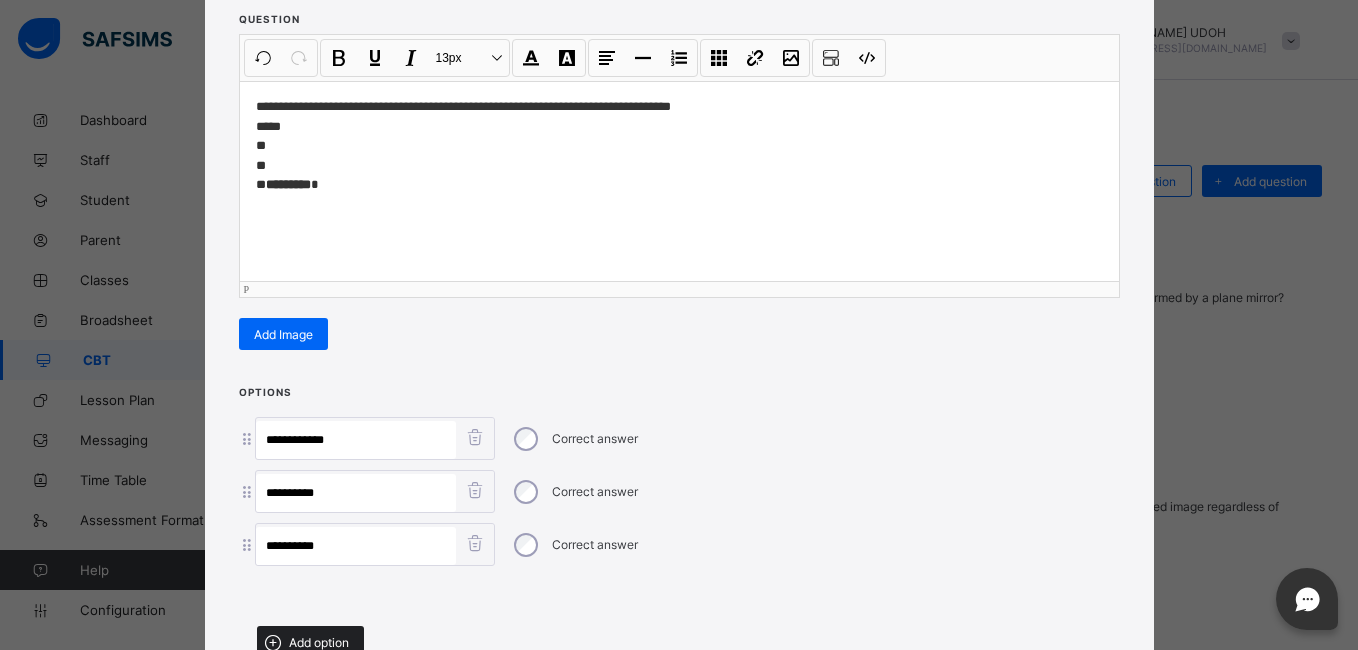 click on "Add option" at bounding box center (319, 642) 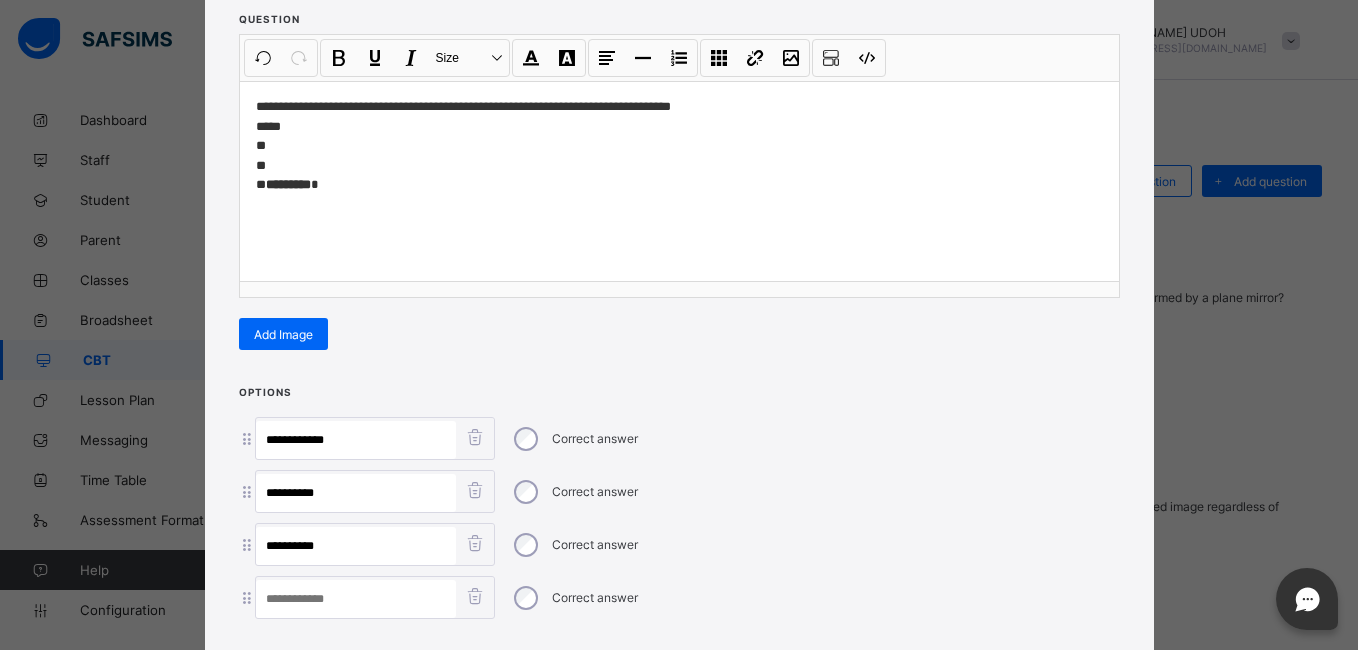 click at bounding box center [356, 599] 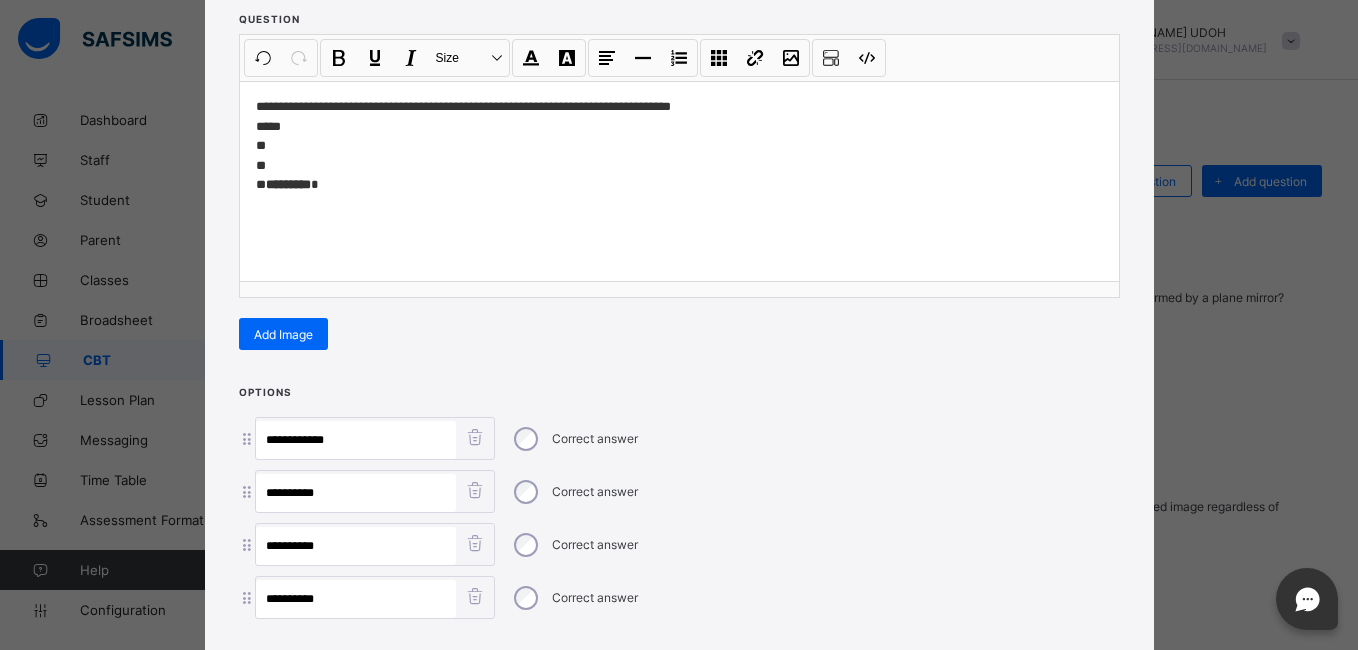 type on "**********" 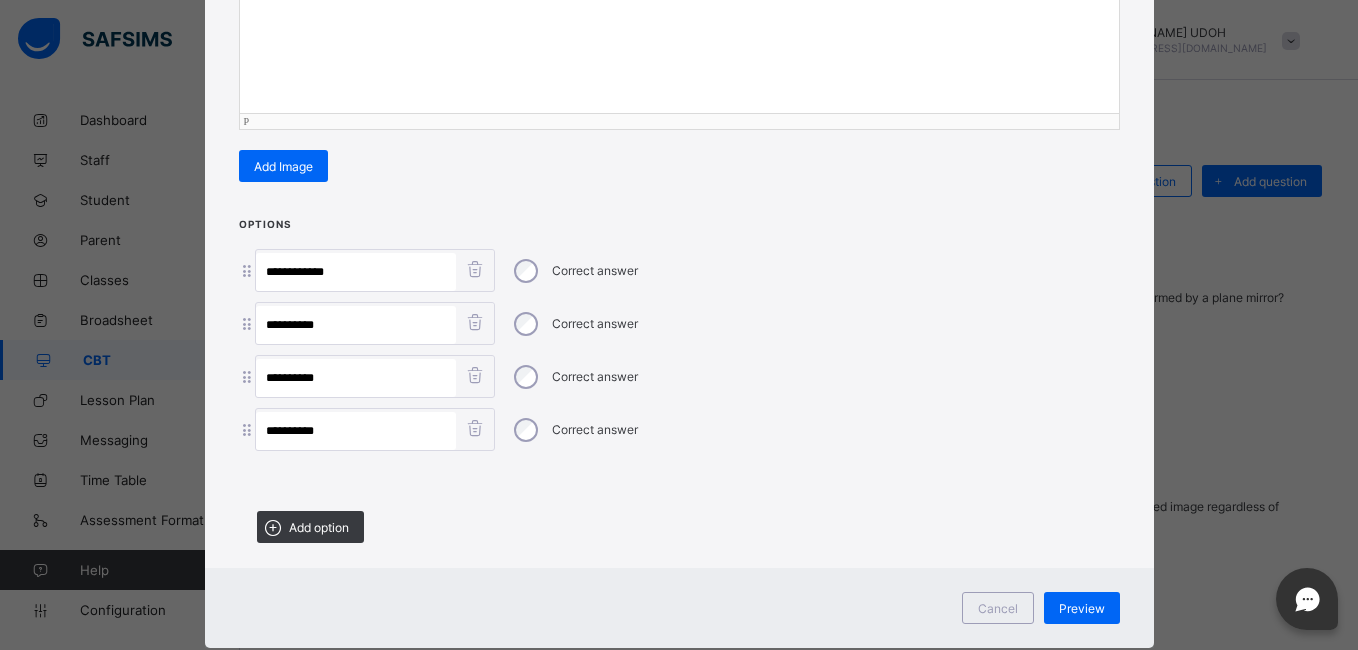 scroll, scrollTop: 446, scrollLeft: 0, axis: vertical 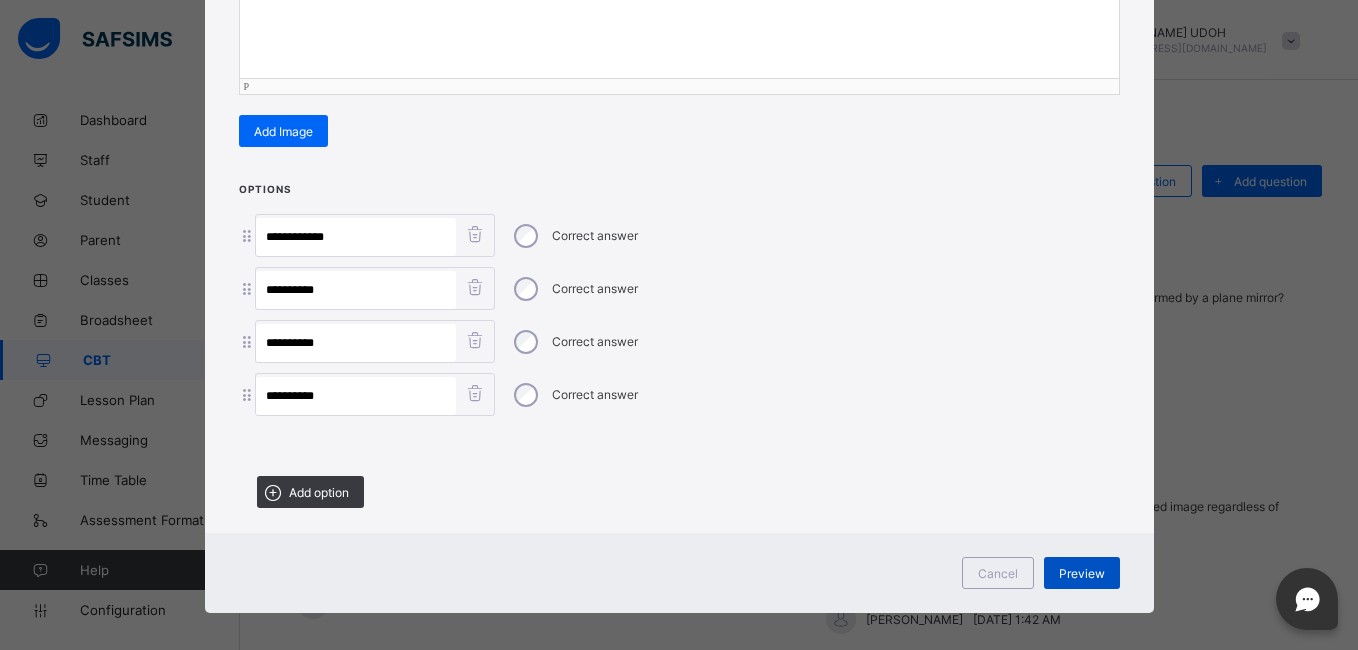 click on "Preview" at bounding box center (1082, 573) 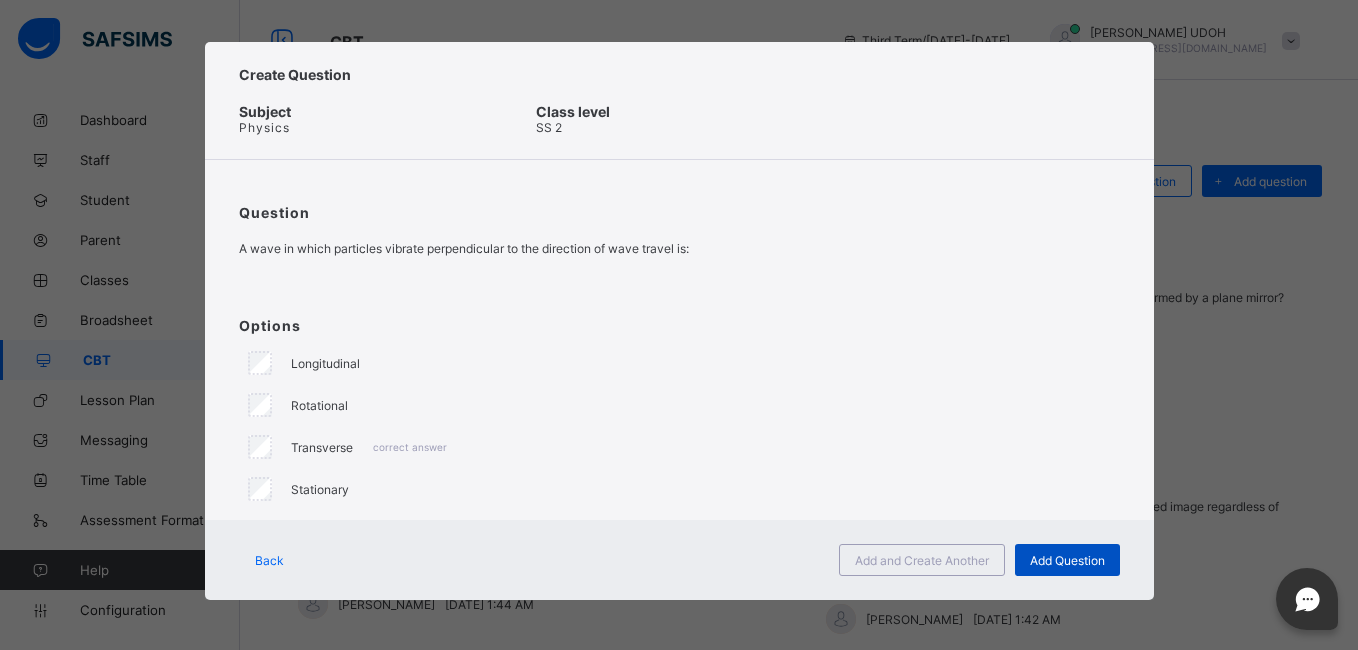 scroll, scrollTop: 8, scrollLeft: 0, axis: vertical 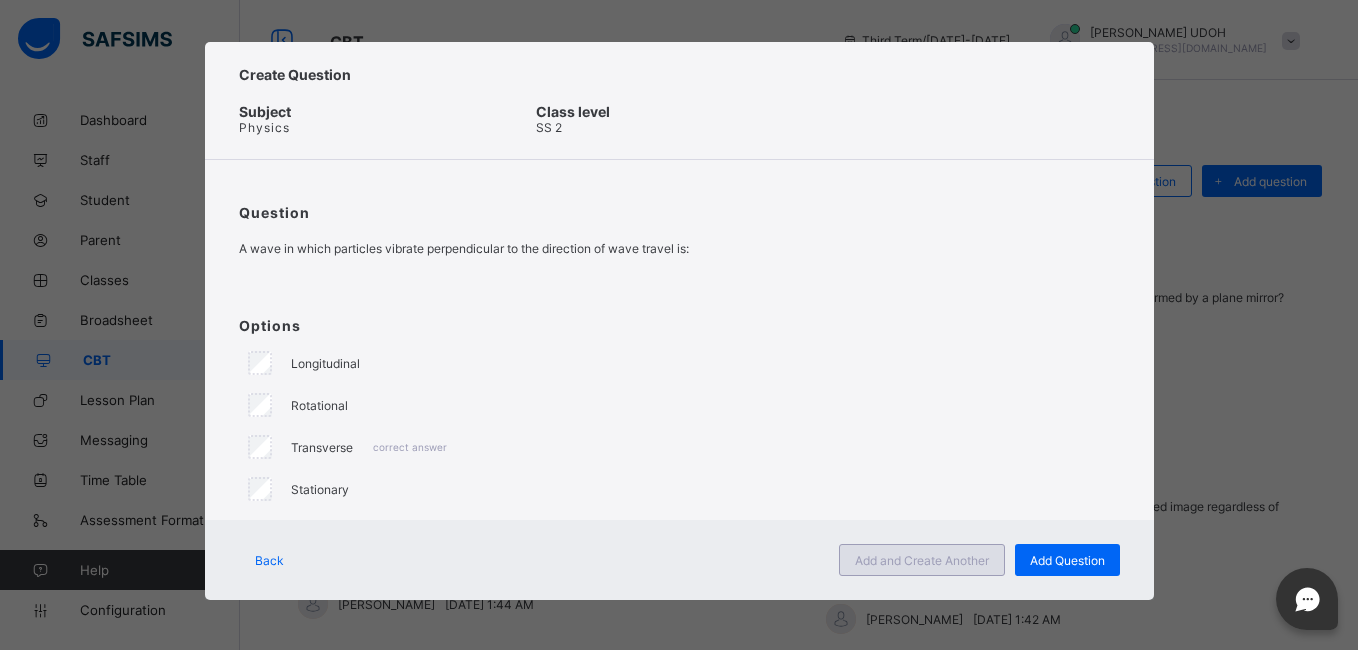 click on "Add and Create Another" at bounding box center [922, 560] 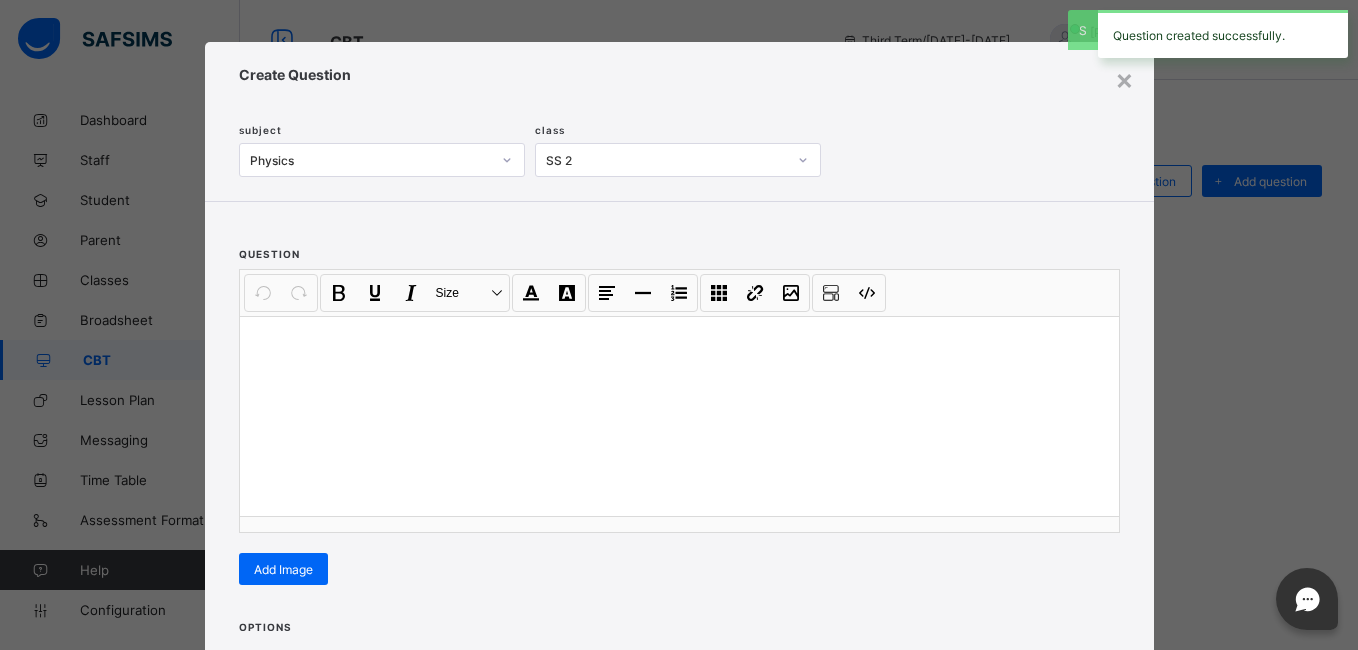 scroll, scrollTop: 74, scrollLeft: 0, axis: vertical 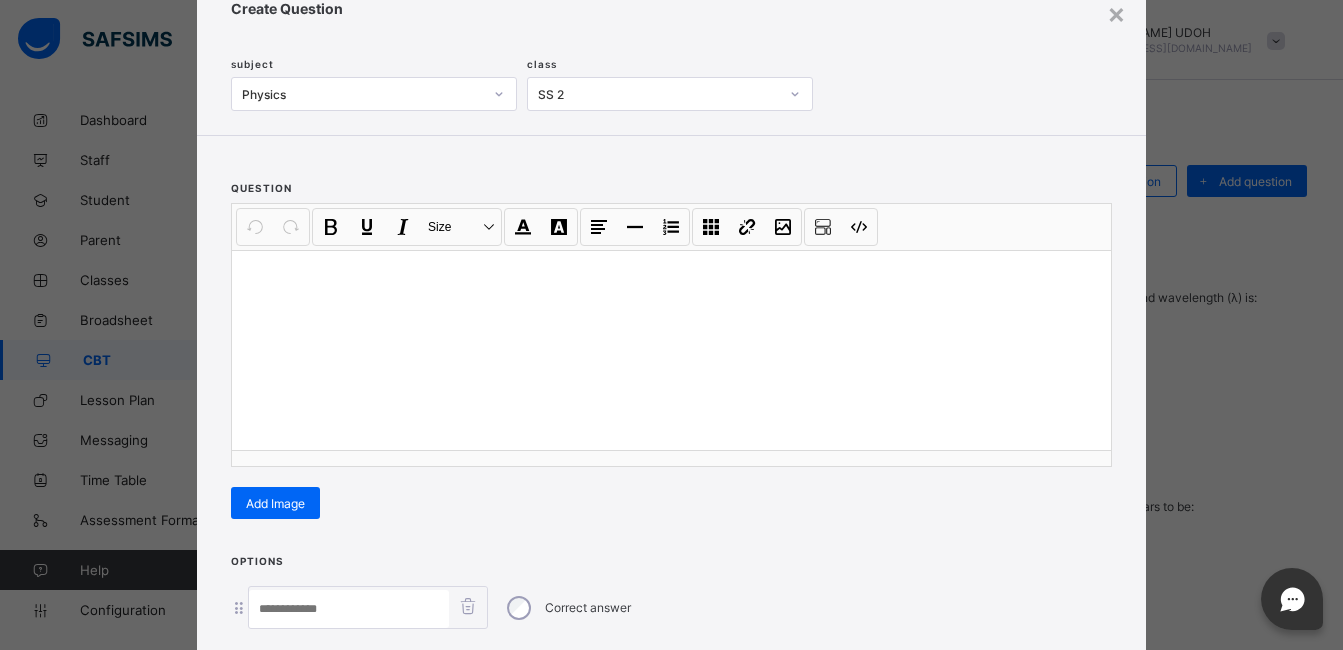 click at bounding box center [671, 276] 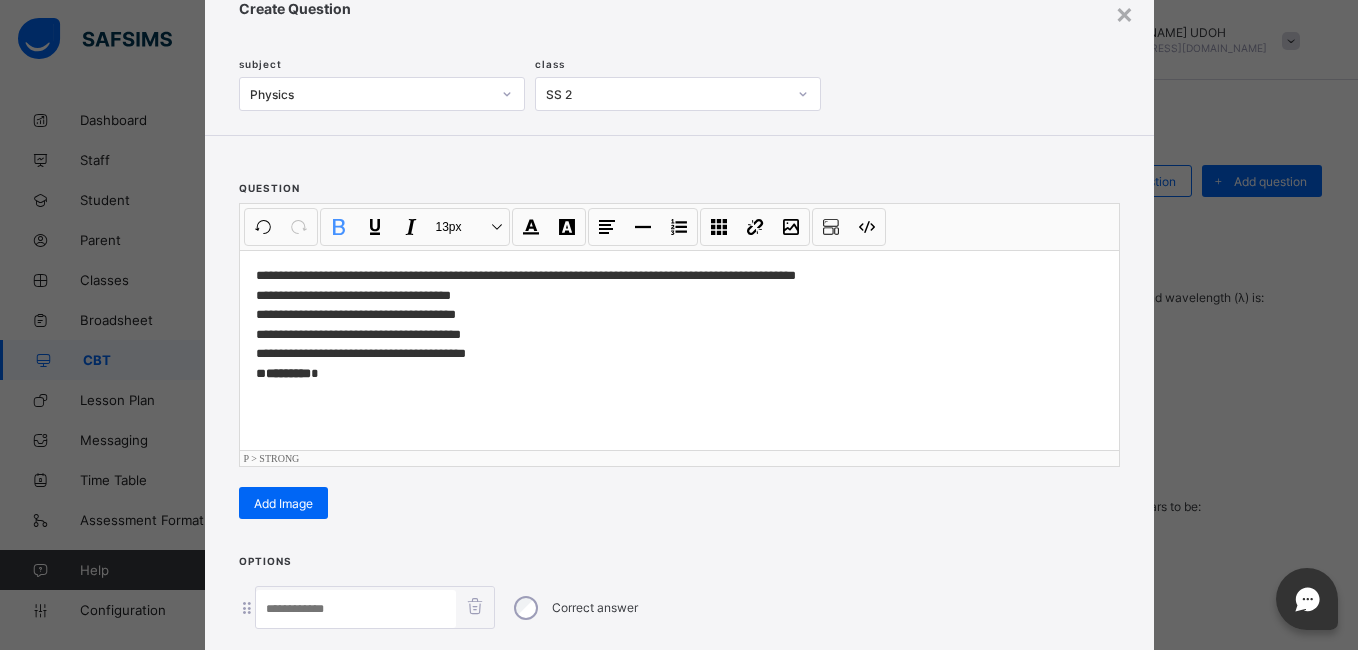 click on "**********" at bounding box center [679, 324] 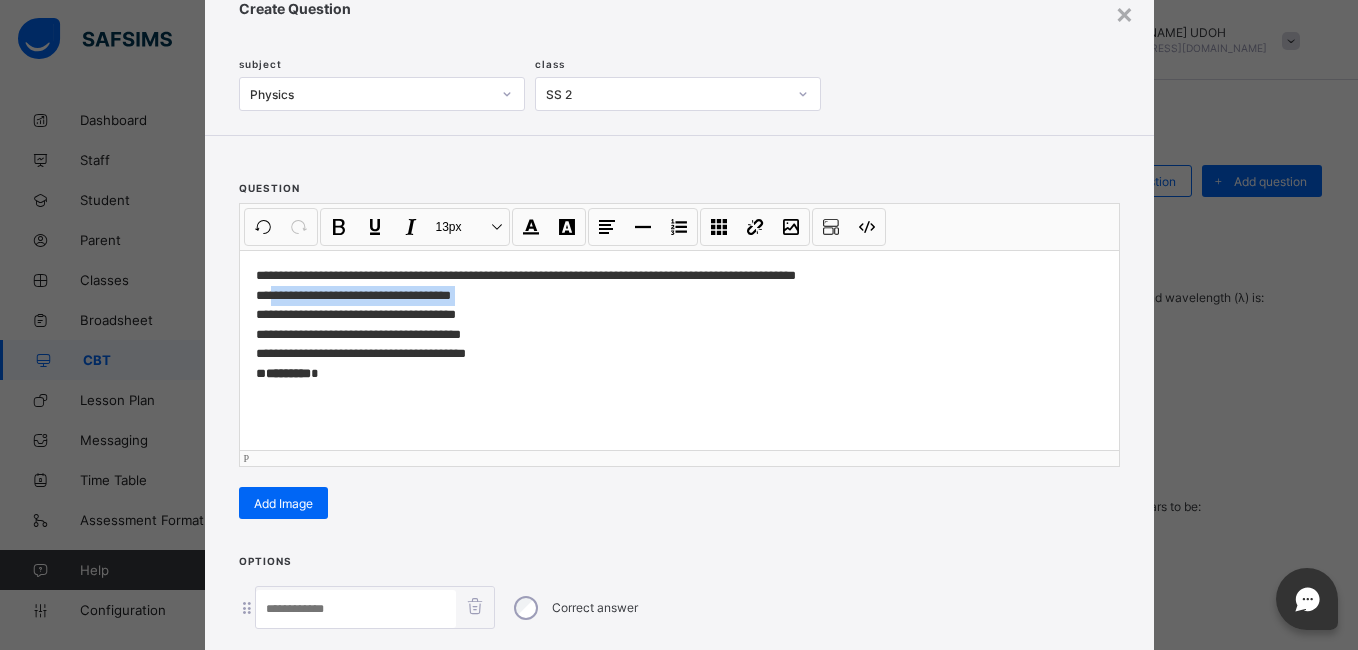 drag, startPoint x: 469, startPoint y: 298, endPoint x: 280, endPoint y: 300, distance: 189.01057 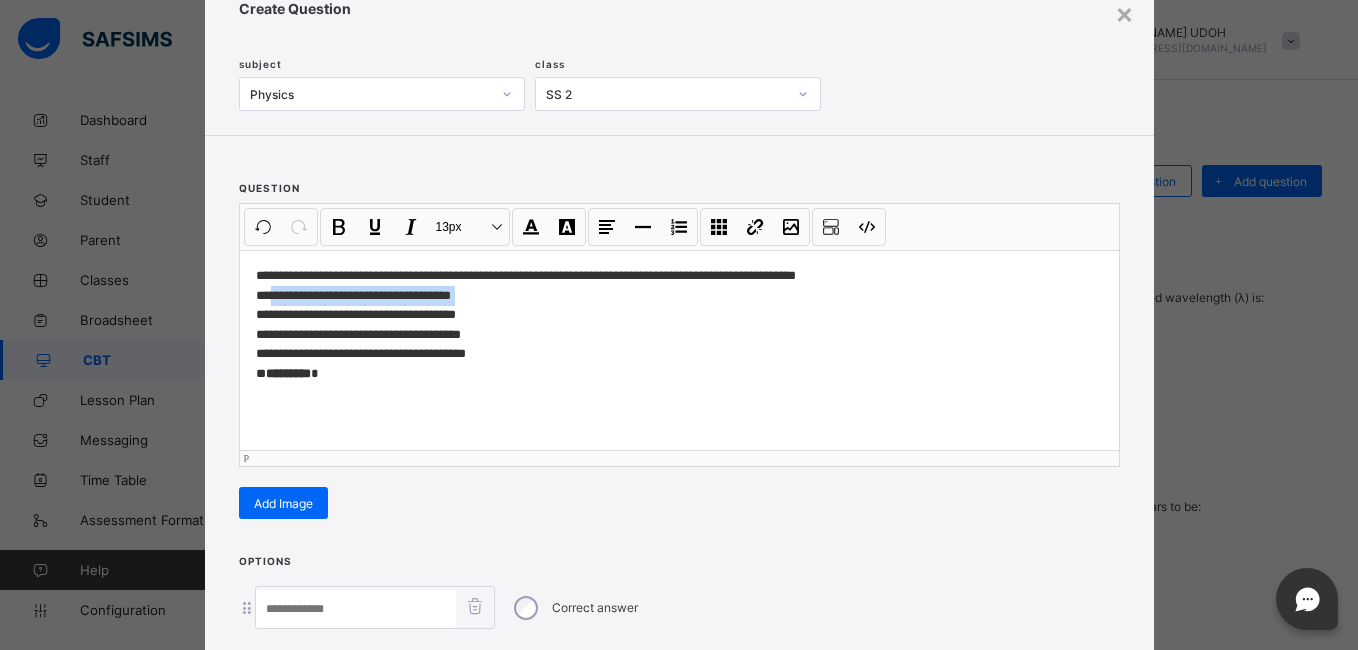 type 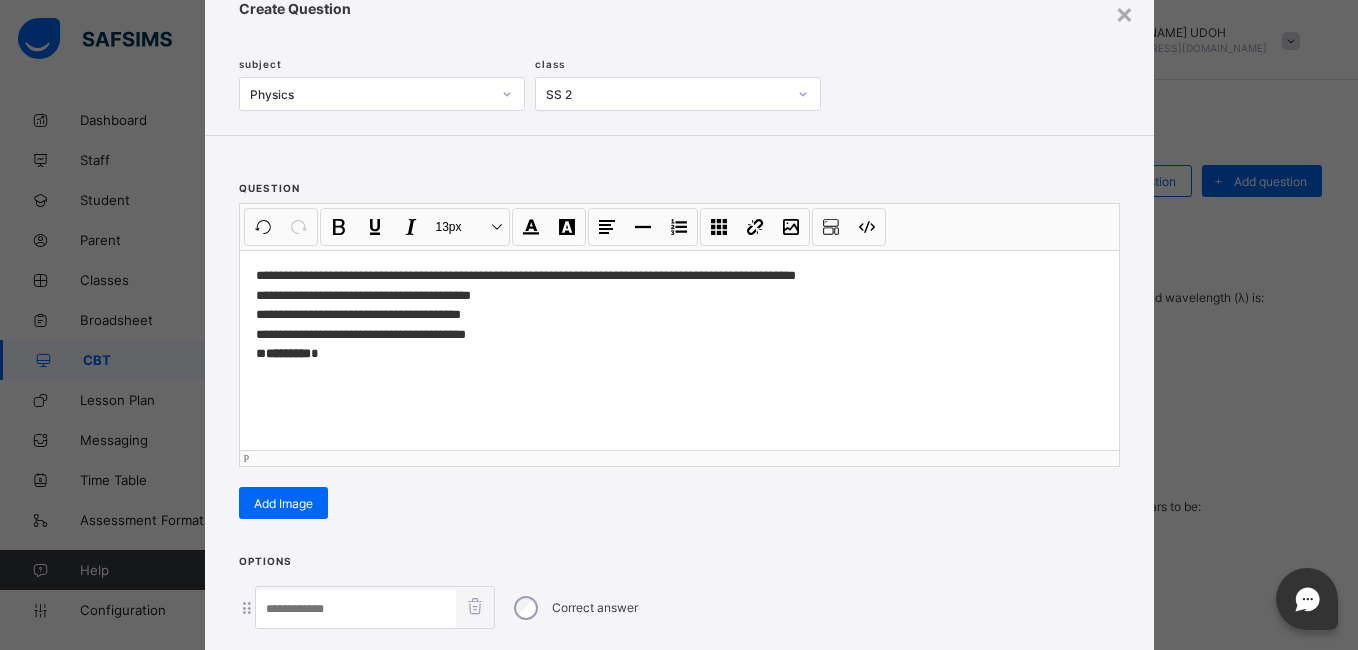 click at bounding box center (356, 609) 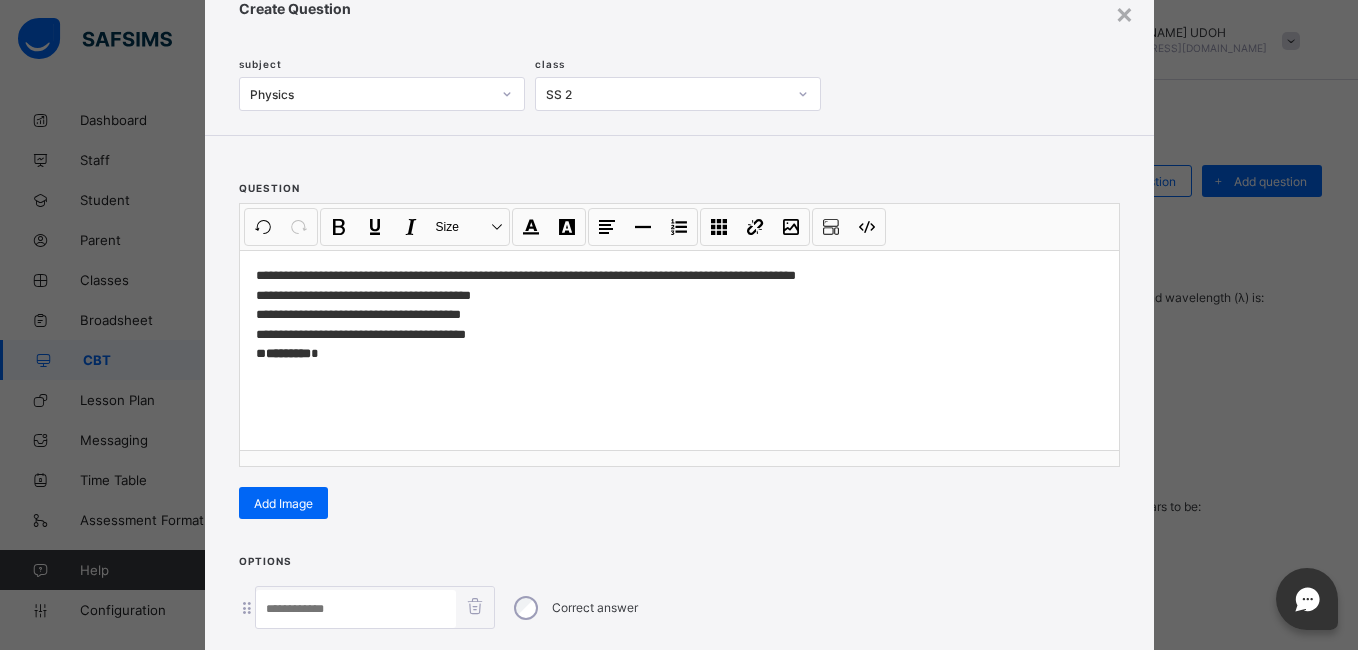 paste on "**********" 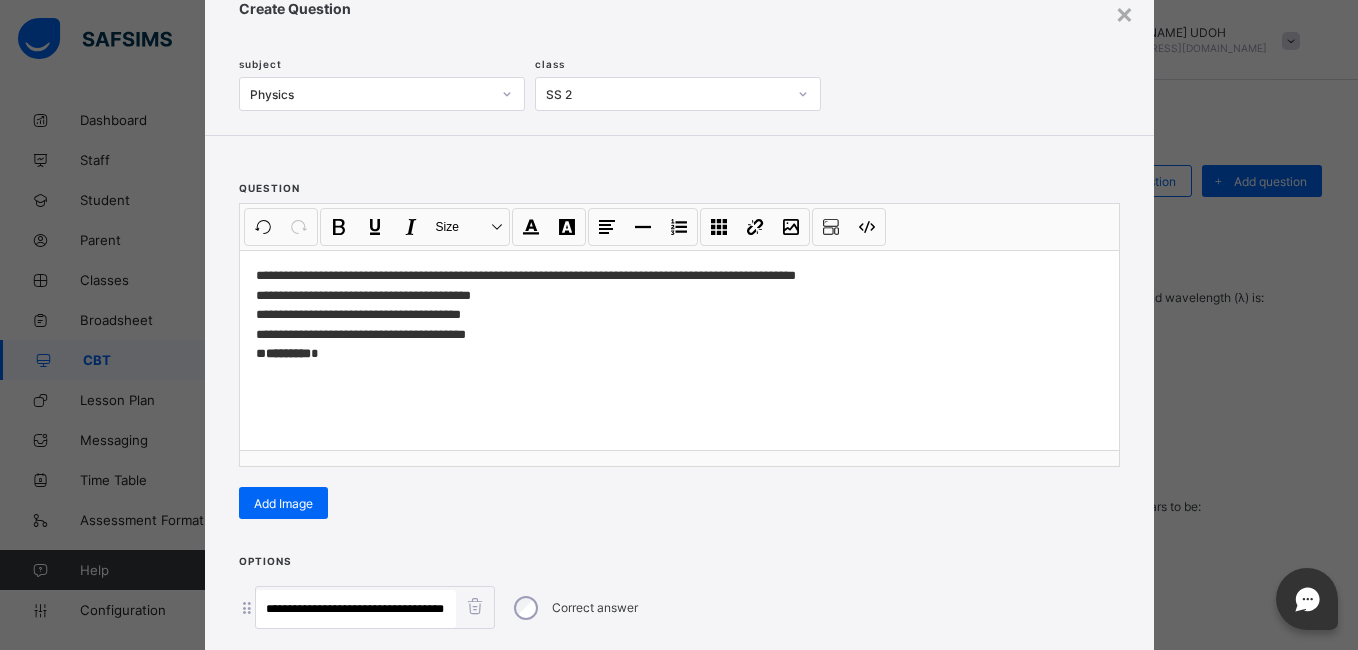 scroll, scrollTop: 0, scrollLeft: 30, axis: horizontal 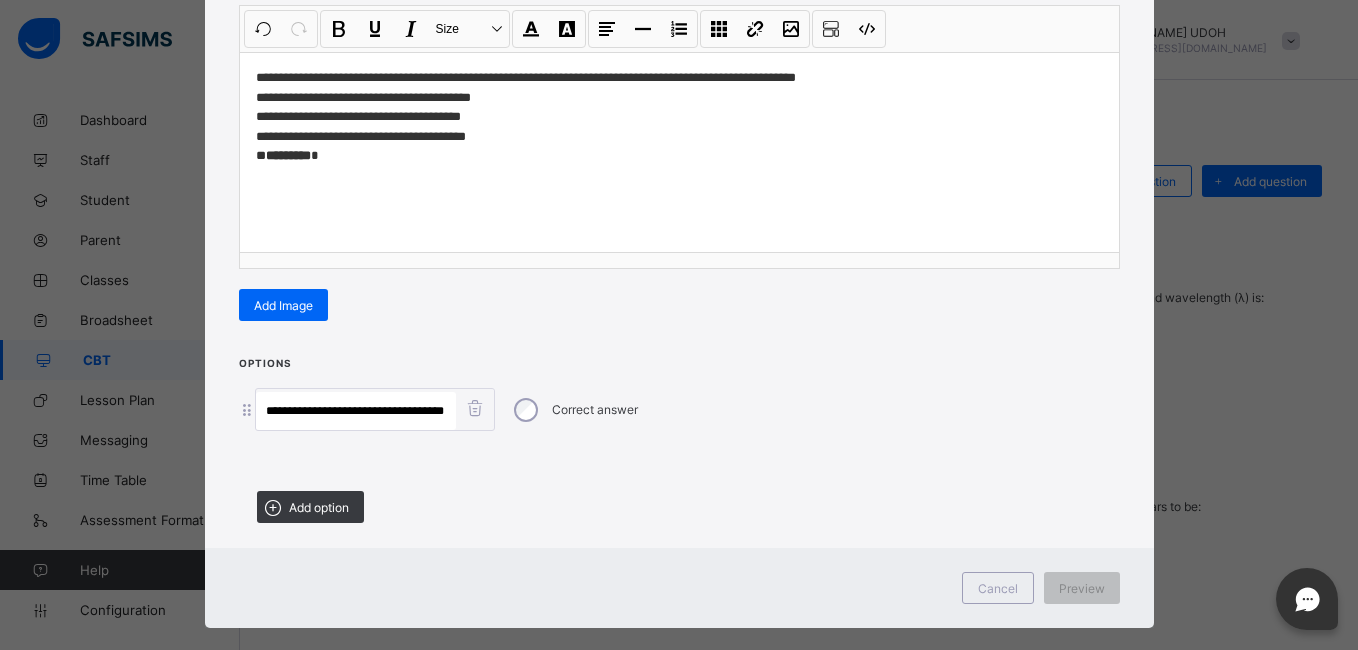 type on "**********" 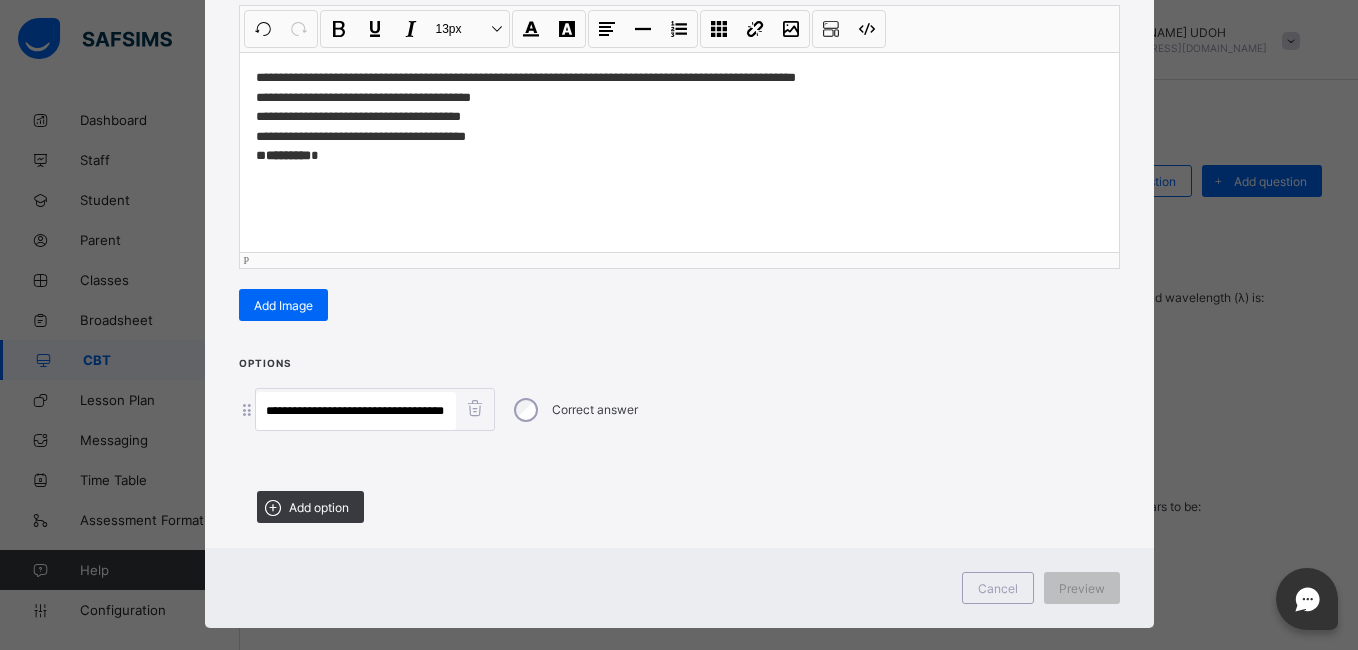scroll, scrollTop: 0, scrollLeft: 0, axis: both 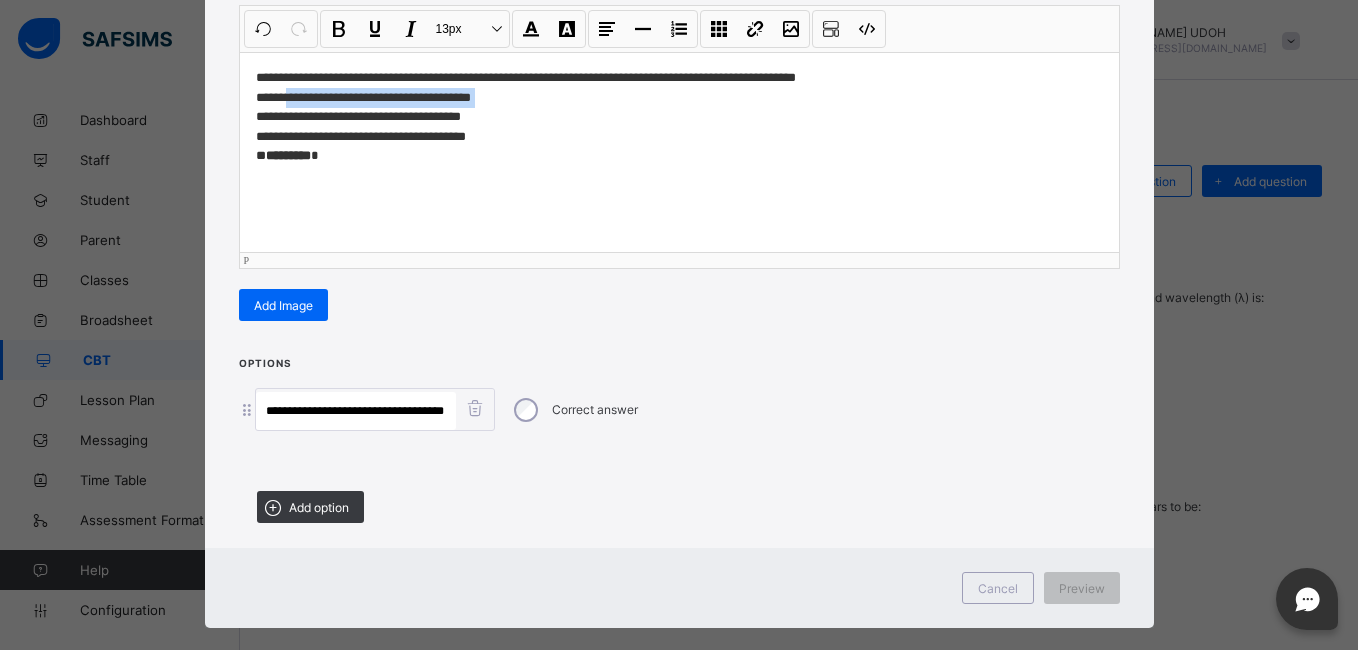 drag, startPoint x: 512, startPoint y: 100, endPoint x: 296, endPoint y: 96, distance: 216.03703 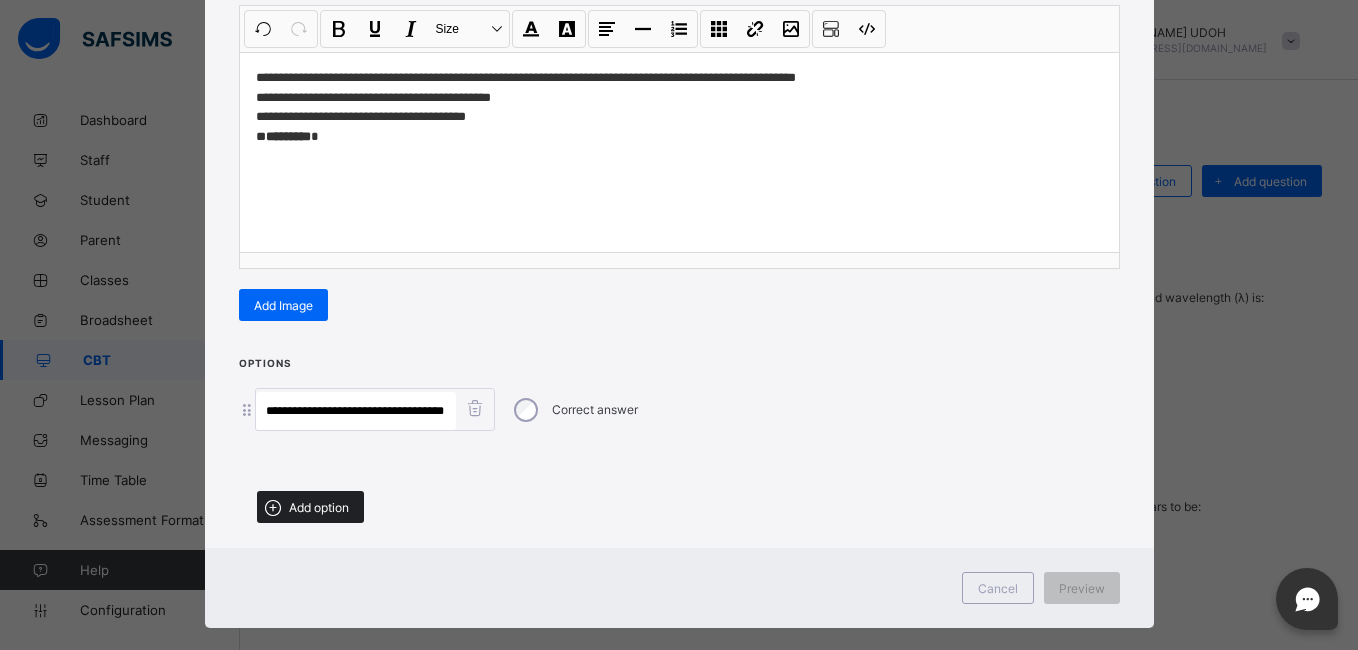 click on "Add option" at bounding box center [310, 507] 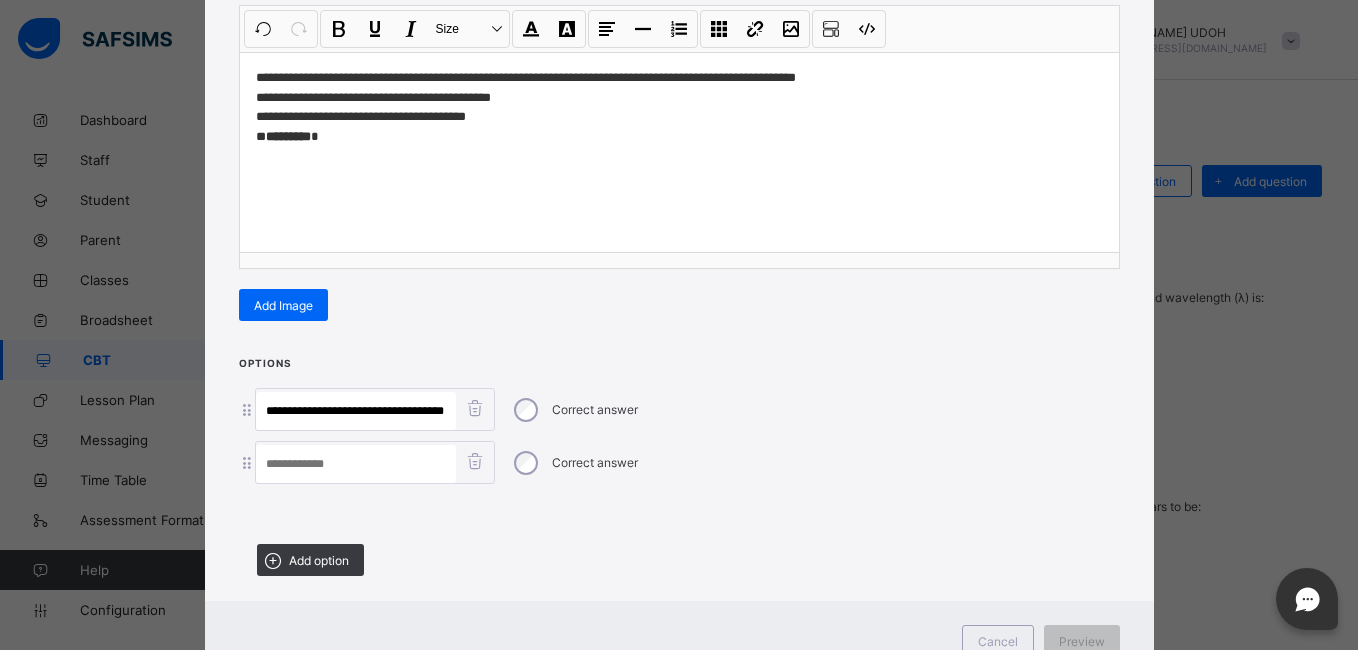 click at bounding box center [356, 464] 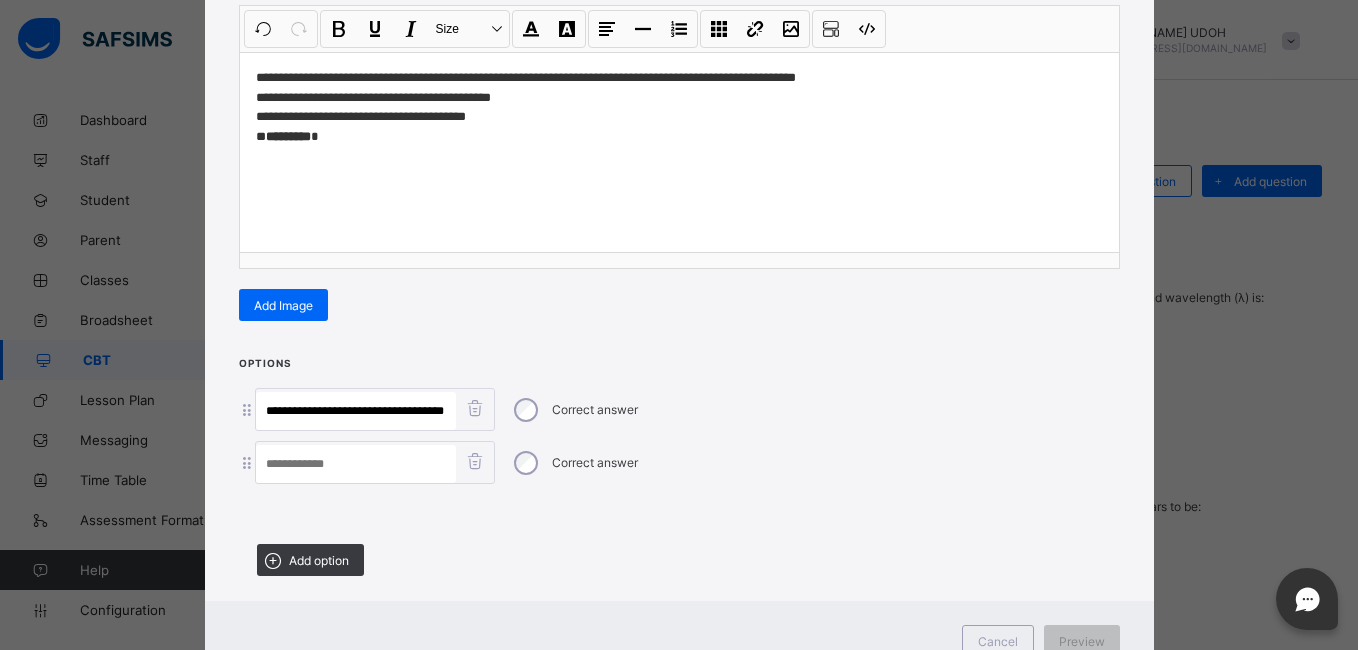 paste on "**********" 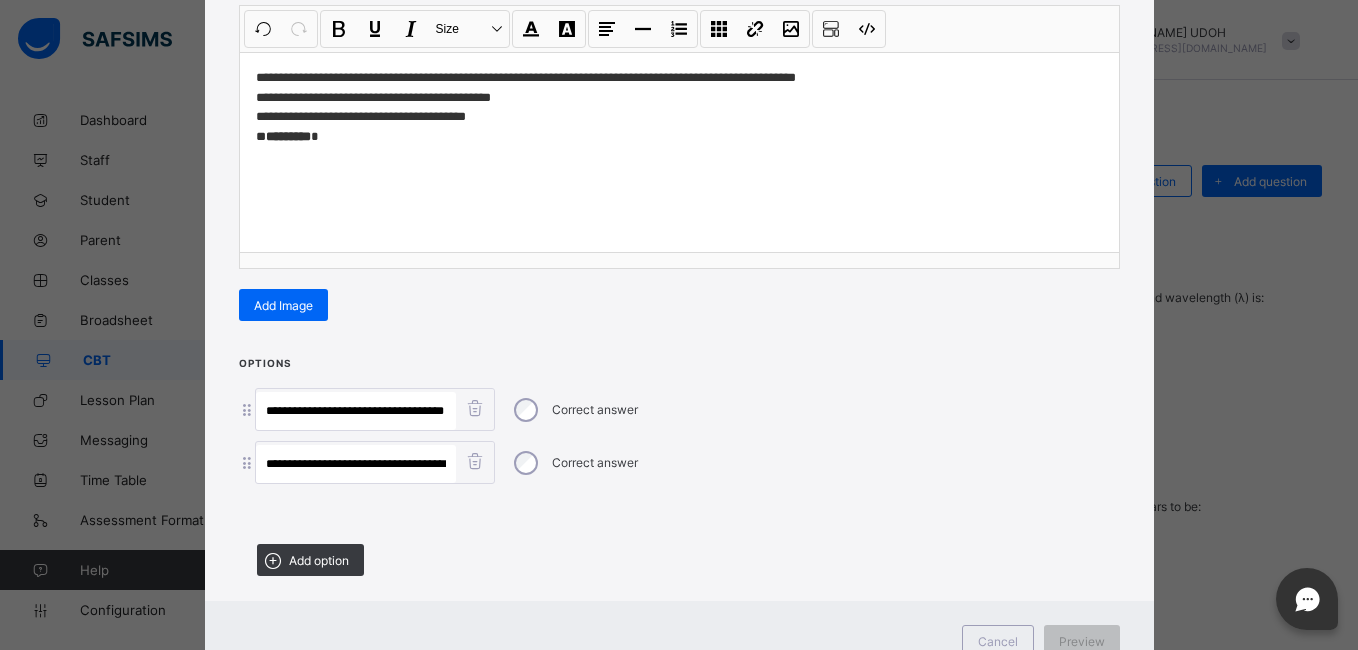 scroll, scrollTop: 0, scrollLeft: 37, axis: horizontal 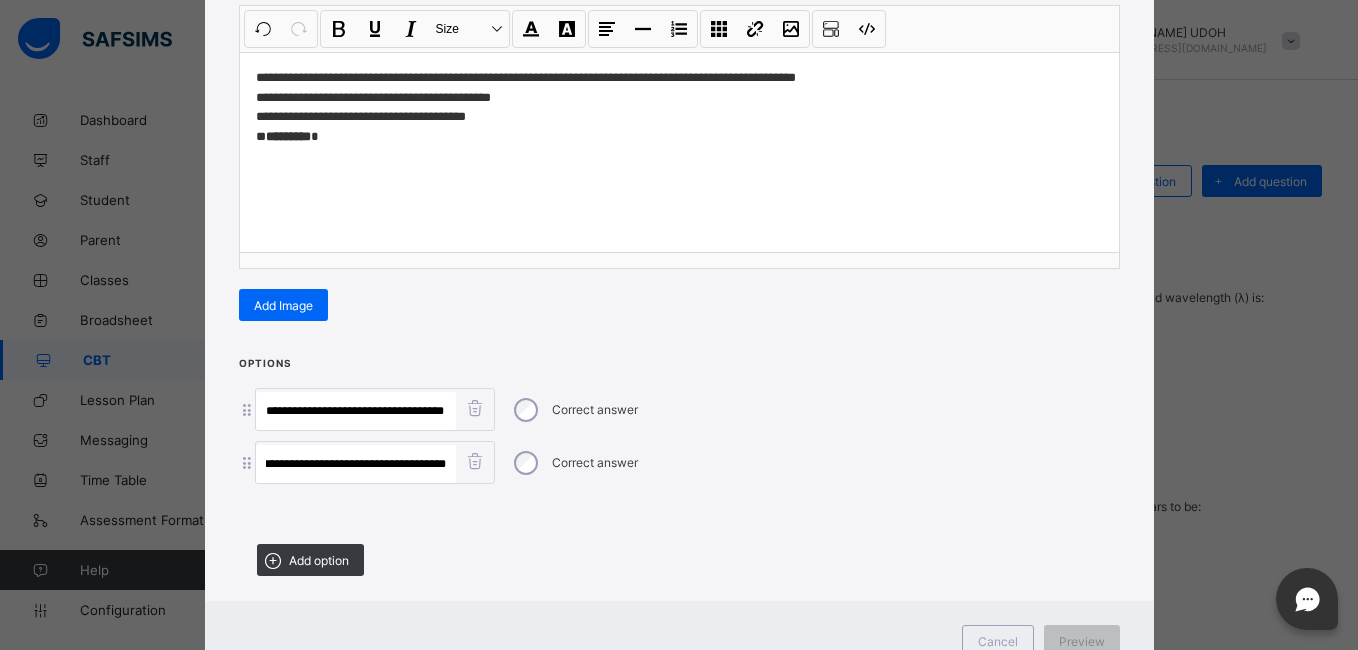 type on "**********" 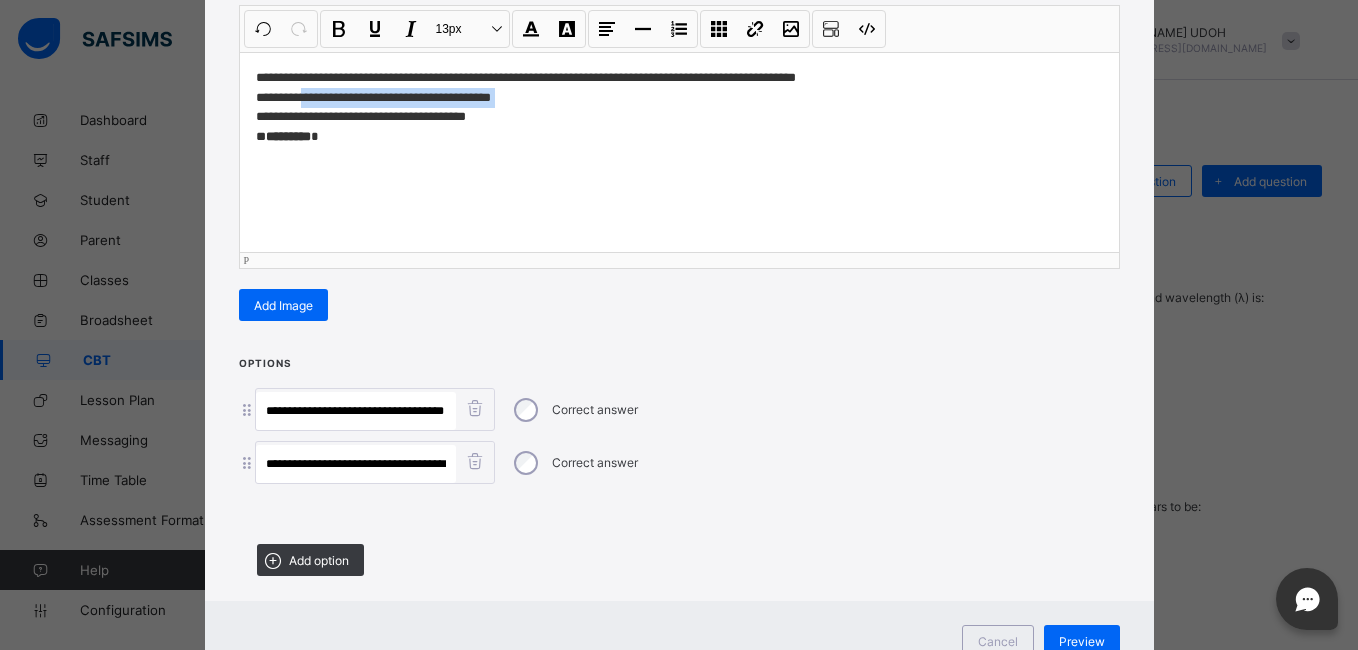 drag, startPoint x: 512, startPoint y: 101, endPoint x: 312, endPoint y: 94, distance: 200.12247 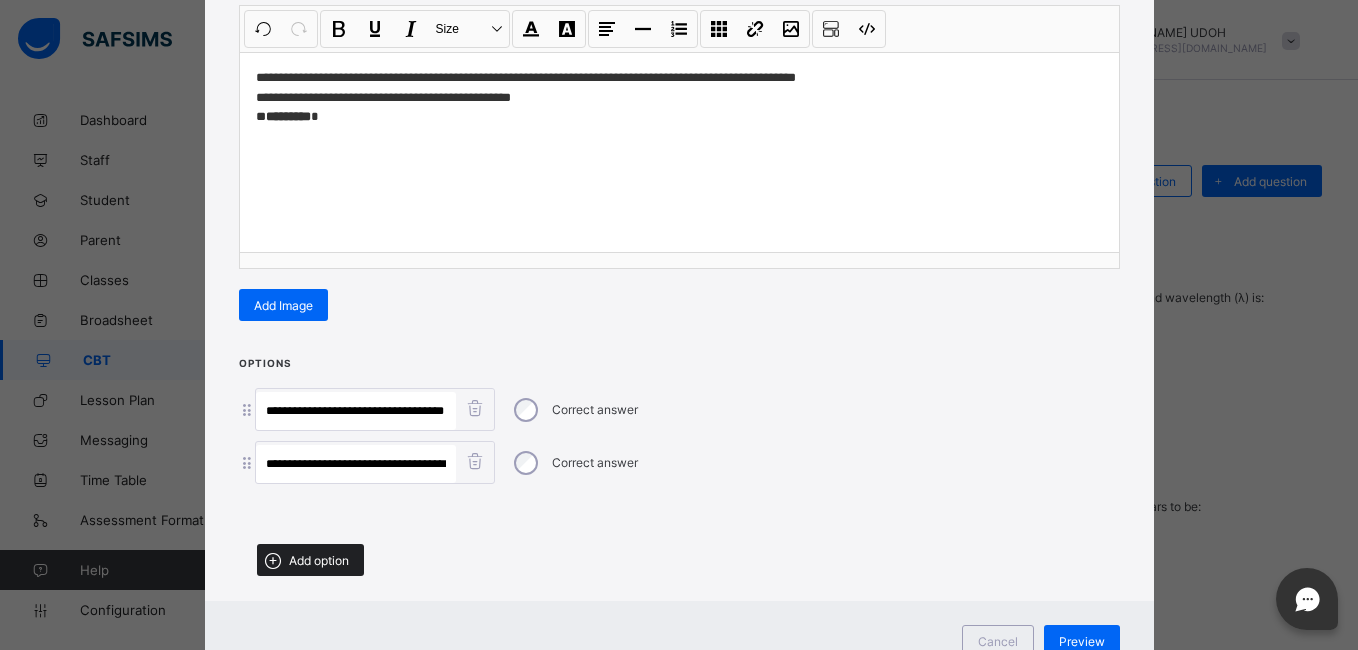 click on "Add option" at bounding box center (310, 560) 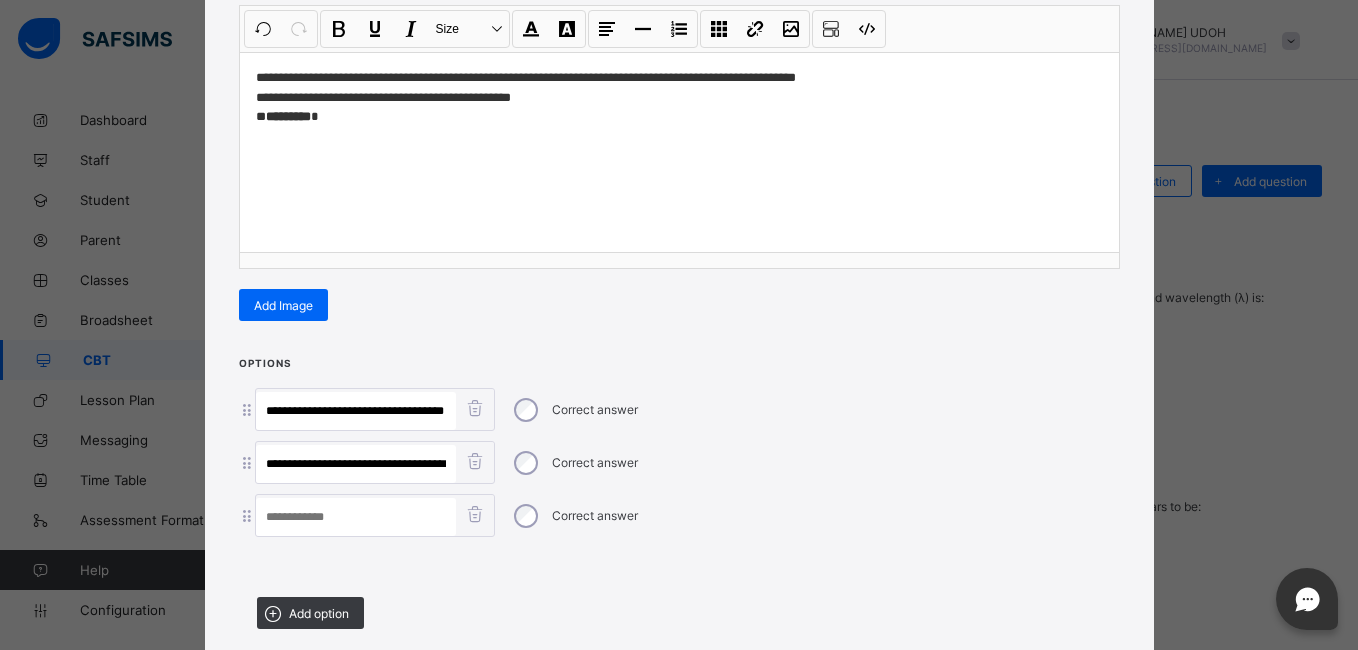 click at bounding box center [356, 517] 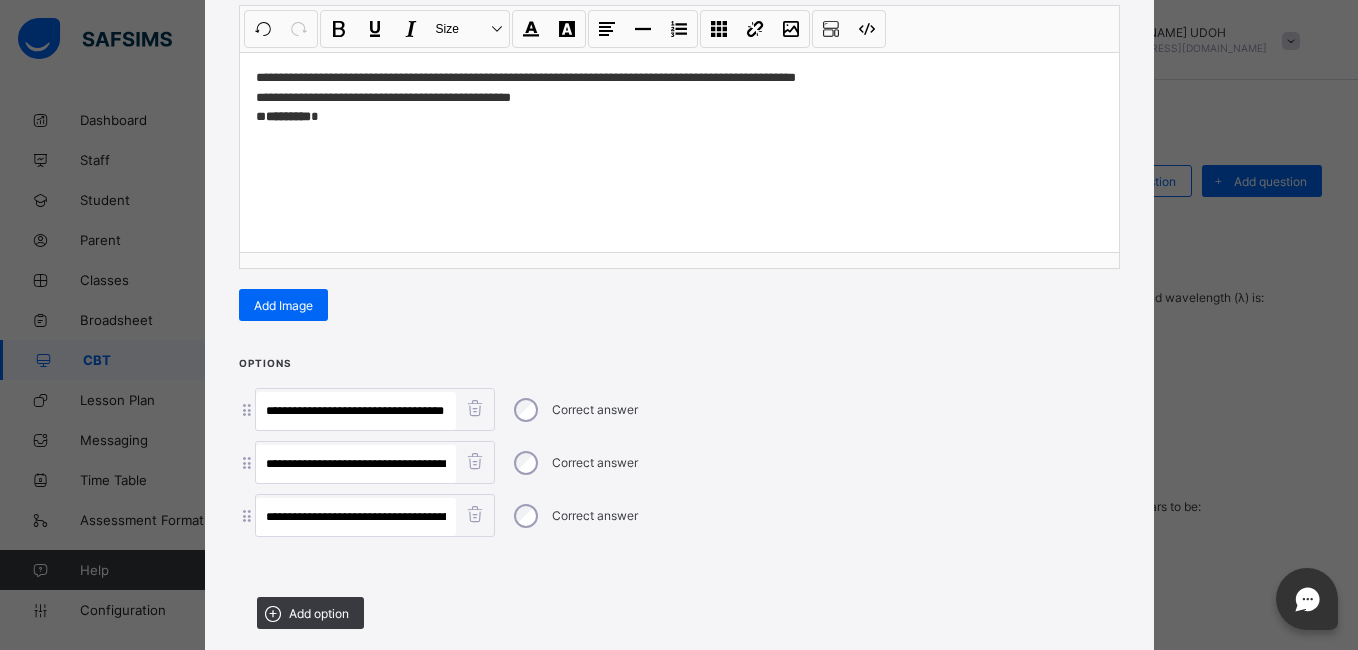 scroll, scrollTop: 0, scrollLeft: 43, axis: horizontal 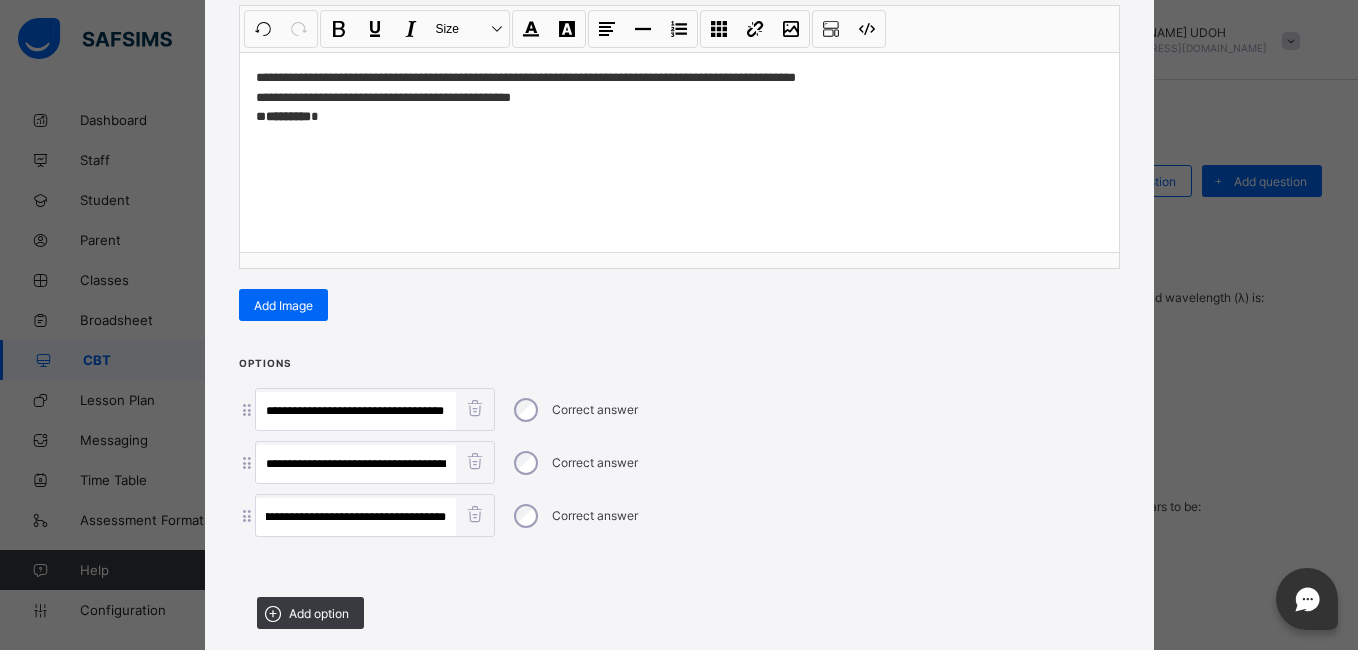 type on "**********" 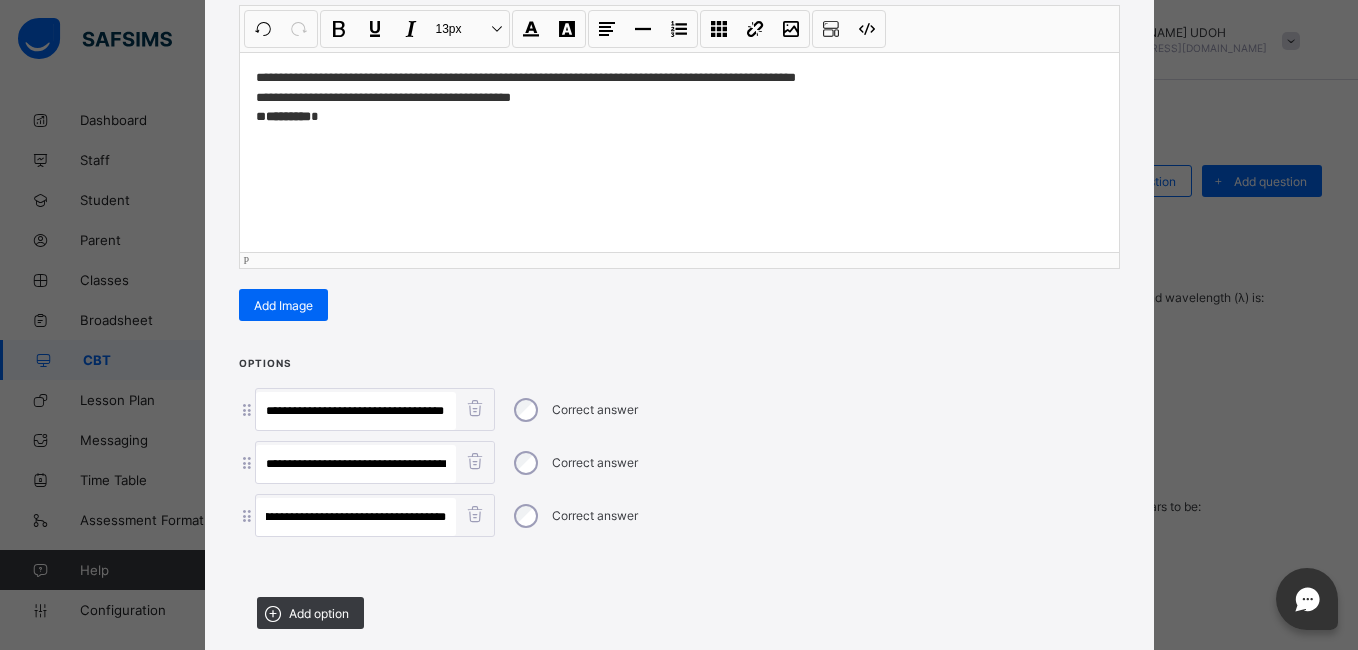 scroll, scrollTop: 0, scrollLeft: 0, axis: both 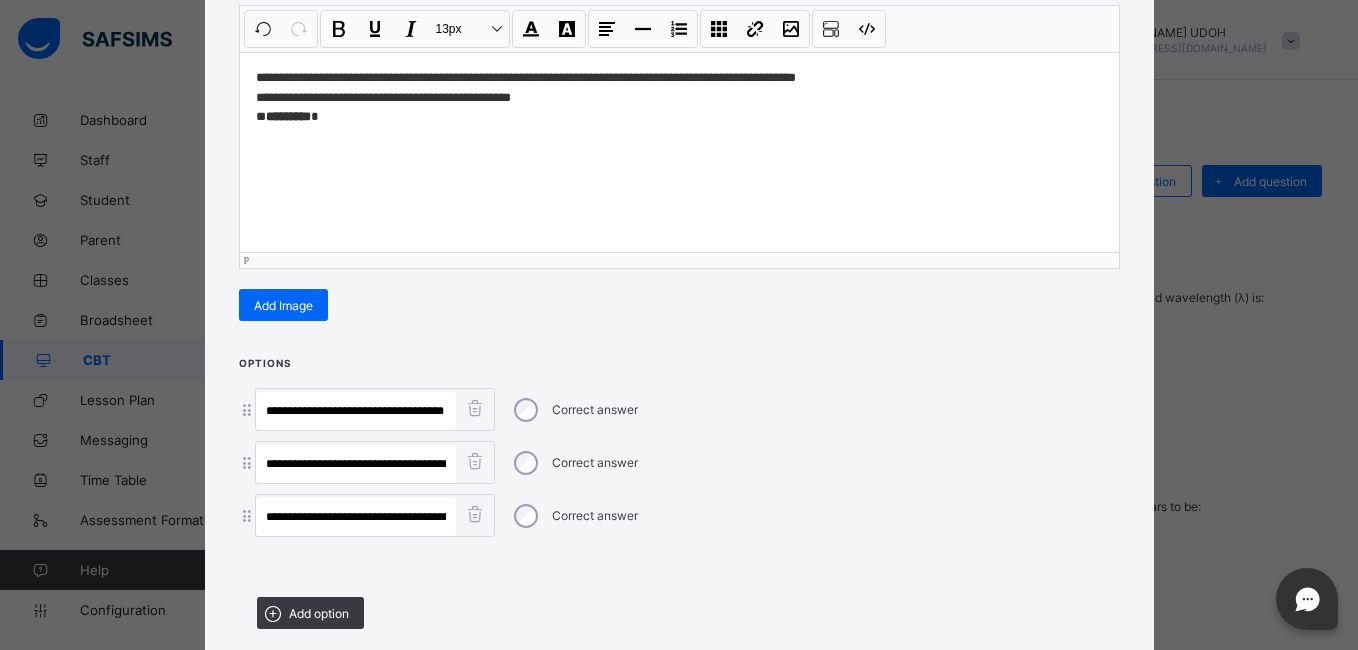 click on "**********" at bounding box center [679, 97] 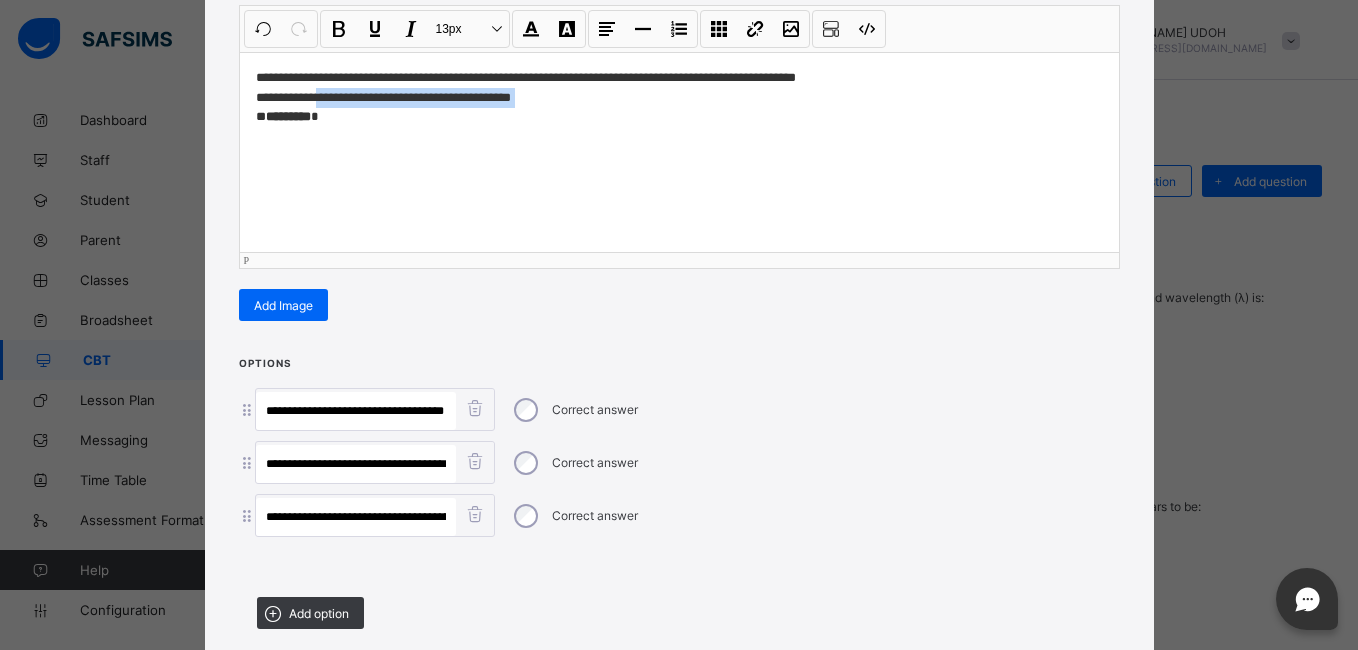 drag, startPoint x: 540, startPoint y: 96, endPoint x: 327, endPoint y: 102, distance: 213.08449 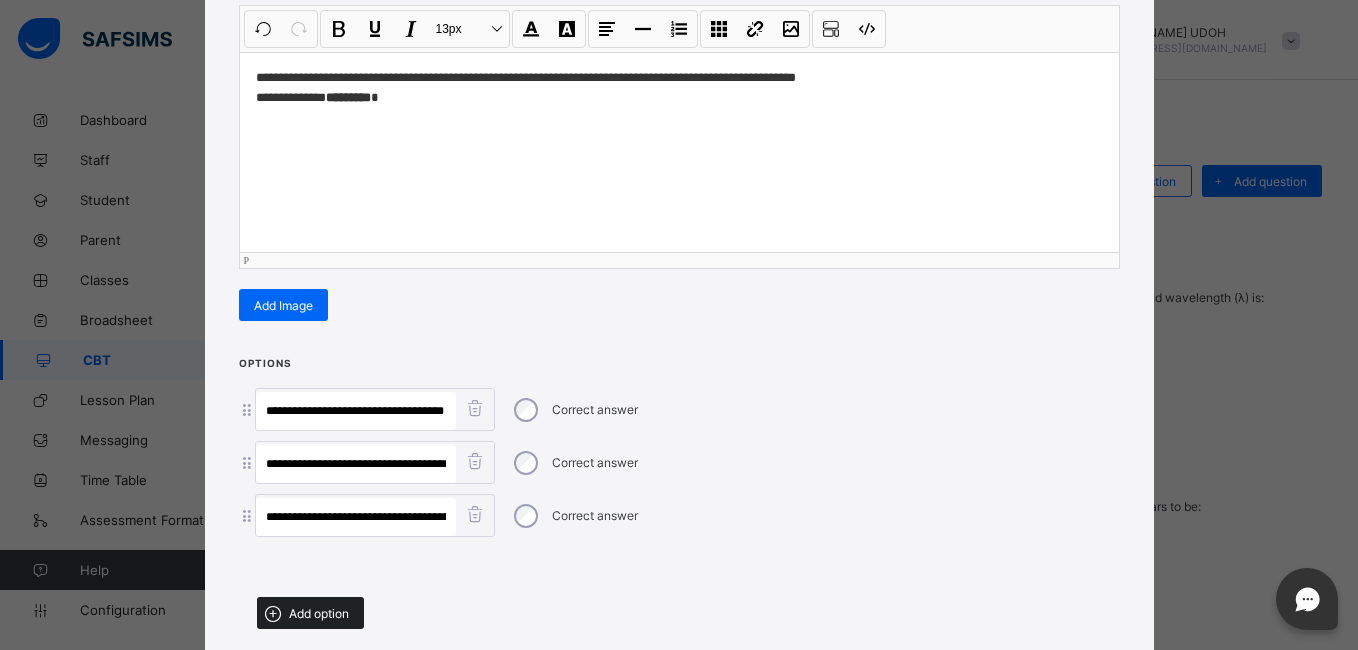 click on "Add option" at bounding box center [310, 613] 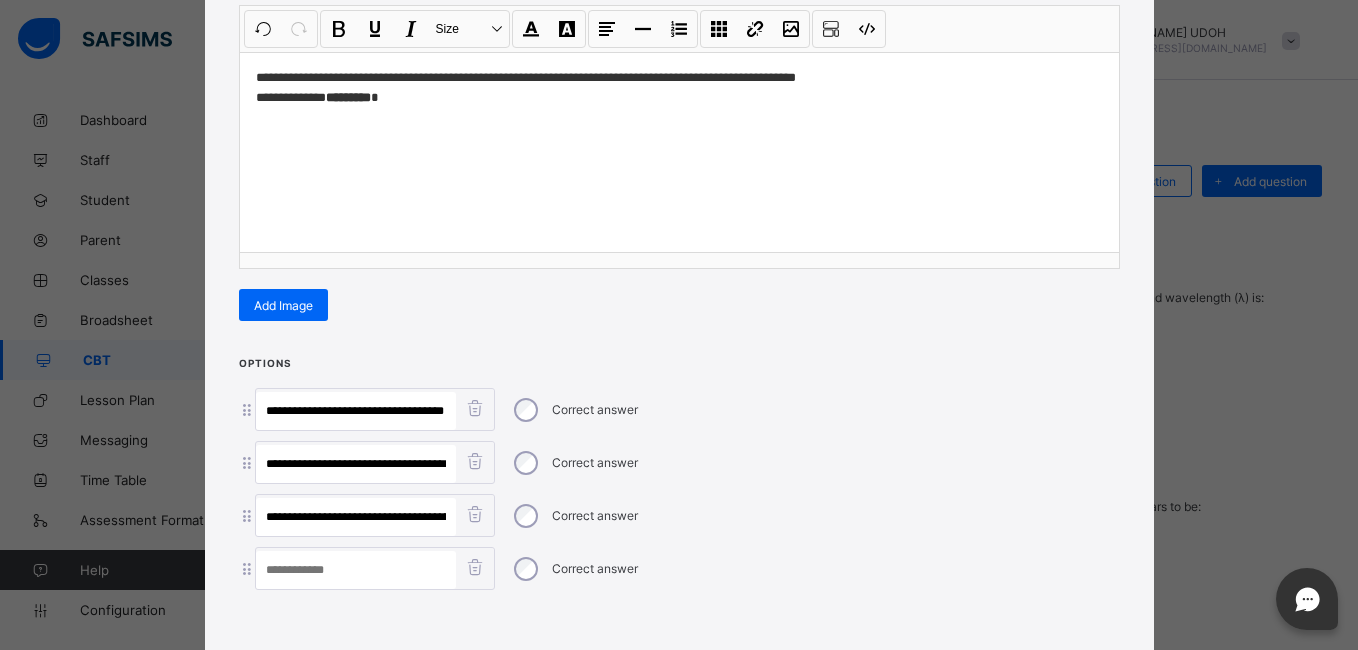 click at bounding box center (356, 570) 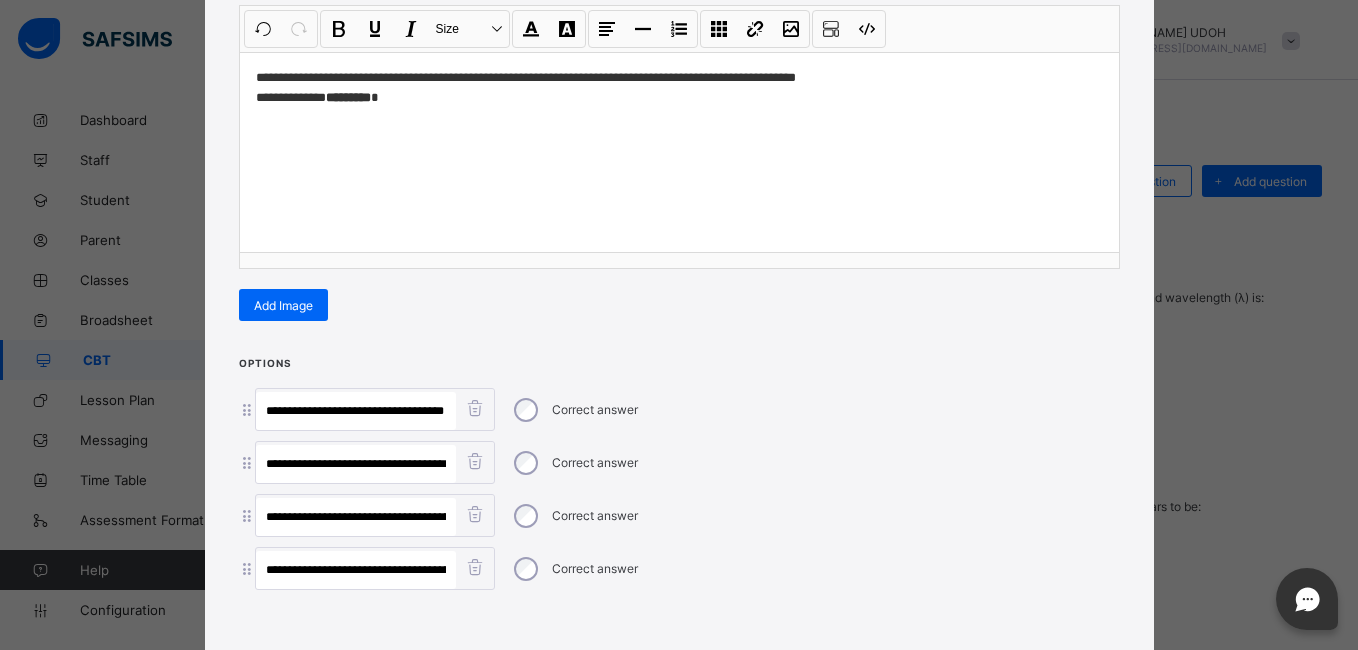 scroll, scrollTop: 0, scrollLeft: 50, axis: horizontal 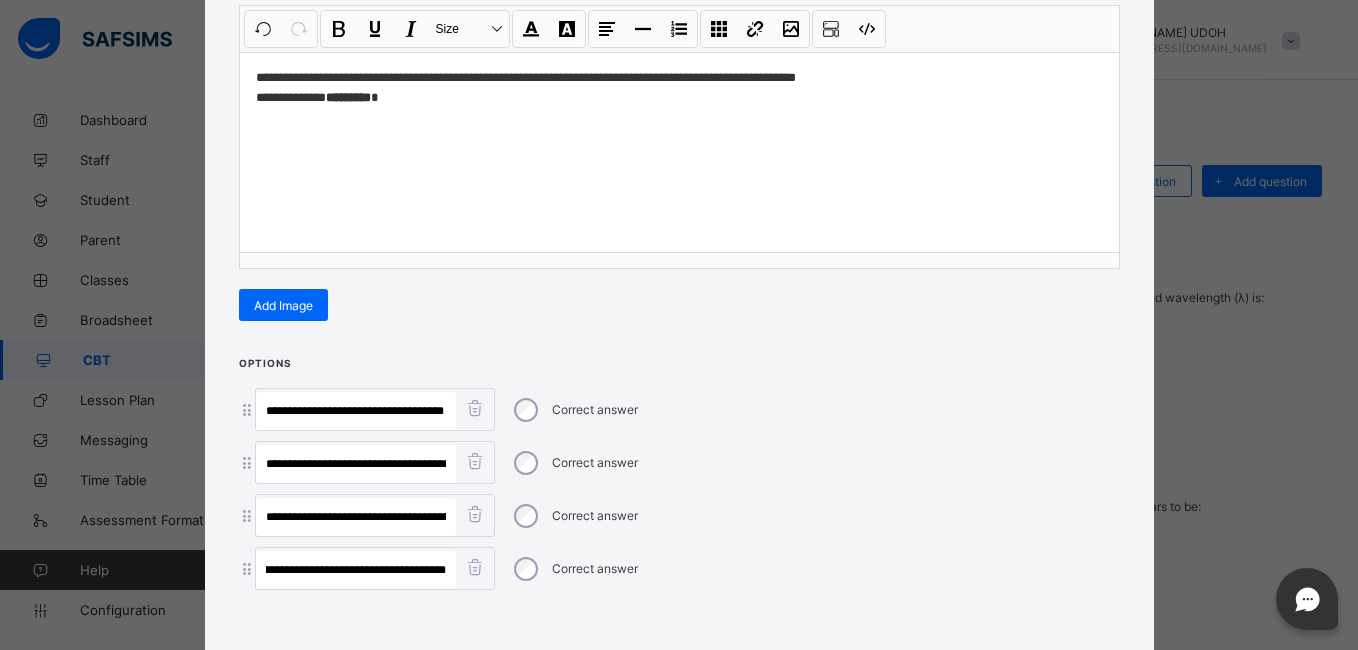type on "**********" 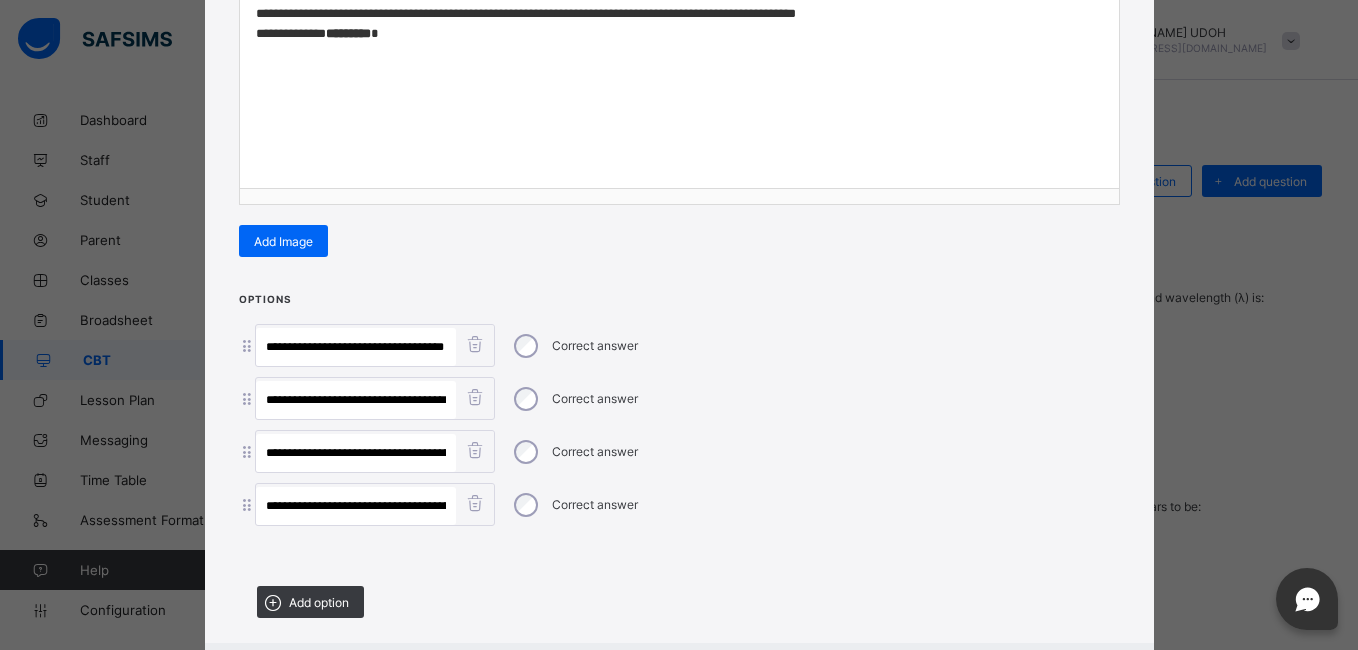 scroll, scrollTop: 350, scrollLeft: 0, axis: vertical 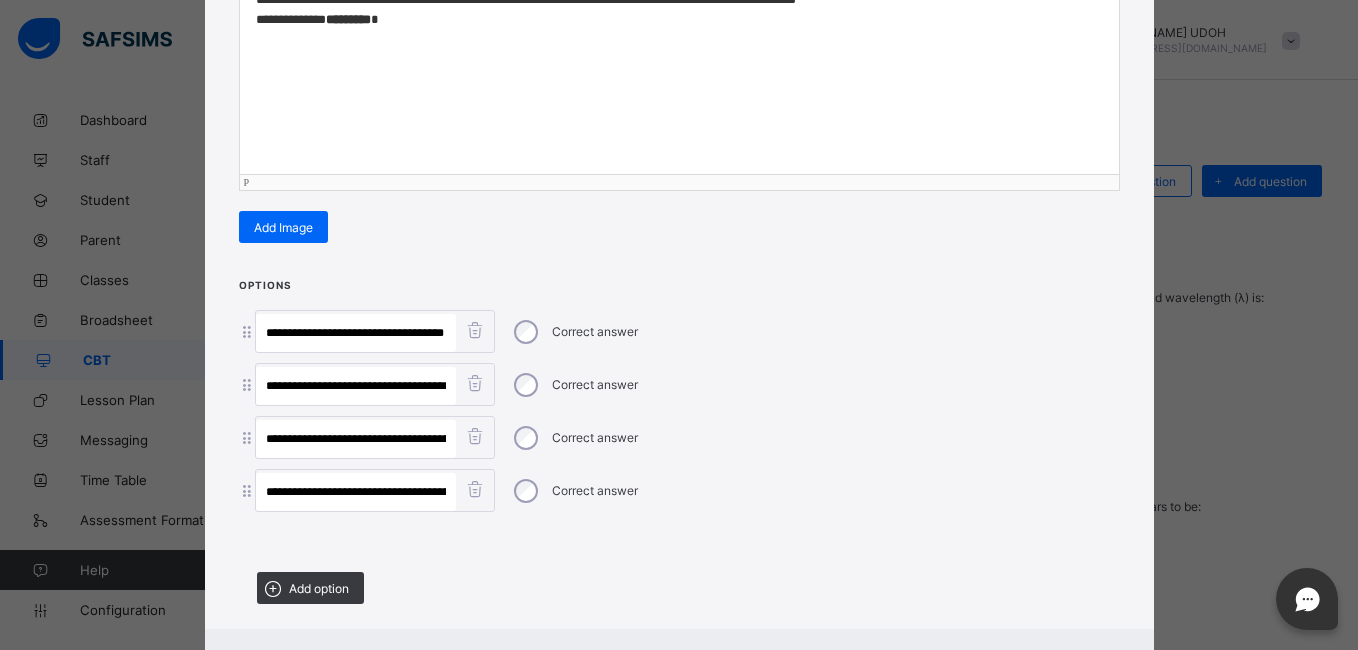 click on "**********" at bounding box center [679, 74] 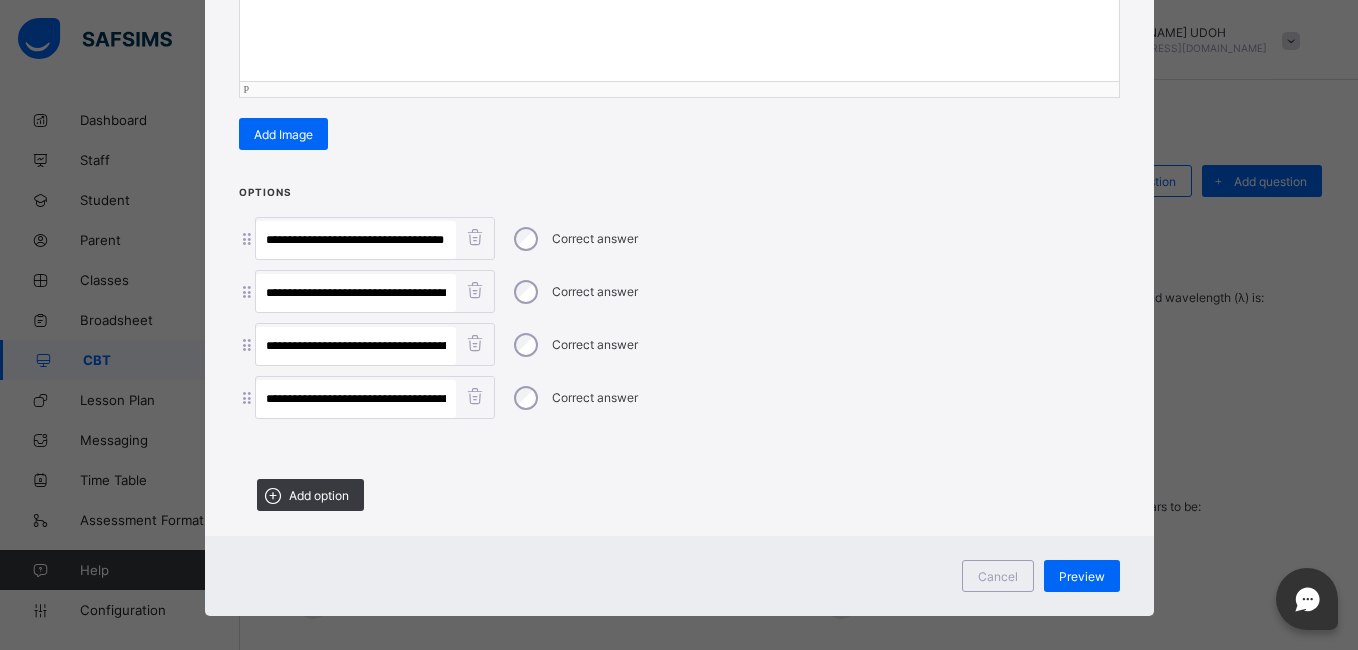 scroll, scrollTop: 455, scrollLeft: 0, axis: vertical 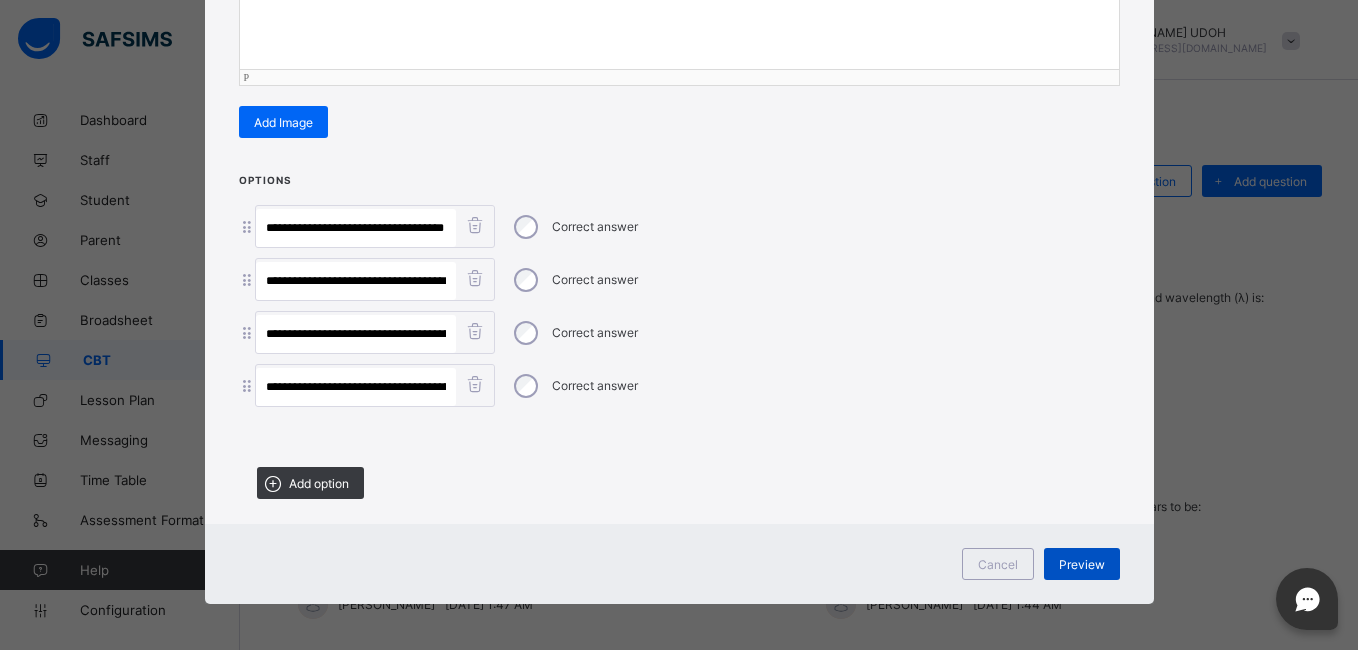 click on "Preview" at bounding box center [1082, 564] 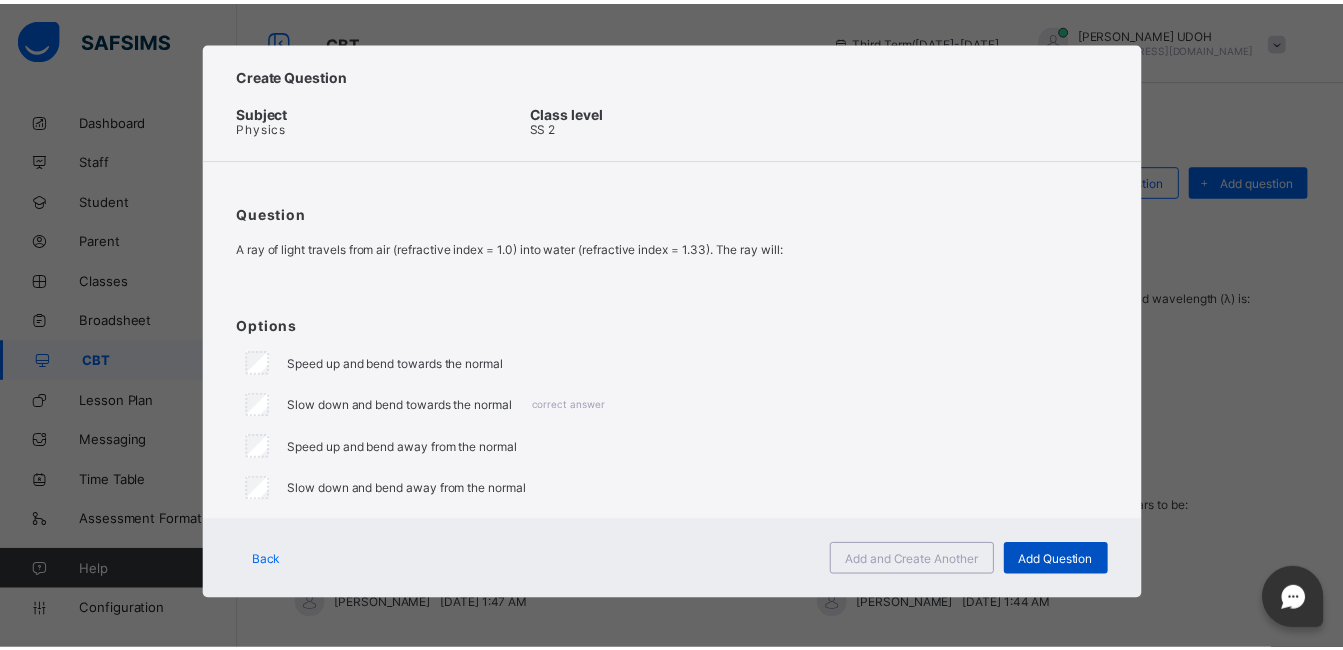 scroll, scrollTop: 8, scrollLeft: 0, axis: vertical 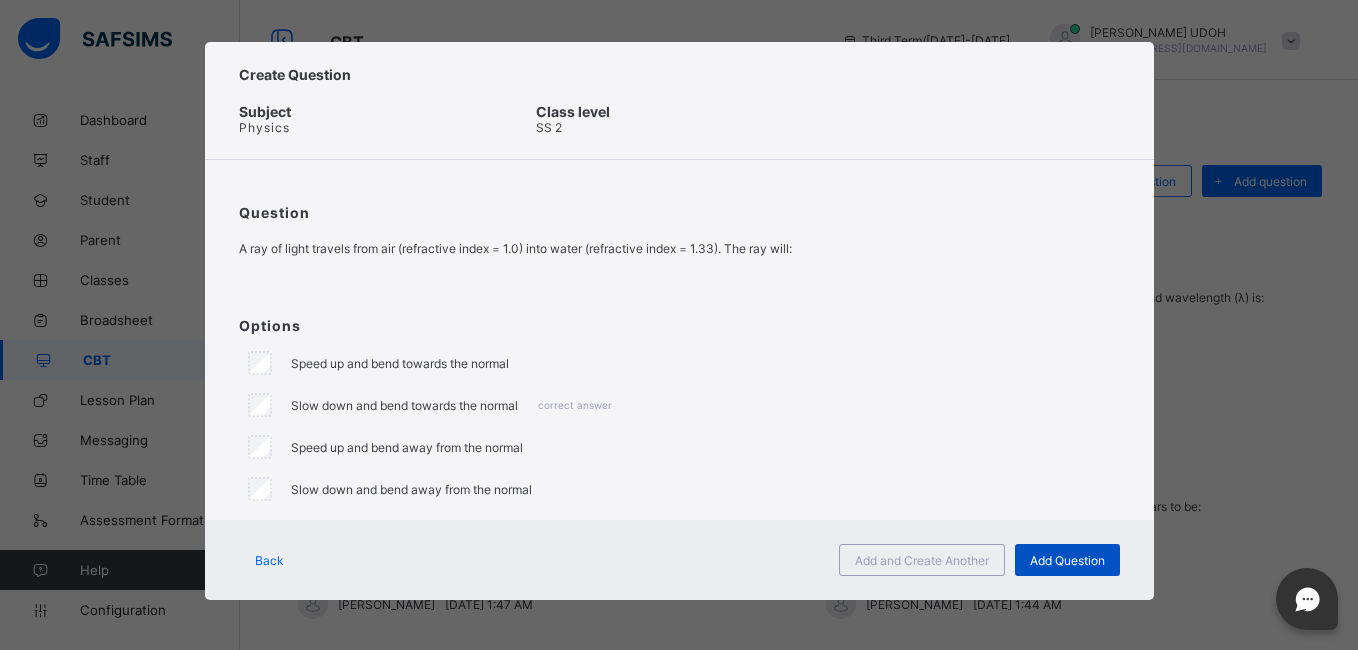 click on "Add Question" at bounding box center (1067, 560) 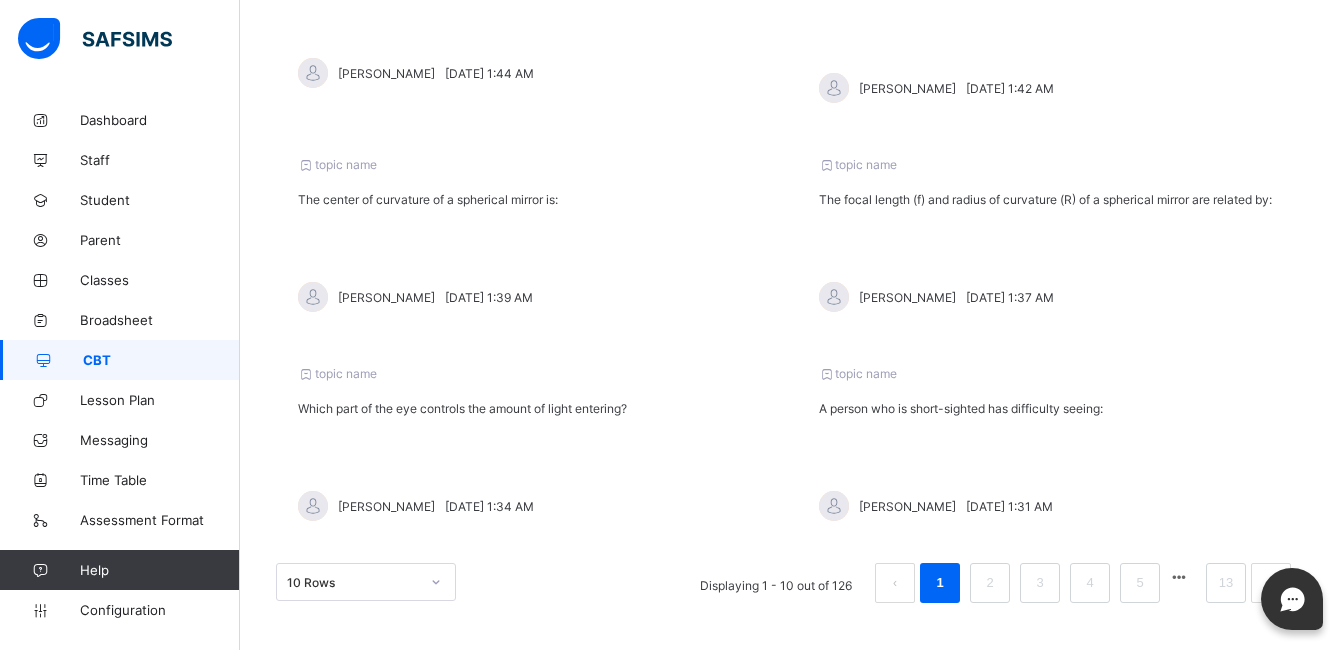 scroll, scrollTop: 767, scrollLeft: 0, axis: vertical 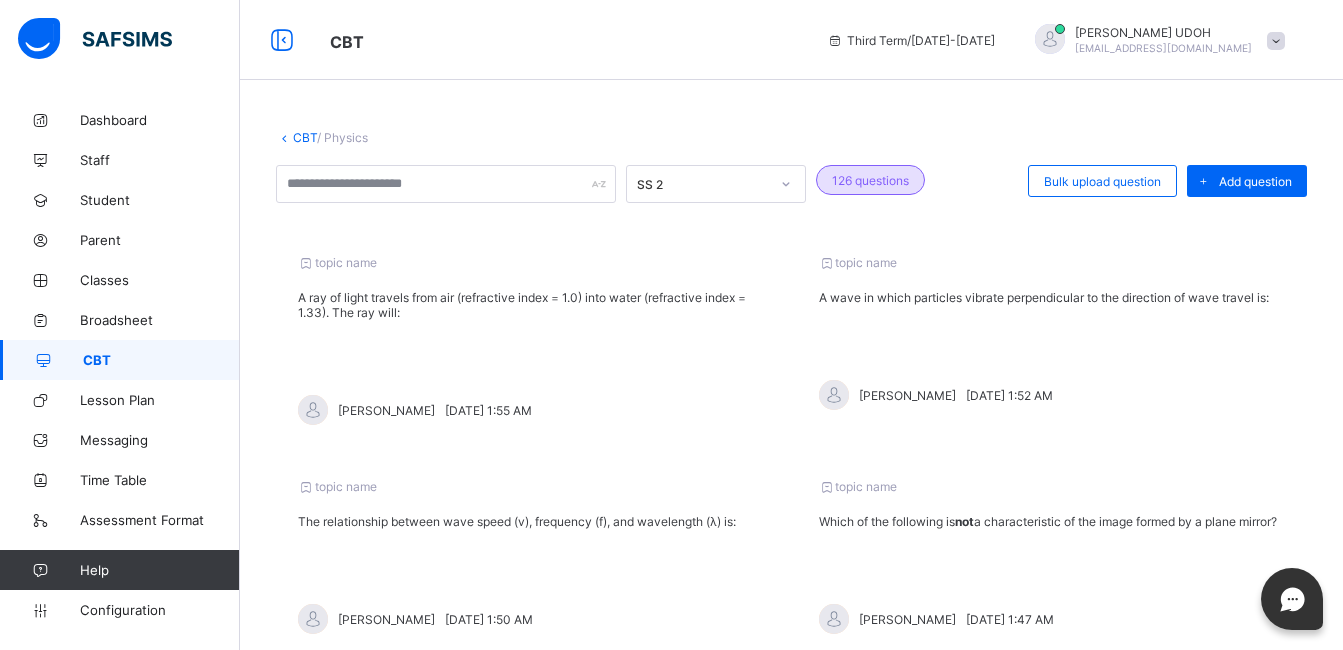 click on "CBT" at bounding box center [305, 137] 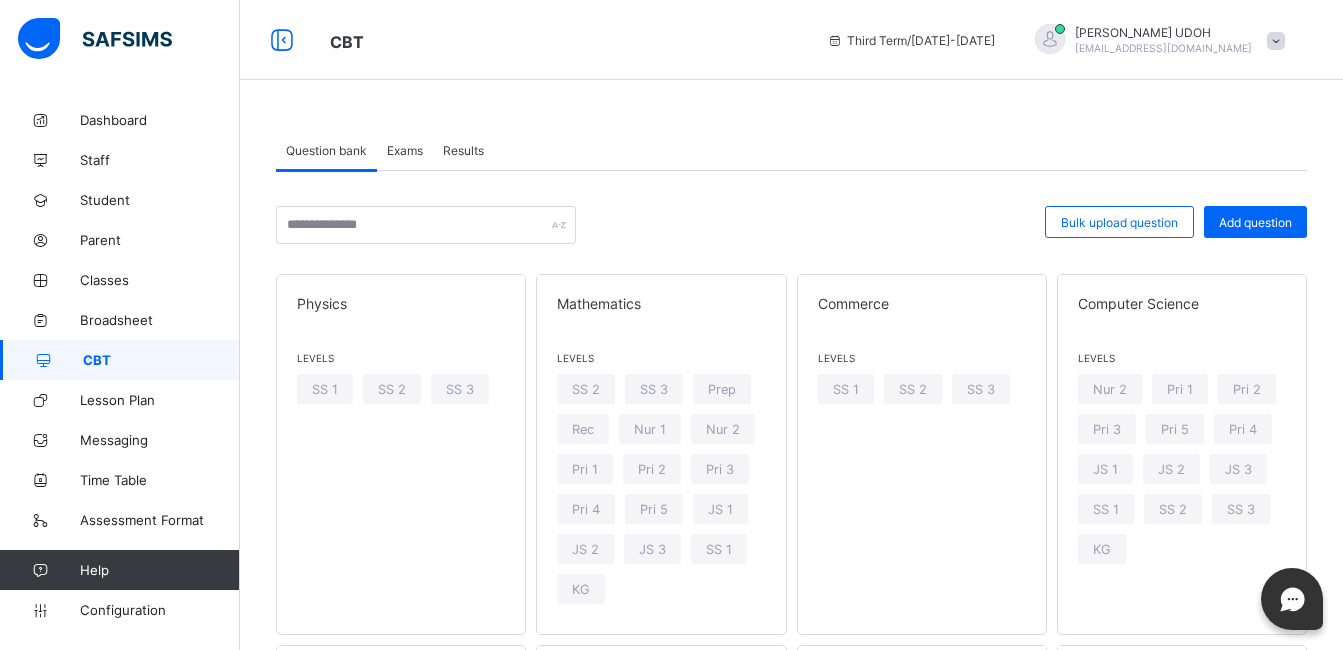 click on "Exams" at bounding box center [405, 150] 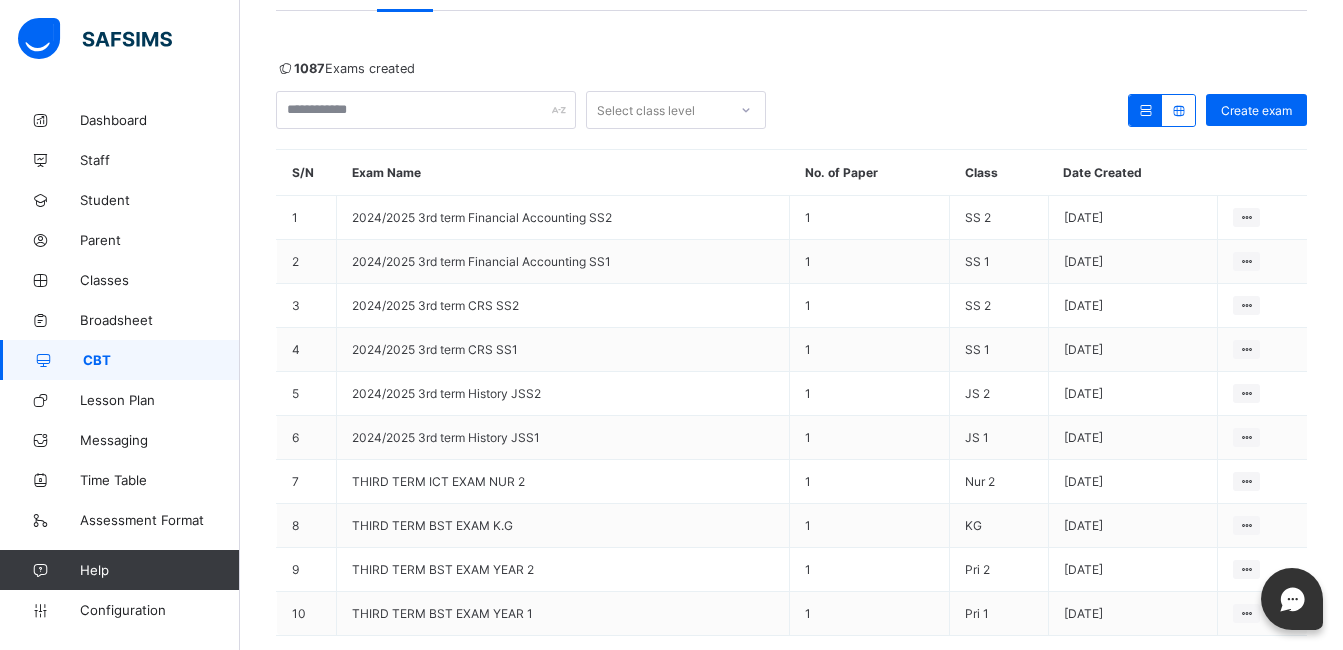 scroll, scrollTop: 175, scrollLeft: 0, axis: vertical 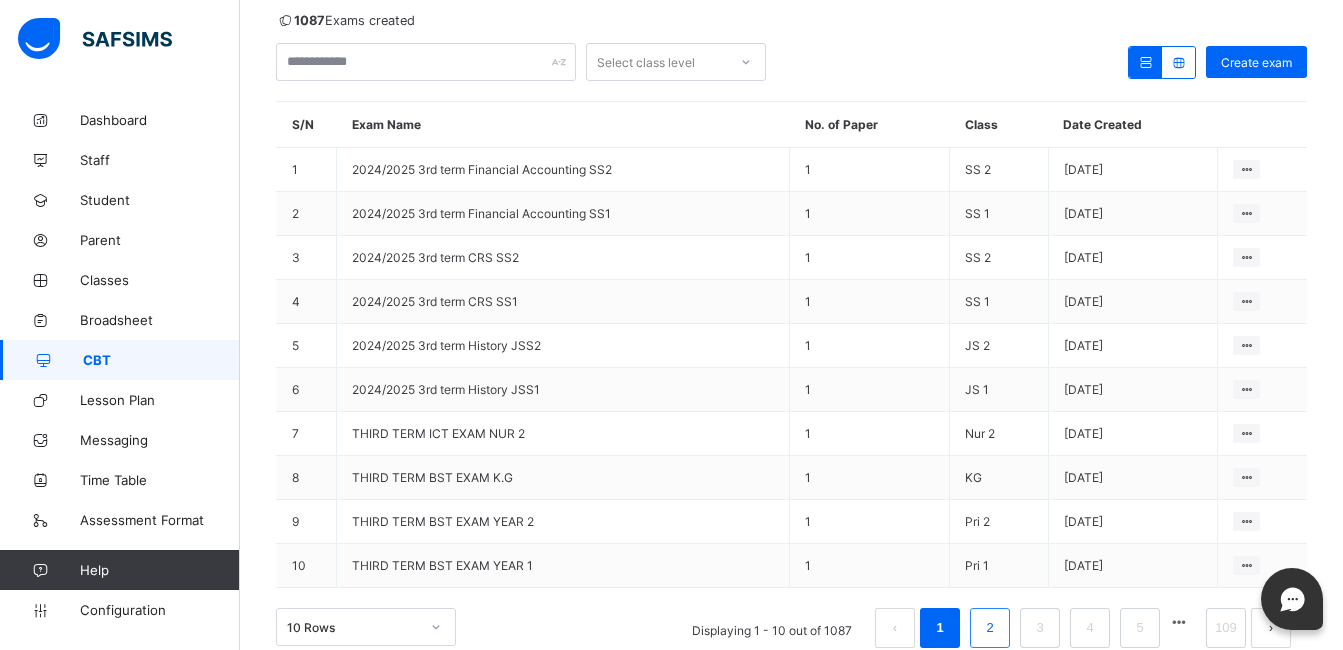 click on "2" at bounding box center (989, 628) 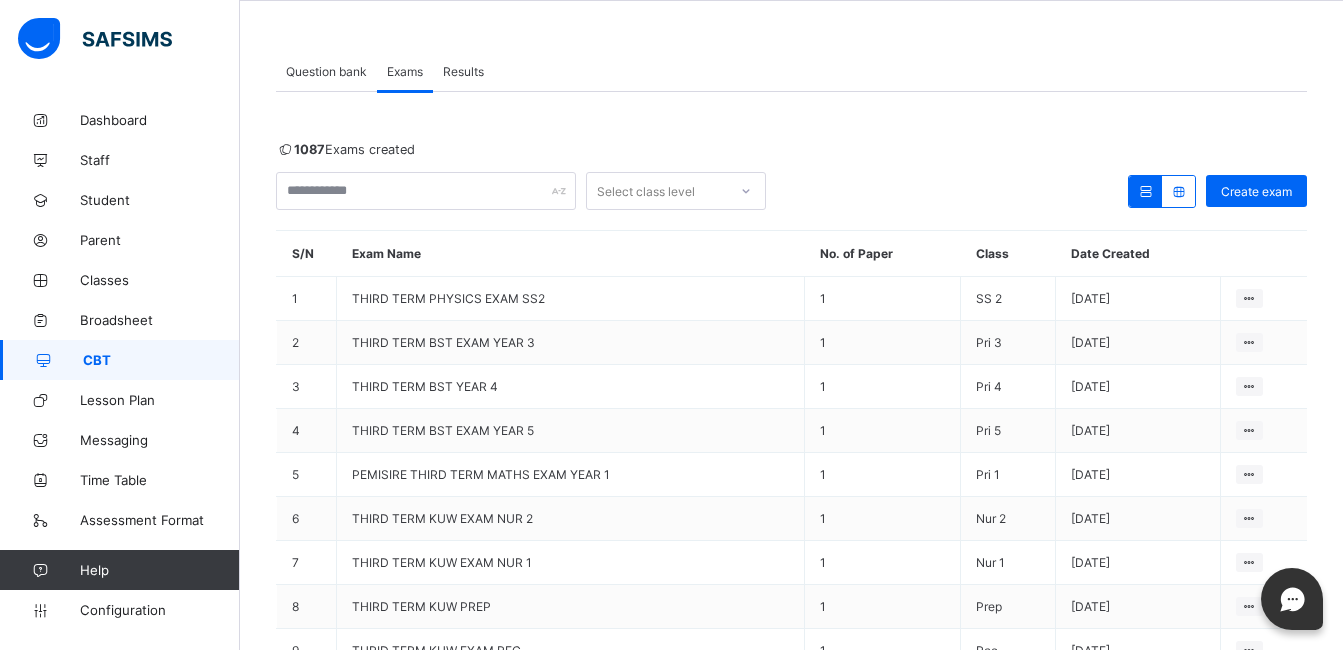 scroll, scrollTop: 208, scrollLeft: 0, axis: vertical 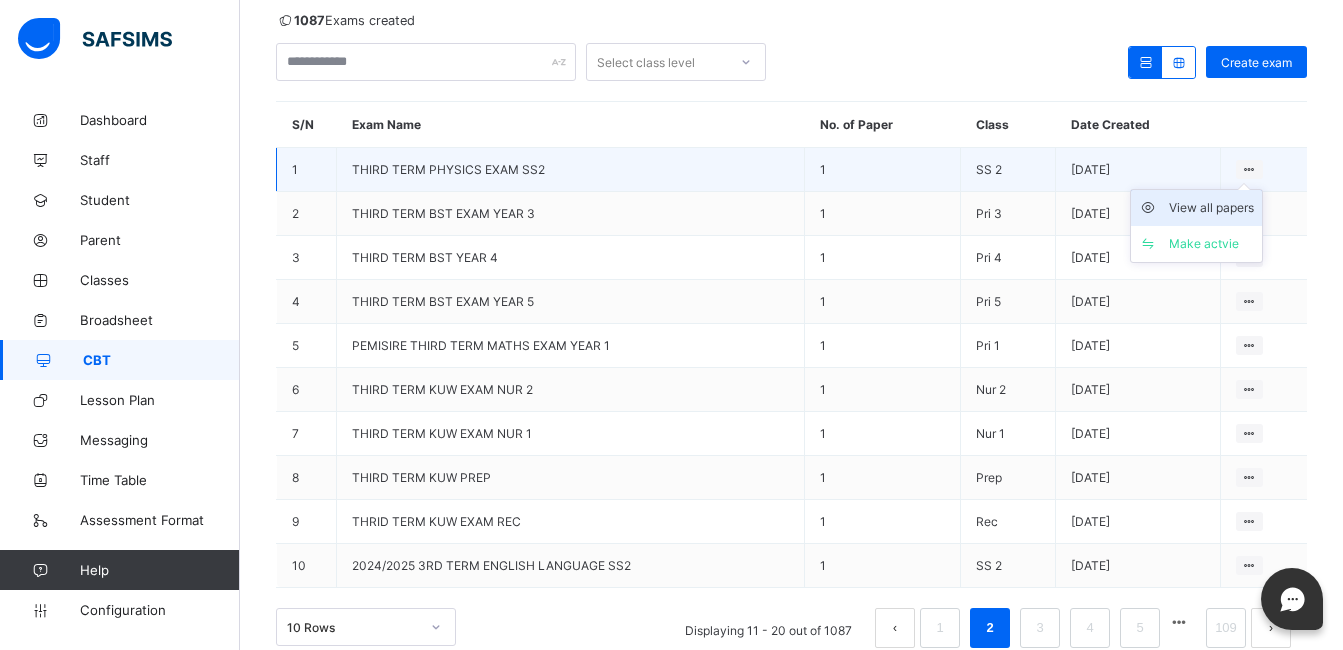 click on "View all papers" at bounding box center [1211, 208] 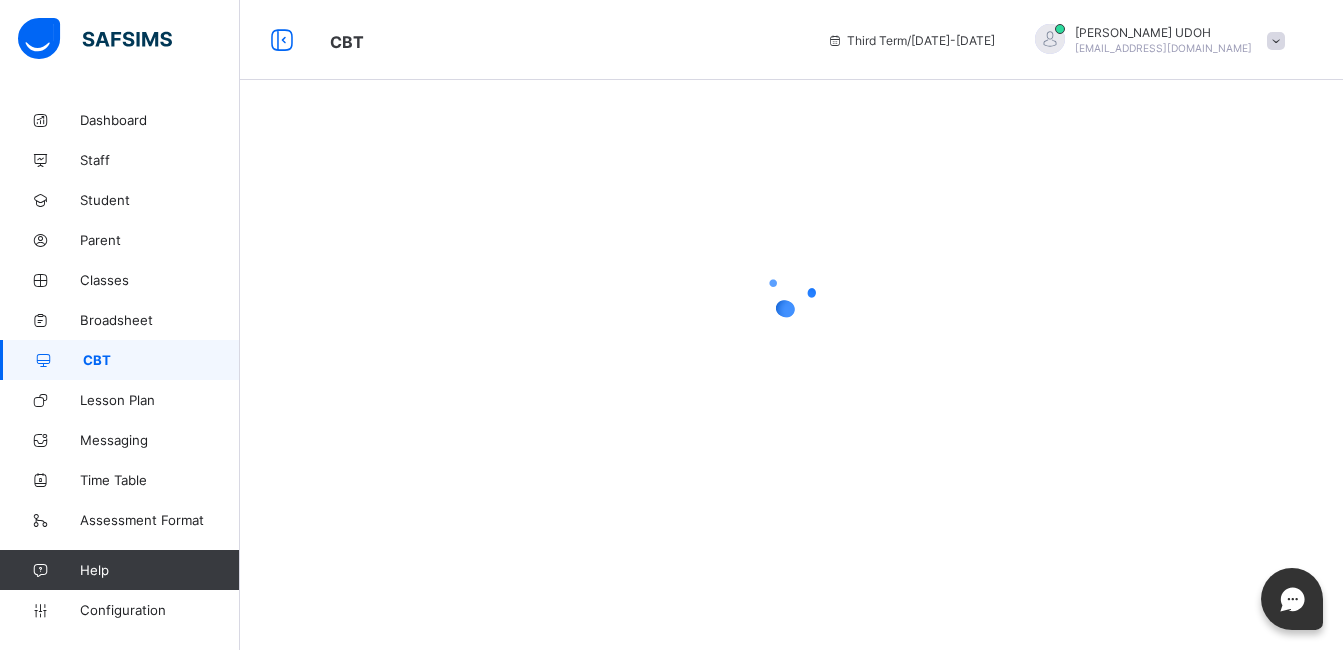 scroll, scrollTop: 0, scrollLeft: 0, axis: both 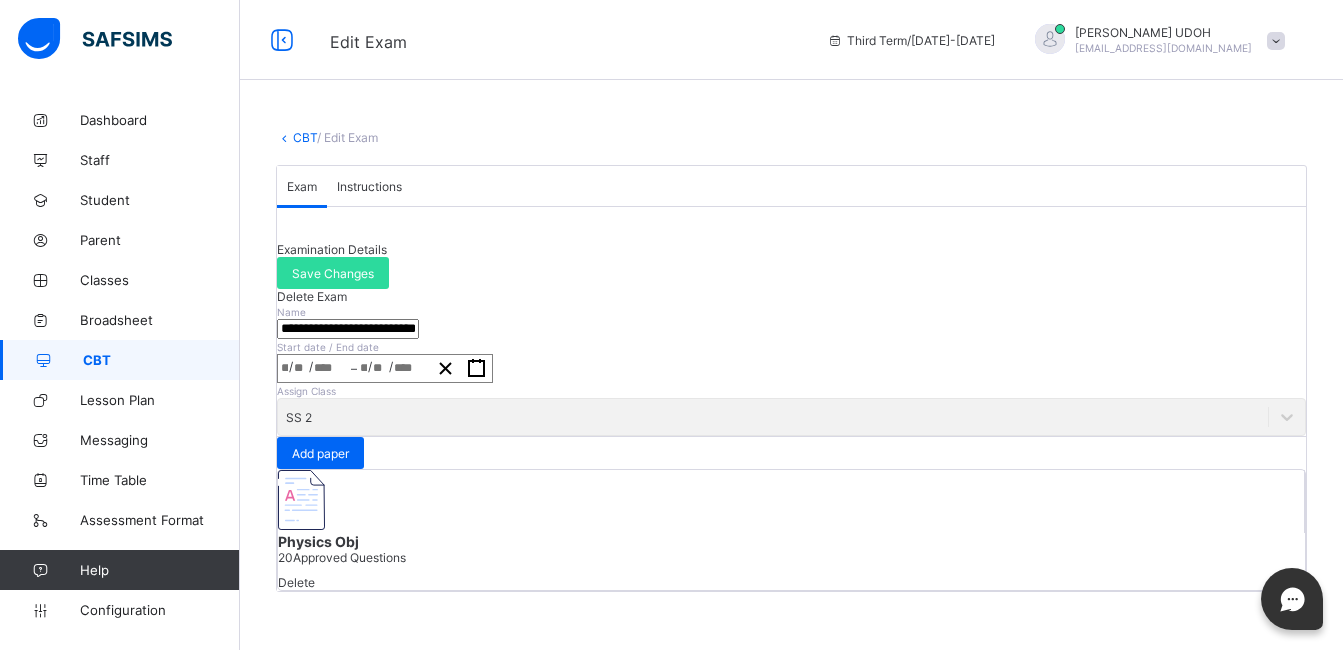 click at bounding box center [301, 500] 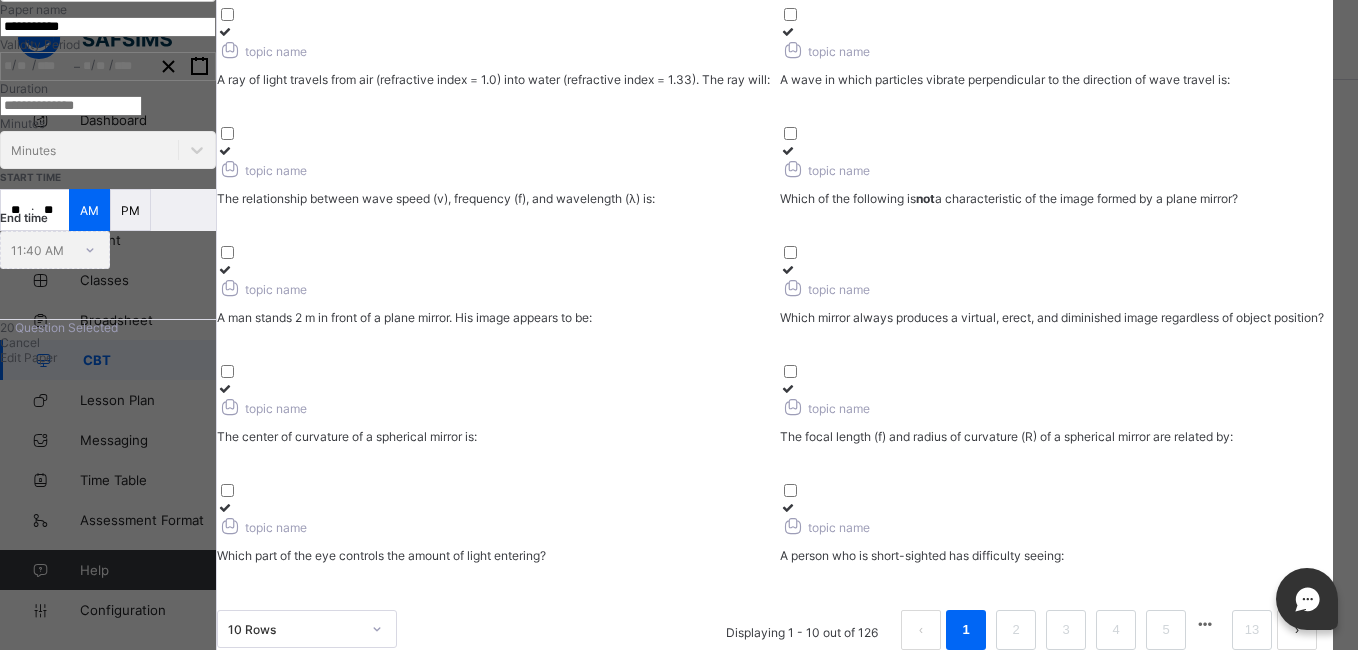 scroll, scrollTop: 376, scrollLeft: 0, axis: vertical 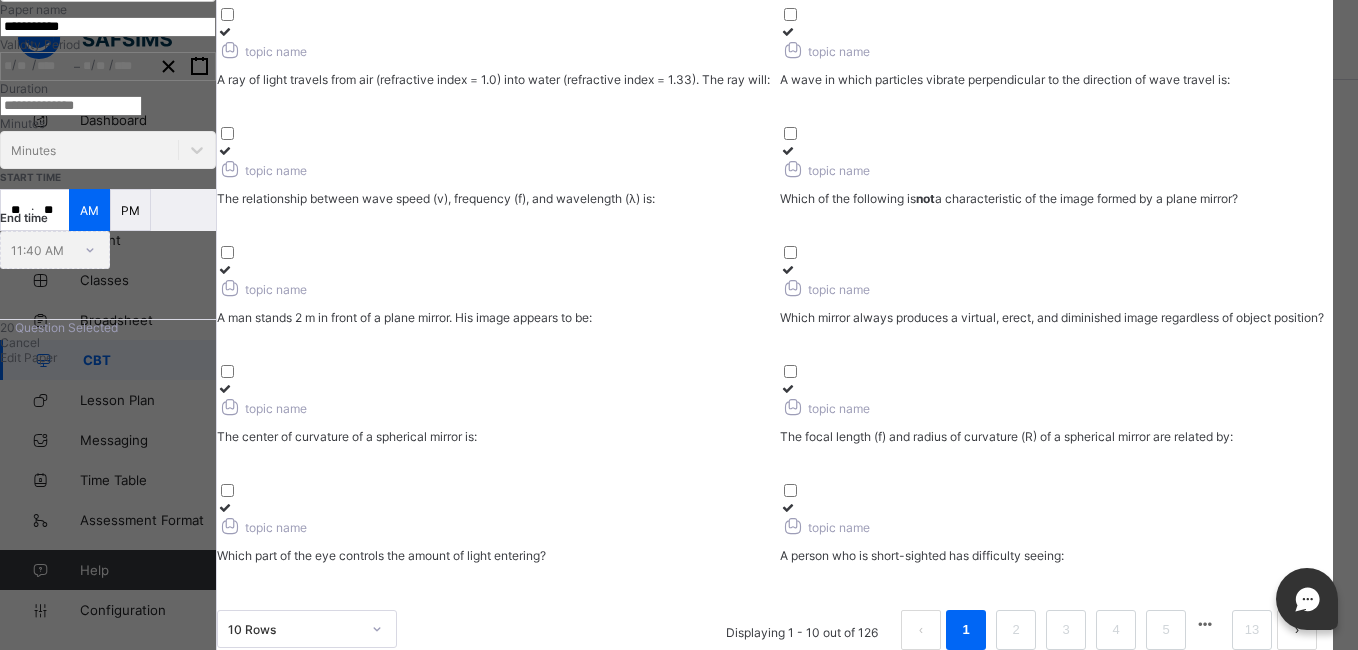 click on "A person who is short-sighted has difficulty seeing: ​" at bounding box center [1056, 563] 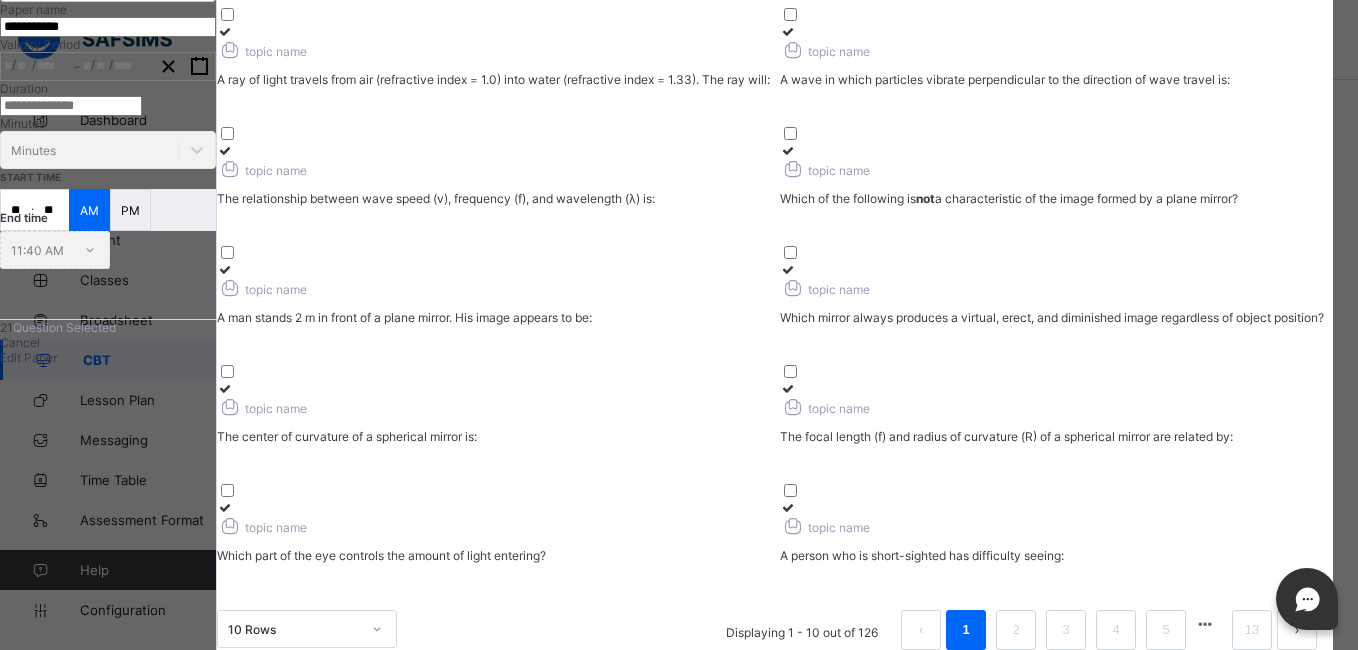 click on "Which part of the eye controls the amount of light entering? ​" at bounding box center [493, 563] 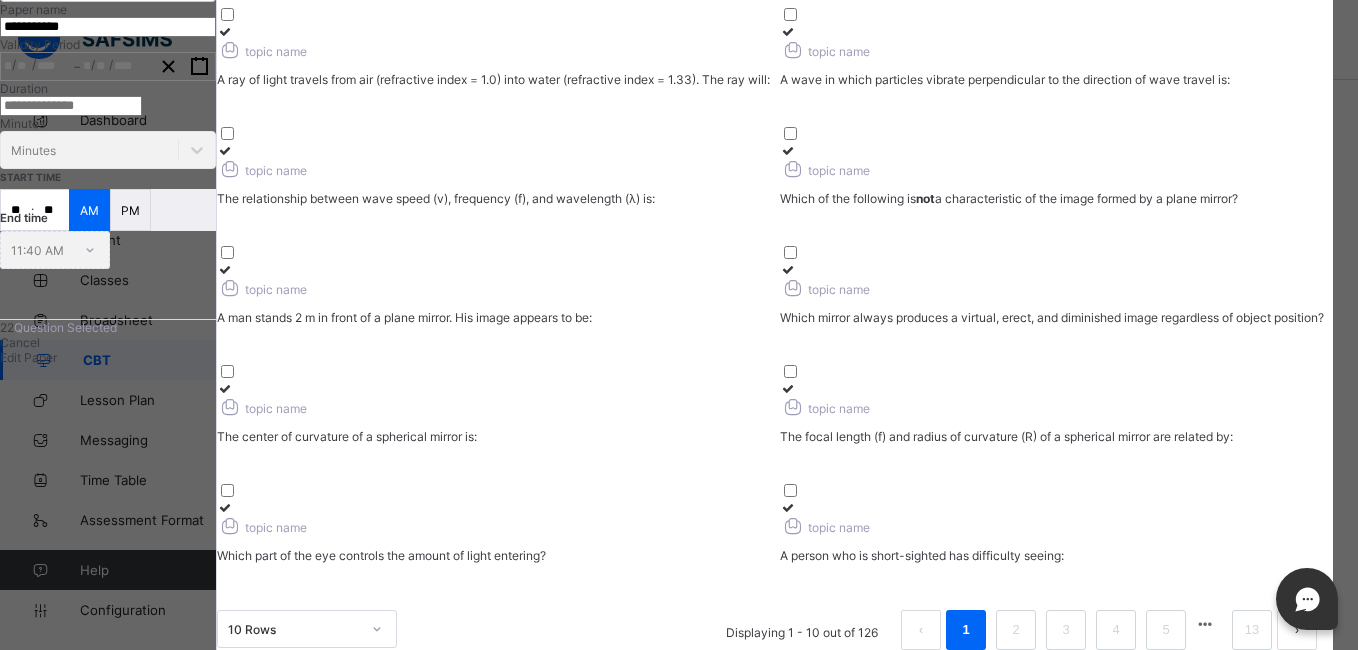 click on "topic name   The focal length (f) and radius of curvature (R) of a spherical mirror are related by:" at bounding box center (1056, 427) 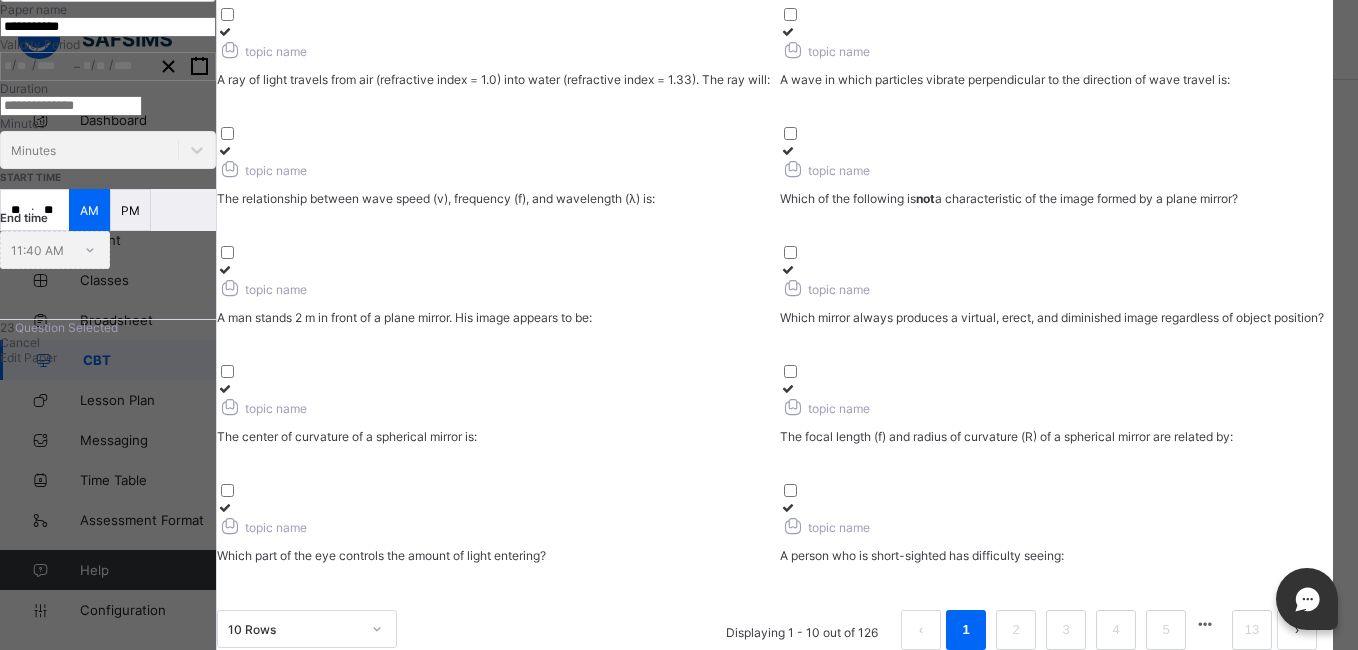 click on "The center of curvature of a spherical mirror is: ​" at bounding box center (493, 444) 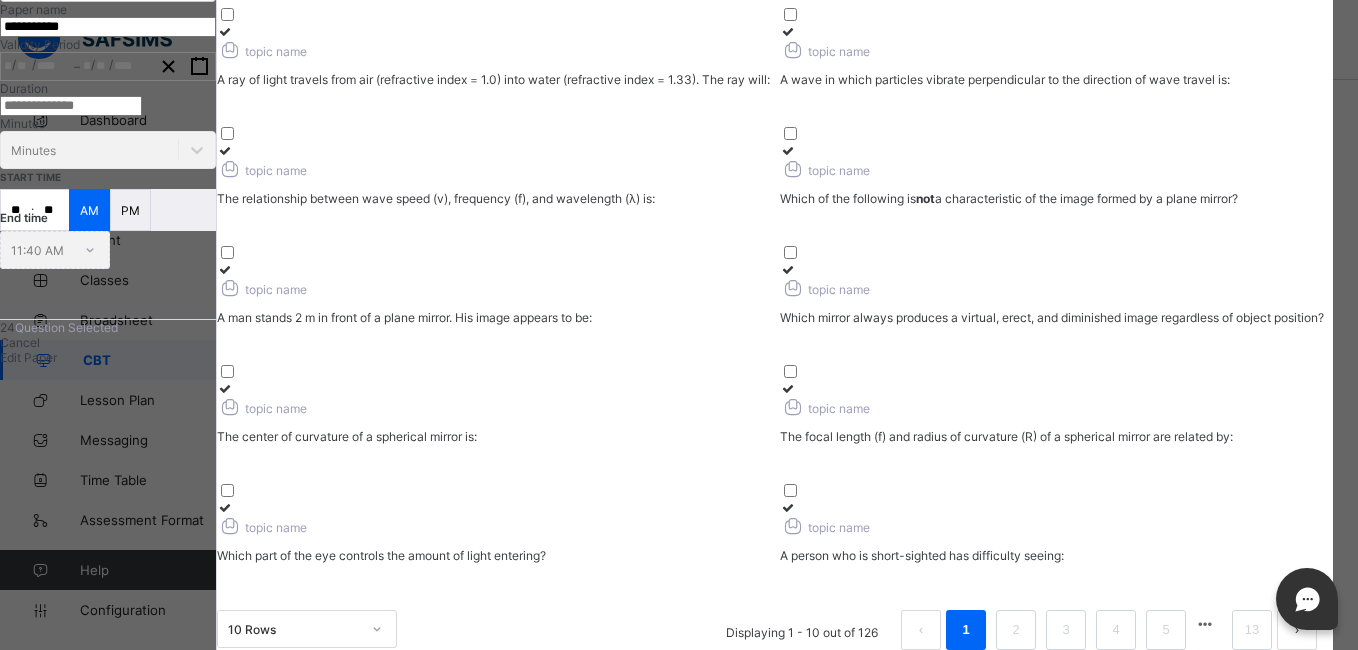 click on "The center of curvature of a spherical mirror is: ​" at bounding box center (493, 444) 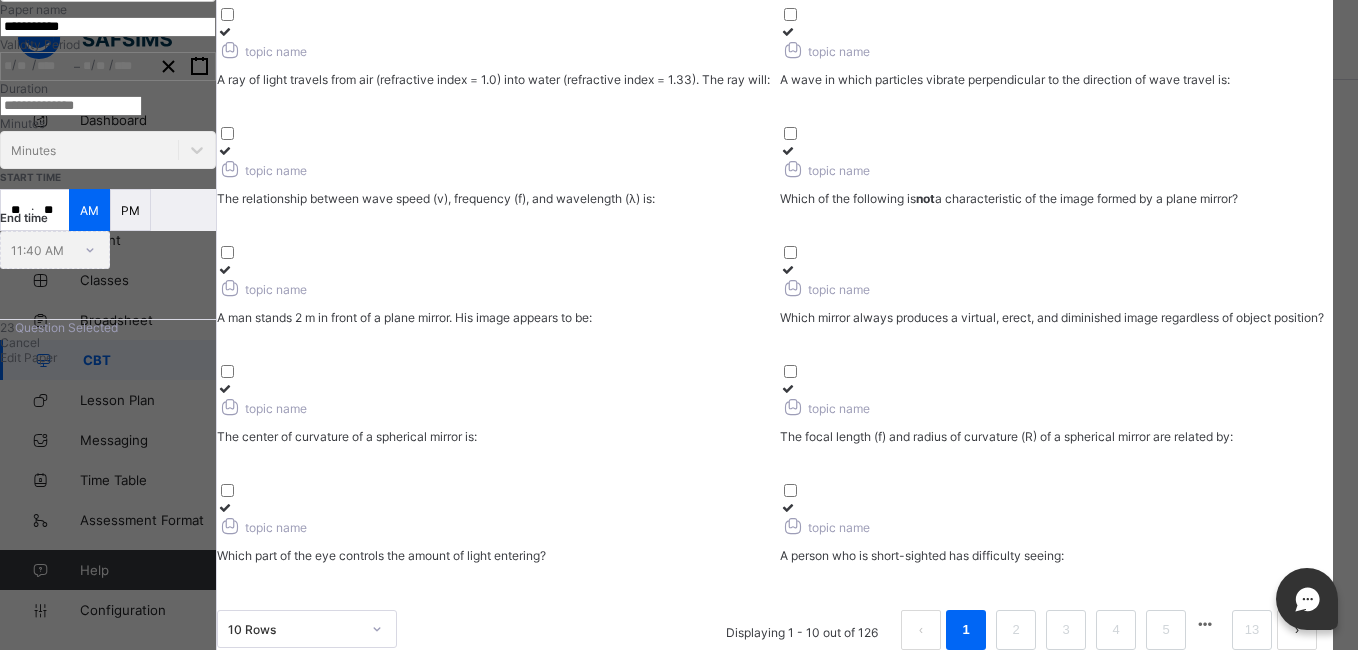 click on "The center of curvature of a spherical mirror is: ​" at bounding box center (493, 444) 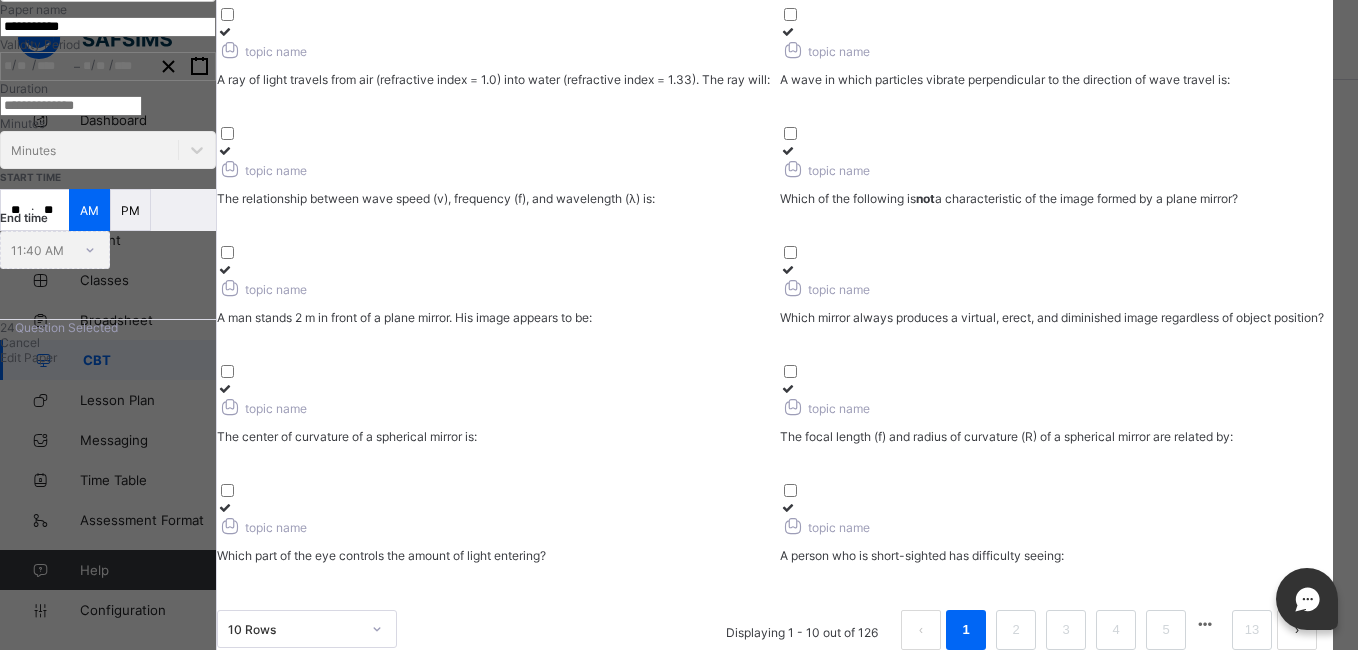 click at bounding box center [1056, 269] 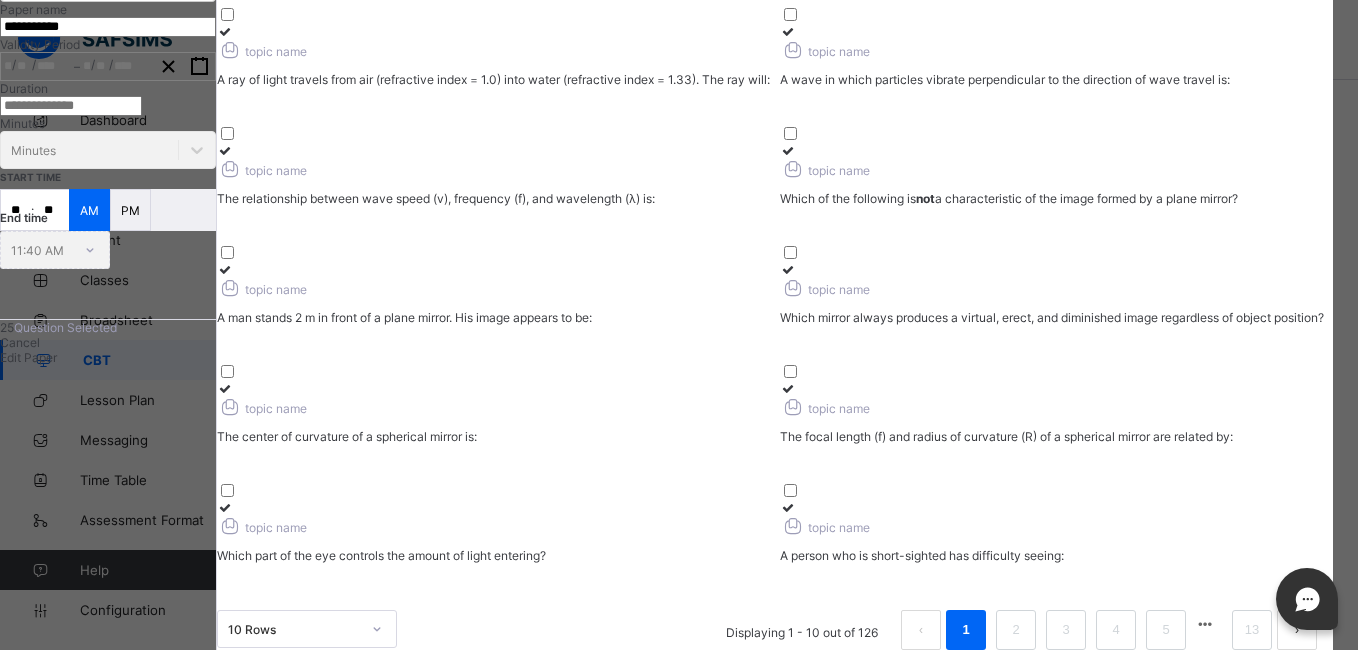 click on "topic name   A man stands 2 m in front of a plane mirror. His image appears to be:" at bounding box center [493, 297] 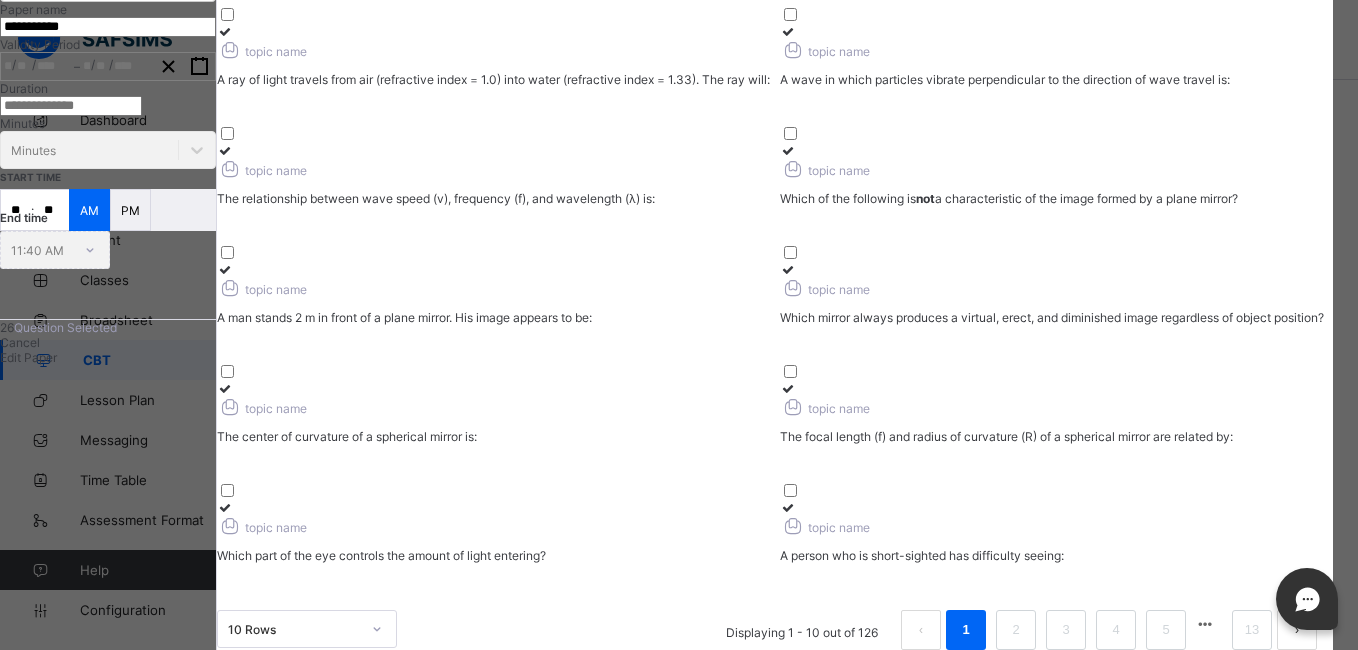 scroll, scrollTop: 0, scrollLeft: 0, axis: both 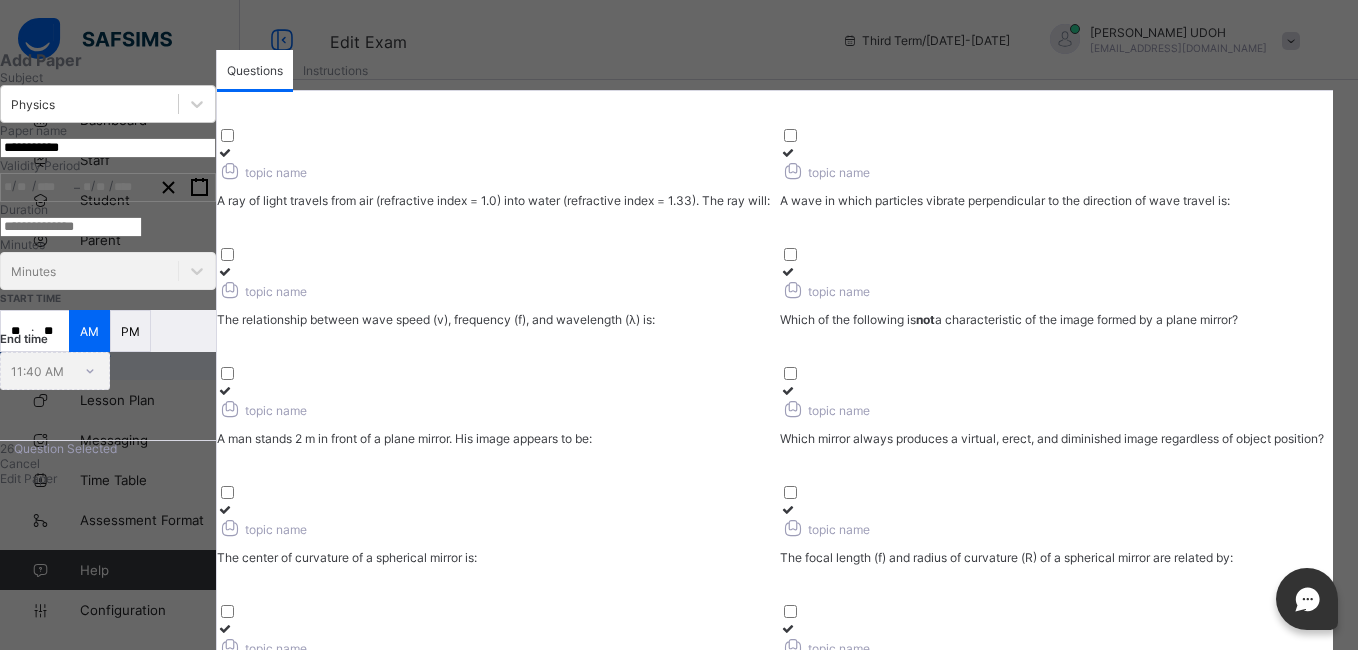 click on "Which of the following is  not  a characteristic of the image formed by a plane mirror? ​" at bounding box center [1056, 327] 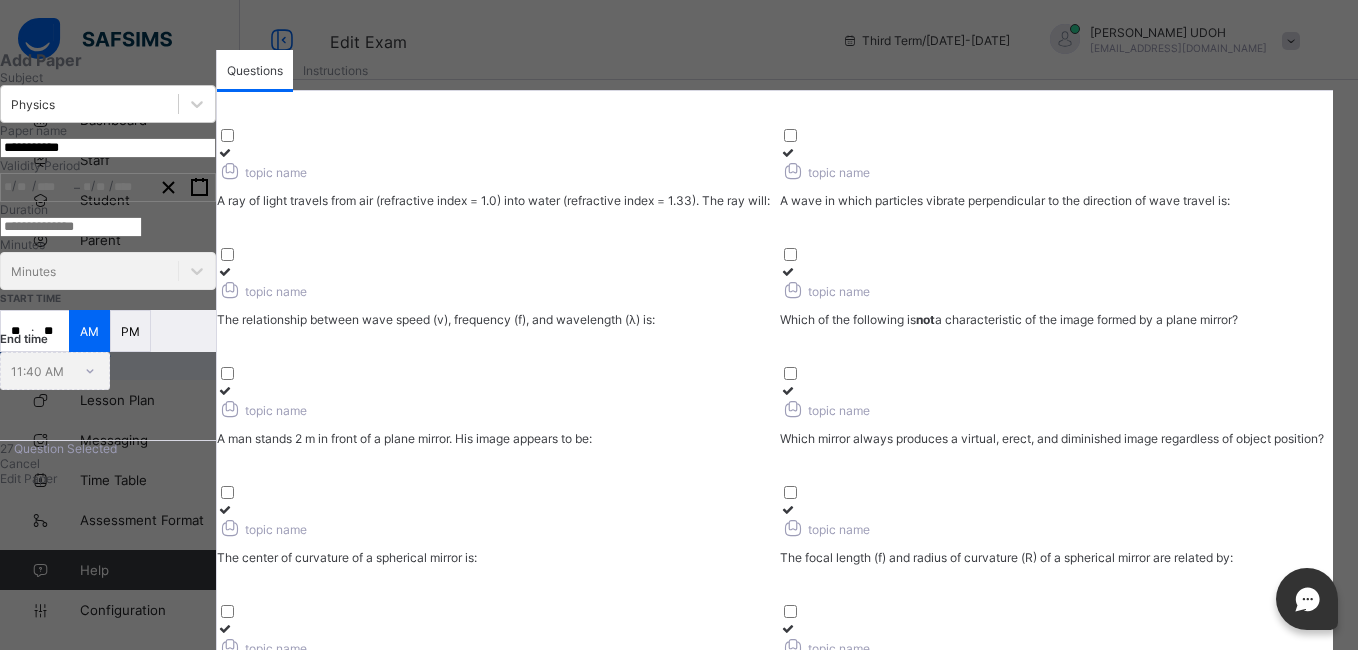 click on "topic name   The relationship between wave speed (v), frequency (f), and wavelength (λ) is: ​" at bounding box center [493, 303] 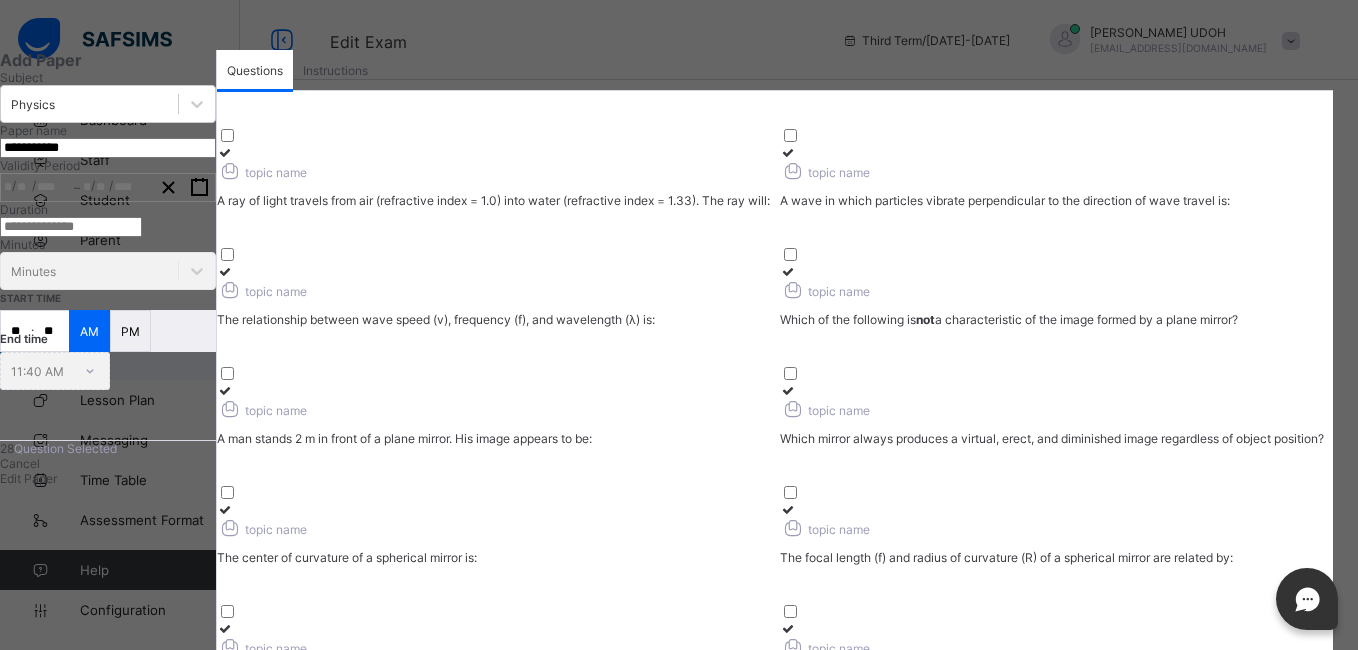 click on "A wave in which particles vibrate perpendicular to the direction of wave travel is: ​" at bounding box center (1056, 208) 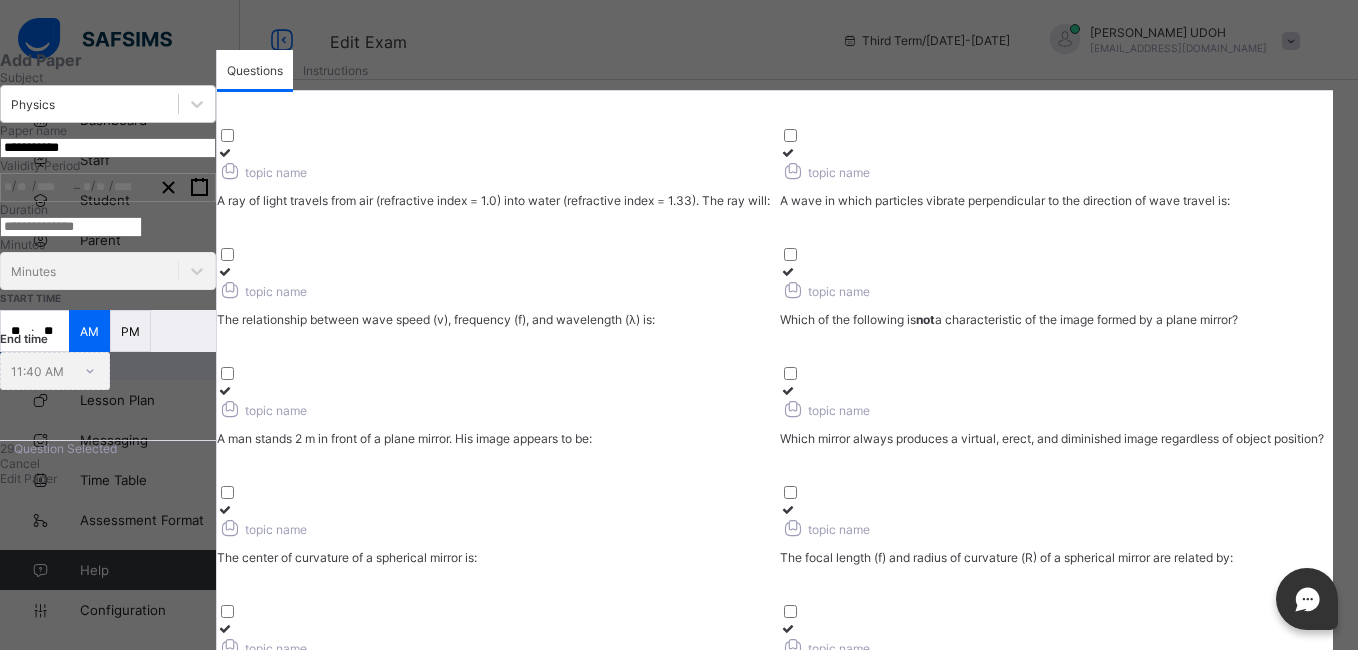 click on "A ray of light travels from air (refractive index = 1.0) into water (refractive index = 1.33). The ray will: ​" at bounding box center [493, 208] 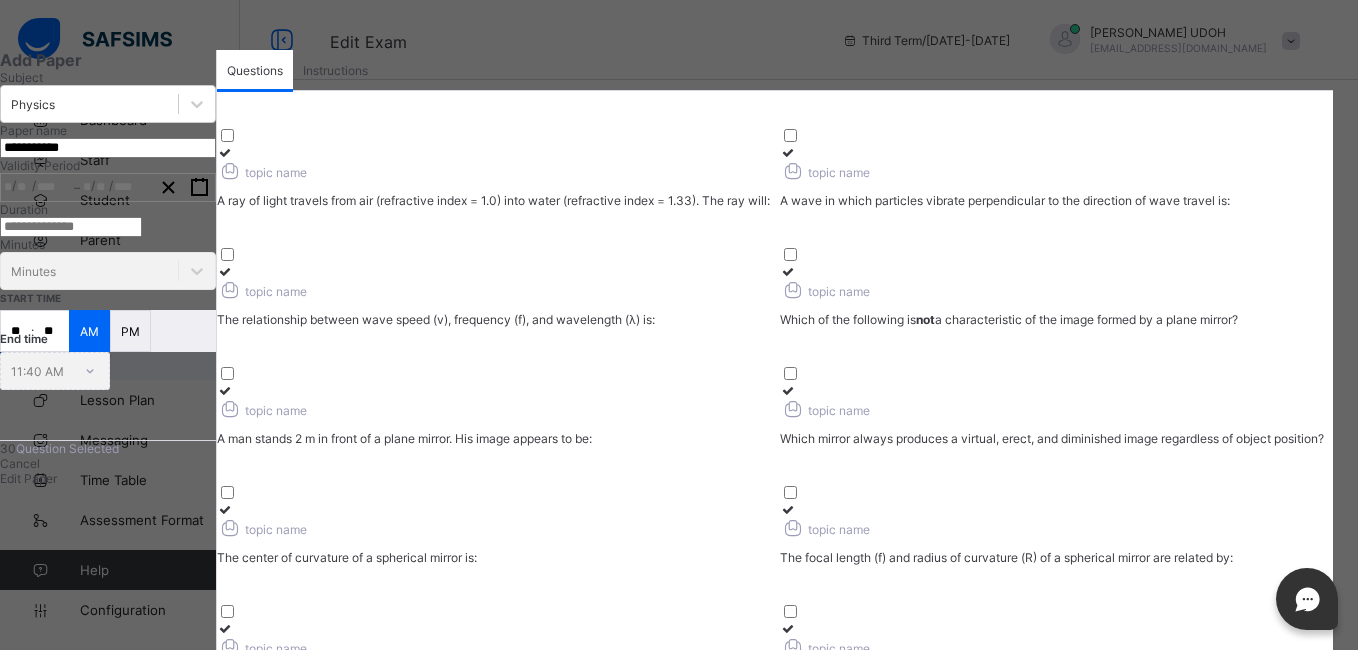scroll, scrollTop: 441, scrollLeft: 0, axis: vertical 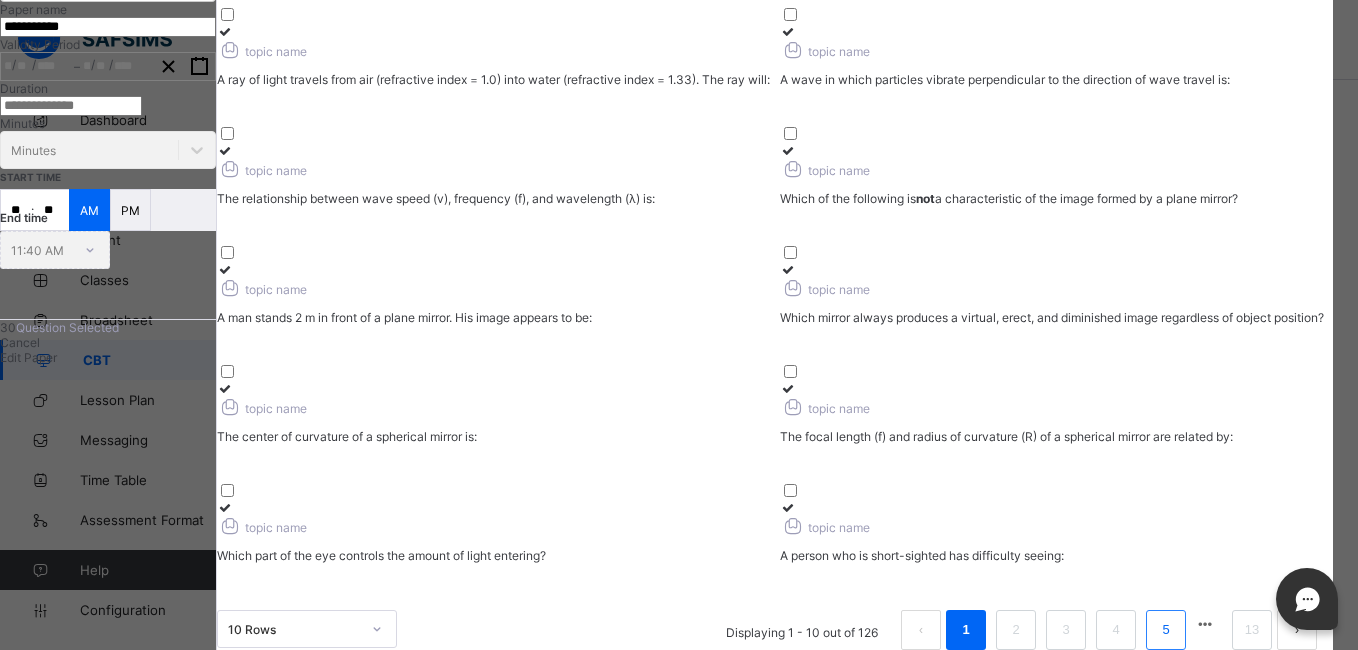 click on "5" at bounding box center [1166, 630] 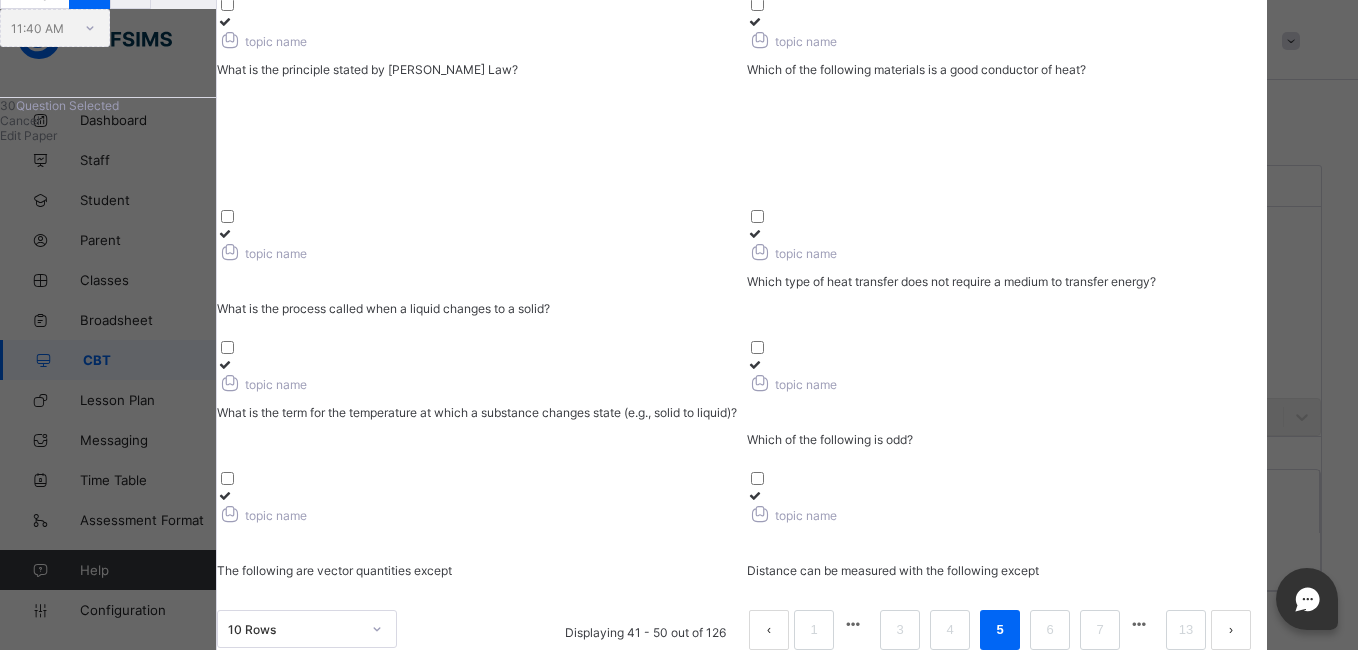 scroll, scrollTop: 604, scrollLeft: 0, axis: vertical 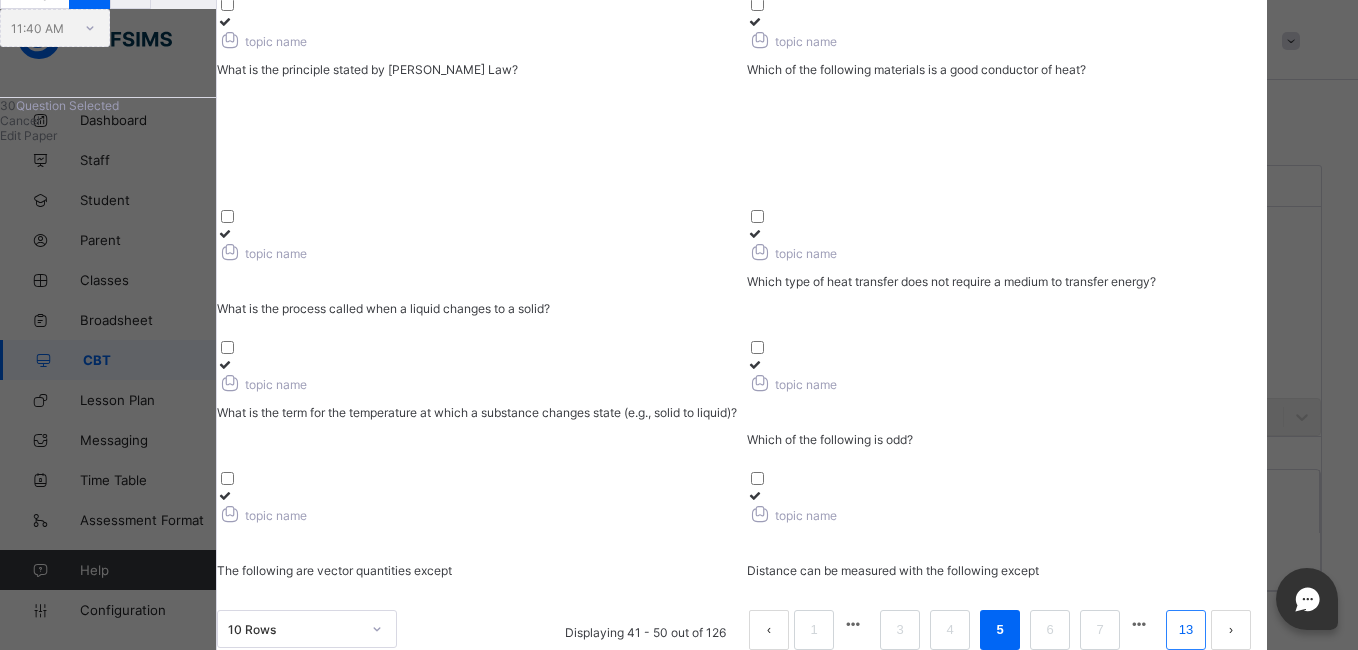 click on "13" at bounding box center (1186, 630) 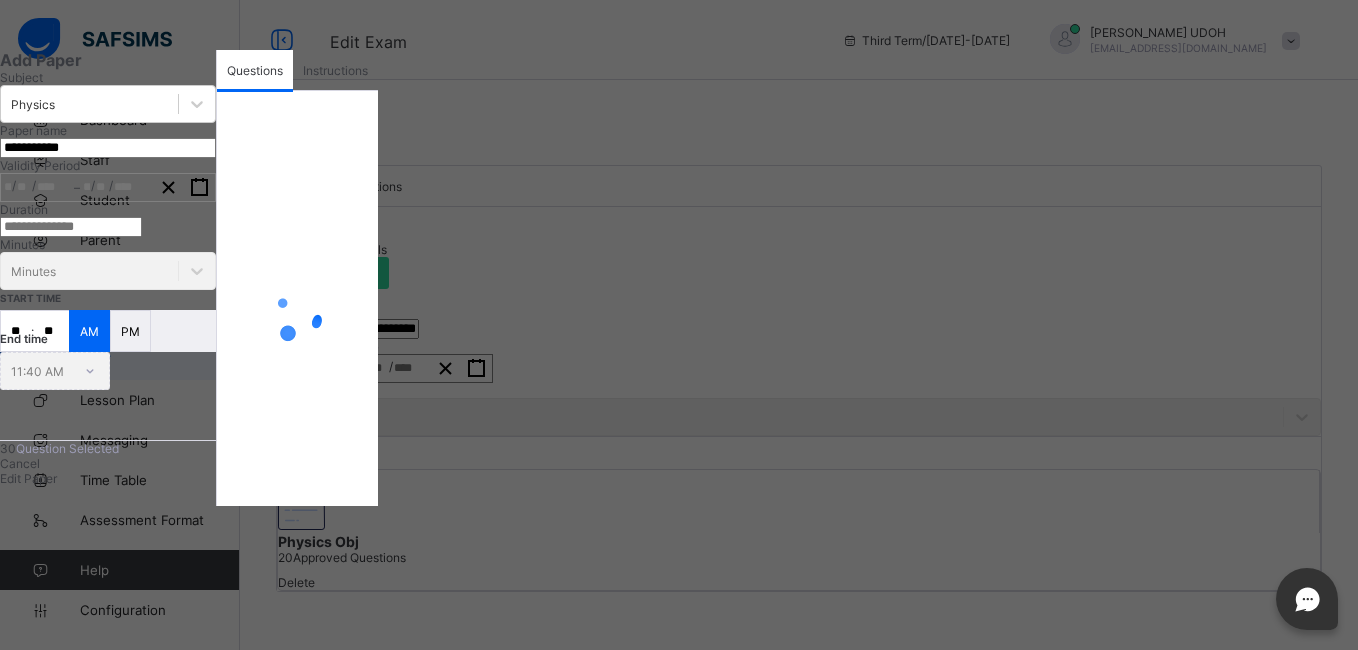 scroll, scrollTop: 389, scrollLeft: 0, axis: vertical 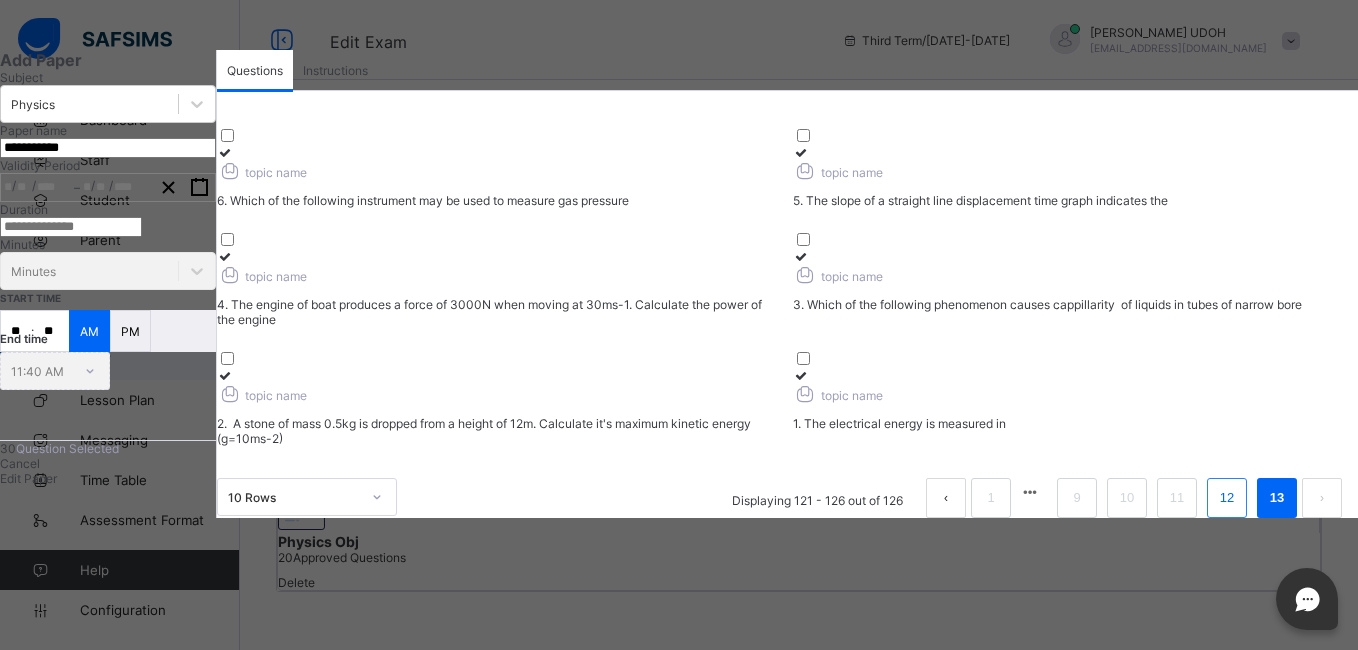 click on "12" at bounding box center [1227, 498] 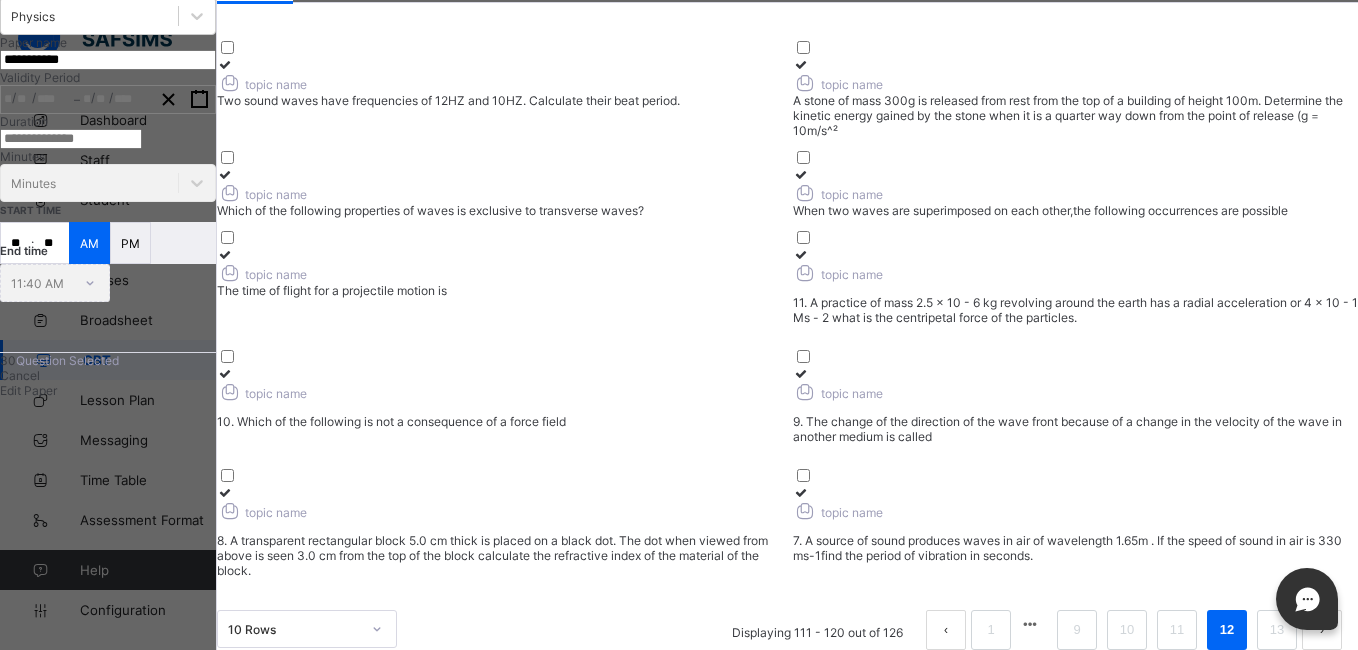 scroll, scrollTop: 231, scrollLeft: 0, axis: vertical 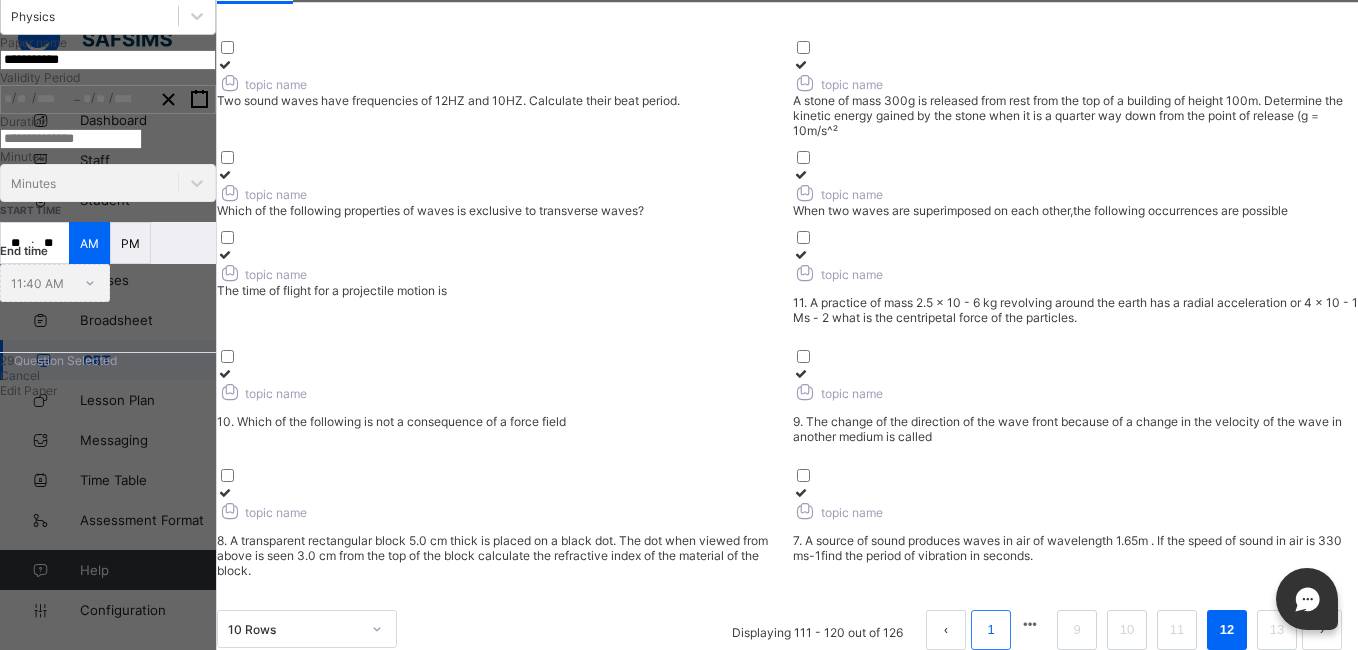 click on "1" at bounding box center [990, 630] 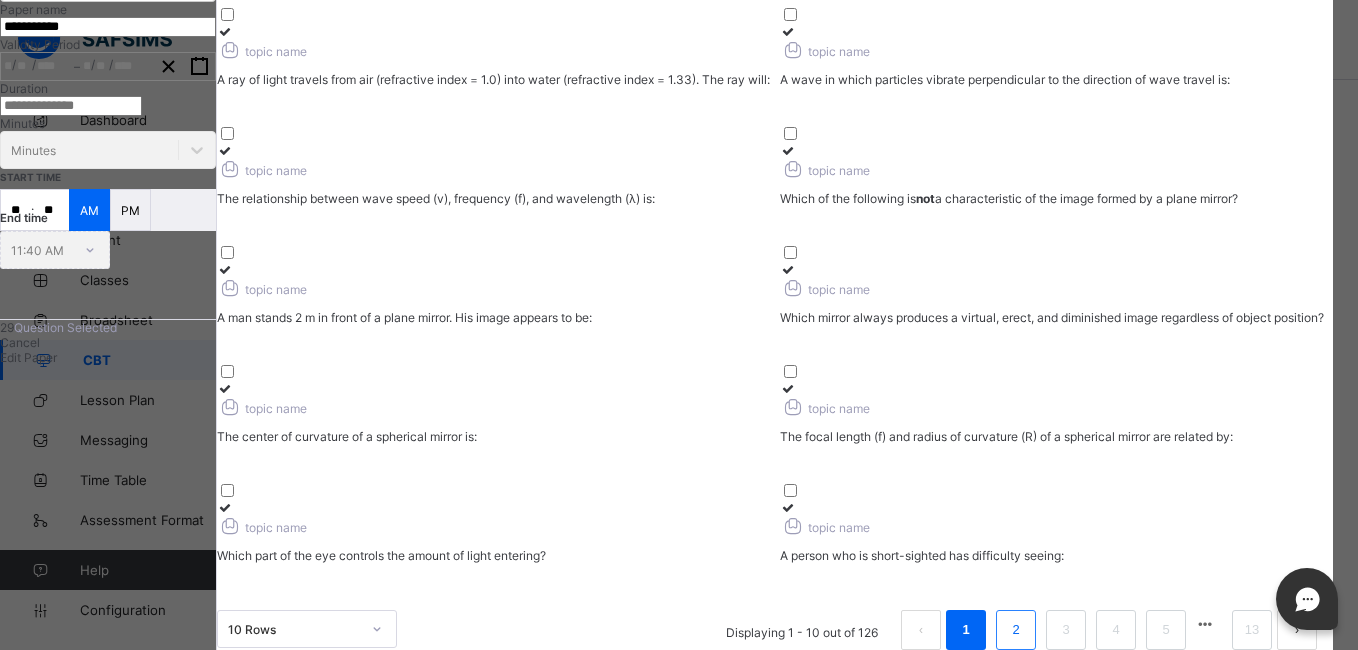 click on "2" at bounding box center [1015, 630] 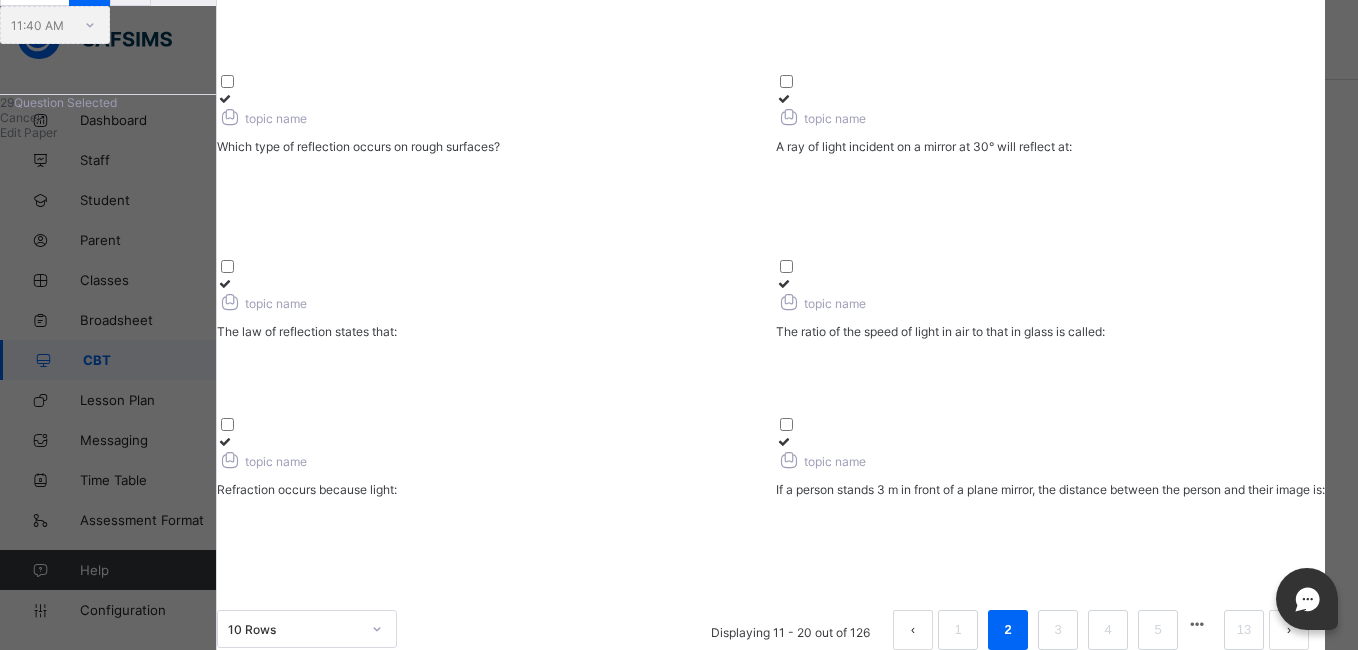 scroll, scrollTop: 0, scrollLeft: 0, axis: both 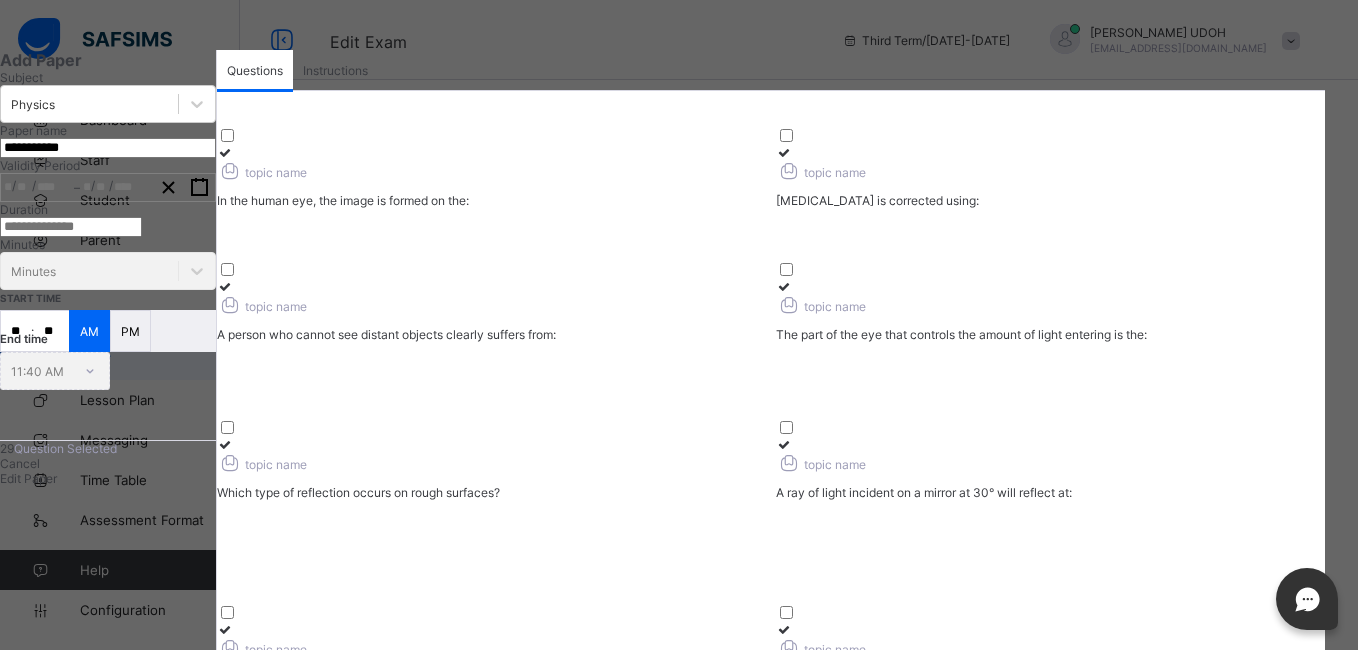 click at bounding box center (225, 152) 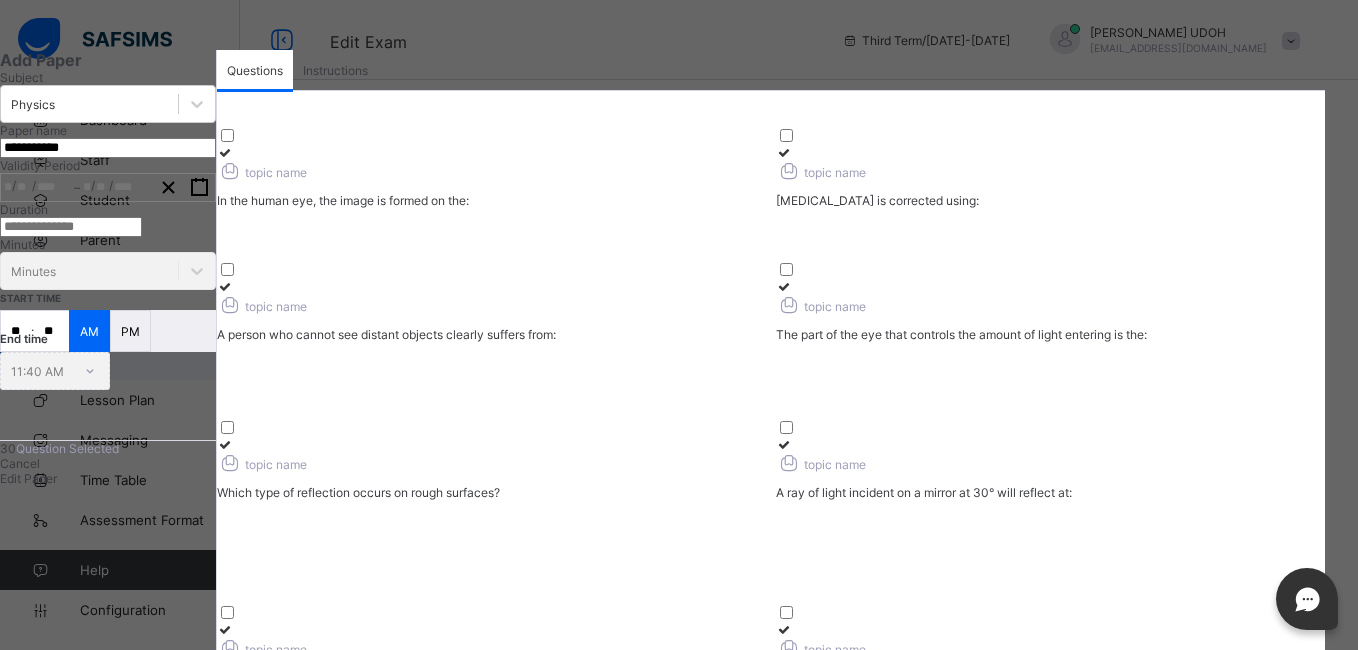 click on "[MEDICAL_DATA] is corrected using: ​" at bounding box center [1050, 208] 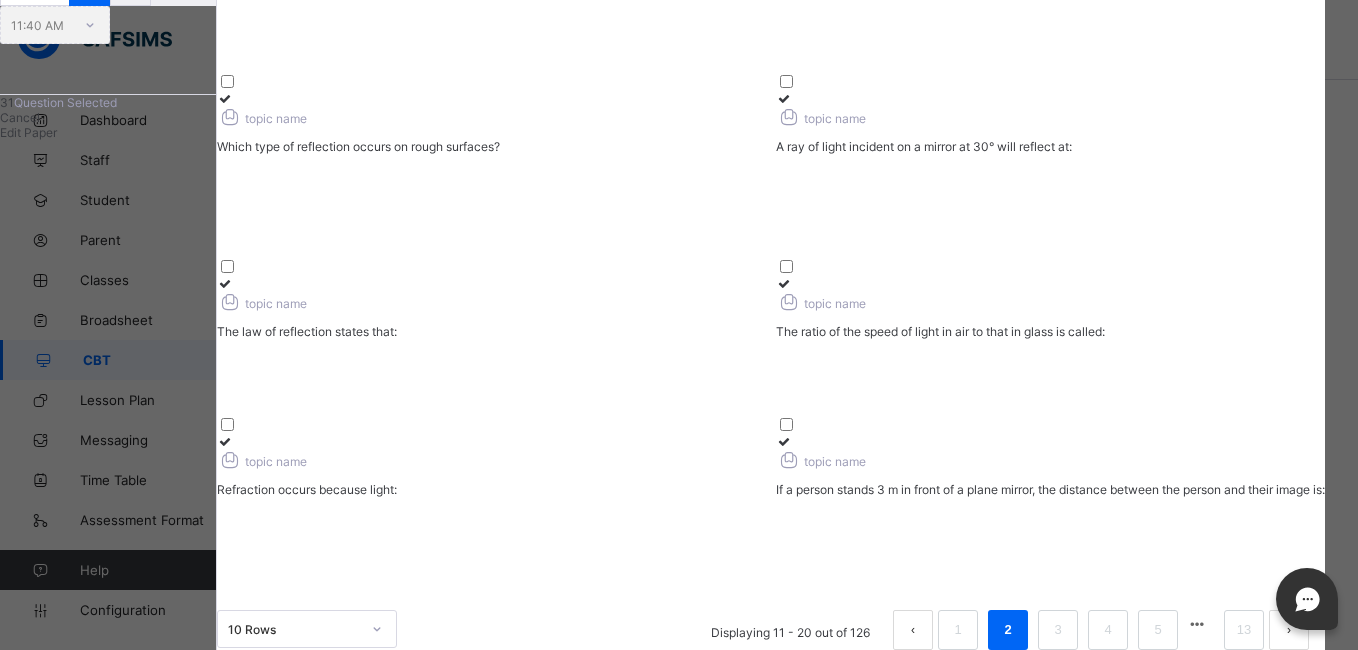 scroll, scrollTop: 606, scrollLeft: 0, axis: vertical 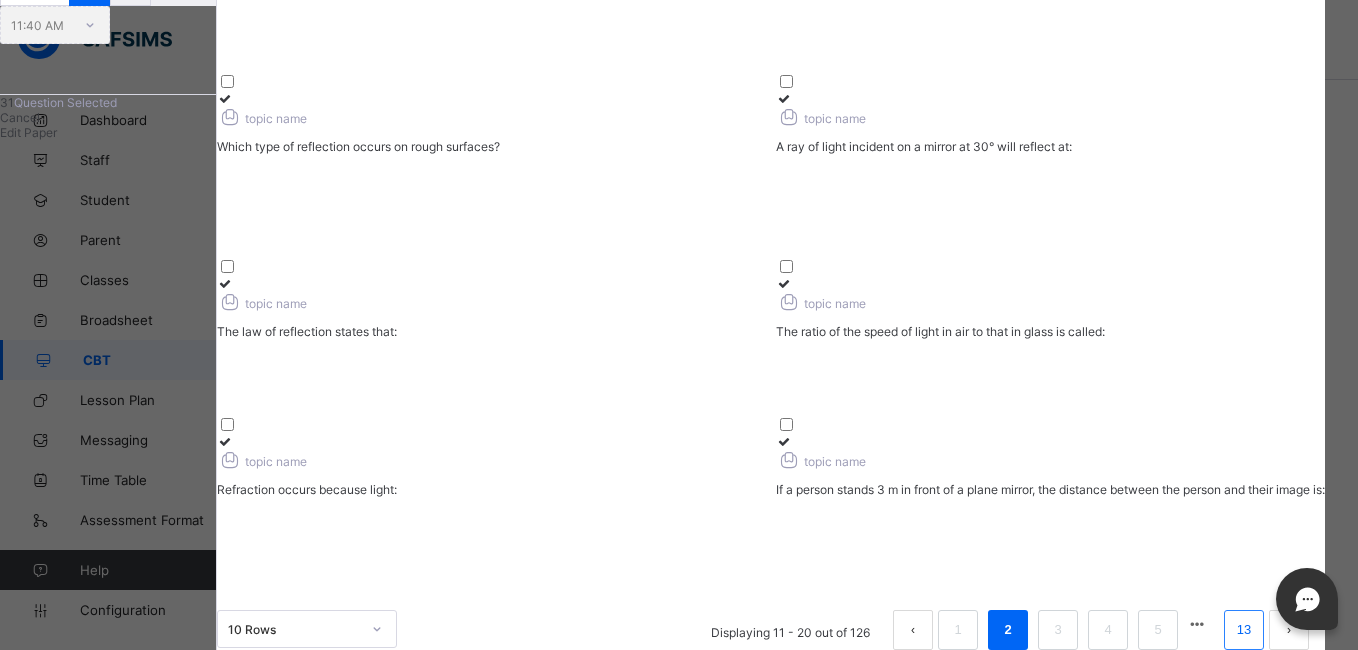click on "13" at bounding box center (1244, 630) 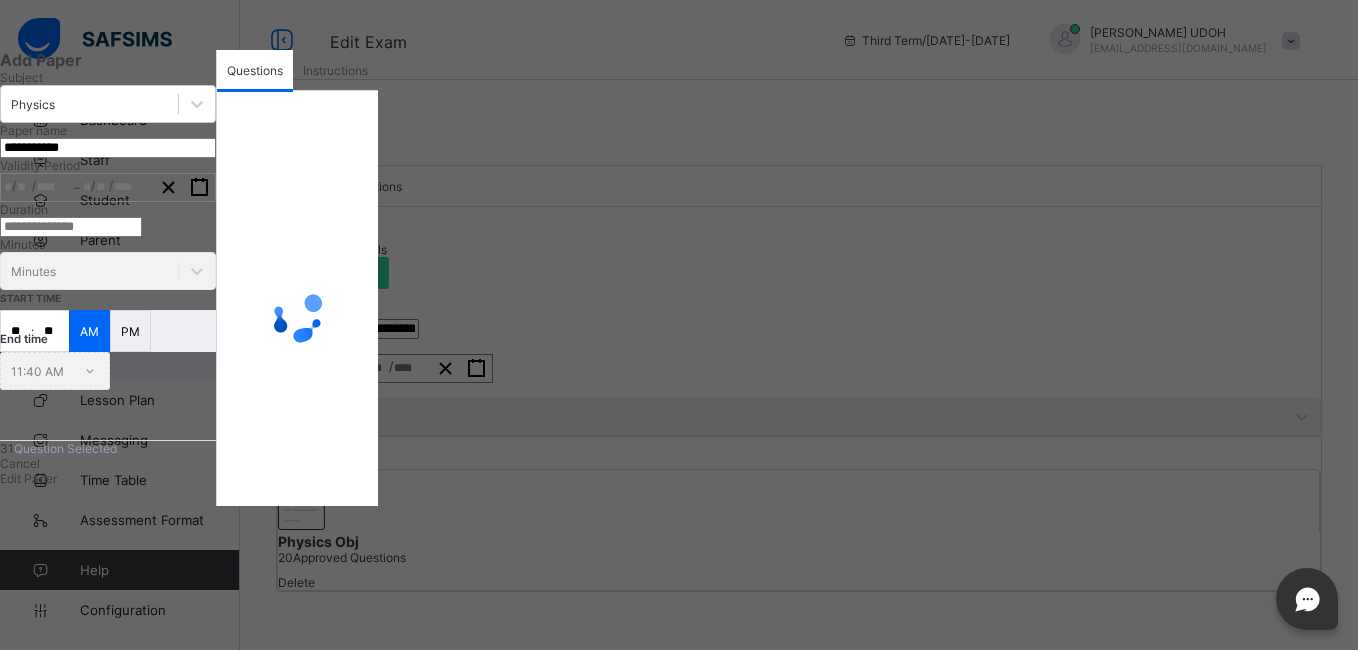 scroll, scrollTop: 389, scrollLeft: 0, axis: vertical 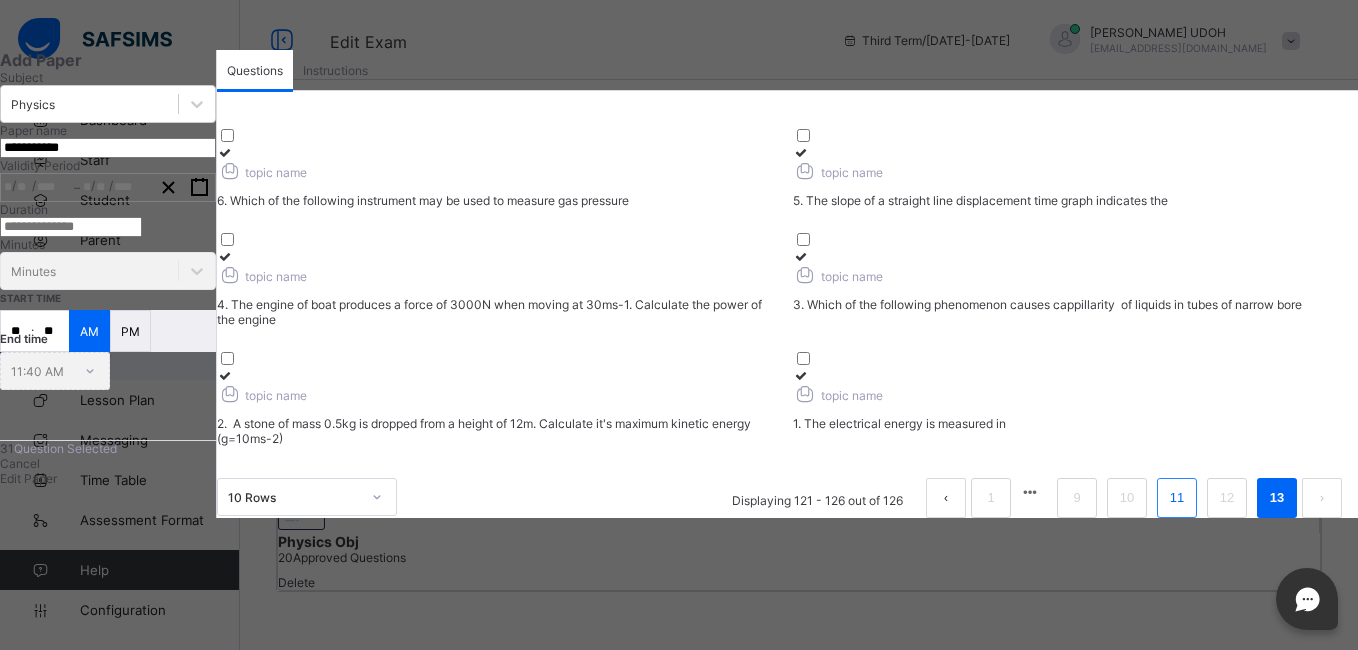 click on "11" at bounding box center (1177, 498) 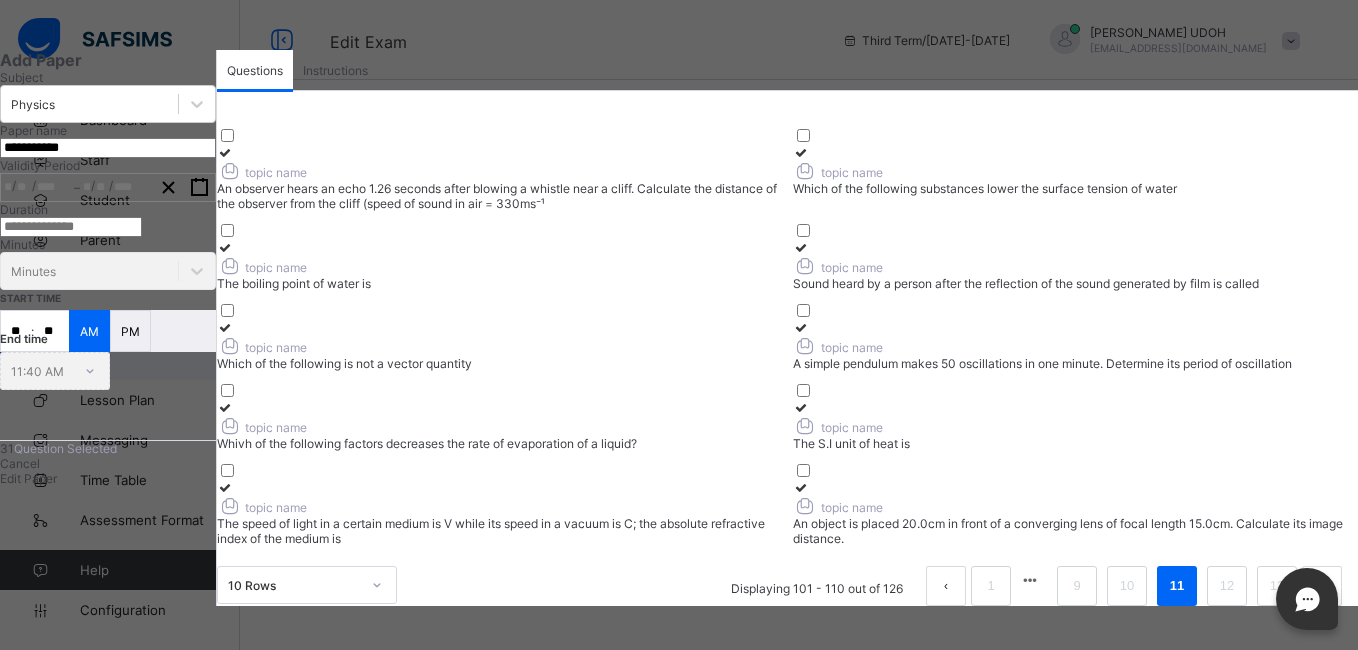 click on "The speed of light in a certain medium is V while its speed in a vacuum is C; the absolute refractive index of the medium is" at bounding box center (499, 531) 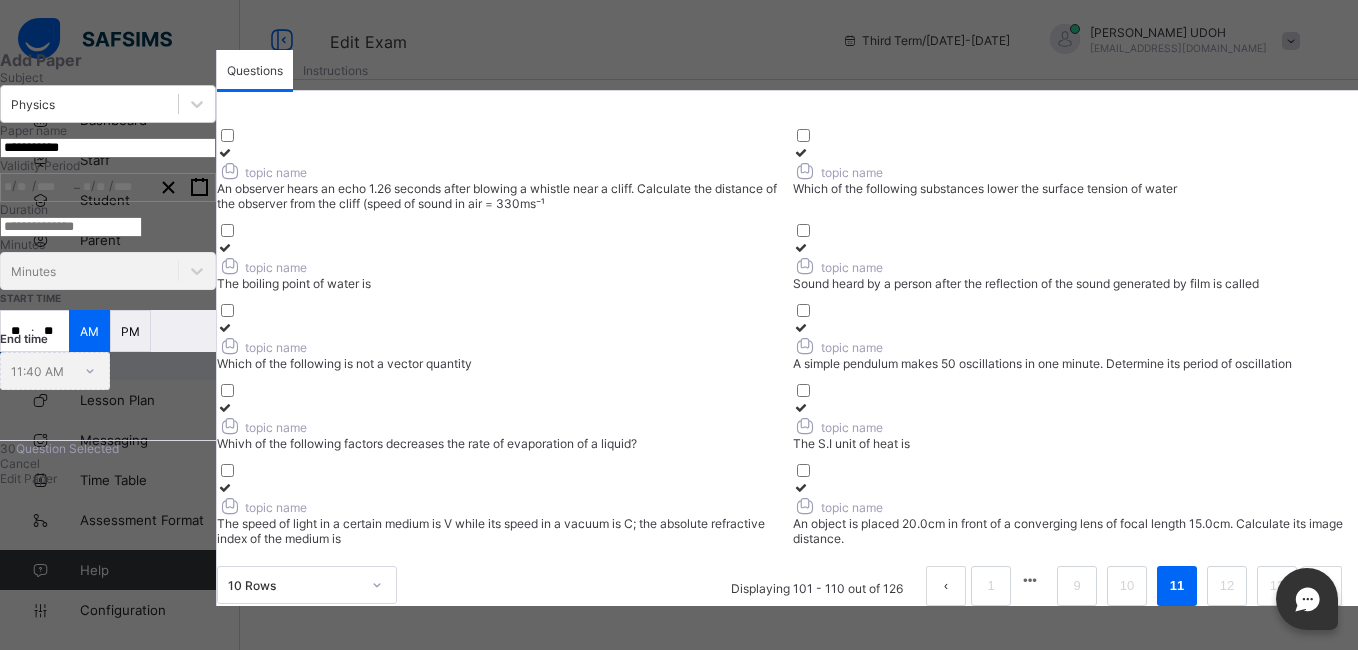 scroll, scrollTop: 0, scrollLeft: 0, axis: both 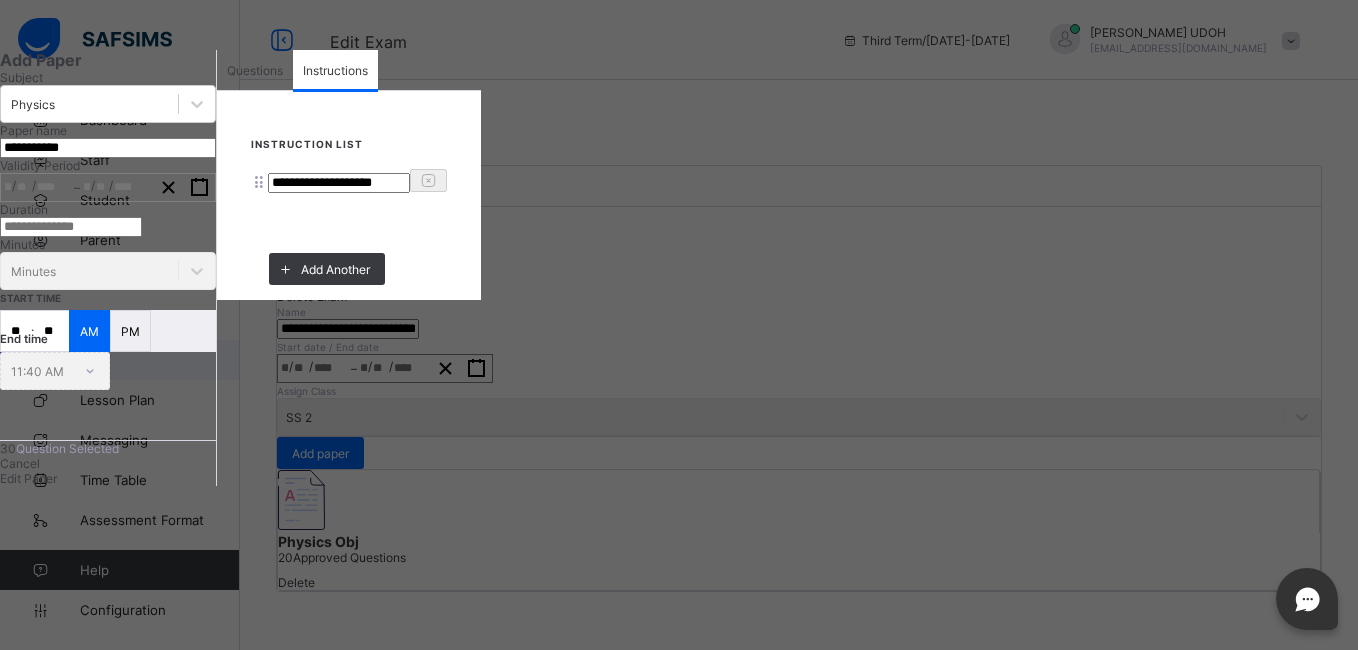 click on "Questions" at bounding box center (255, 70) 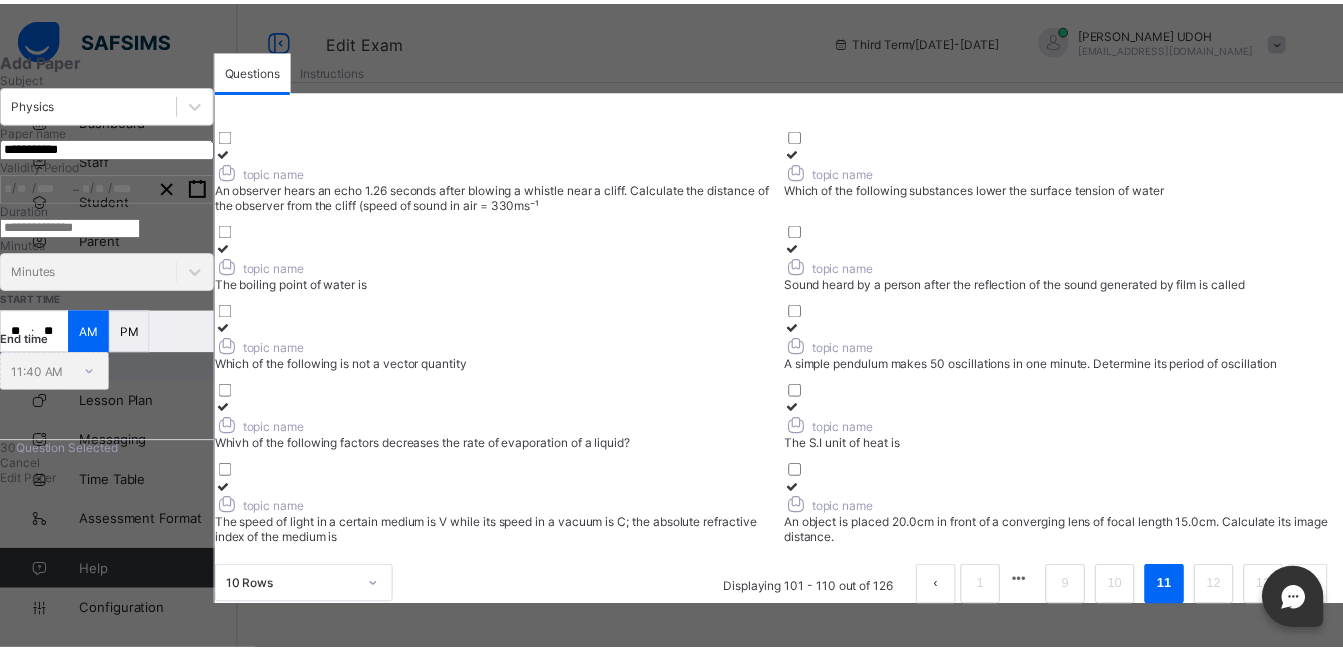 scroll, scrollTop: 389, scrollLeft: 0, axis: vertical 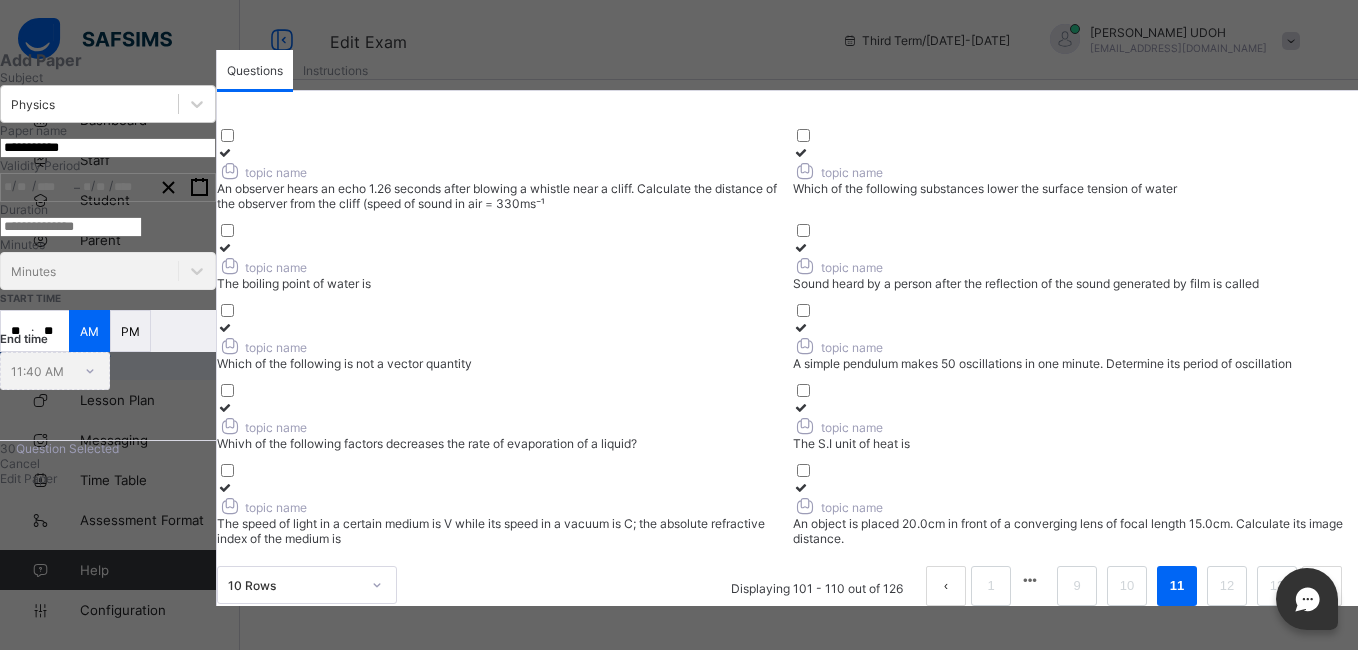 click on "Edit Paper" at bounding box center [28, 478] 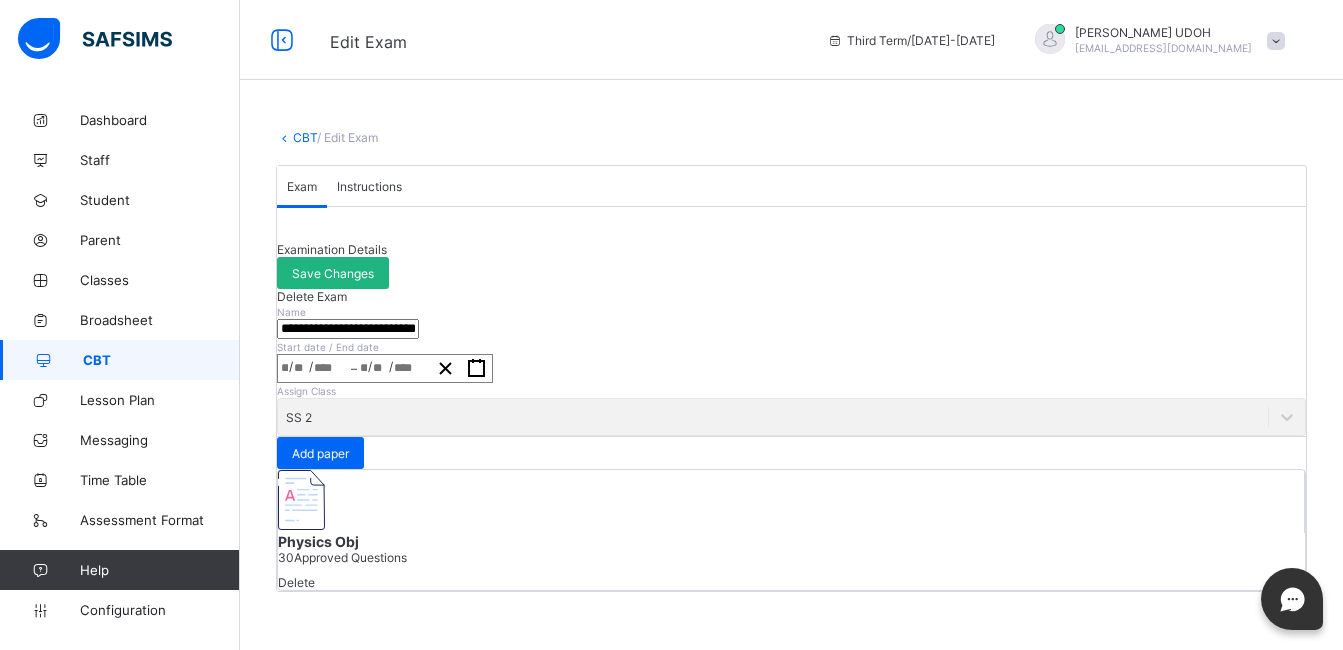 click on "Save Changes" at bounding box center [333, 273] 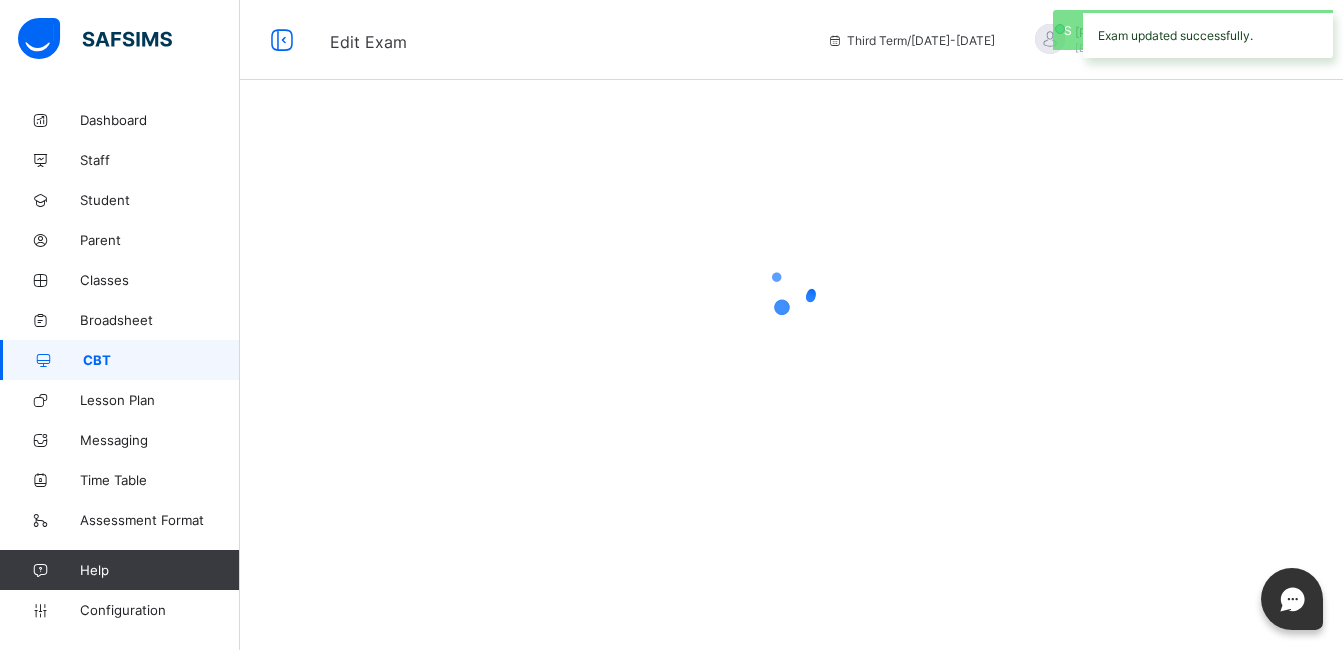 scroll, scrollTop: 0, scrollLeft: 0, axis: both 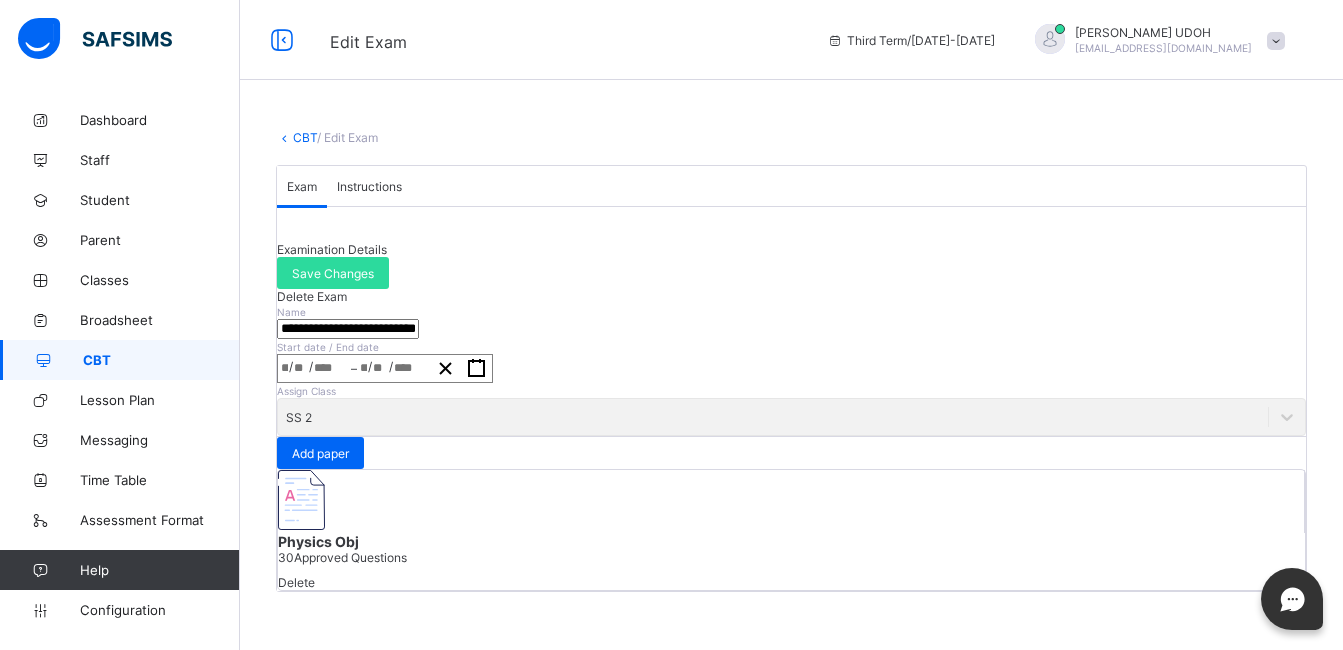 click on "CBT" at bounding box center (305, 137) 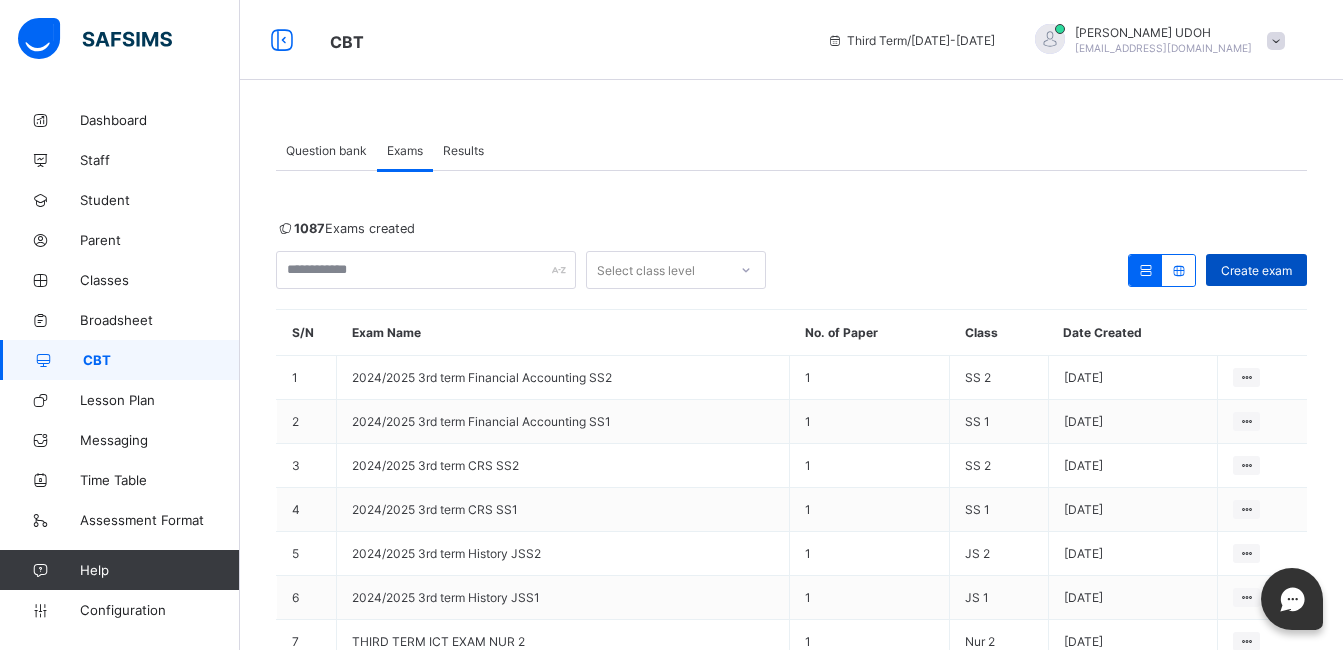 click on "Create exam" at bounding box center [1256, 270] 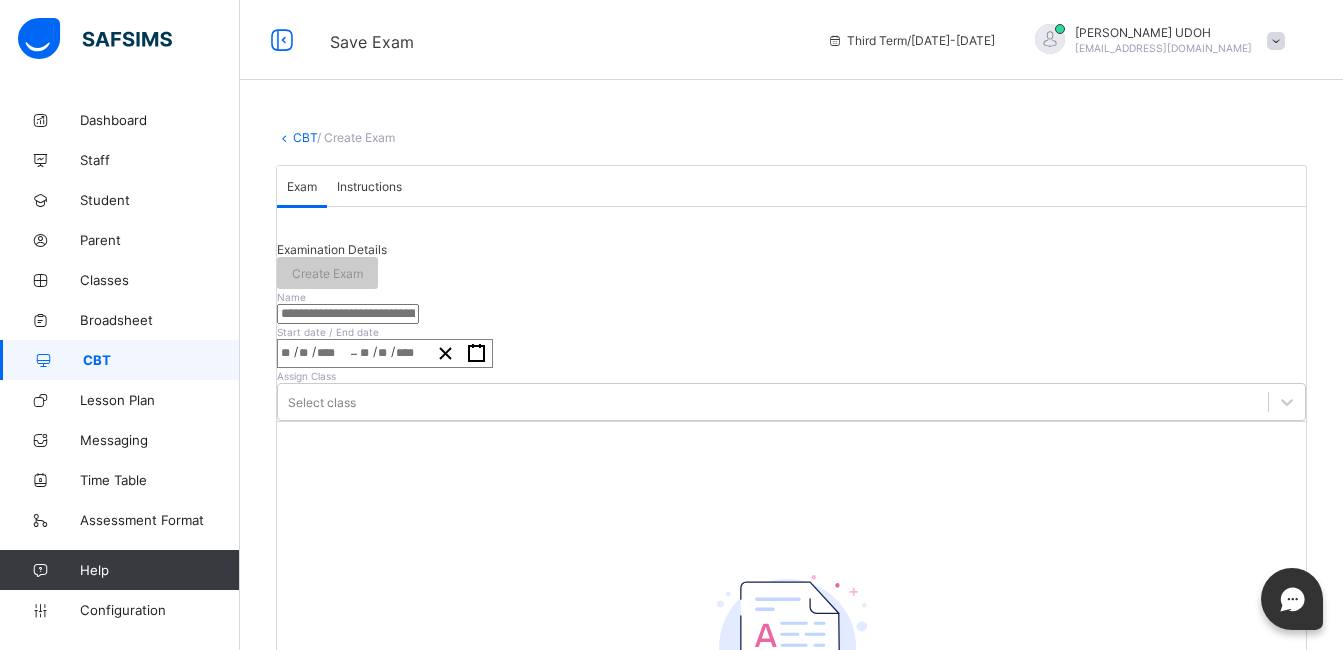 click at bounding box center [348, 314] 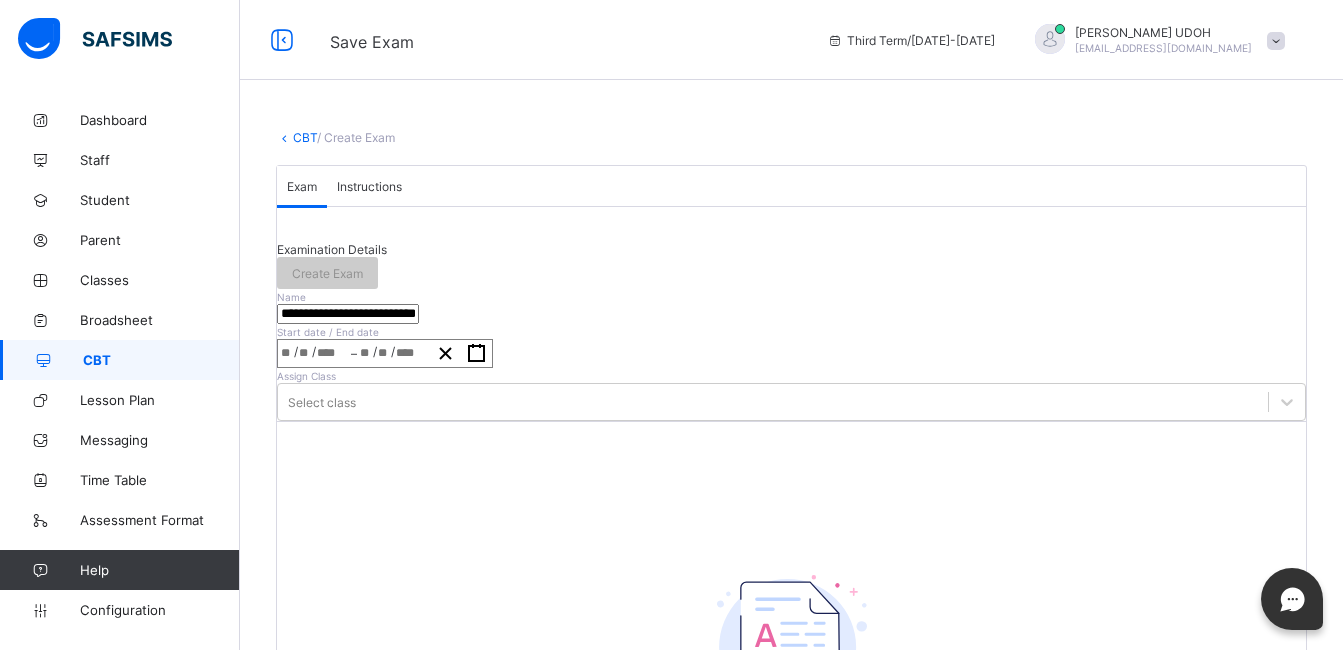 type on "**********" 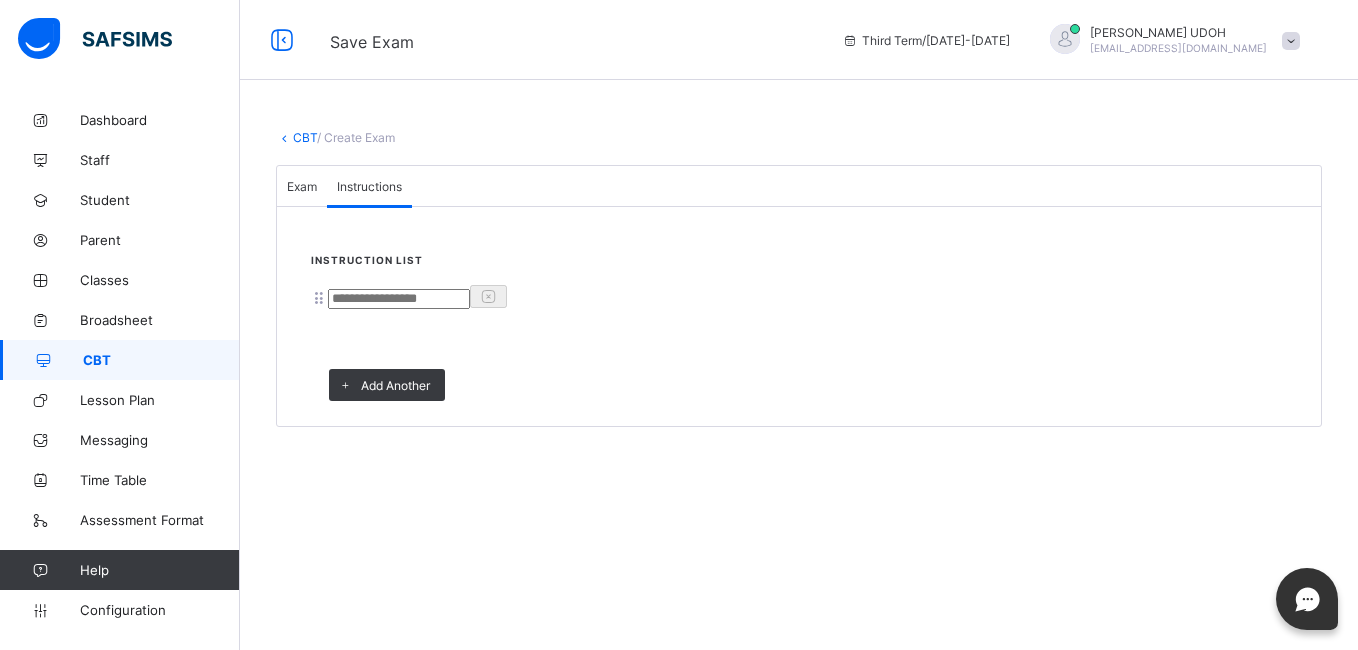 click at bounding box center (399, 299) 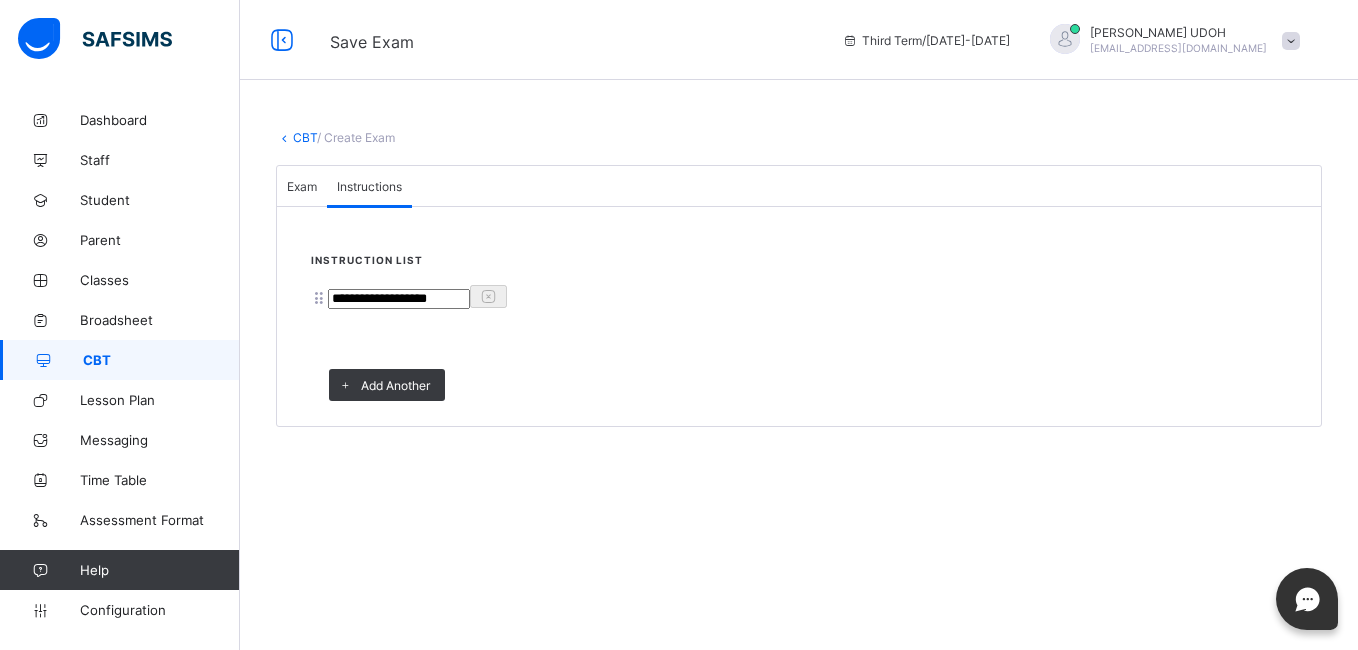 type on "**********" 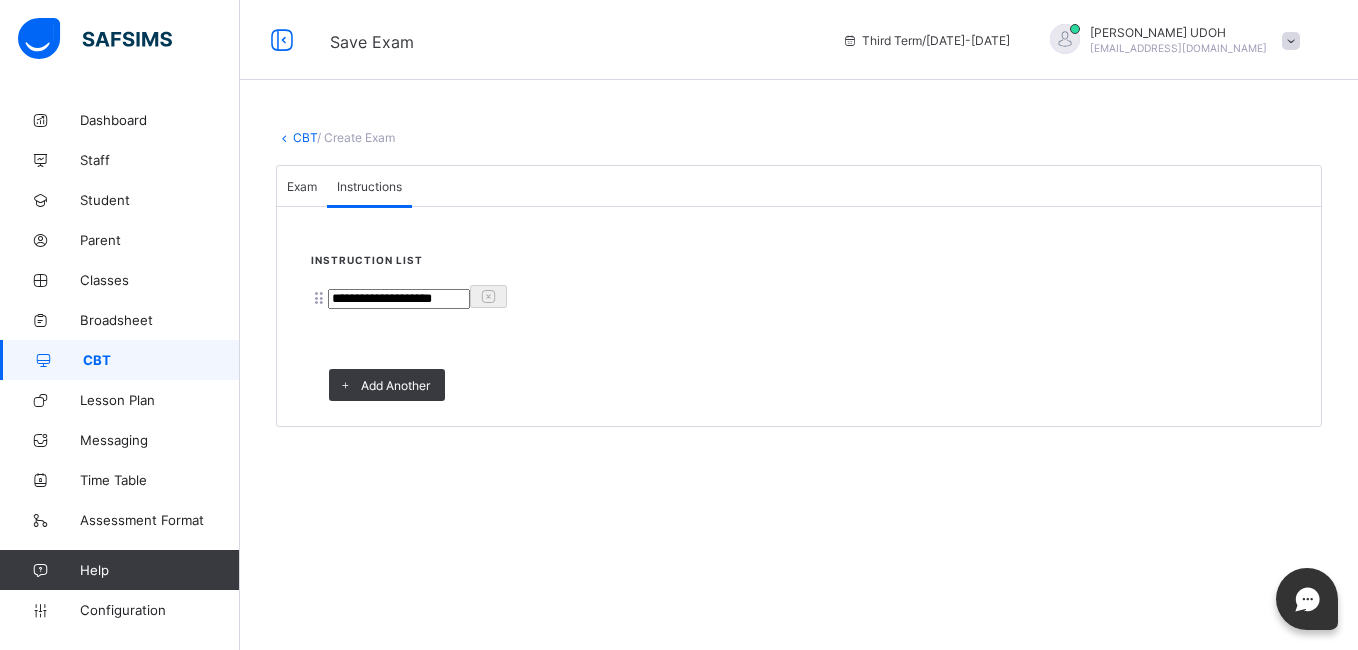 click on "Exam" at bounding box center [302, 186] 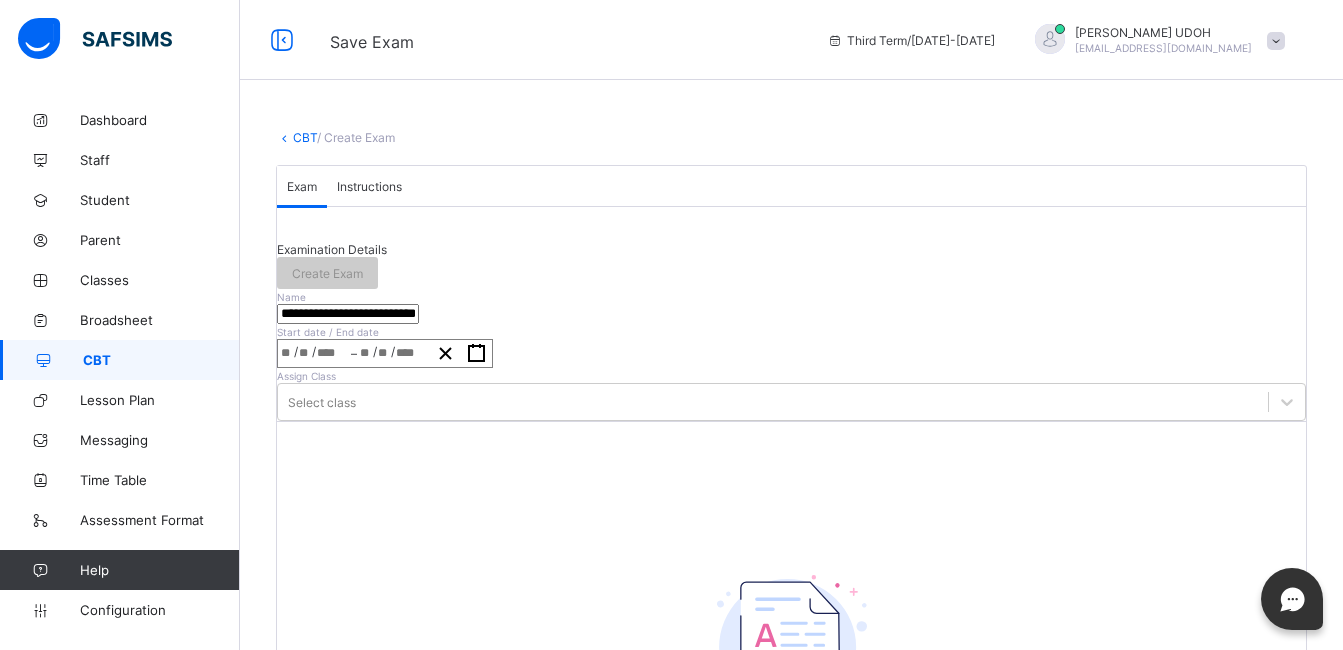 click on "/ /" at bounding box center (314, 353) 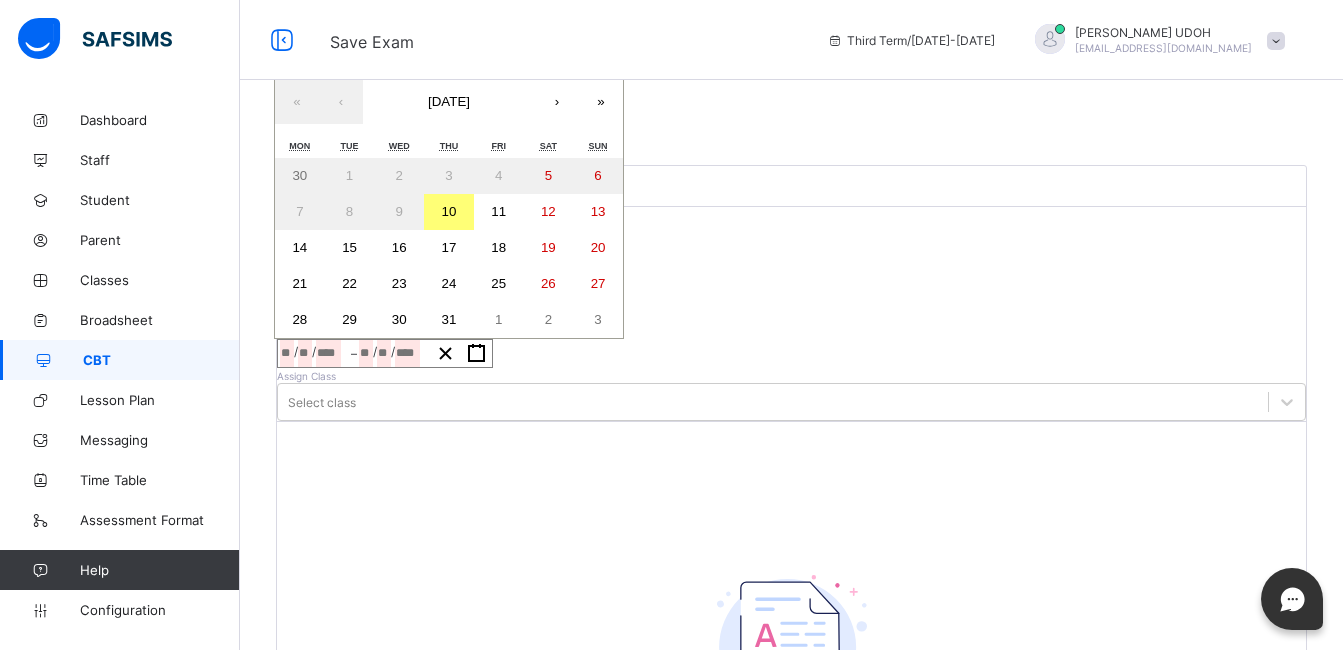 click on "10" at bounding box center [449, 212] 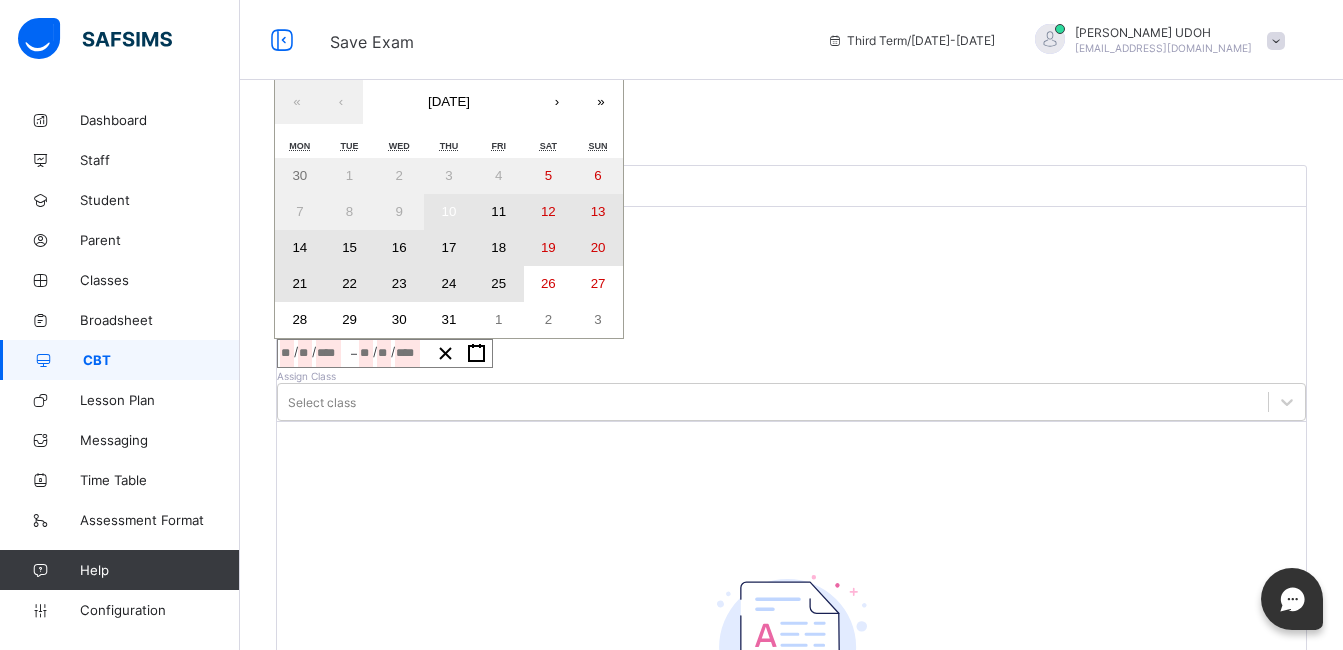 drag, startPoint x: 493, startPoint y: 338, endPoint x: 527, endPoint y: 394, distance: 65.51336 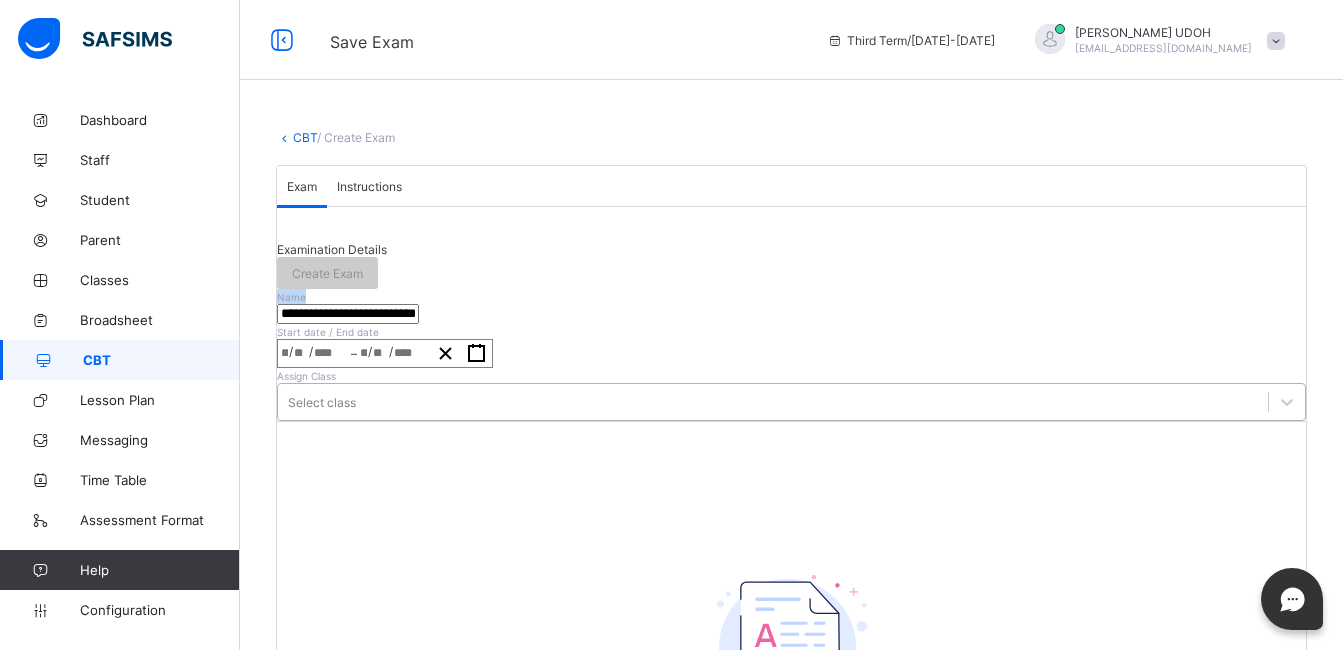 click on "Select class" at bounding box center (791, 402) 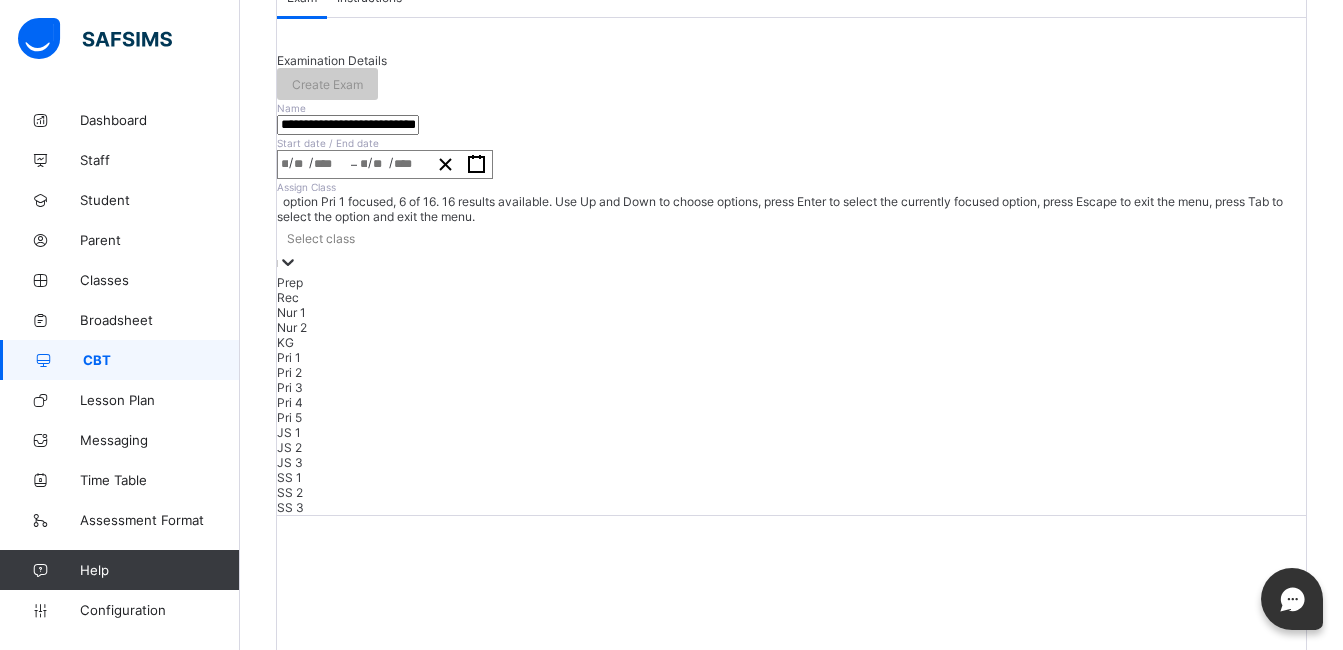 scroll, scrollTop: 192, scrollLeft: 0, axis: vertical 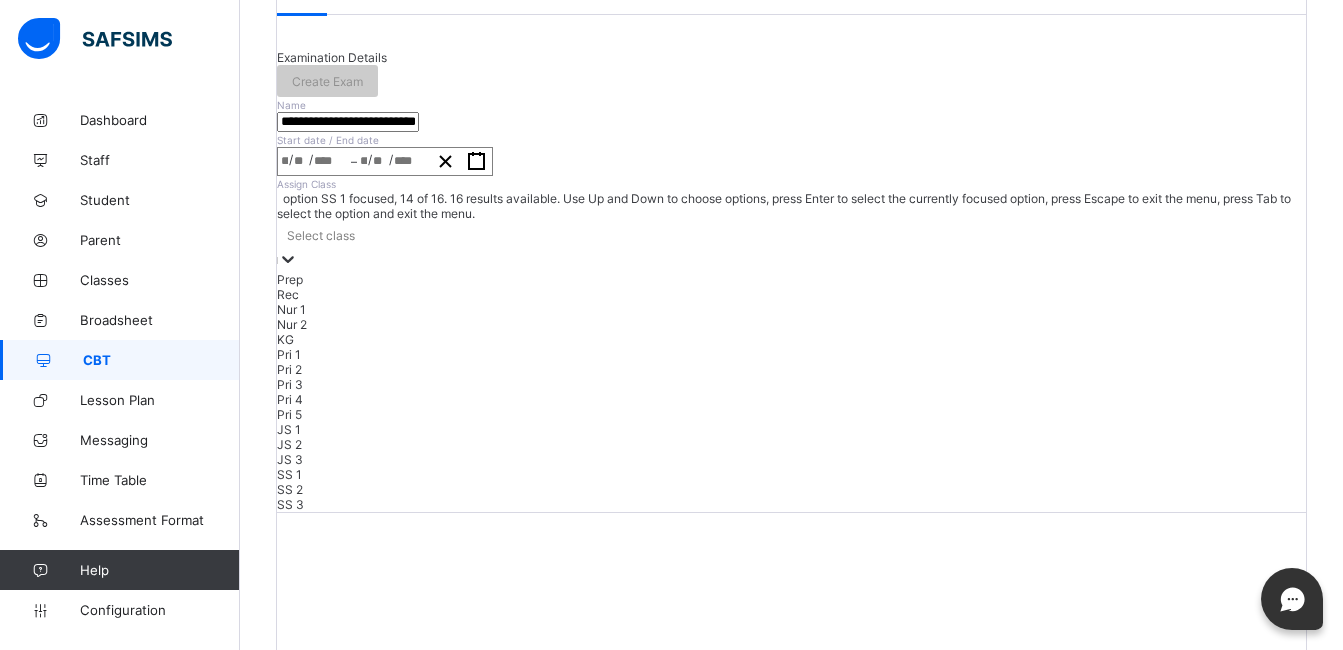 click on "SS 1" at bounding box center [791, 474] 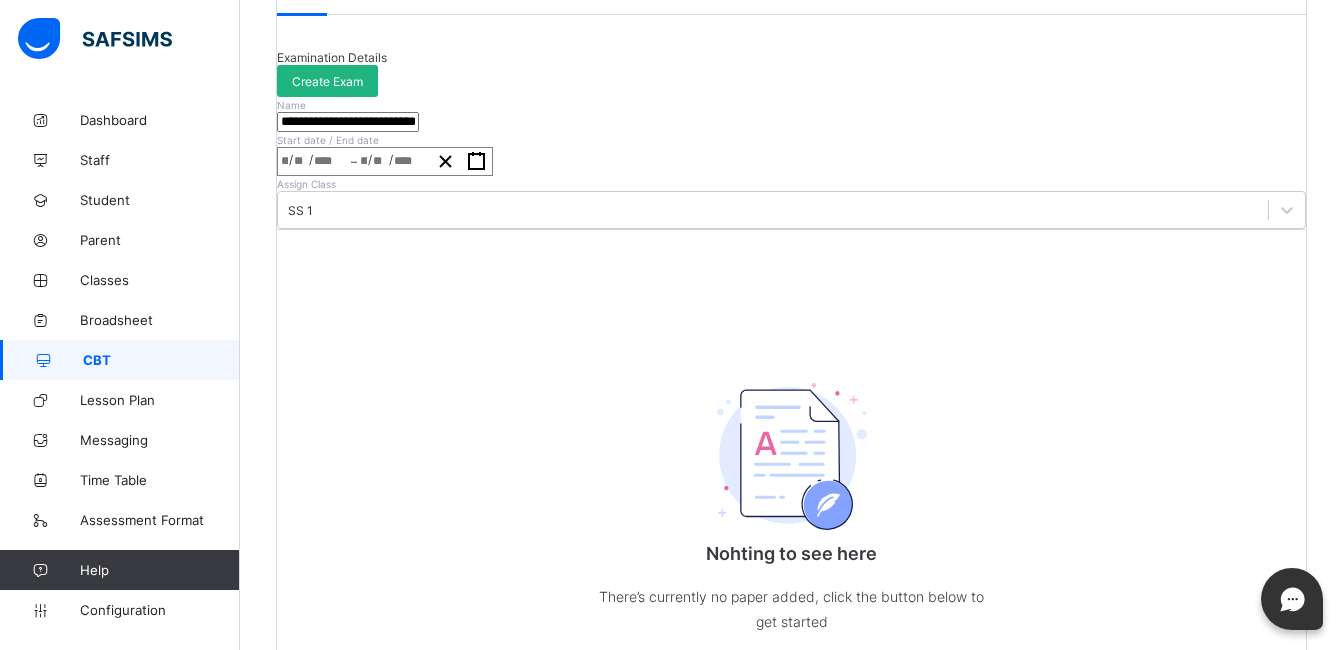 click on "Create Exam" at bounding box center [327, 81] 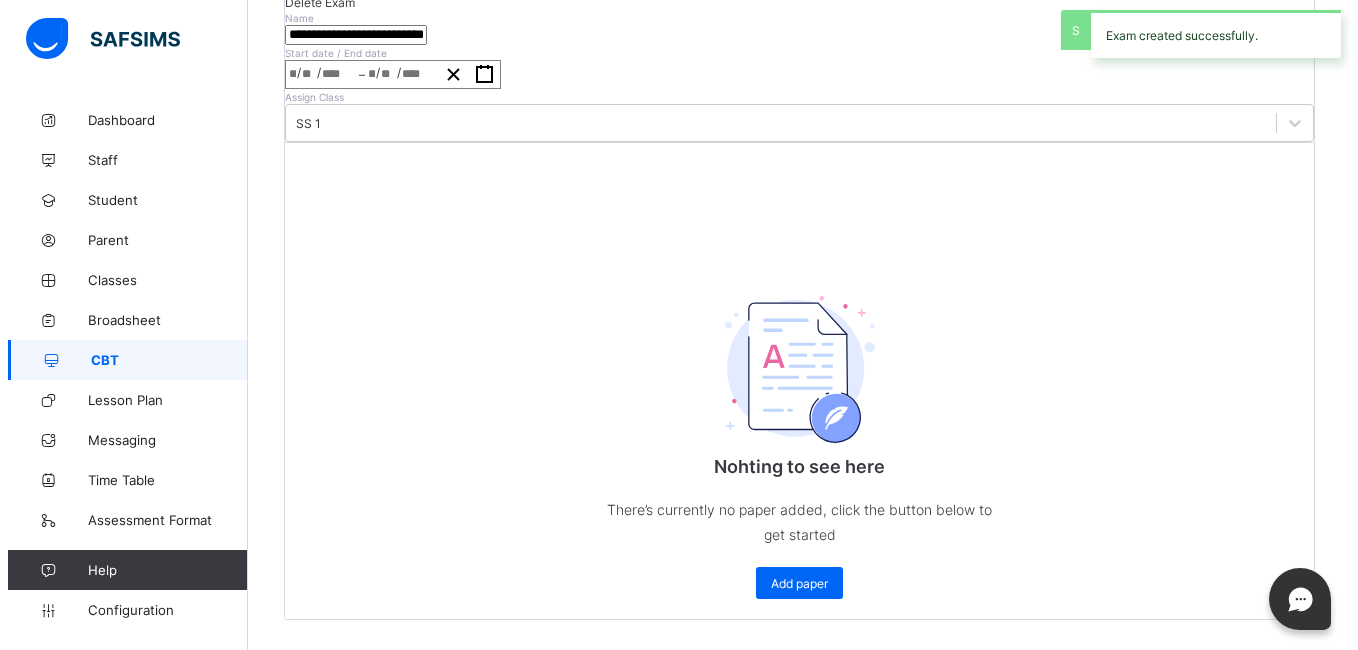 scroll, scrollTop: 471, scrollLeft: 0, axis: vertical 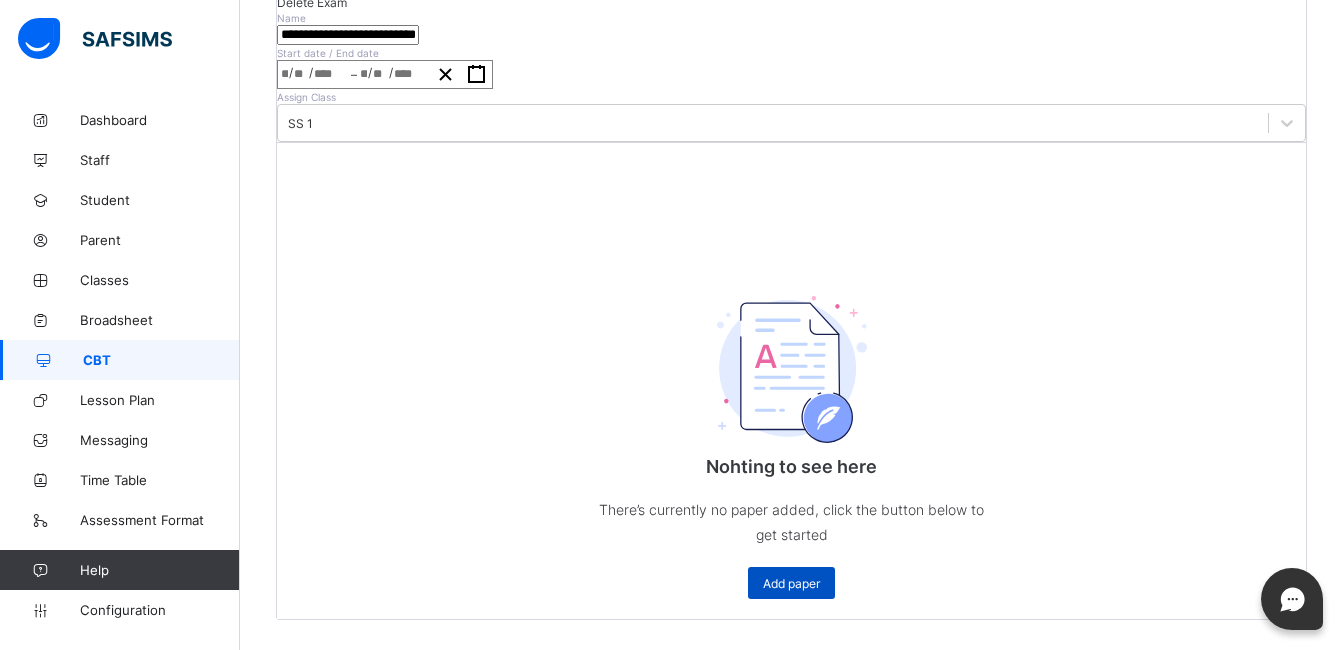 click on "Add paper" at bounding box center [791, 583] 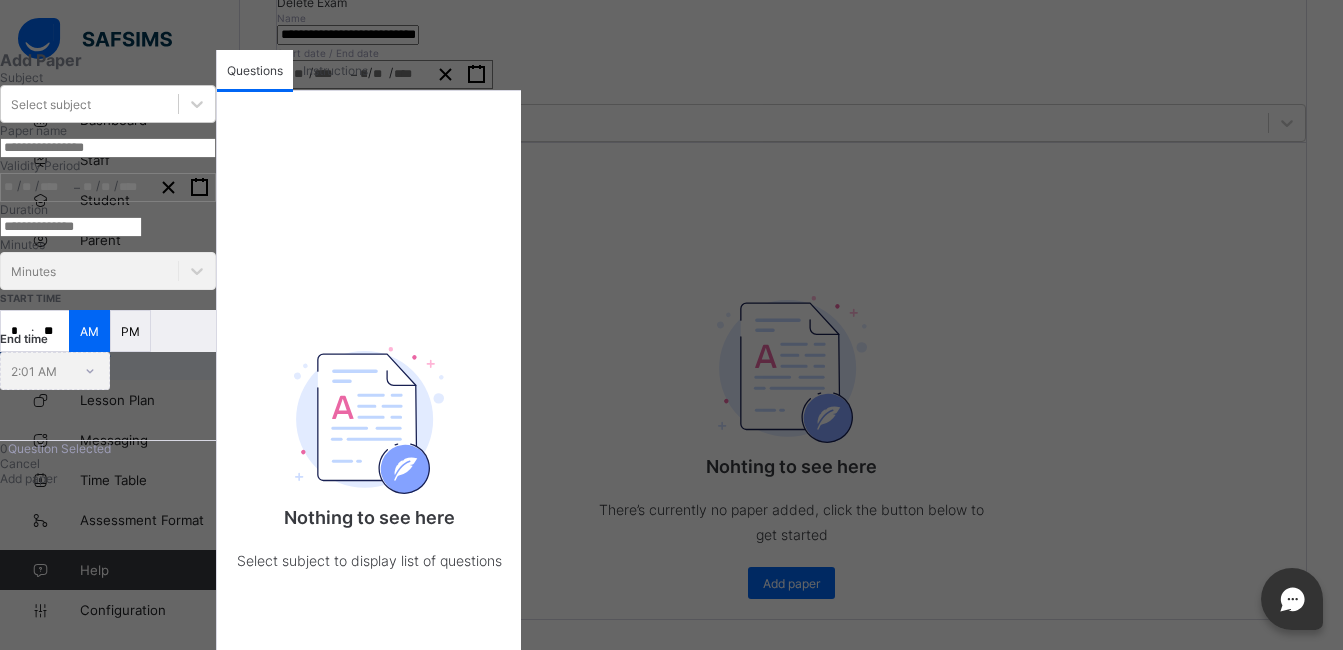 click on "Instructions" at bounding box center [335, 70] 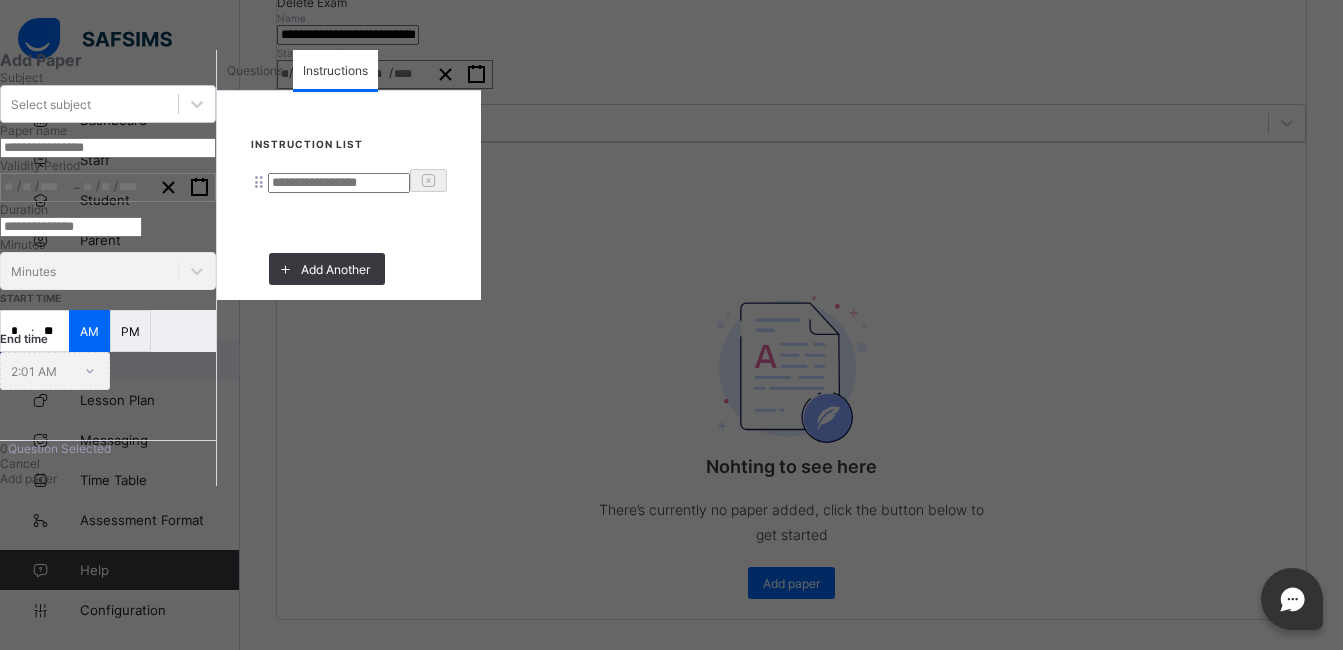 click at bounding box center (339, 183) 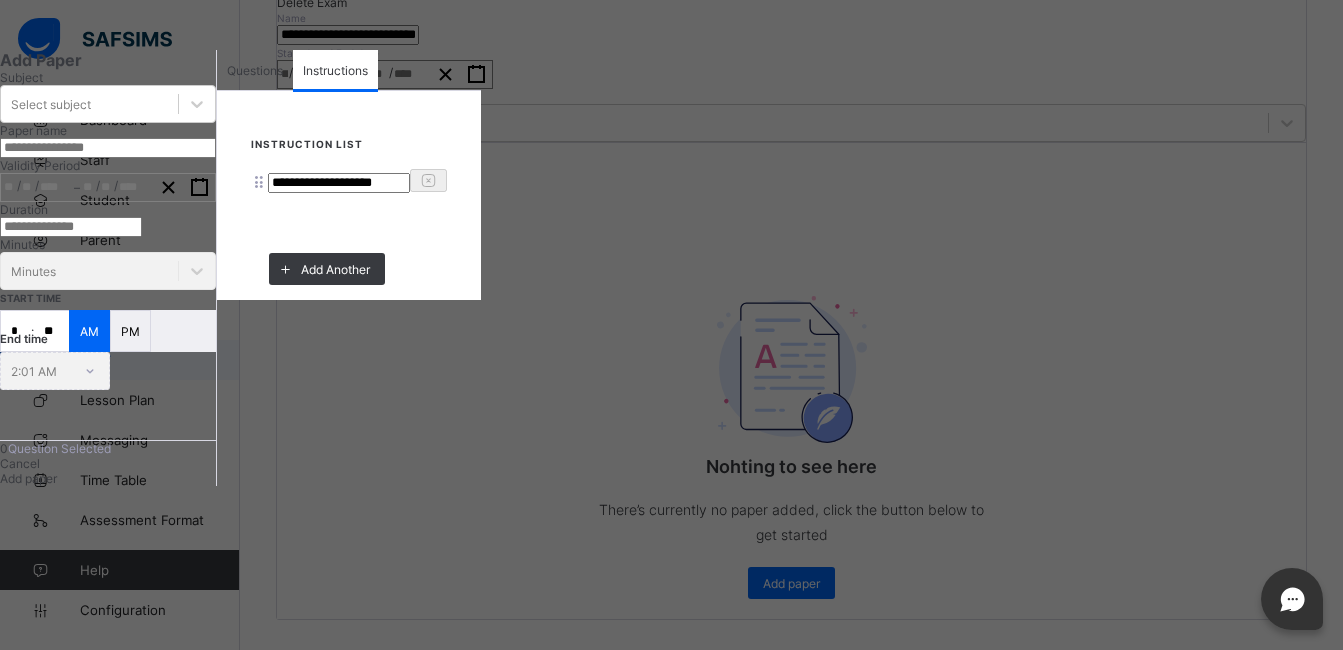 type on "**********" 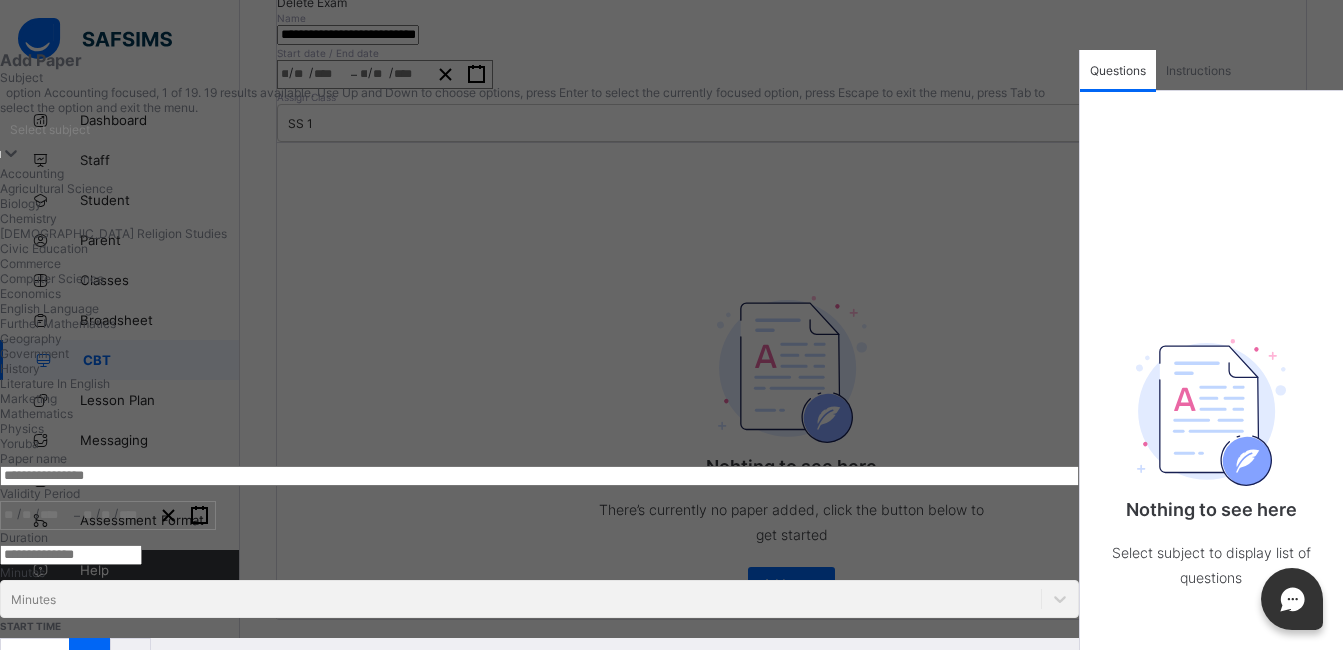click on "Select subject" at bounding box center (50, 129) 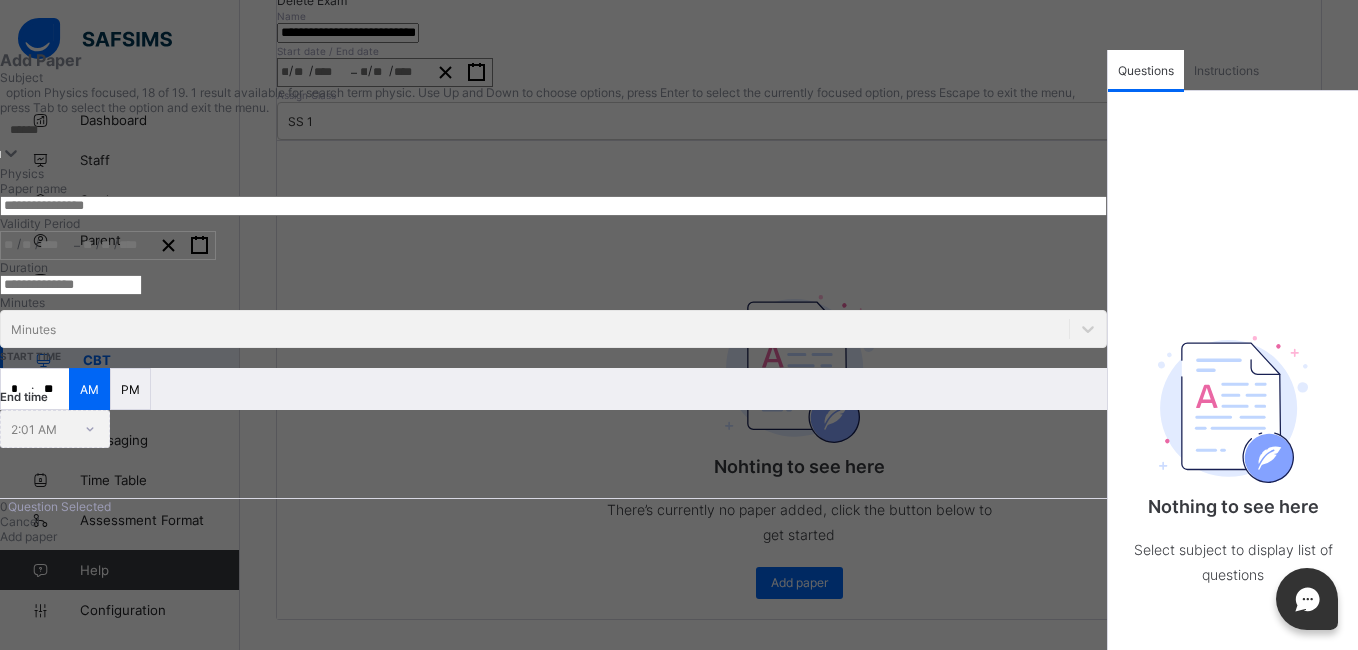 type on "*******" 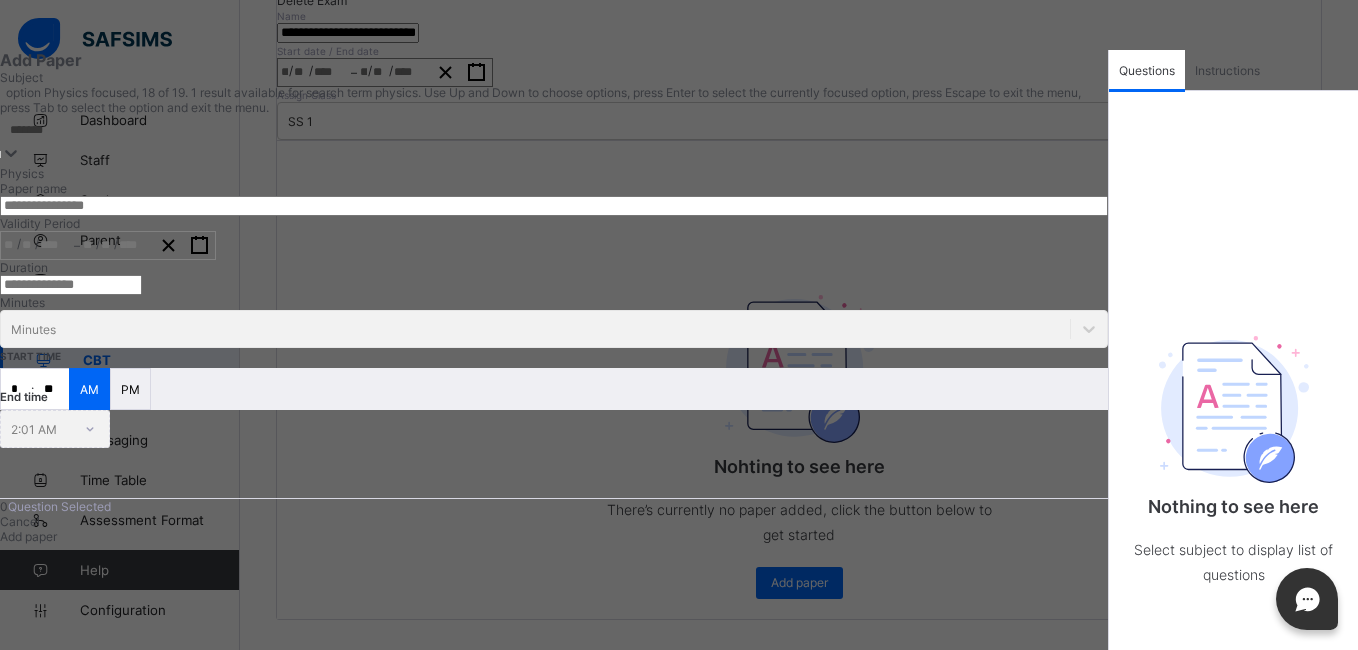 click on "Physics" at bounding box center [554, 173] 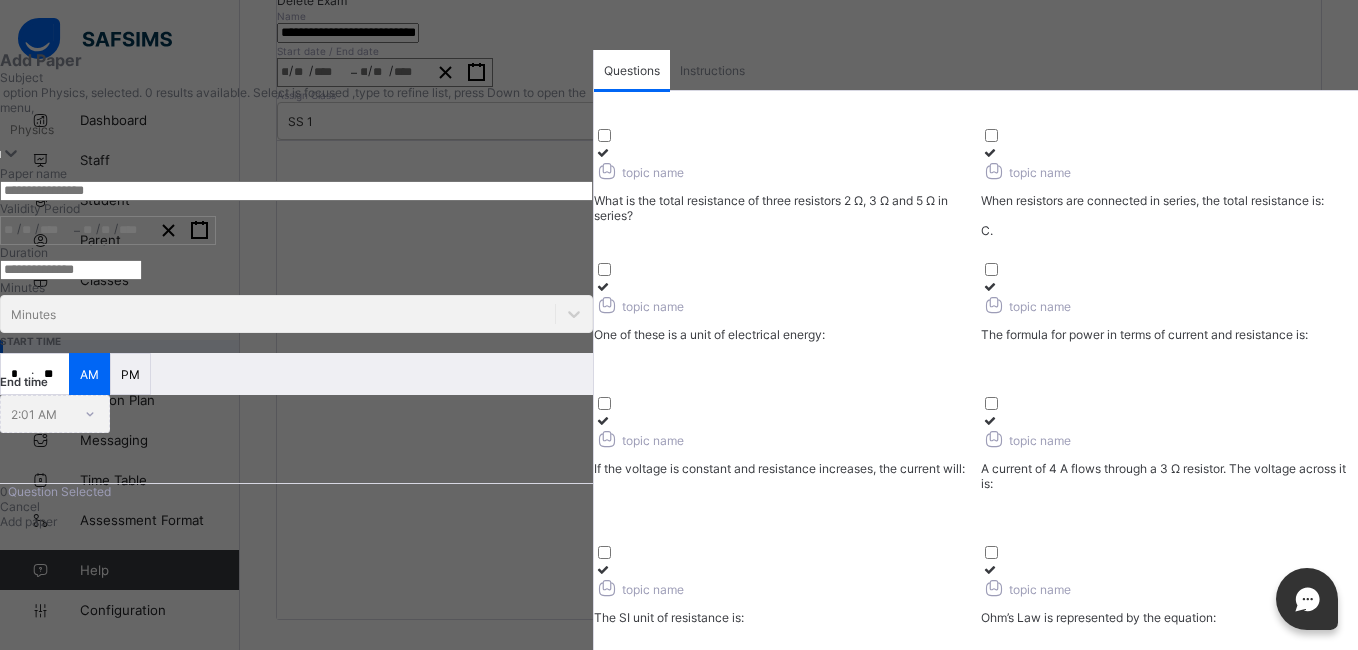 click at bounding box center [296, 191] 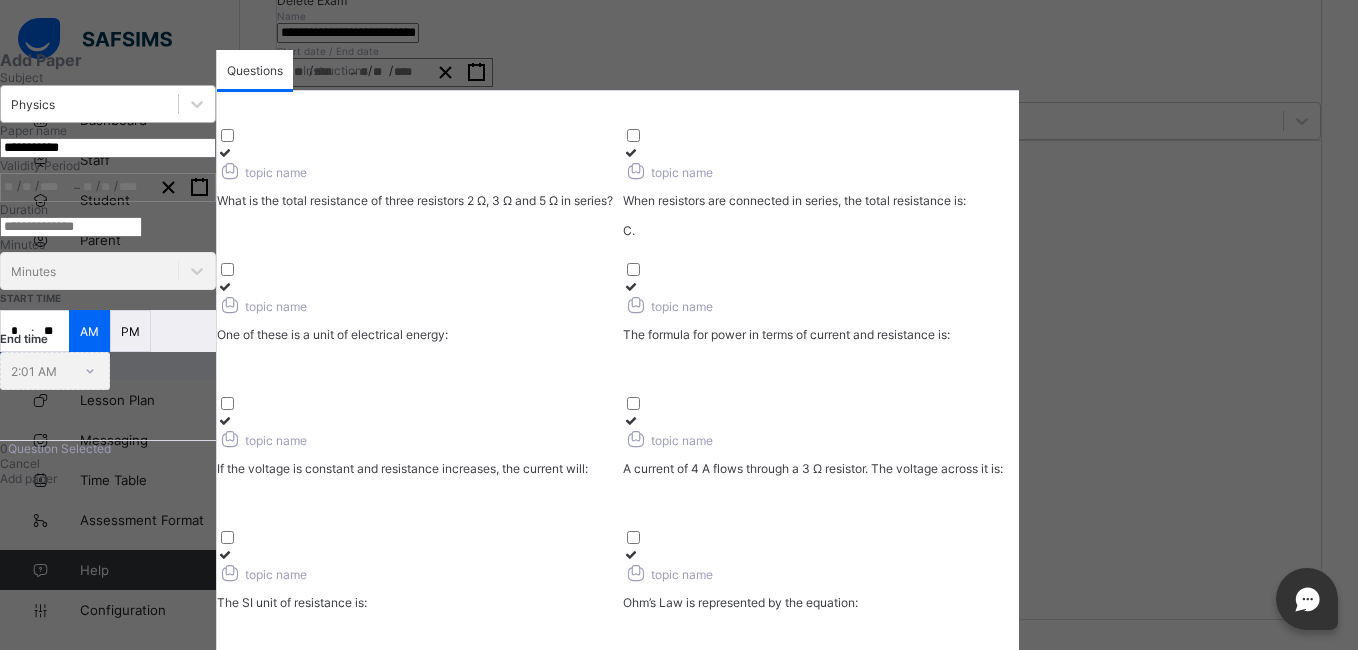 type on "**********" 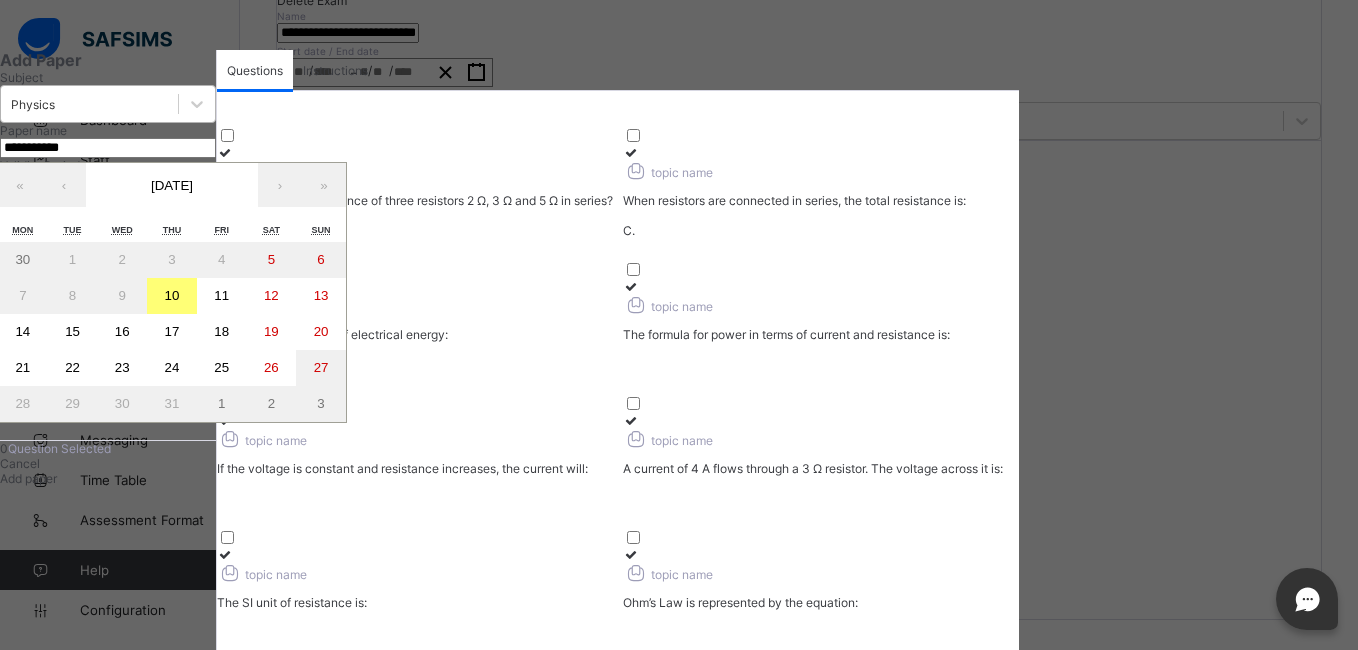 click on "/ / – / / « ‹ [DATE] › » Mon Tue Wed Thu Fri Sat Sun 30 1 2 3 4 5 6 7 8 9 10 11 12 13 14 15 16 17 18 19 20 21 22 23 24 25 26 27 28 29 30 31 1 2 3" at bounding box center (108, 187) 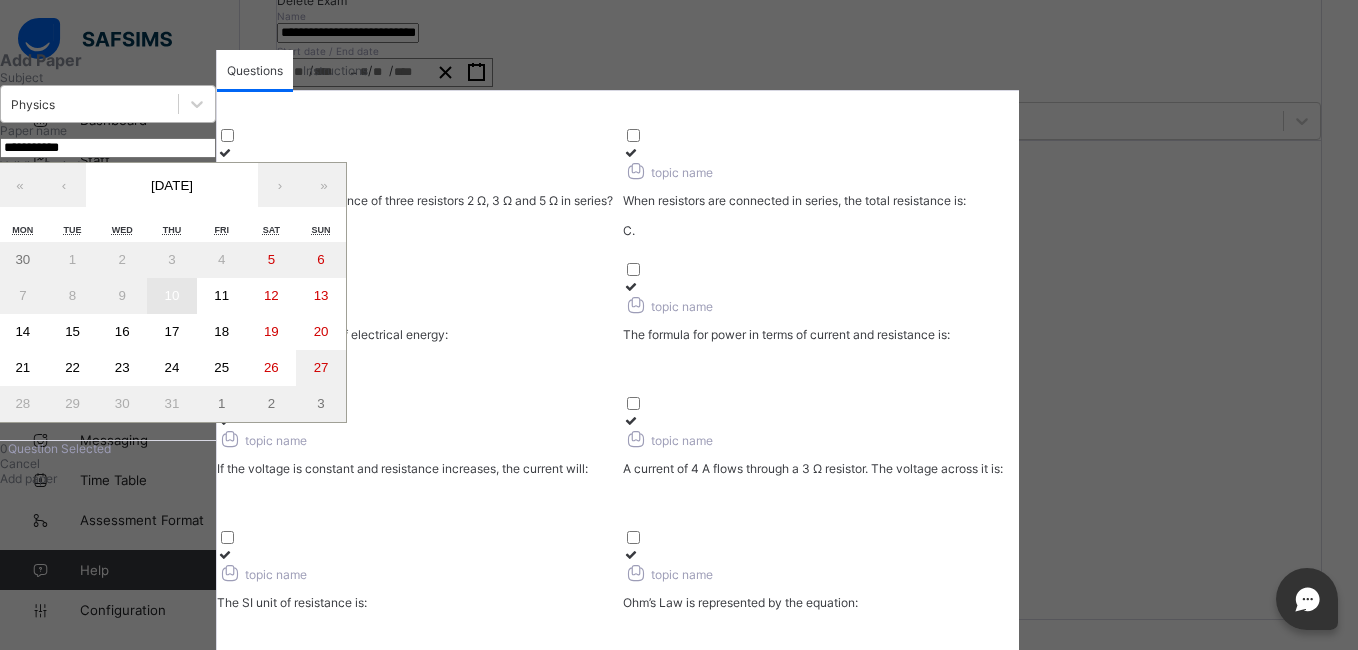 click on "10" at bounding box center (172, 295) 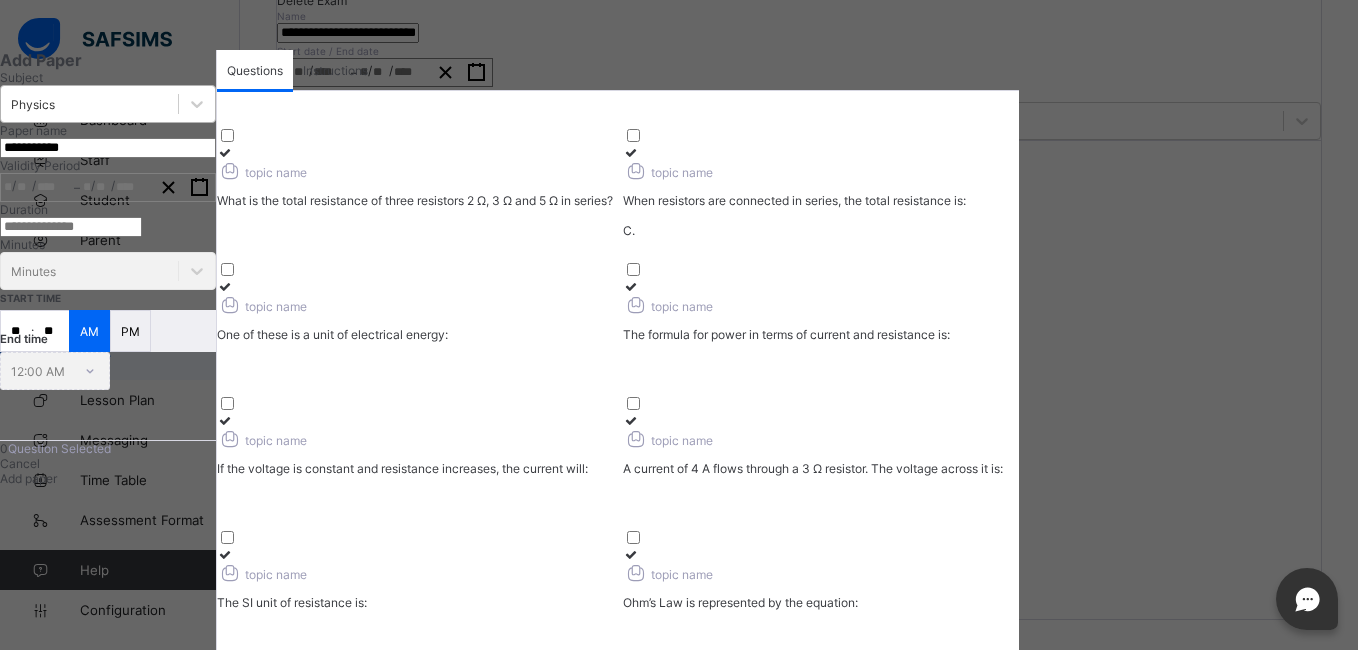 click on "Duration Minutes Minutes" at bounding box center (108, 246) 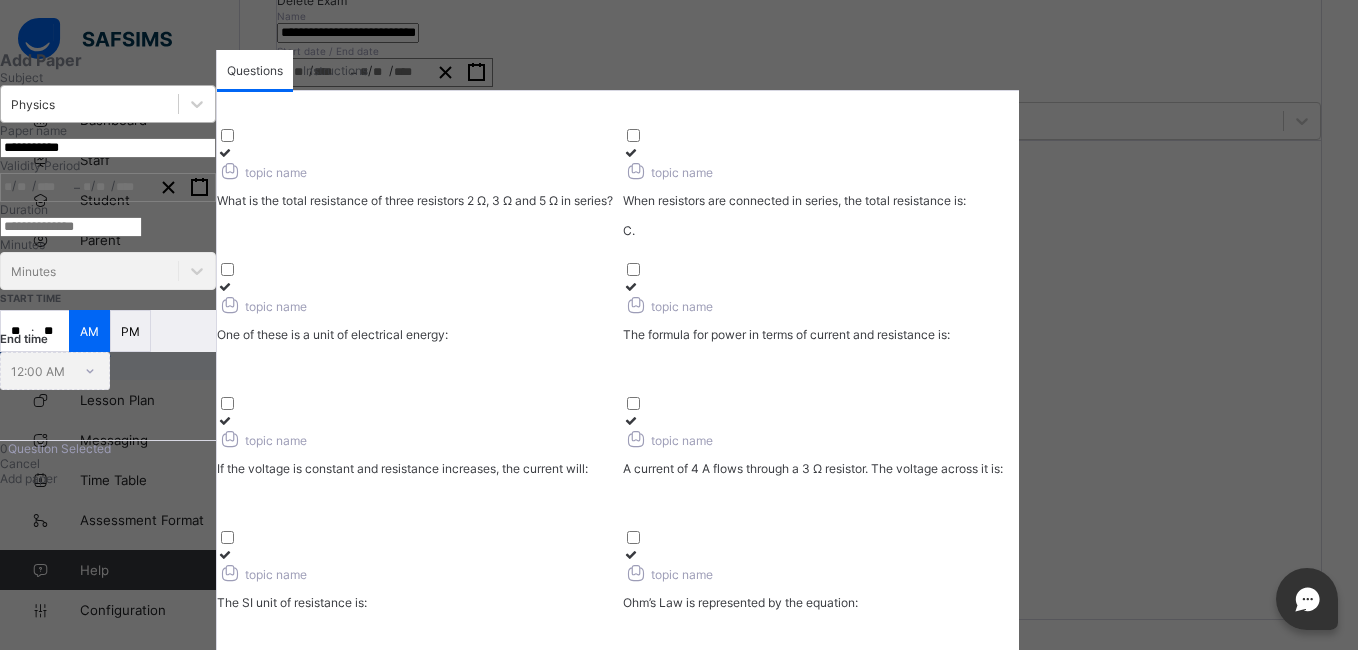 drag, startPoint x: 237, startPoint y: 442, endPoint x: 168, endPoint y: 389, distance: 87.005745 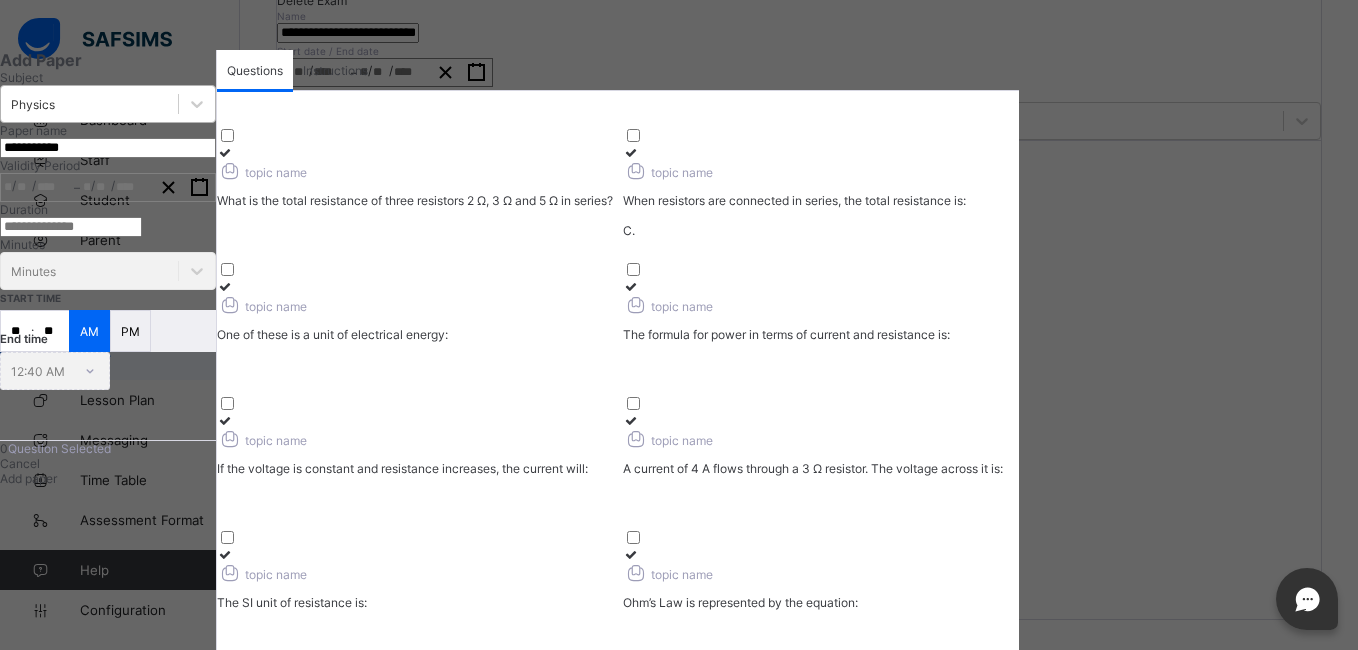 click on "**" at bounding box center [16, 331] 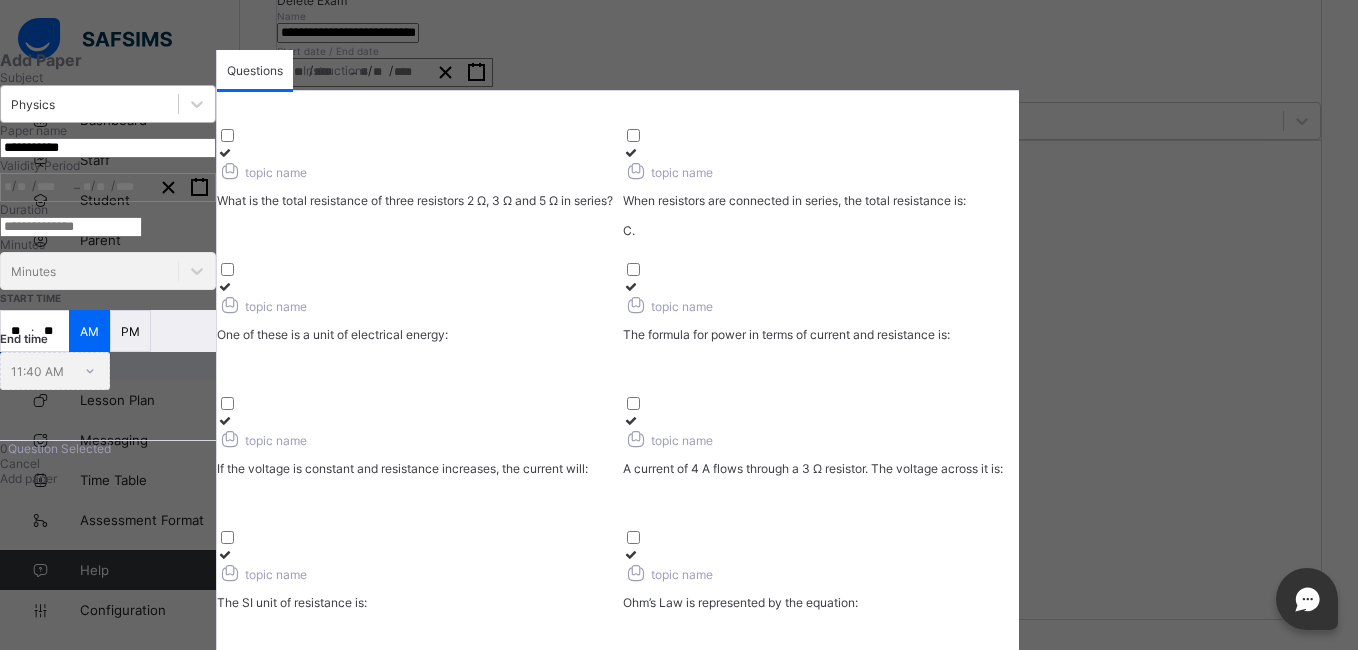 click on "**" at bounding box center (16, 331) 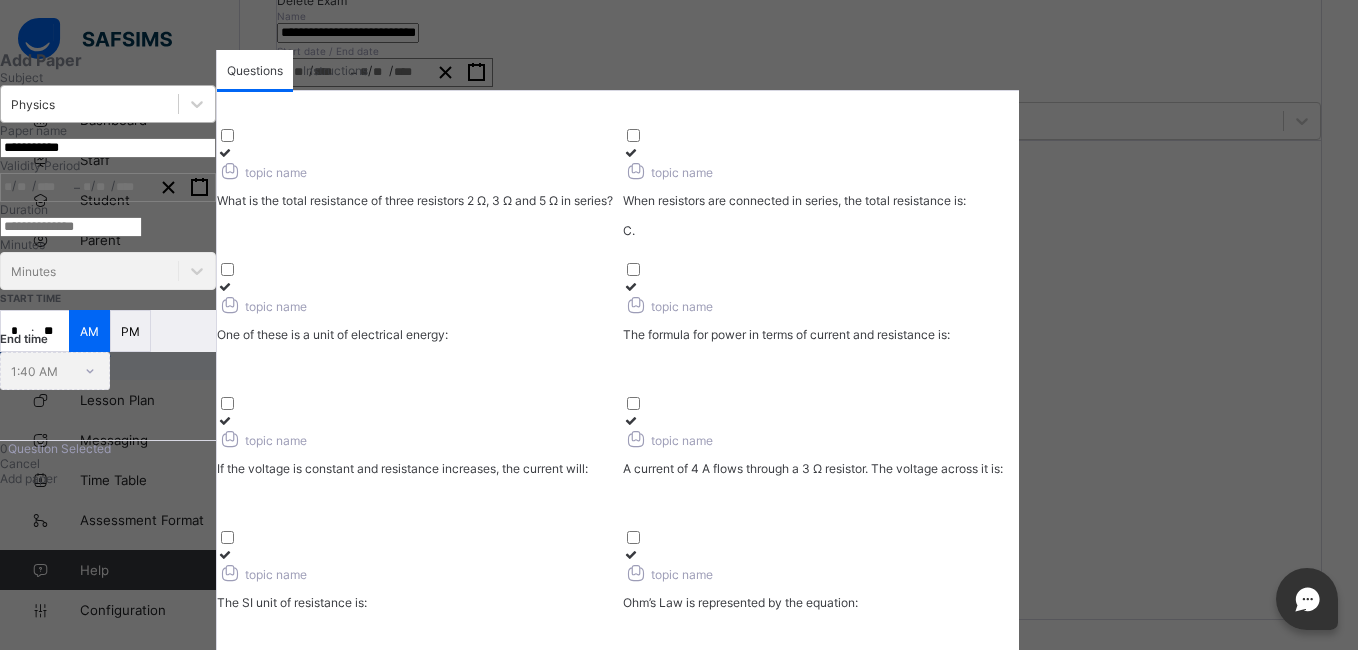 type on "**" 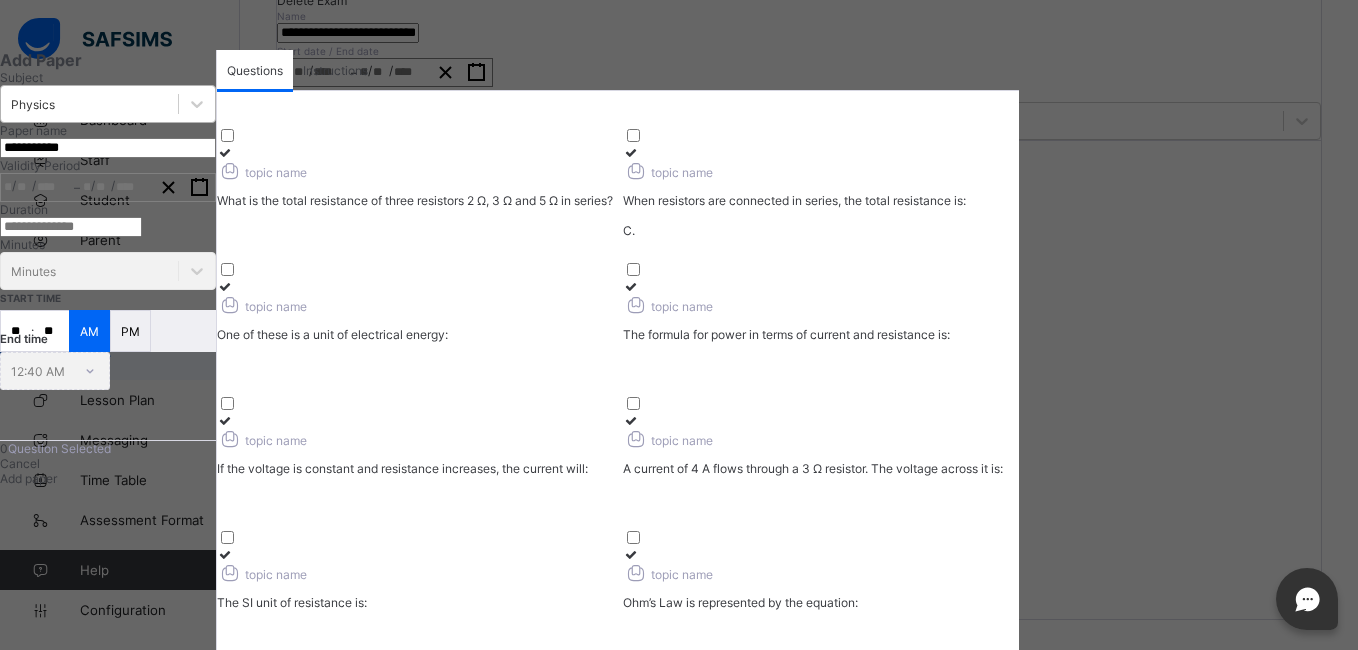 click on "topic name   What is the total resistance of three resistors 2 Ω, 3 Ω and 5 Ω in series?" at bounding box center (415, 184) 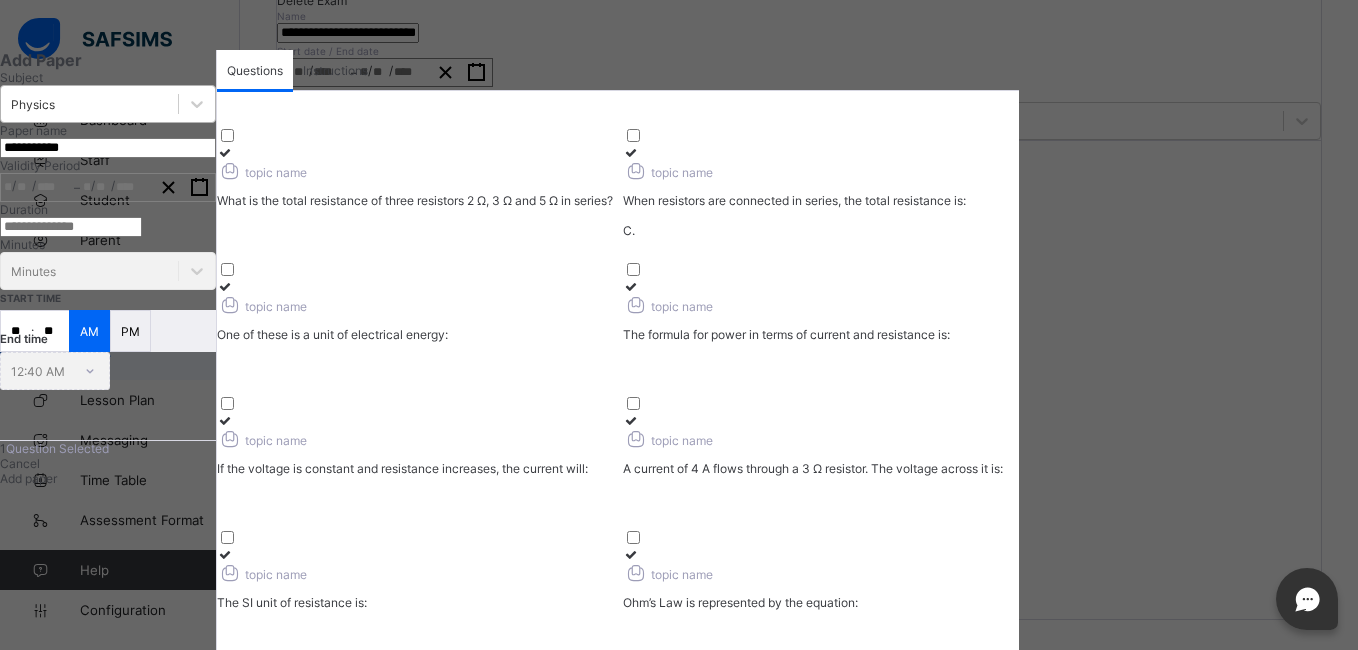 click at bounding box center (821, 152) 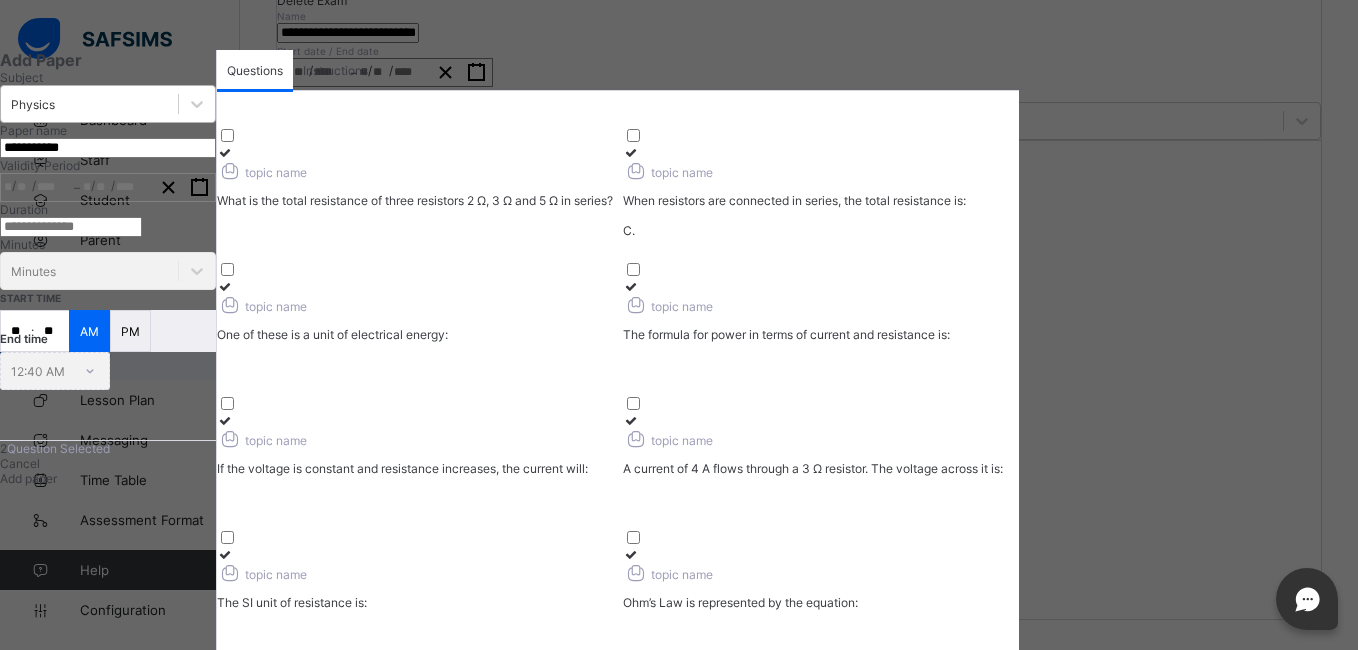 click at bounding box center (225, 286) 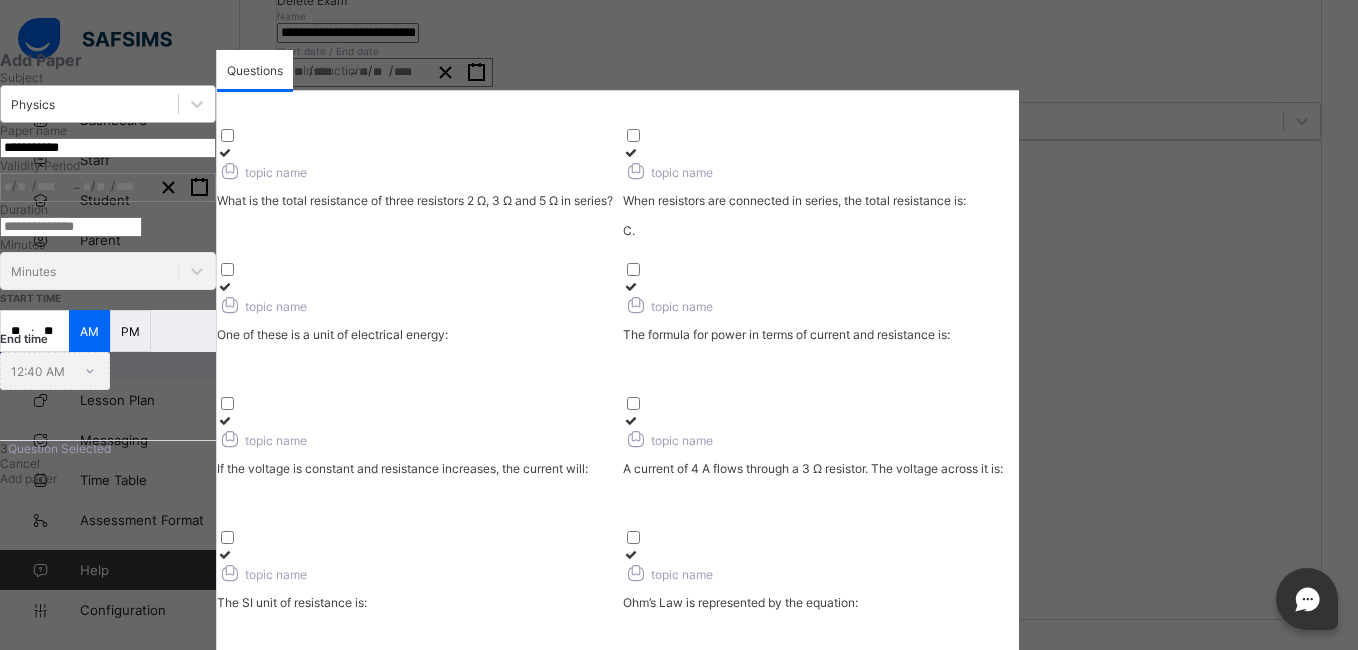 click at bounding box center [631, 286] 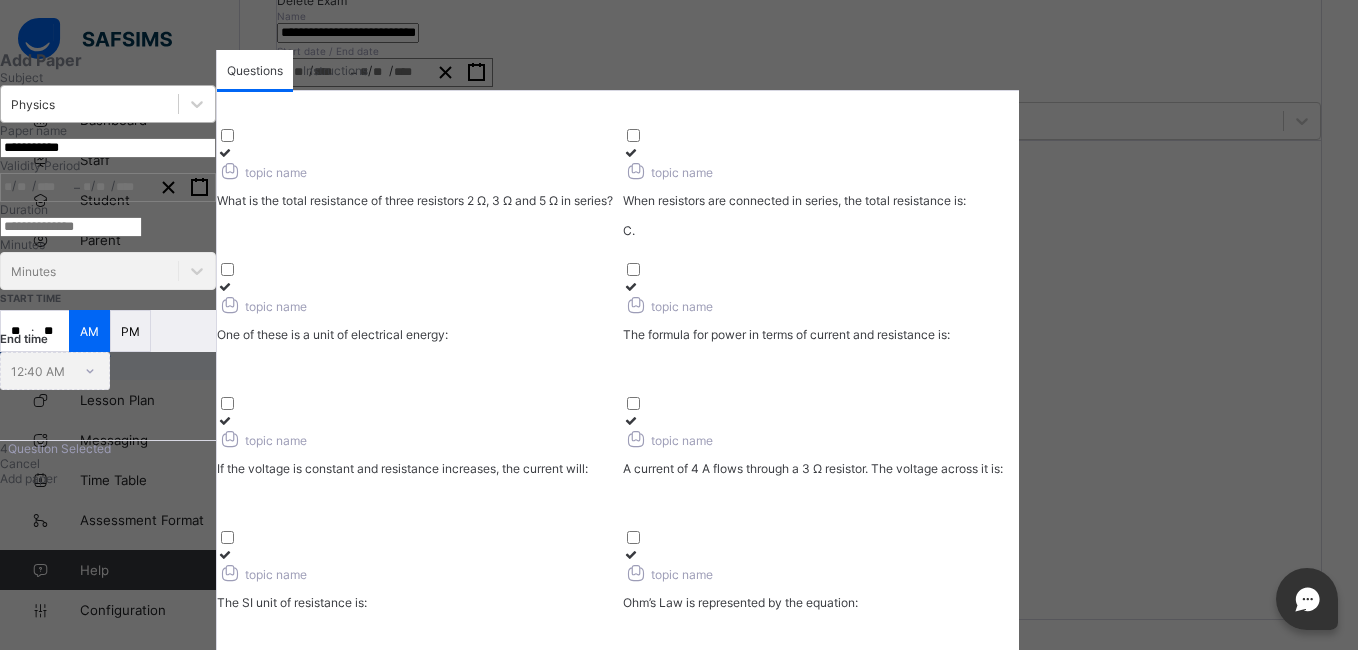 click on "If the voltage is constant and resistance increases, the current will:" at bounding box center (415, 483) 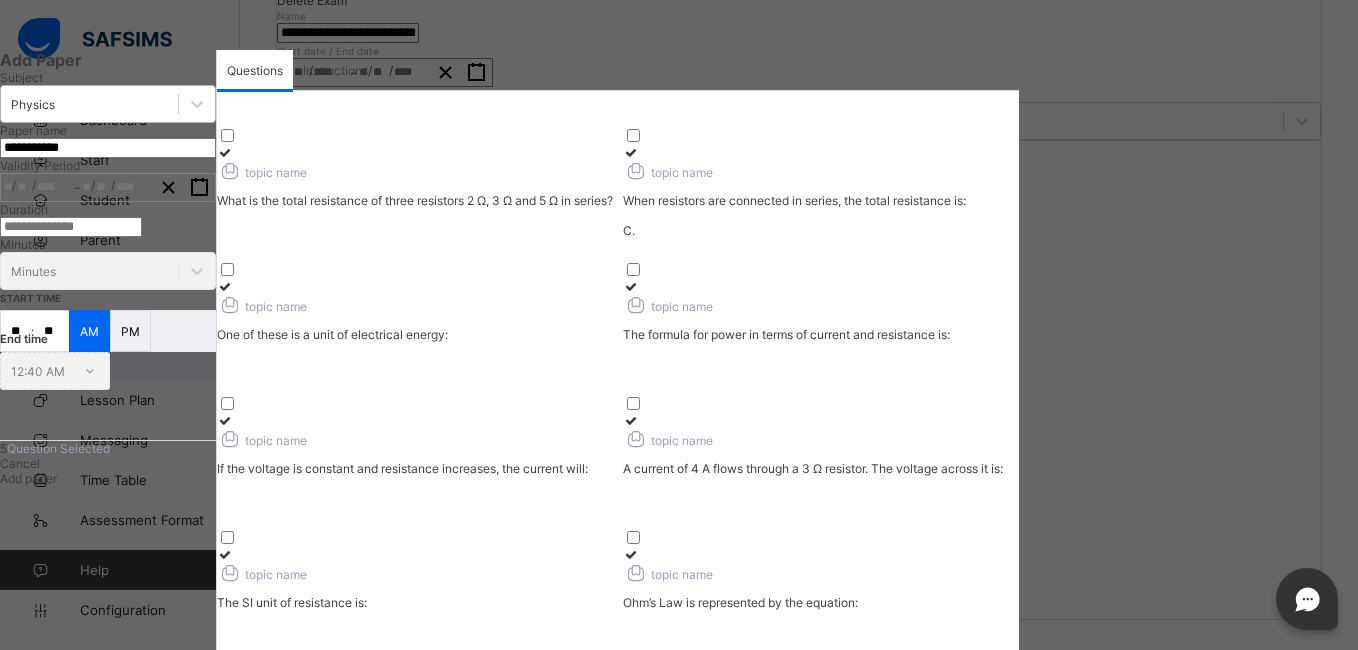 click on "A current of 4 A flows through a 3 Ω resistor. The voltage across it is:" at bounding box center (821, 483) 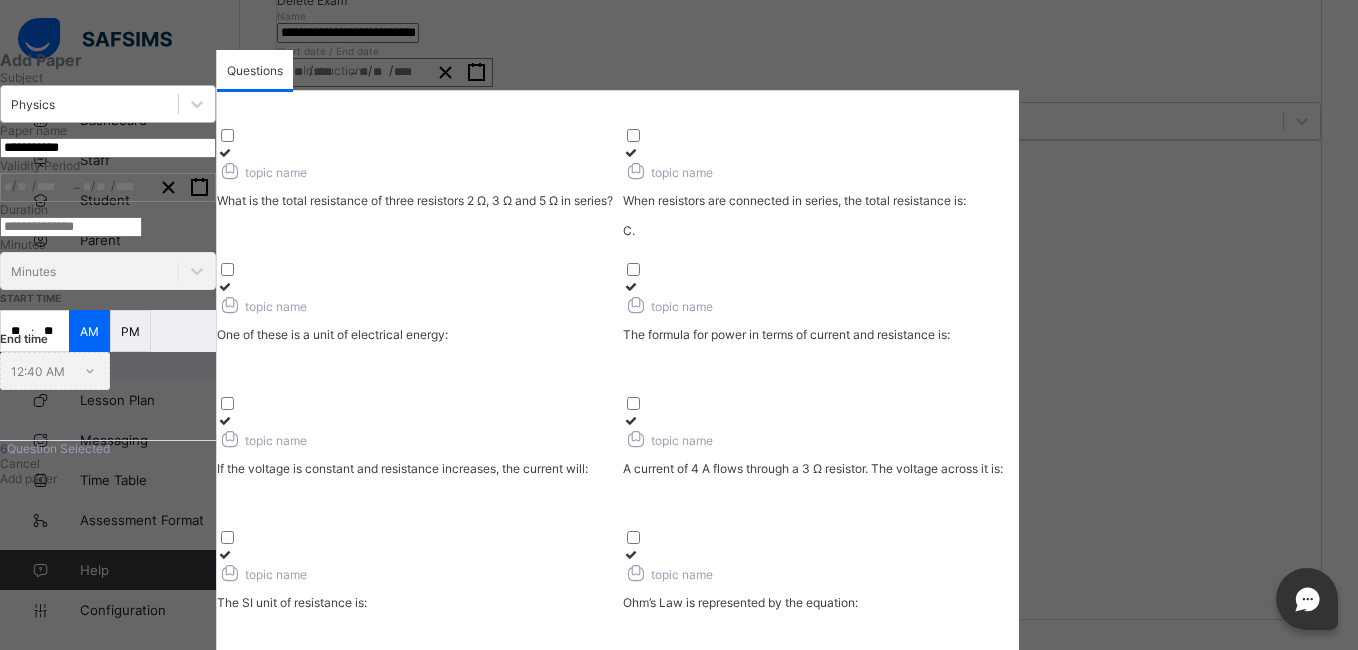 scroll, scrollTop: 426, scrollLeft: 0, axis: vertical 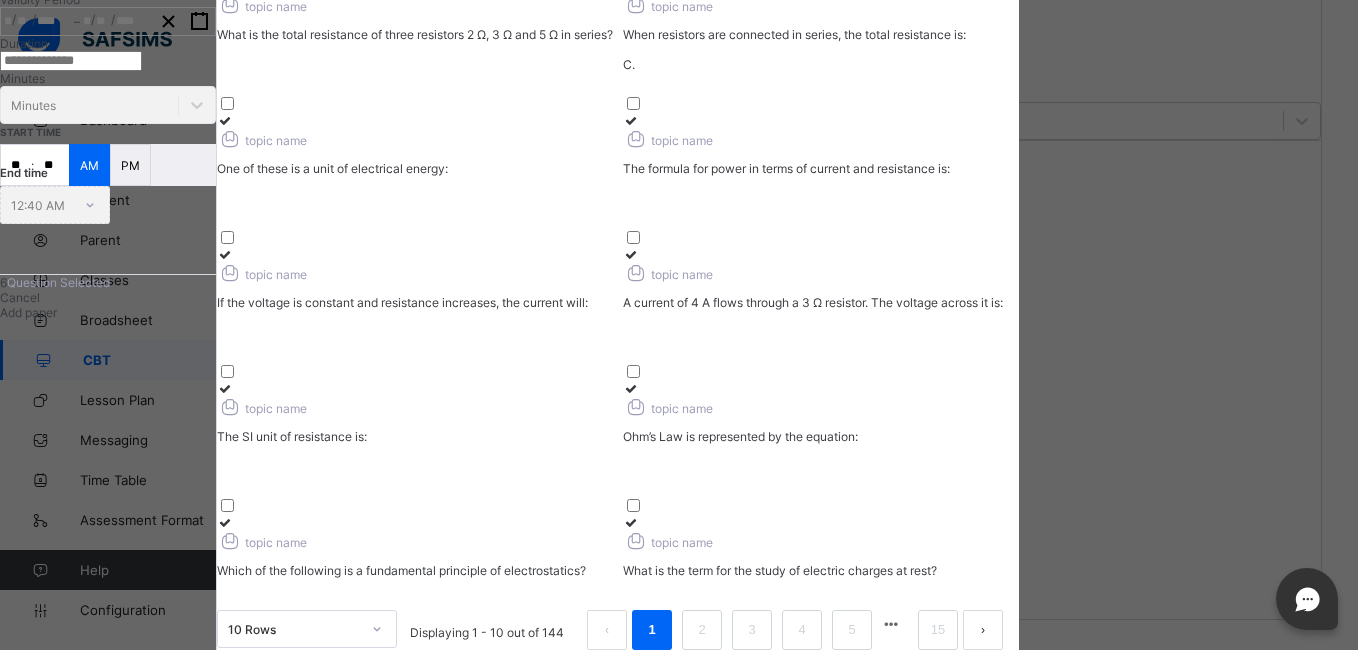 click at bounding box center [415, 388] 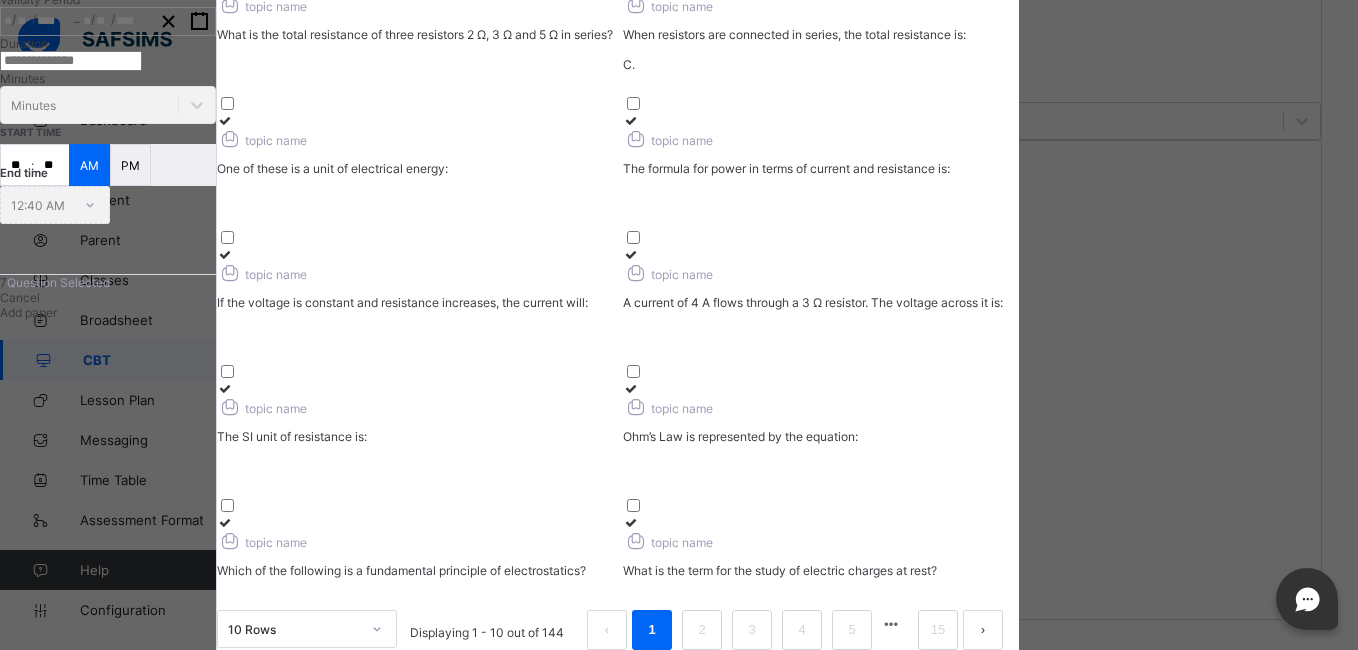 click on "Ohm’s Law is represented by the equation:" at bounding box center (821, 451) 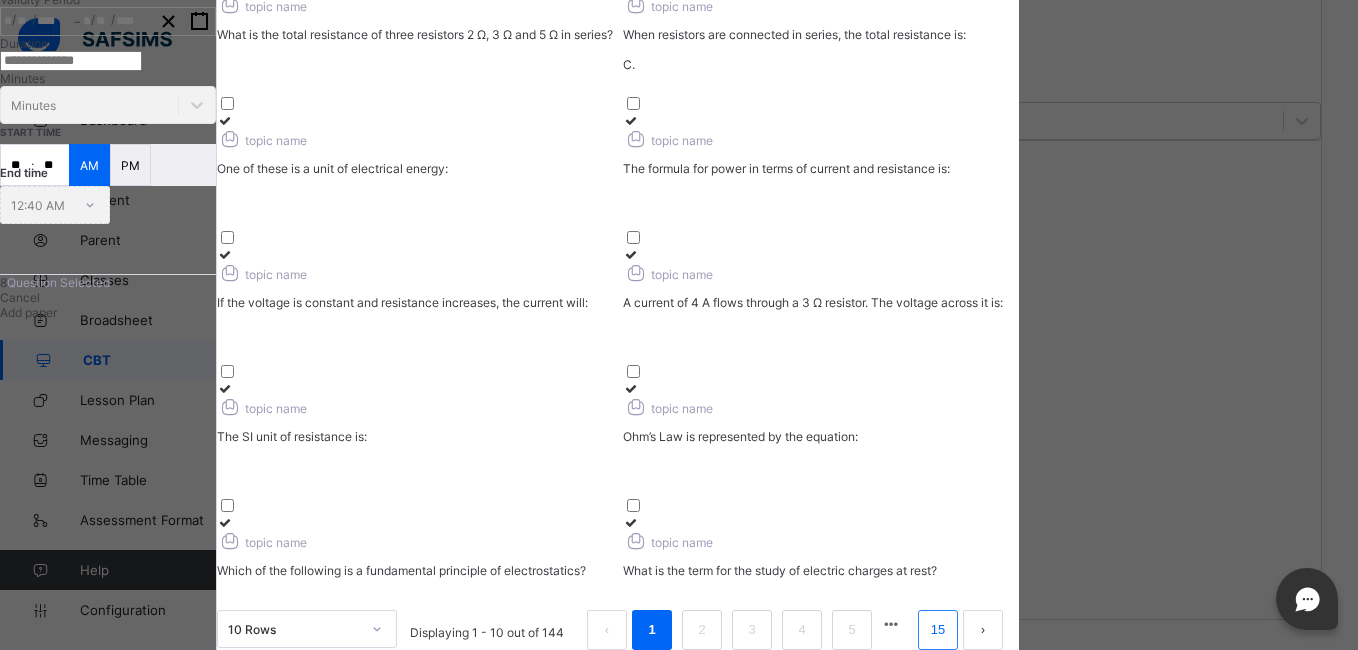 click on "15" at bounding box center (938, 630) 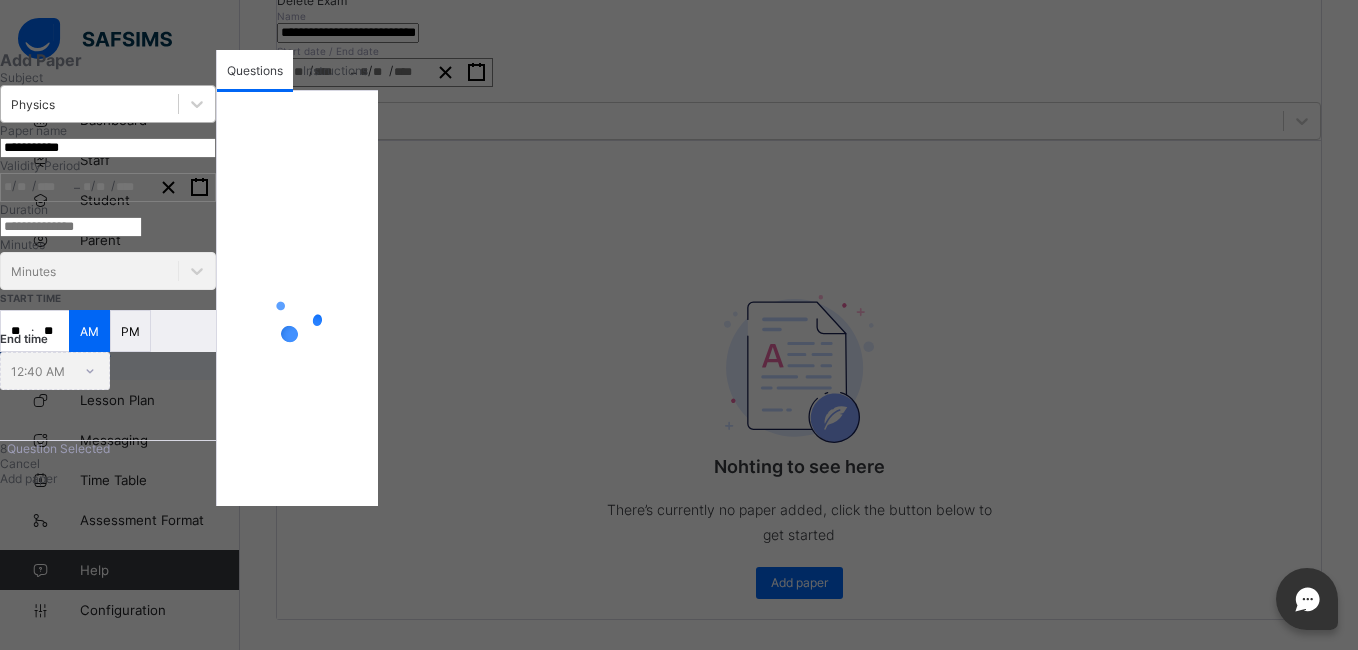scroll, scrollTop: 389, scrollLeft: 0, axis: vertical 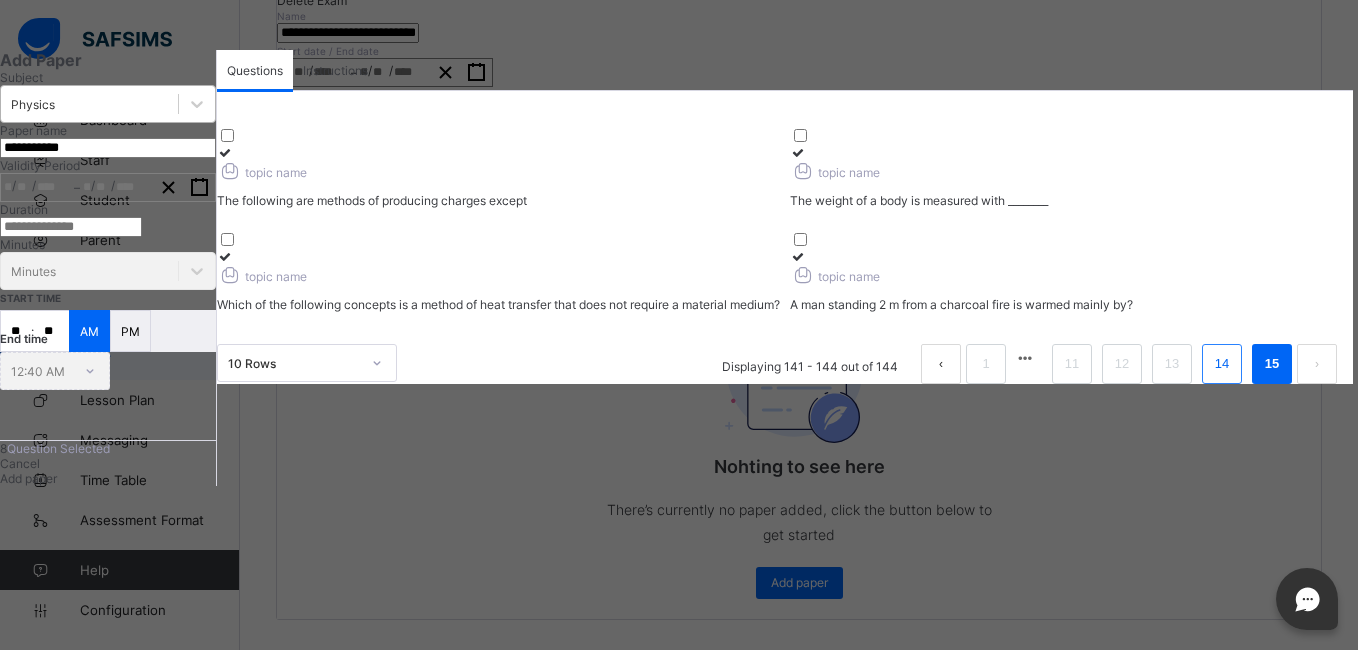click on "14" at bounding box center (1222, 364) 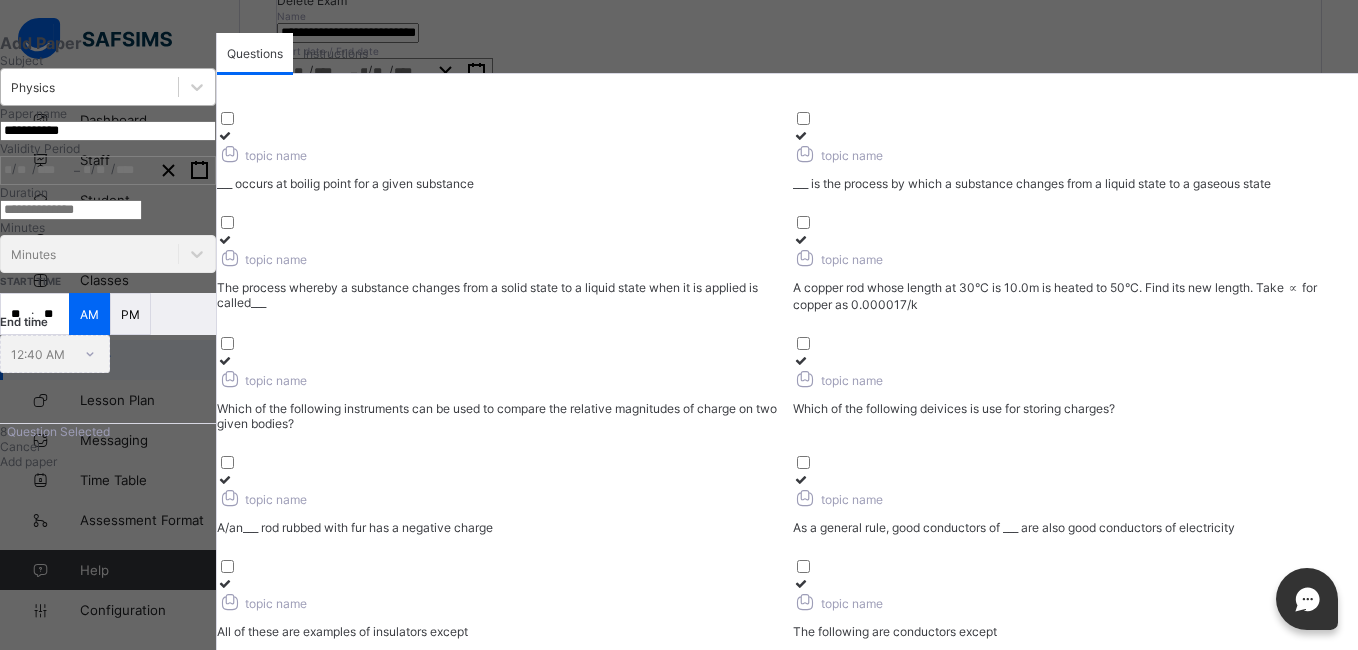 click at bounding box center (801, 135) 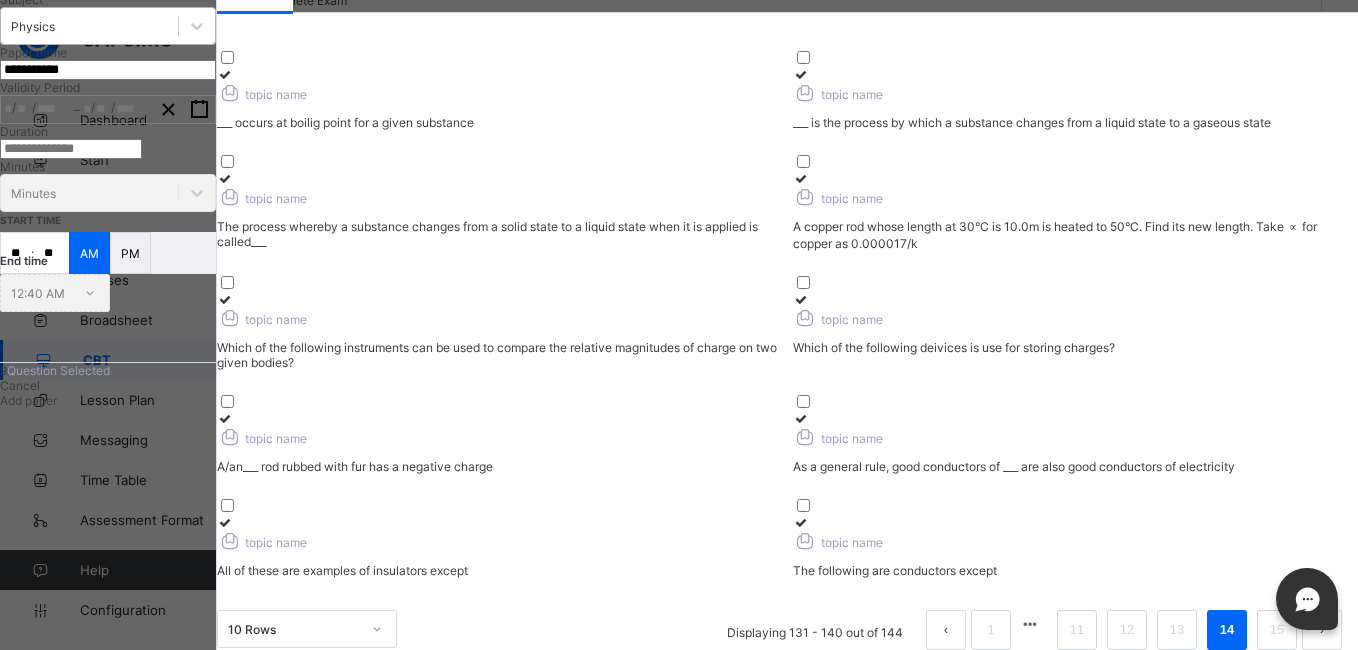 scroll, scrollTop: 98, scrollLeft: 0, axis: vertical 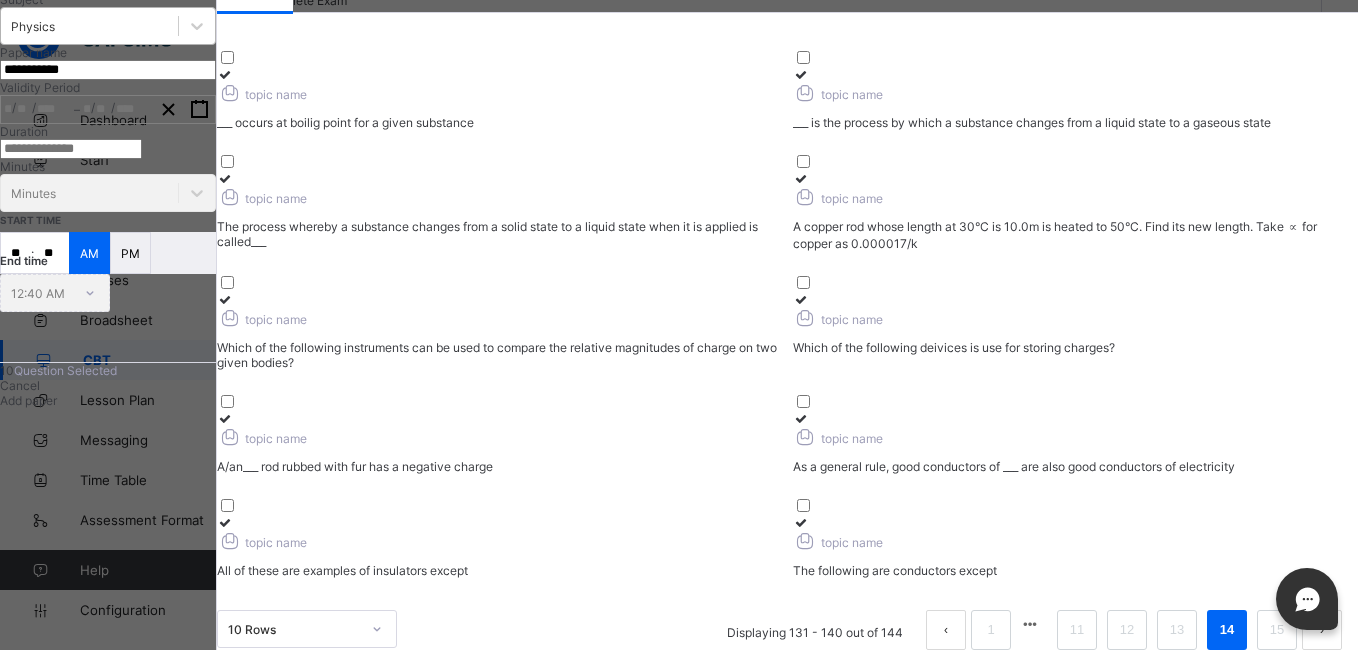 click on "topic name   ___ occurs at boilig point for a given substance" at bounding box center [499, 98] 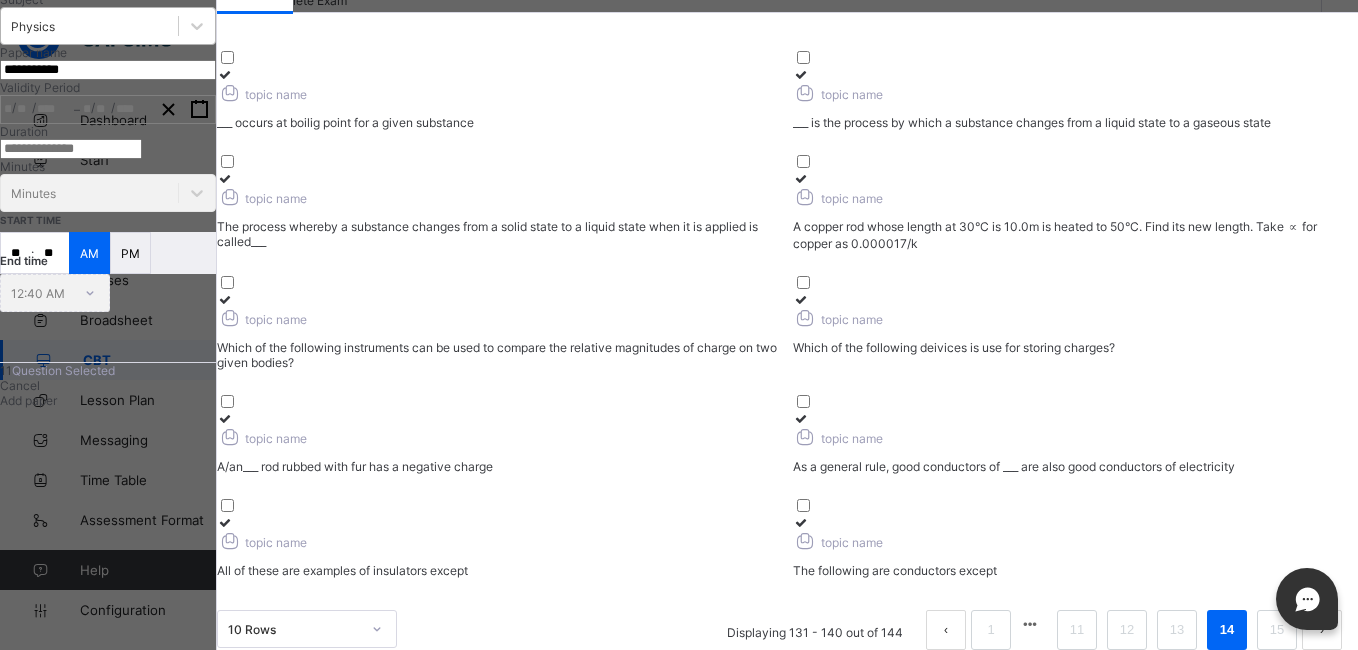 scroll, scrollTop: 389, scrollLeft: 0, axis: vertical 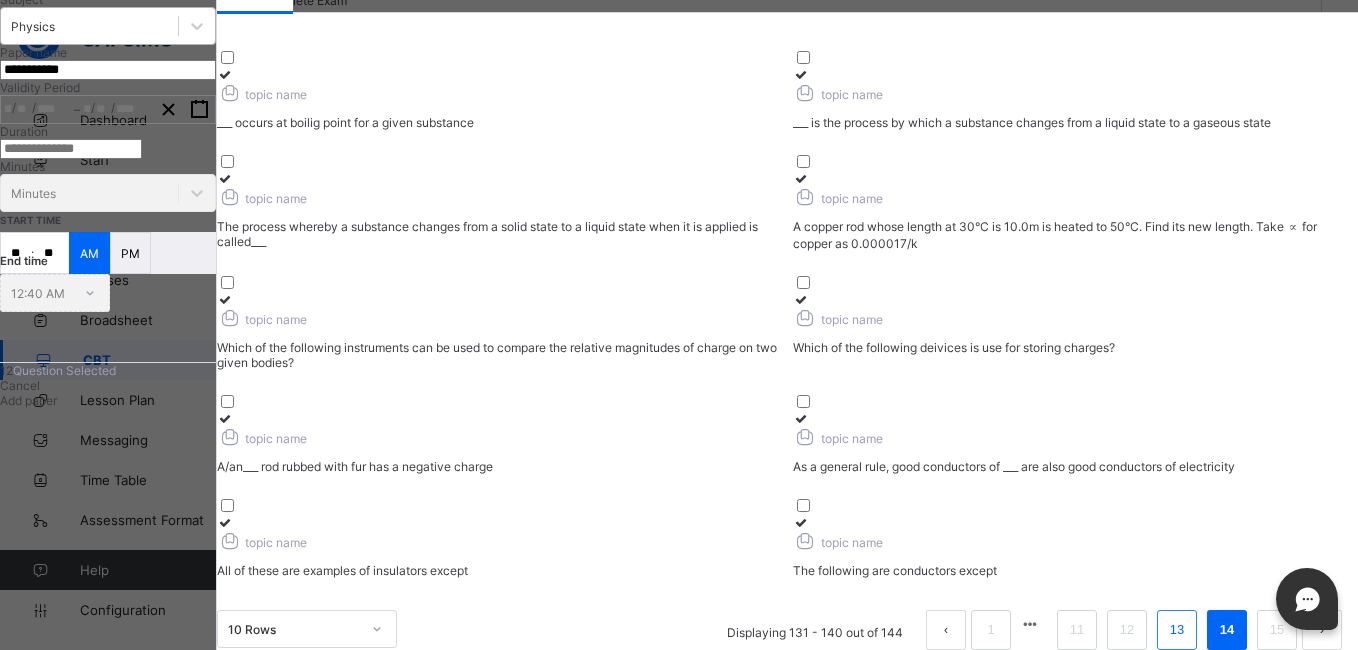 click on "13" at bounding box center [1177, 630] 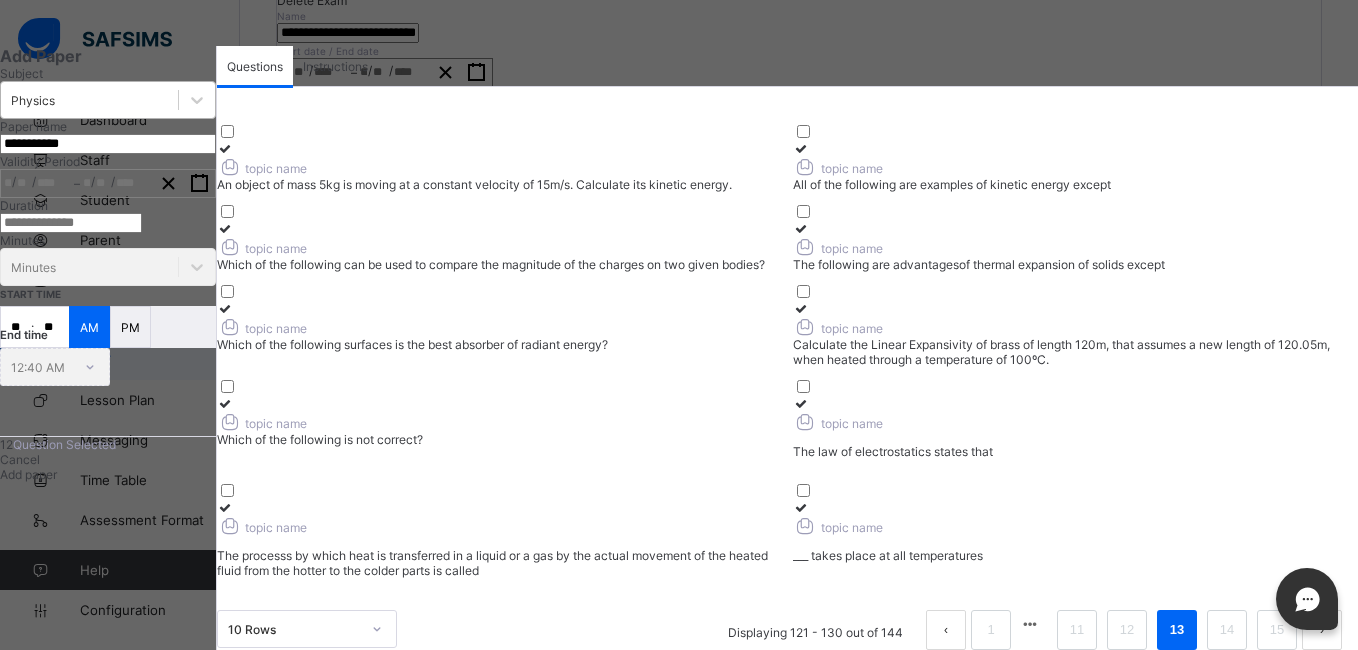 scroll, scrollTop: 0, scrollLeft: 0, axis: both 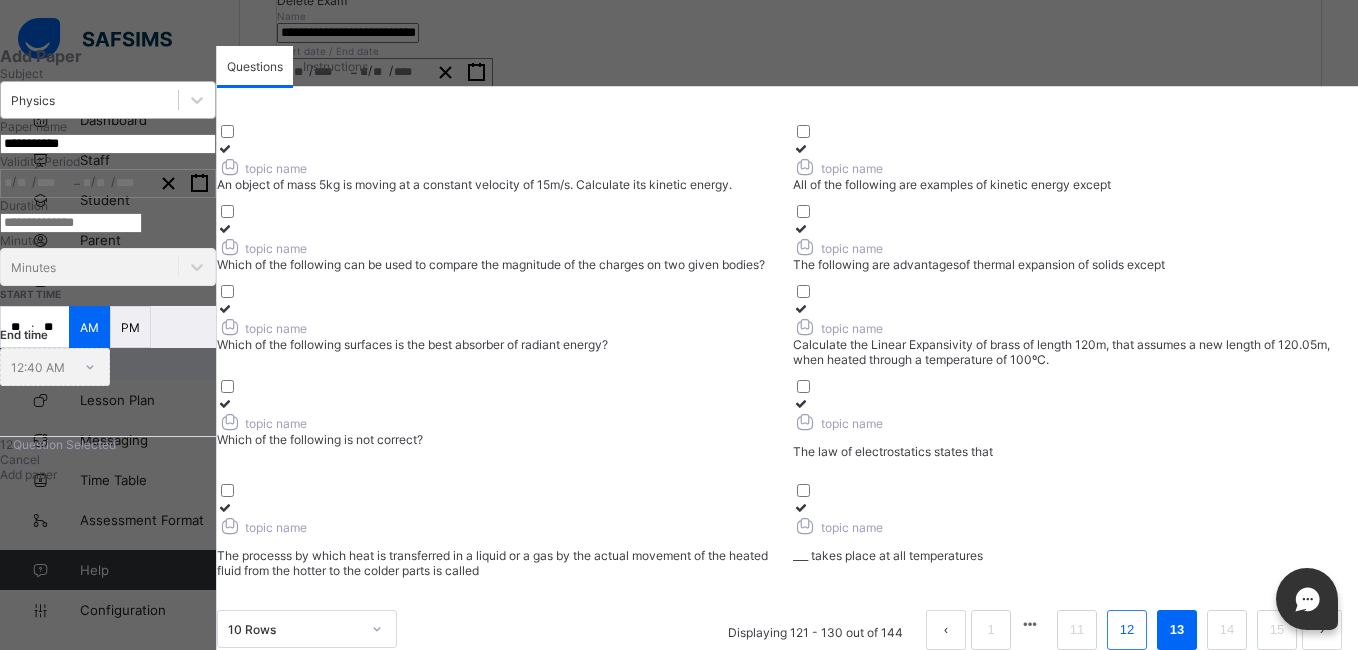 click on "12" at bounding box center [1127, 630] 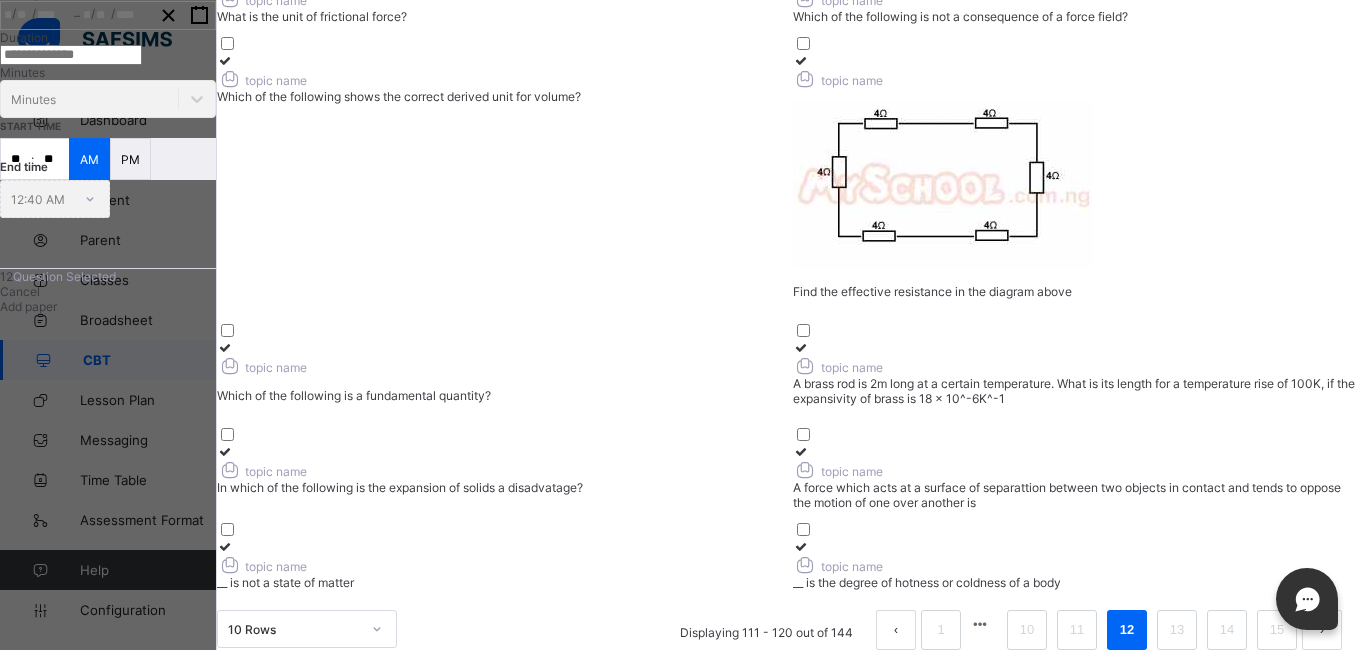 click at bounding box center [225, 347] 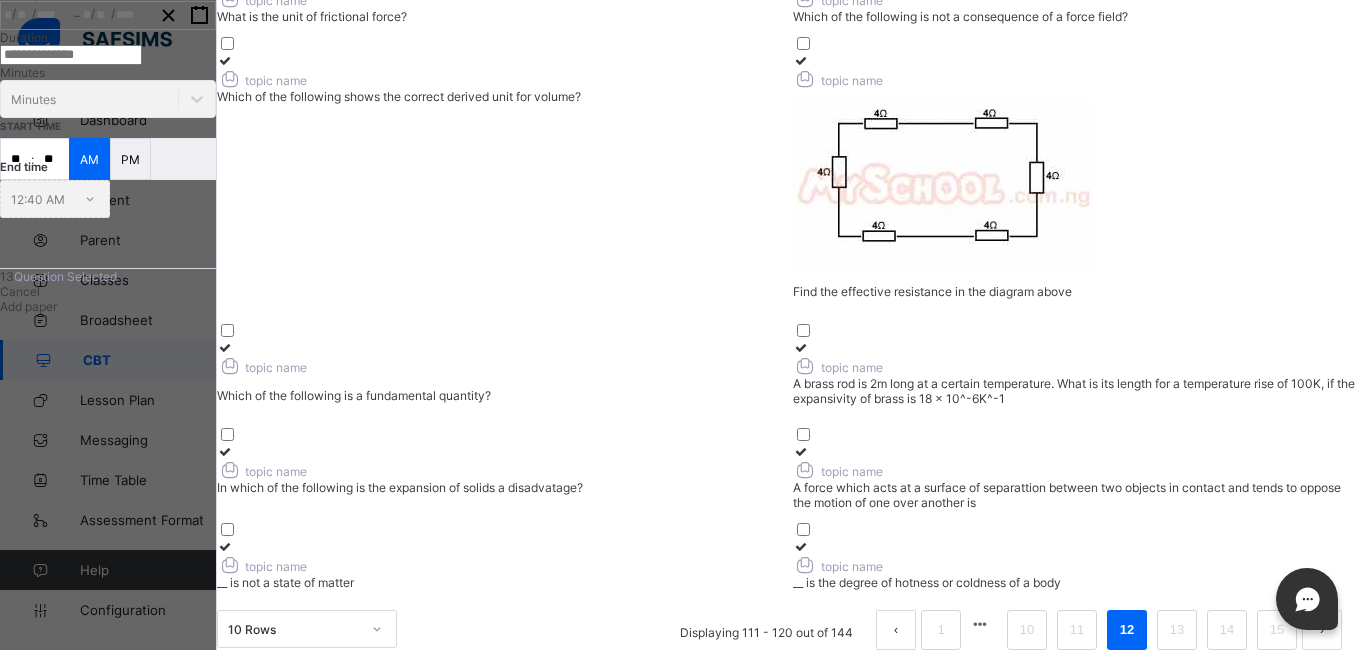 click at bounding box center [1075, 60] 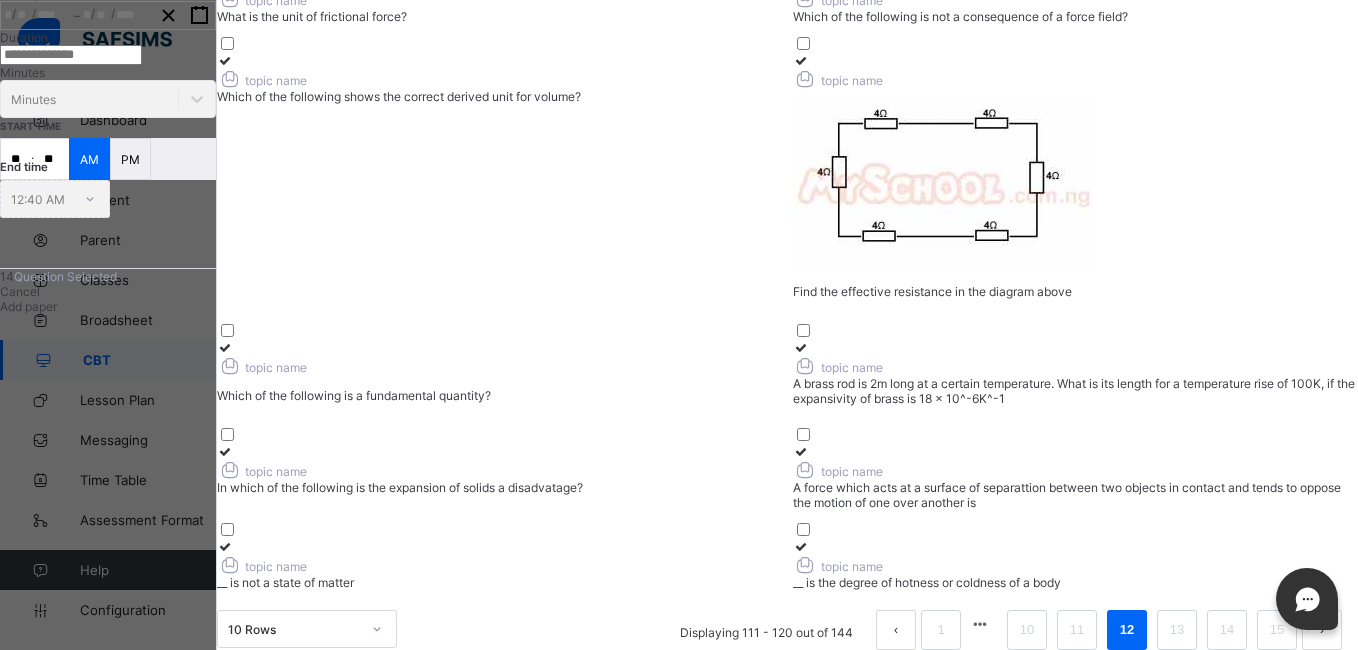 click at bounding box center [801, 546] 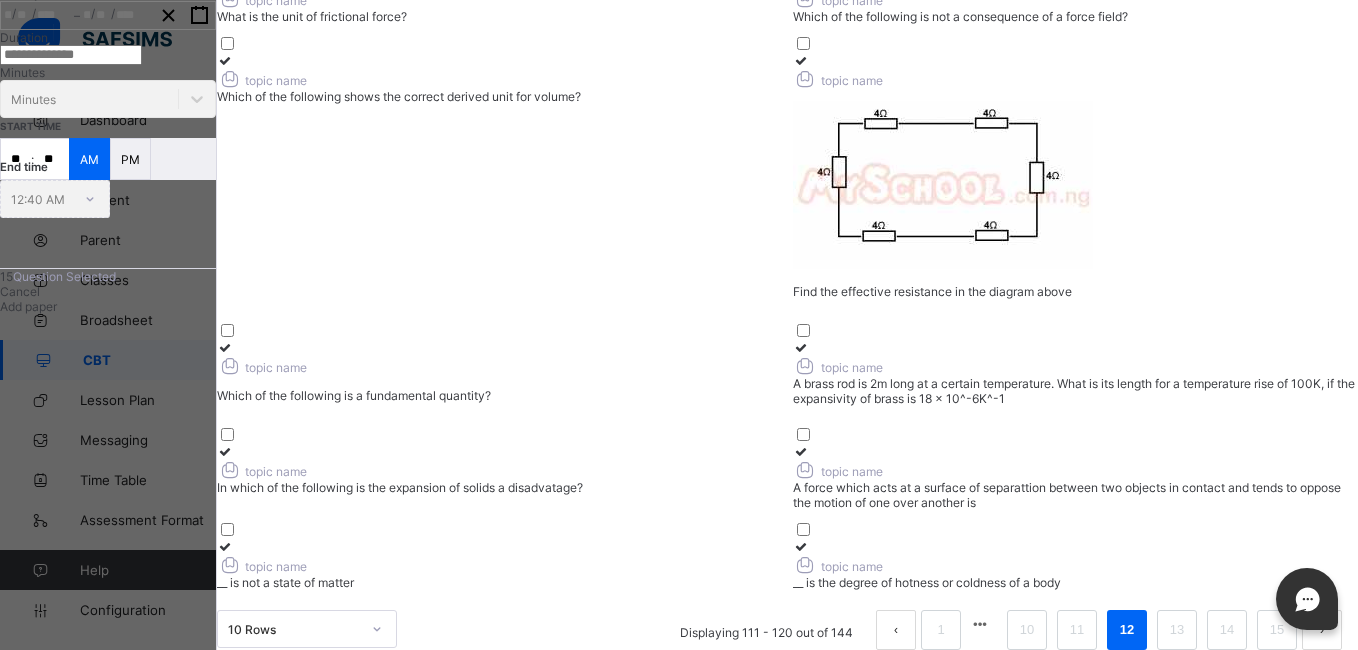 click at bounding box center [801, 451] 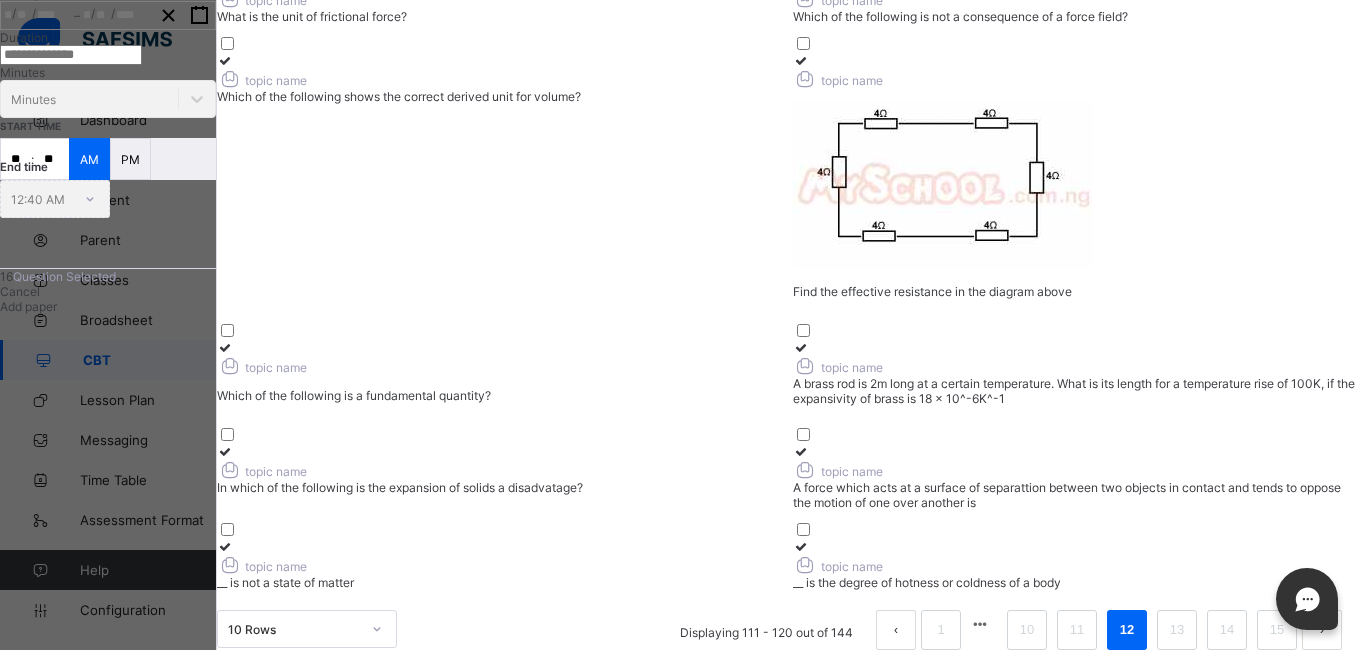 click at bounding box center [225, 546] 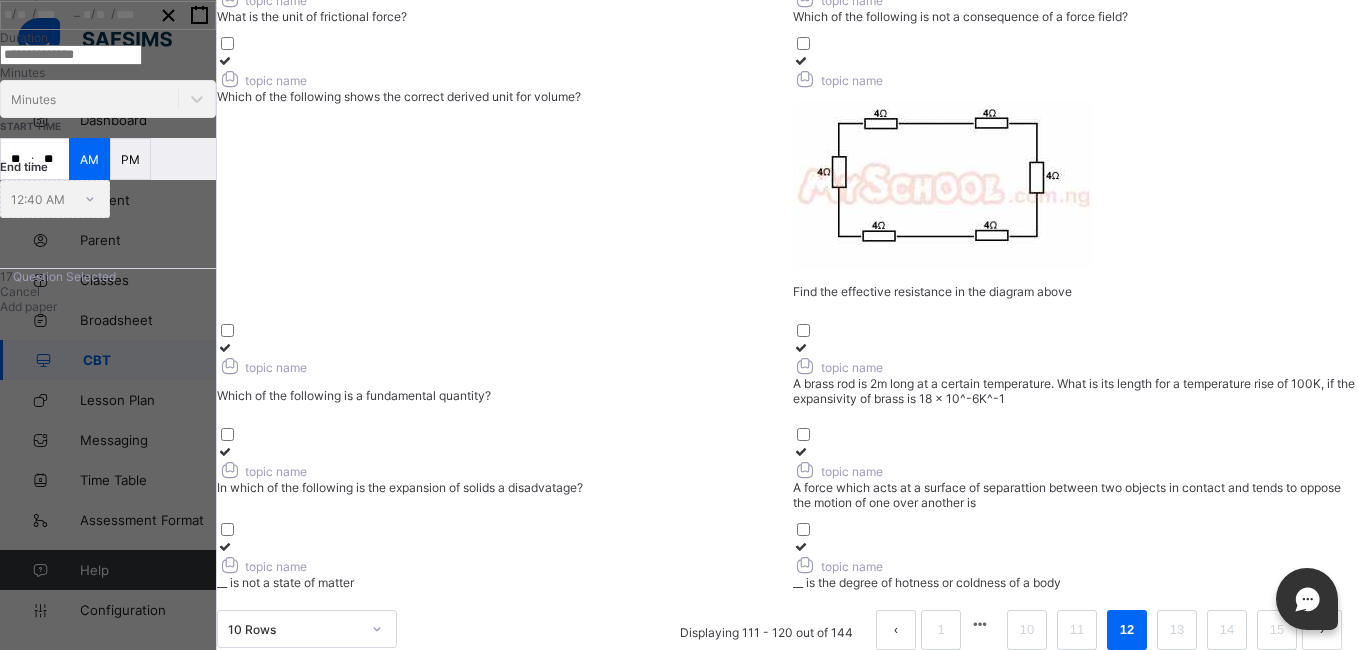 scroll, scrollTop: 0, scrollLeft: 0, axis: both 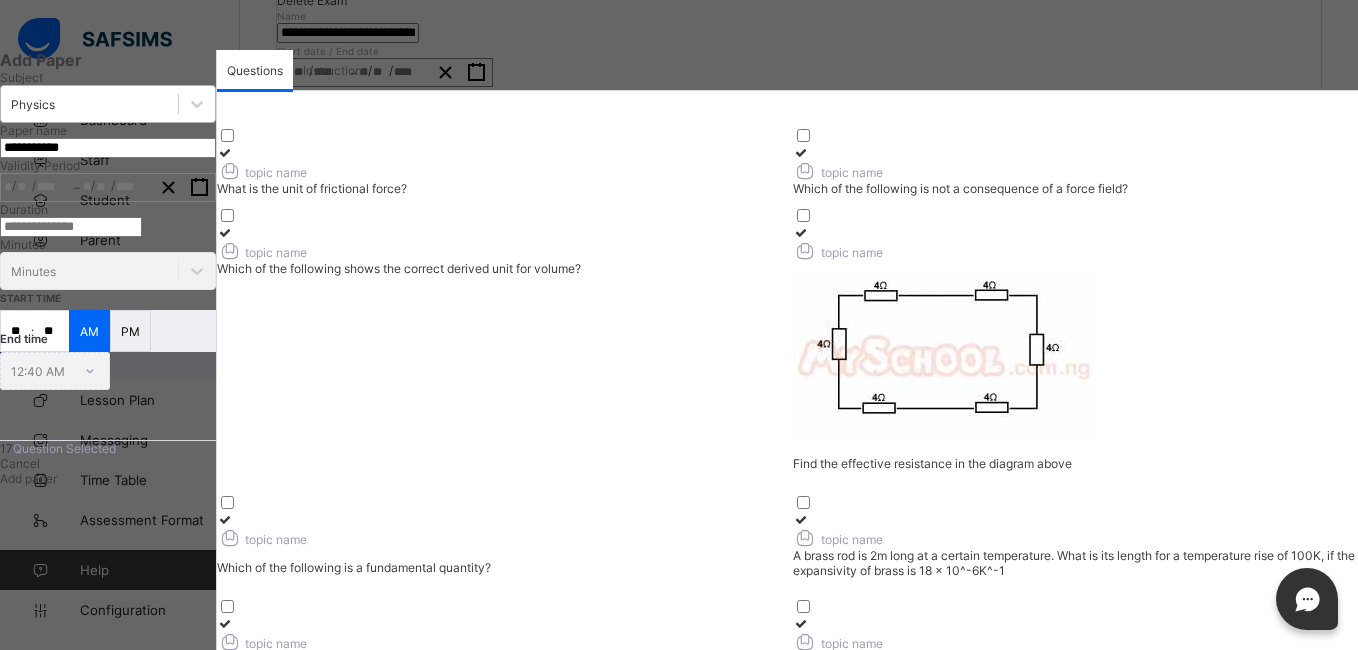 click on "topic name" at bounding box center [499, 250] 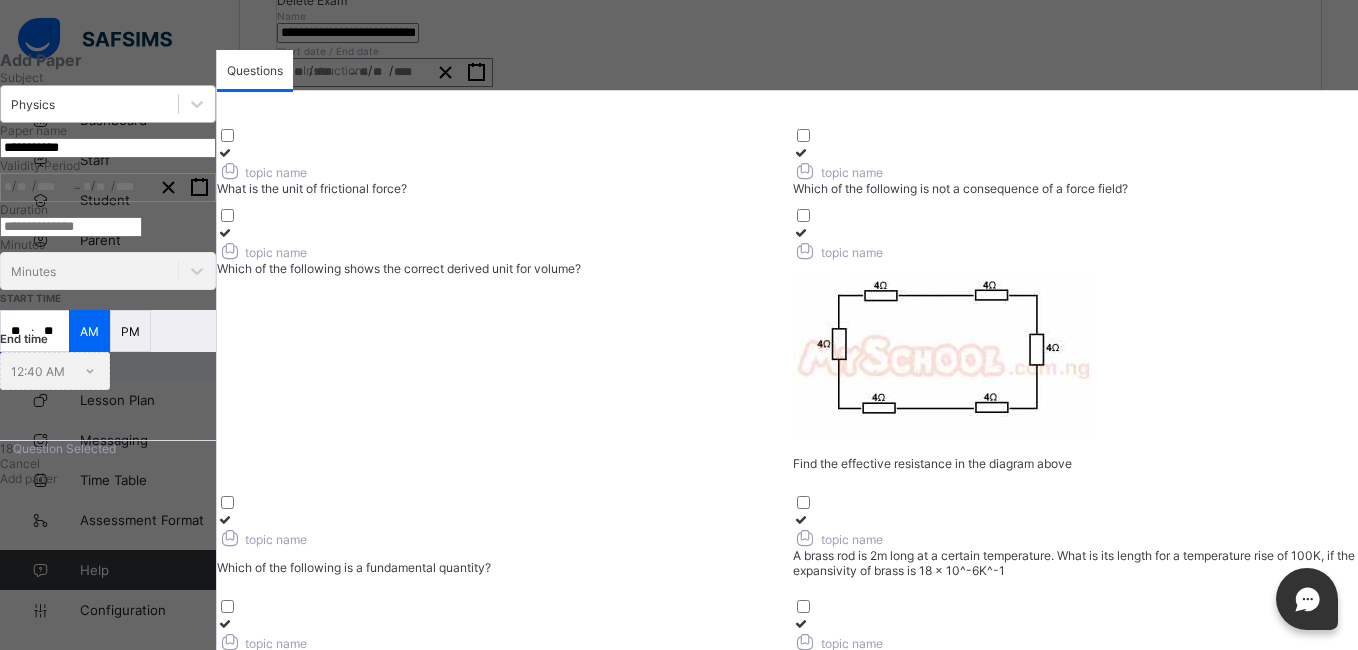 scroll, scrollTop: 438, scrollLeft: 0, axis: vertical 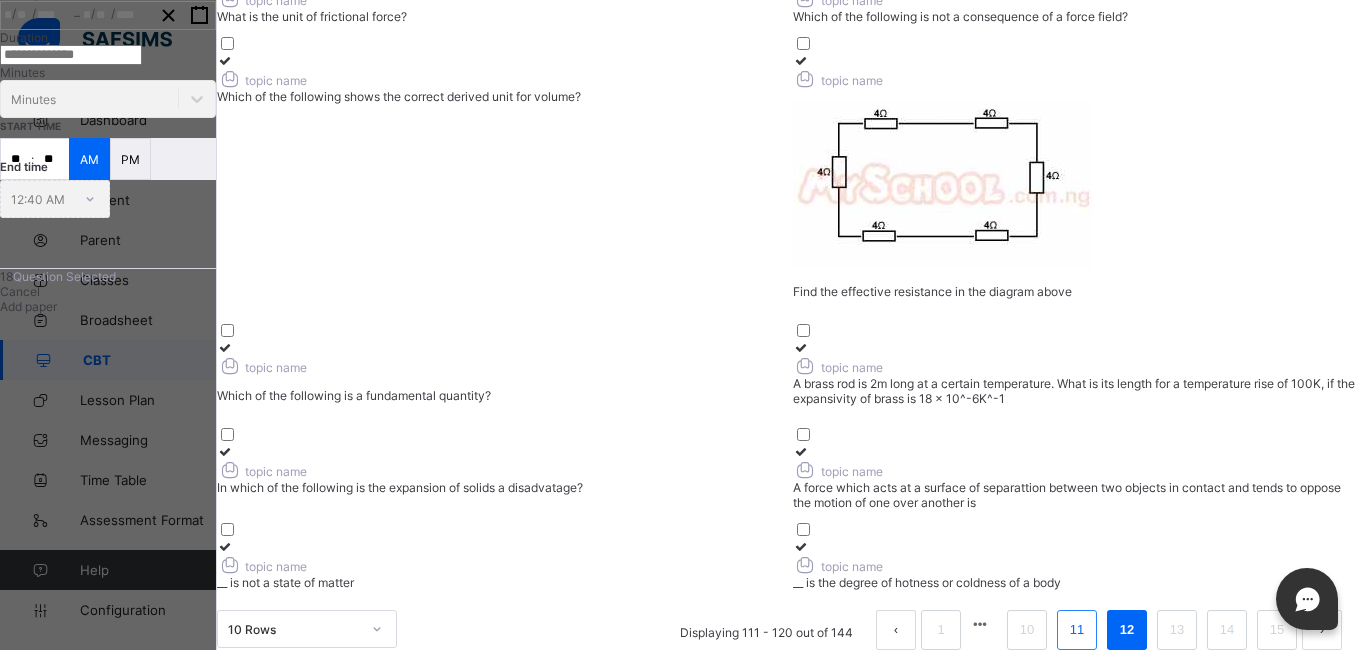 click on "11" at bounding box center [1077, 630] 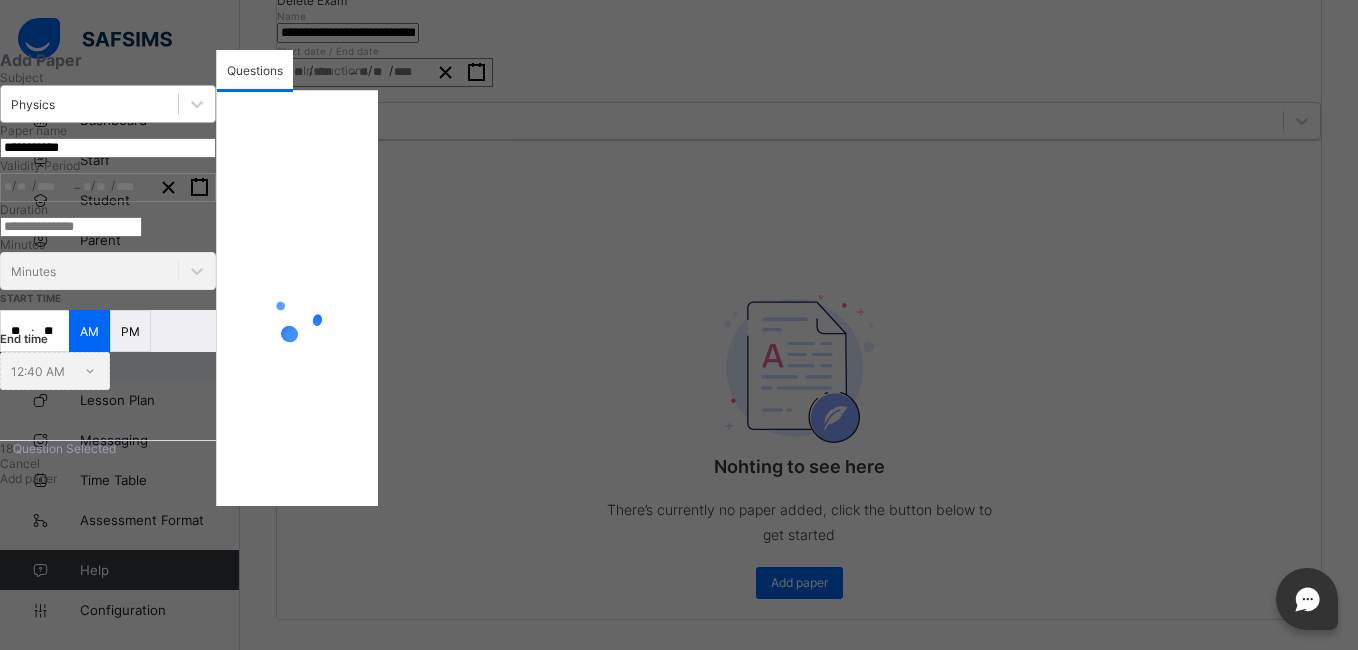 scroll, scrollTop: 389, scrollLeft: 0, axis: vertical 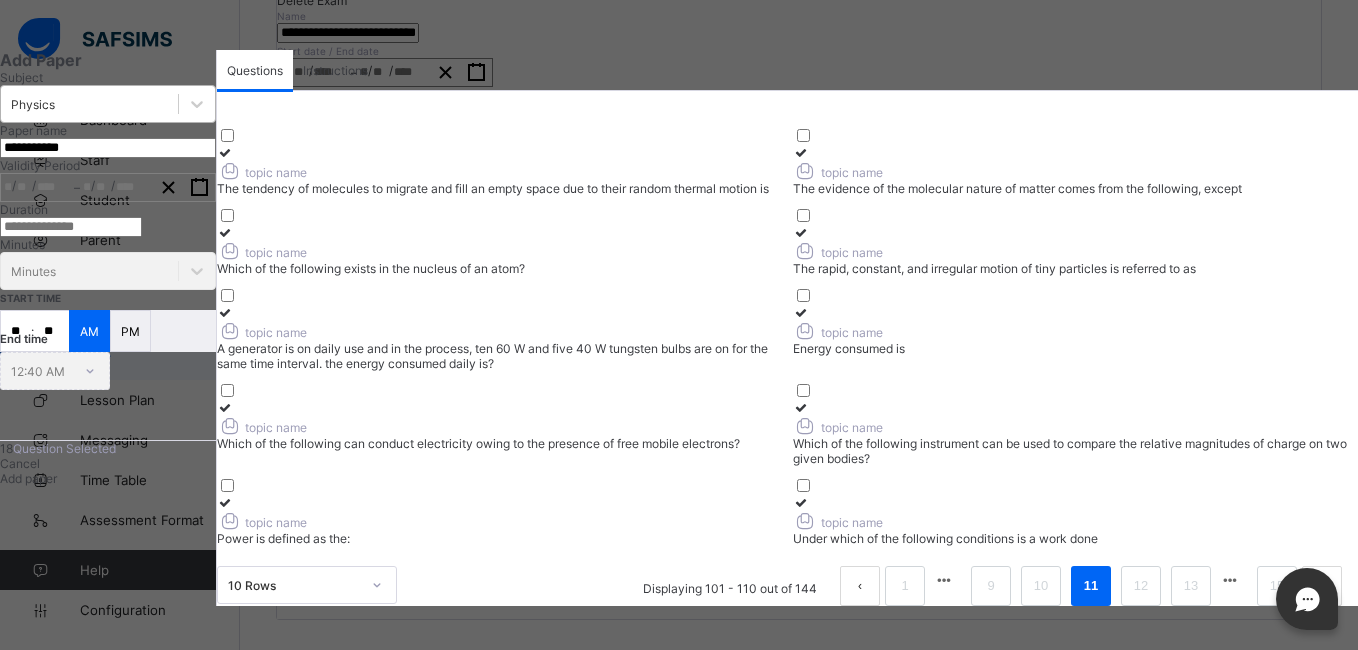 click on "Power is defined as the:" at bounding box center [499, 538] 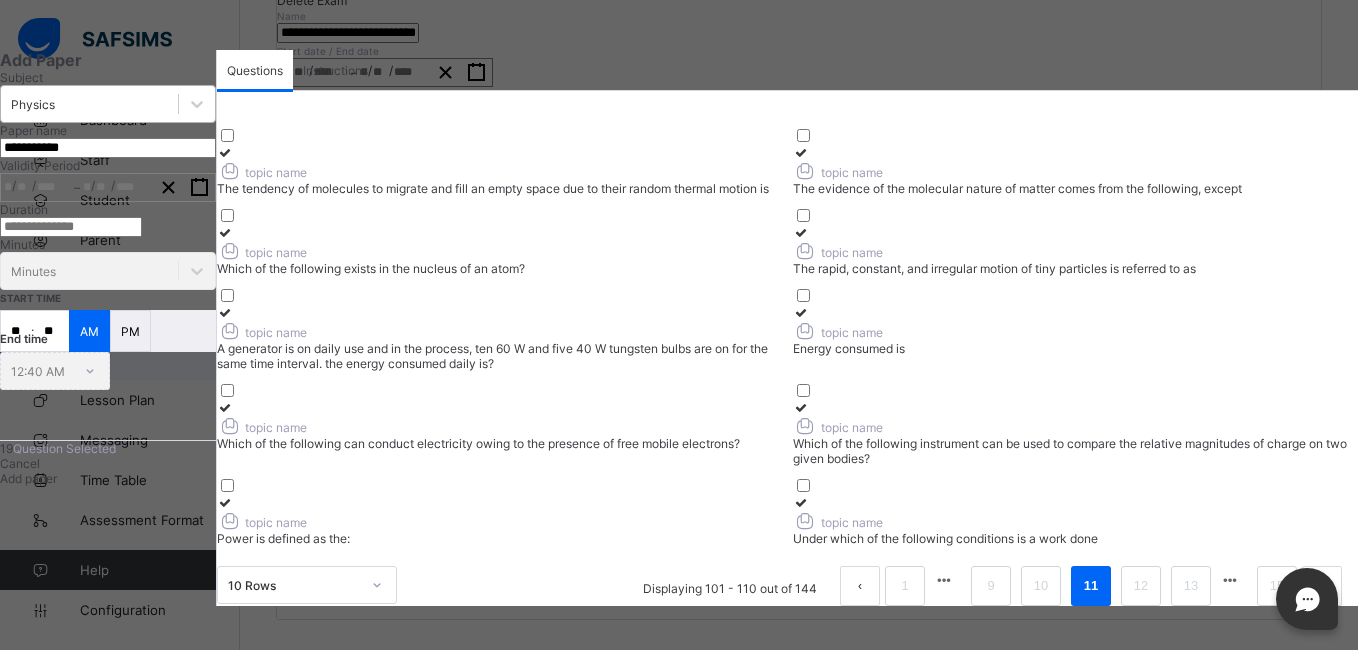 scroll, scrollTop: 0, scrollLeft: 0, axis: both 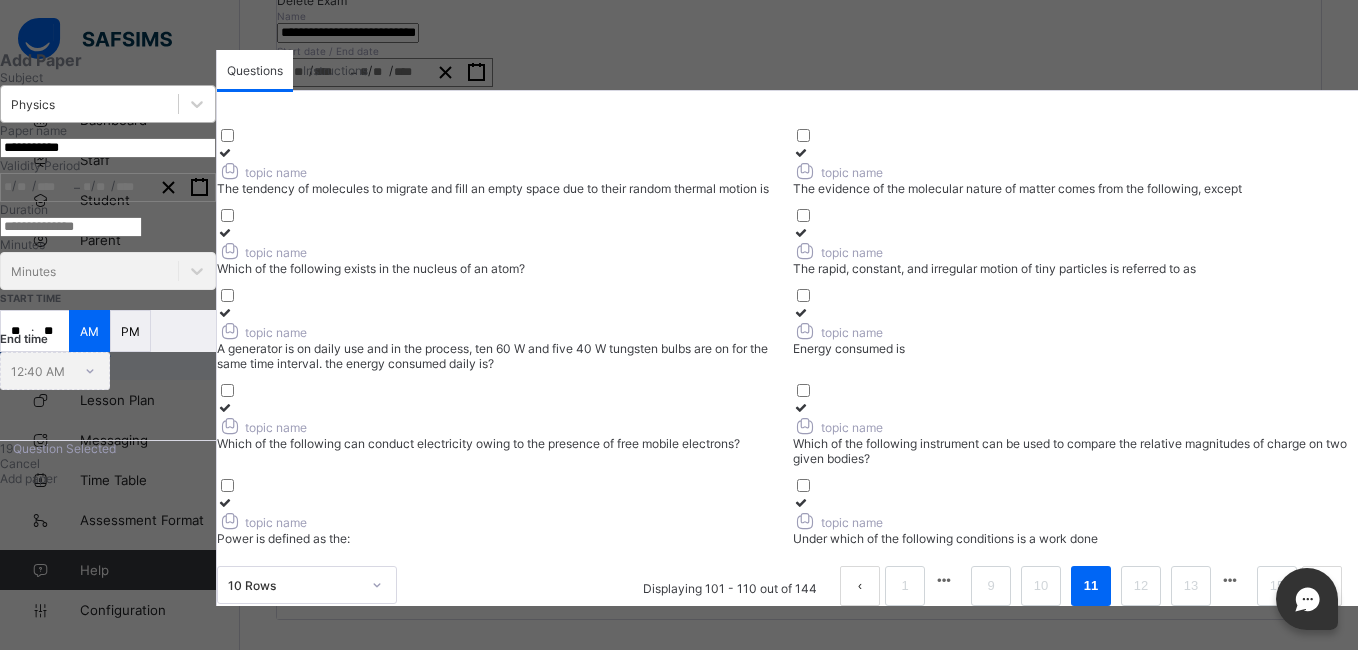 click on "The rapid, constant, and irregular motion of tiny particles is referred to as" at bounding box center (1075, 268) 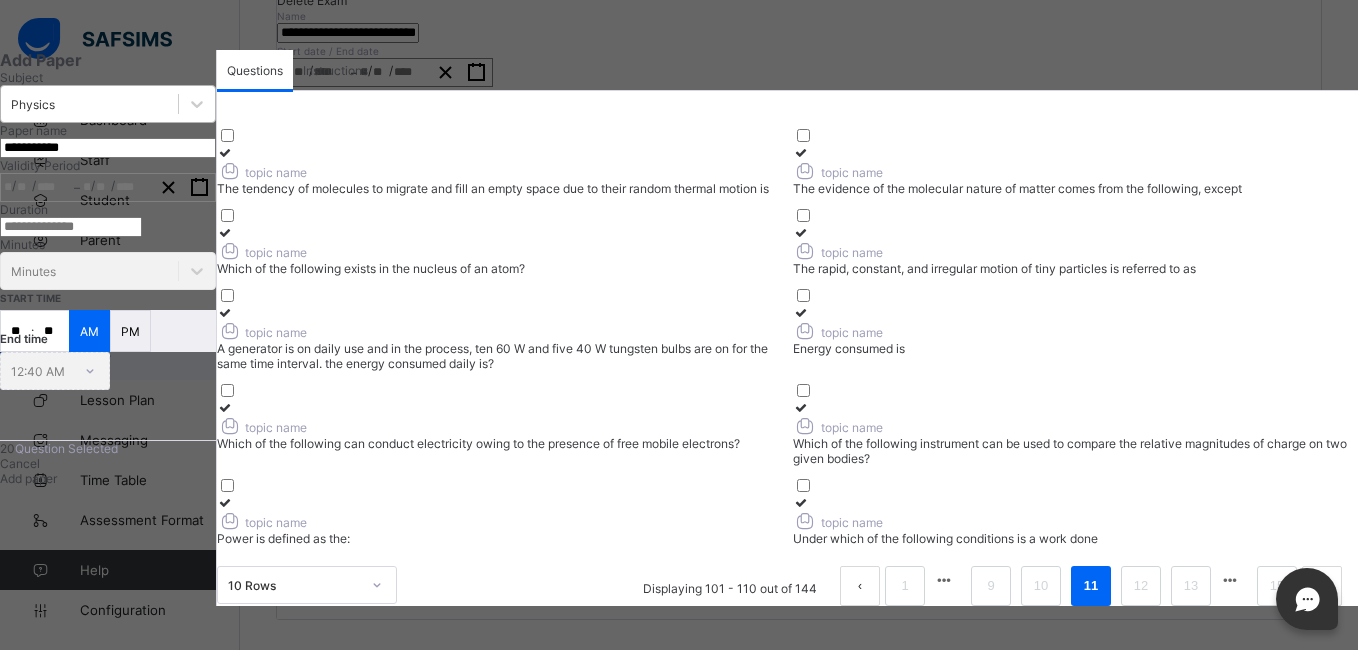 click on "The evidence of the molecular nature of matter comes from the following, except" at bounding box center (1075, 188) 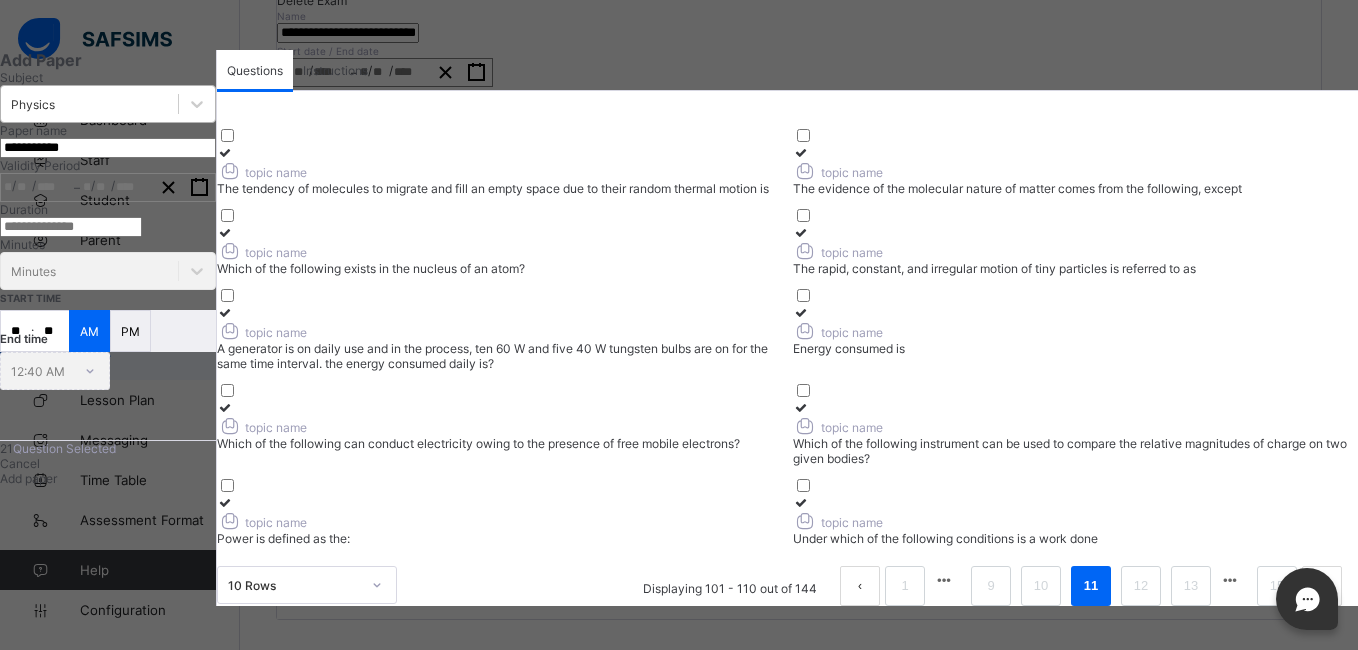 click on "topic name   The tendency of molecules to migrate and fill an empty space due to their random thermal motion is" at bounding box center [499, 170] 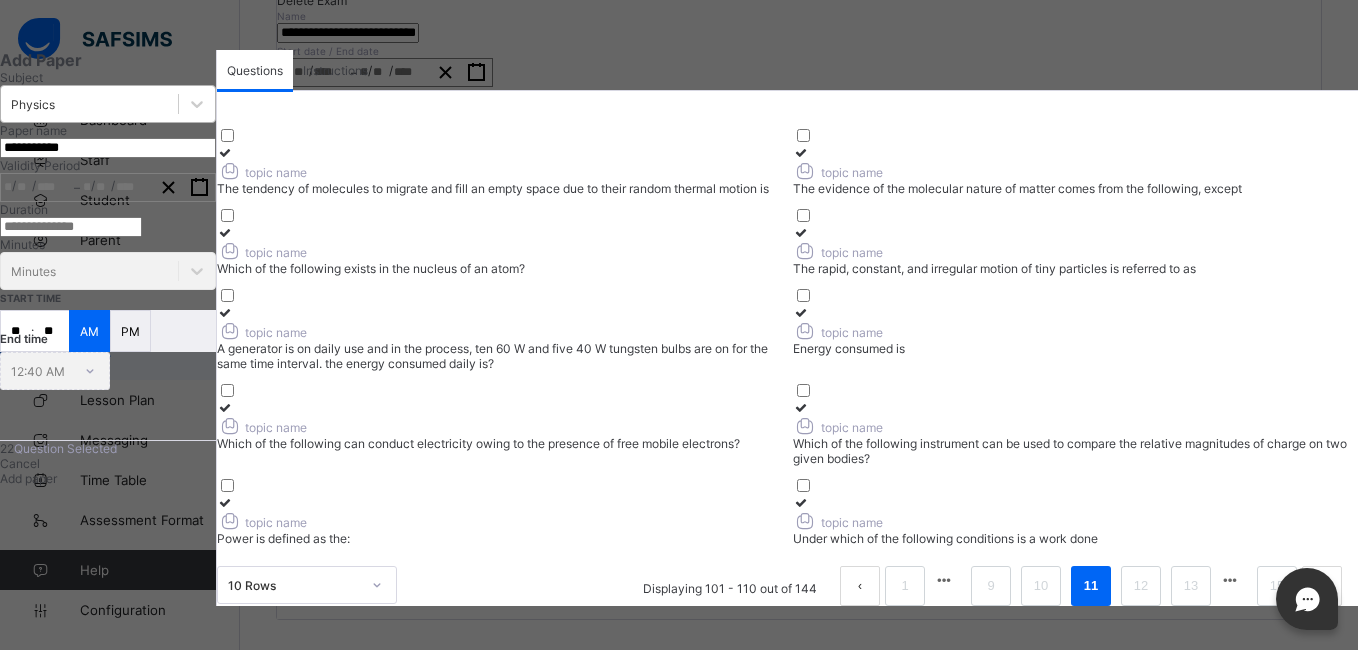 click on "Which of the following exists in the nucleus of an atom?" at bounding box center (499, 268) 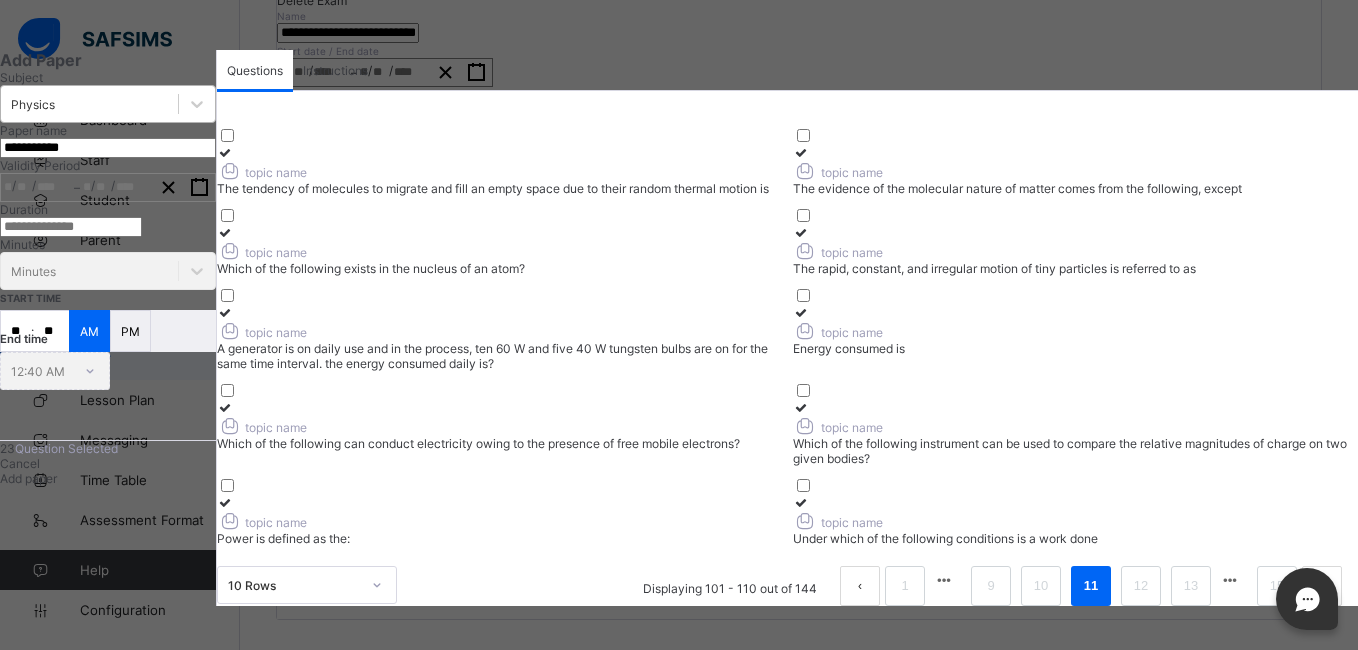 click on "topic name   Energy consumed is" at bounding box center [1075, 330] 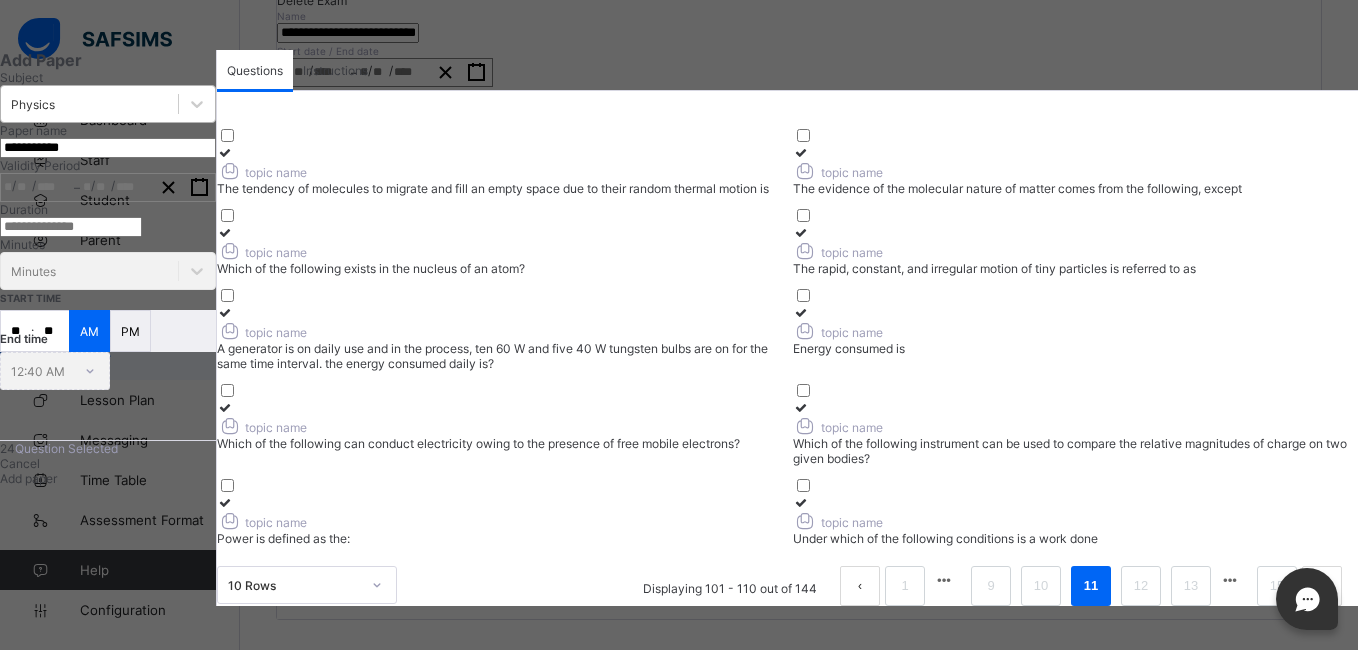 scroll, scrollTop: 389, scrollLeft: 0, axis: vertical 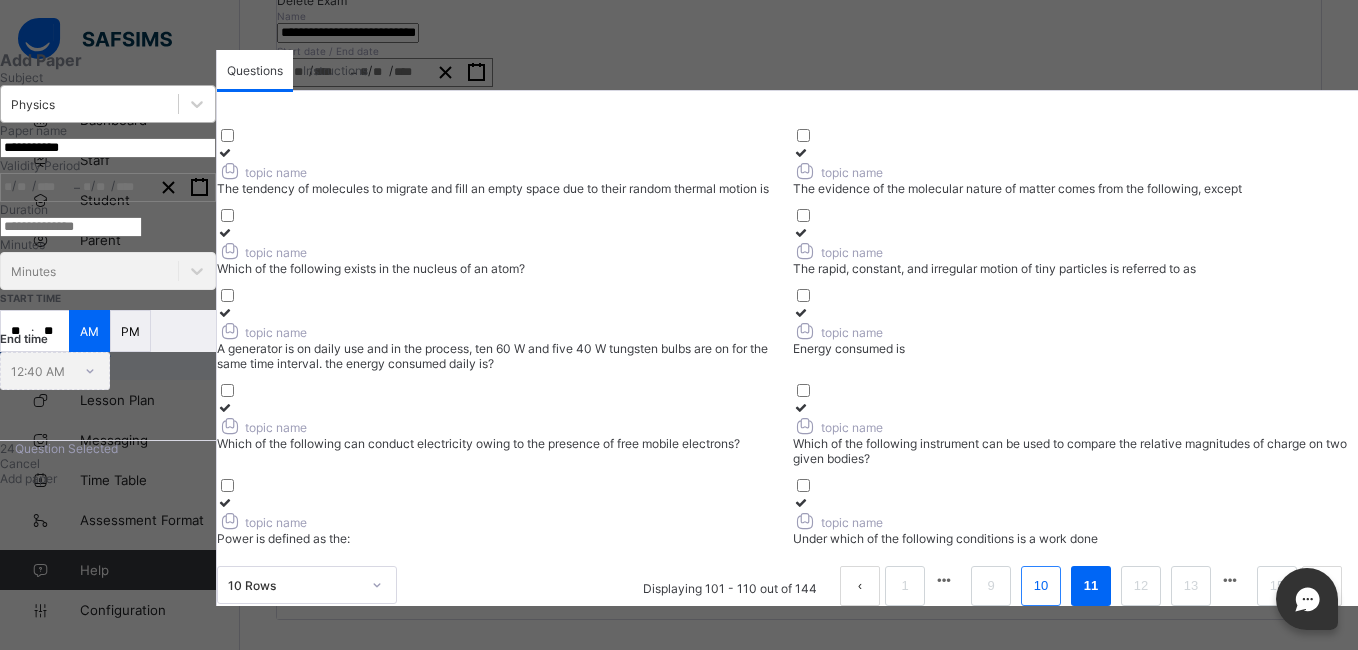 click on "10" at bounding box center [1041, 586] 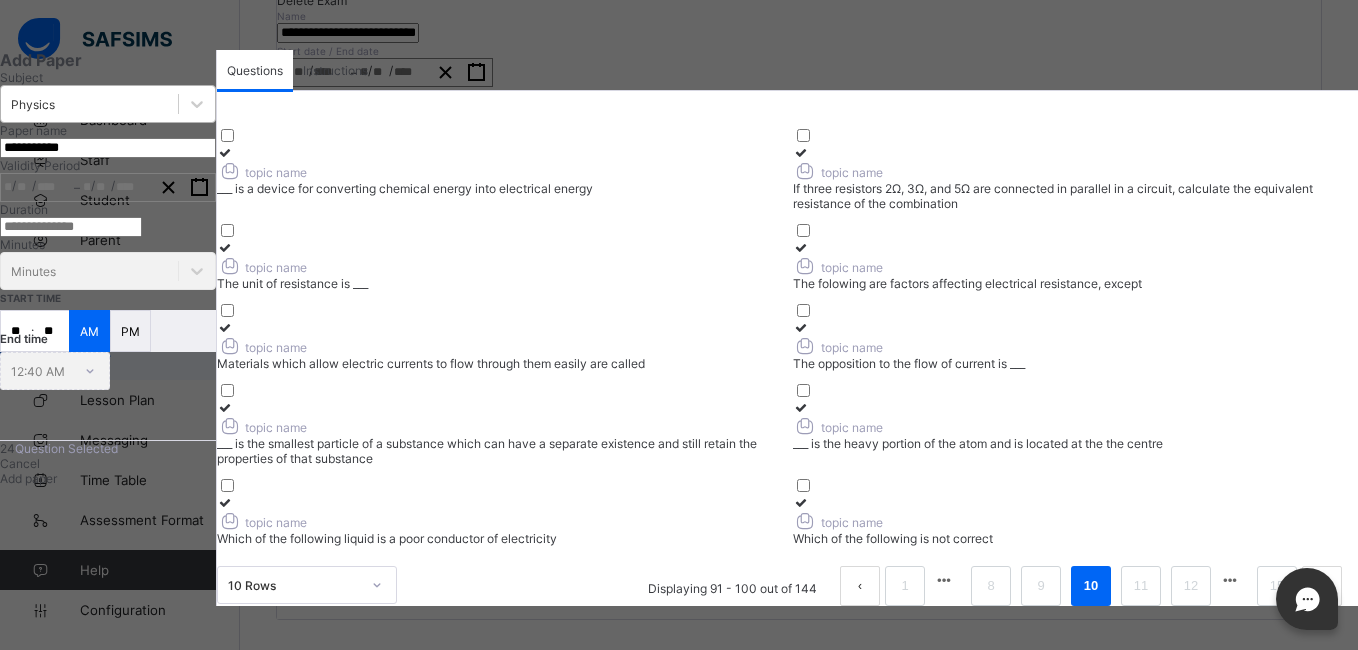 click at bounding box center [1075, 407] 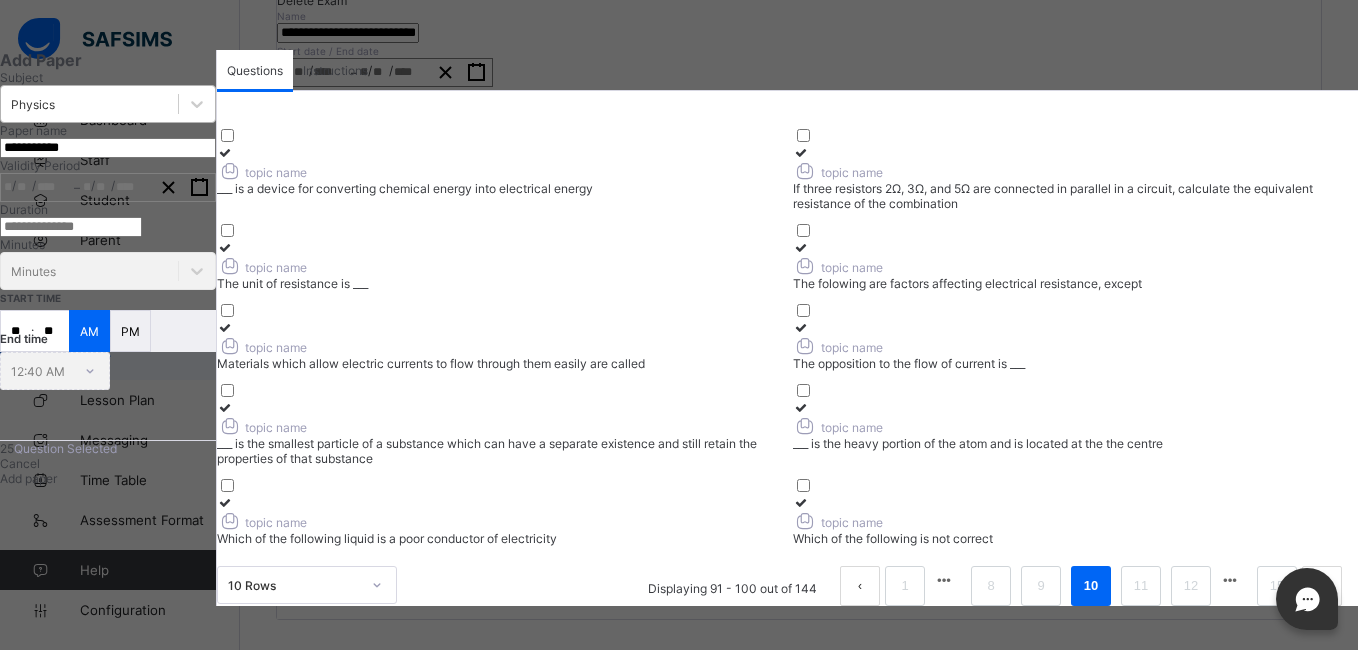 click on "topic name" at bounding box center (499, 520) 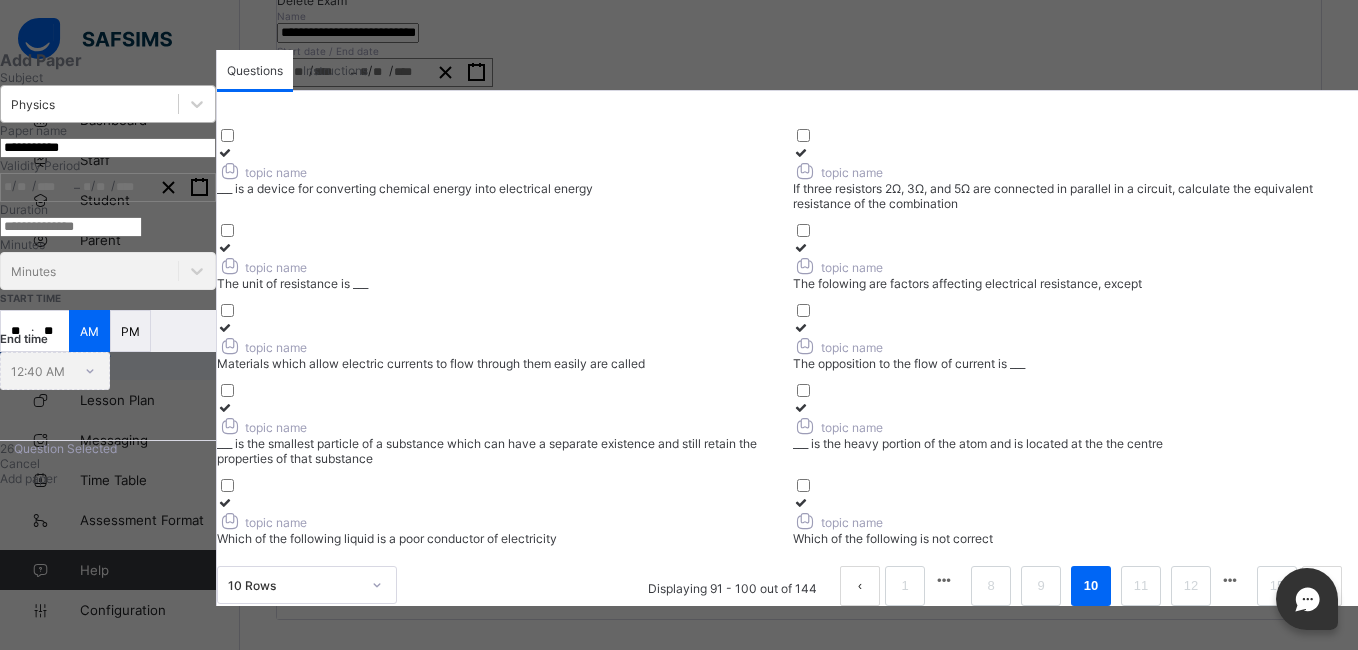 click on "___ is the smallest particle of a substance which can have a separate existence and still retain the properties of that substance" at bounding box center (499, 451) 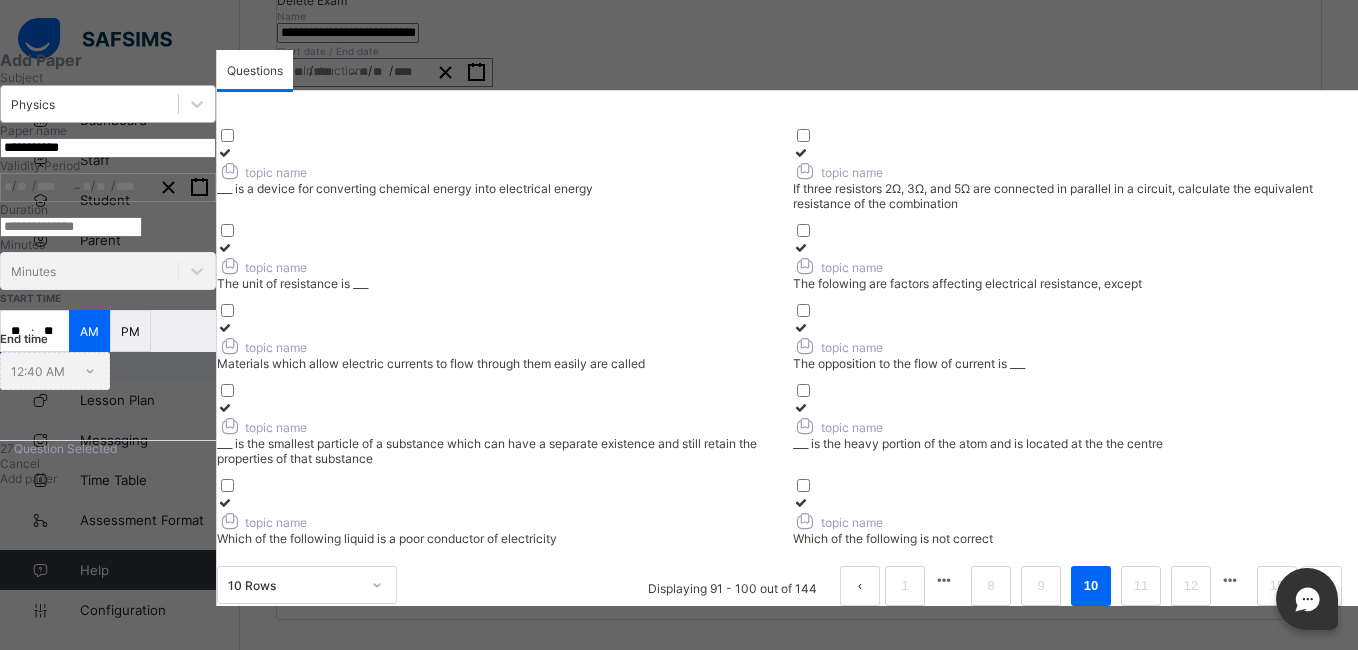 click at bounding box center (1075, 327) 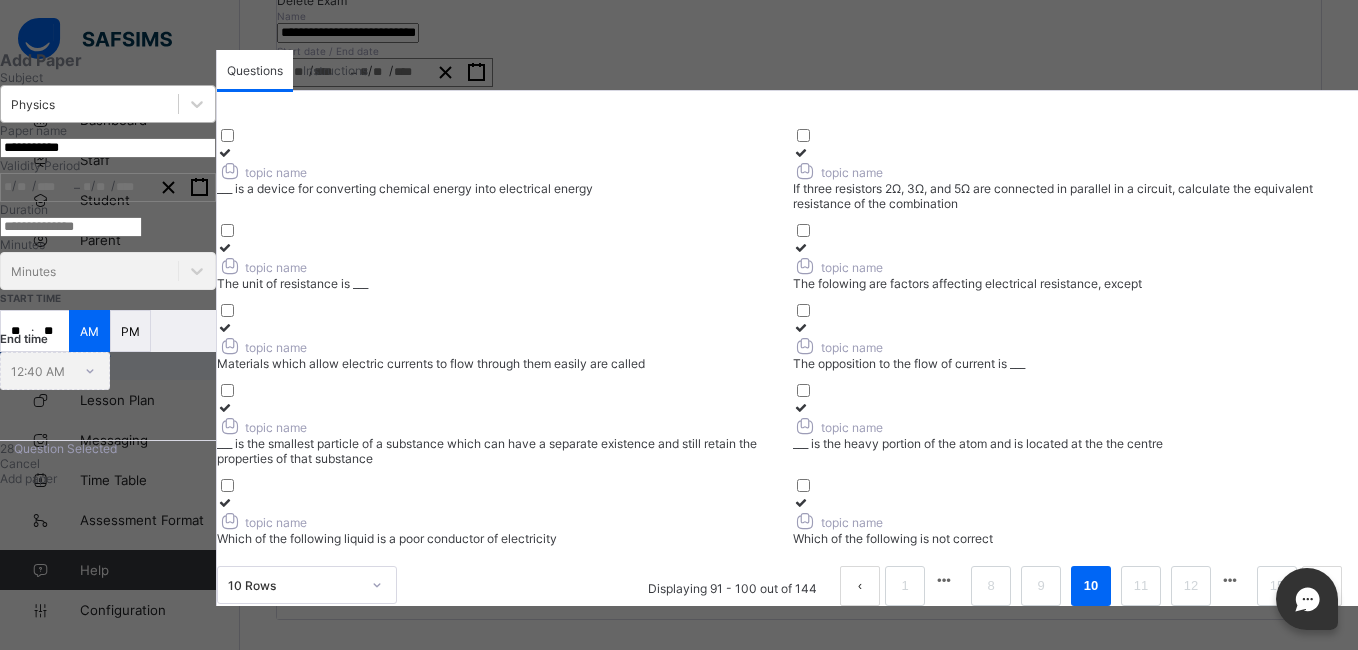 click on "topic name" at bounding box center (499, 345) 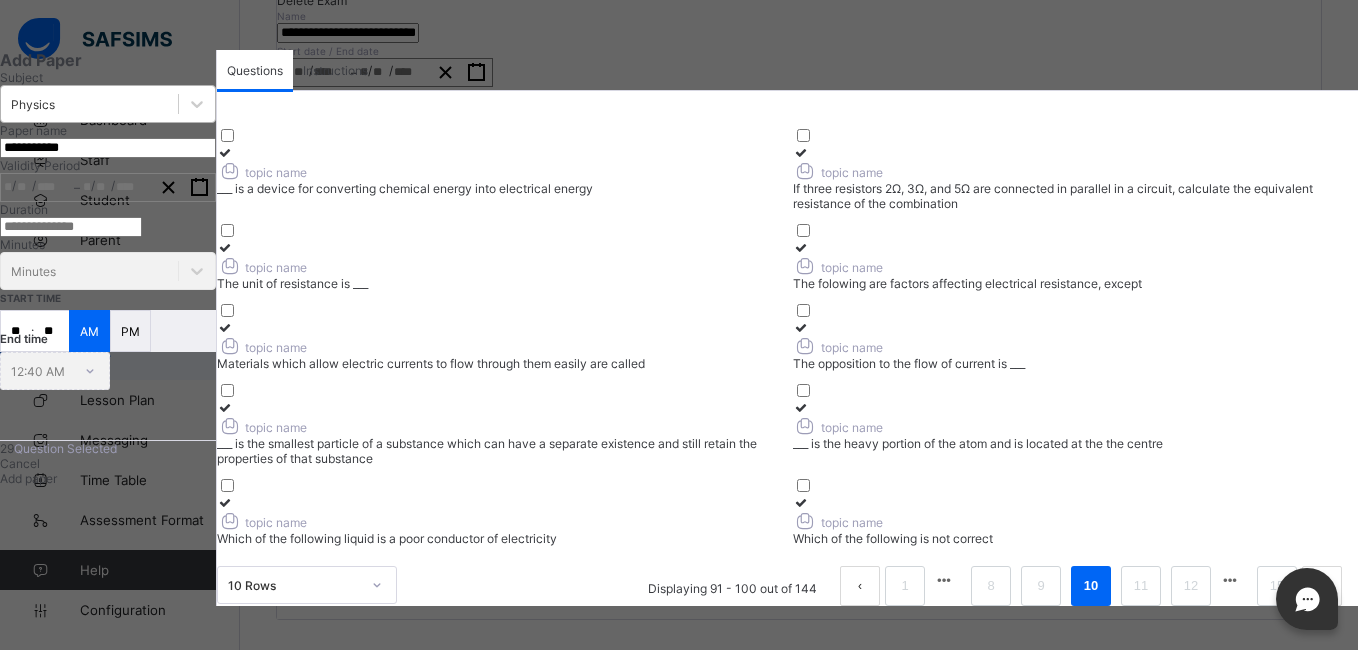 scroll, scrollTop: 0, scrollLeft: 0, axis: both 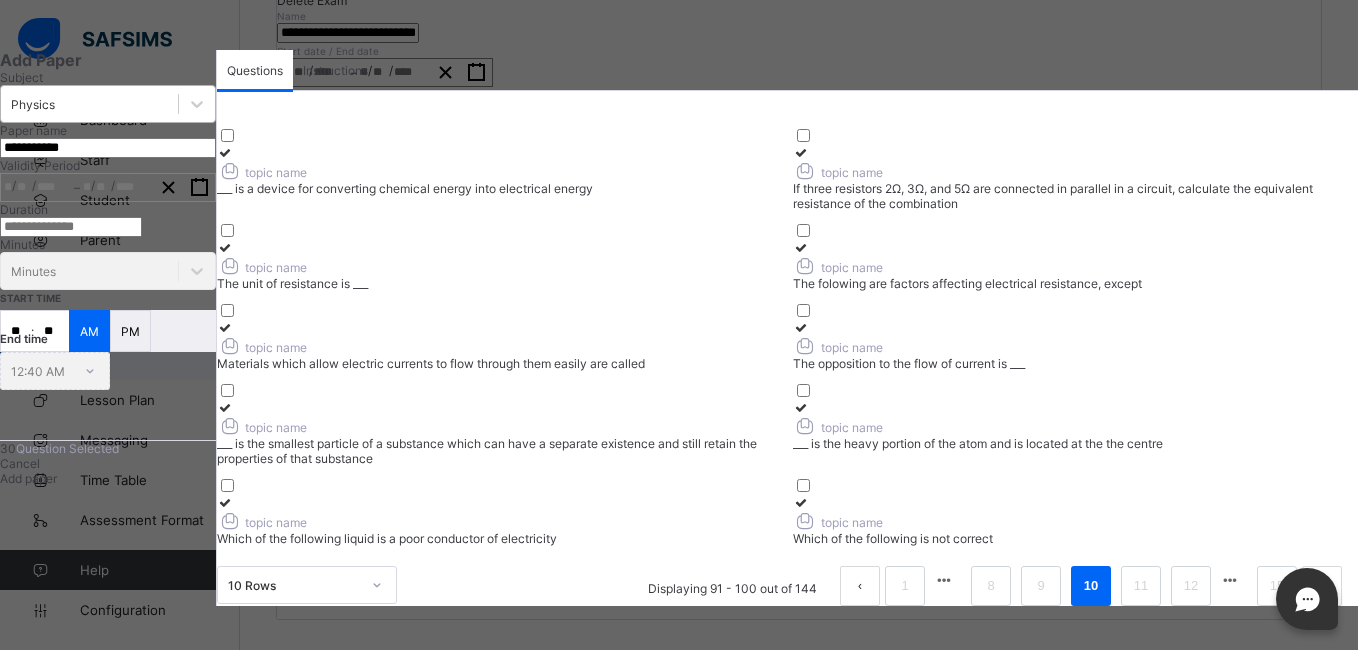 click on "Add paper" at bounding box center [28, 478] 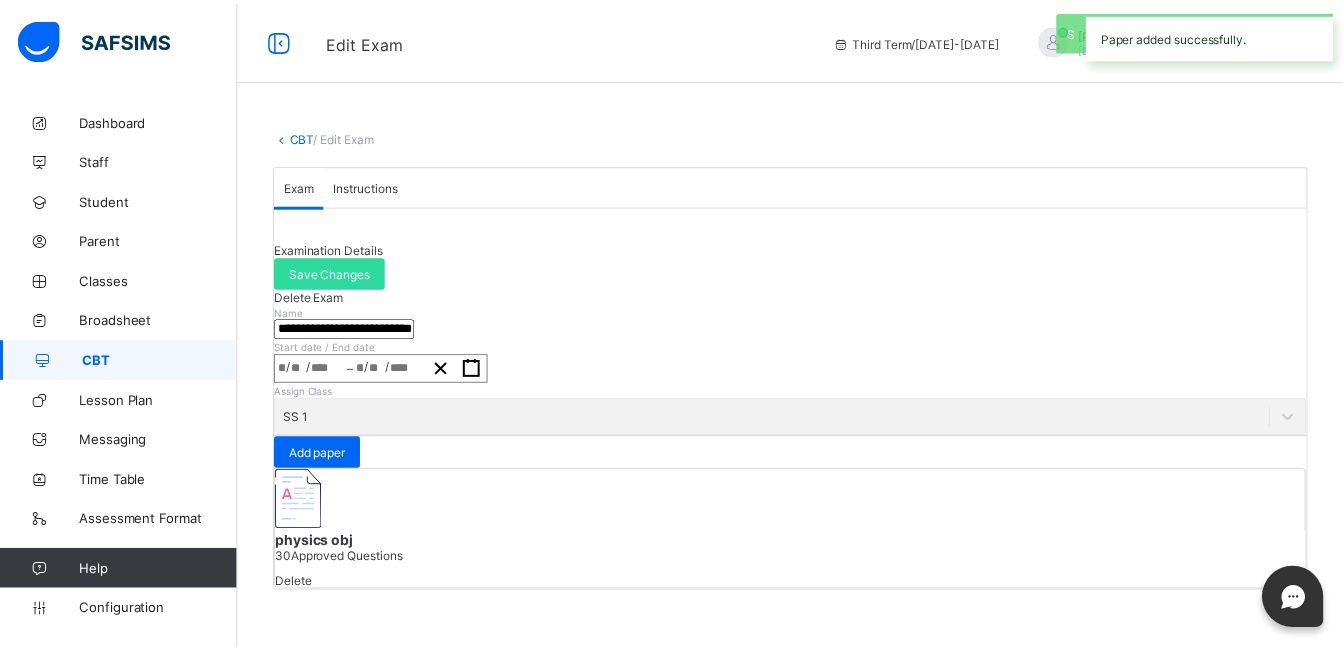 scroll, scrollTop: 242, scrollLeft: 0, axis: vertical 